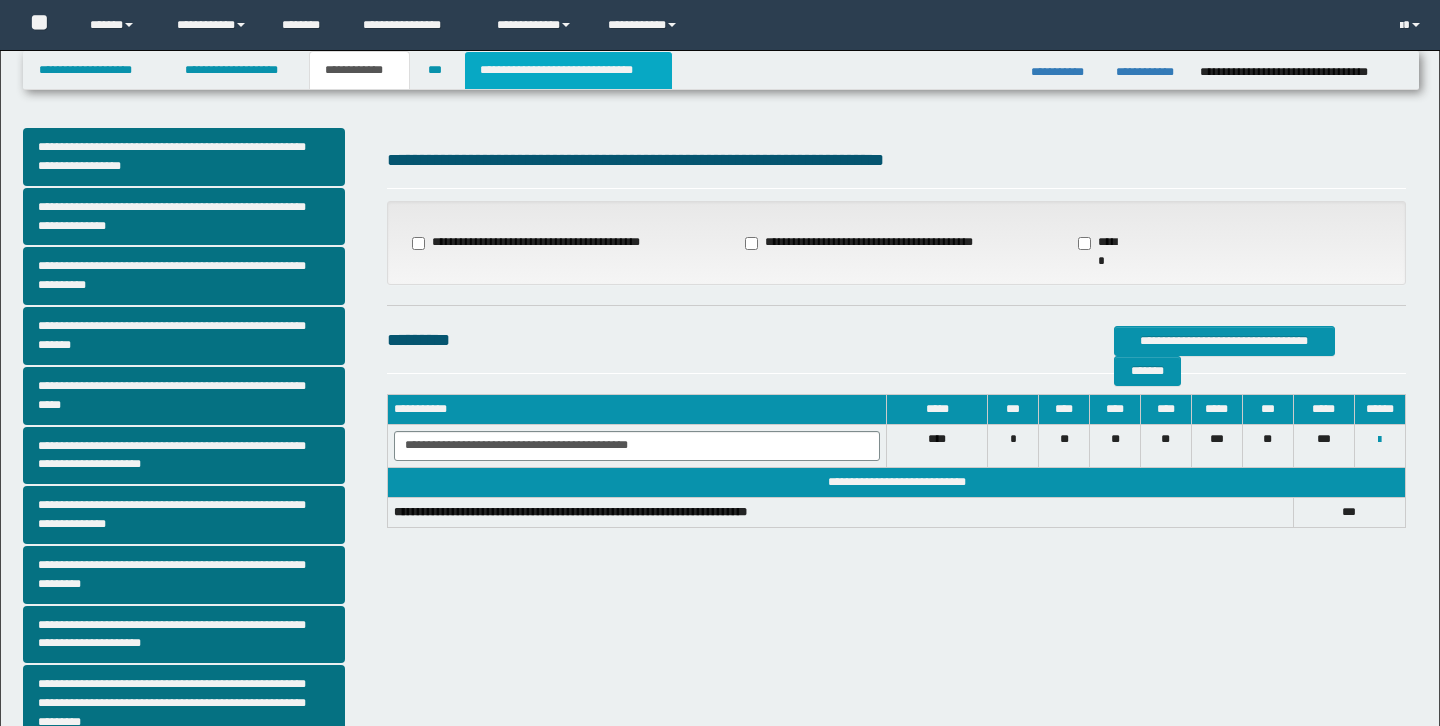 scroll, scrollTop: 0, scrollLeft: 0, axis: both 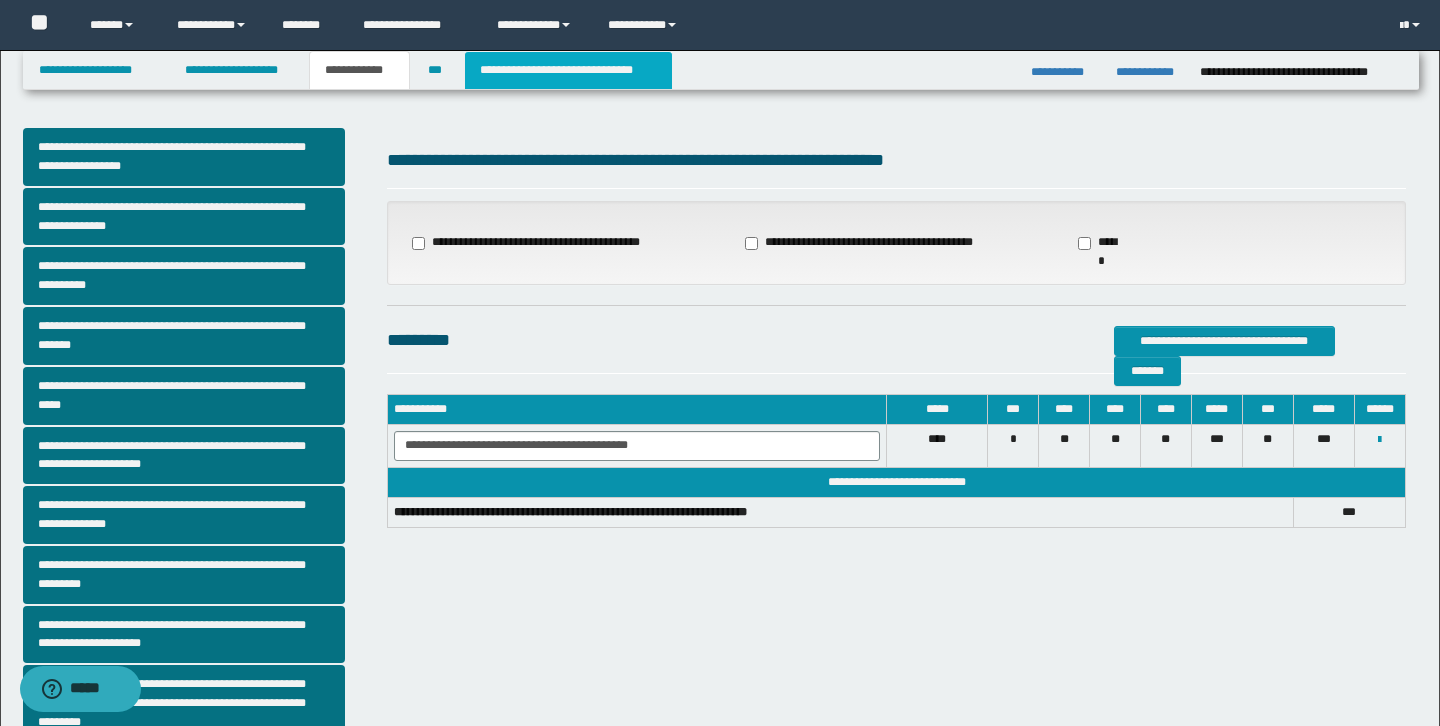 click on "**********" at bounding box center [568, 70] 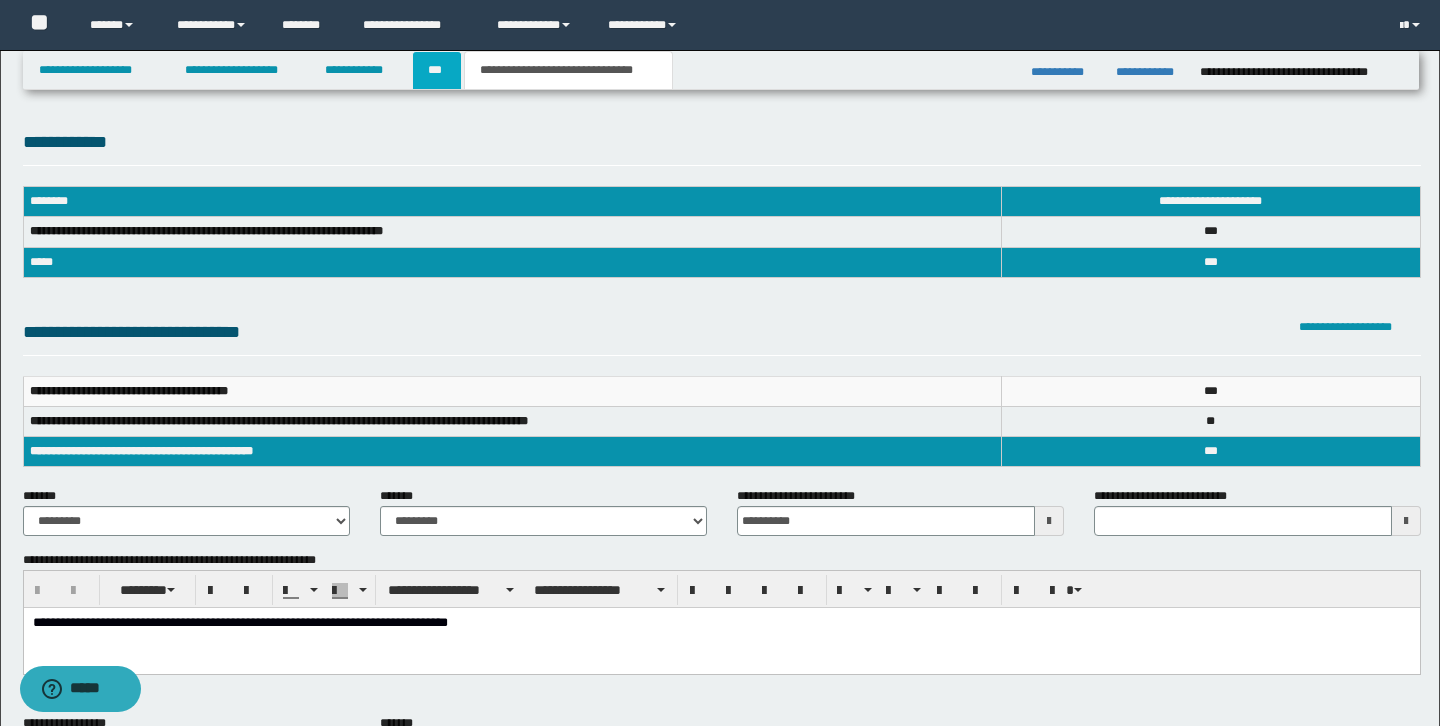 click on "***" at bounding box center (437, 70) 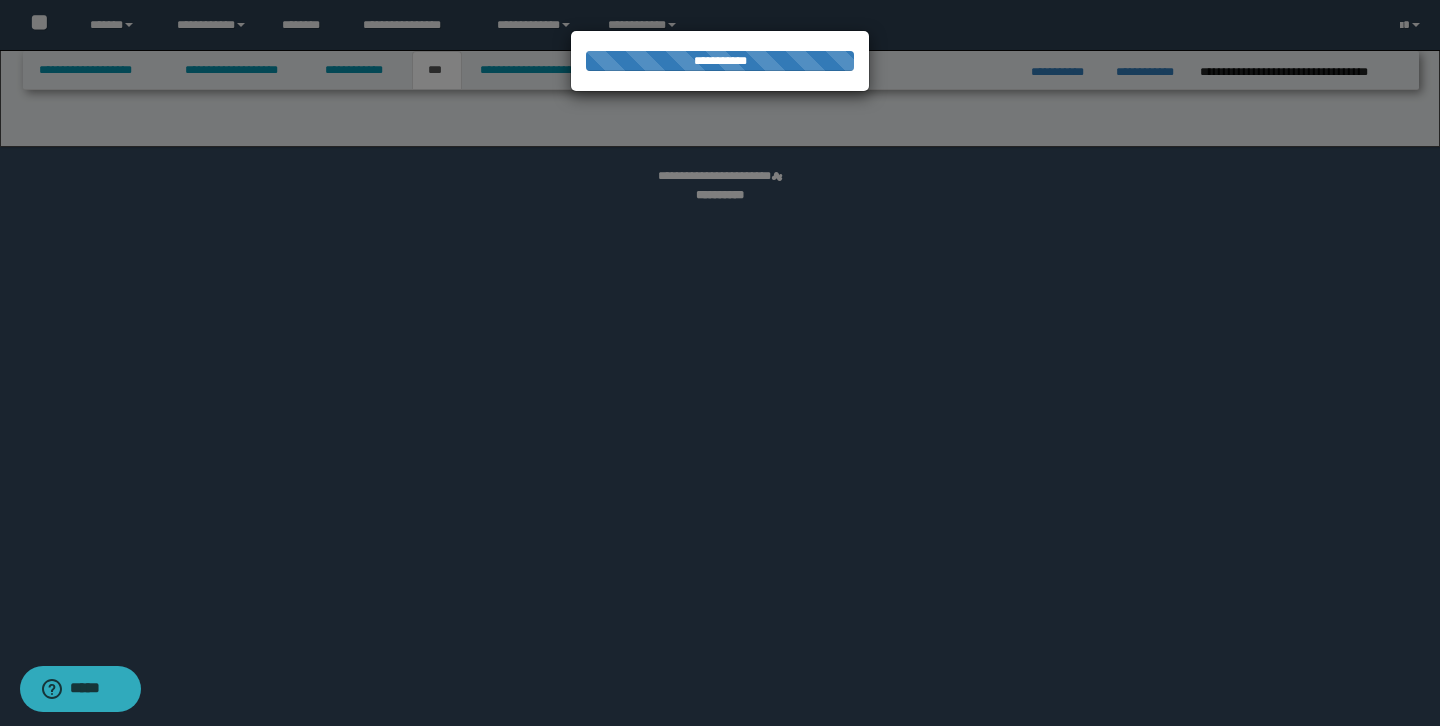 select on "***" 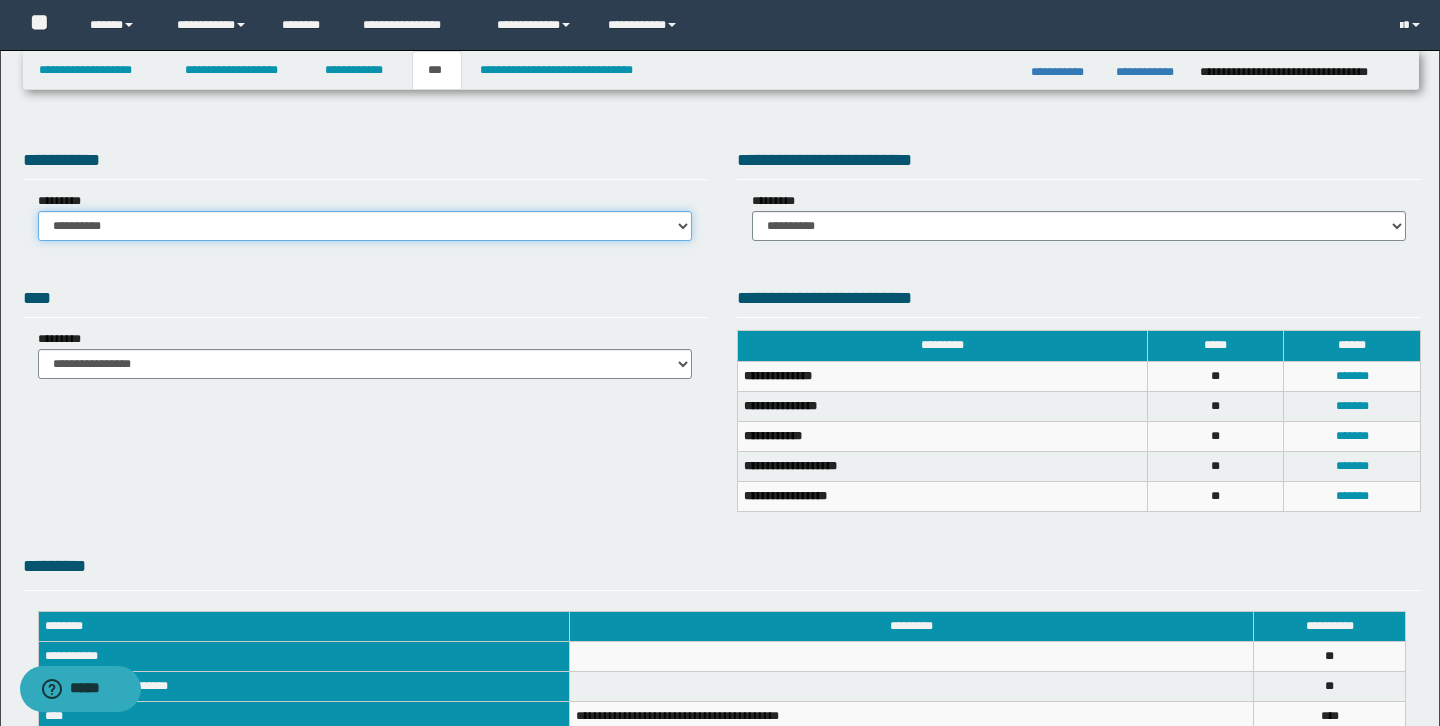 click on "**********" at bounding box center [365, 226] 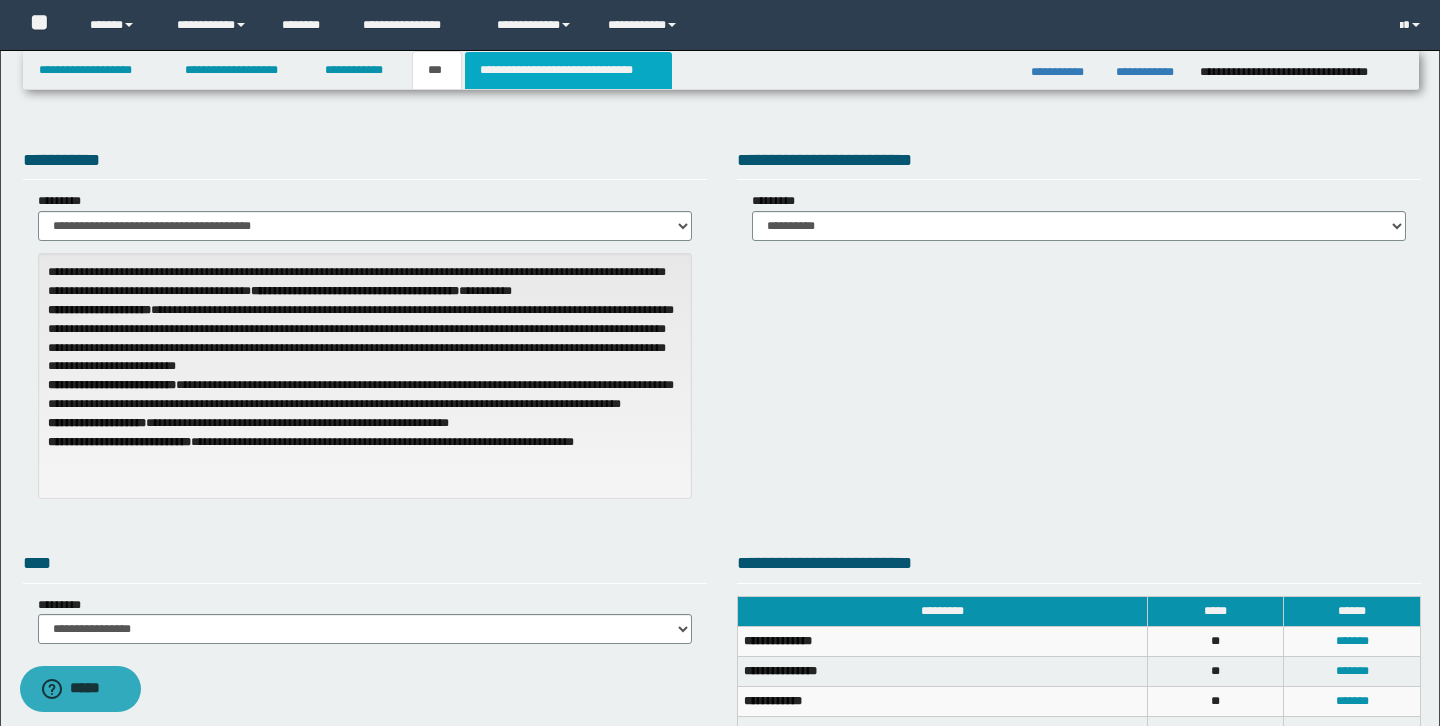 click on "**********" at bounding box center [568, 70] 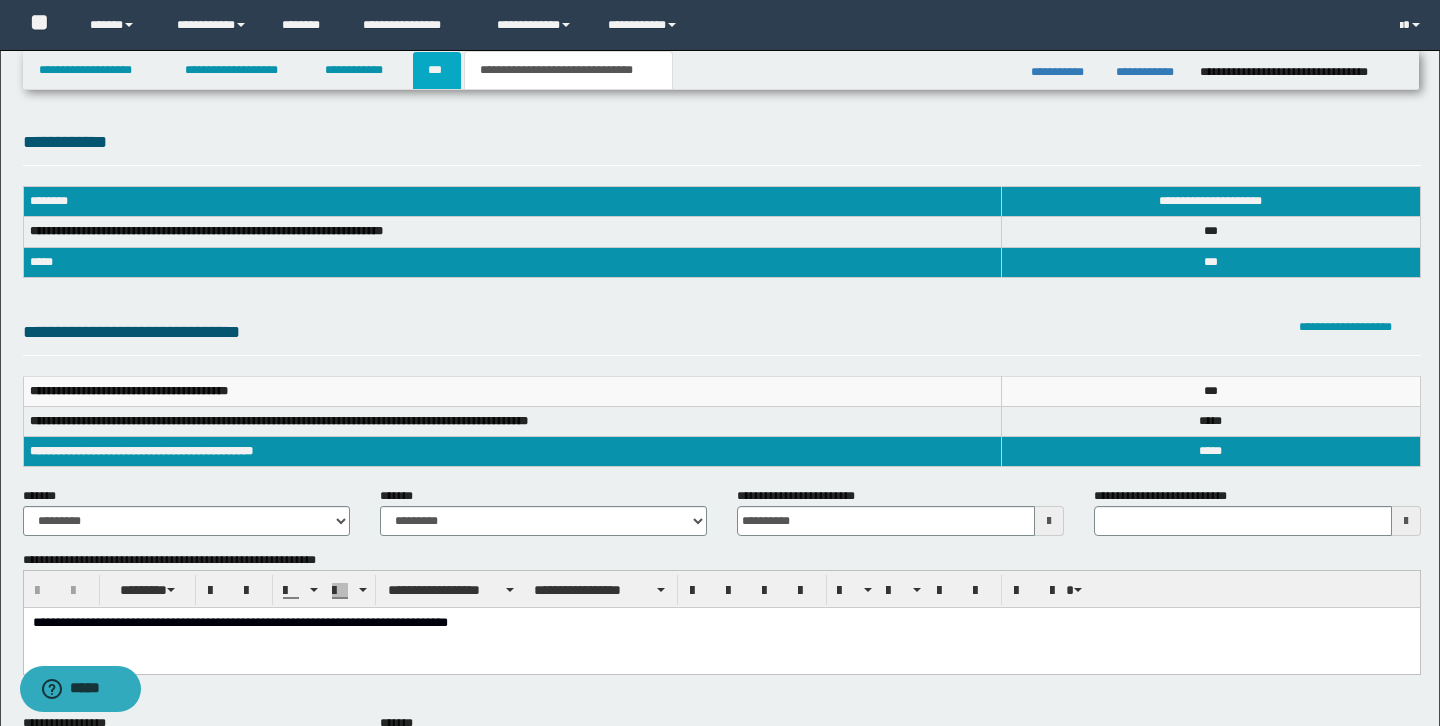 click on "***" at bounding box center [437, 70] 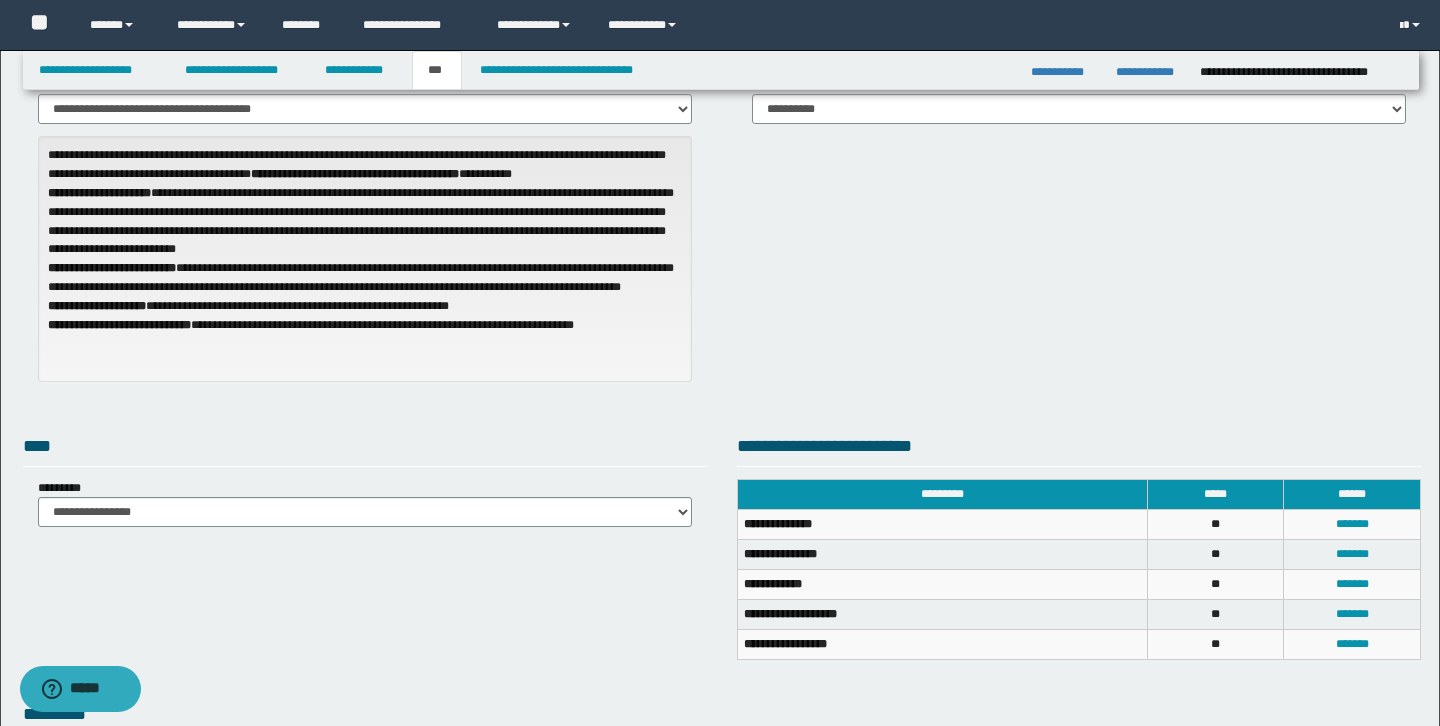 scroll, scrollTop: 125, scrollLeft: 0, axis: vertical 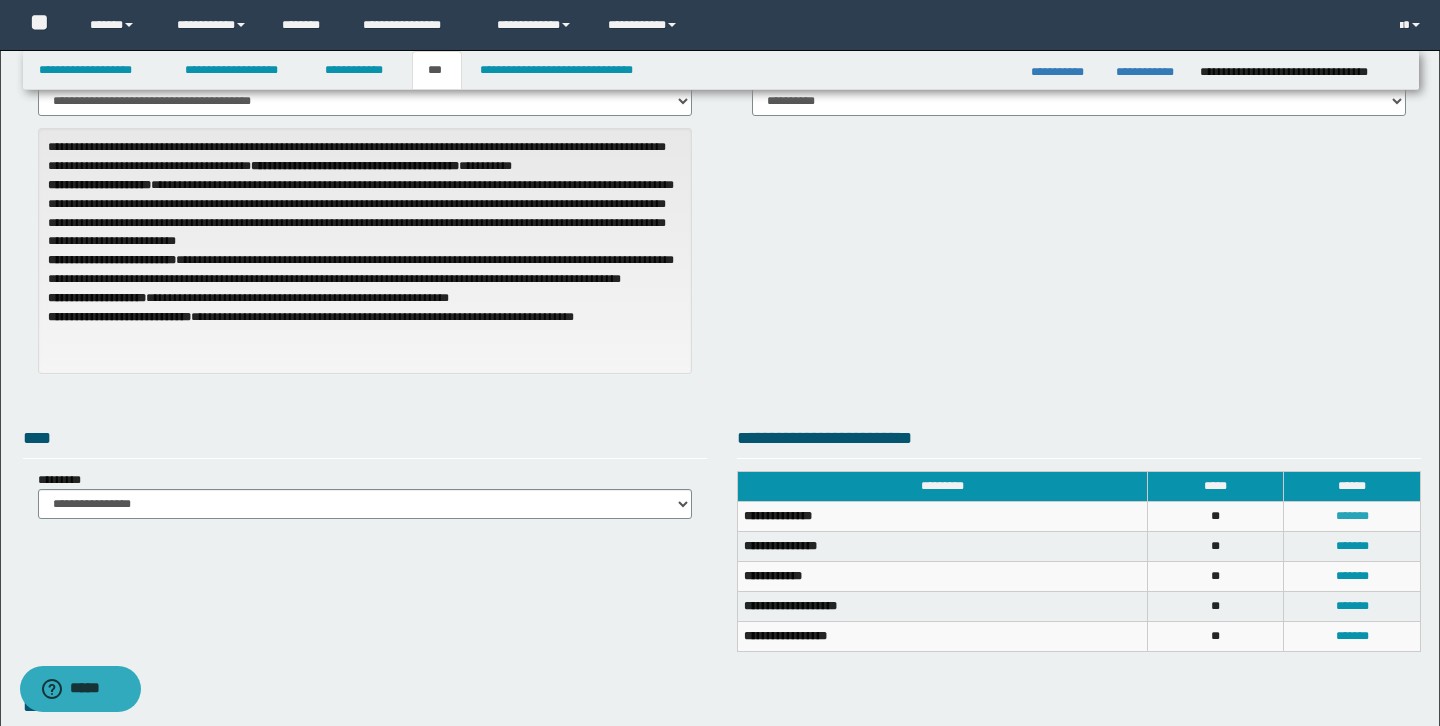 click on "*******" at bounding box center (1352, 516) 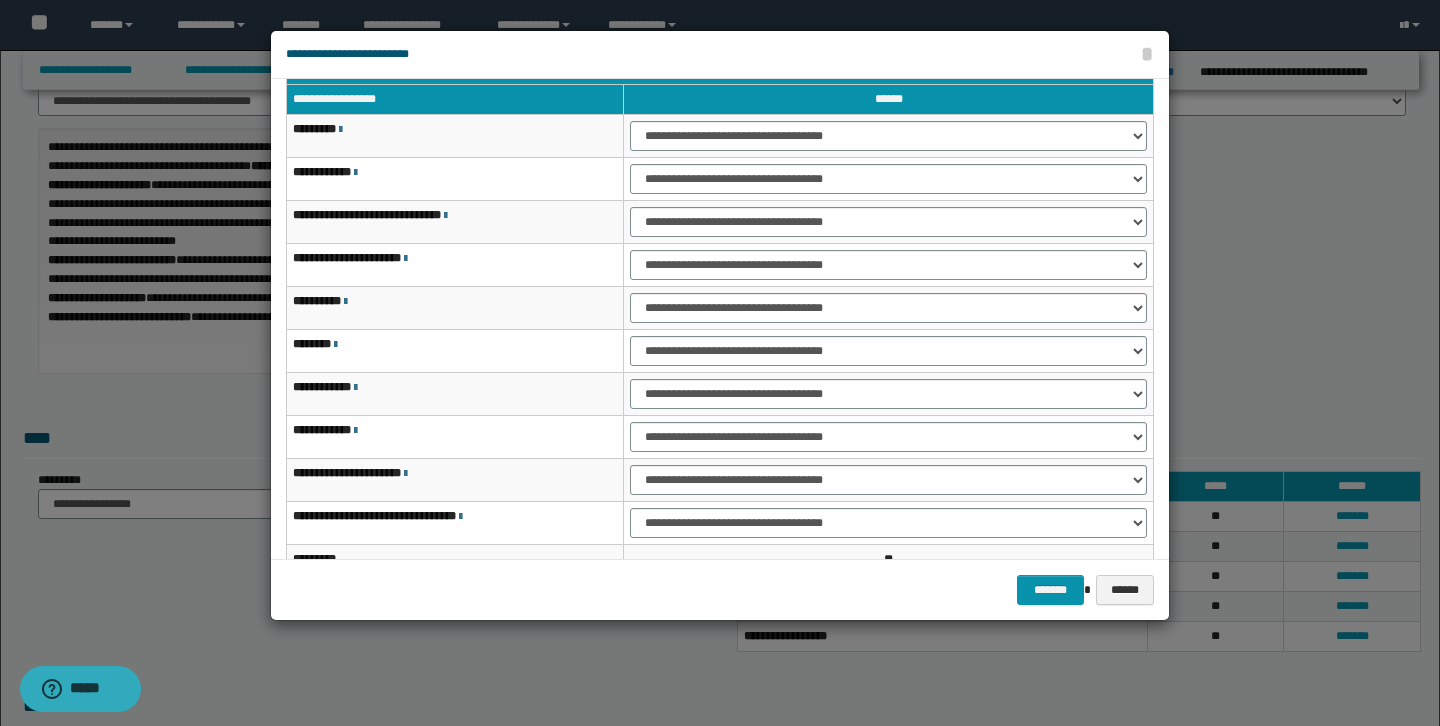 scroll, scrollTop: 121, scrollLeft: 0, axis: vertical 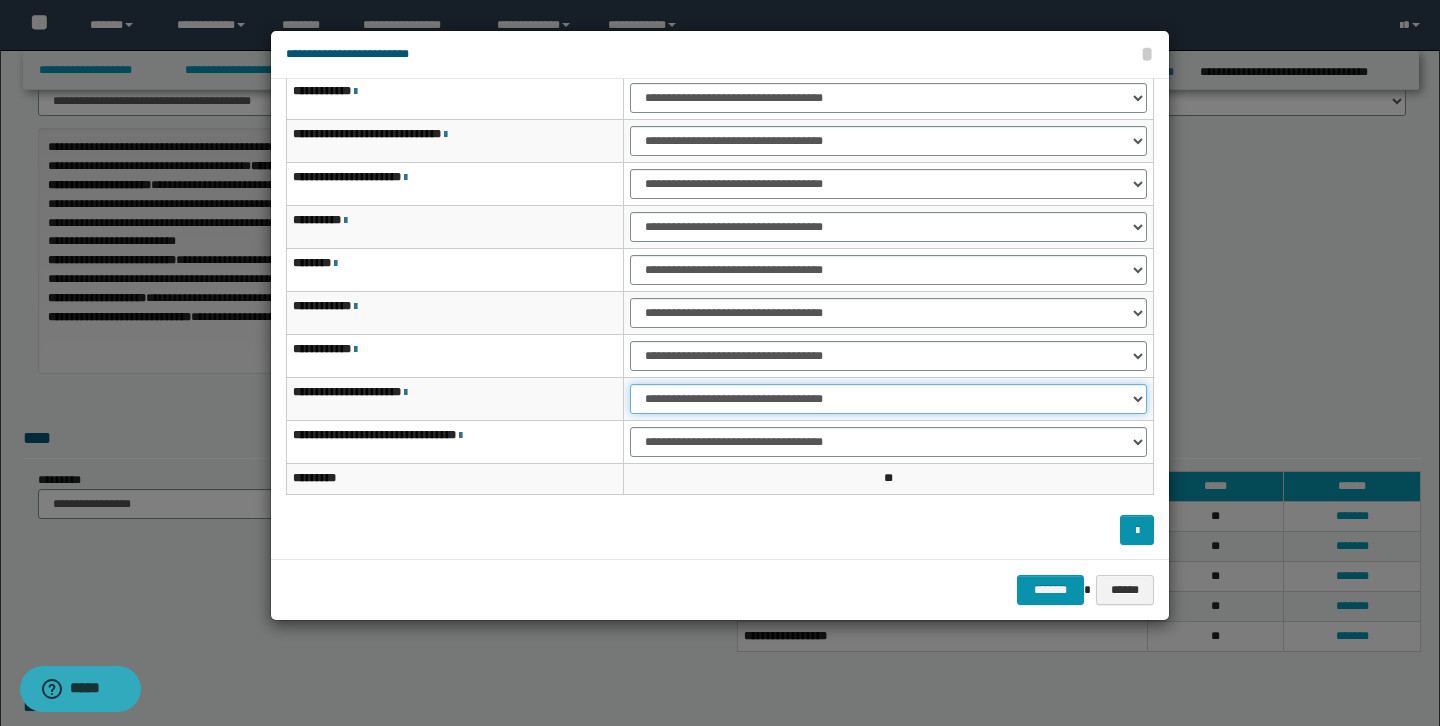 click on "**********" at bounding box center (888, 399) 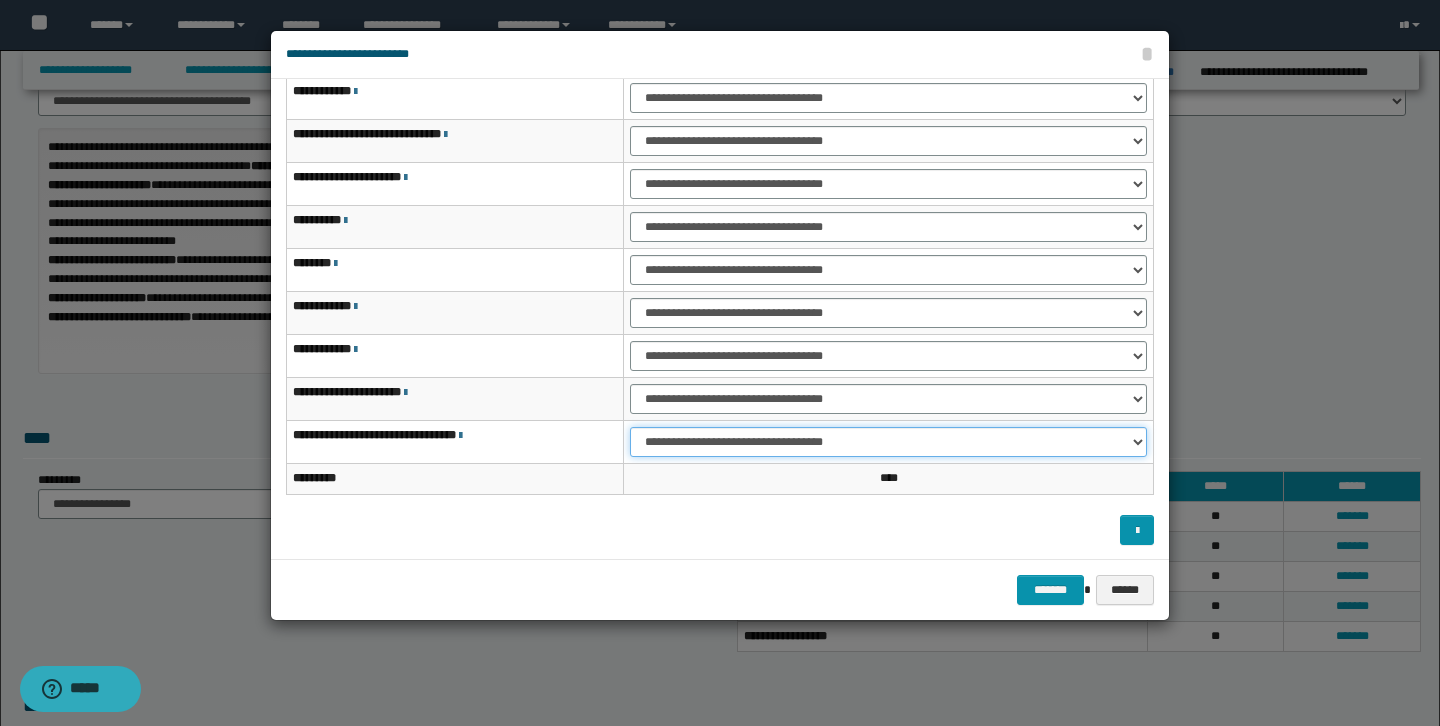 click on "**********" at bounding box center (888, 442) 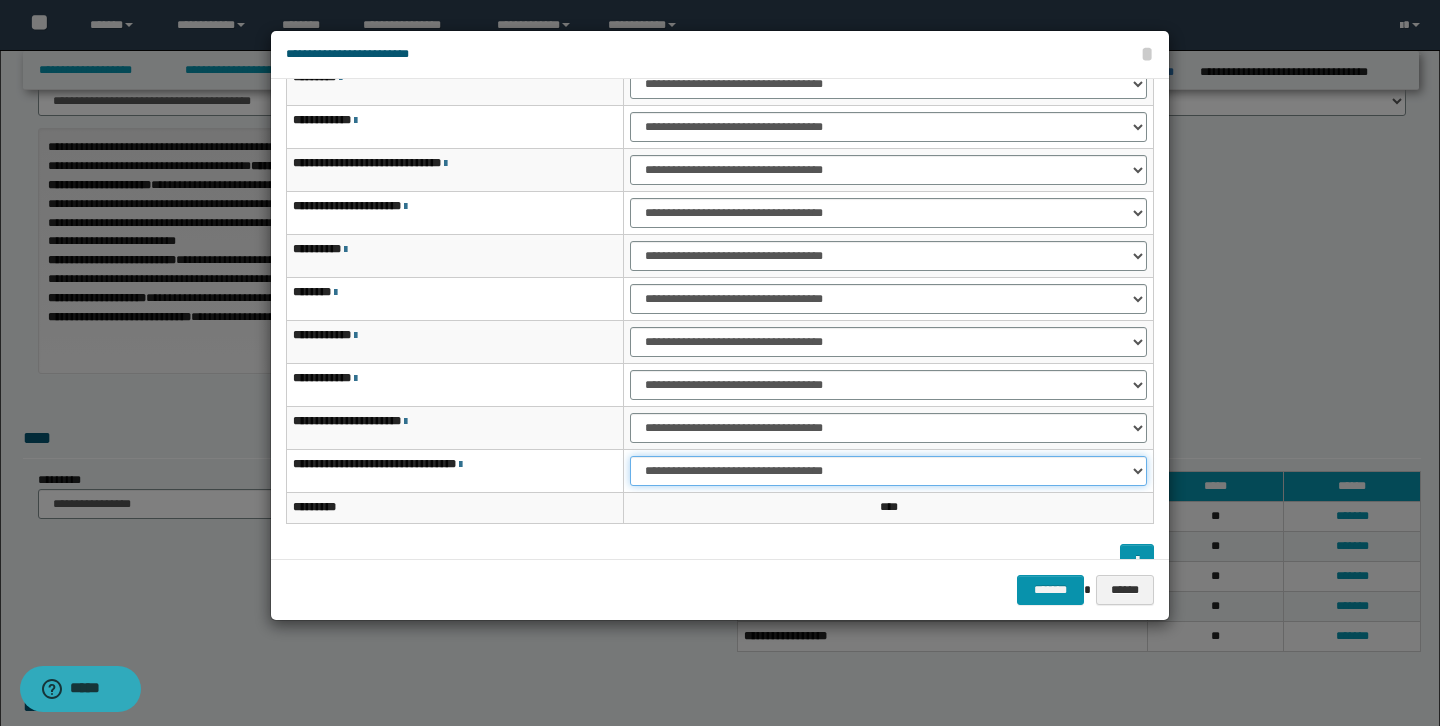 scroll, scrollTop: 121, scrollLeft: 0, axis: vertical 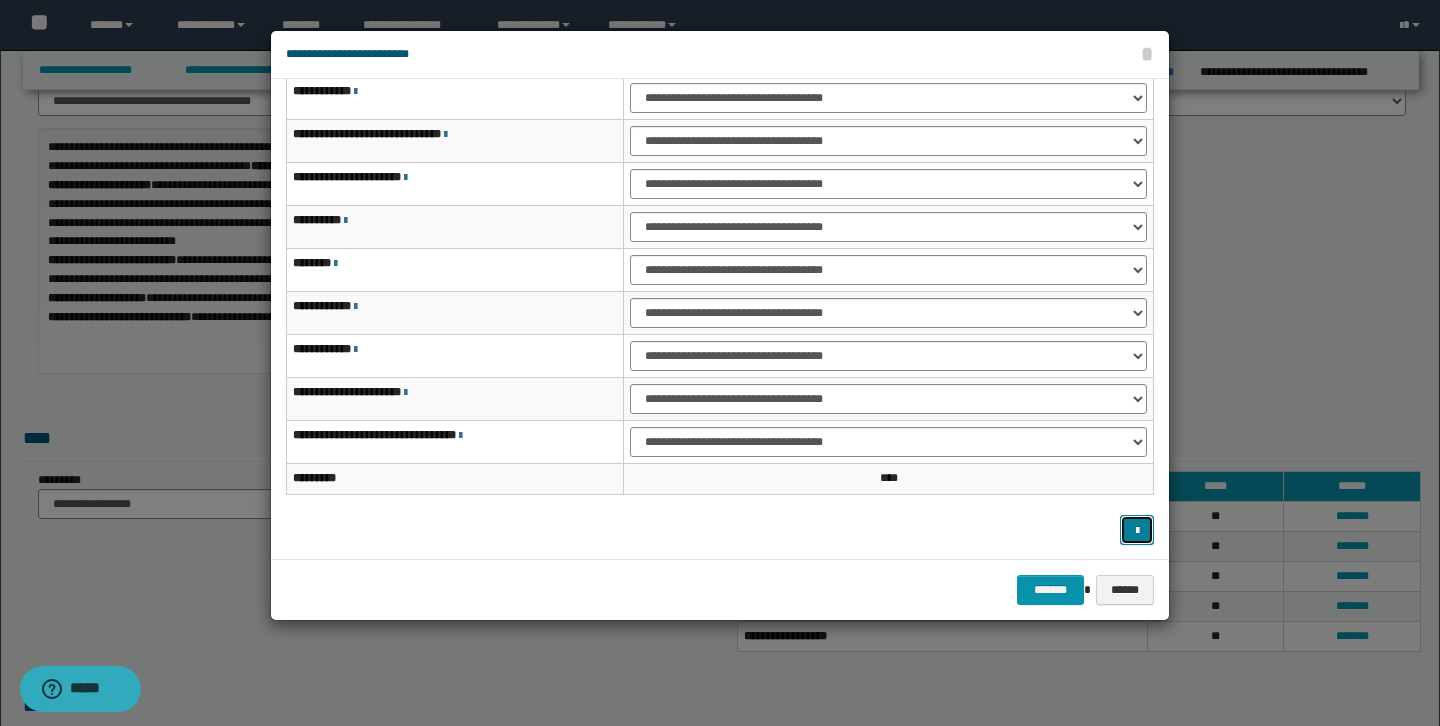 click at bounding box center [1137, 530] 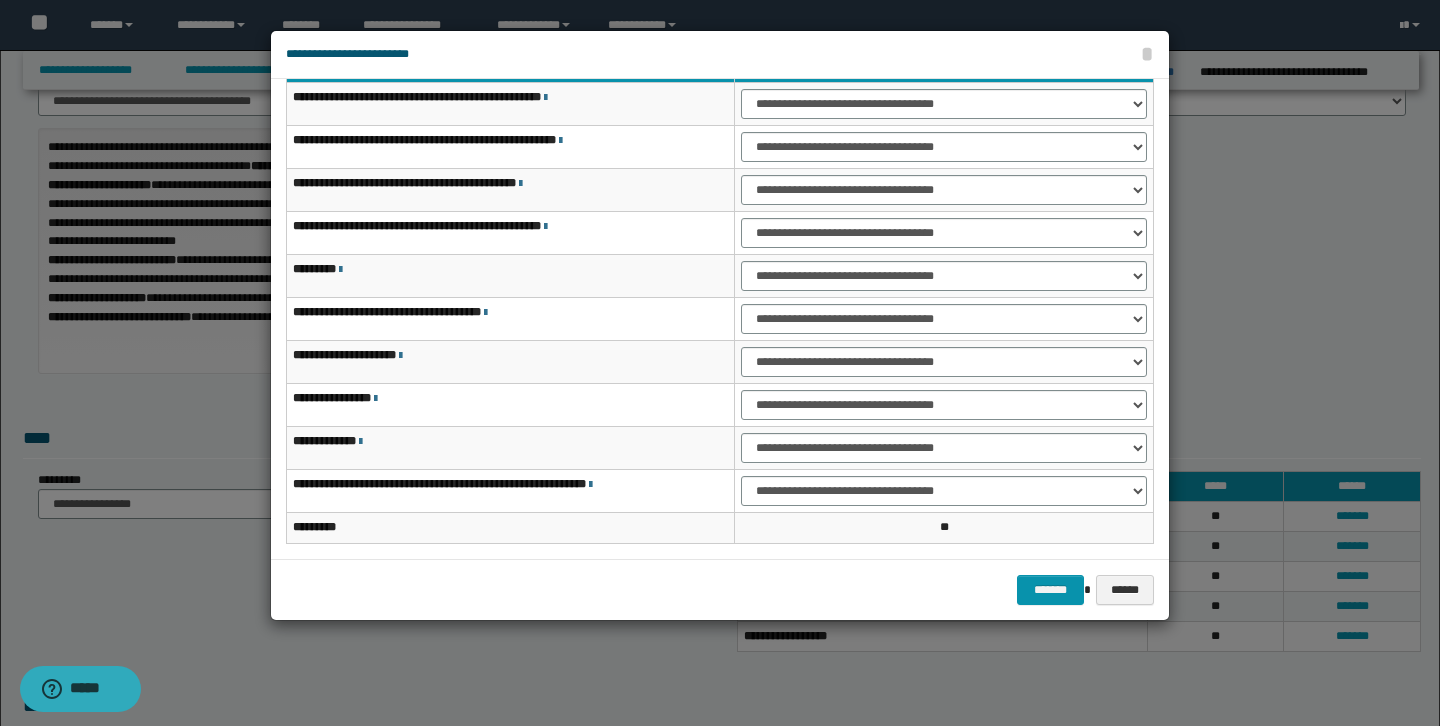 scroll, scrollTop: 69, scrollLeft: 0, axis: vertical 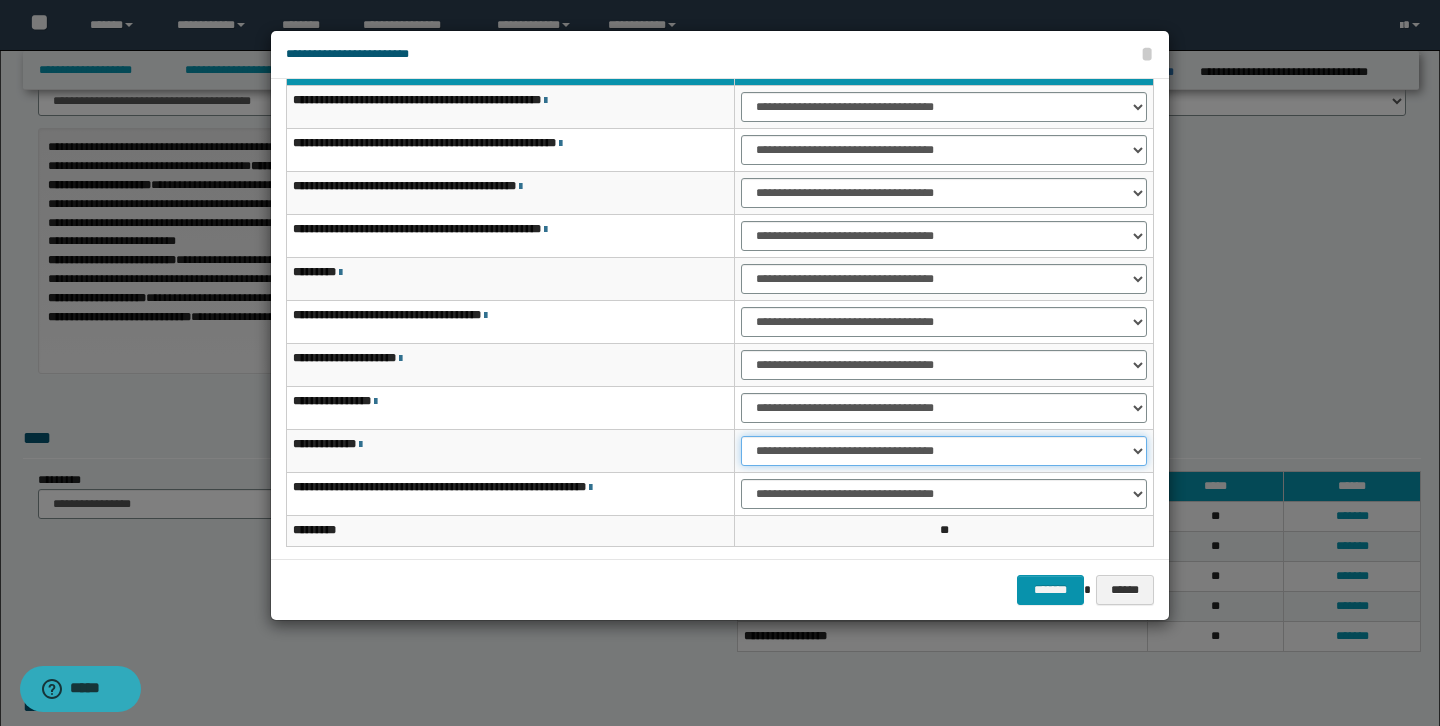 click on "**********" at bounding box center (944, 451) 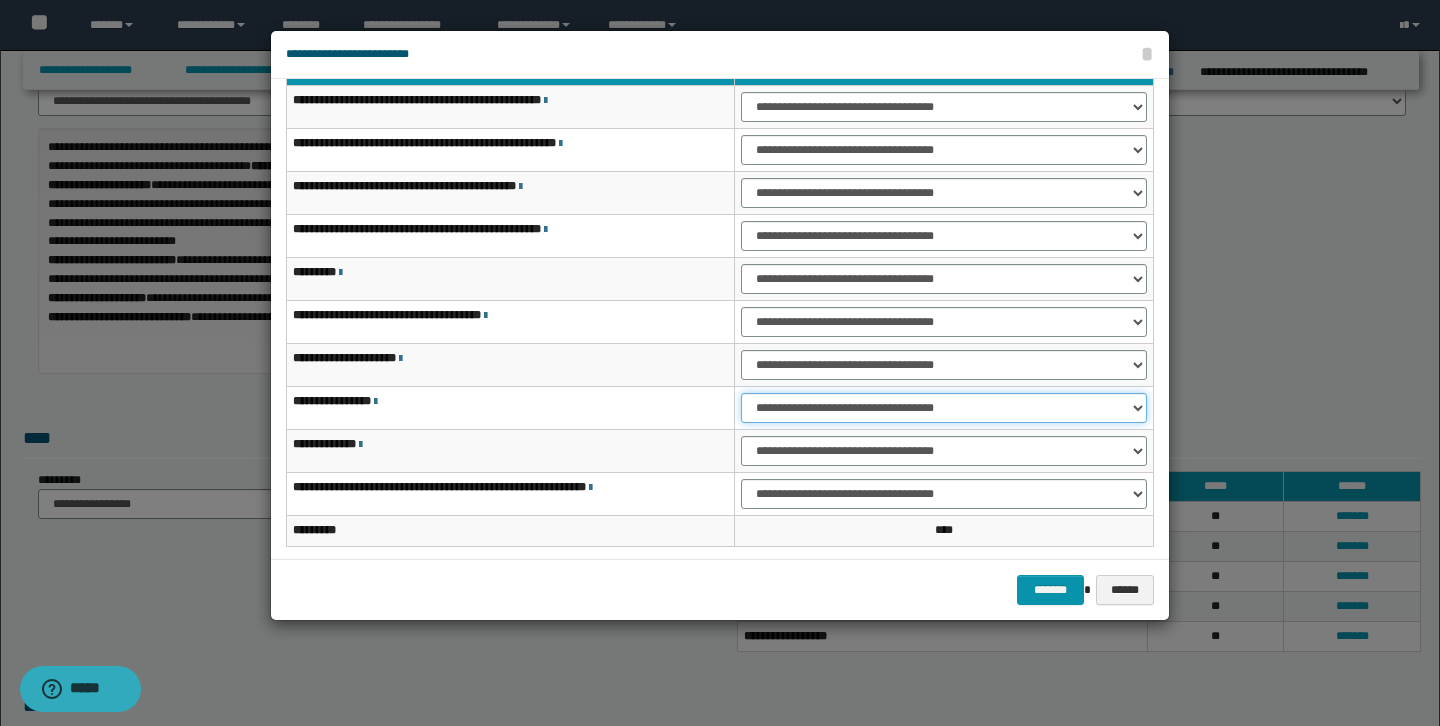 click on "**********" at bounding box center (944, 408) 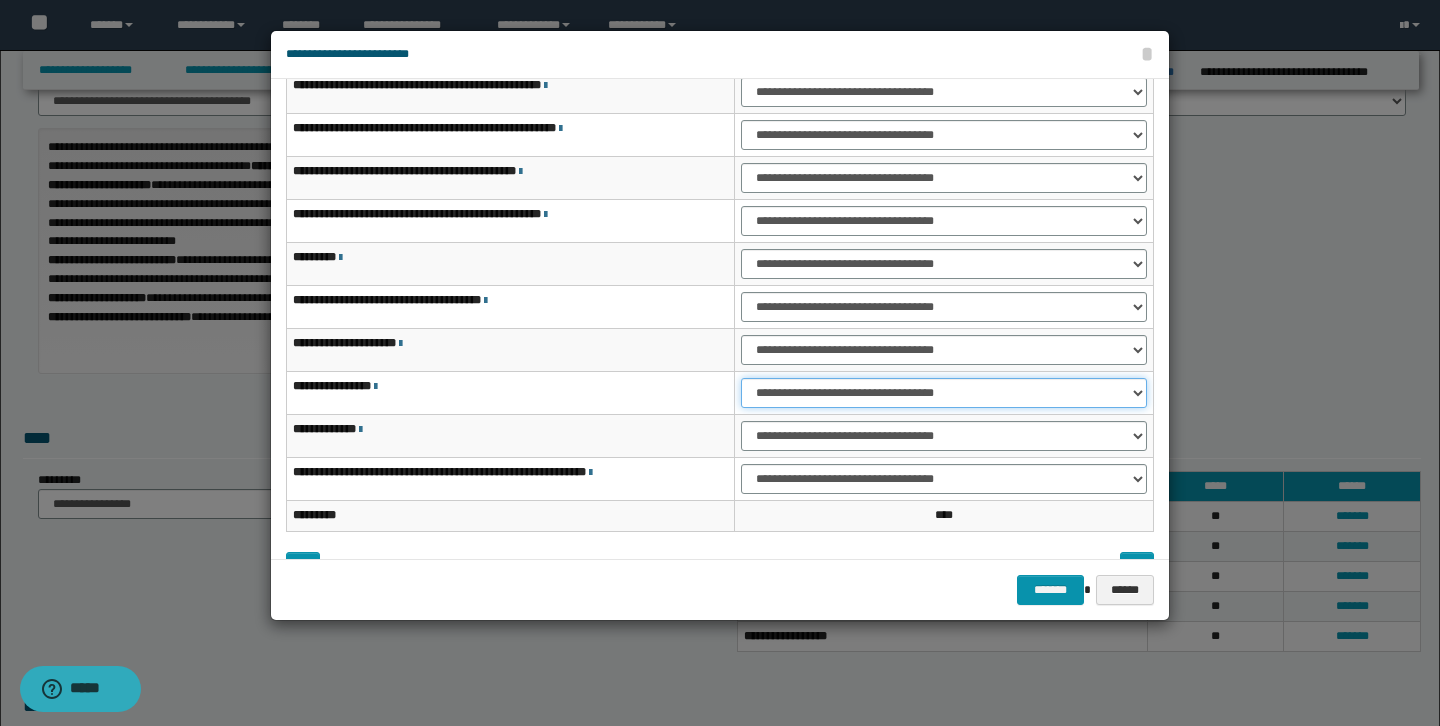 scroll, scrollTop: 93, scrollLeft: 0, axis: vertical 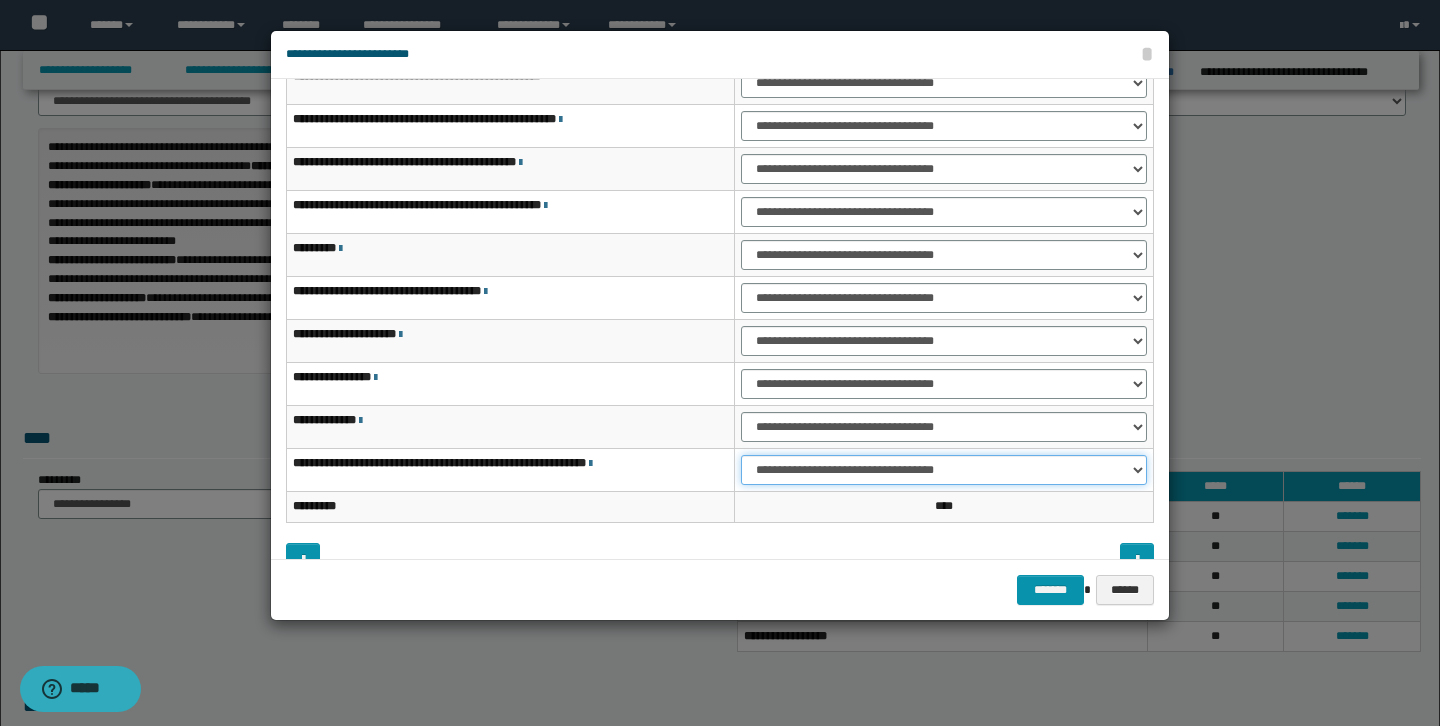 click on "**********" at bounding box center (944, 470) 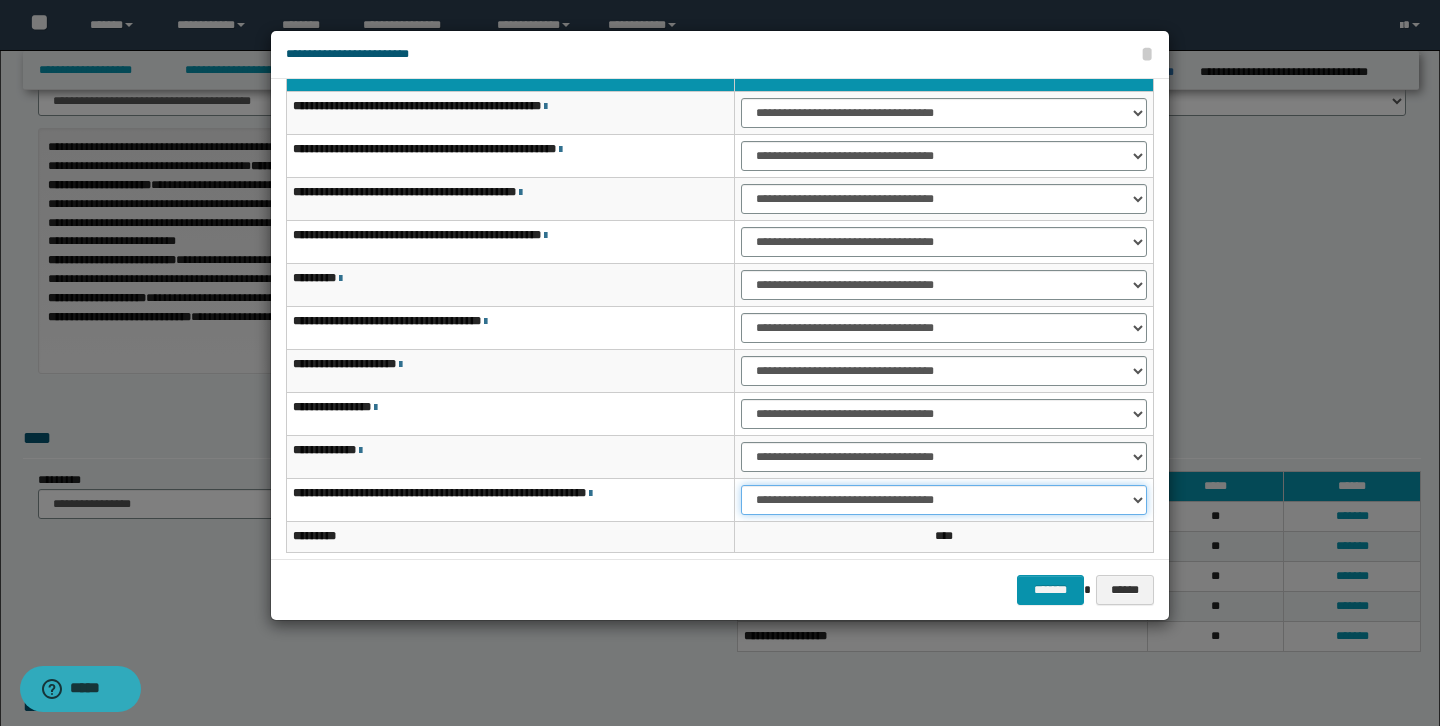 scroll, scrollTop: 58, scrollLeft: 0, axis: vertical 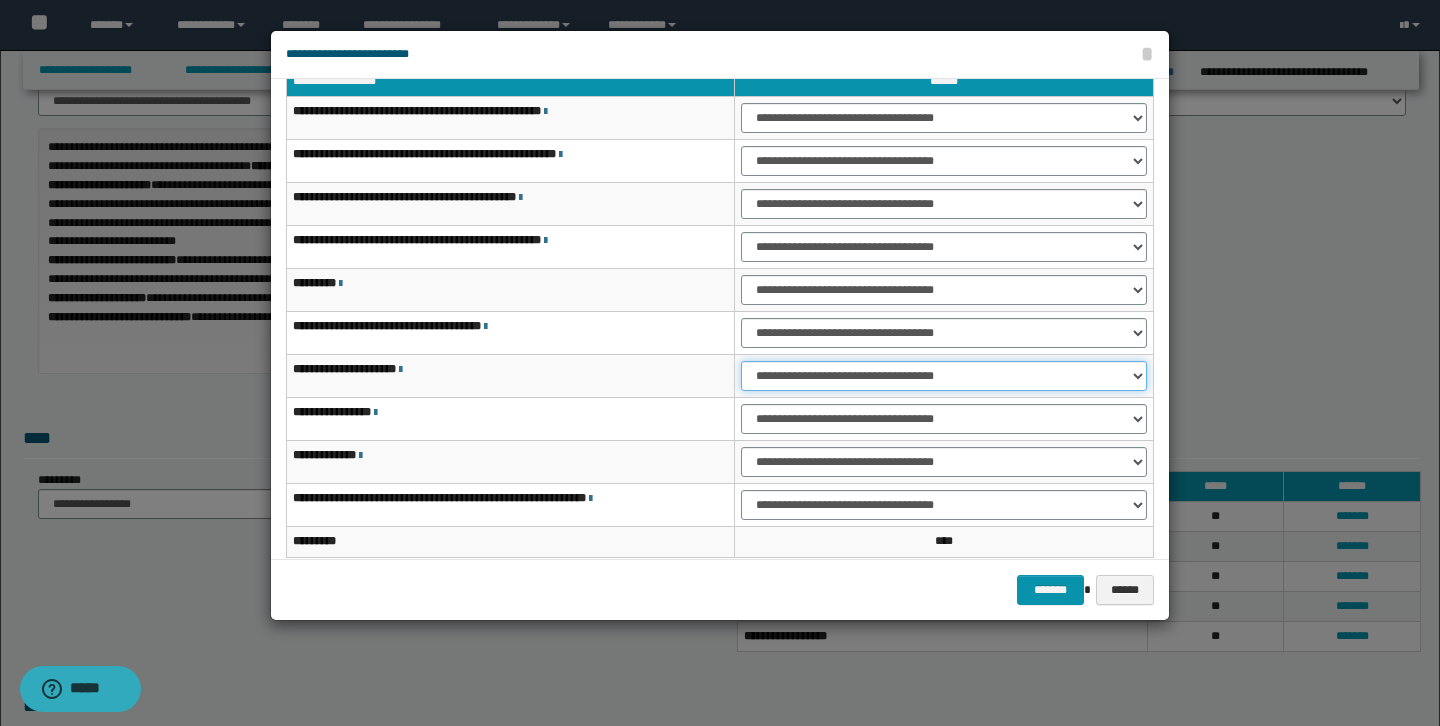click on "**********" at bounding box center (944, 376) 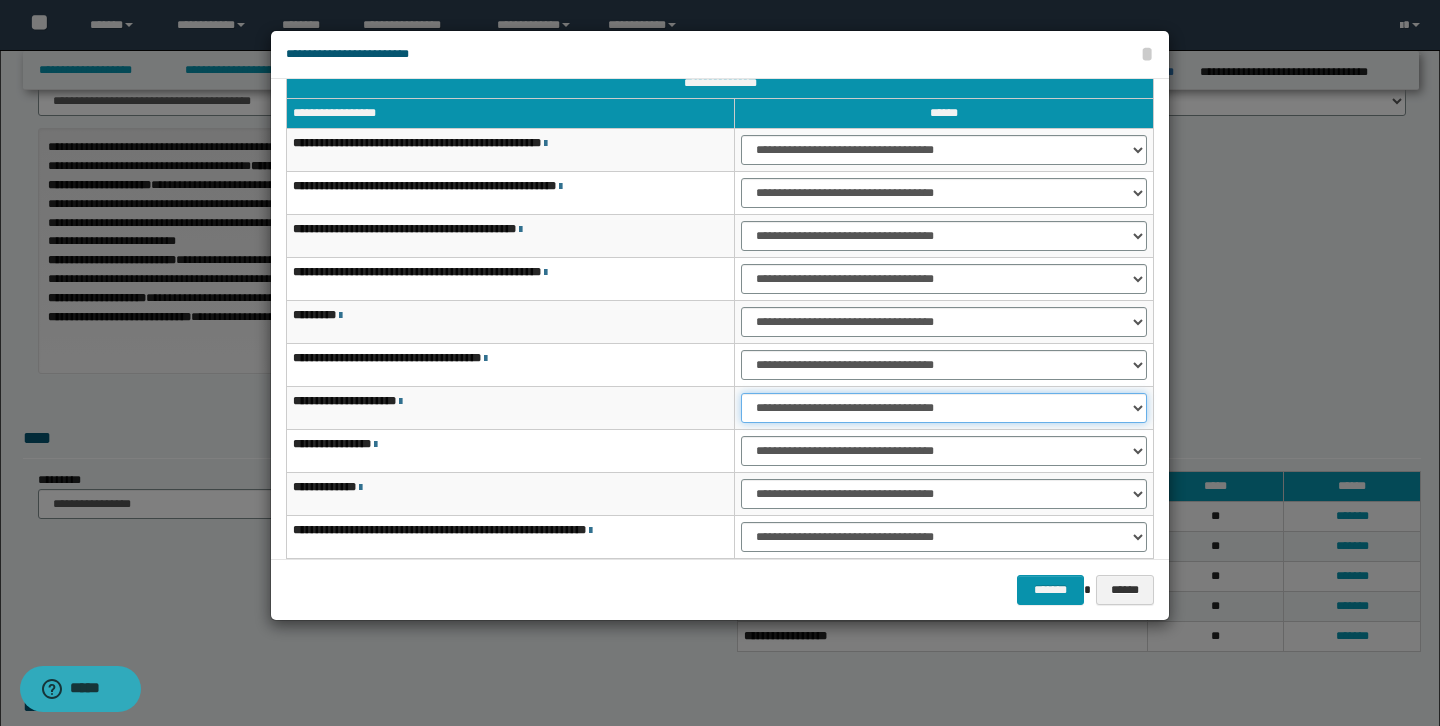 scroll, scrollTop: 14, scrollLeft: 0, axis: vertical 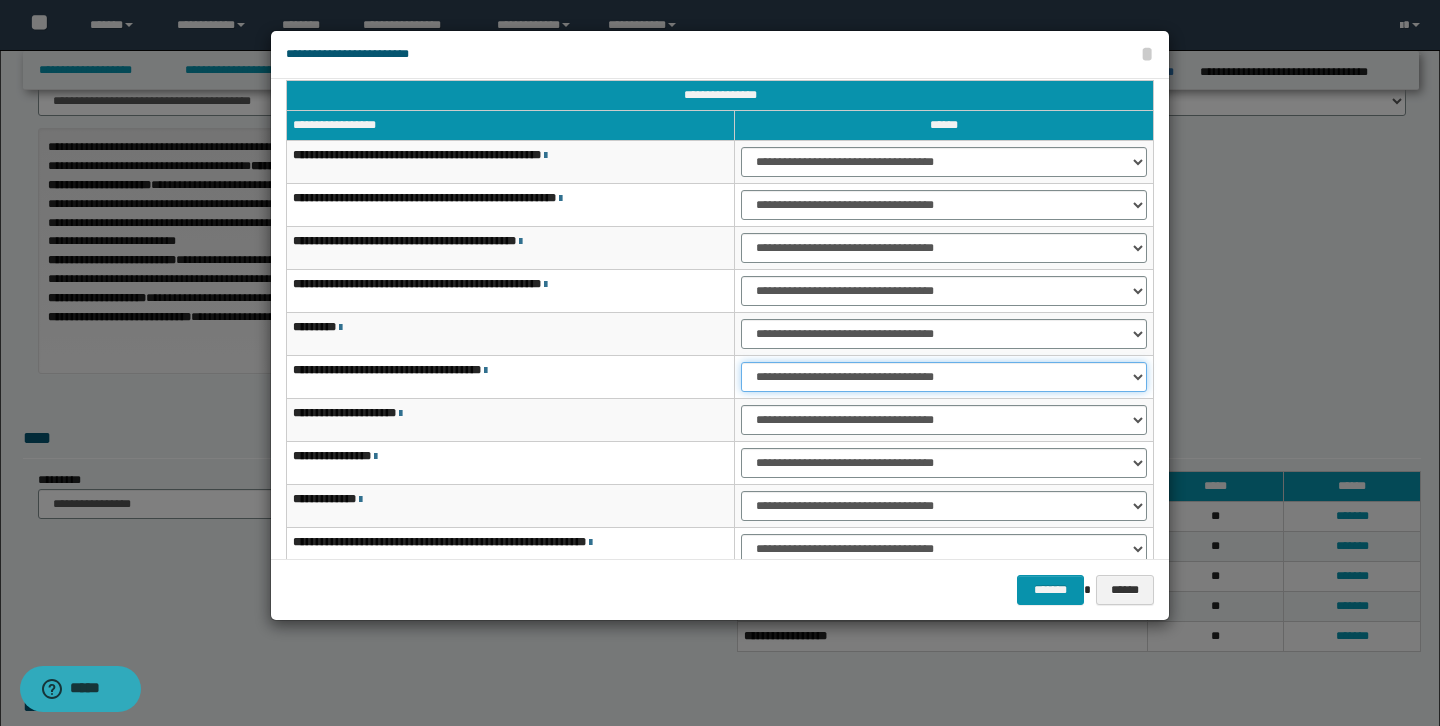 click on "**********" at bounding box center (944, 377) 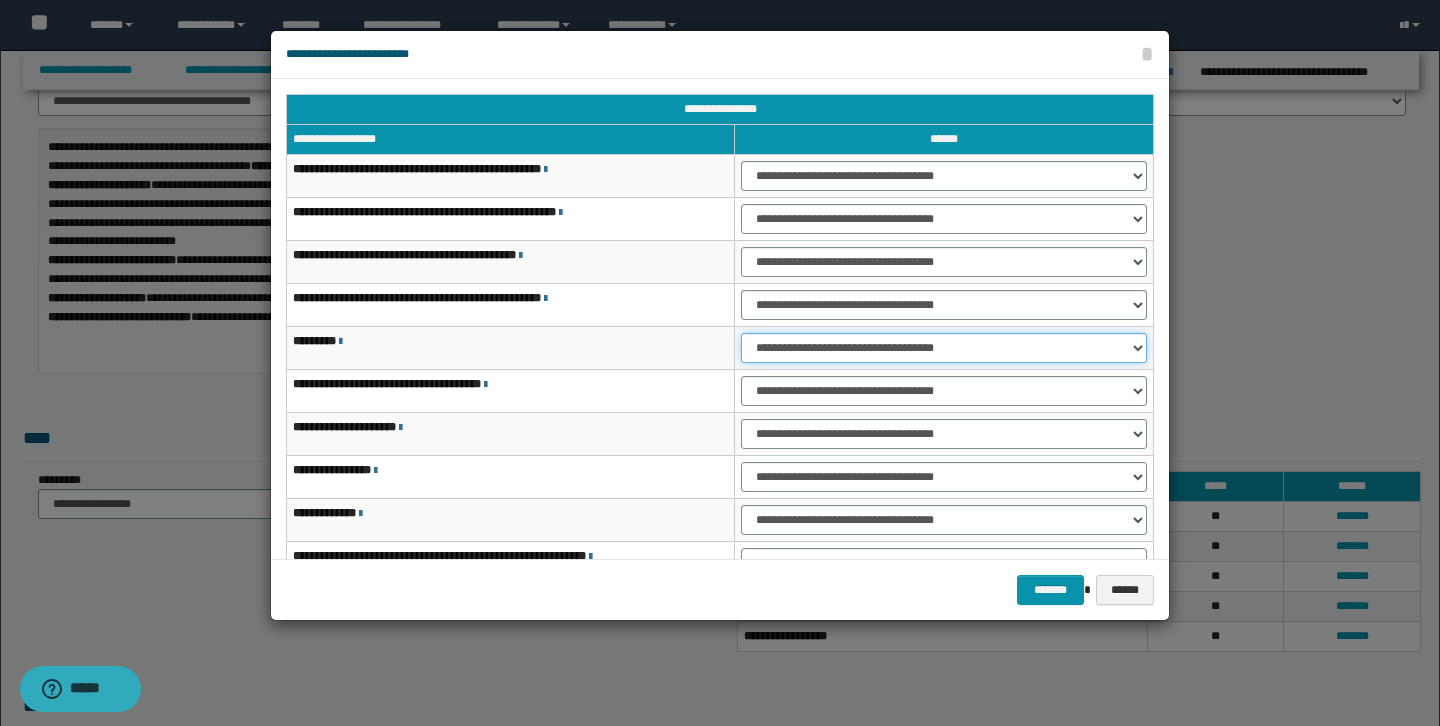click on "**********" at bounding box center (944, 348) 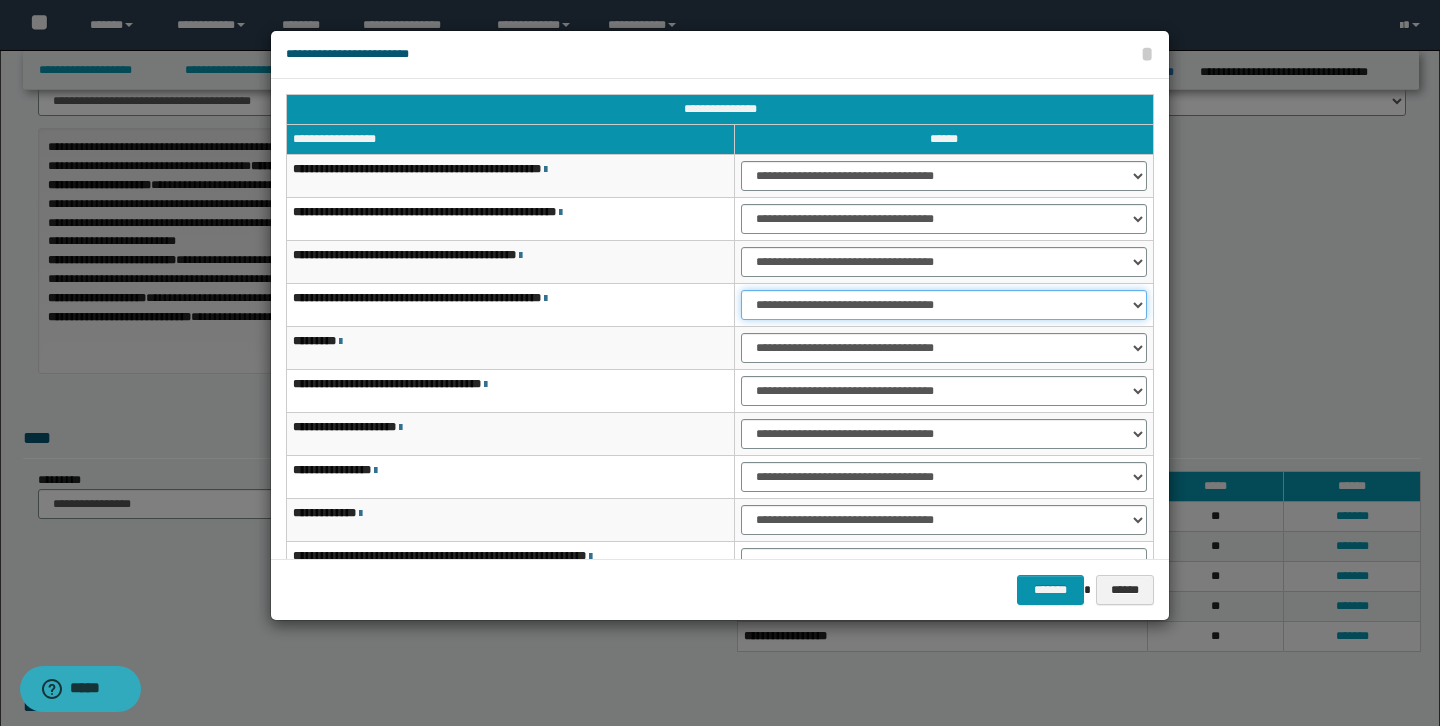 click on "**********" at bounding box center [944, 305] 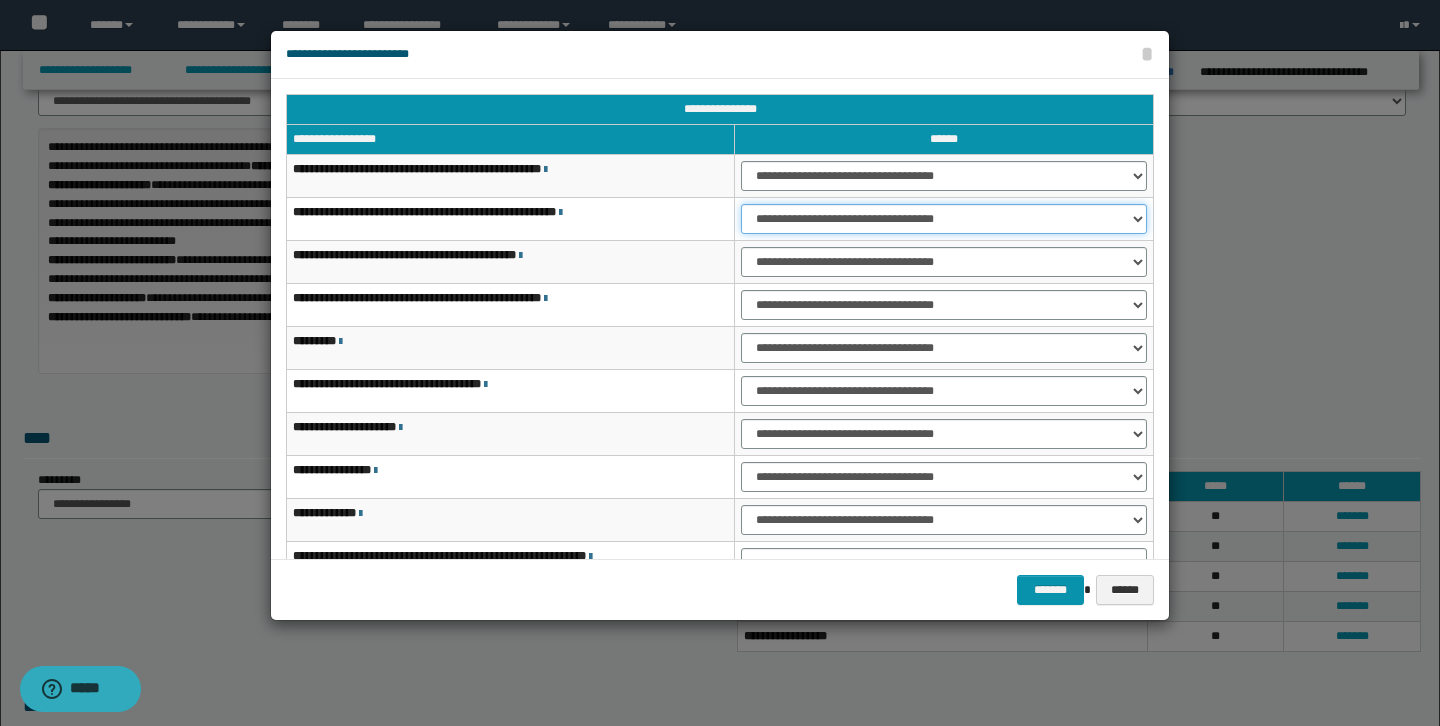 click on "**********" at bounding box center [944, 219] 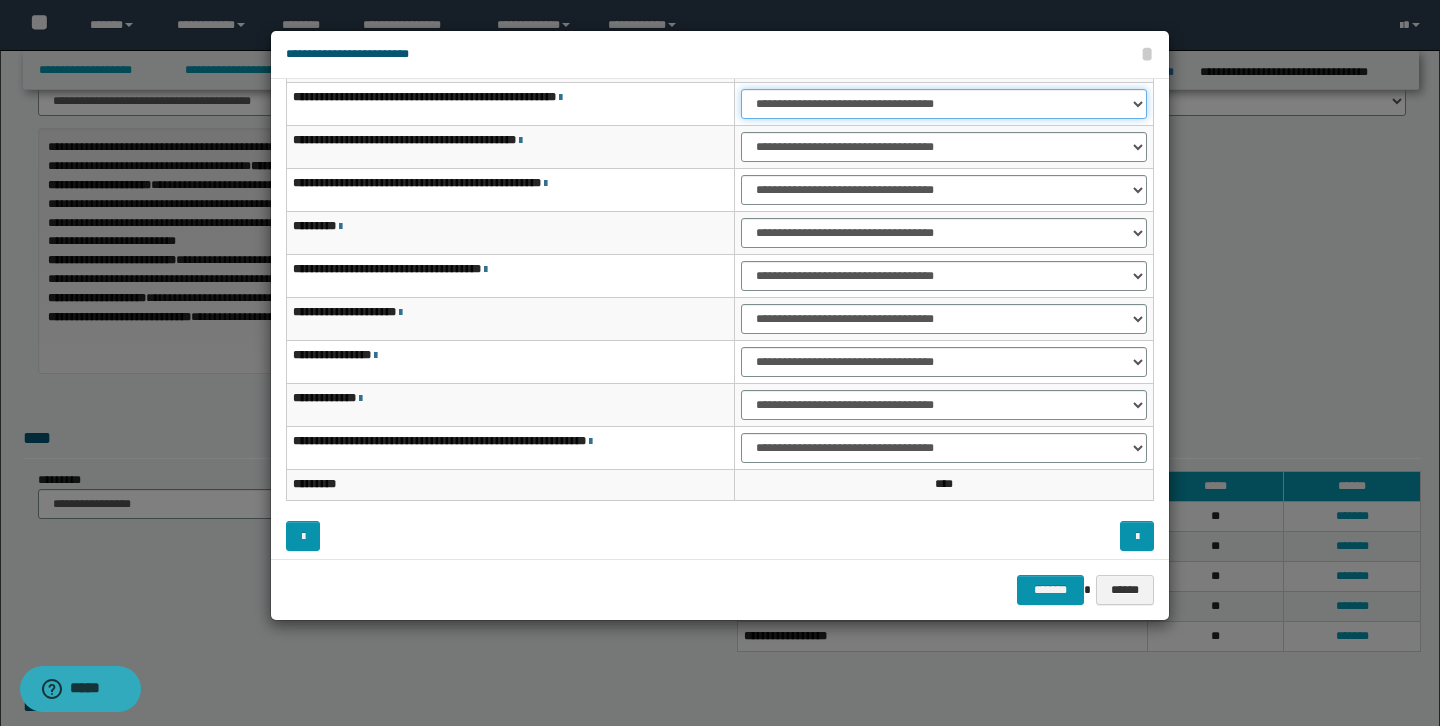 scroll, scrollTop: 121, scrollLeft: 0, axis: vertical 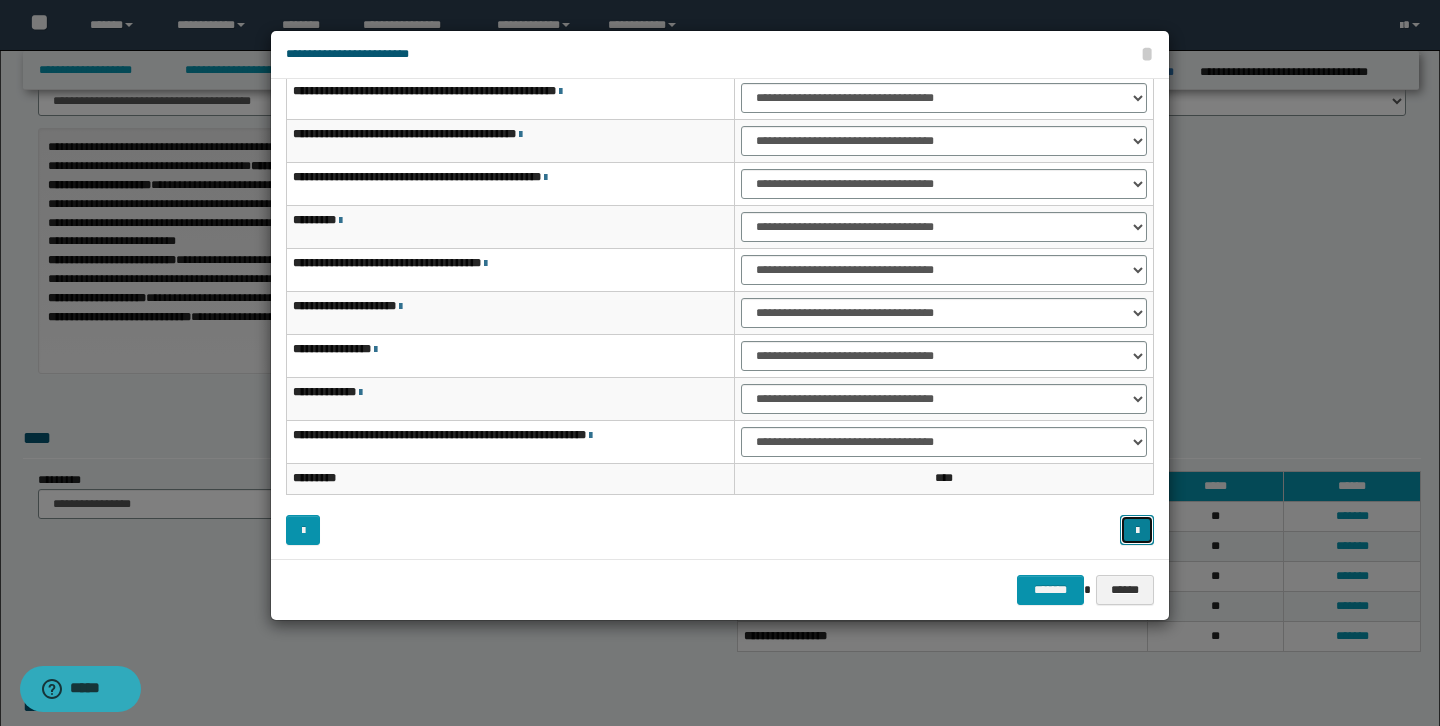 click at bounding box center (1137, 531) 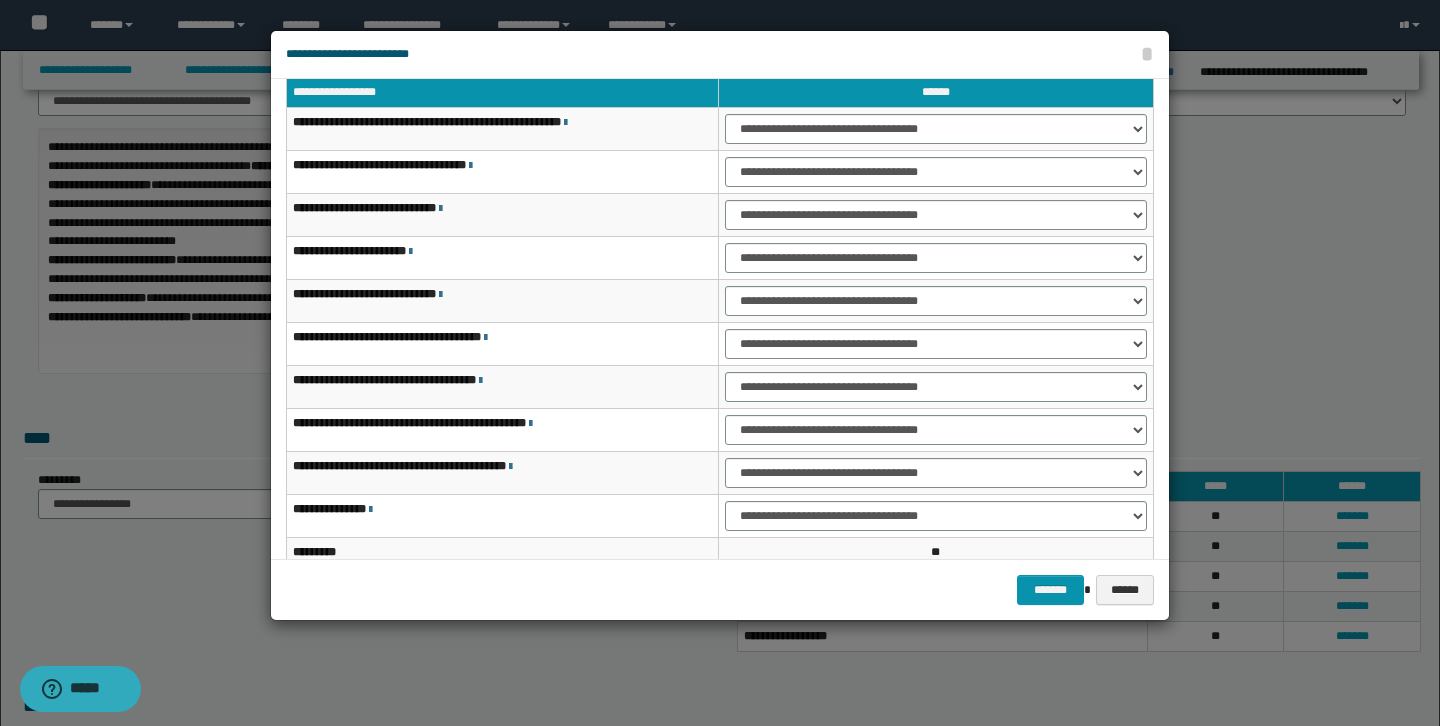 scroll, scrollTop: 48, scrollLeft: 0, axis: vertical 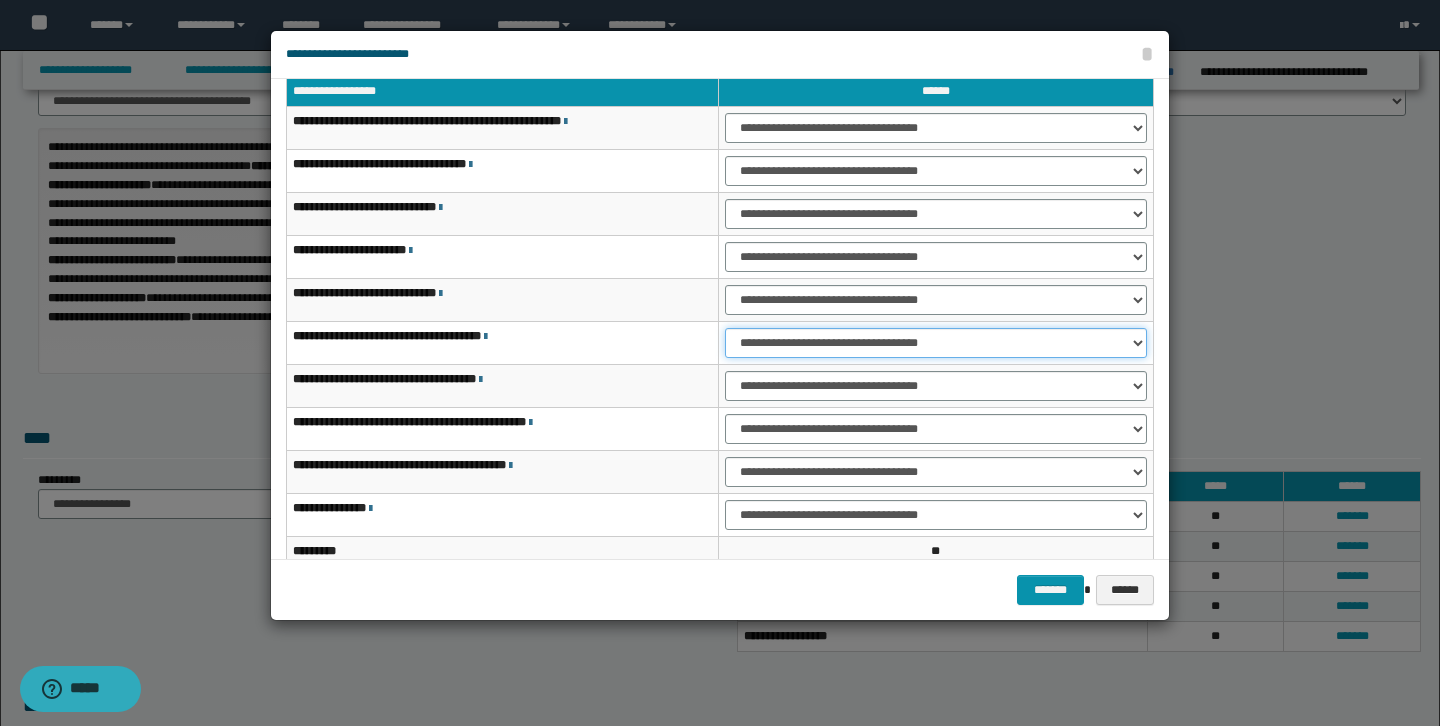 click on "**********" at bounding box center (936, 343) 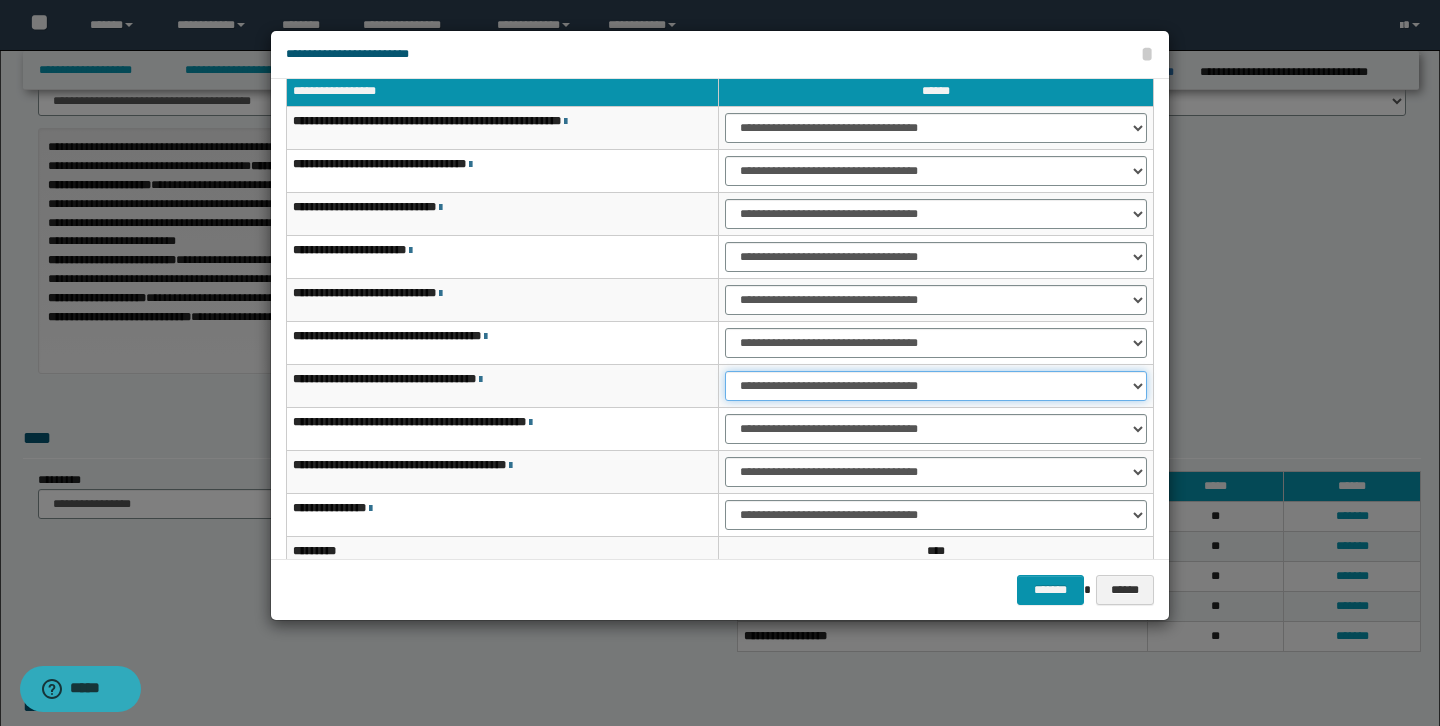 click on "**********" at bounding box center (936, 386) 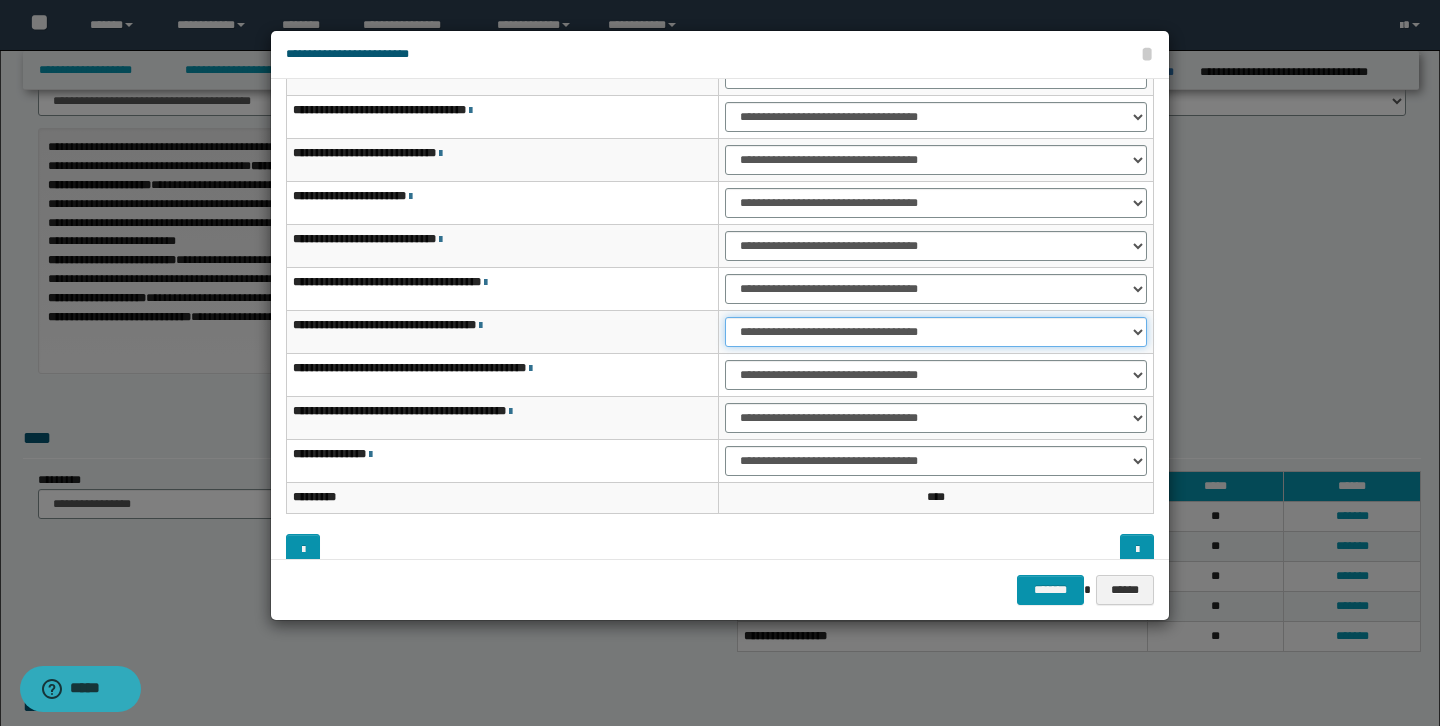 scroll, scrollTop: 121, scrollLeft: 0, axis: vertical 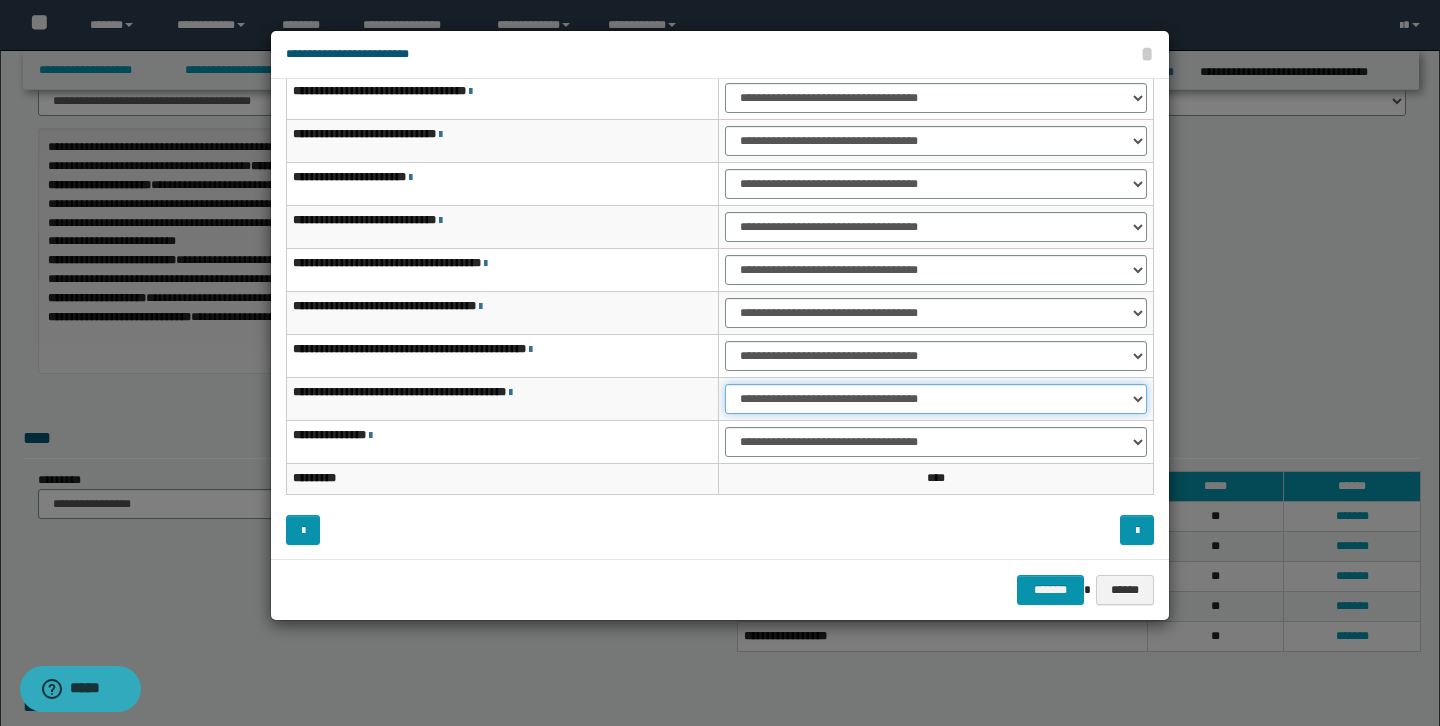 click on "**********" at bounding box center [936, 399] 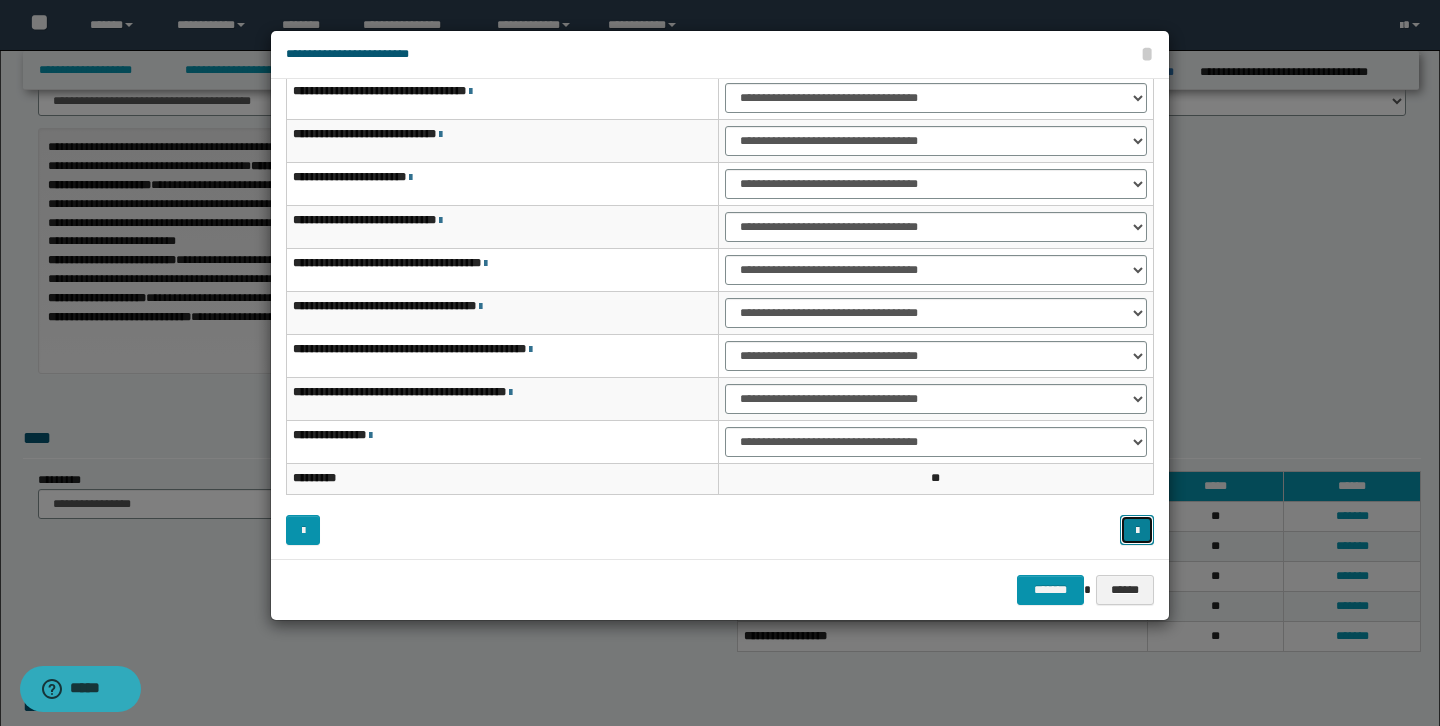click at bounding box center [1137, 531] 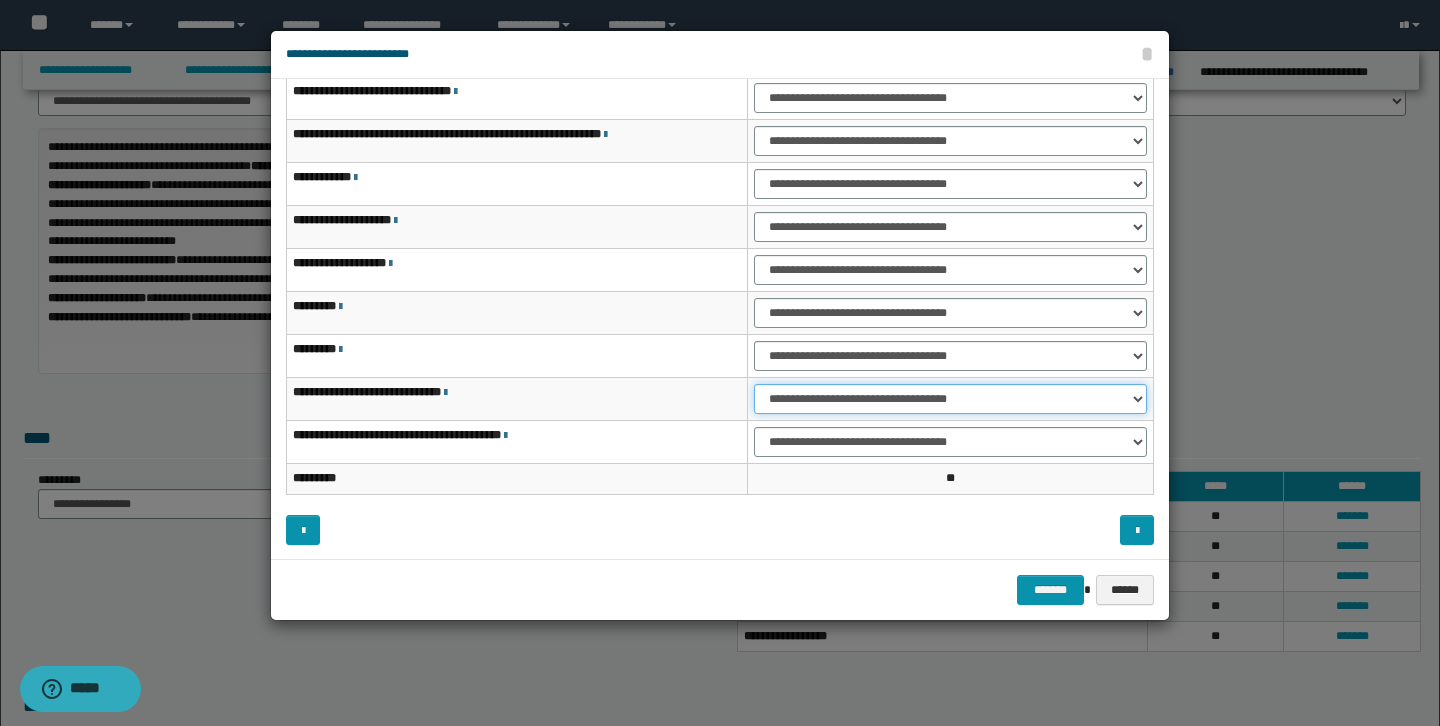 click on "**********" at bounding box center (950, 399) 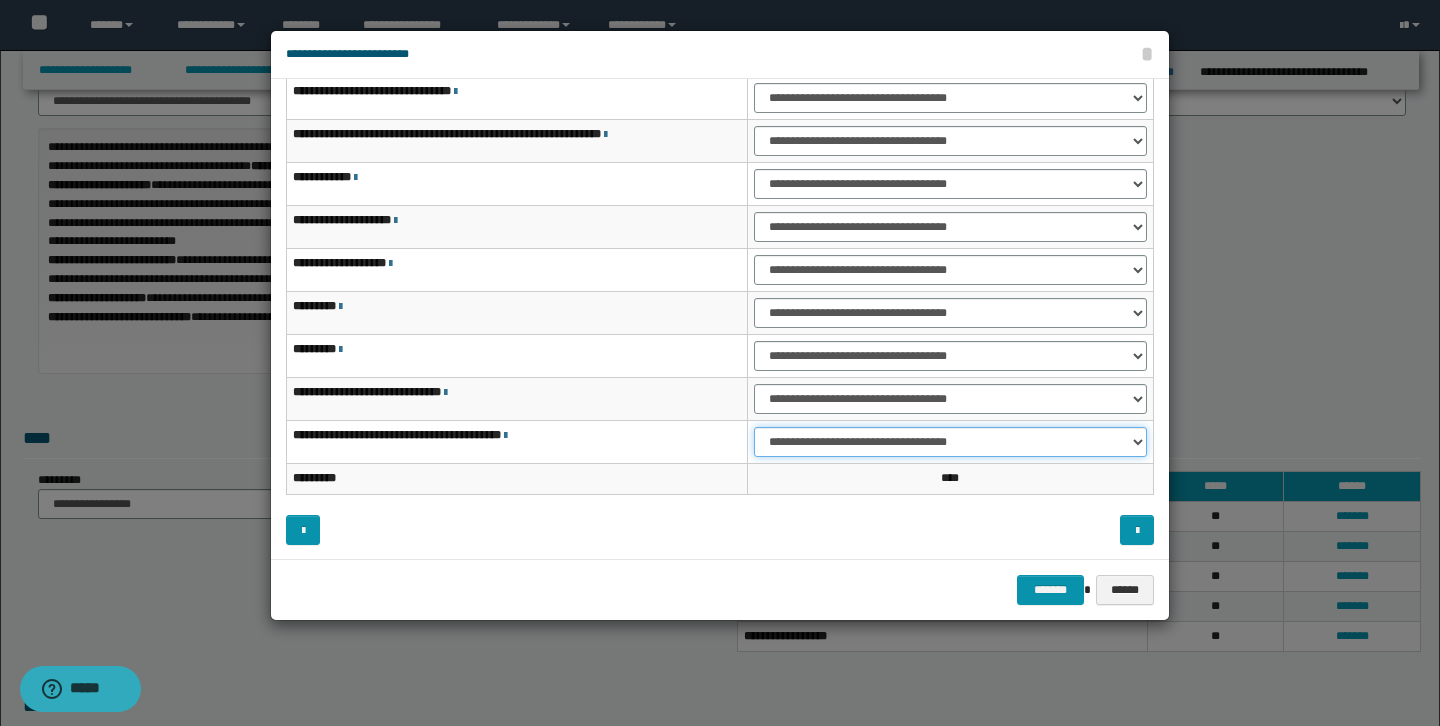 click on "**********" at bounding box center [950, 442] 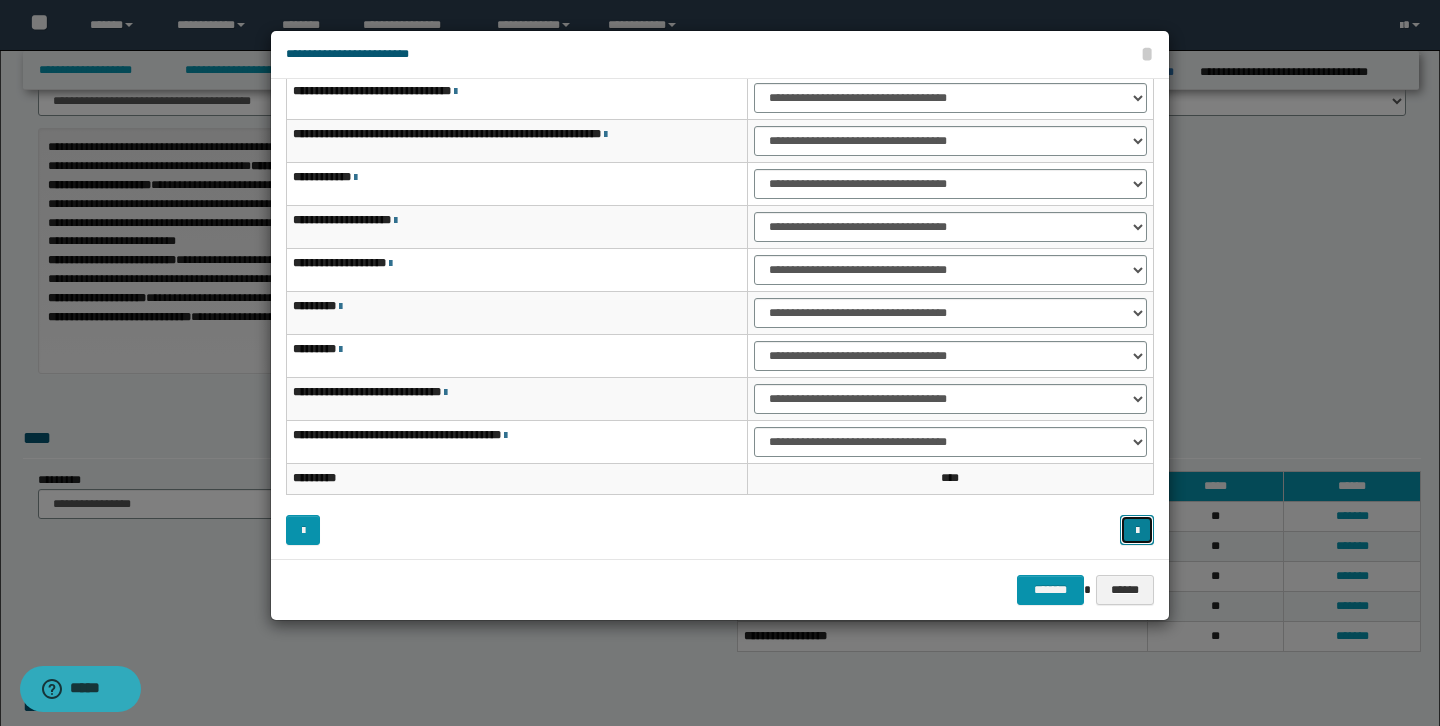 click at bounding box center [1137, 531] 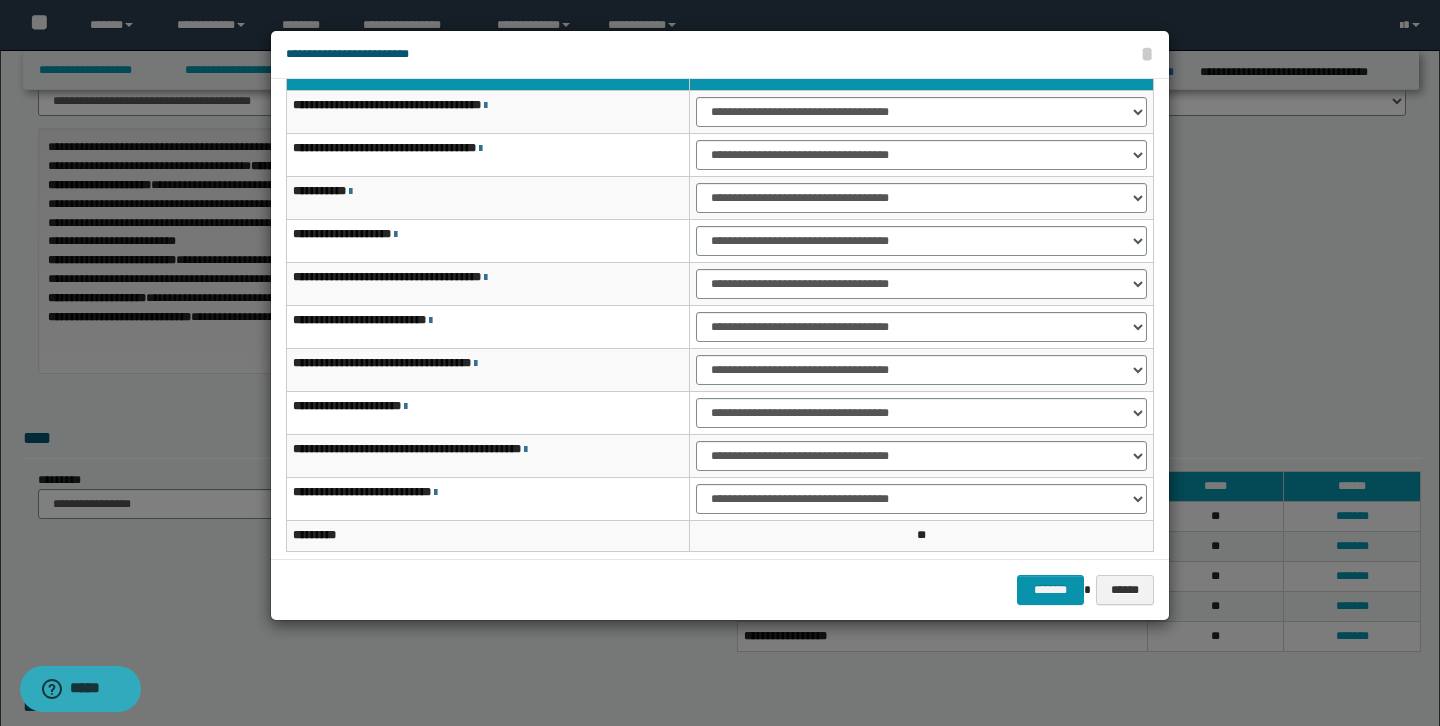 scroll, scrollTop: 59, scrollLeft: 0, axis: vertical 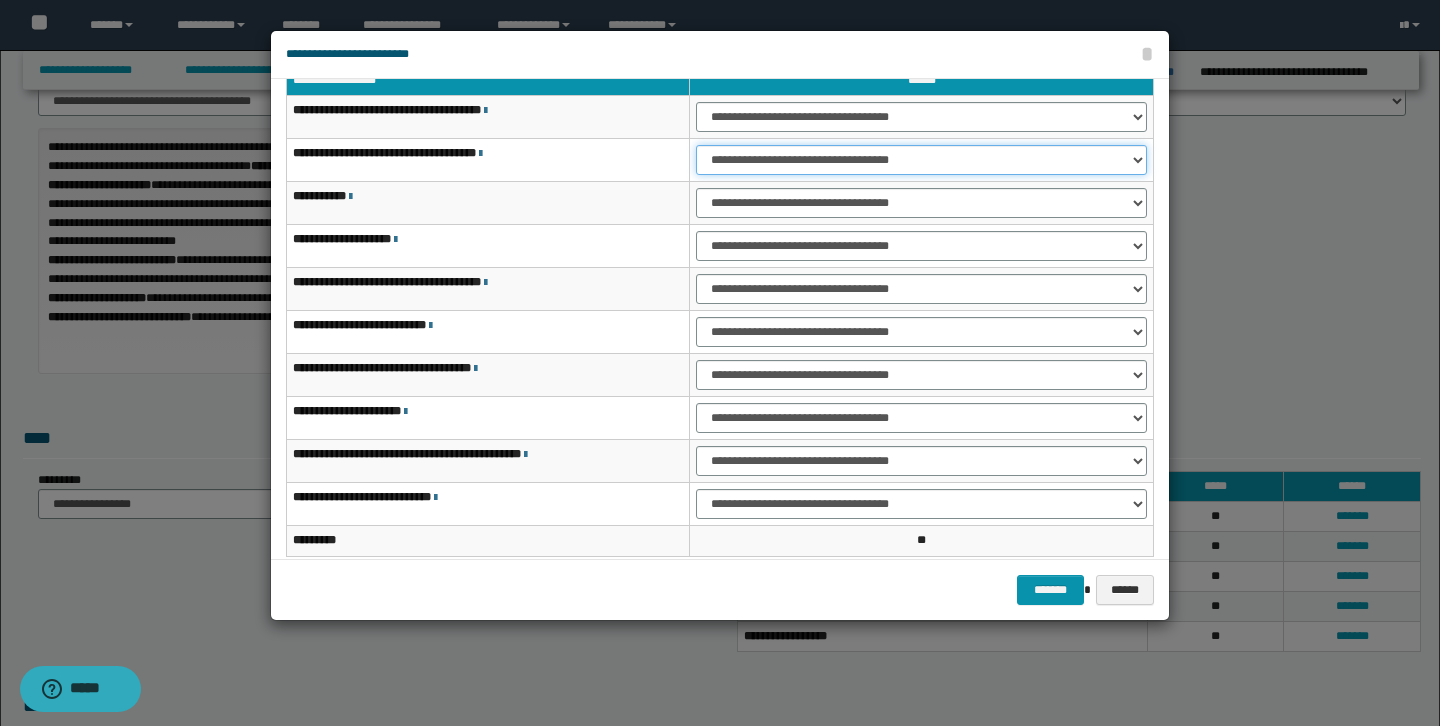 click on "**********" at bounding box center [921, 160] 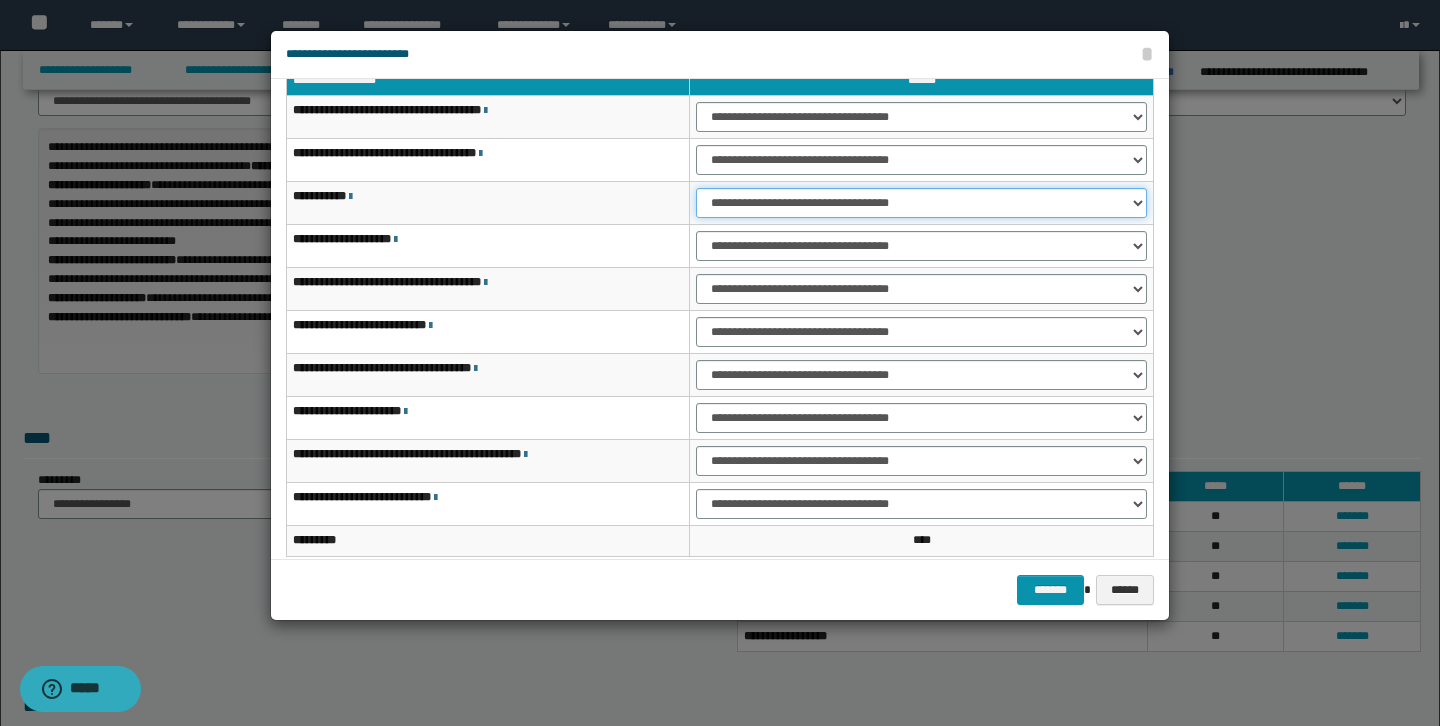 click on "**********" at bounding box center (921, 203) 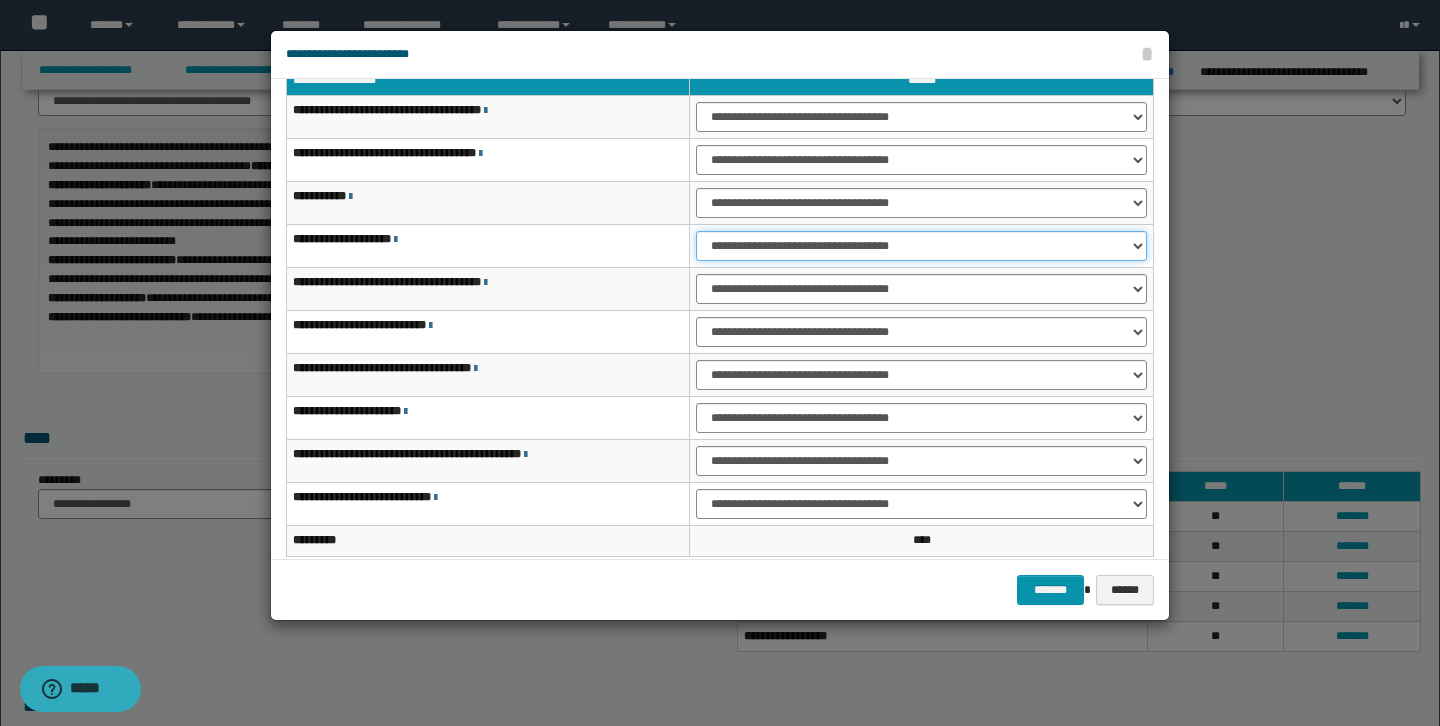 click on "**********" at bounding box center (921, 246) 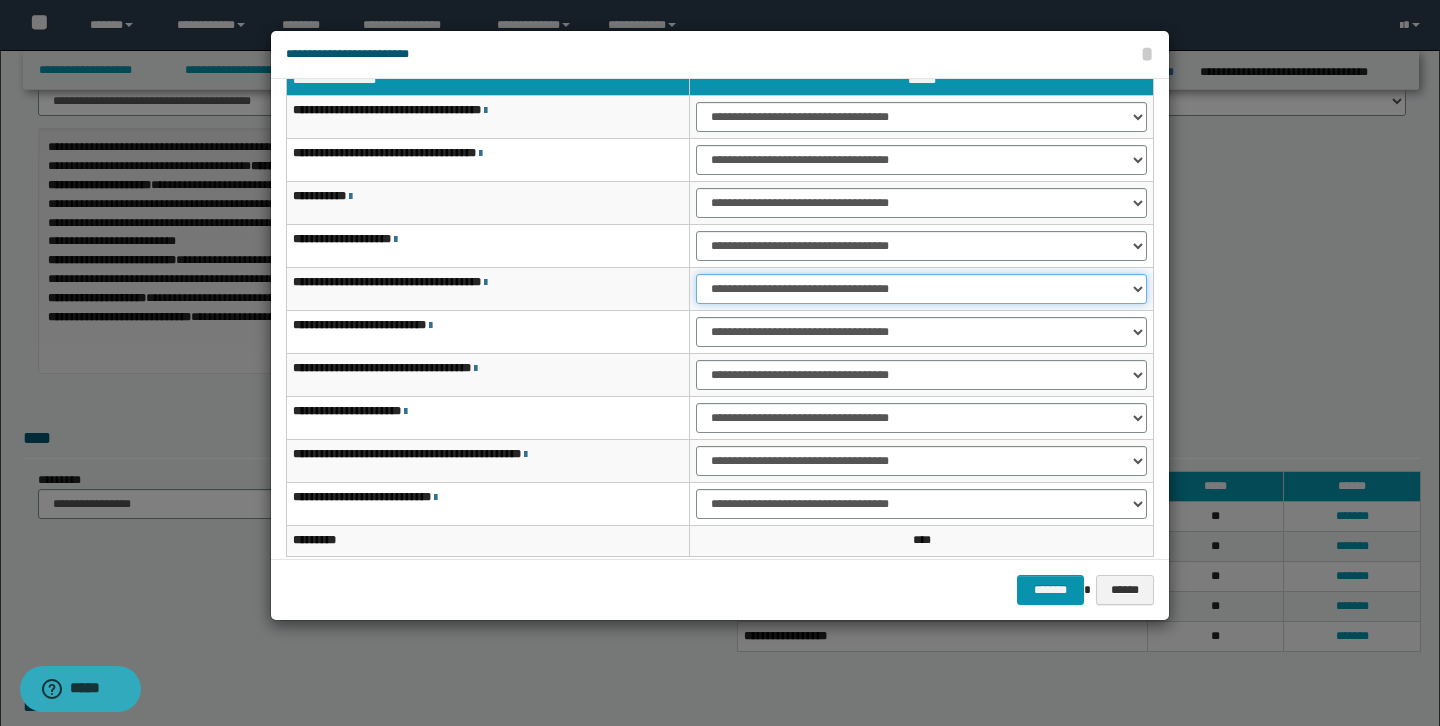 click on "**********" at bounding box center [921, 289] 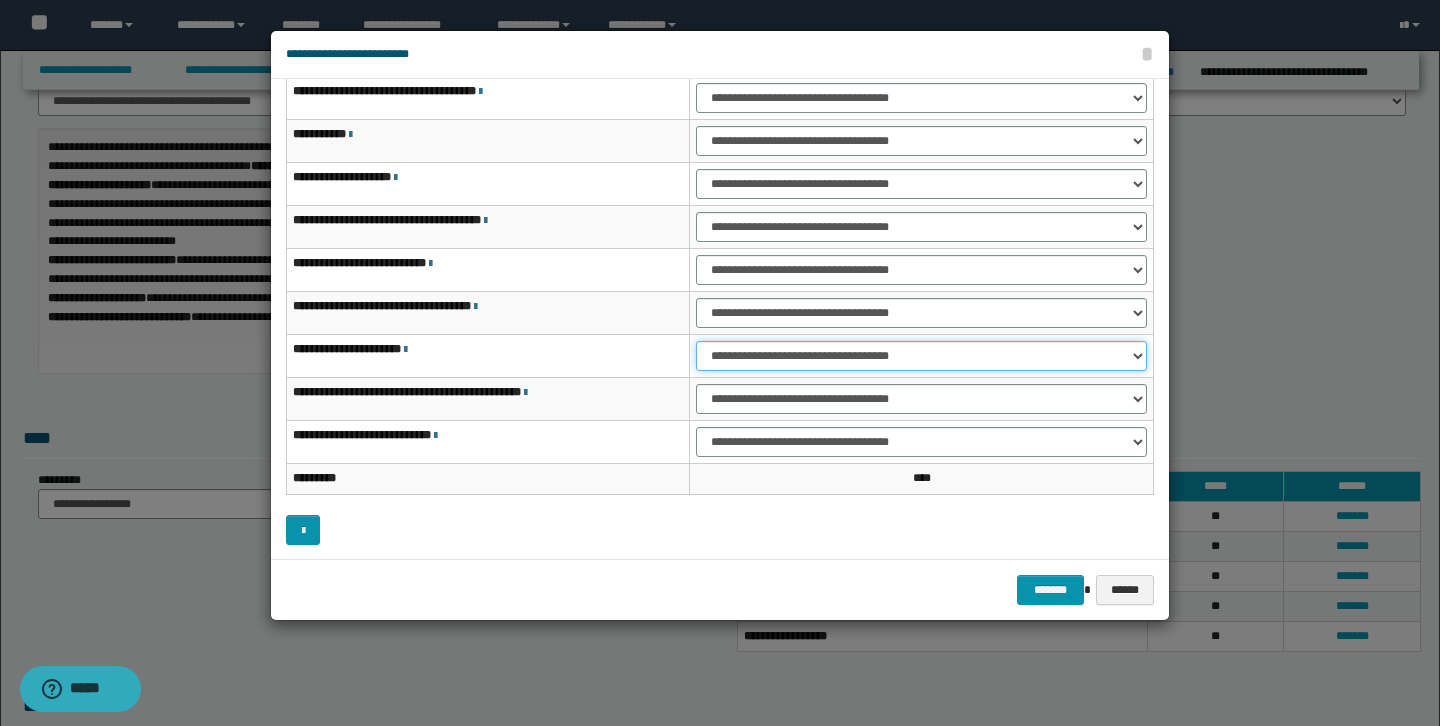 click on "**********" at bounding box center (921, 356) 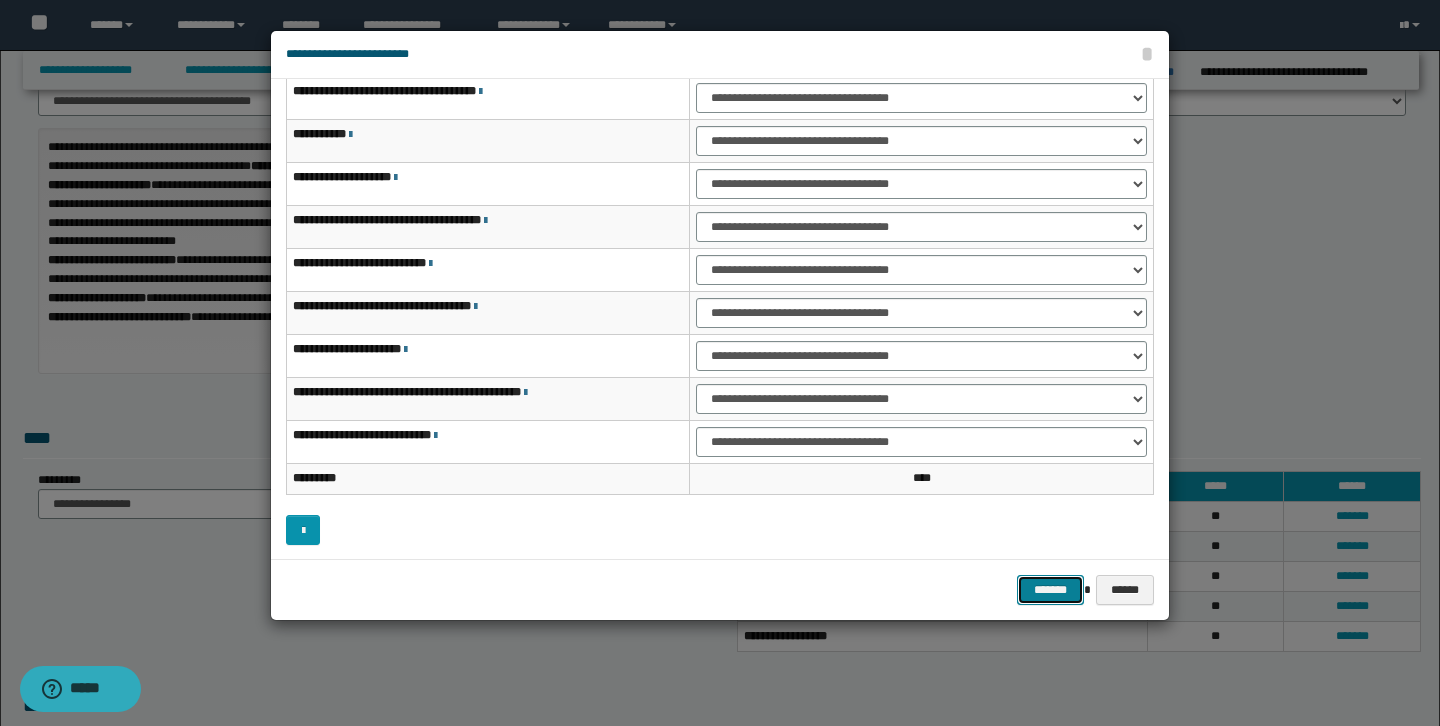 click on "*******" at bounding box center (1051, 590) 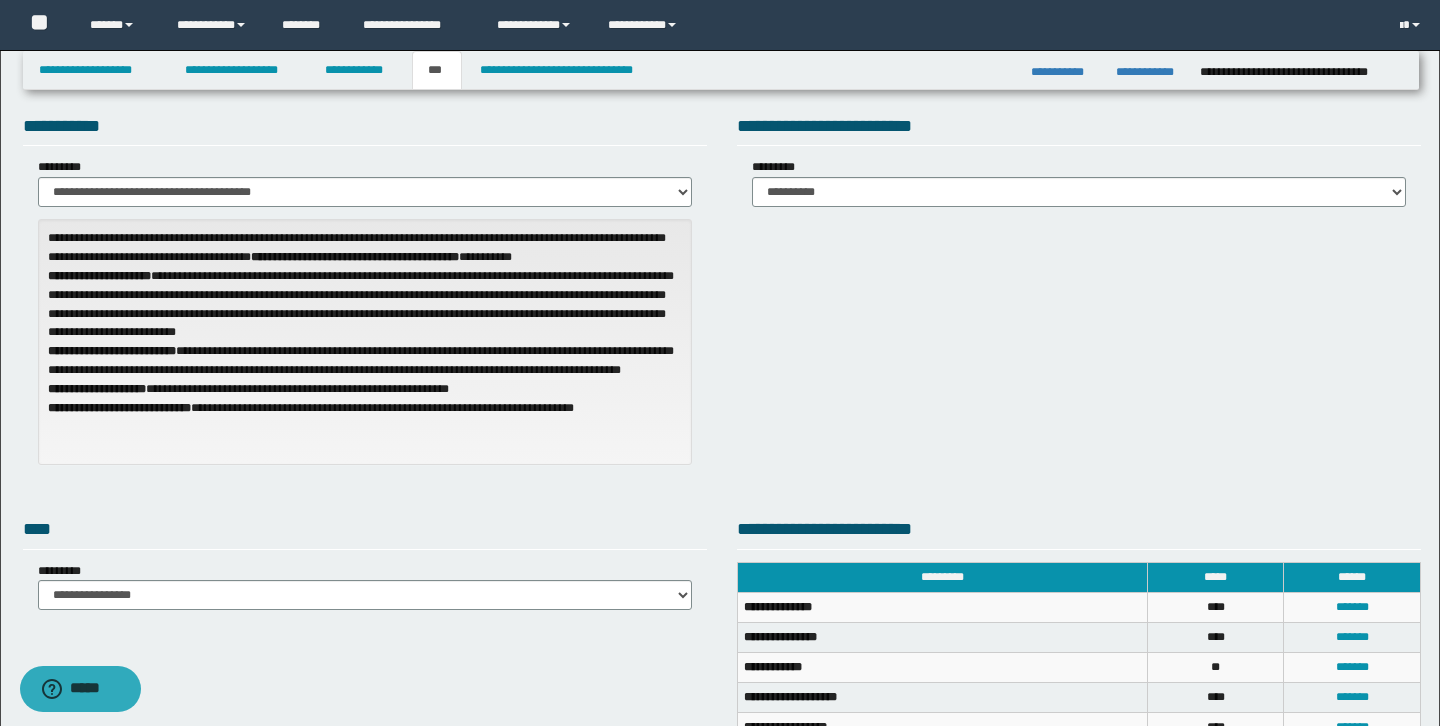scroll, scrollTop: 0, scrollLeft: 0, axis: both 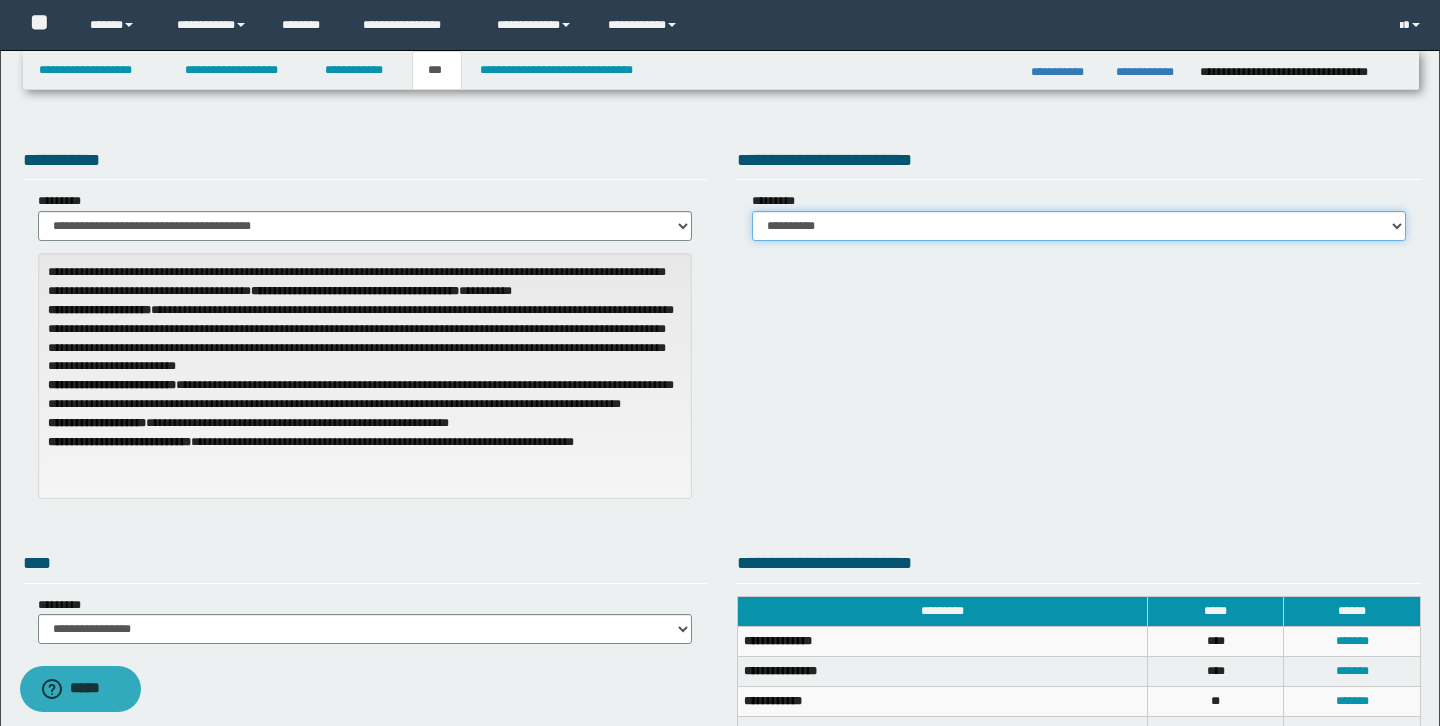 click on "**********" at bounding box center [1079, 226] 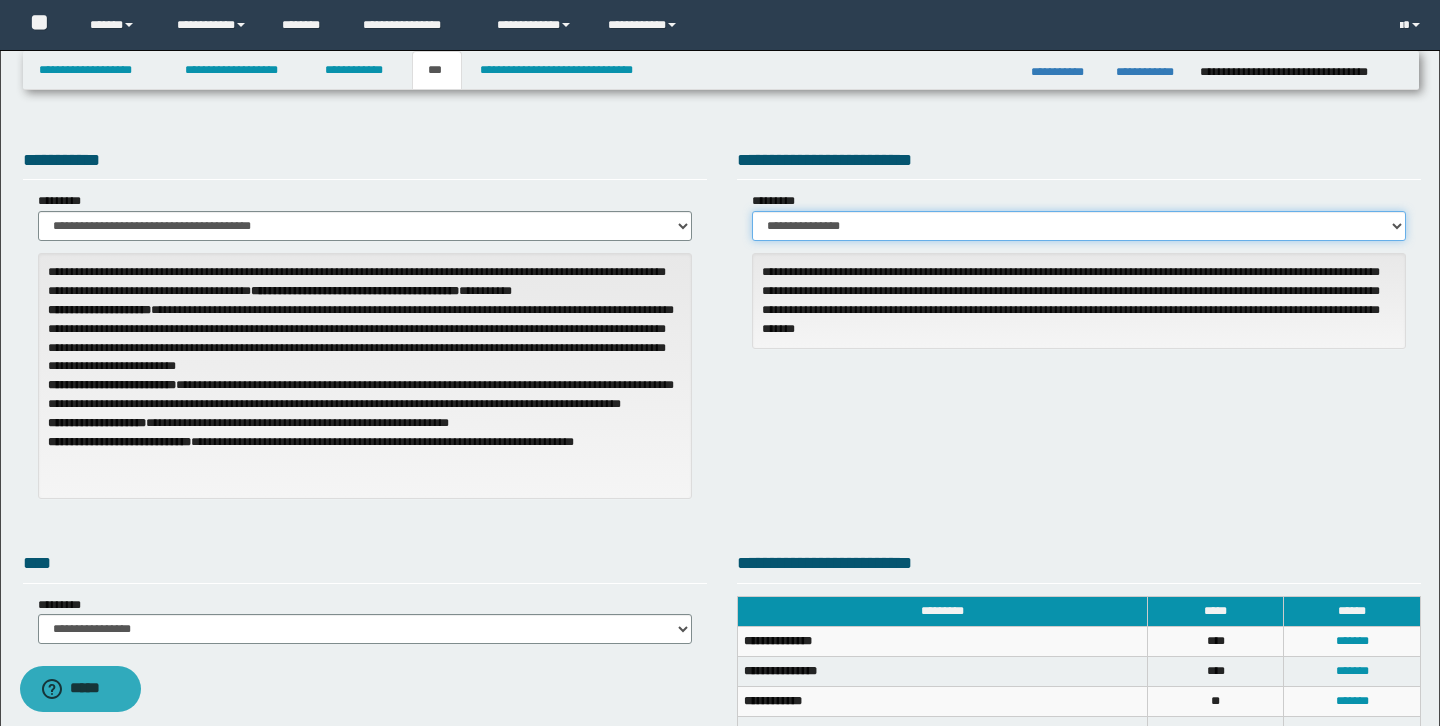 click on "**********" at bounding box center (1079, 226) 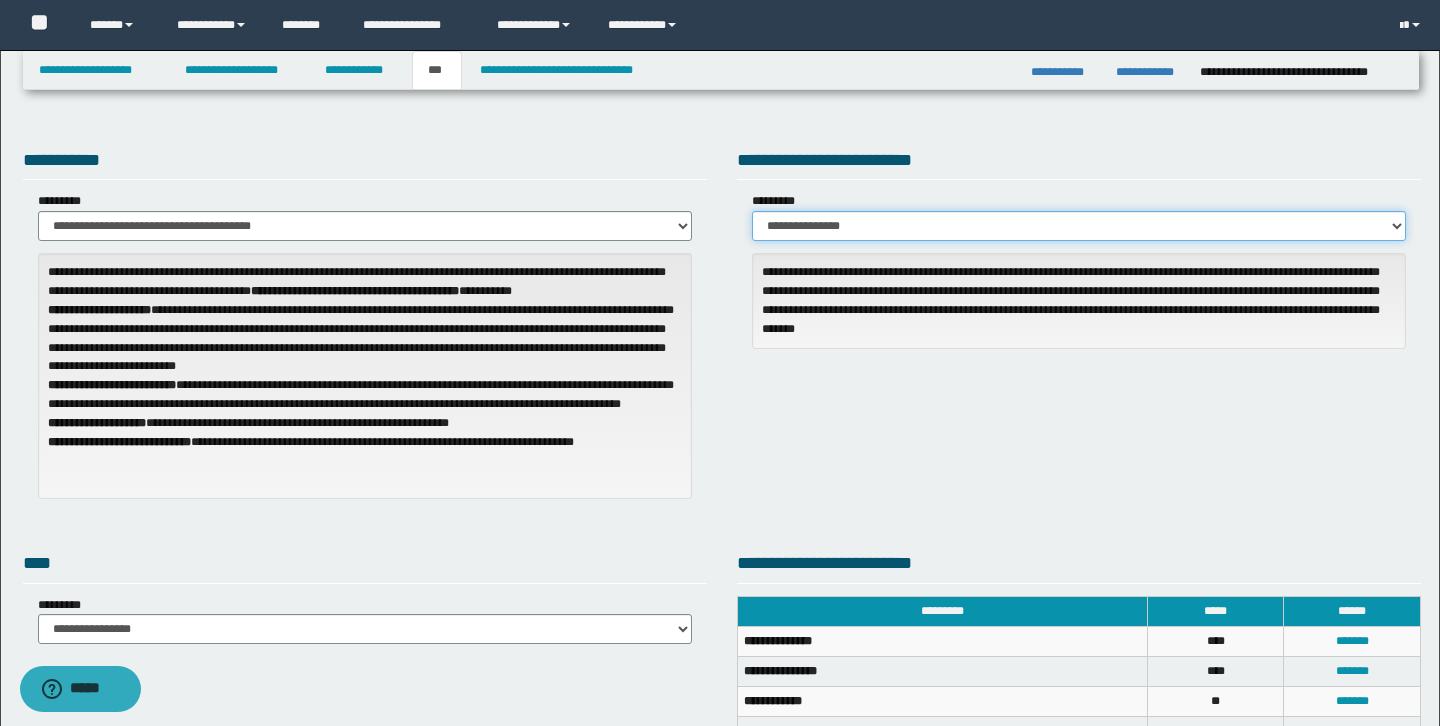 select on "***" 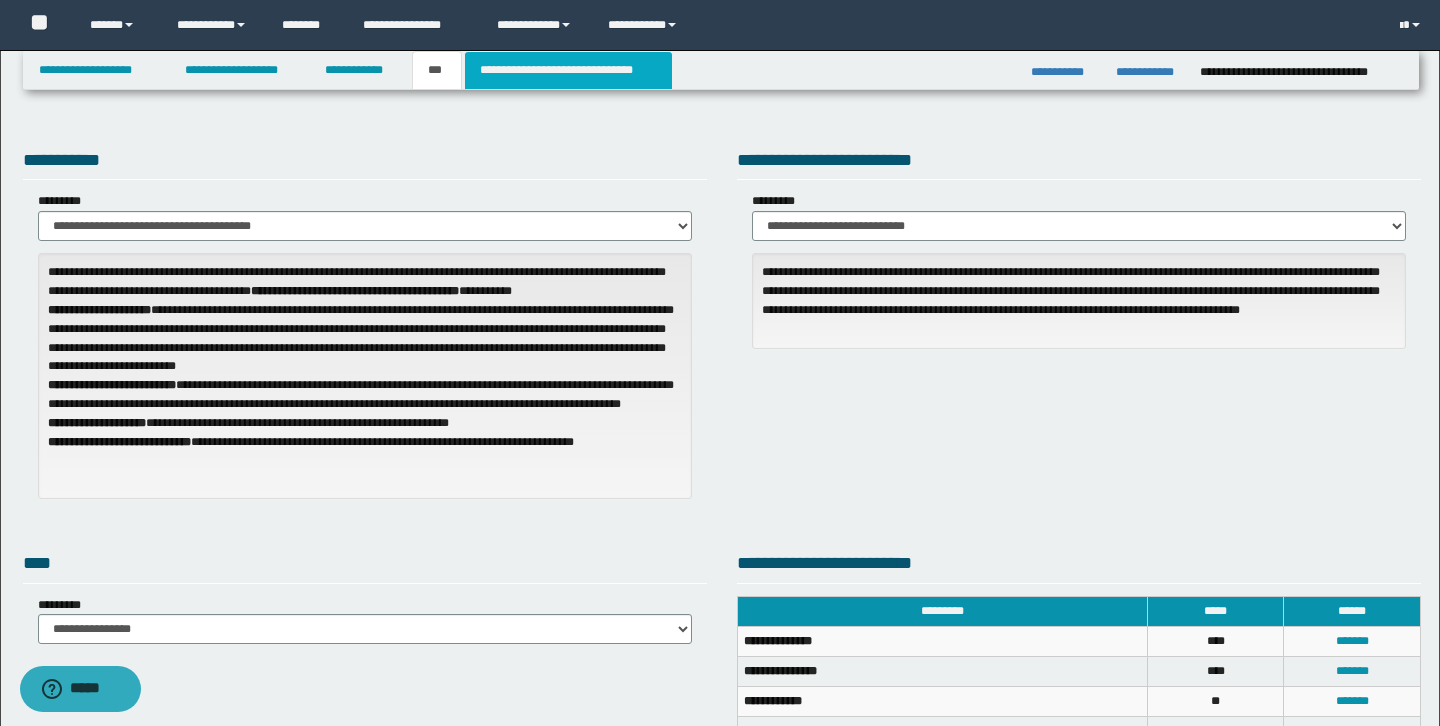 click on "**********" at bounding box center [568, 70] 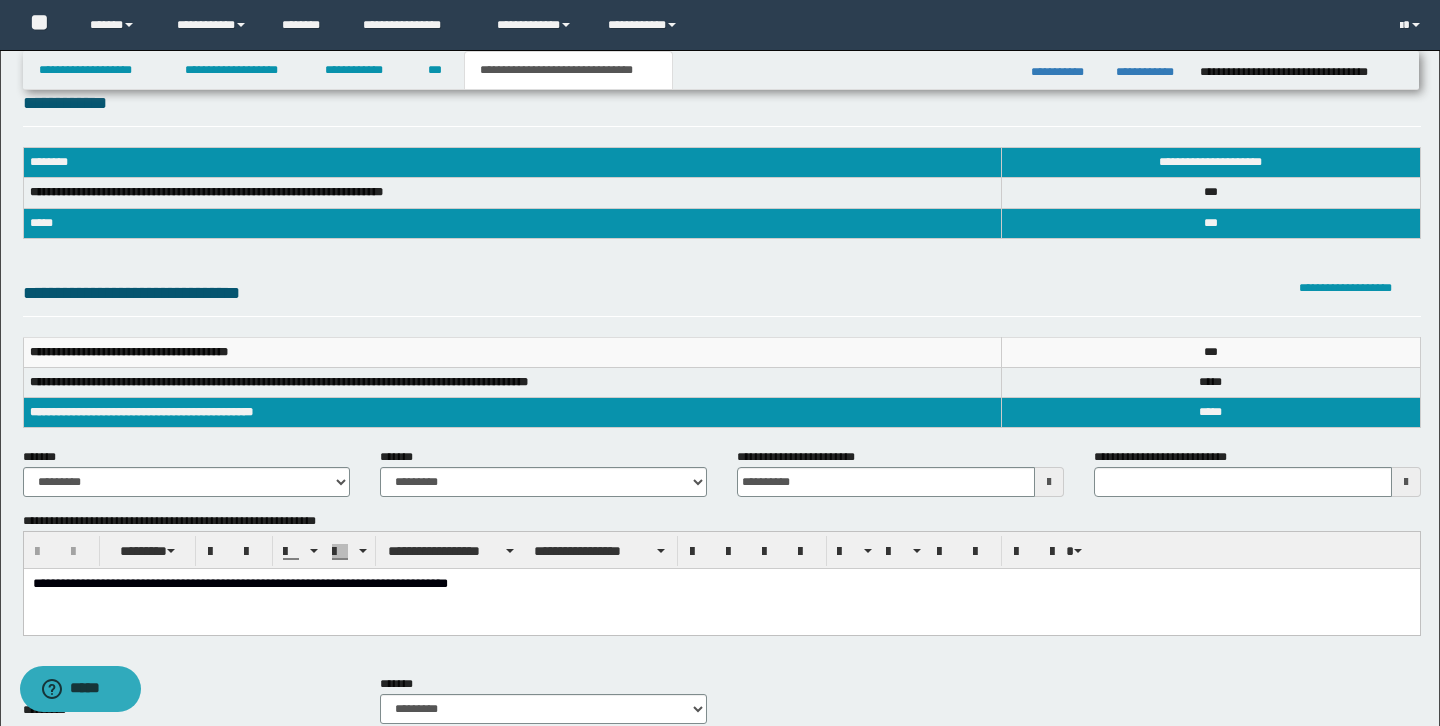 scroll, scrollTop: 34, scrollLeft: 0, axis: vertical 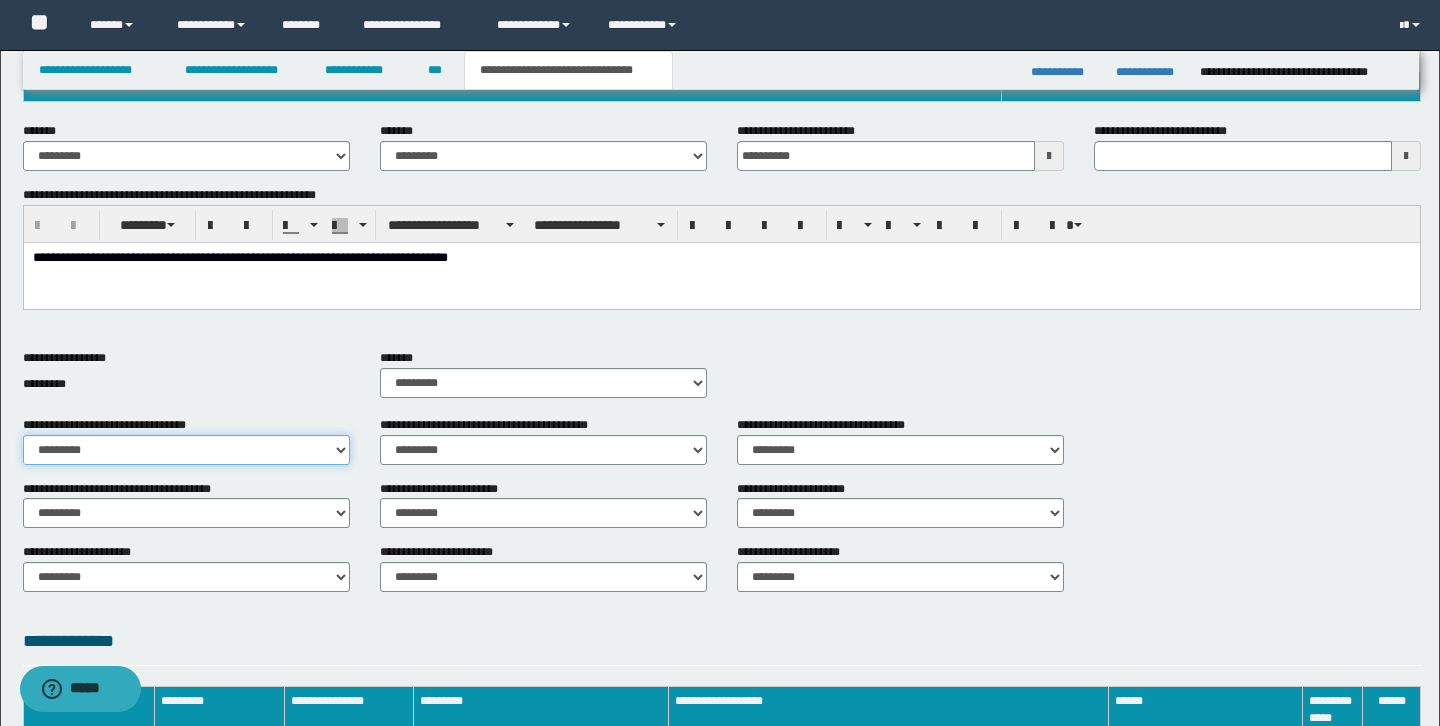 click on "*********
**
**" at bounding box center [186, 450] 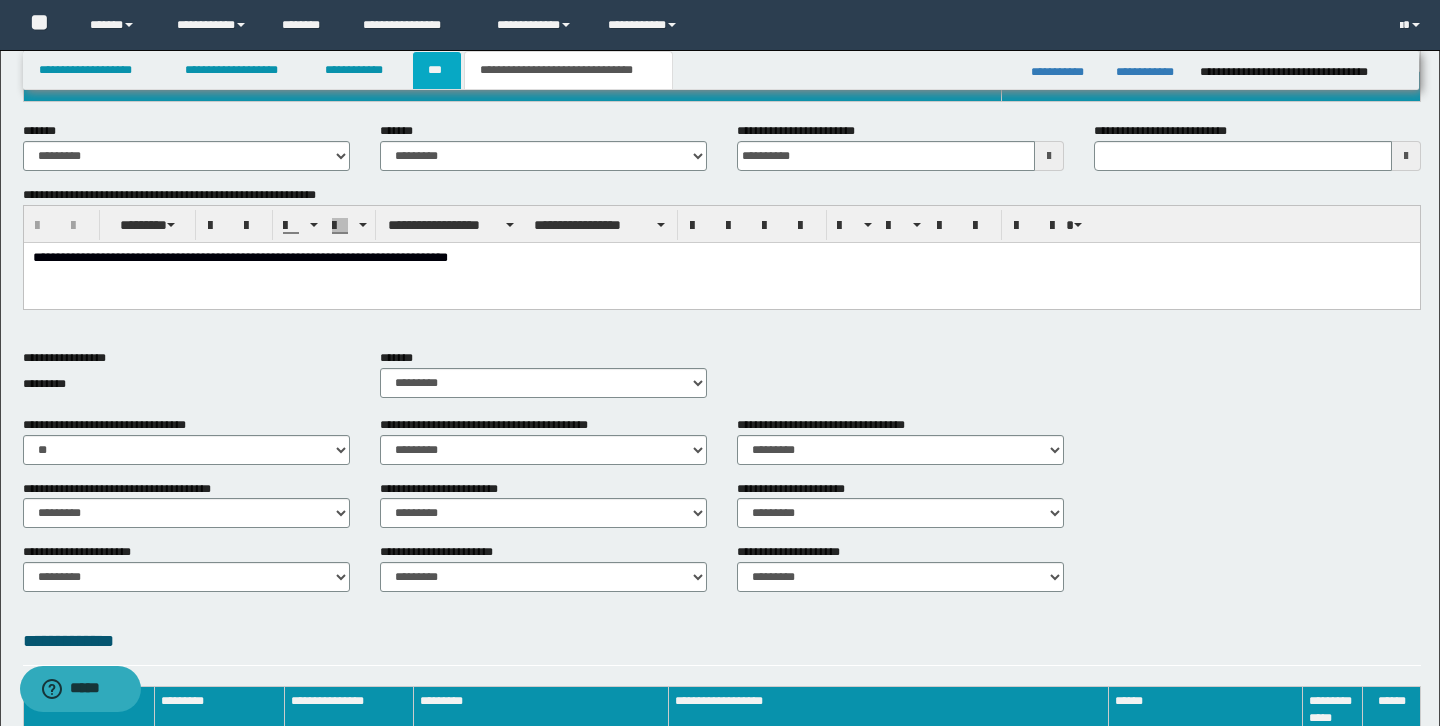 click on "***" at bounding box center [437, 70] 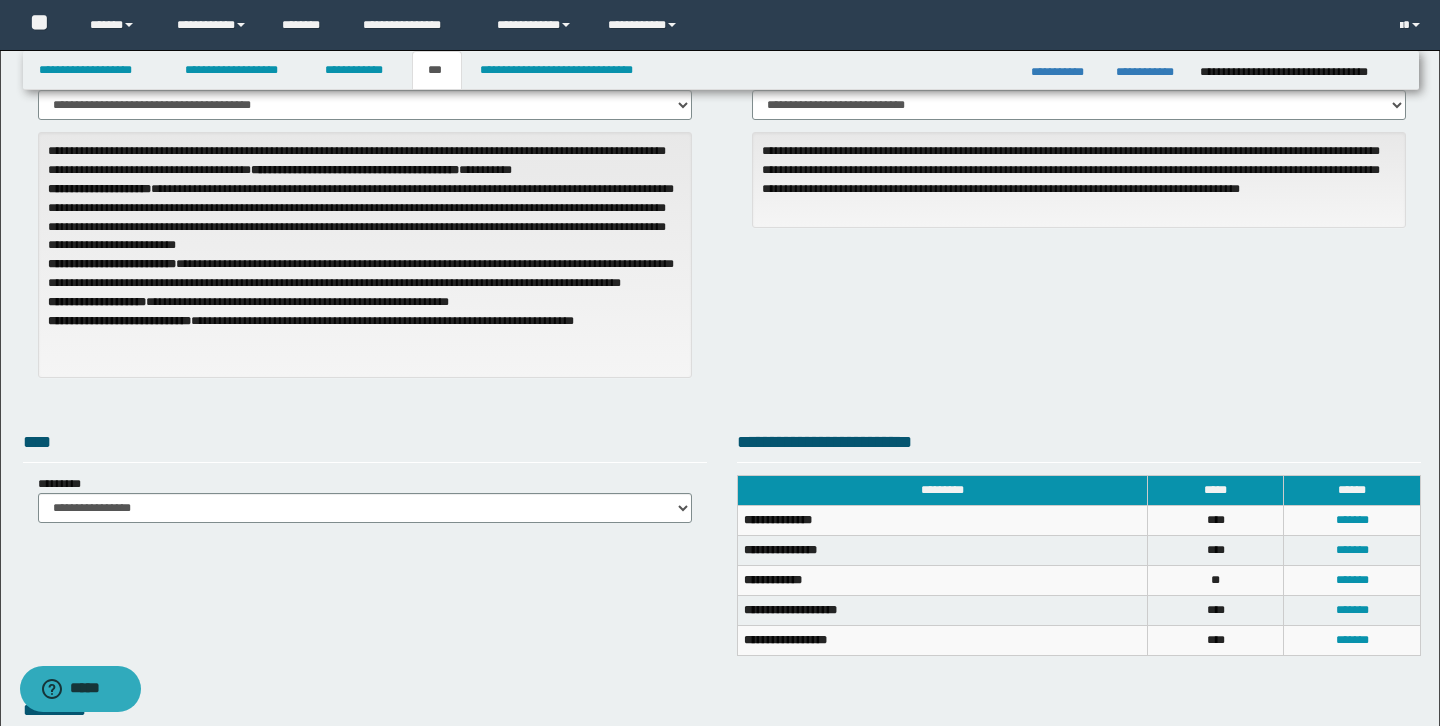 scroll, scrollTop: 120, scrollLeft: 0, axis: vertical 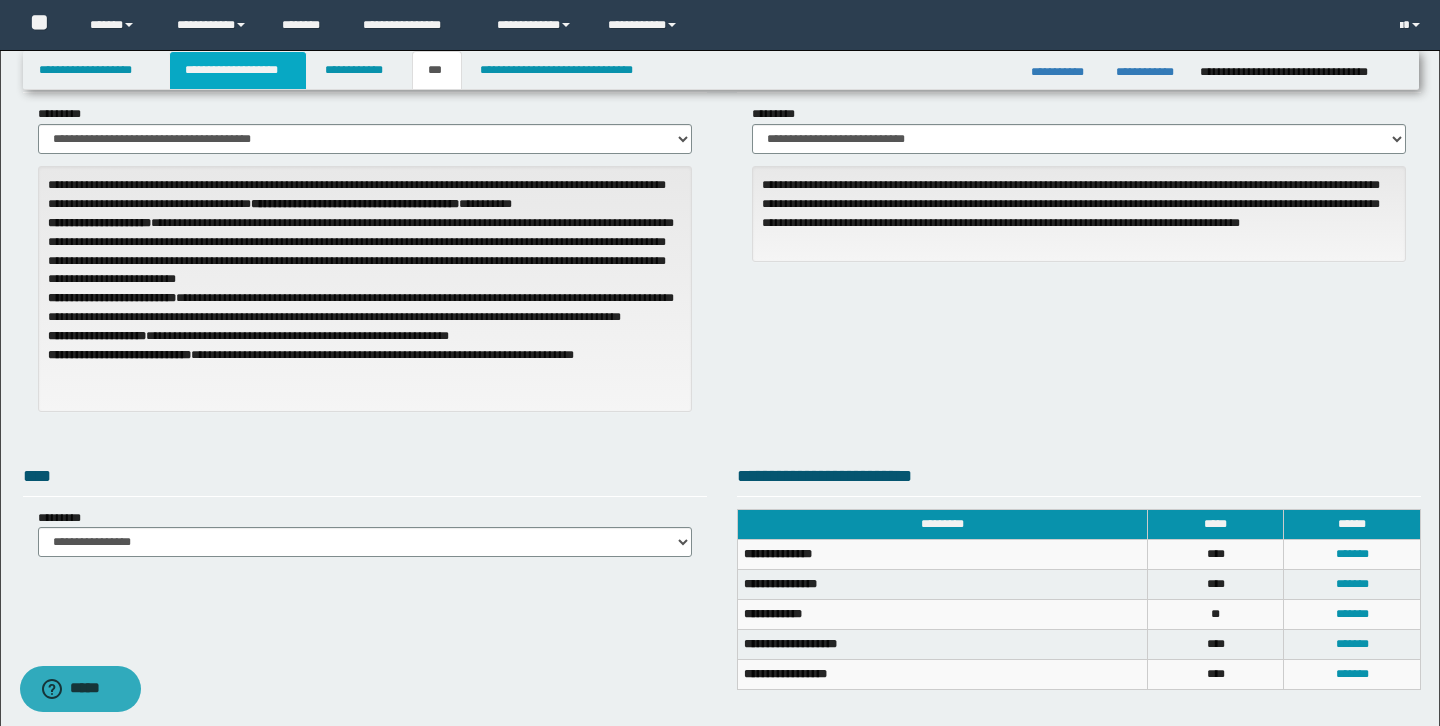 click on "**********" at bounding box center [238, 70] 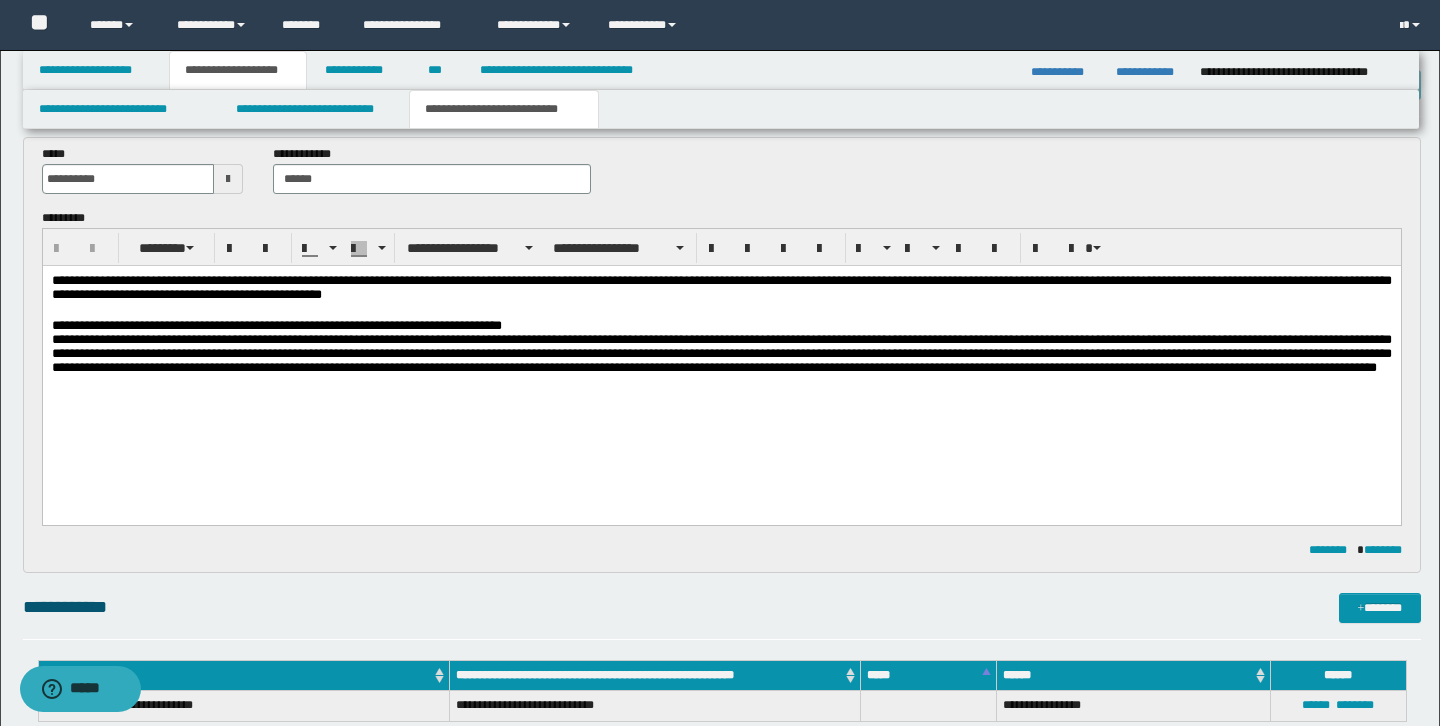 scroll, scrollTop: 0, scrollLeft: 0, axis: both 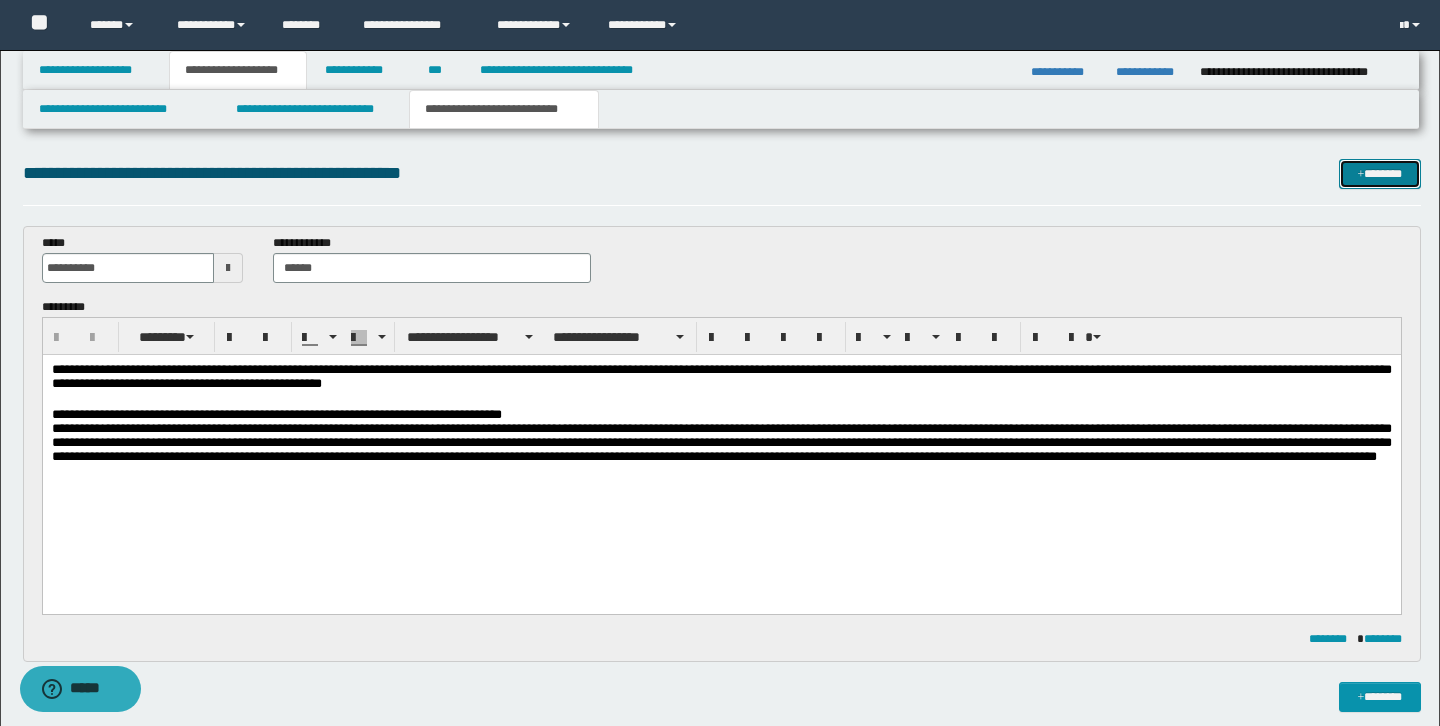click on "*******" at bounding box center [1380, 174] 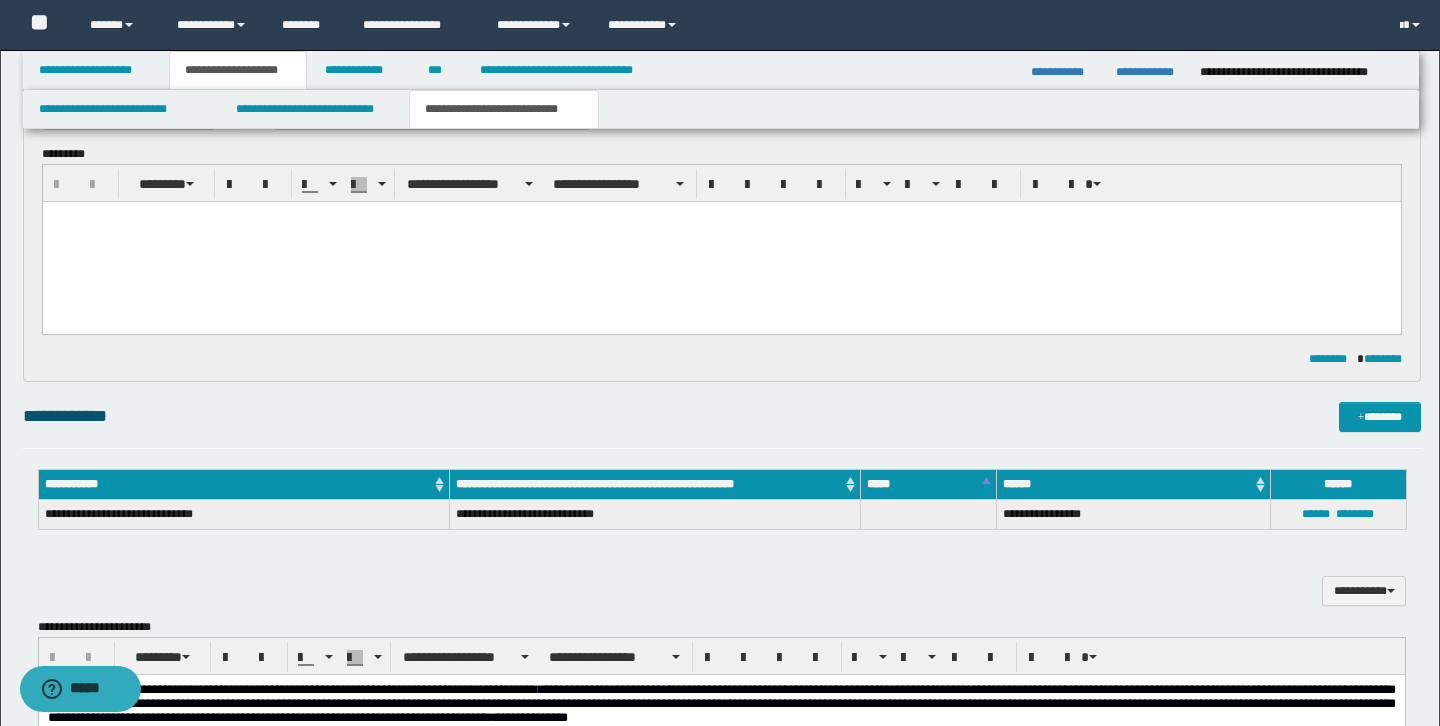 scroll, scrollTop: 0, scrollLeft: 0, axis: both 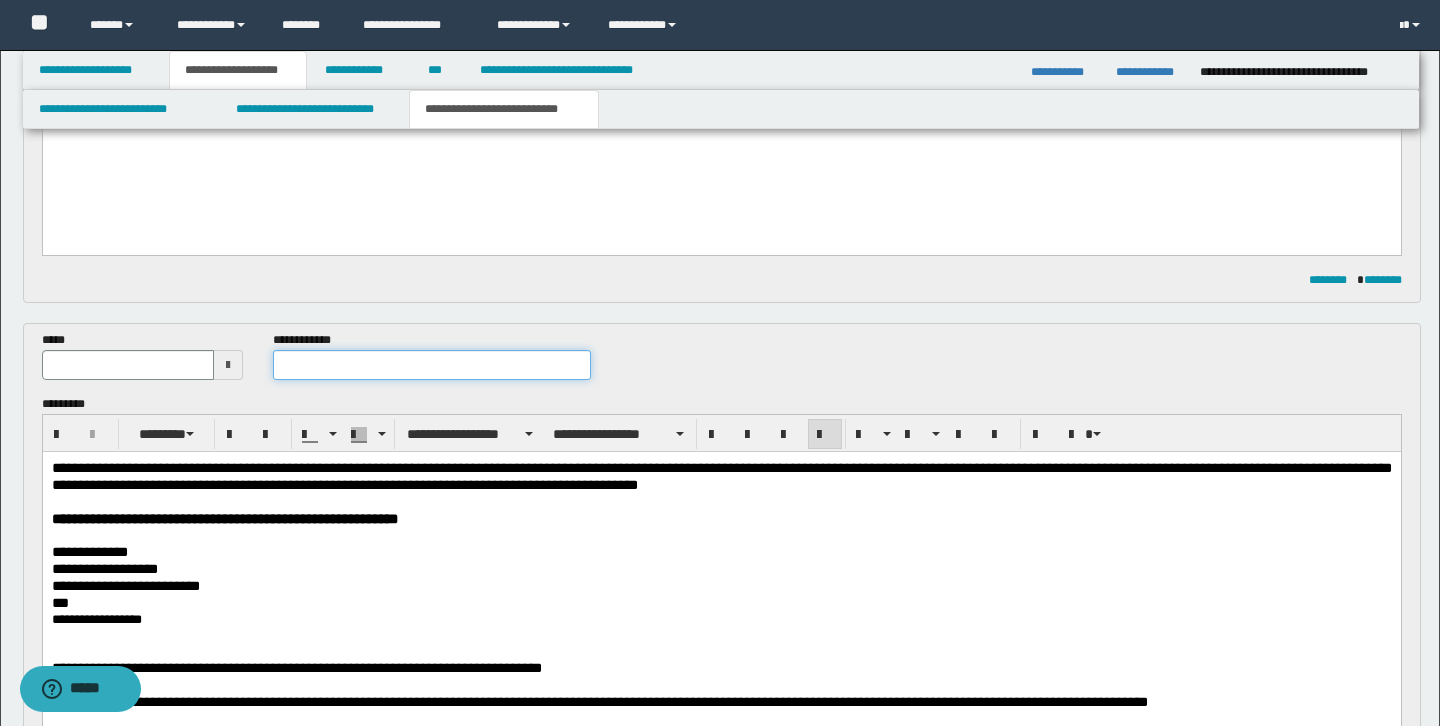 click at bounding box center (432, 365) 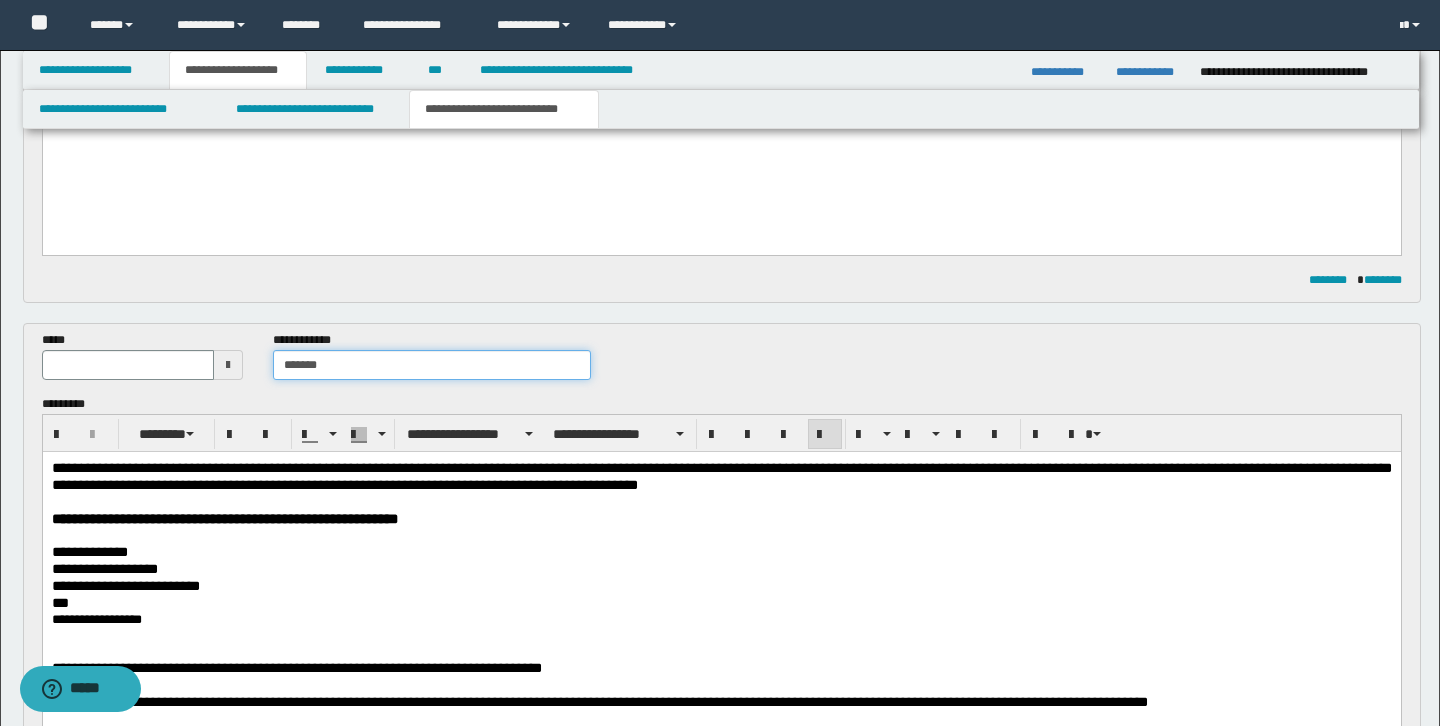 type on "**********" 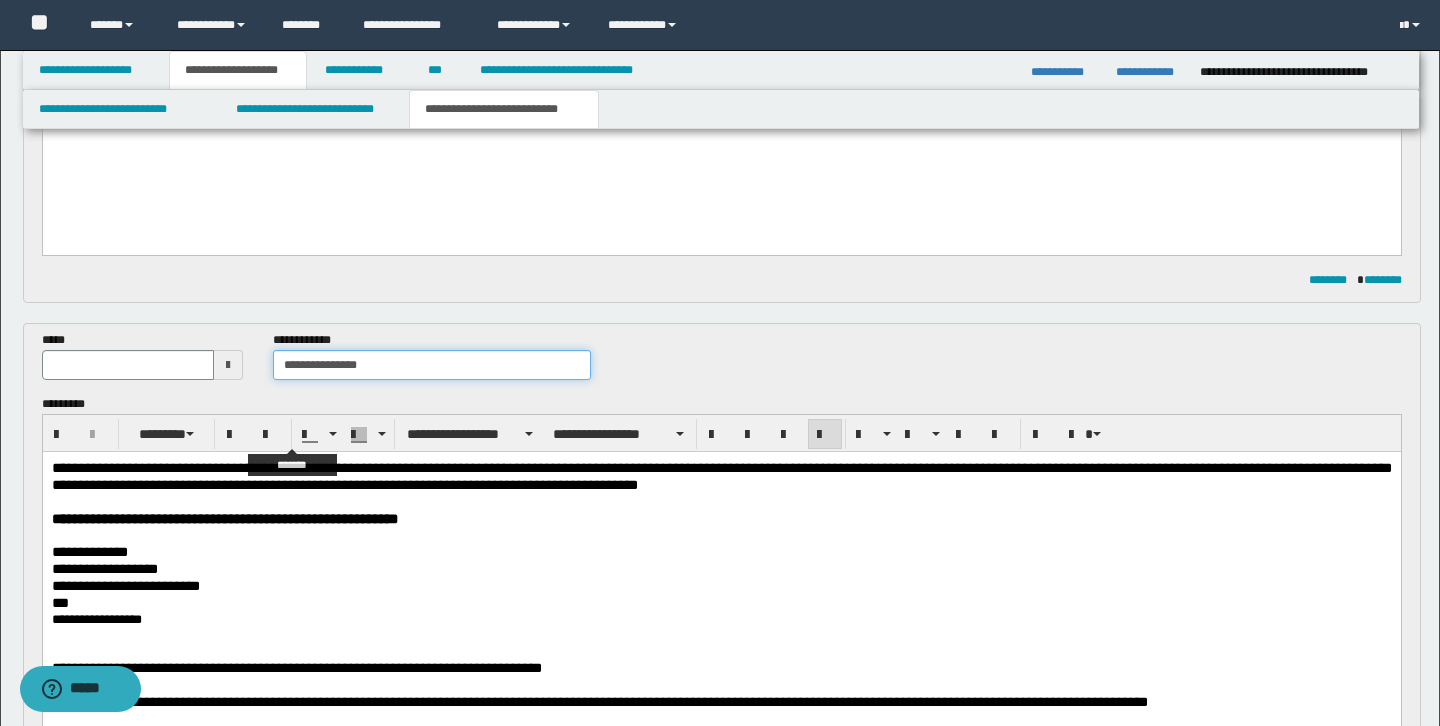 type 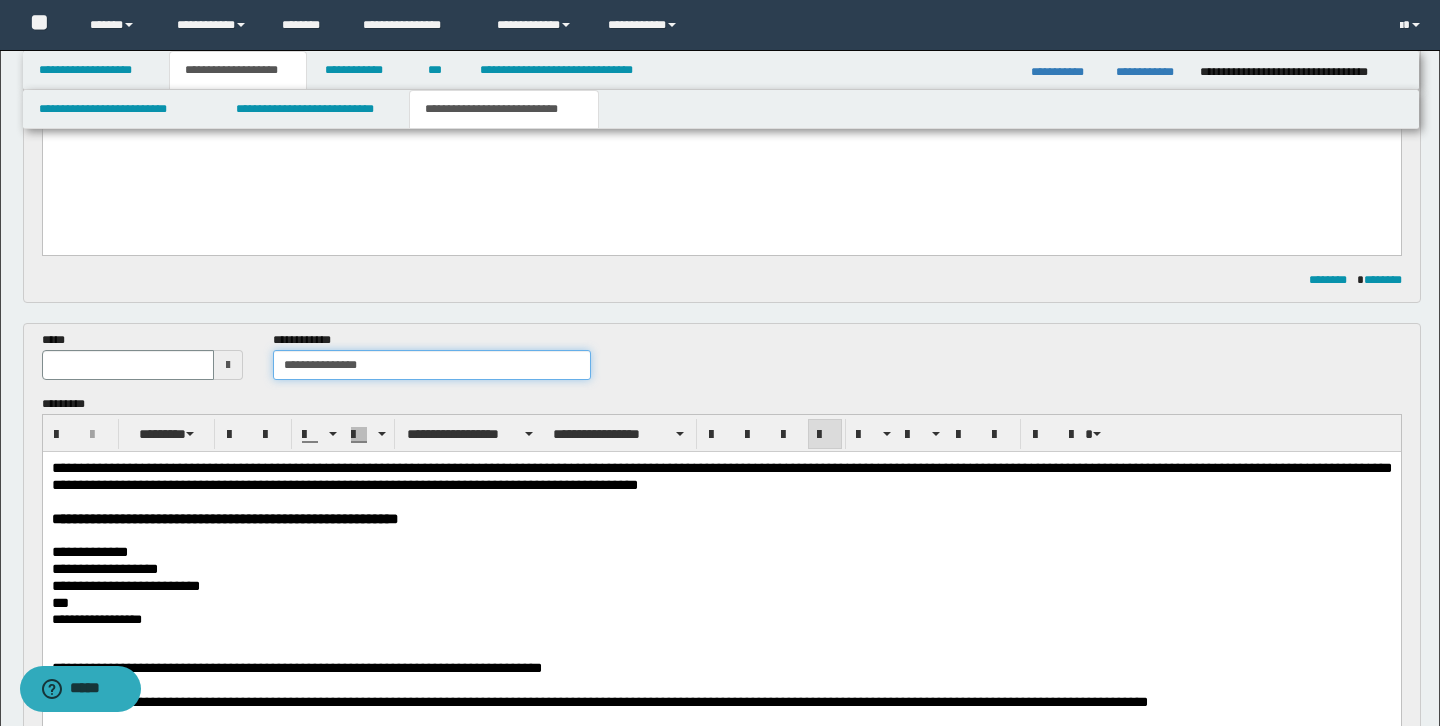 type on "**********" 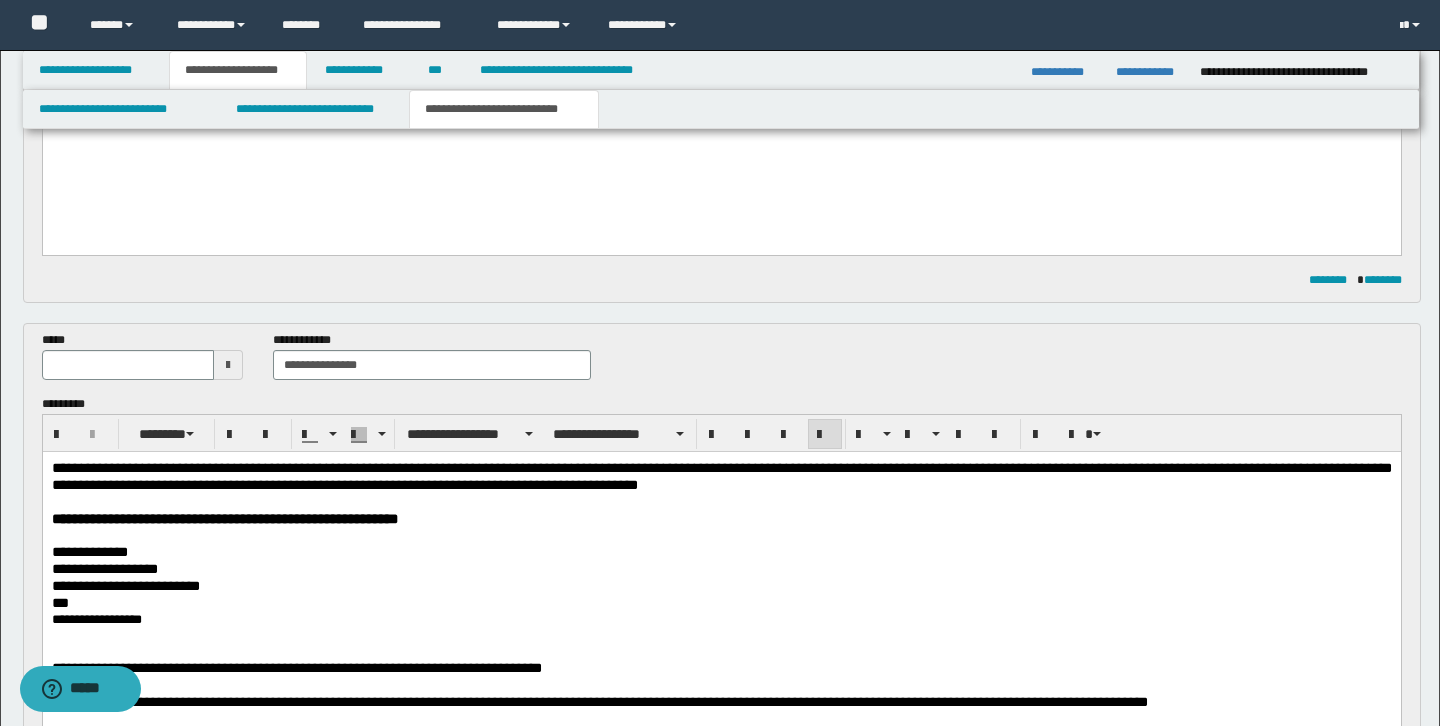 click at bounding box center [228, 365] 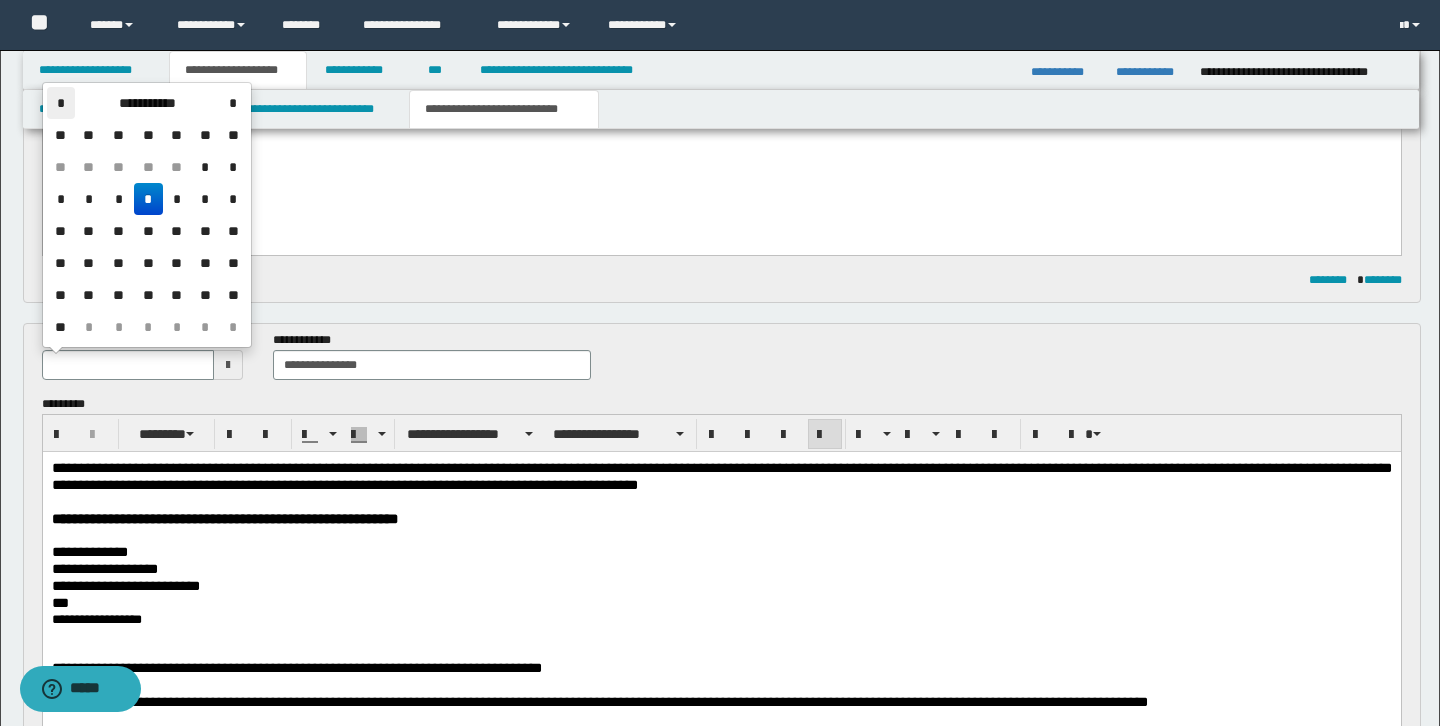 click on "*" at bounding box center (61, 103) 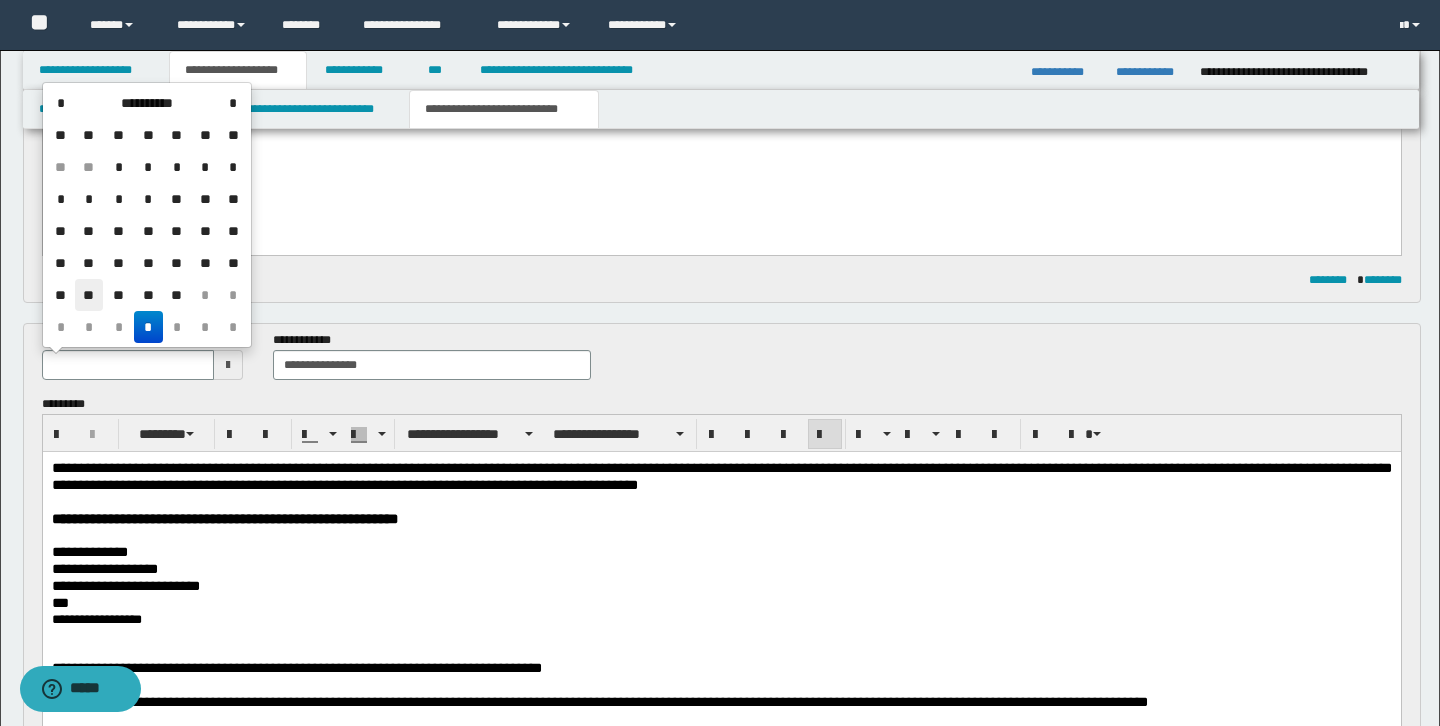 click on "**" at bounding box center (89, 295) 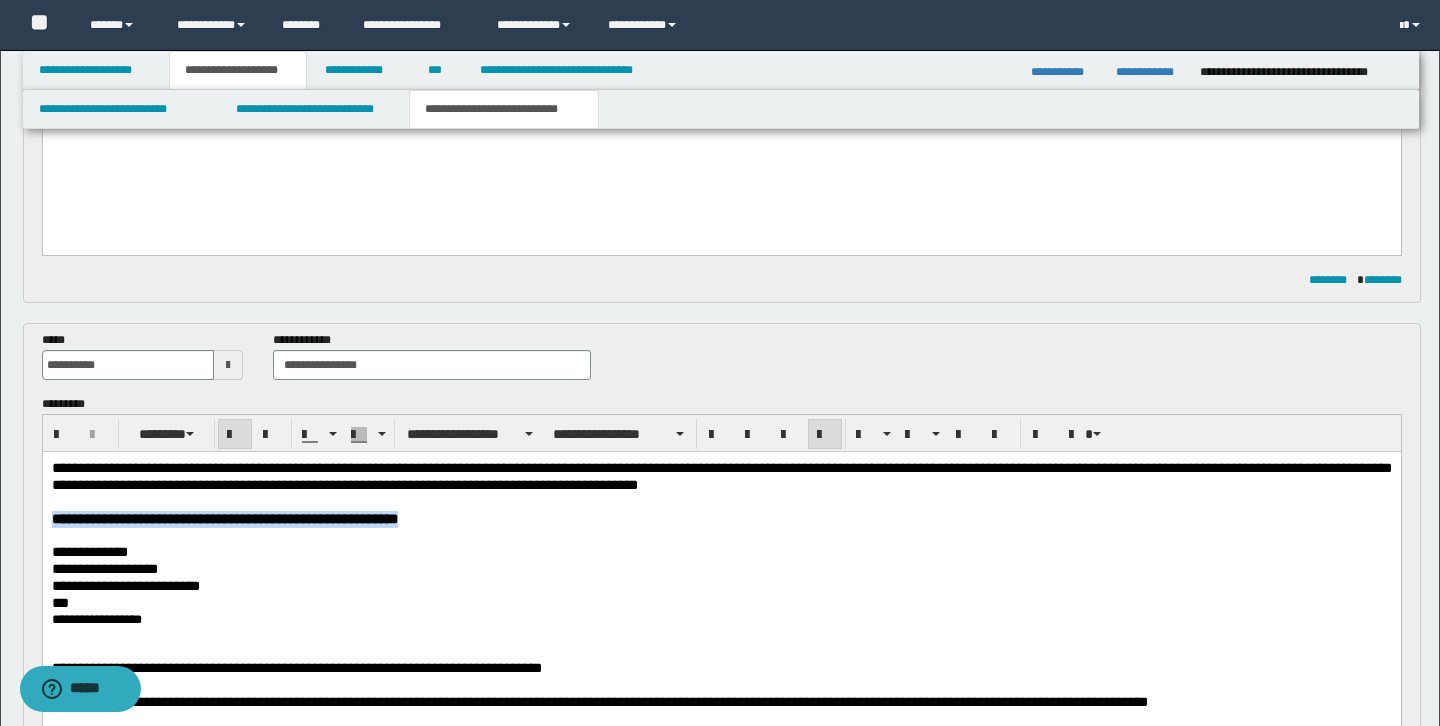drag, startPoint x: 51, startPoint y: 513, endPoint x: 555, endPoint y: 522, distance: 504.08035 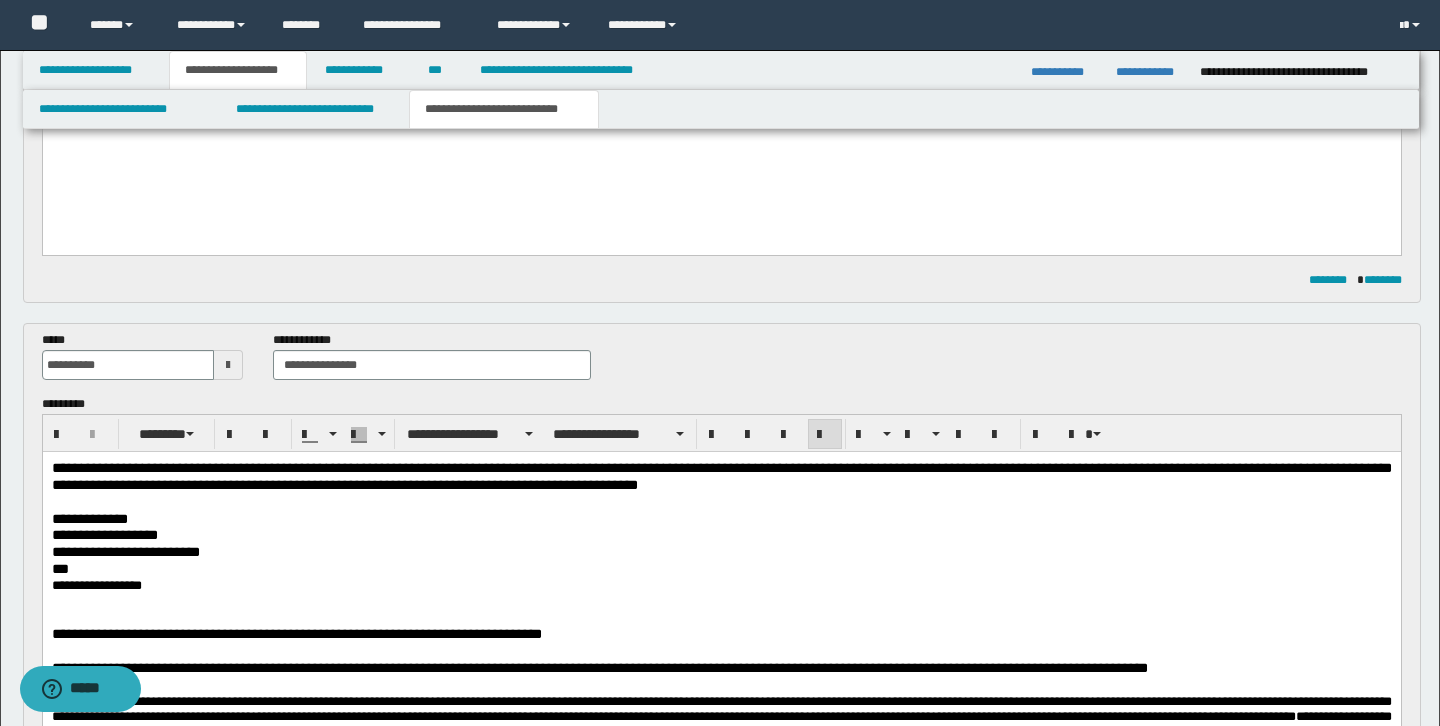 click on "**********" at bounding box center (721, 551) 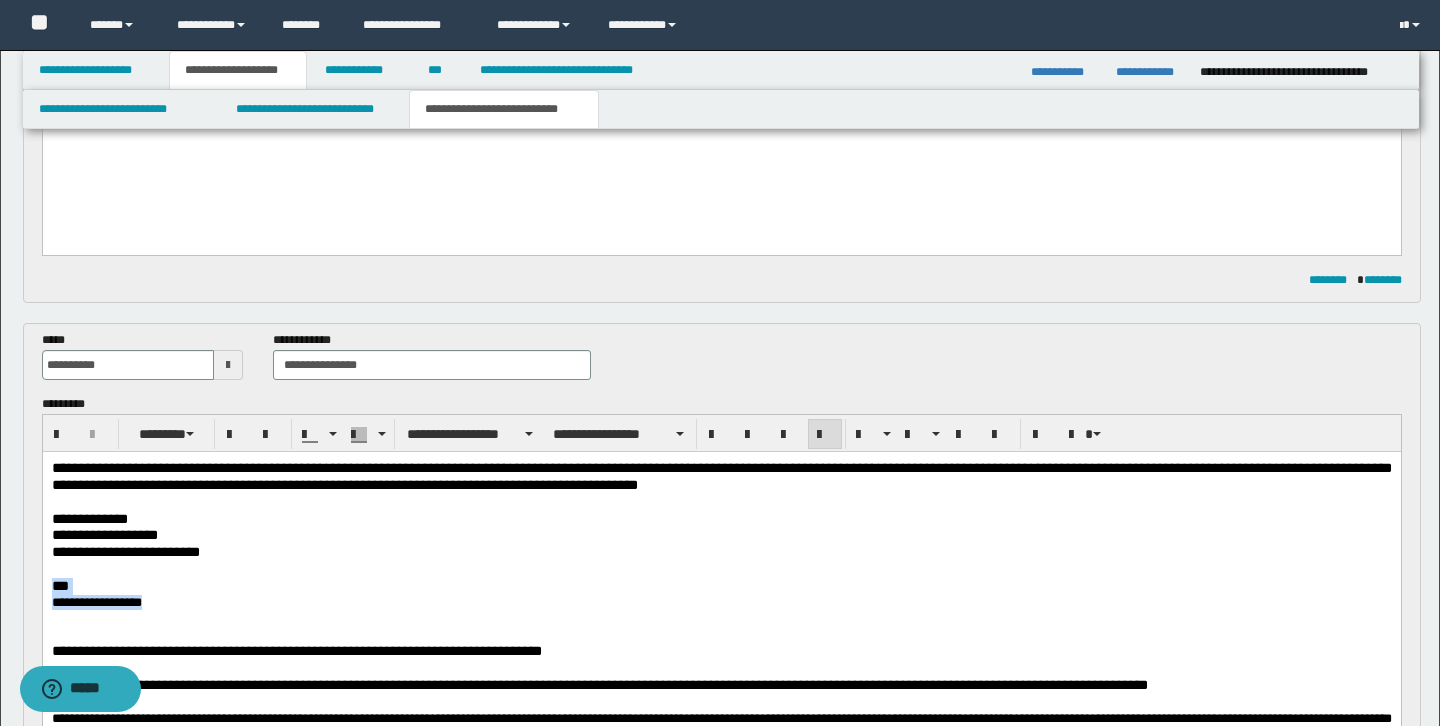 drag, startPoint x: 54, startPoint y: 581, endPoint x: 190, endPoint y: 604, distance: 137.93114 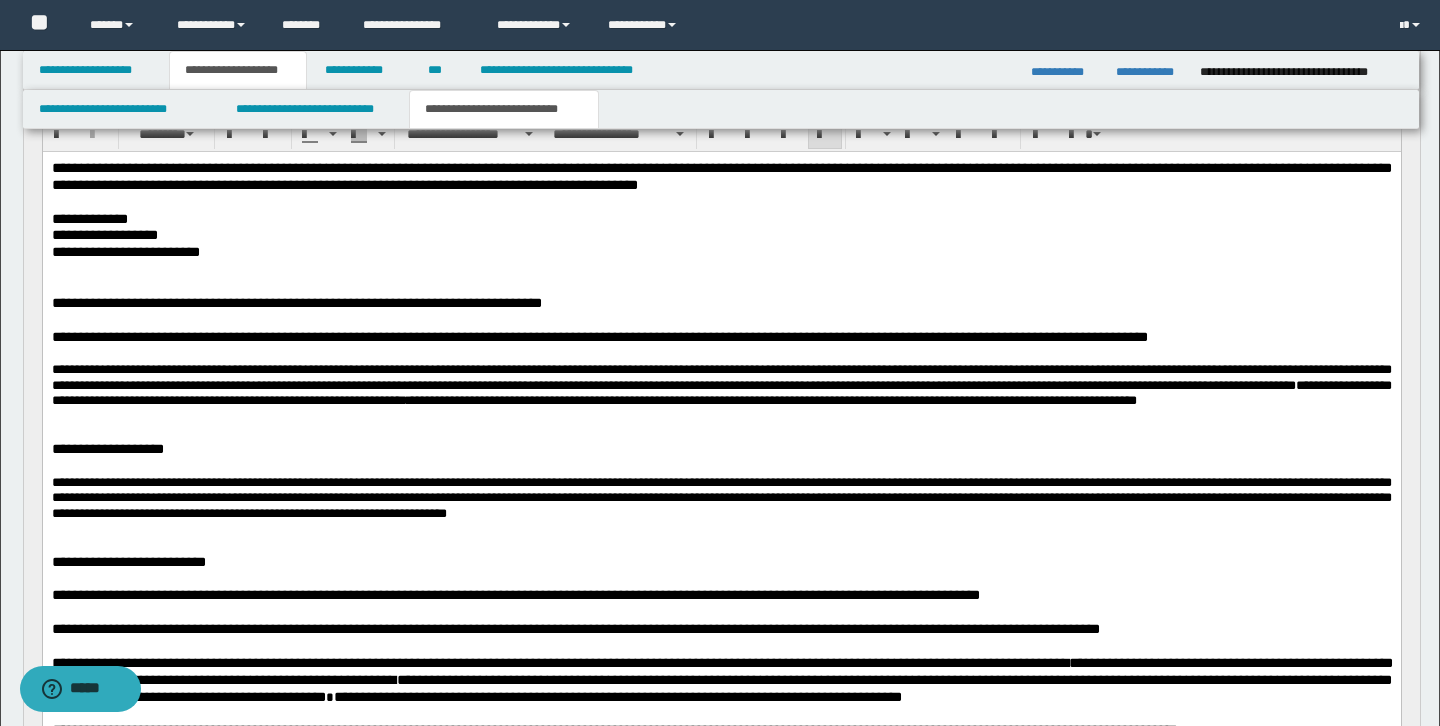 scroll, scrollTop: 655, scrollLeft: 0, axis: vertical 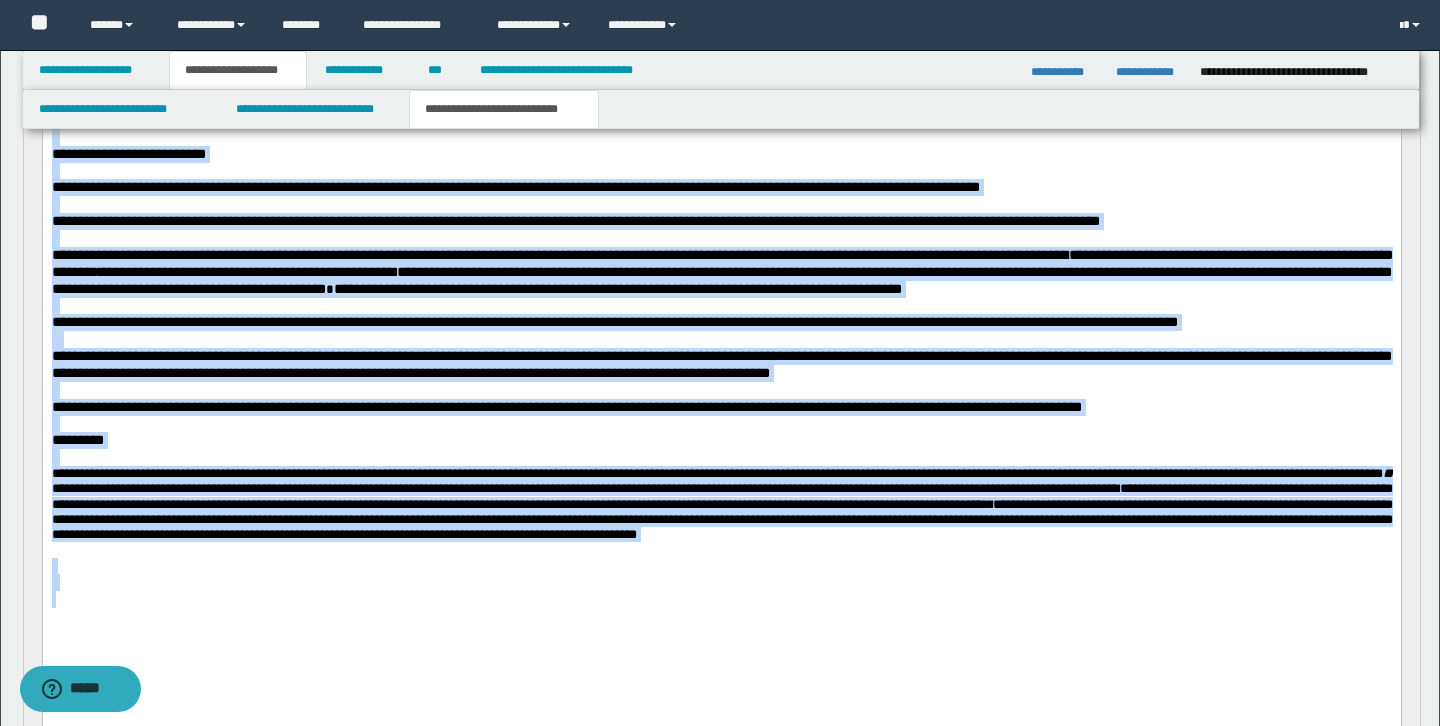 drag, startPoint x: 52, startPoint y: -241, endPoint x: 303, endPoint y: 626, distance: 902.6018 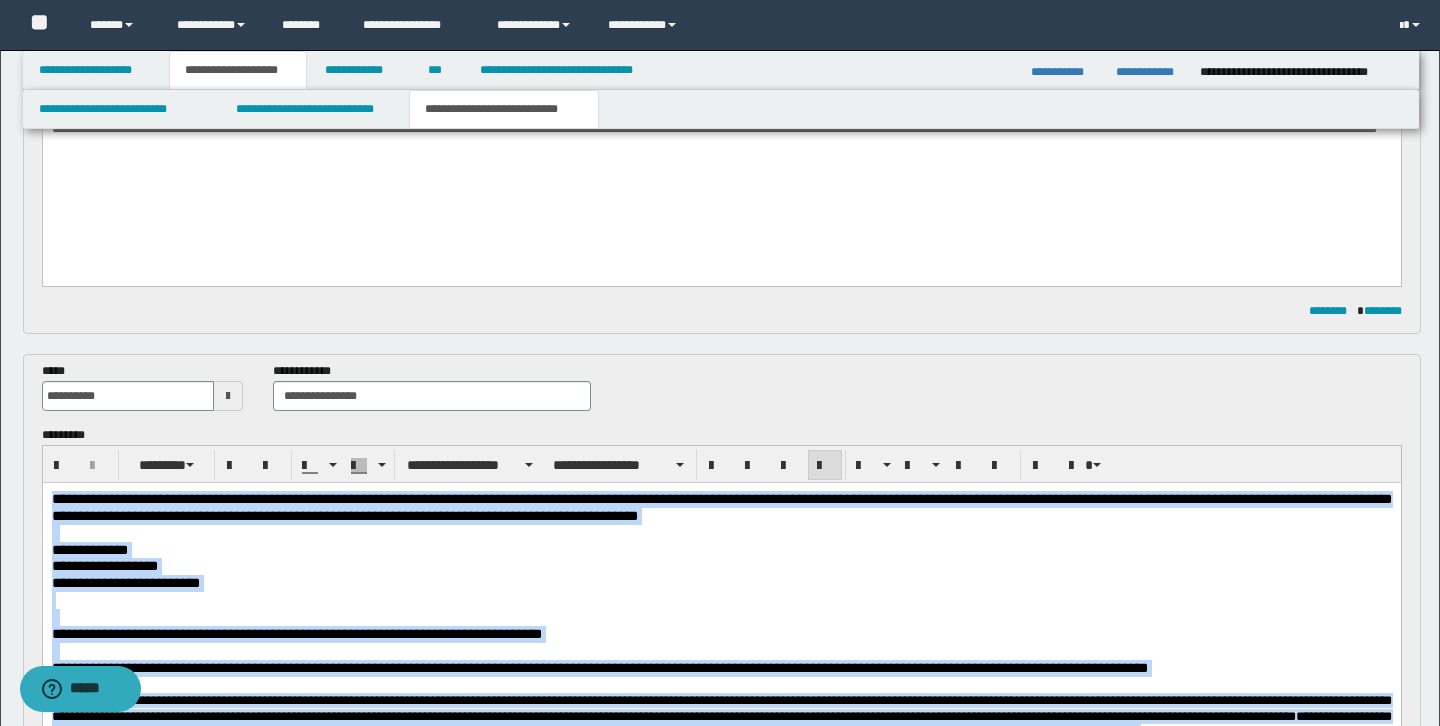 scroll, scrollTop: 229, scrollLeft: 0, axis: vertical 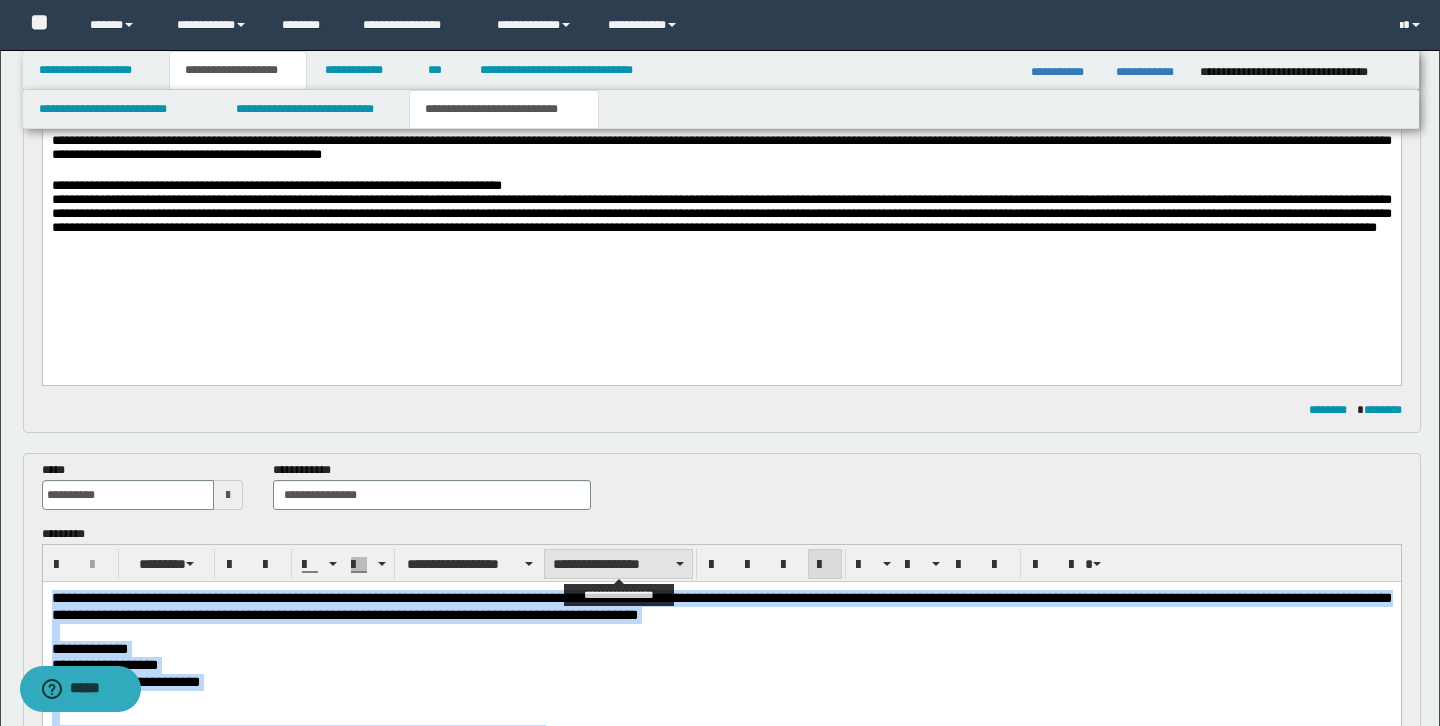 click on "**********" at bounding box center [618, 564] 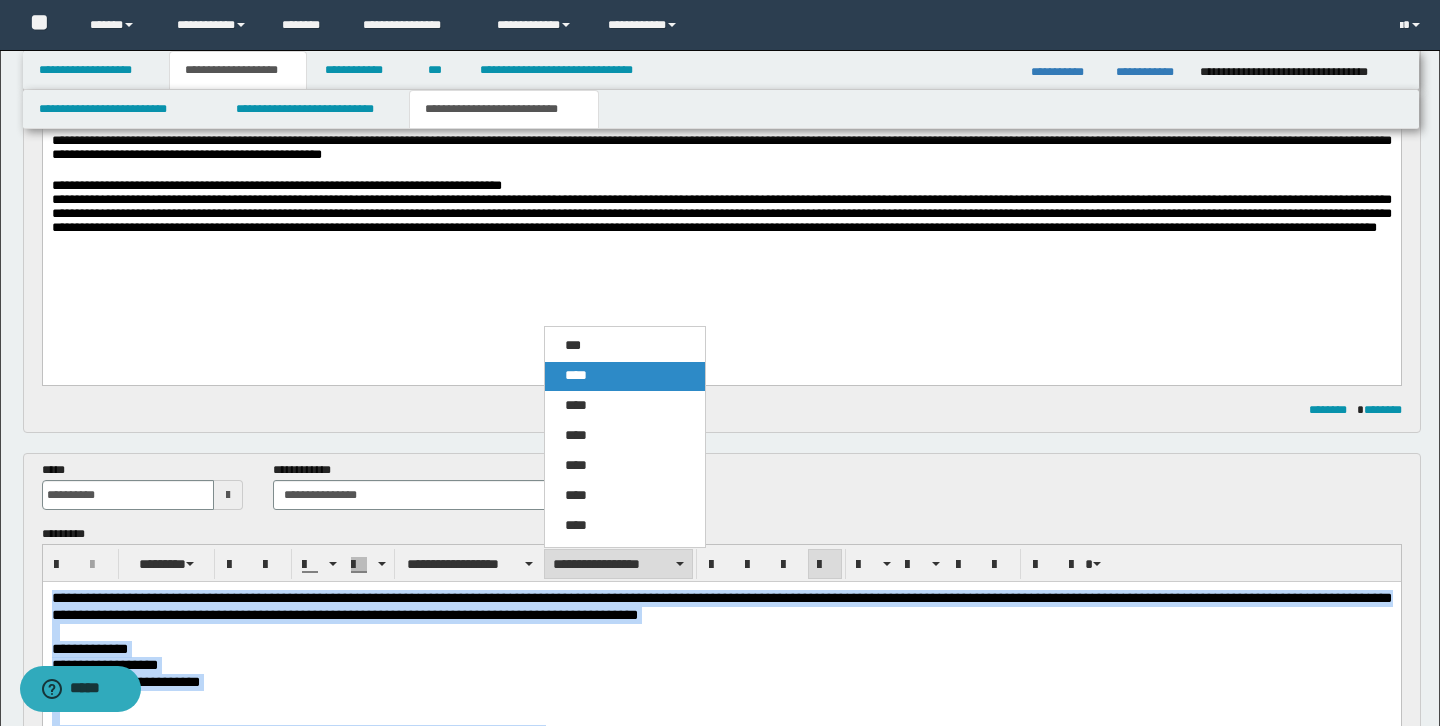 click on "****" at bounding box center [576, 375] 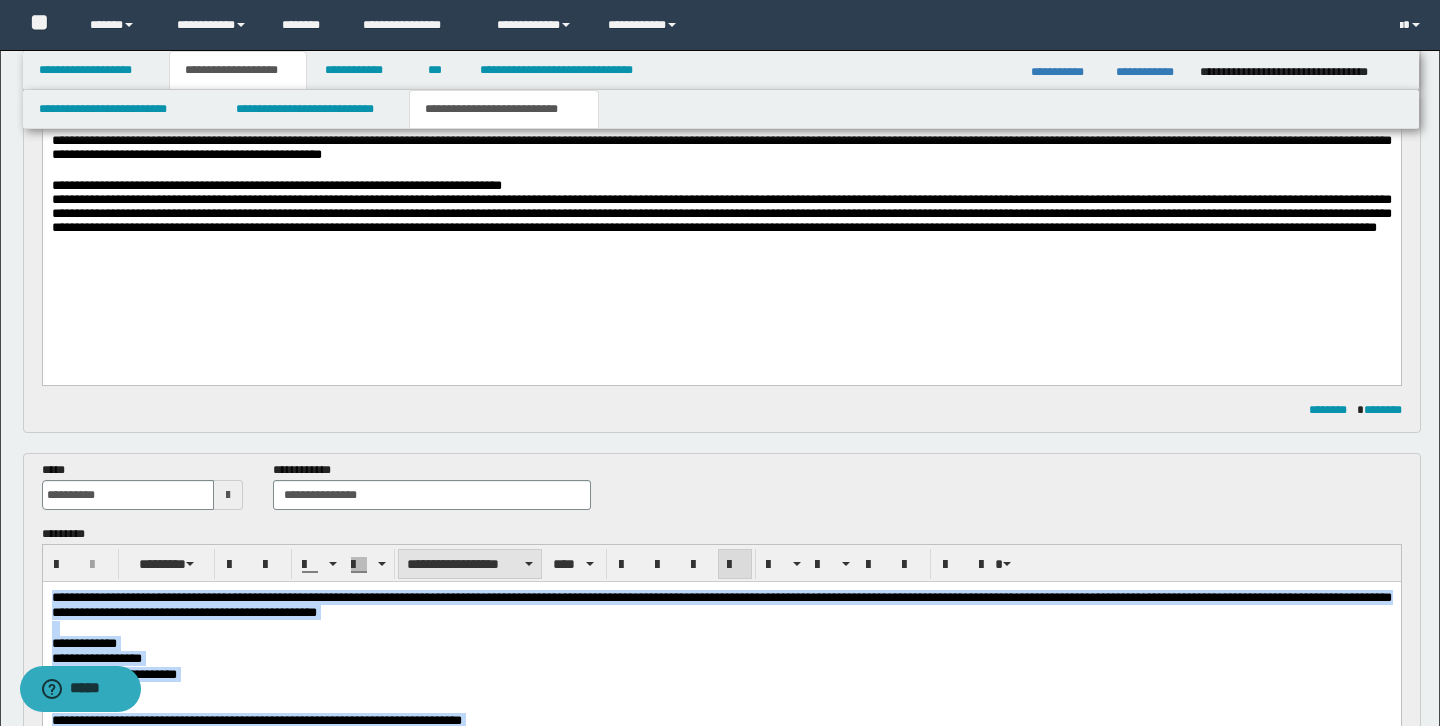 click on "**********" at bounding box center (470, 564) 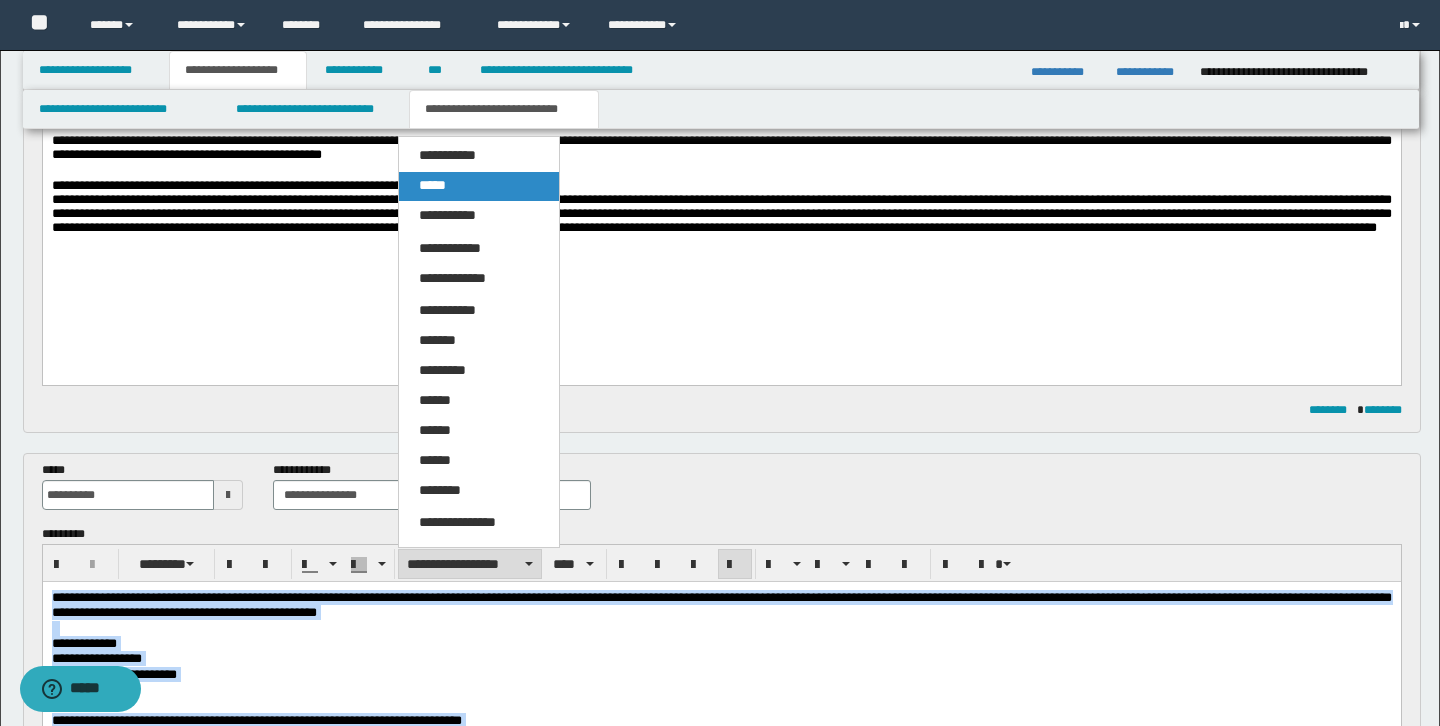 click on "*****" at bounding box center [479, 186] 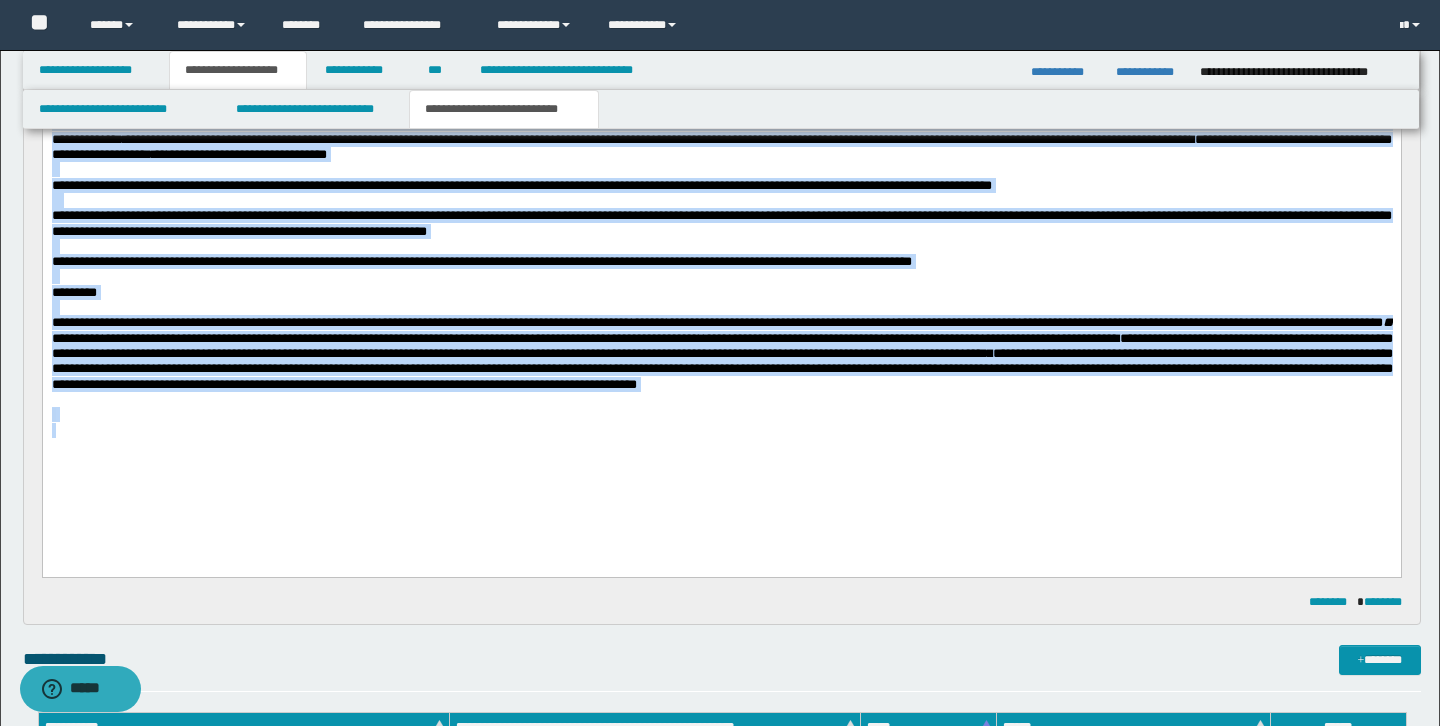 scroll, scrollTop: 1168, scrollLeft: 0, axis: vertical 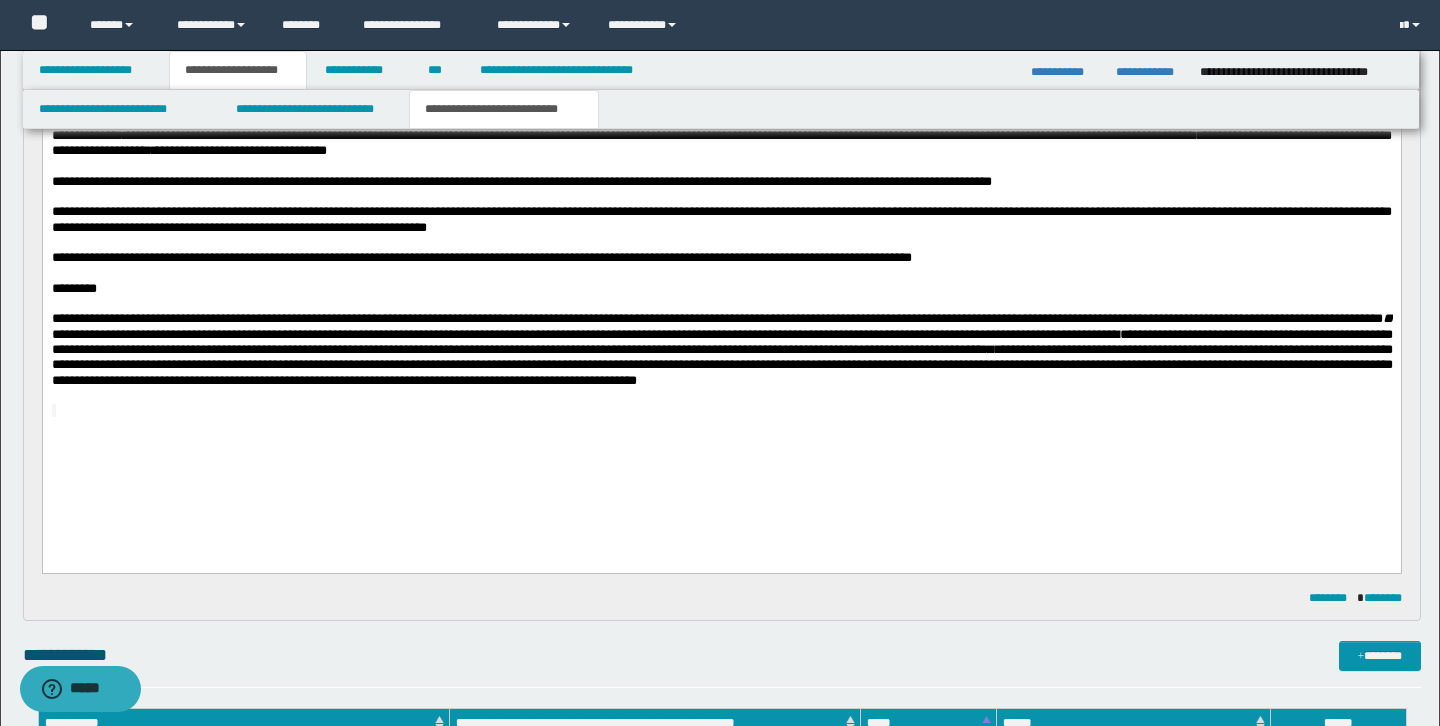 click on "**********" at bounding box center (721, 75) 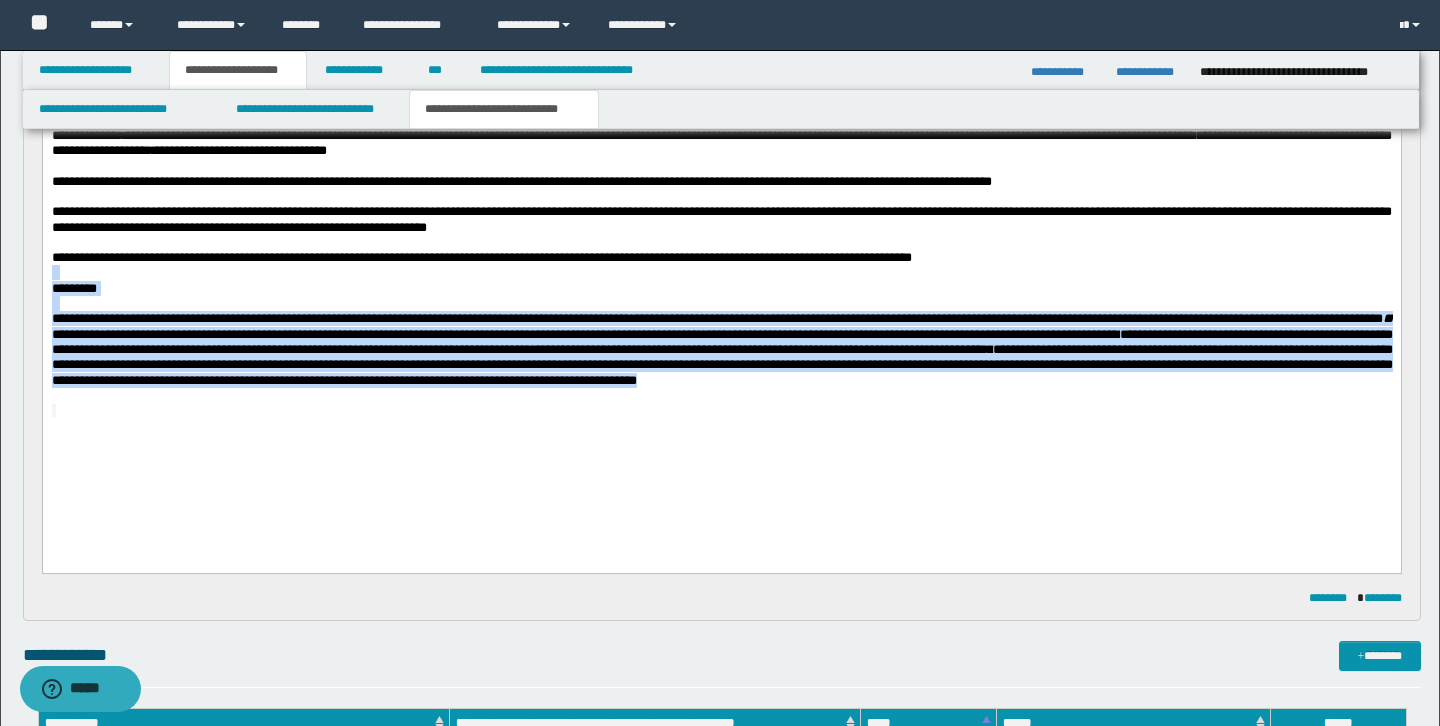 drag, startPoint x: 460, startPoint y: 409, endPoint x: 8, endPoint y: 293, distance: 466.6476 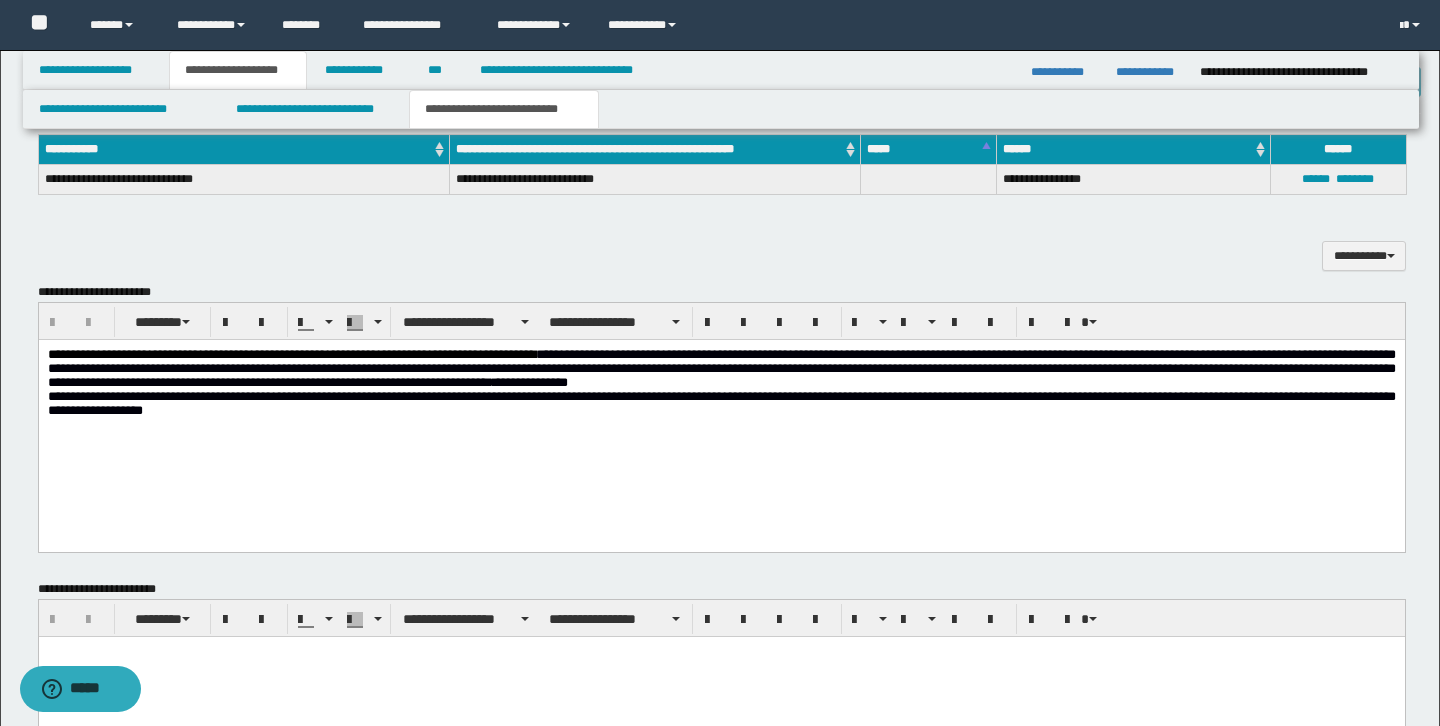 scroll, scrollTop: 1652, scrollLeft: 0, axis: vertical 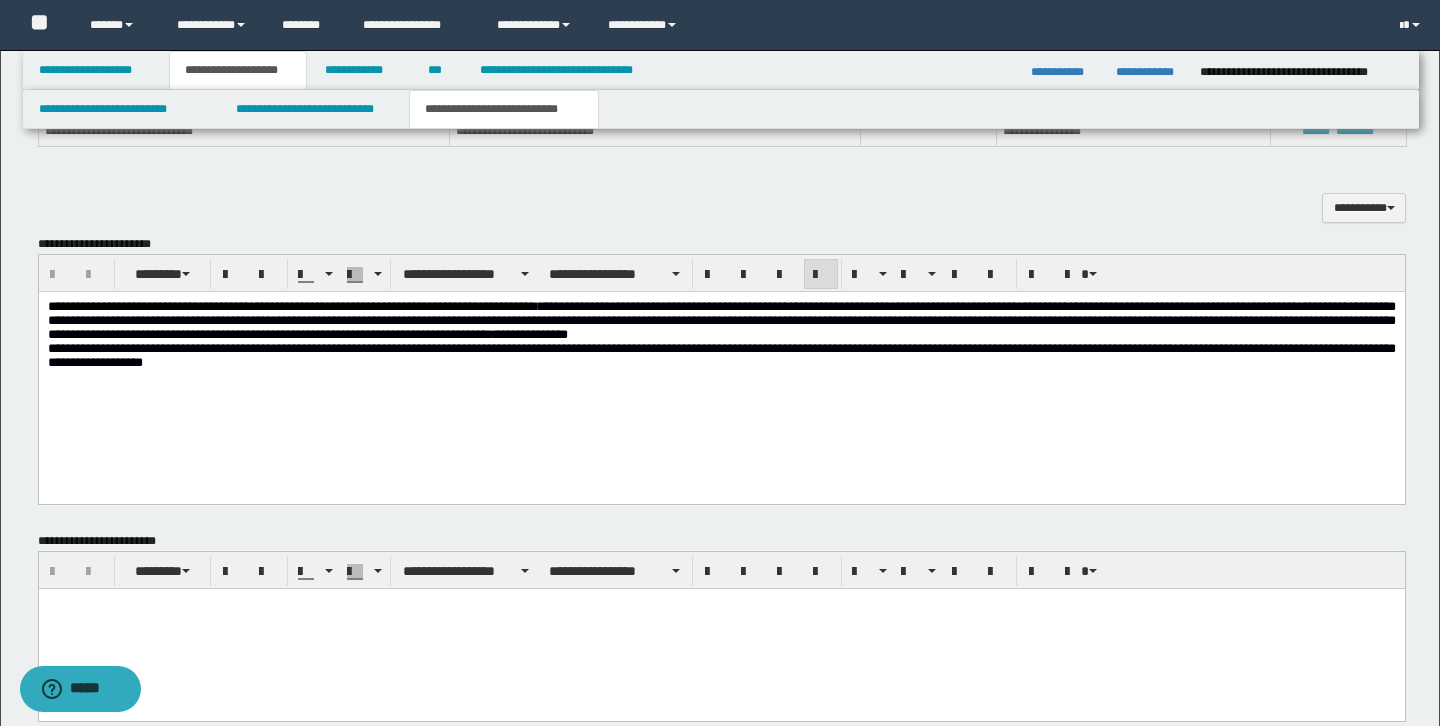 click on "**********" at bounding box center [721, 355] 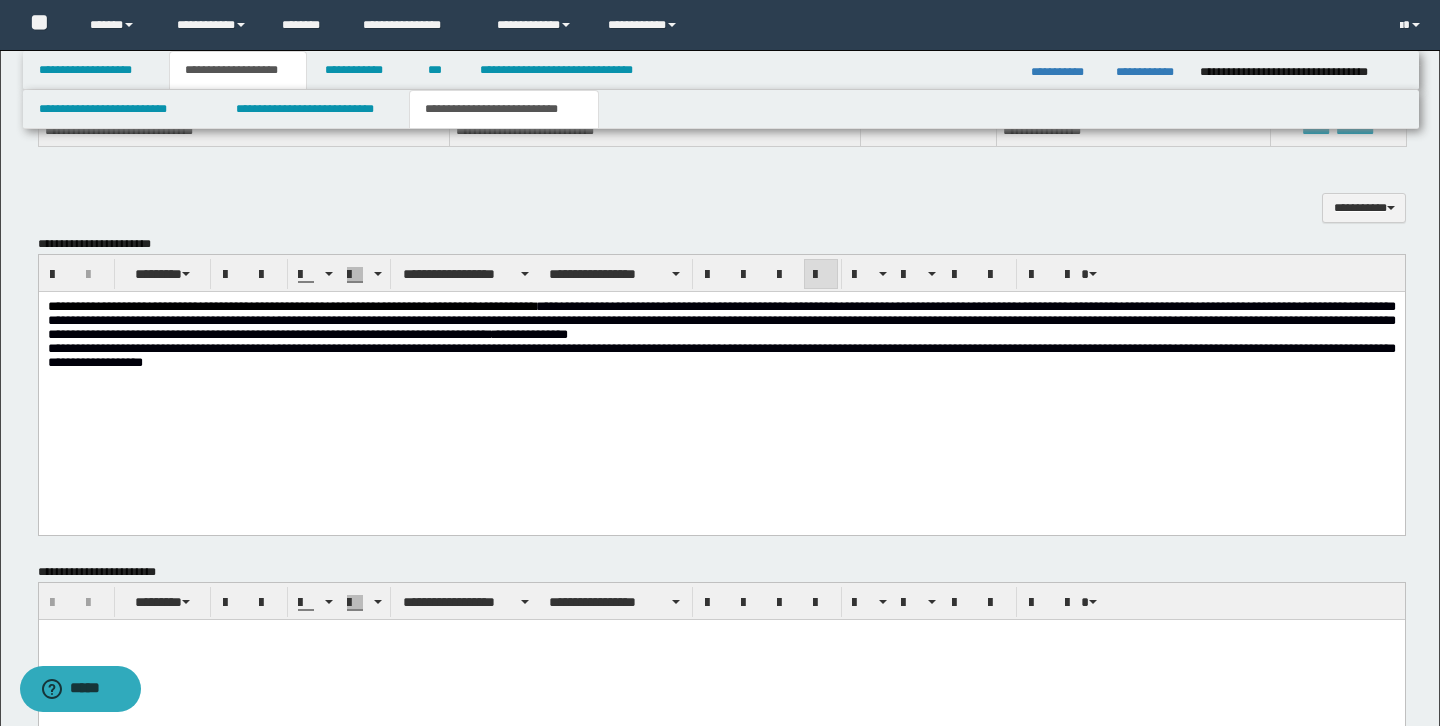 type 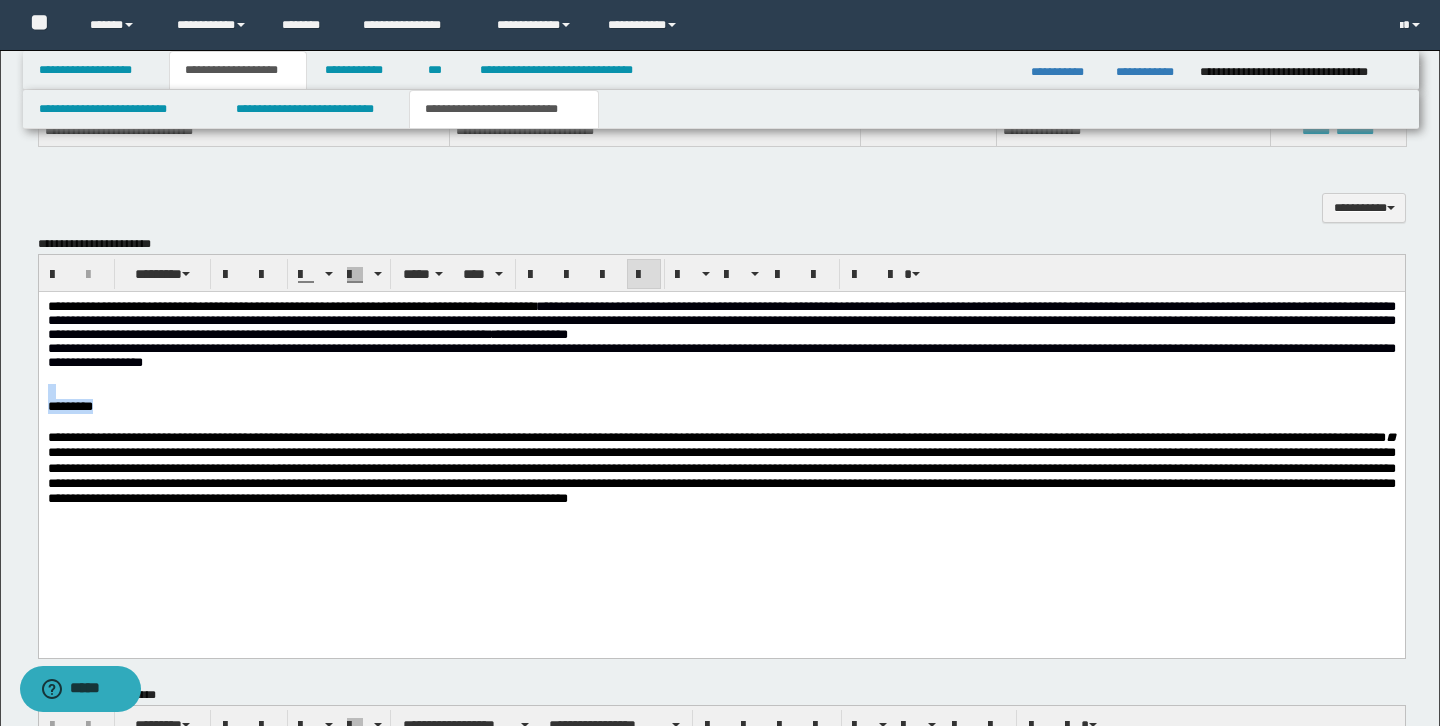 drag, startPoint x: 156, startPoint y: 417, endPoint x: -1, endPoint y: 399, distance: 158.02847 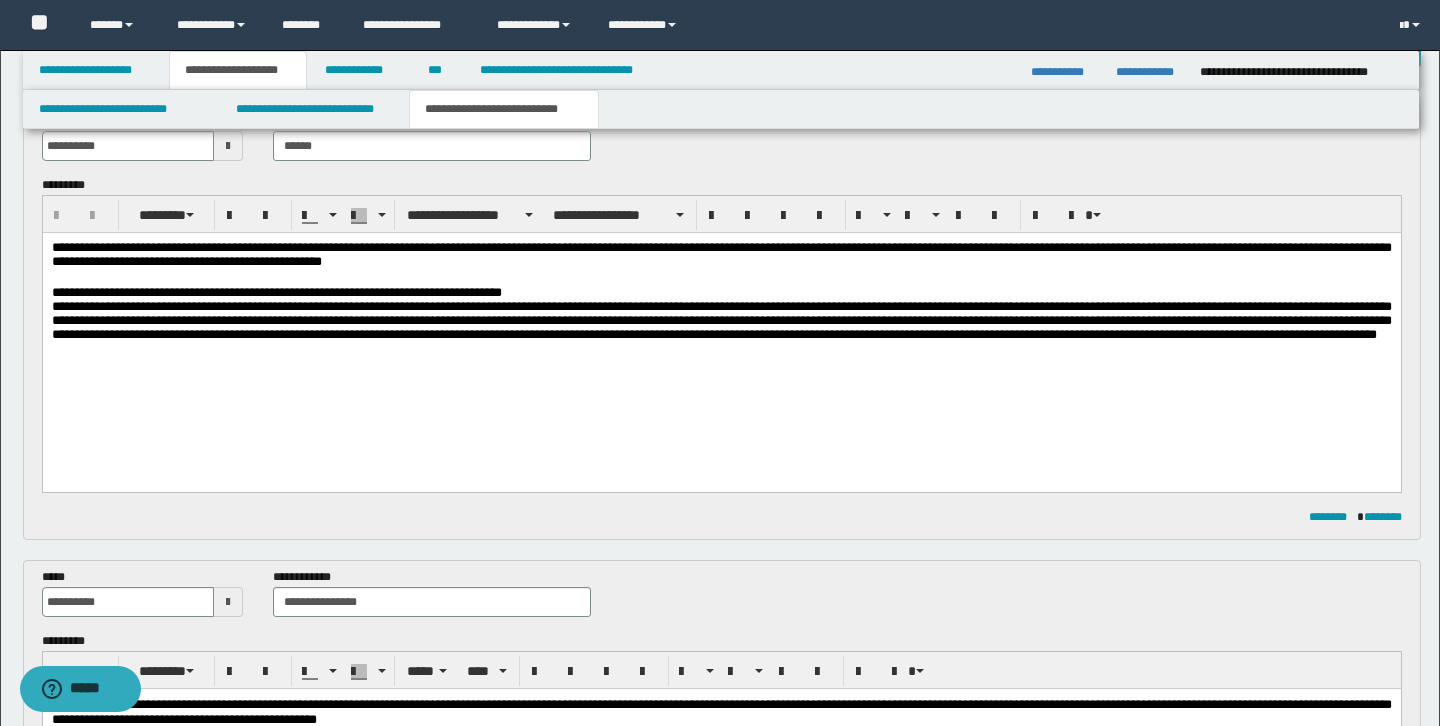 scroll, scrollTop: 0, scrollLeft: 0, axis: both 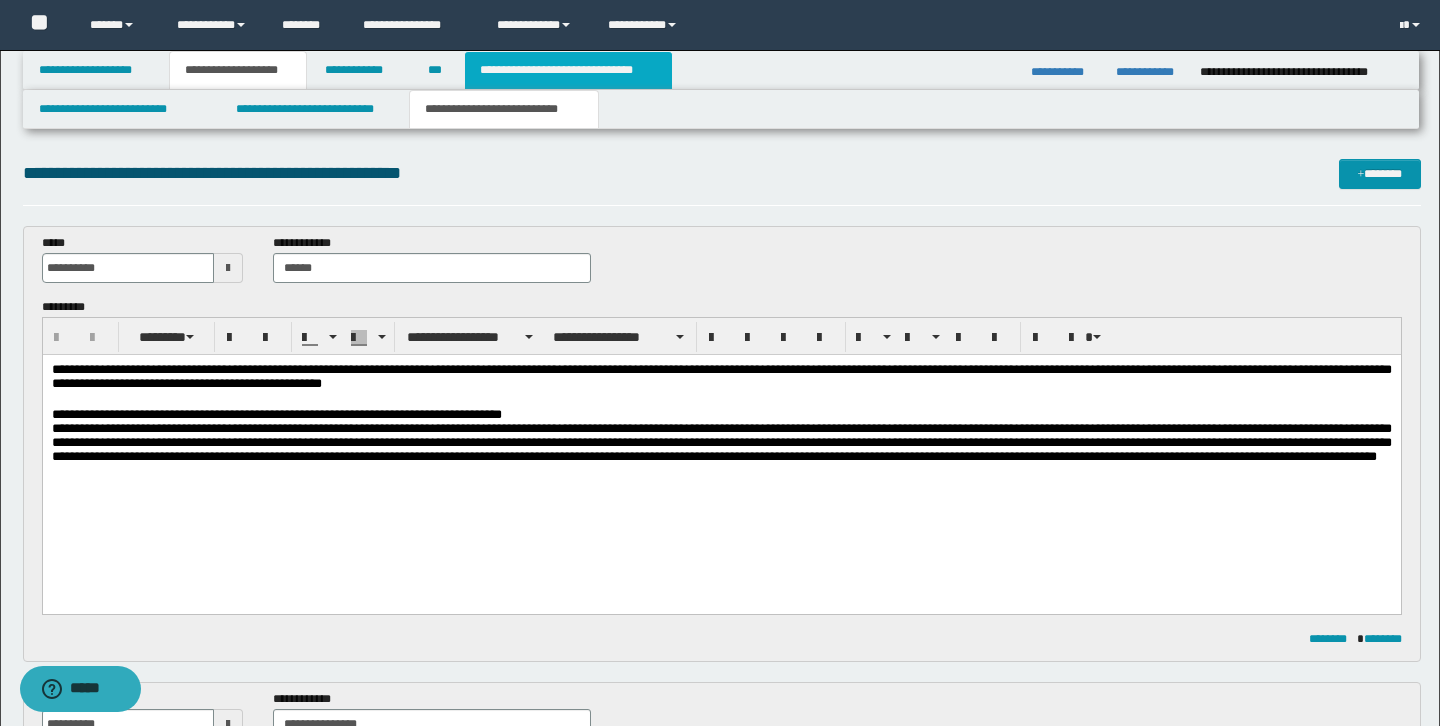 click on "**********" at bounding box center (568, 70) 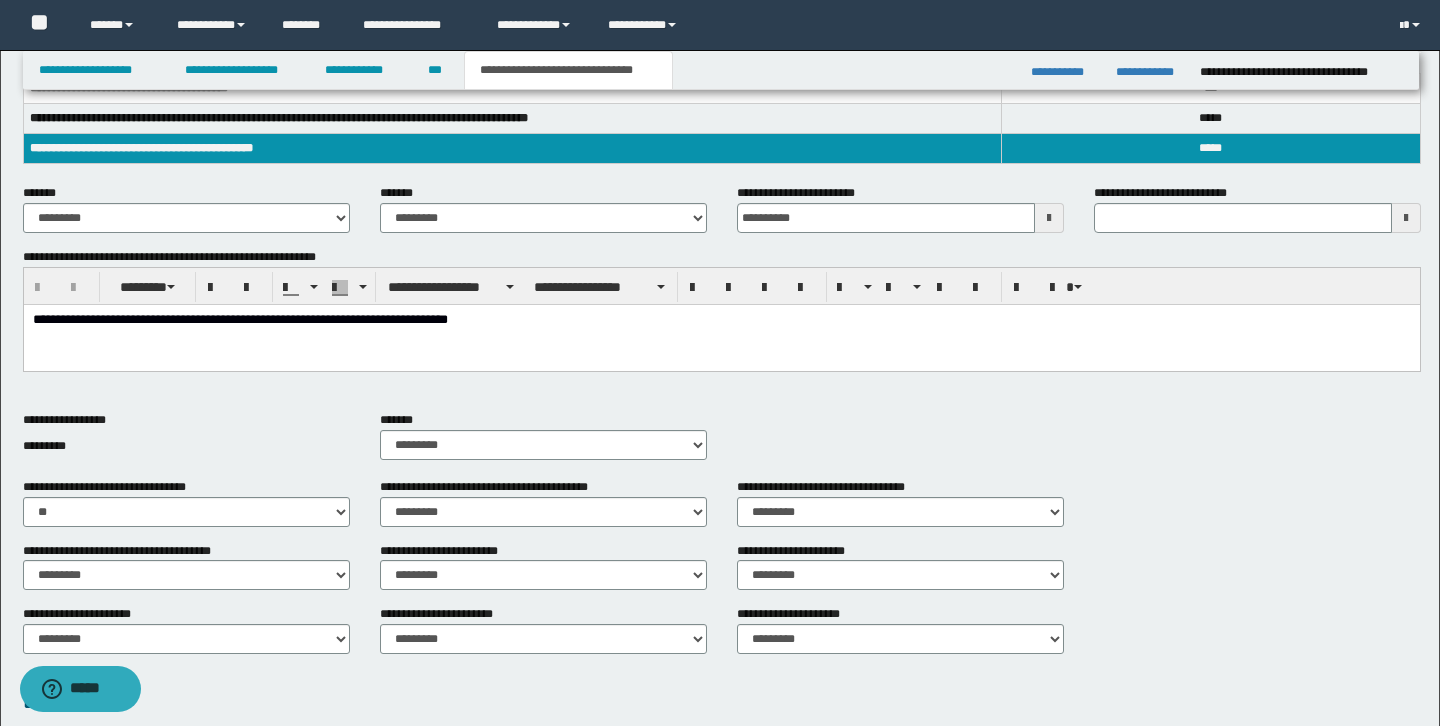 scroll, scrollTop: 317, scrollLeft: 0, axis: vertical 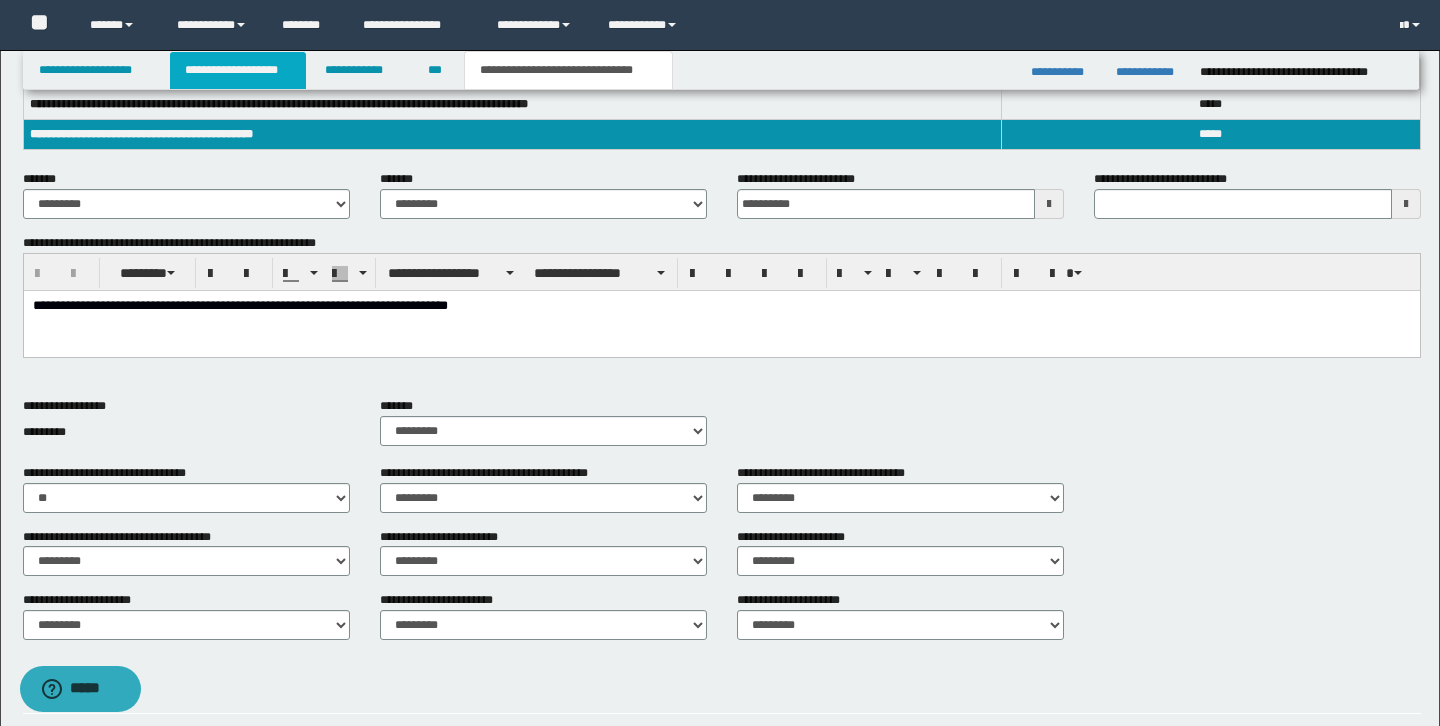 click on "**********" at bounding box center (238, 70) 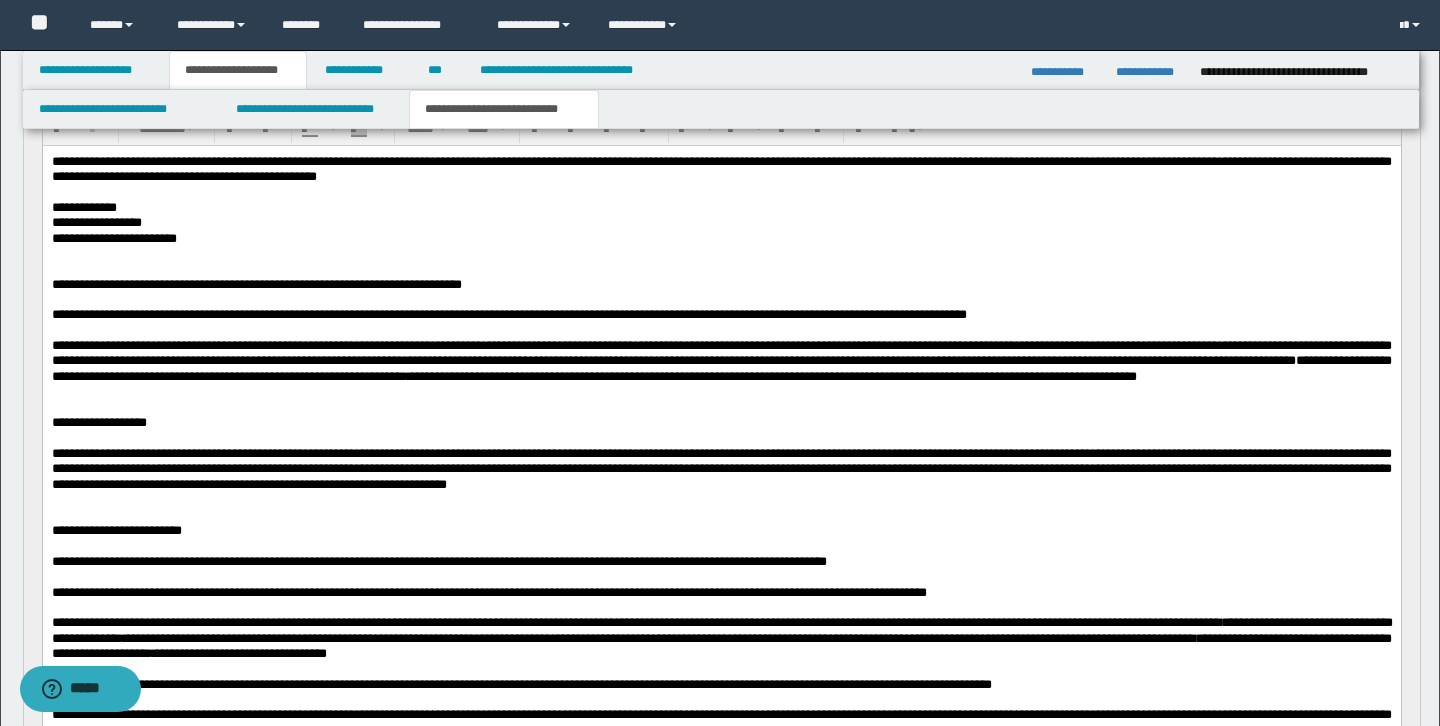 scroll, scrollTop: 667, scrollLeft: 0, axis: vertical 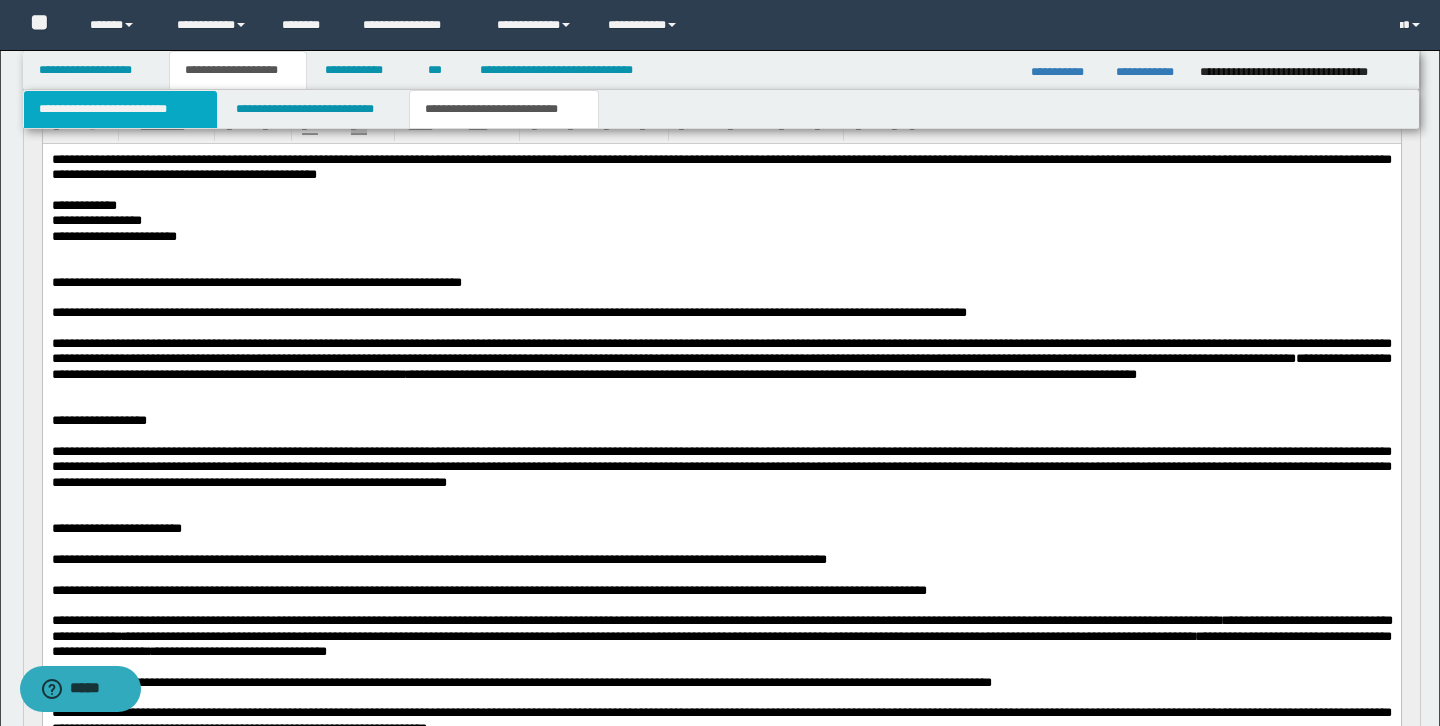 click on "**********" at bounding box center [120, 109] 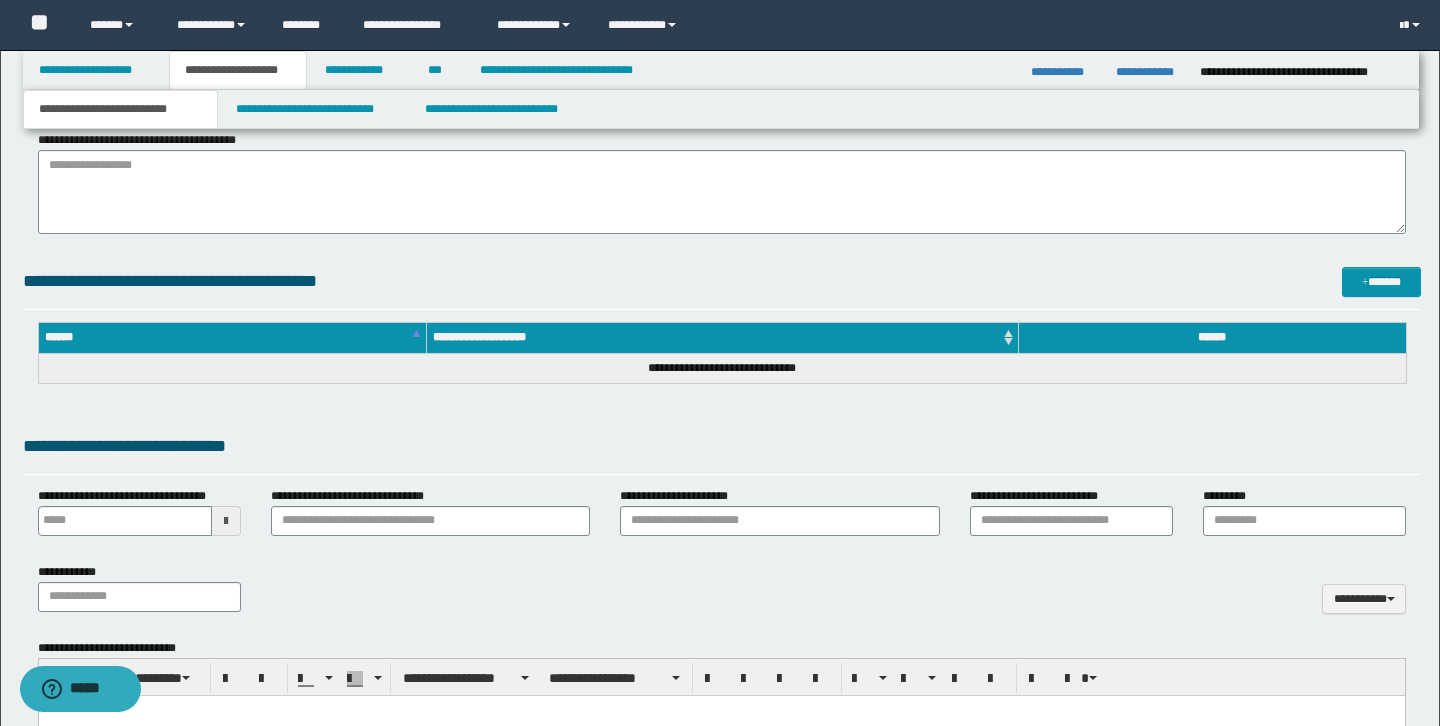 scroll, scrollTop: 0, scrollLeft: 0, axis: both 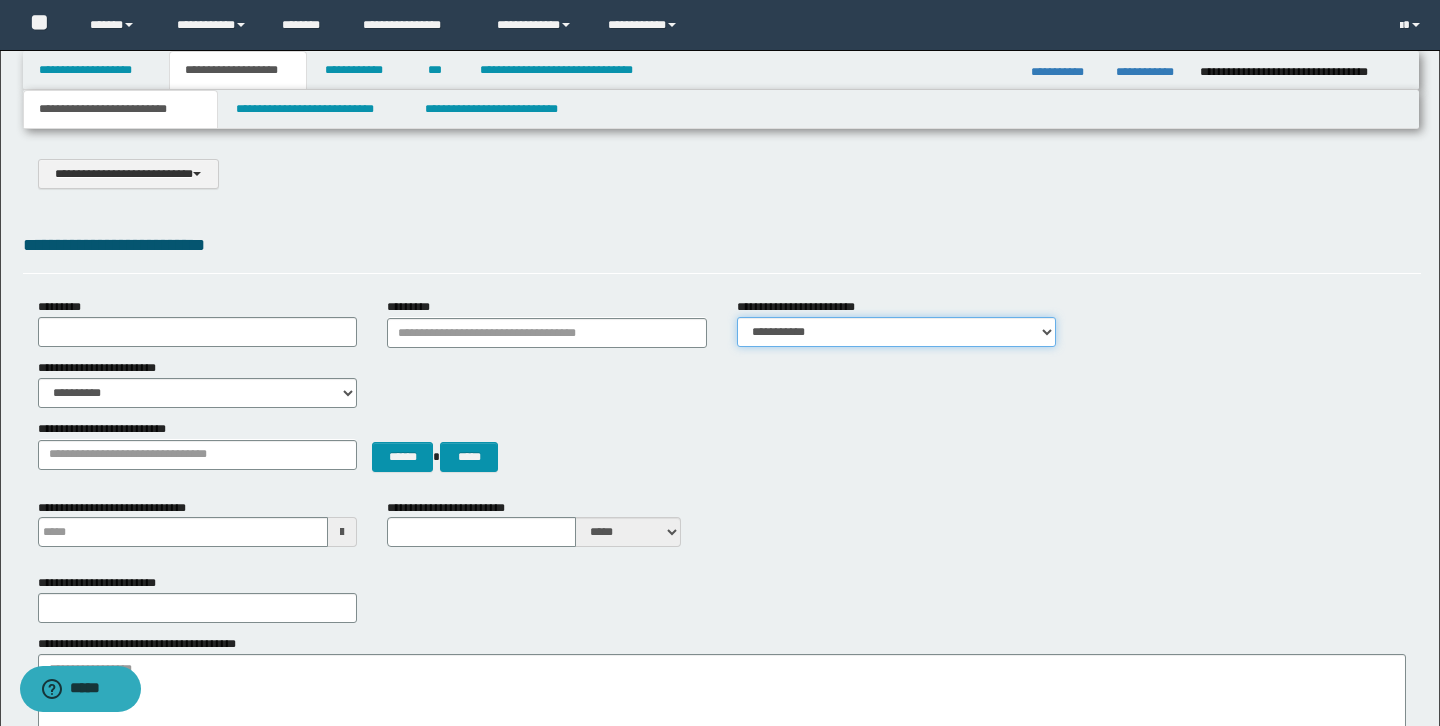 click on "**********" at bounding box center (897, 332) 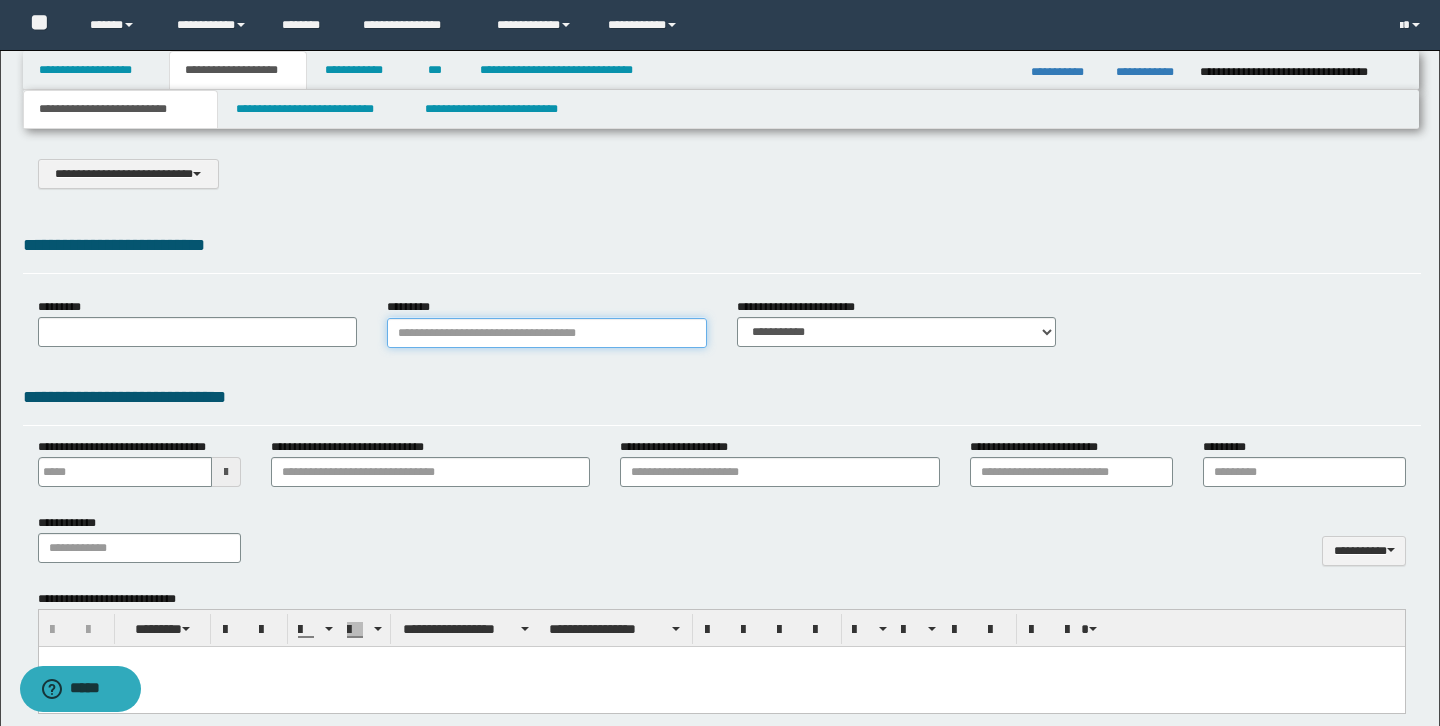 click on "*********" at bounding box center [547, 333] 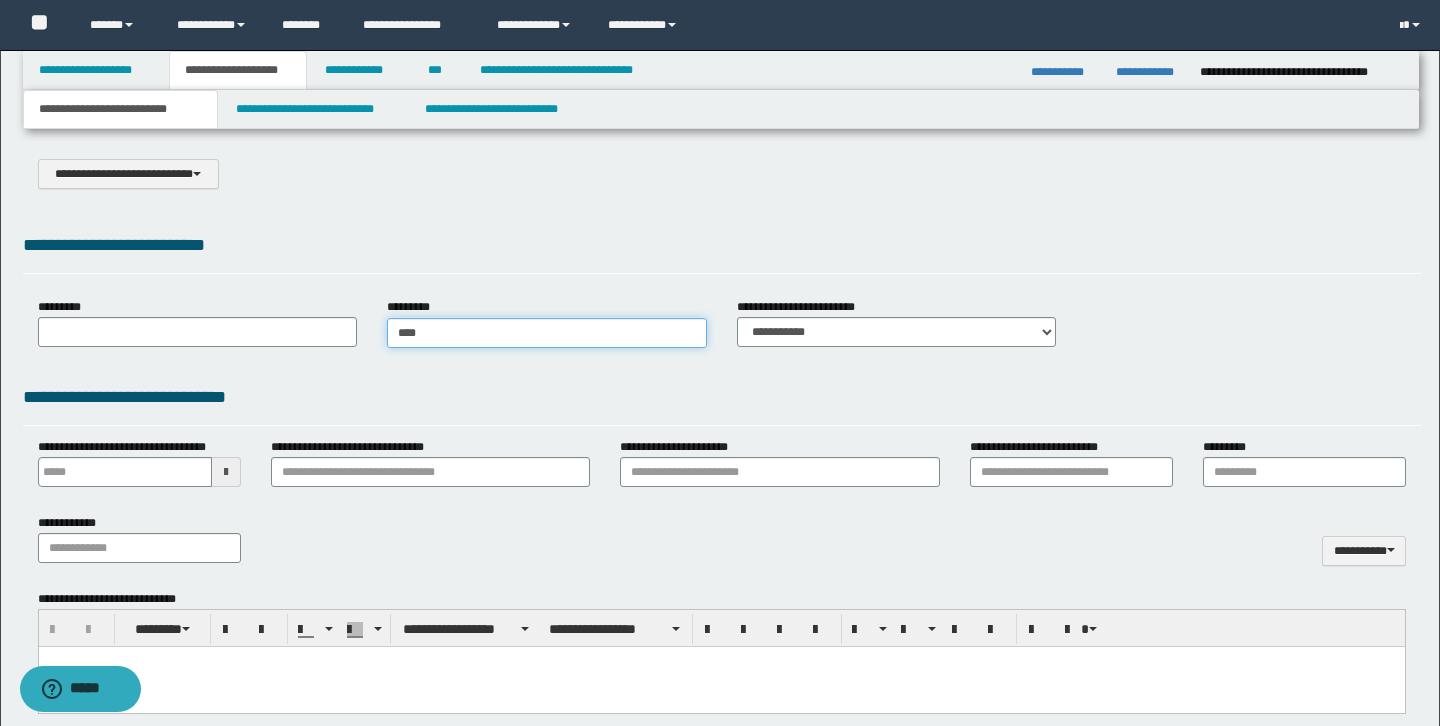 type on "*****" 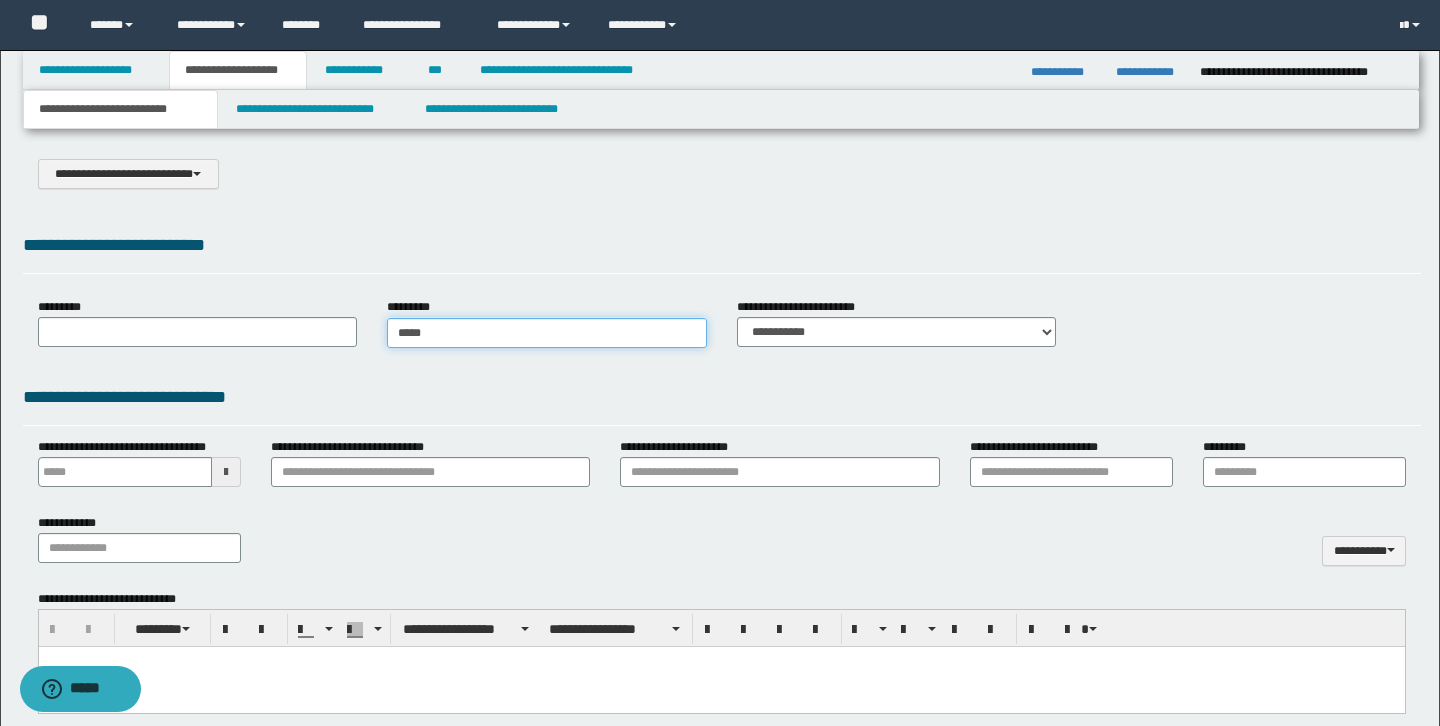 type on "*****" 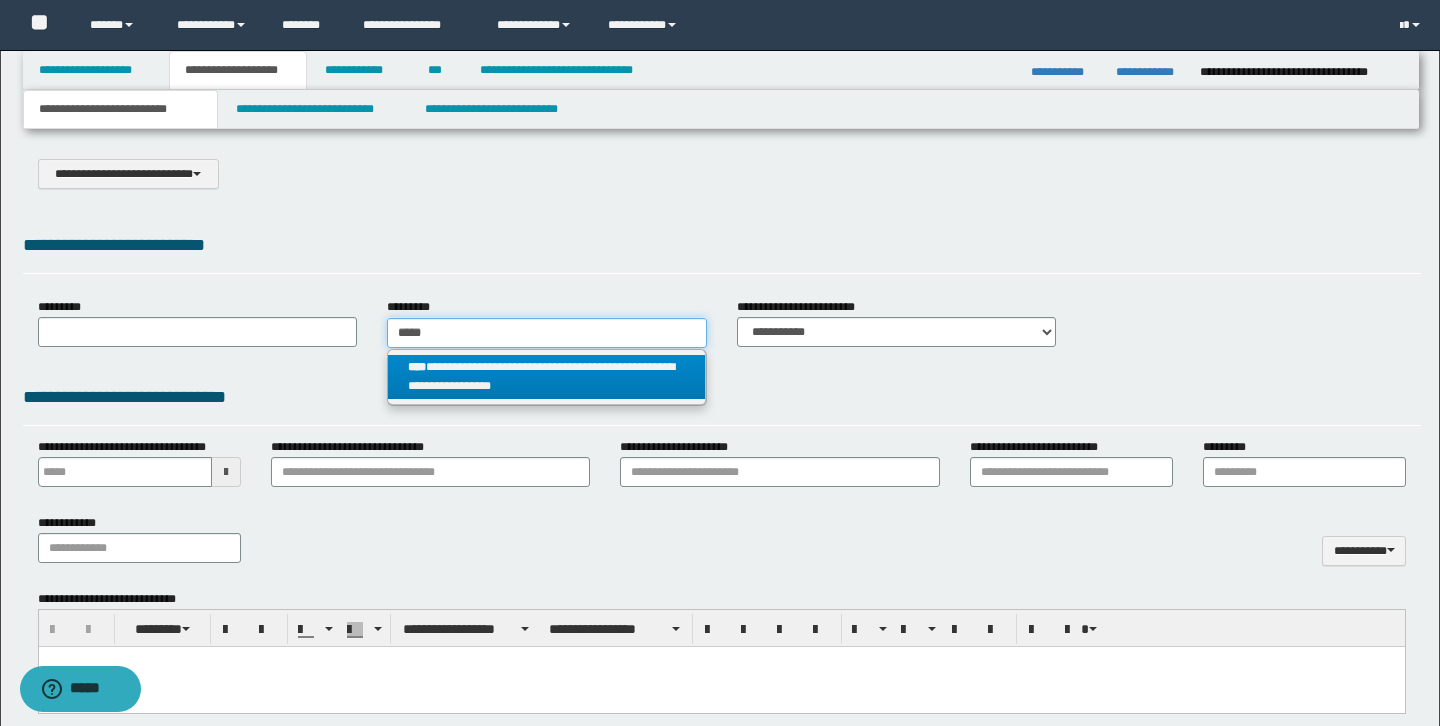 type on "*****" 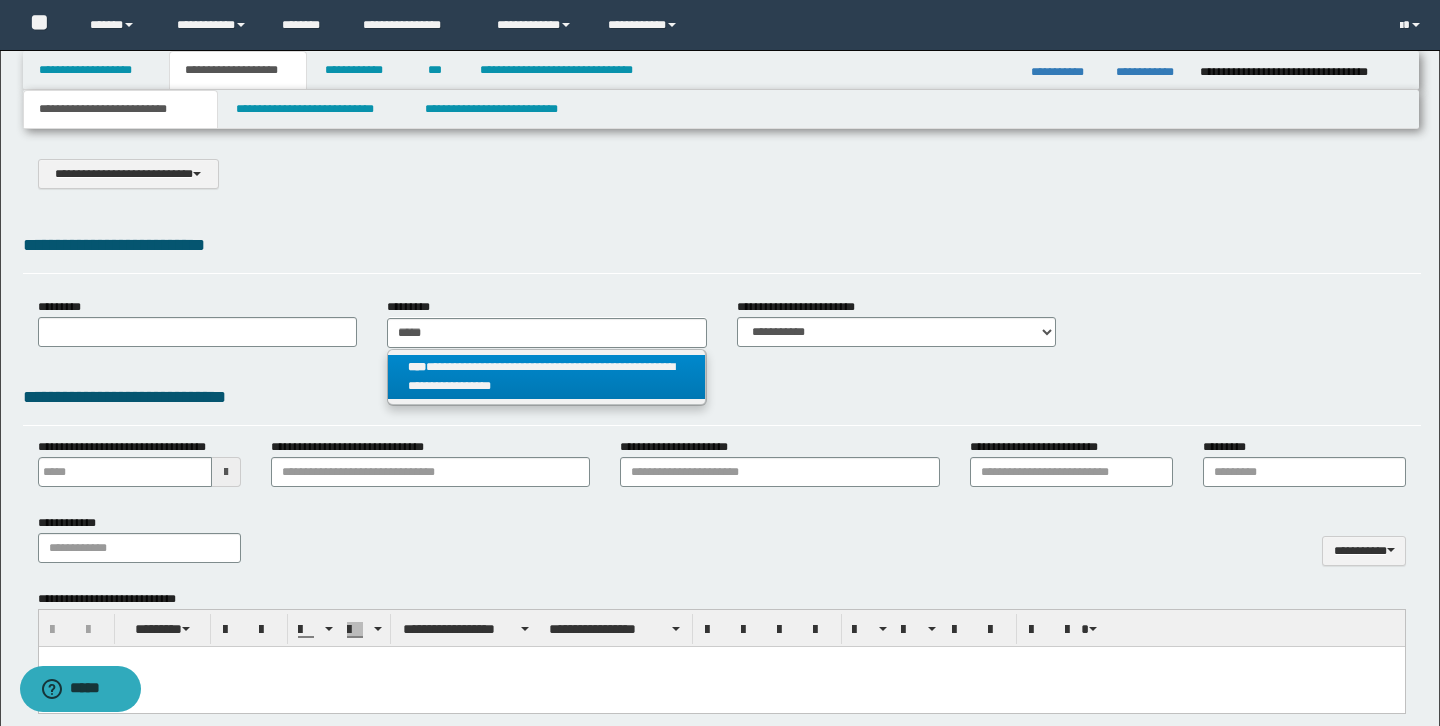 click on "**********" at bounding box center [546, 377] 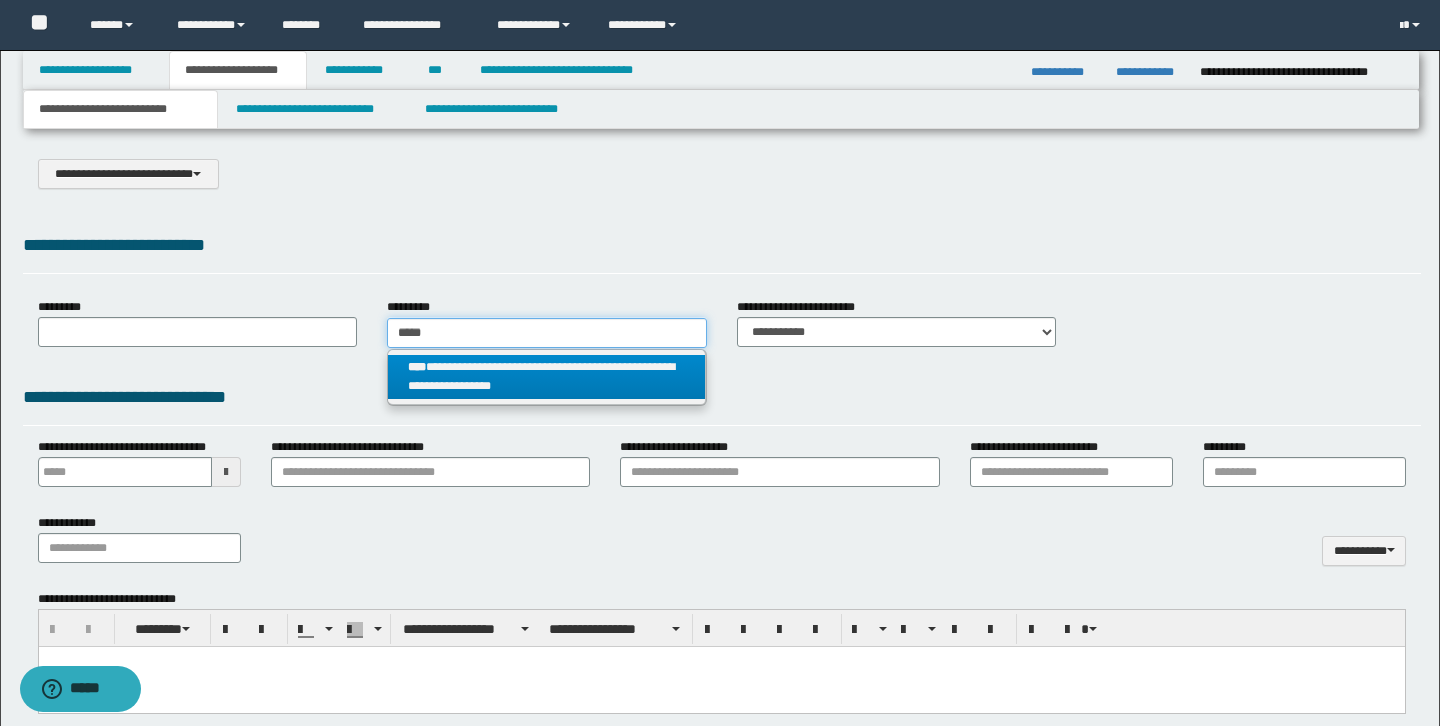 type 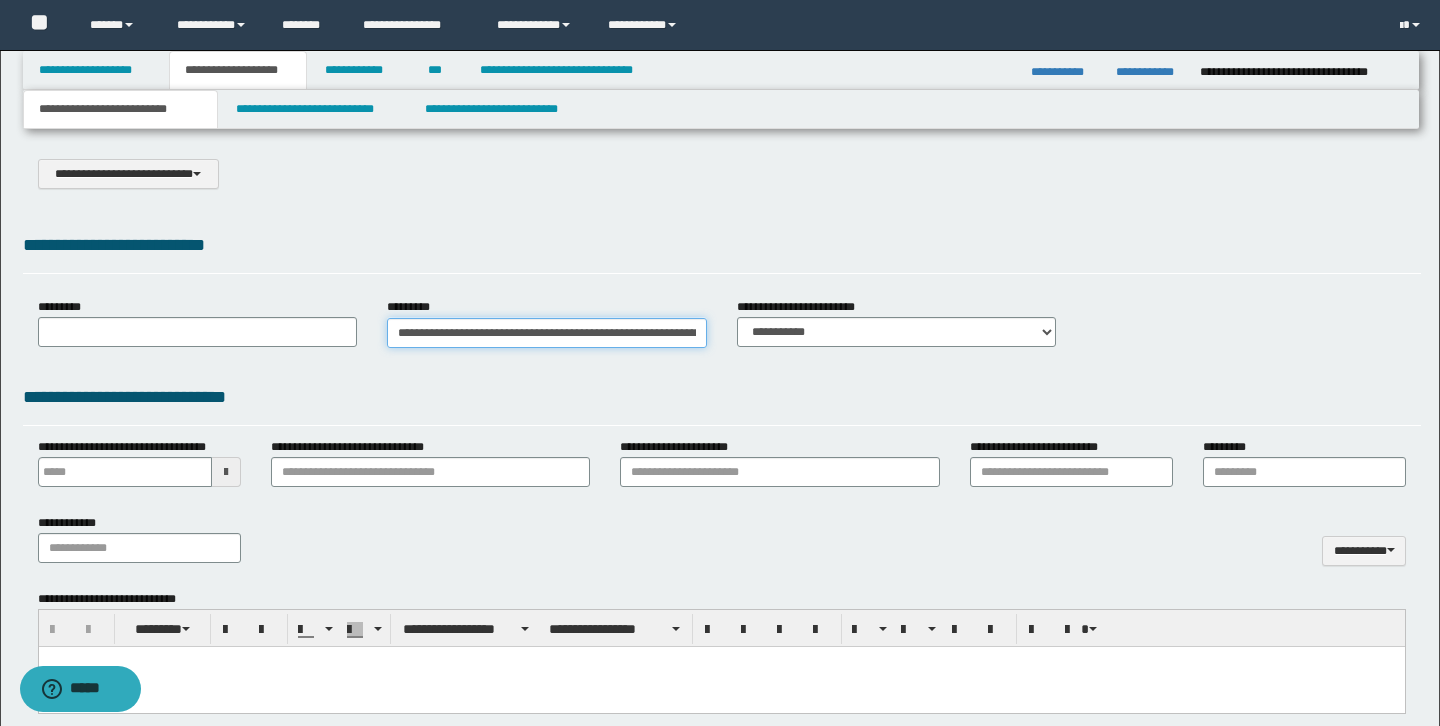 scroll, scrollTop: 0, scrollLeft: 85, axis: horizontal 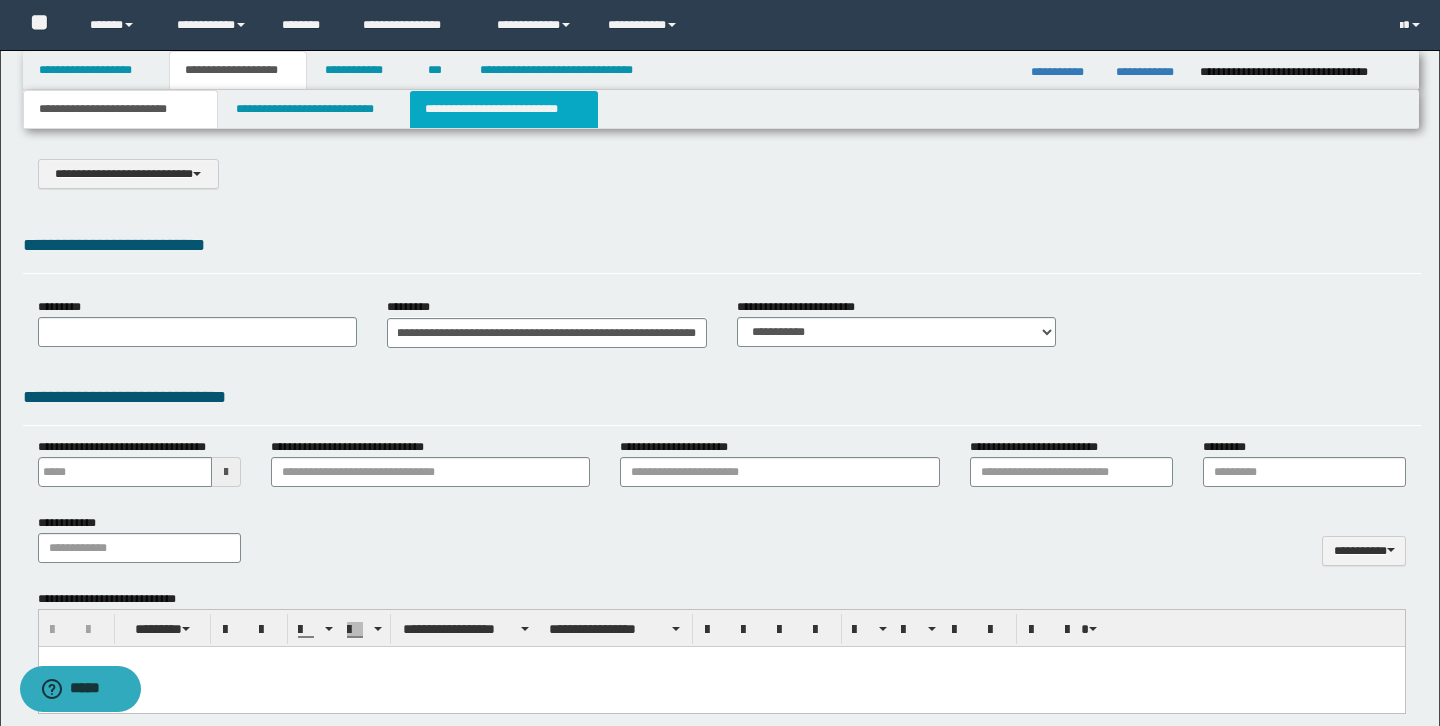 click on "**********" at bounding box center (504, 109) 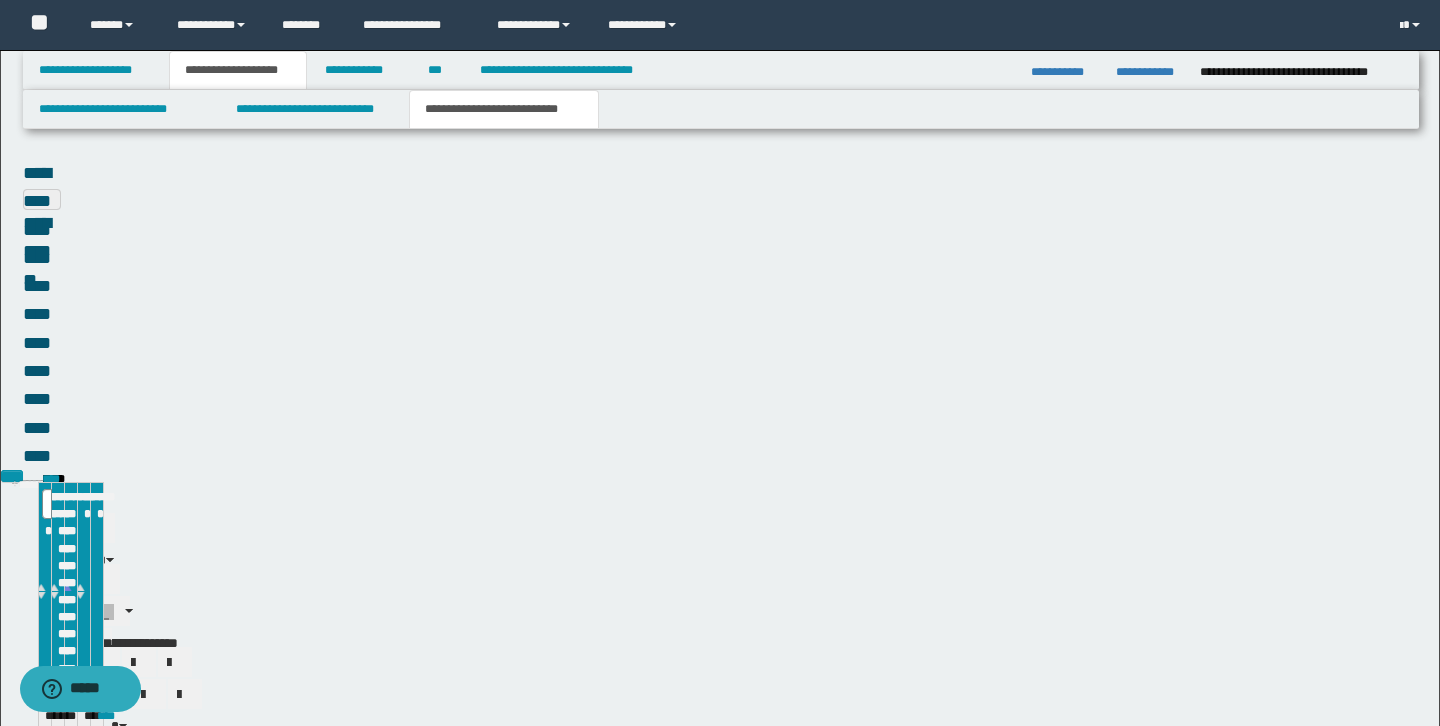 scroll, scrollTop: 0, scrollLeft: 0, axis: both 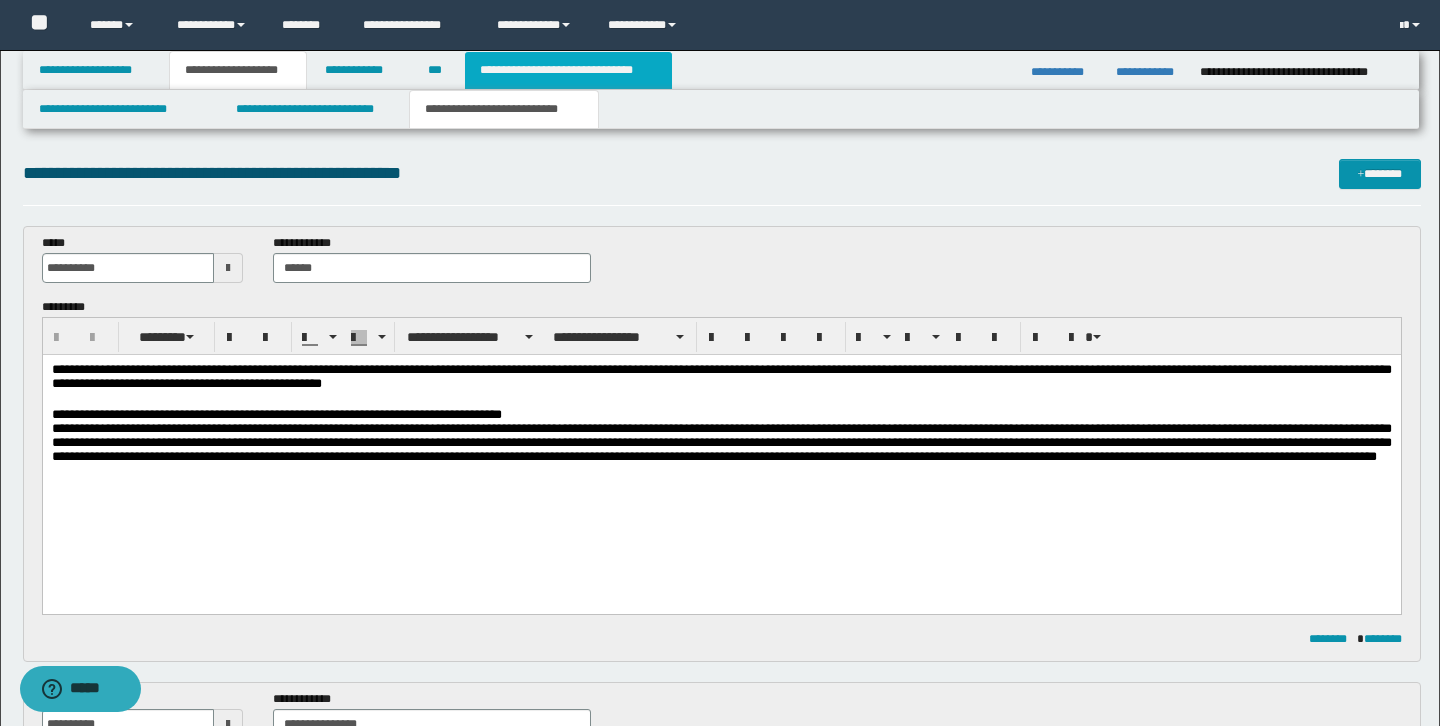 click on "**********" at bounding box center (568, 70) 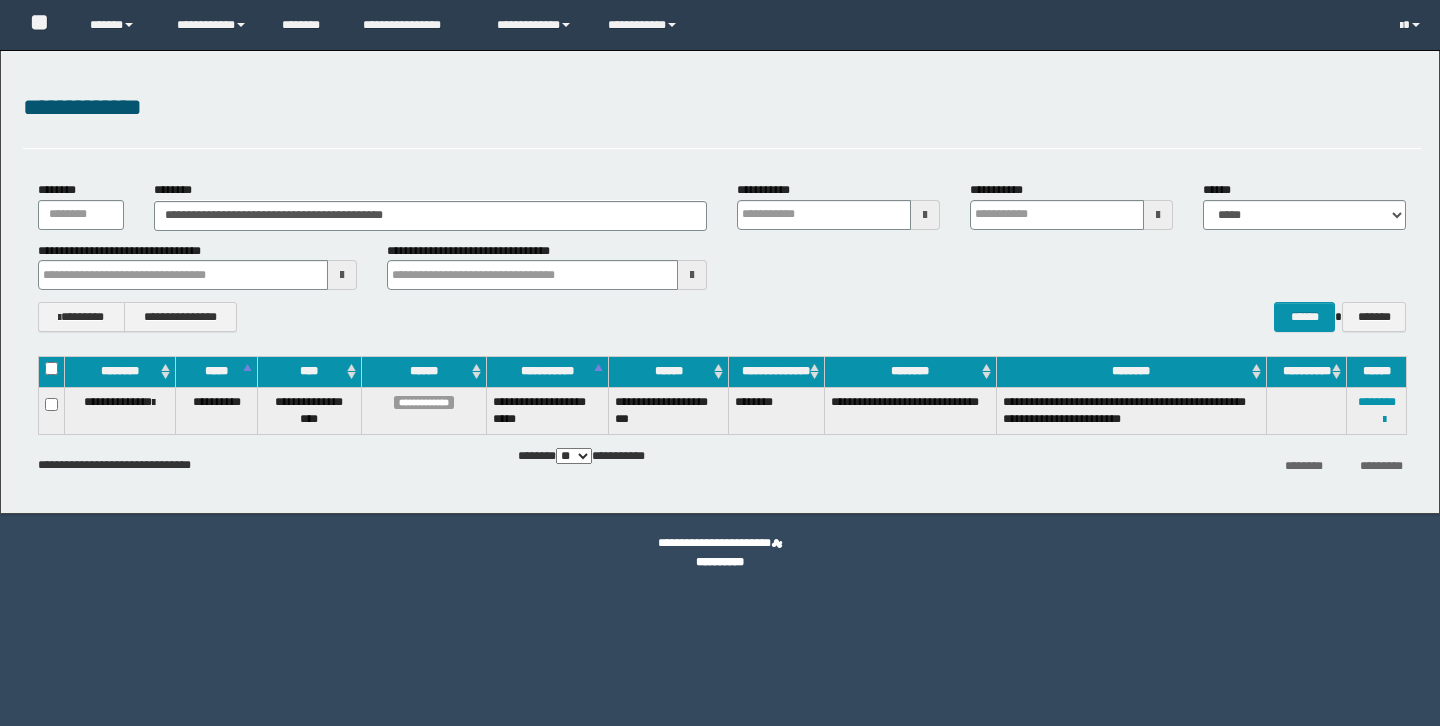 scroll, scrollTop: 0, scrollLeft: 0, axis: both 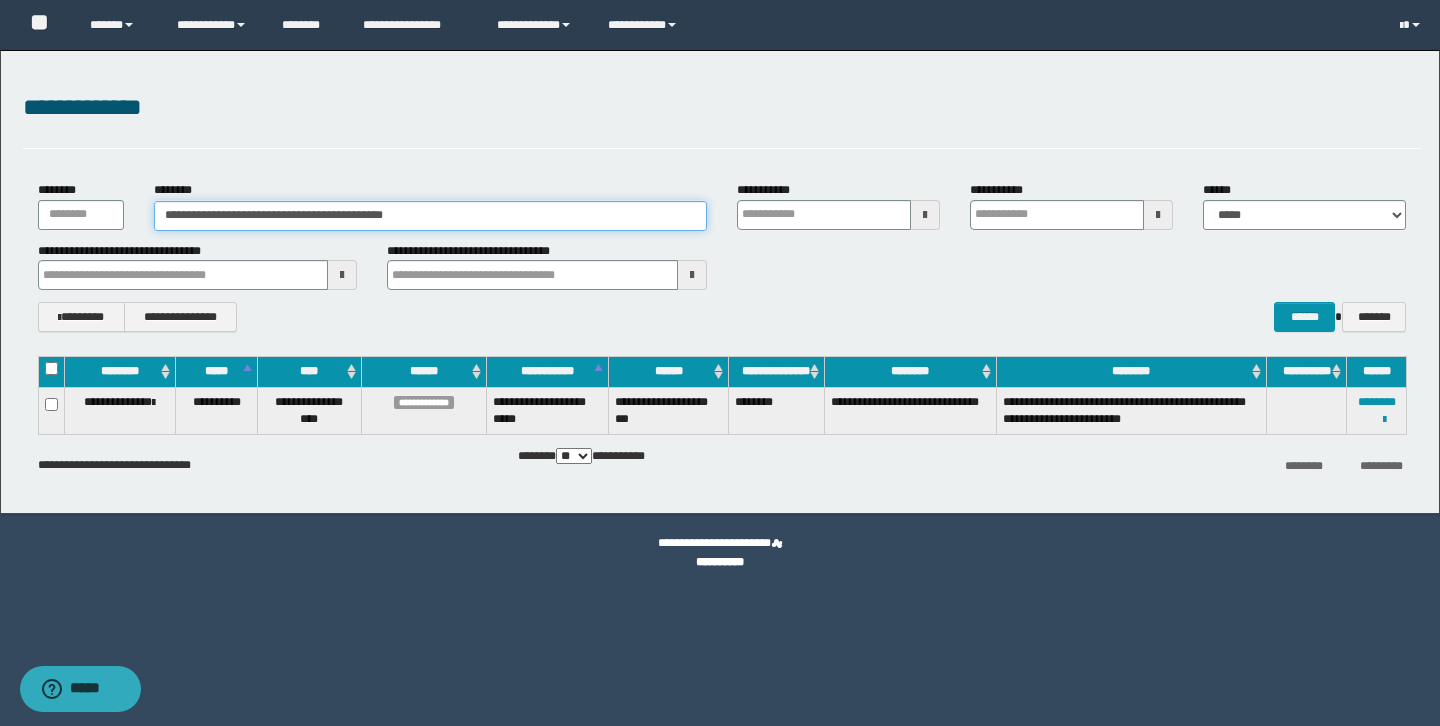 drag, startPoint x: 481, startPoint y: 215, endPoint x: 100, endPoint y: 201, distance: 381.25714 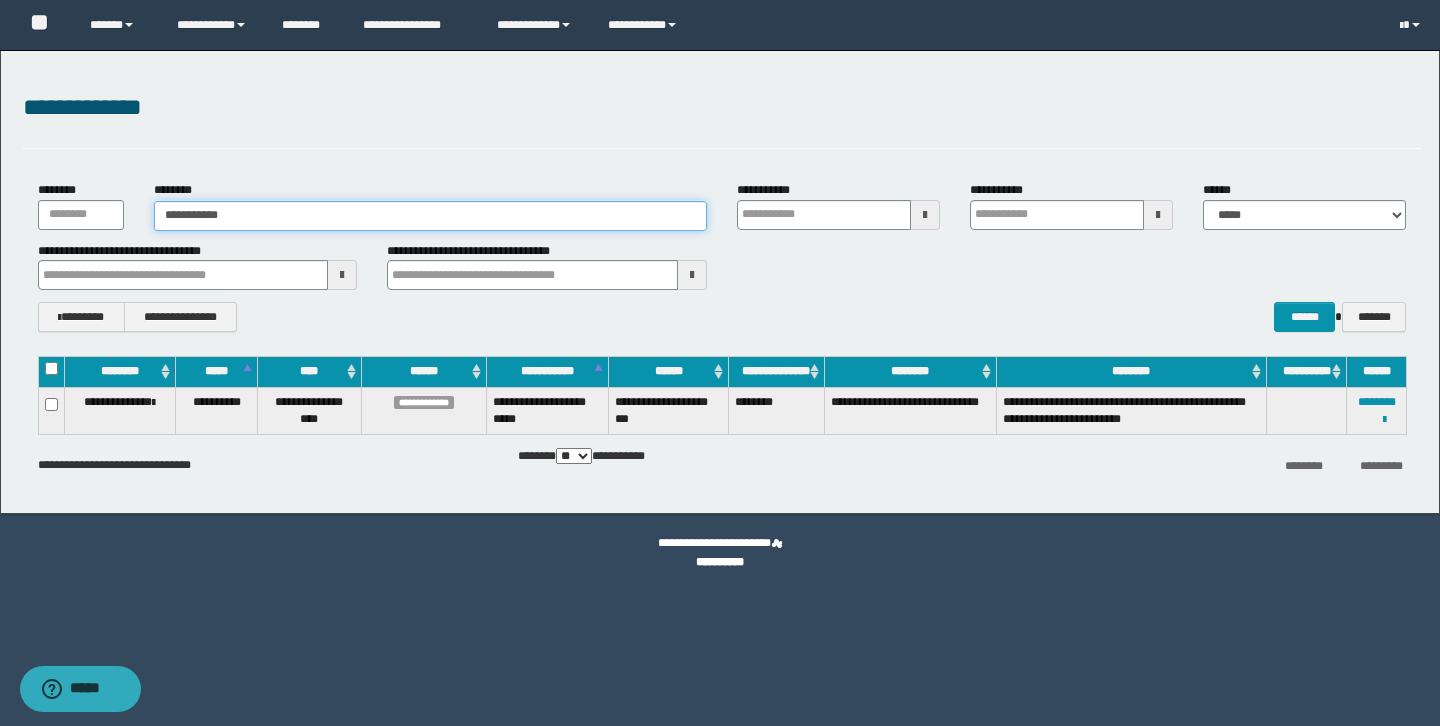 type on "**********" 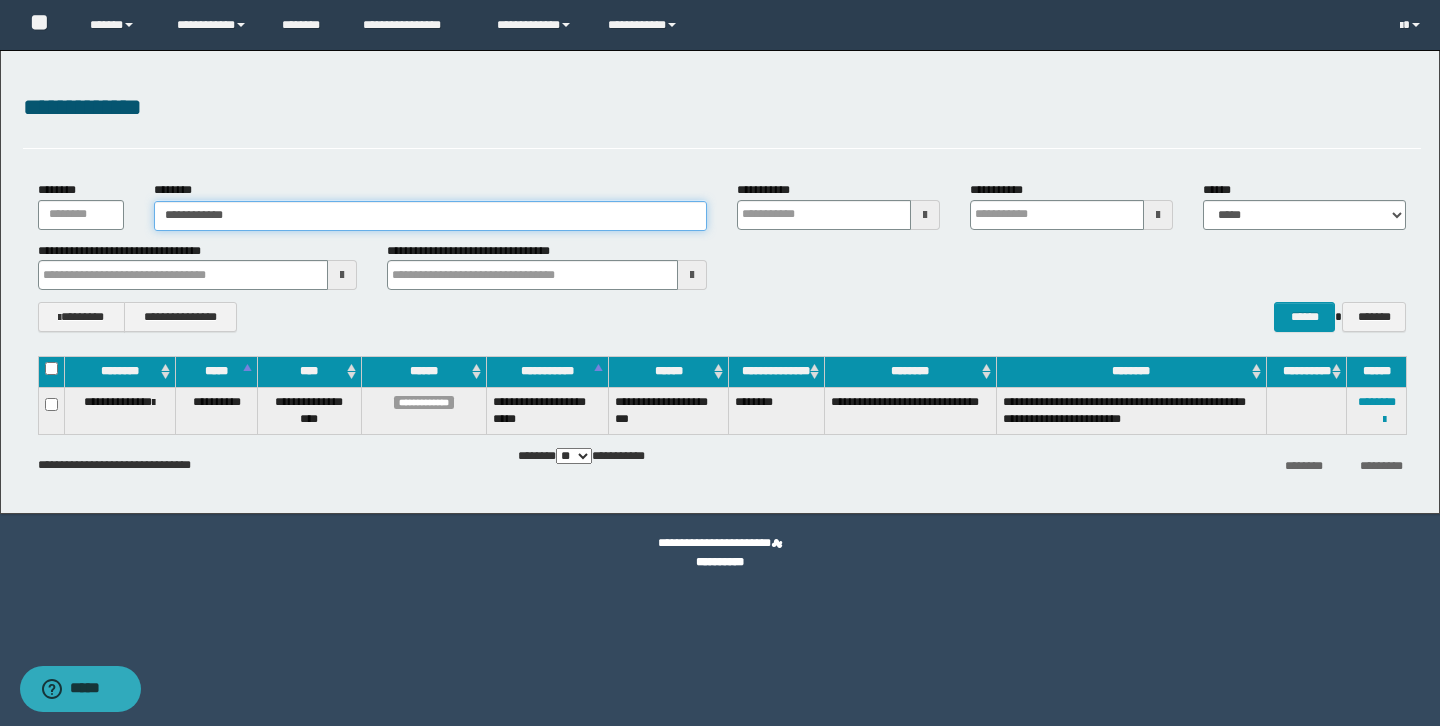 type on "**********" 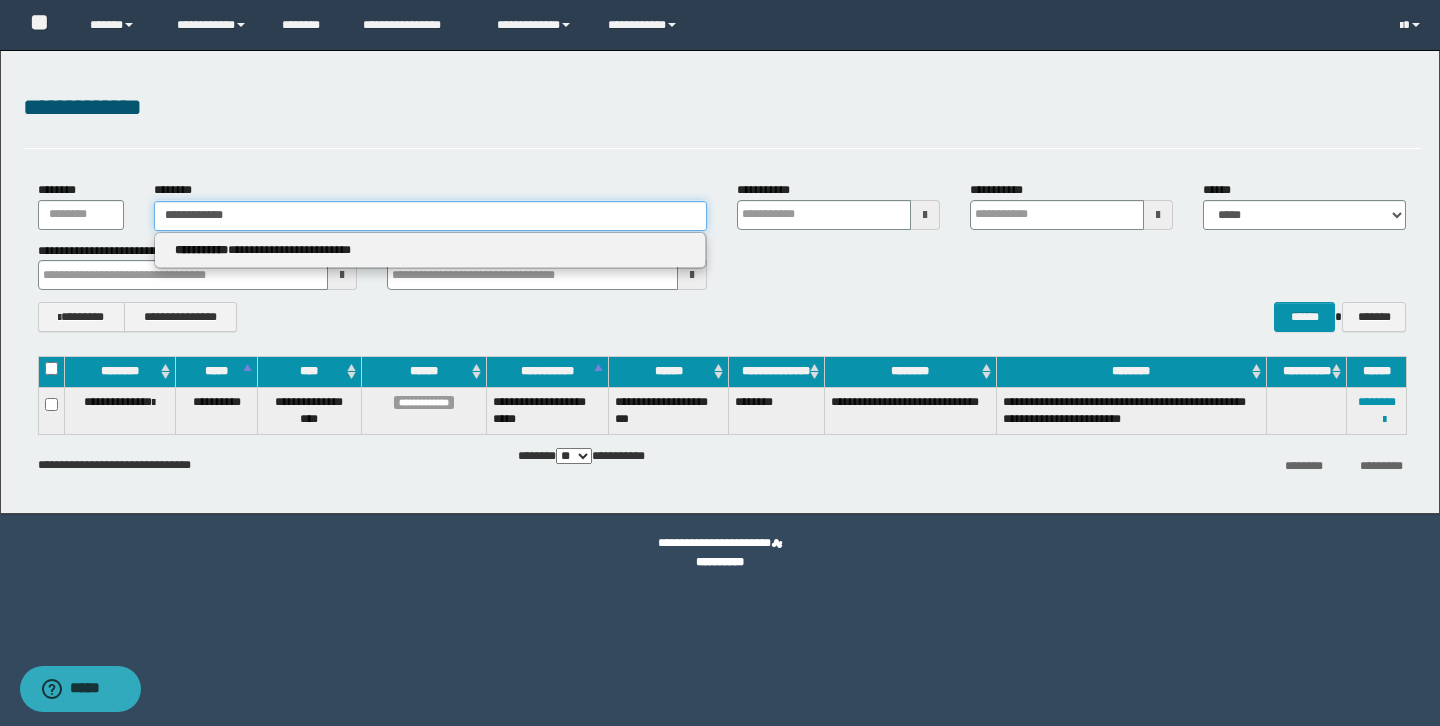type 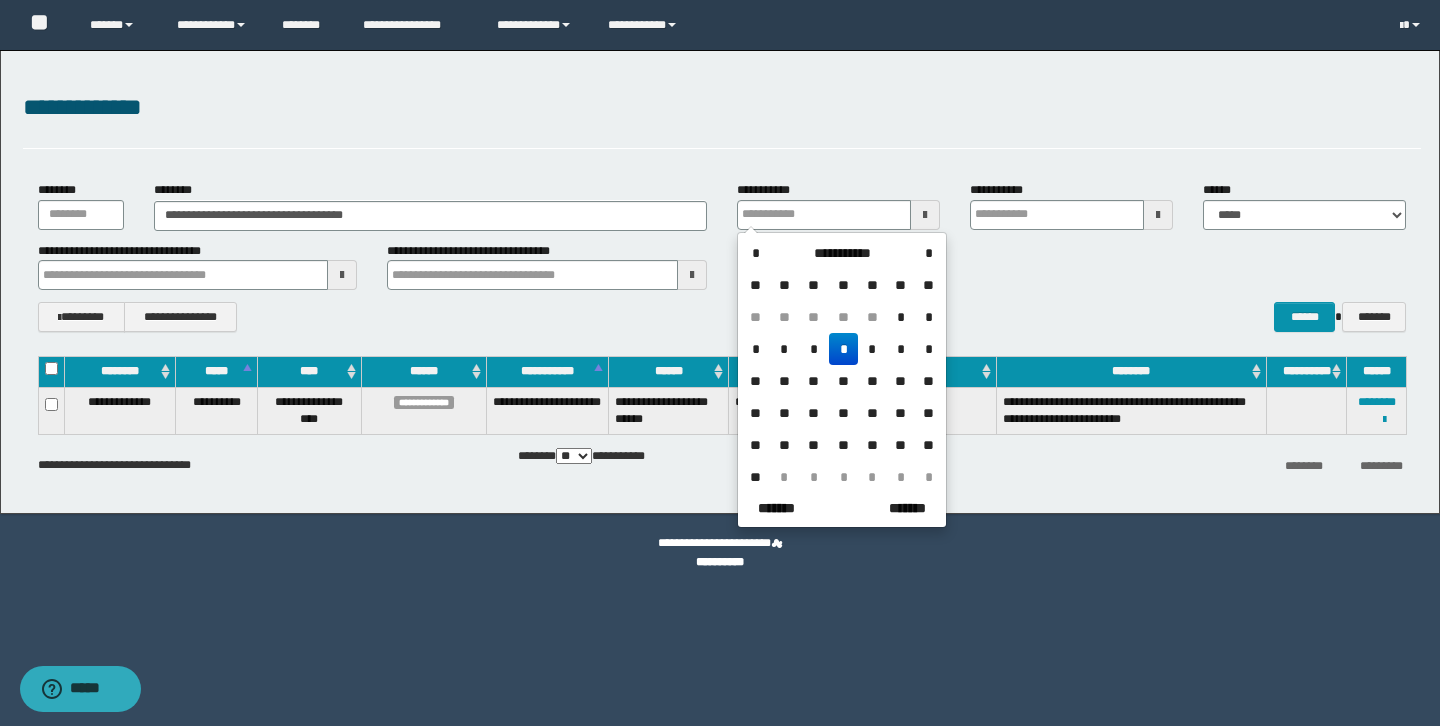 click on "**********" at bounding box center [722, 266] 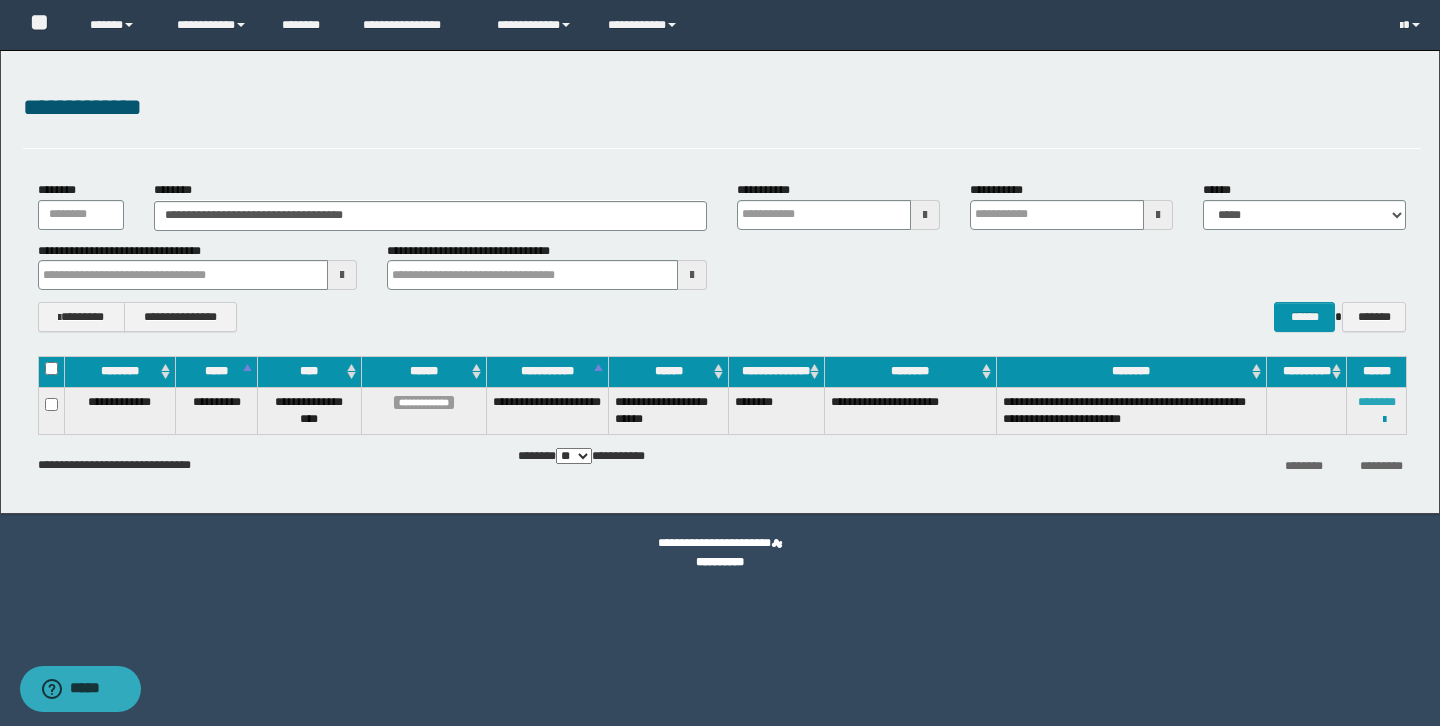 click on "********" at bounding box center [1377, 402] 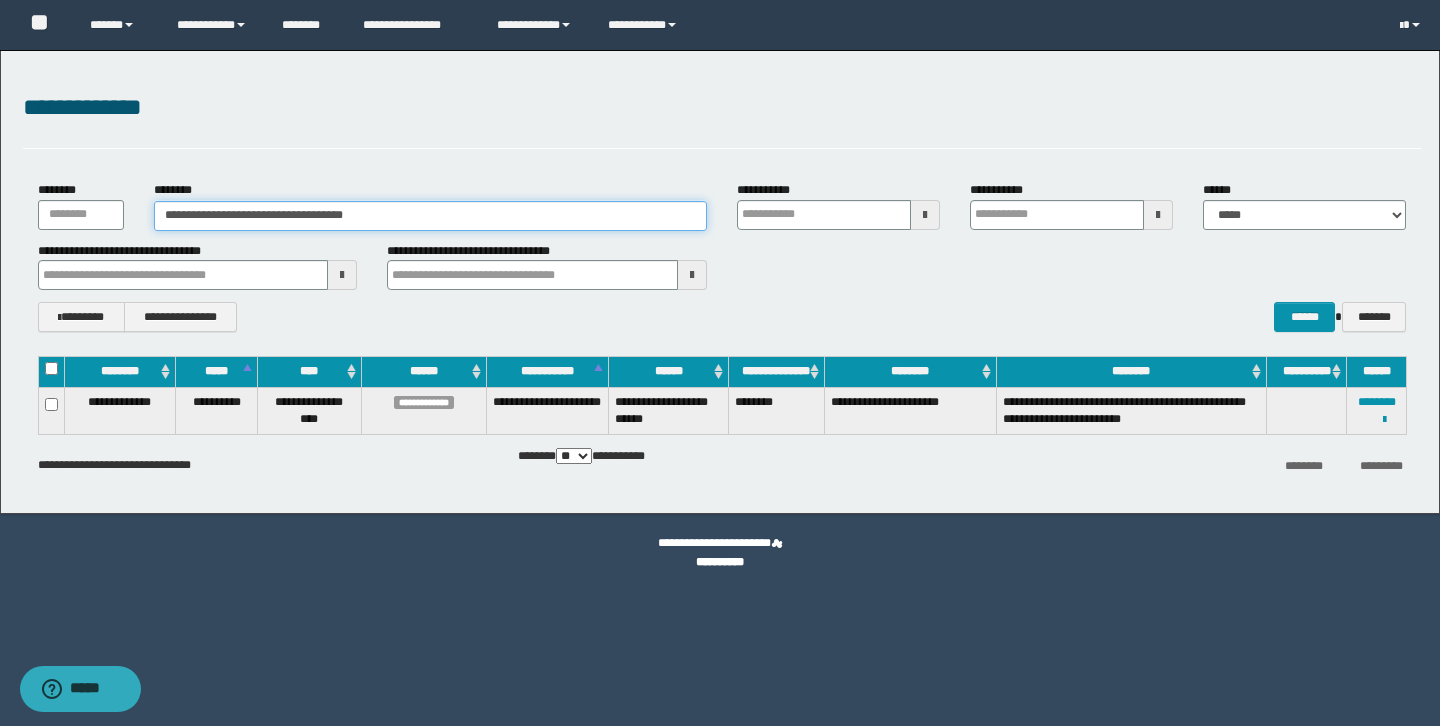 drag, startPoint x: 402, startPoint y: 222, endPoint x: 20, endPoint y: 171, distance: 385.3894 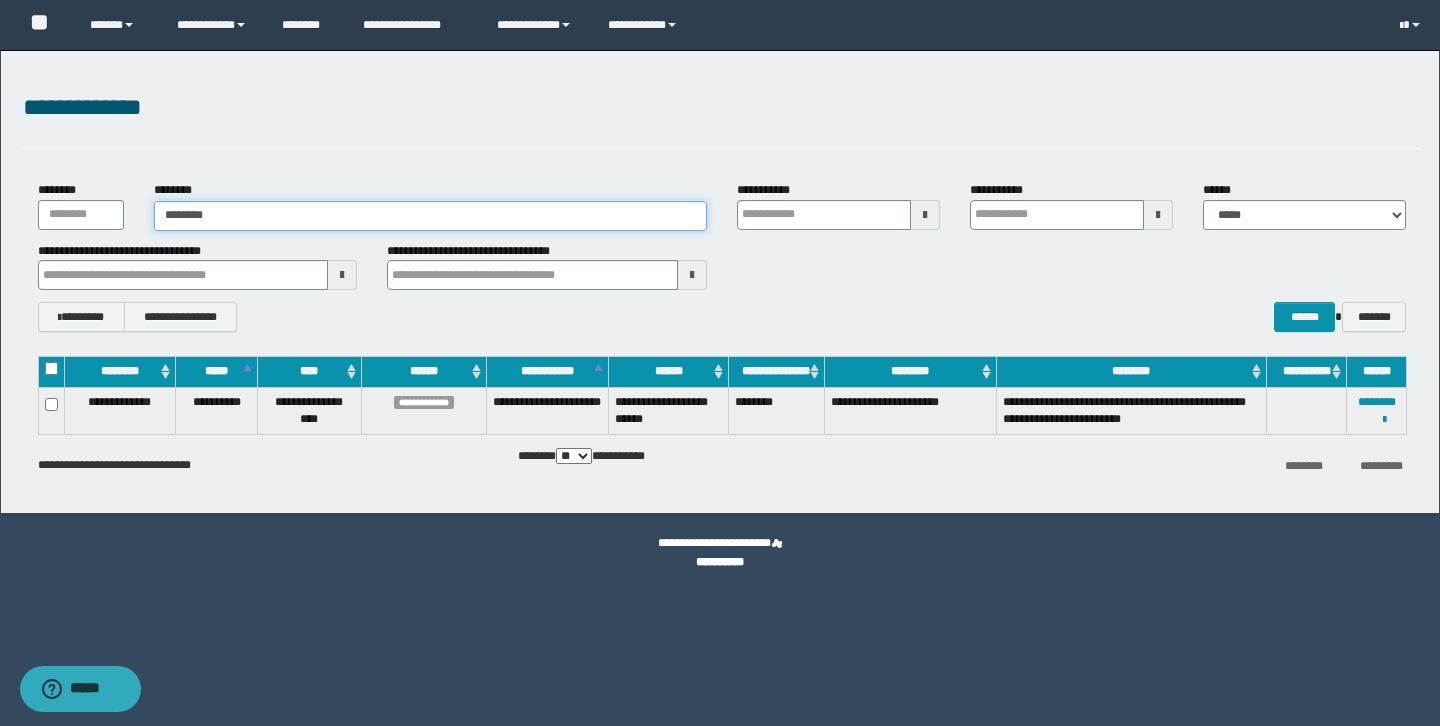 type on "******" 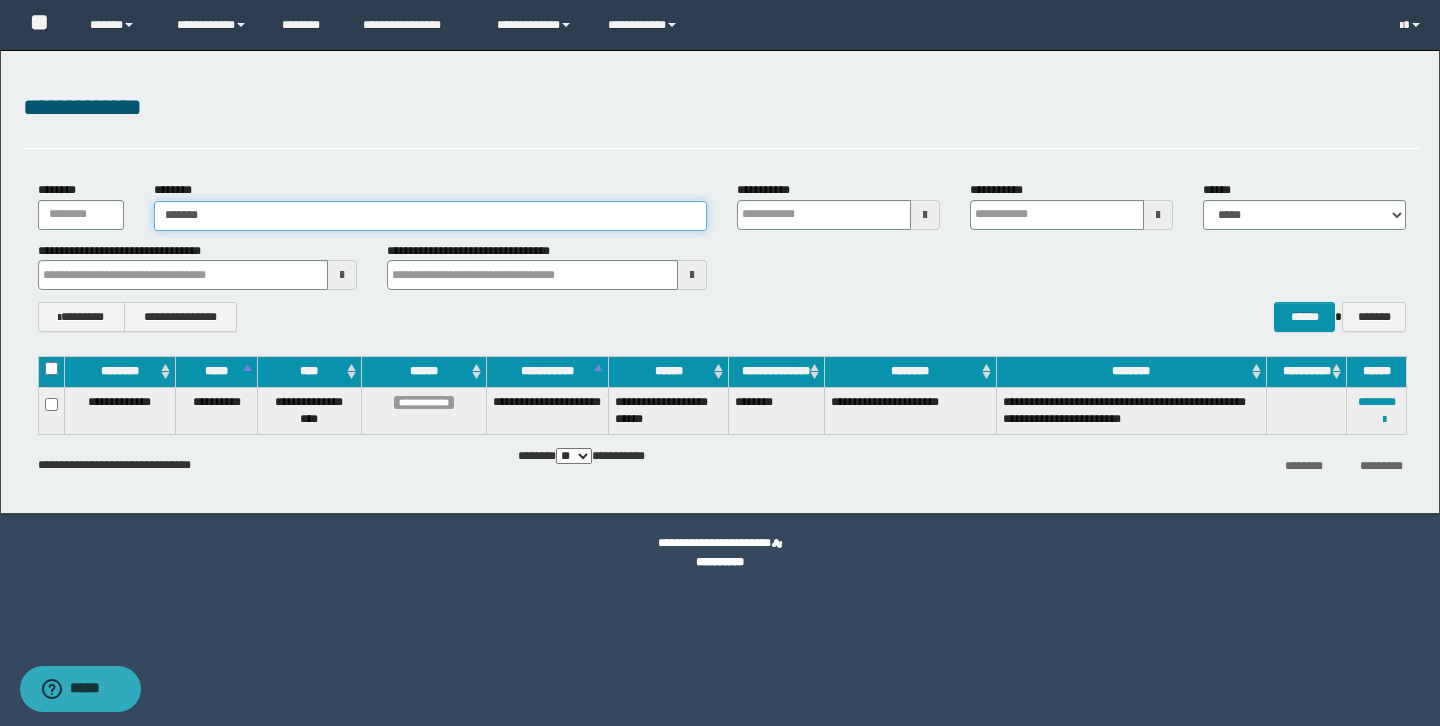 type on "******" 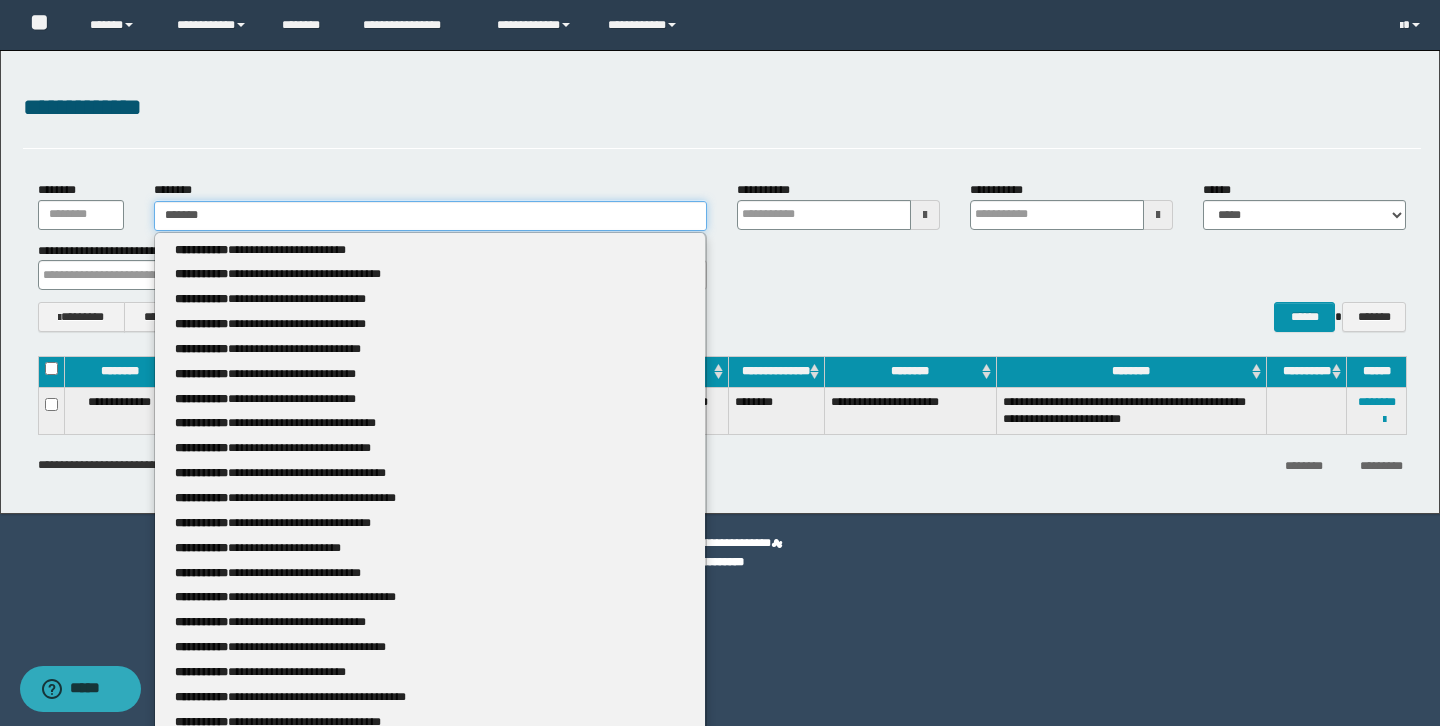 type 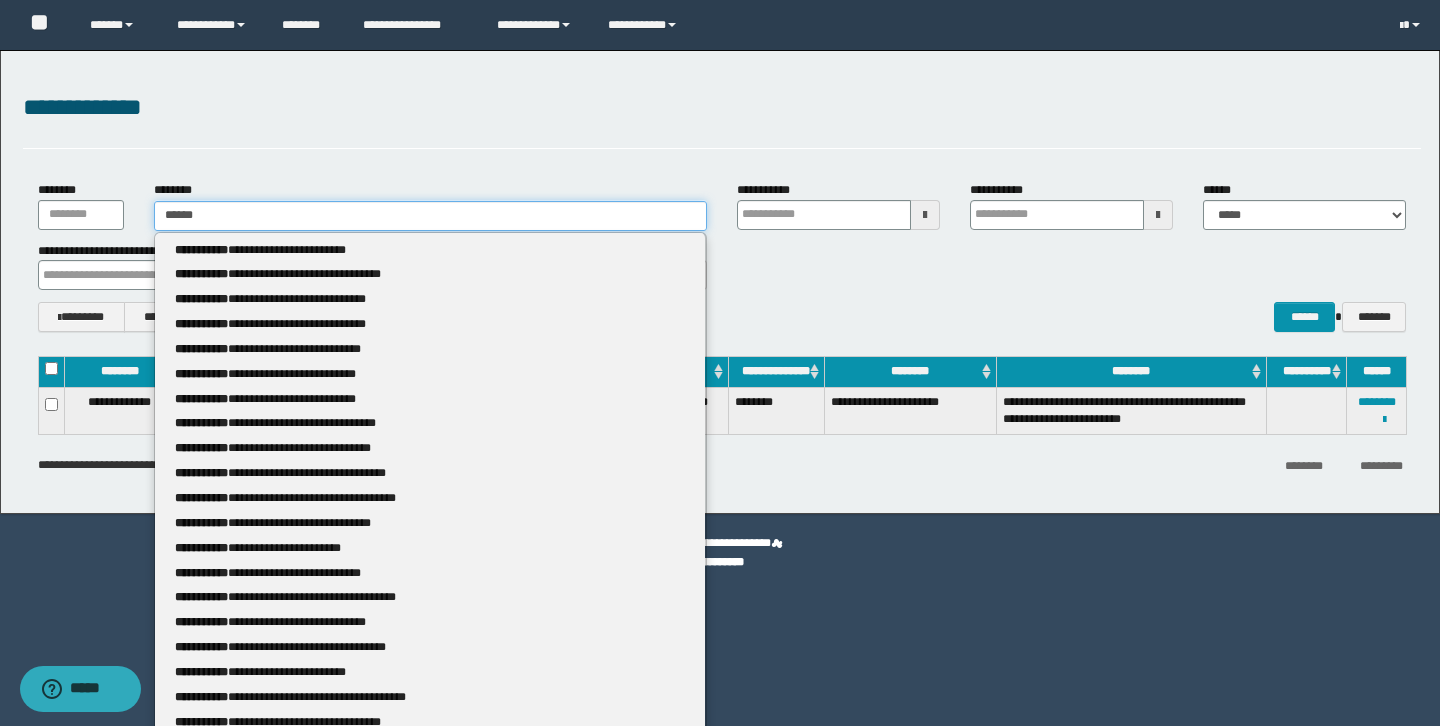 type on "******" 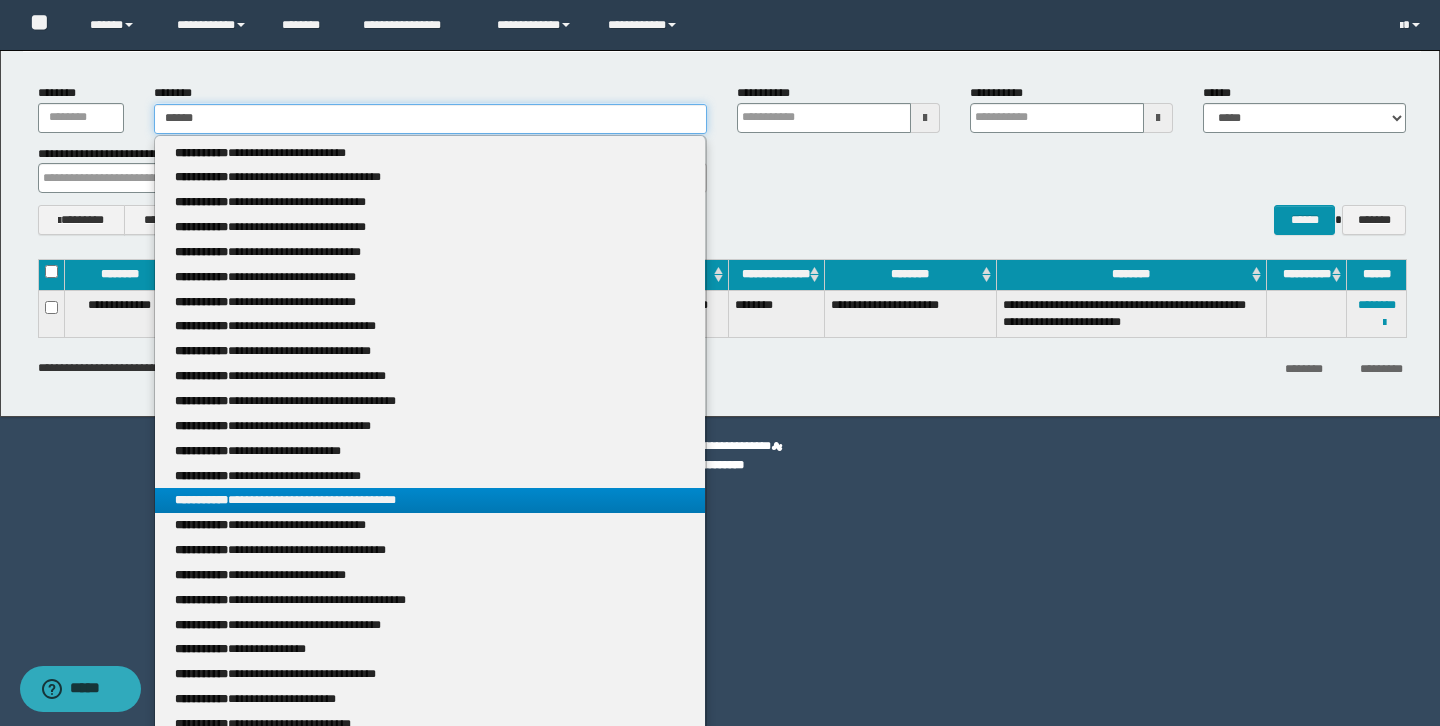 scroll, scrollTop: 115, scrollLeft: 0, axis: vertical 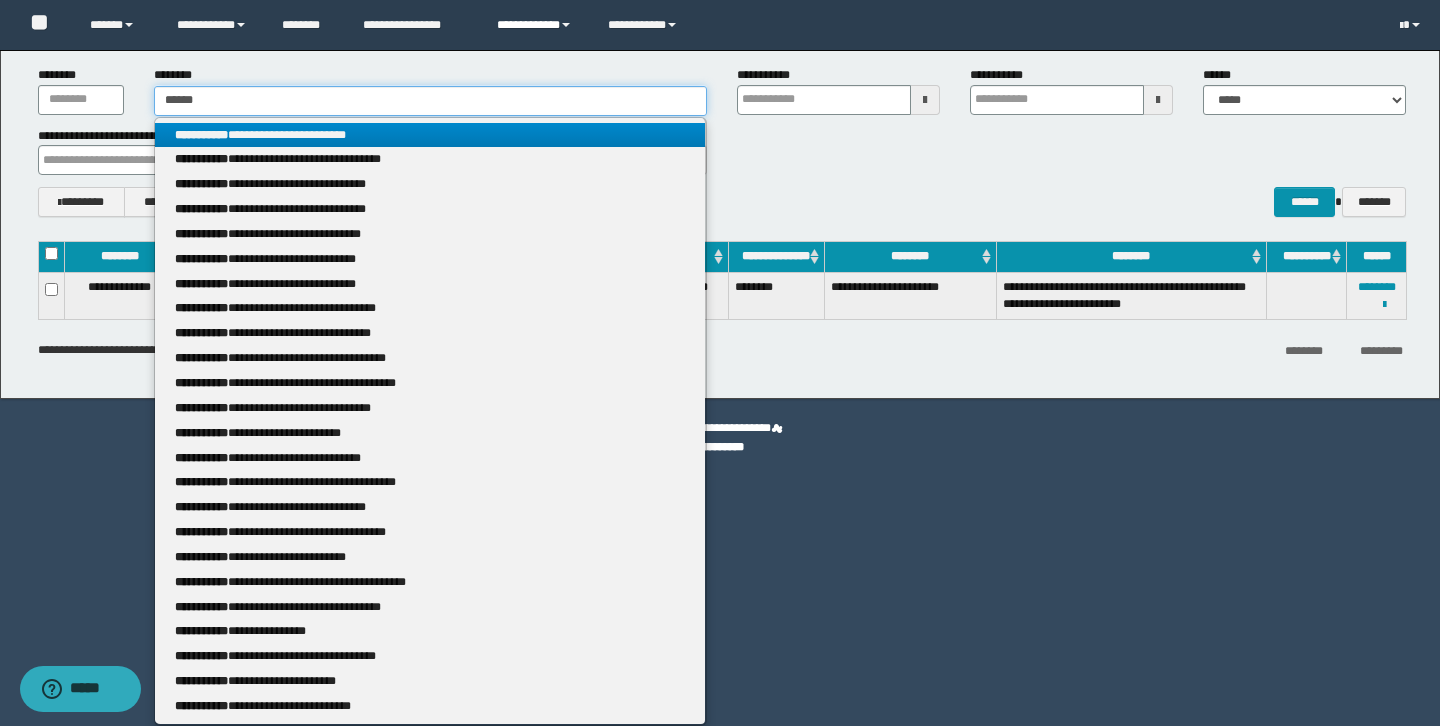 type on "******" 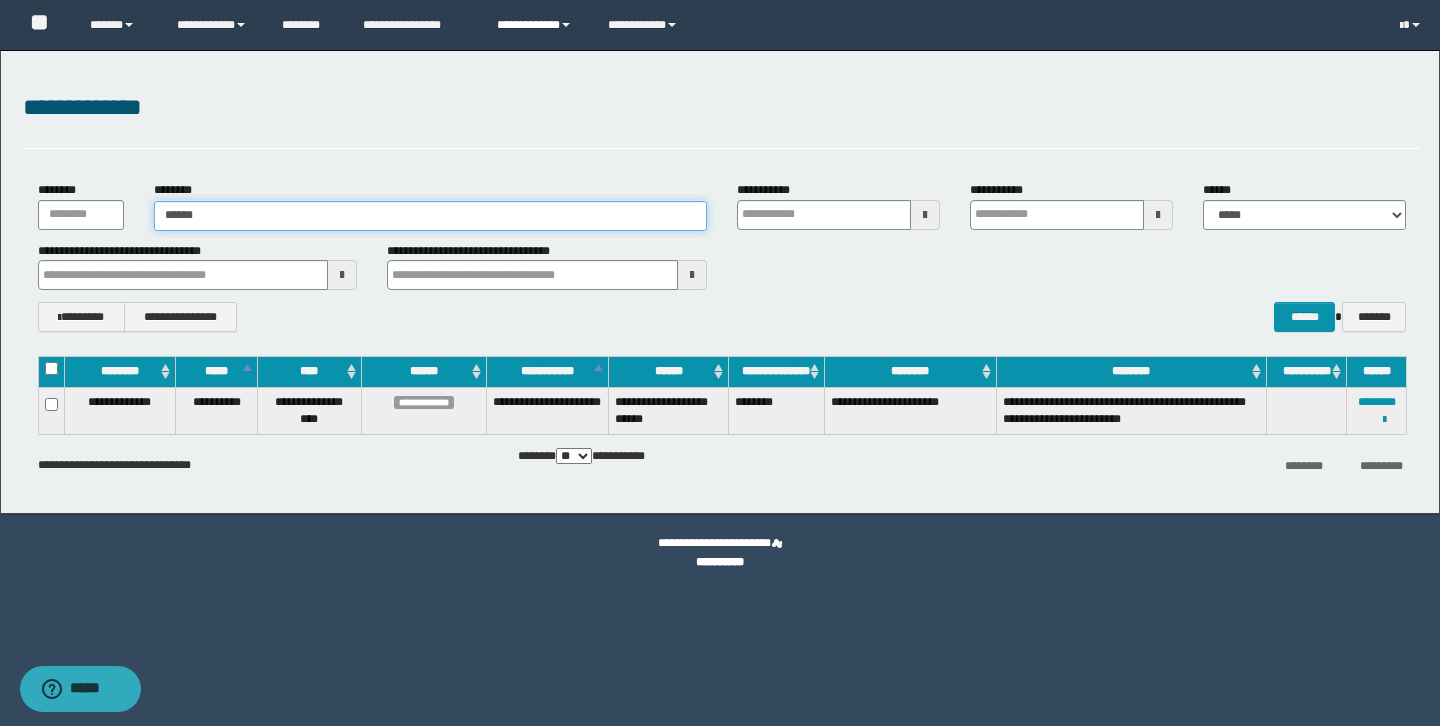 type on "******" 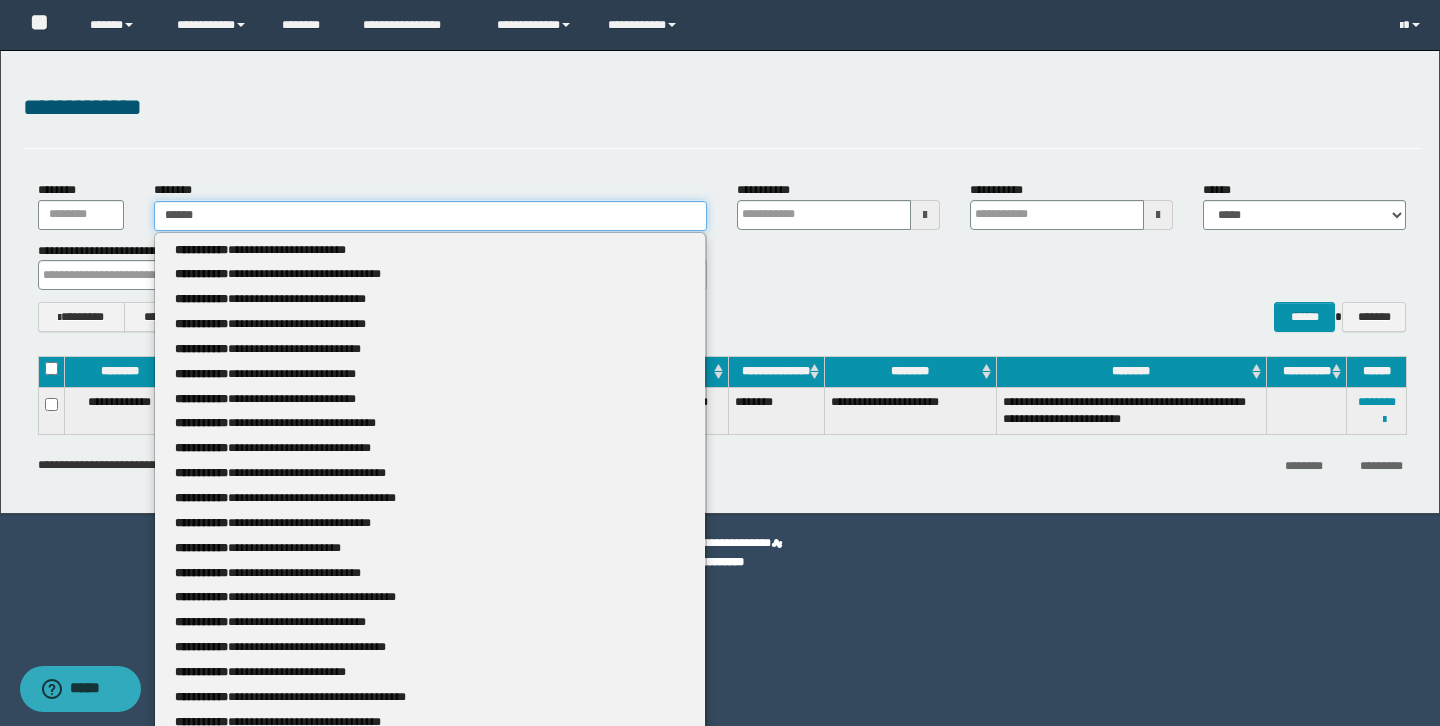 drag, startPoint x: 226, startPoint y: 214, endPoint x: 24, endPoint y: 195, distance: 202.8916 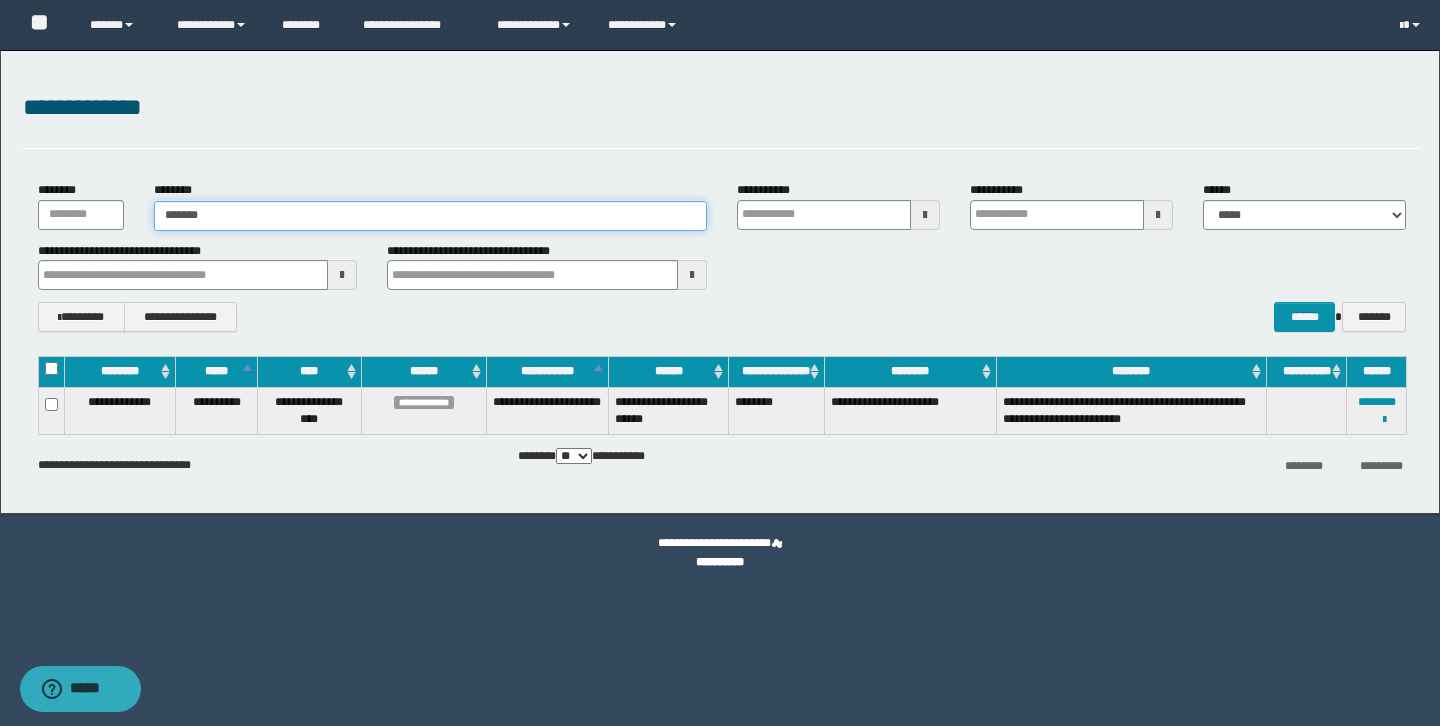 type on "******" 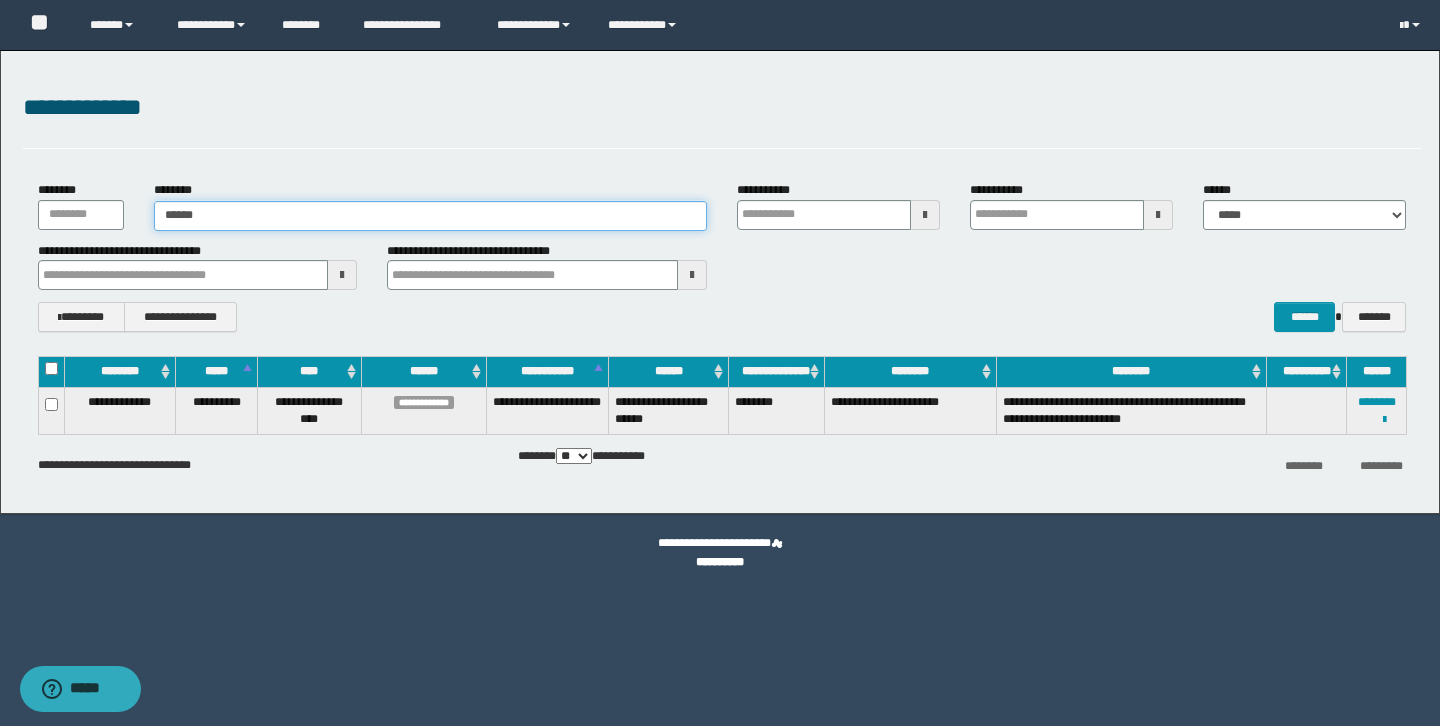 type on "******" 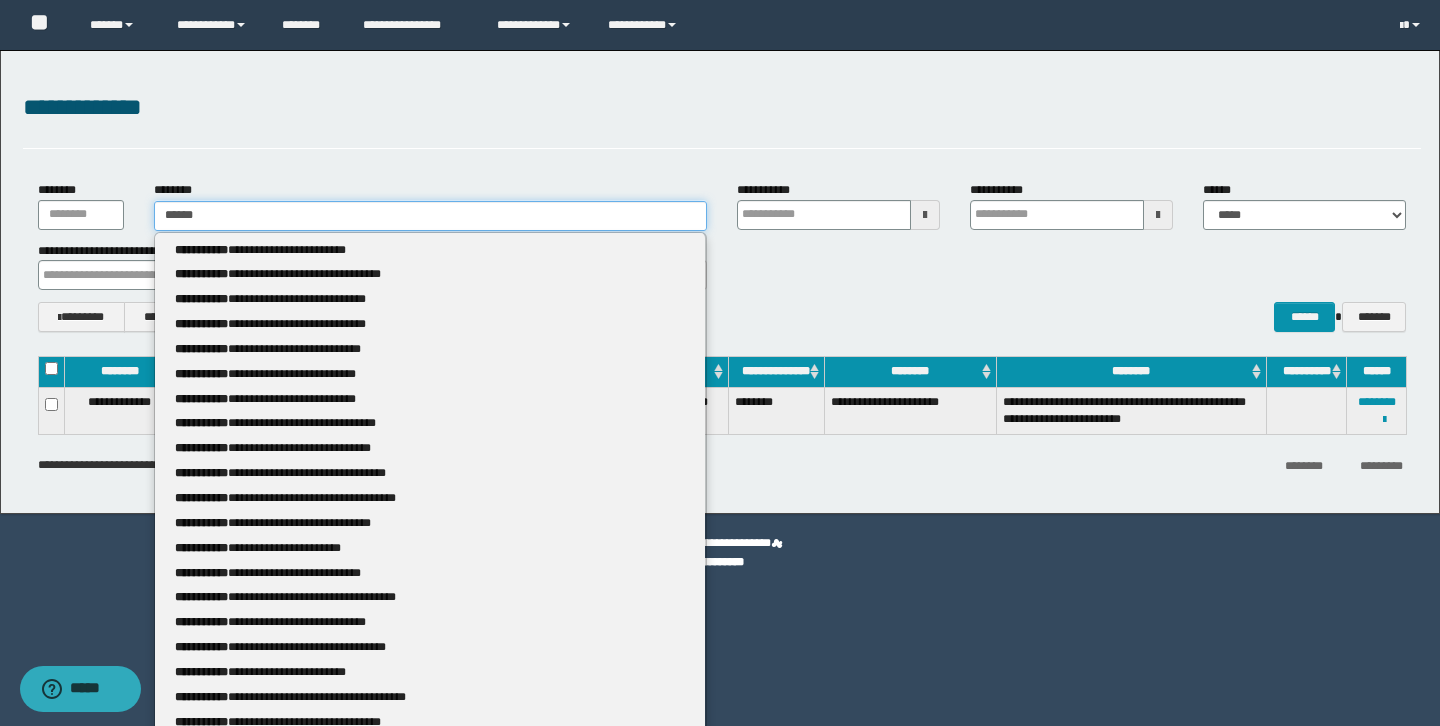 type 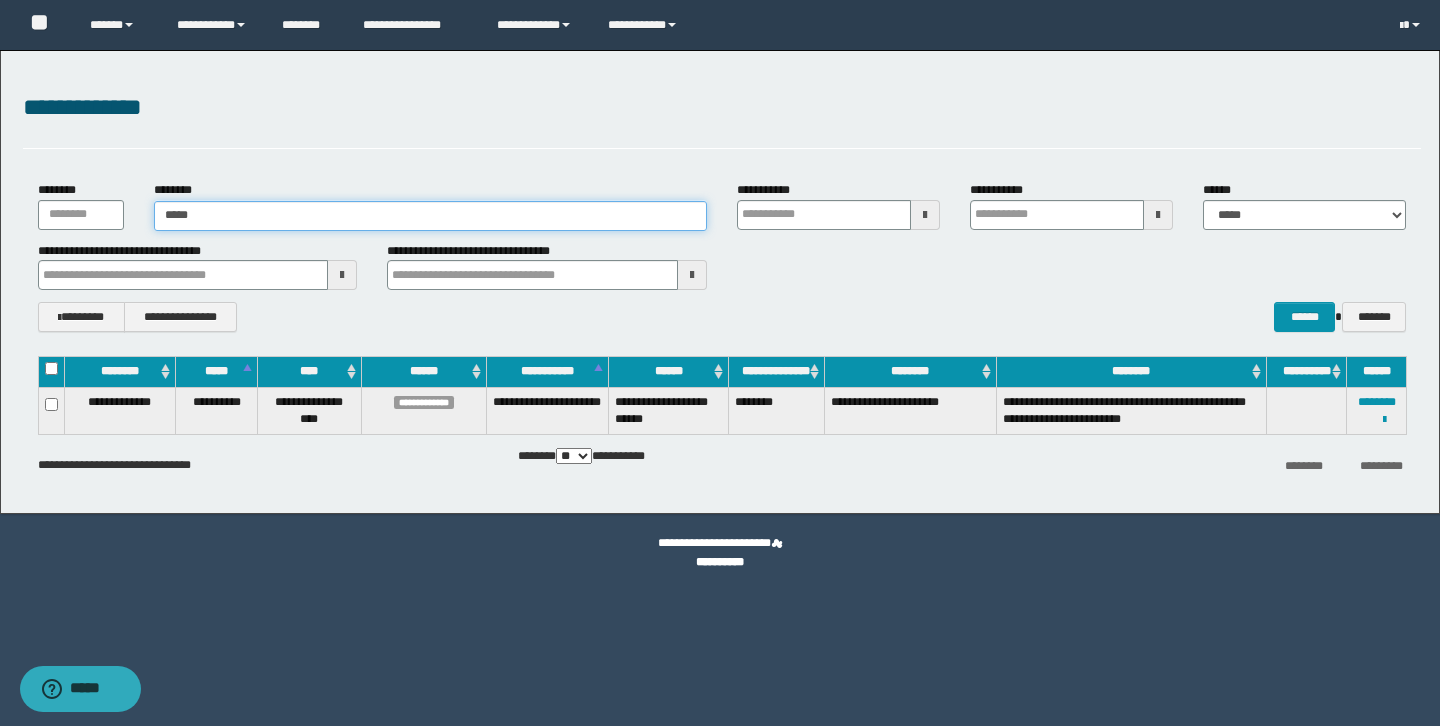 type on "******" 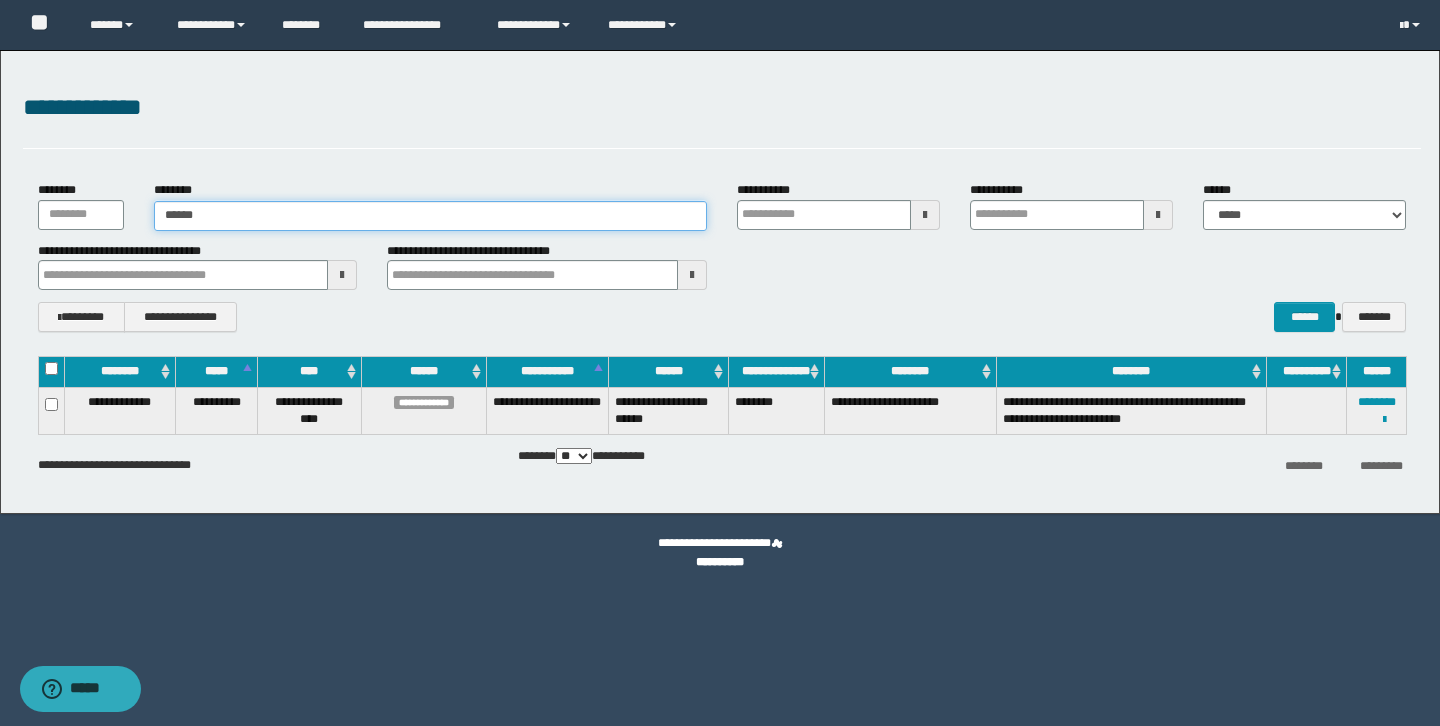 type on "******" 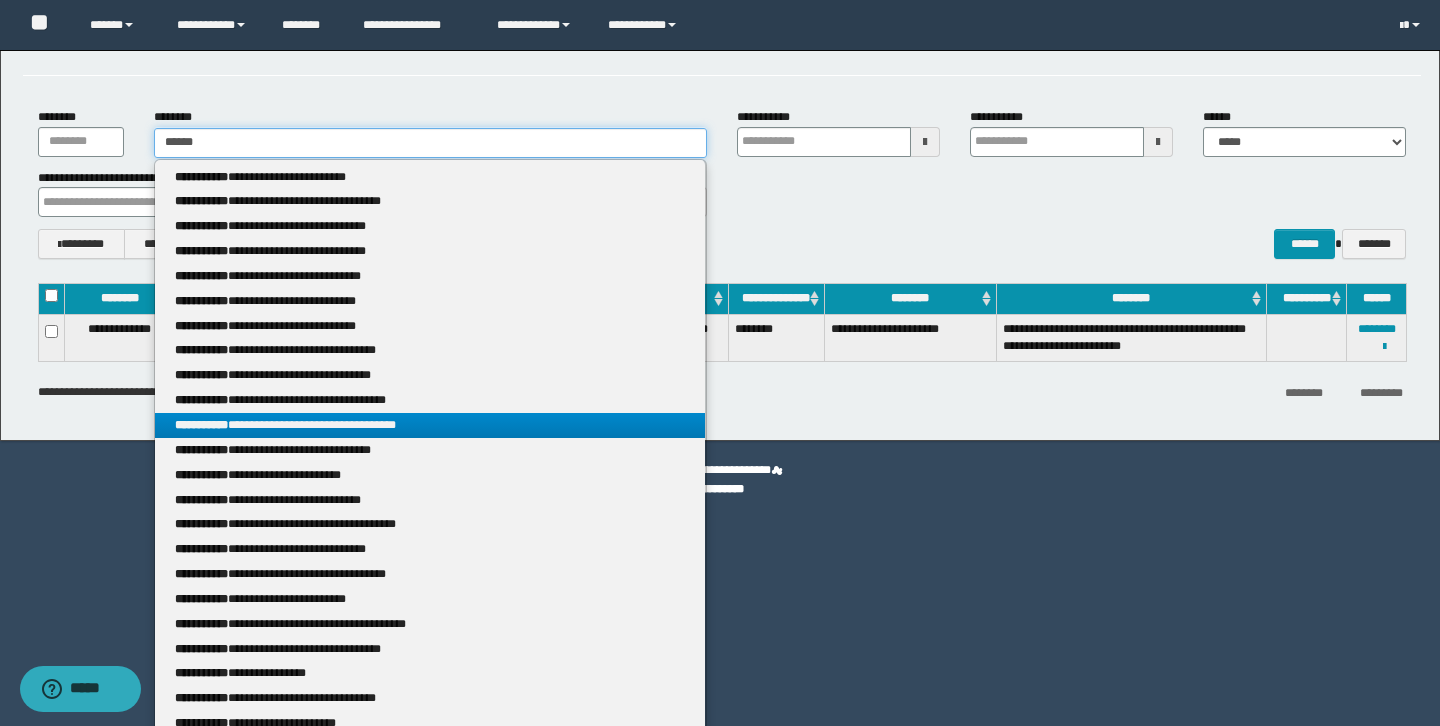 scroll, scrollTop: 115, scrollLeft: 0, axis: vertical 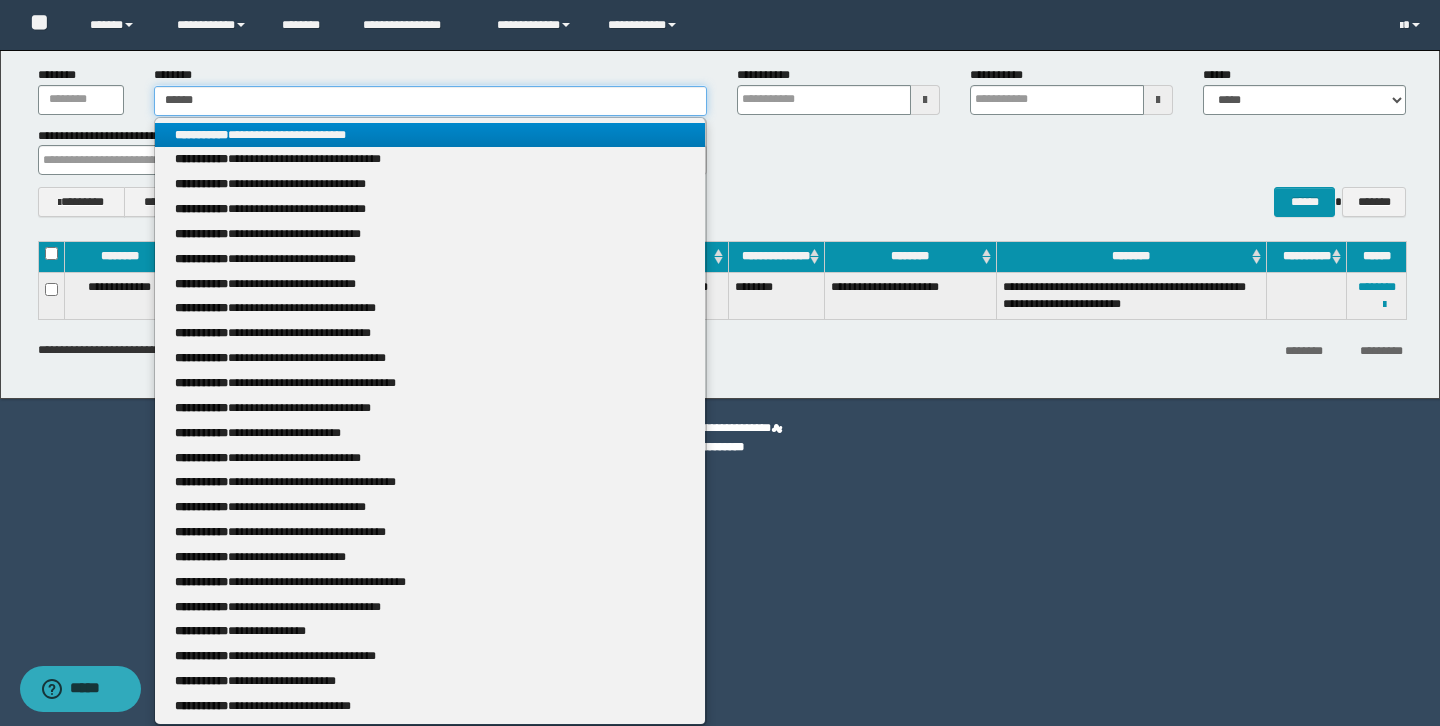 drag, startPoint x: 206, startPoint y: 98, endPoint x: 142, endPoint y: 100, distance: 64.03124 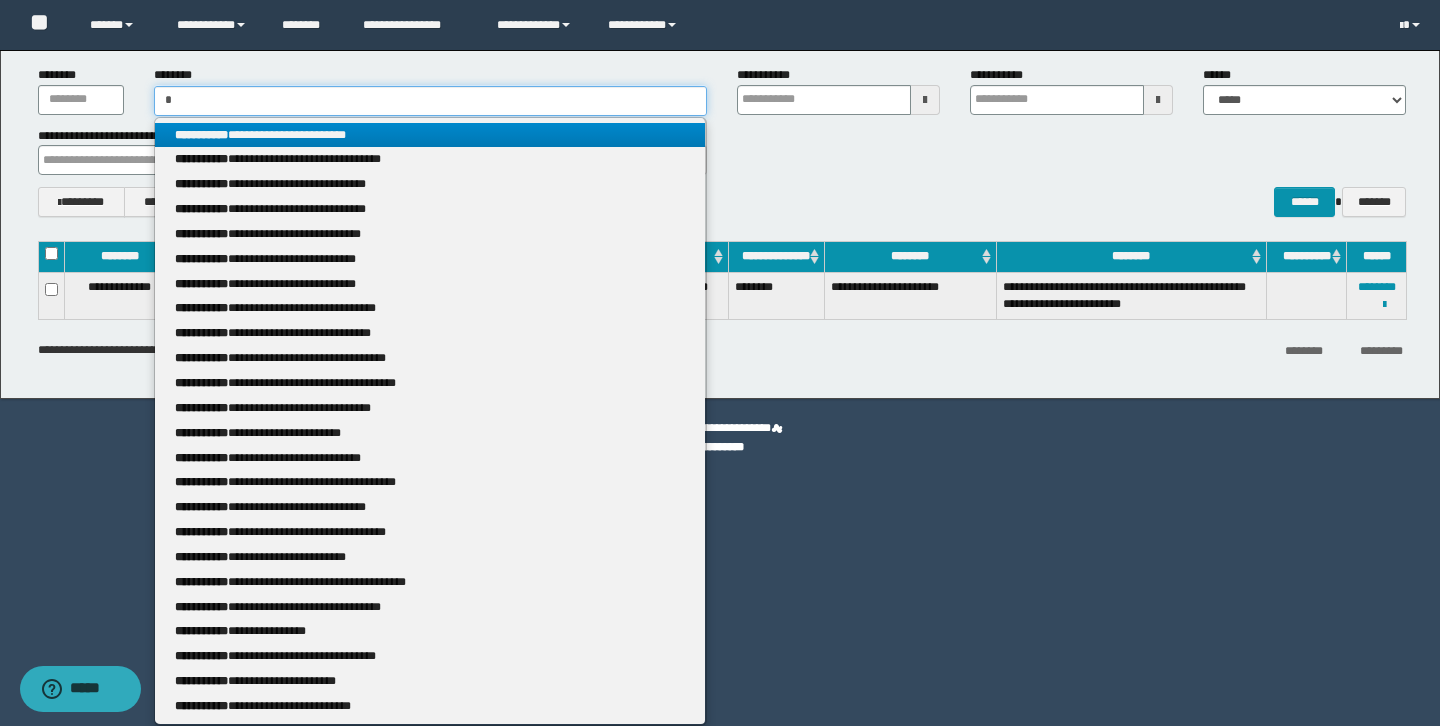 scroll, scrollTop: 0, scrollLeft: 0, axis: both 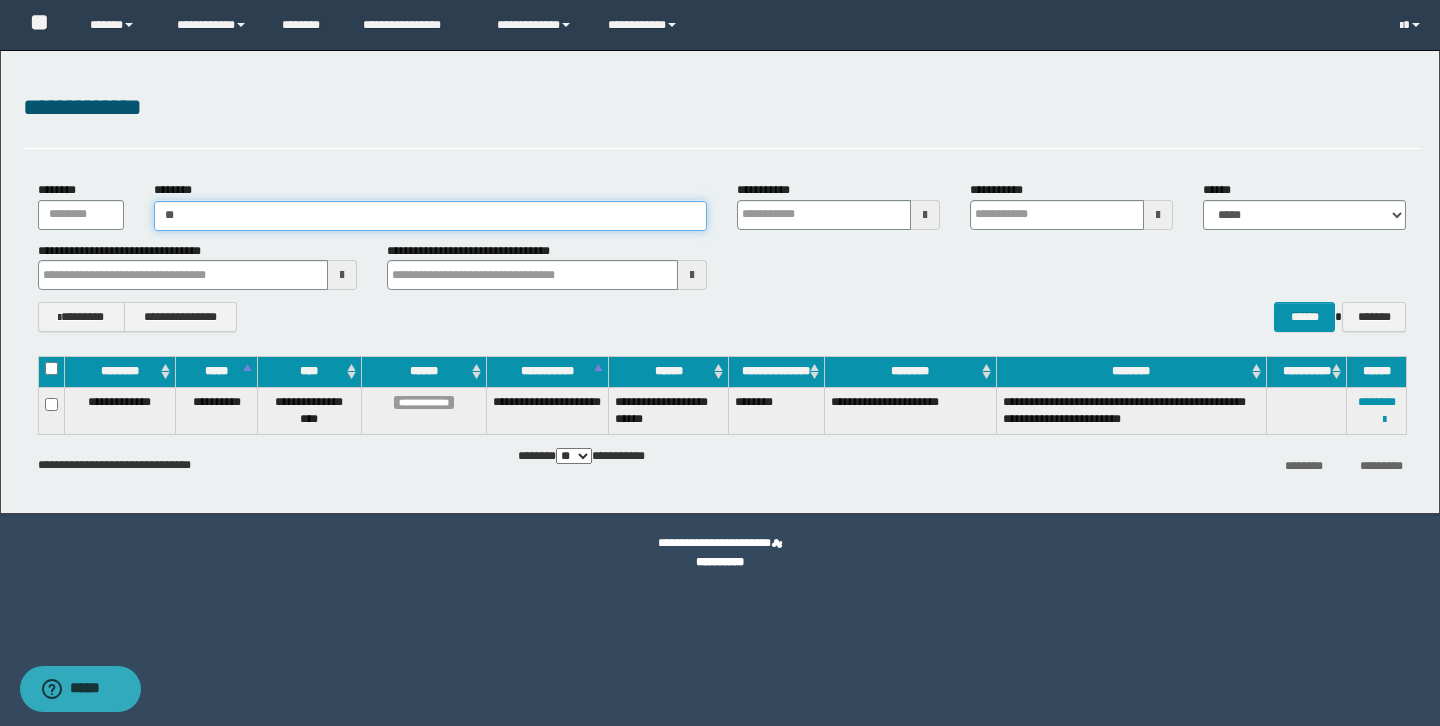 type on "*" 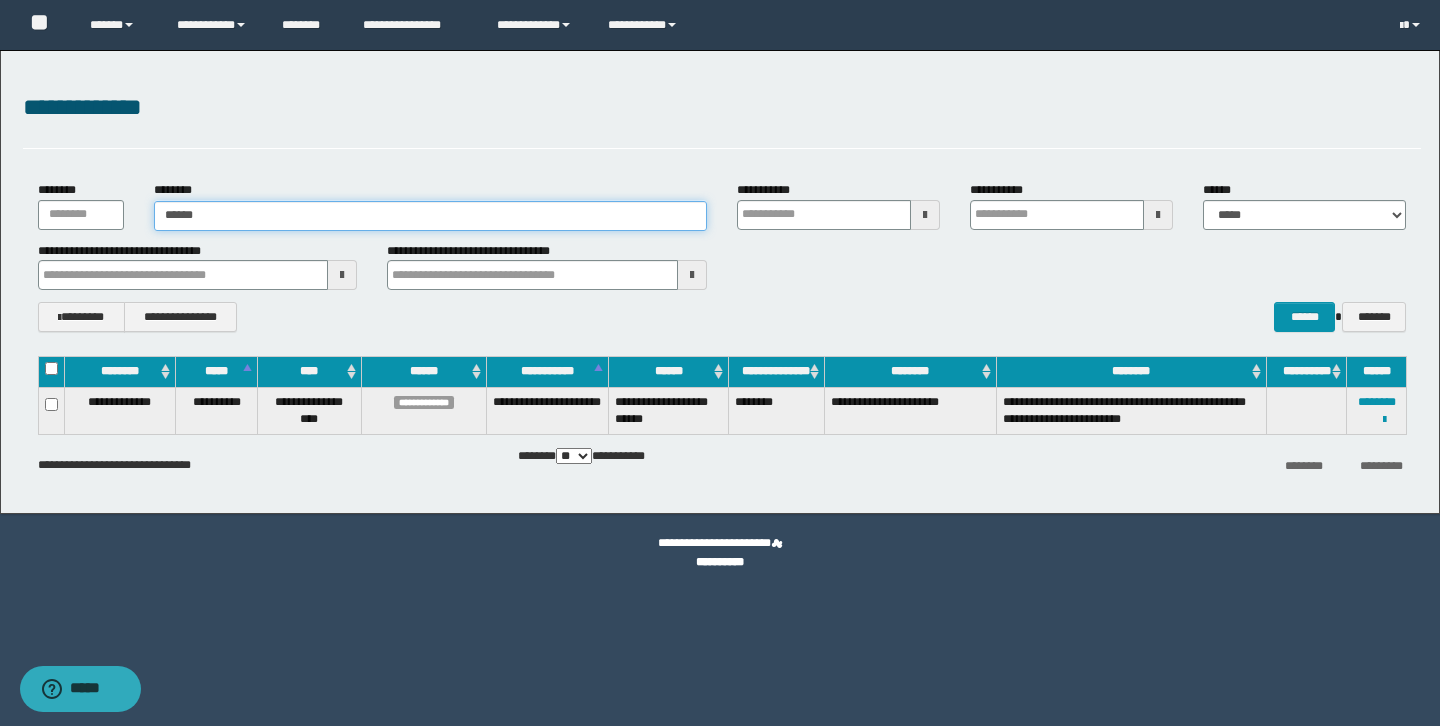 type on "*******" 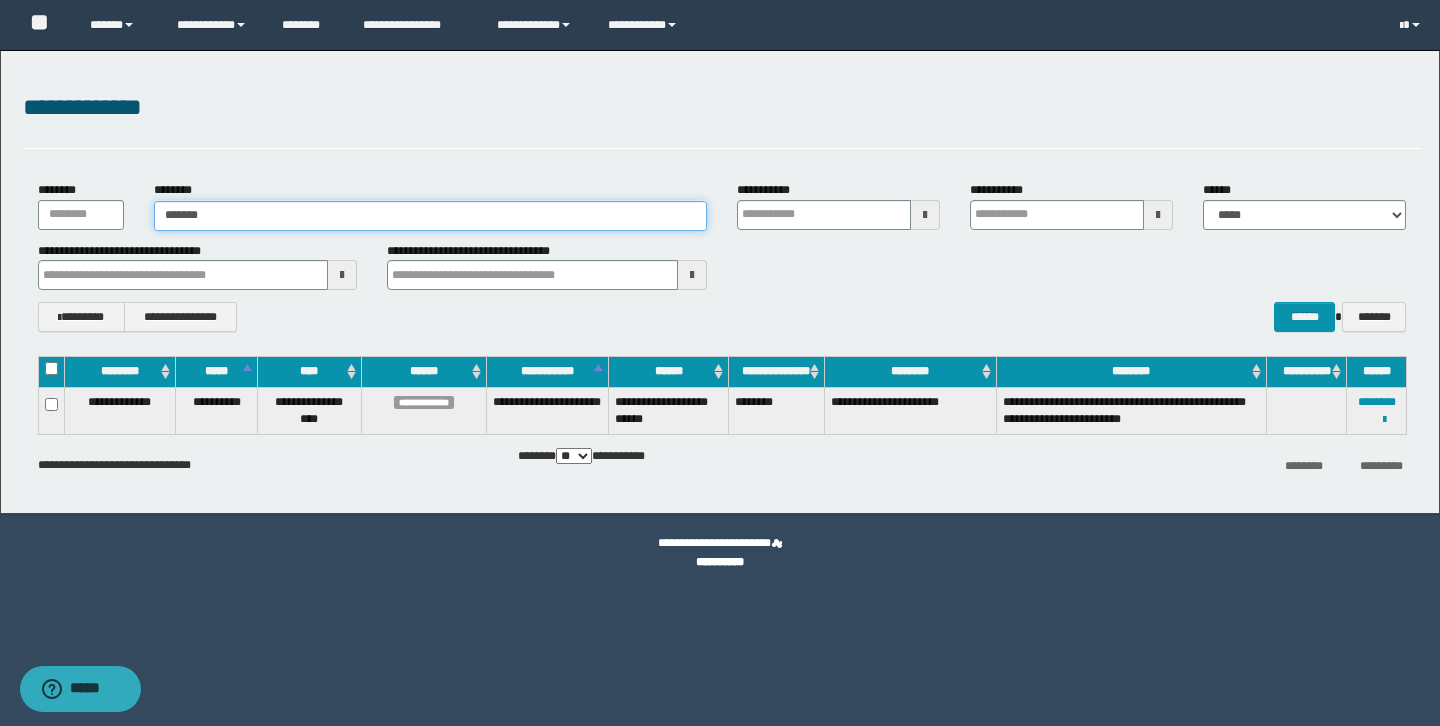 type on "*******" 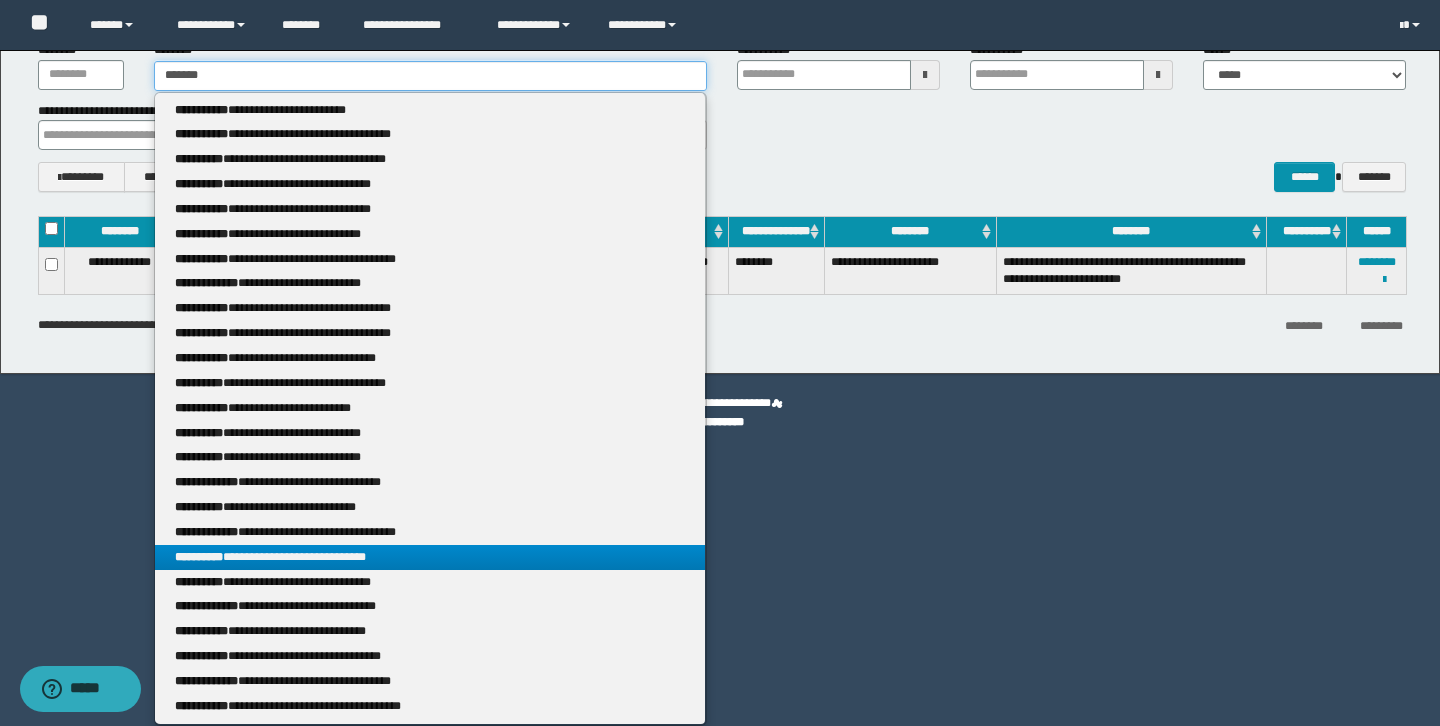 scroll, scrollTop: 0, scrollLeft: 0, axis: both 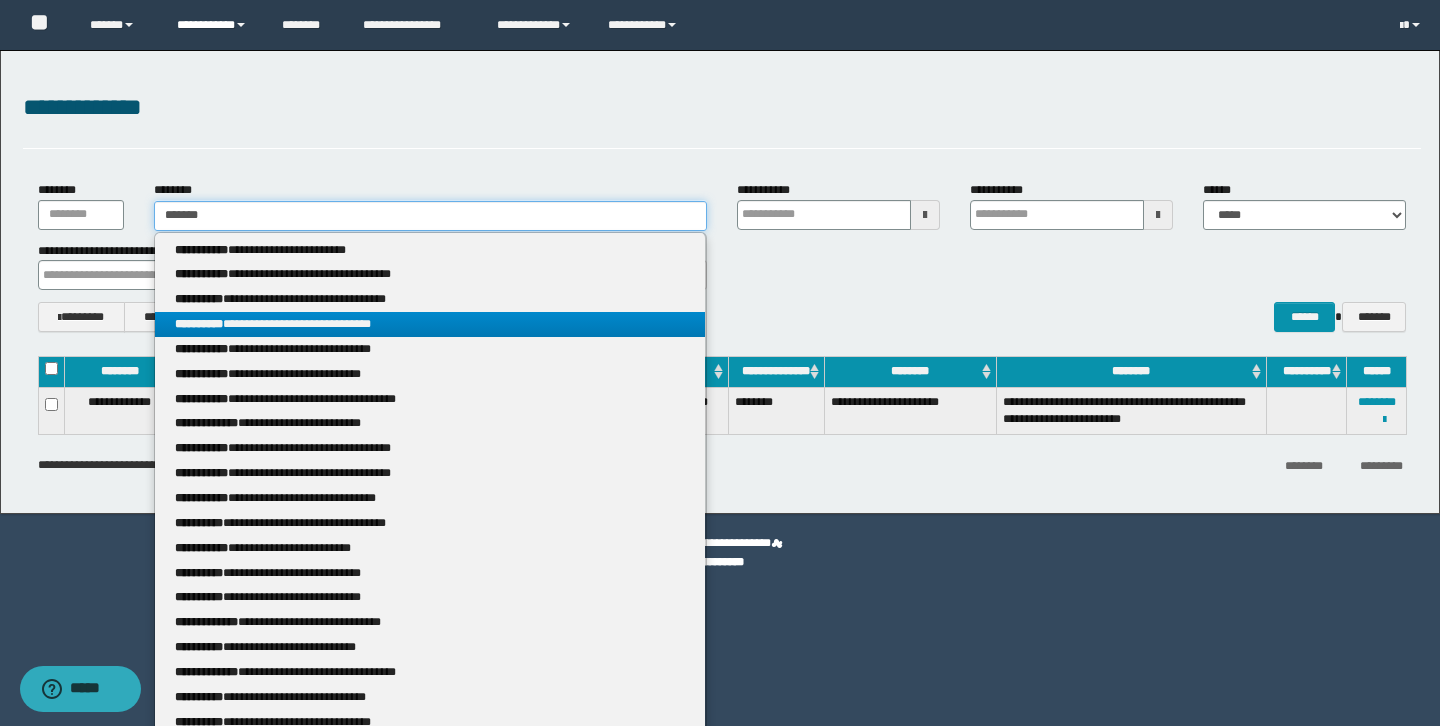 type on "*******" 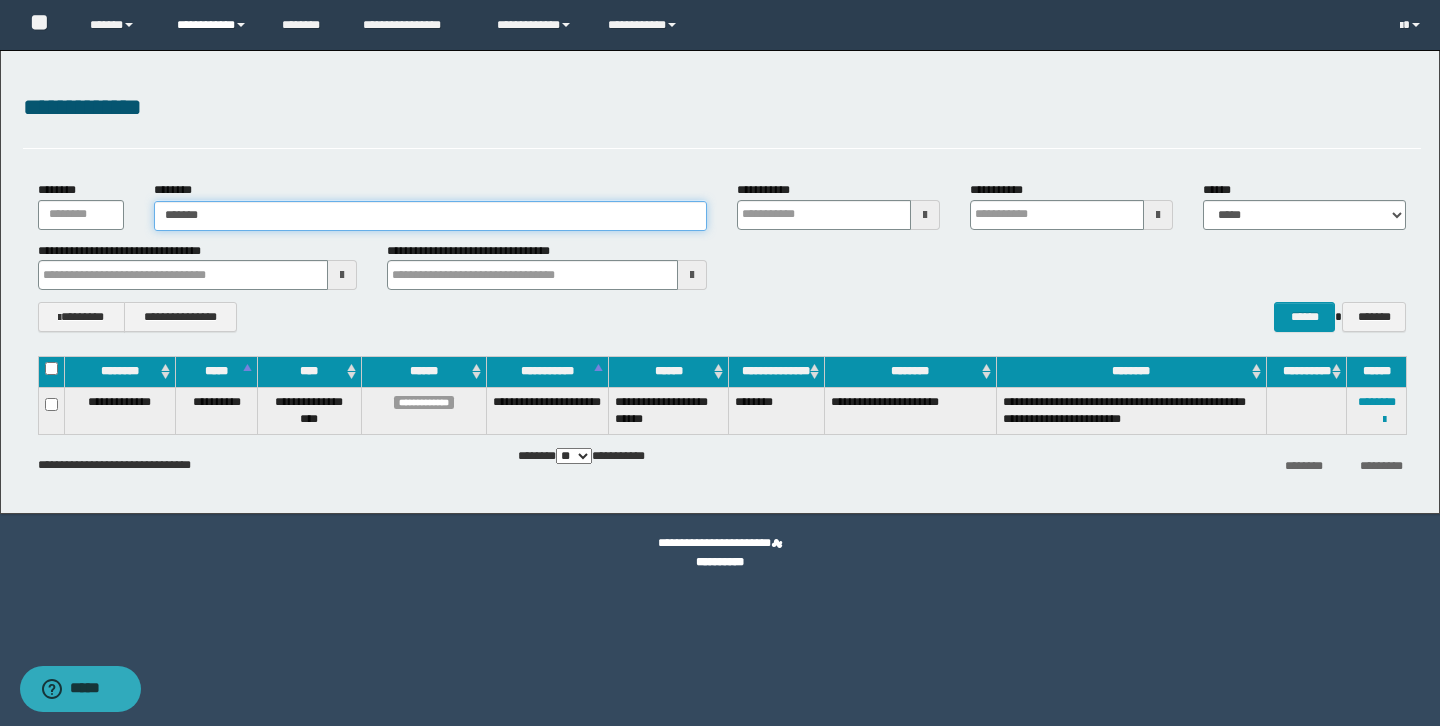 type on "*******" 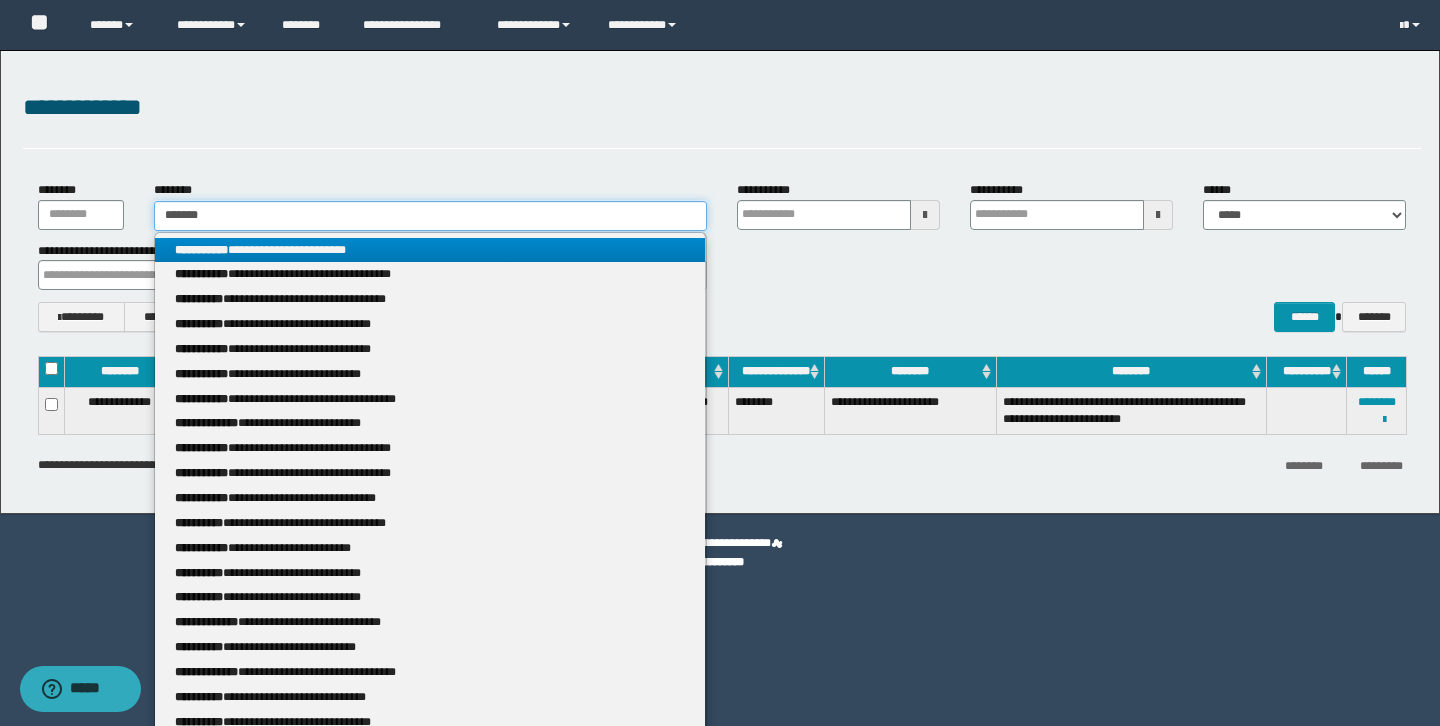 drag, startPoint x: 219, startPoint y: 213, endPoint x: 58, endPoint y: 213, distance: 161 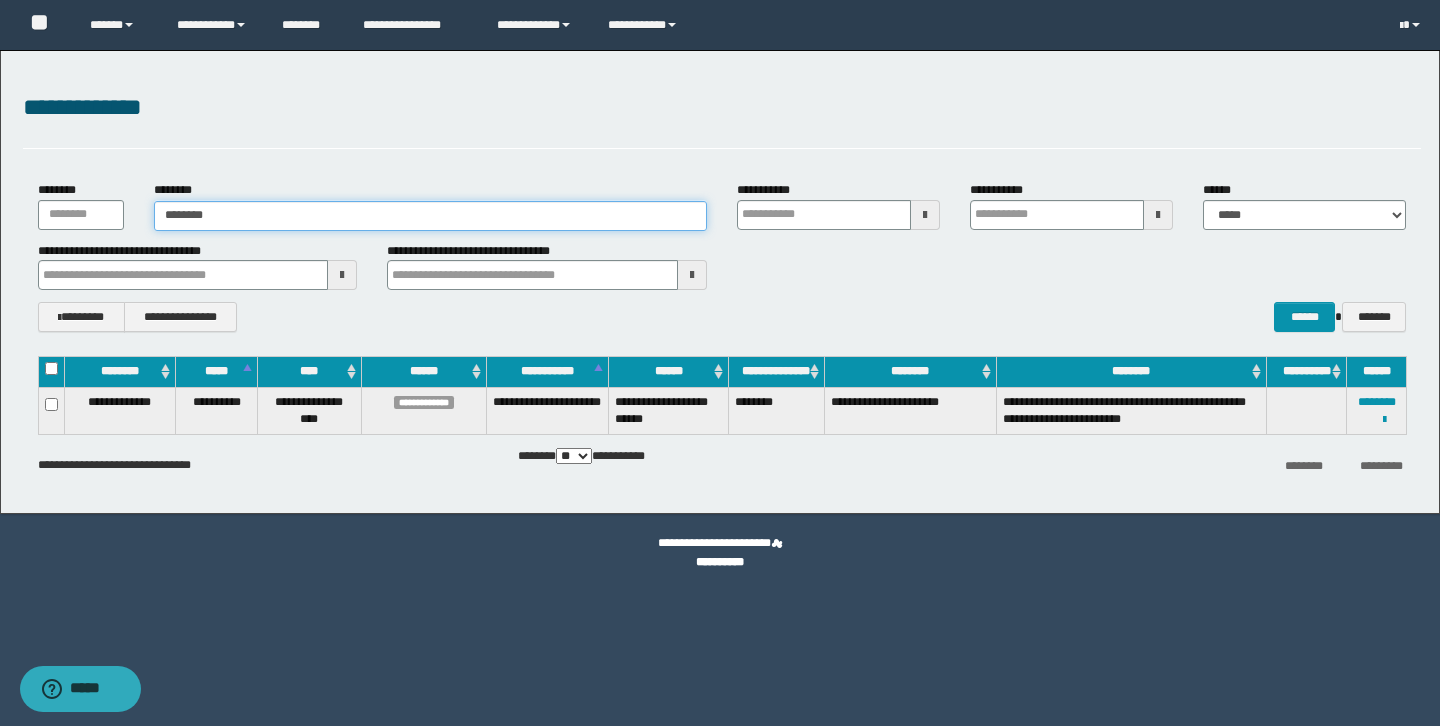 type on "********" 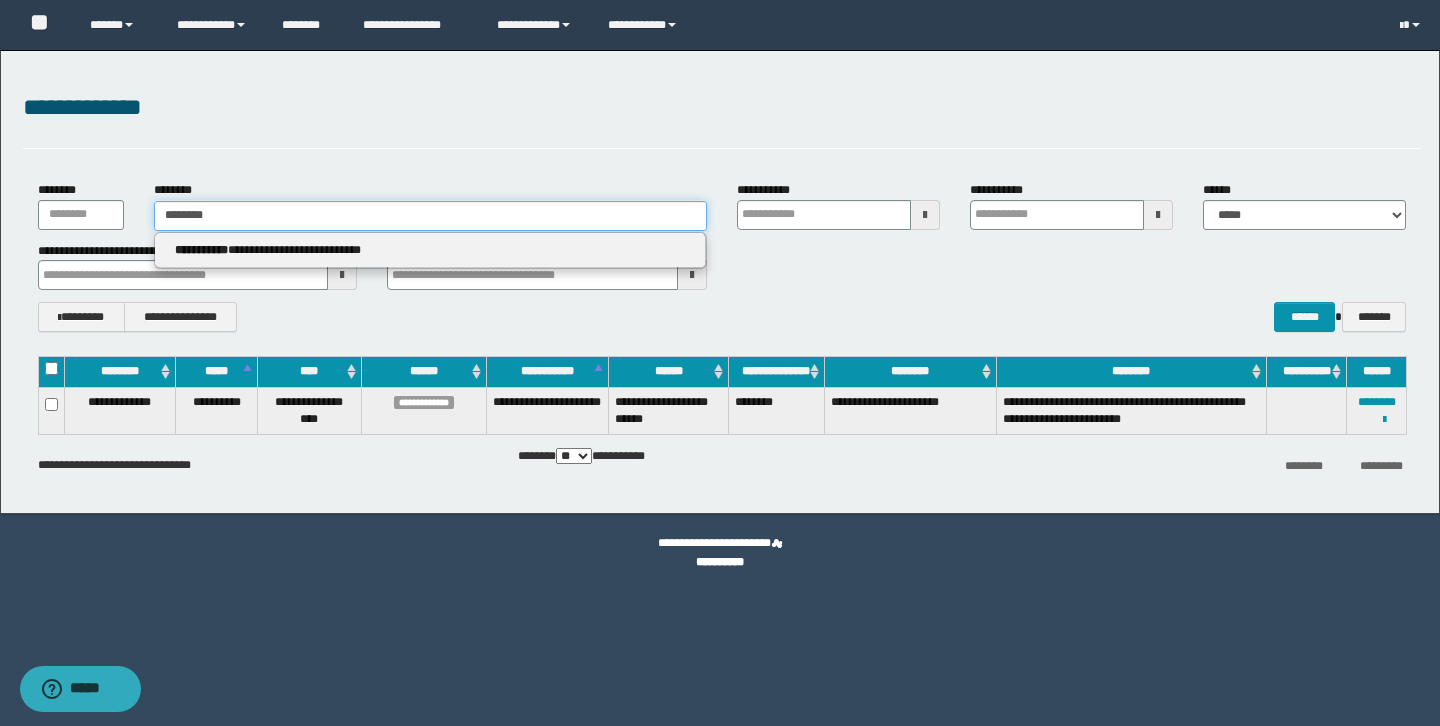 type 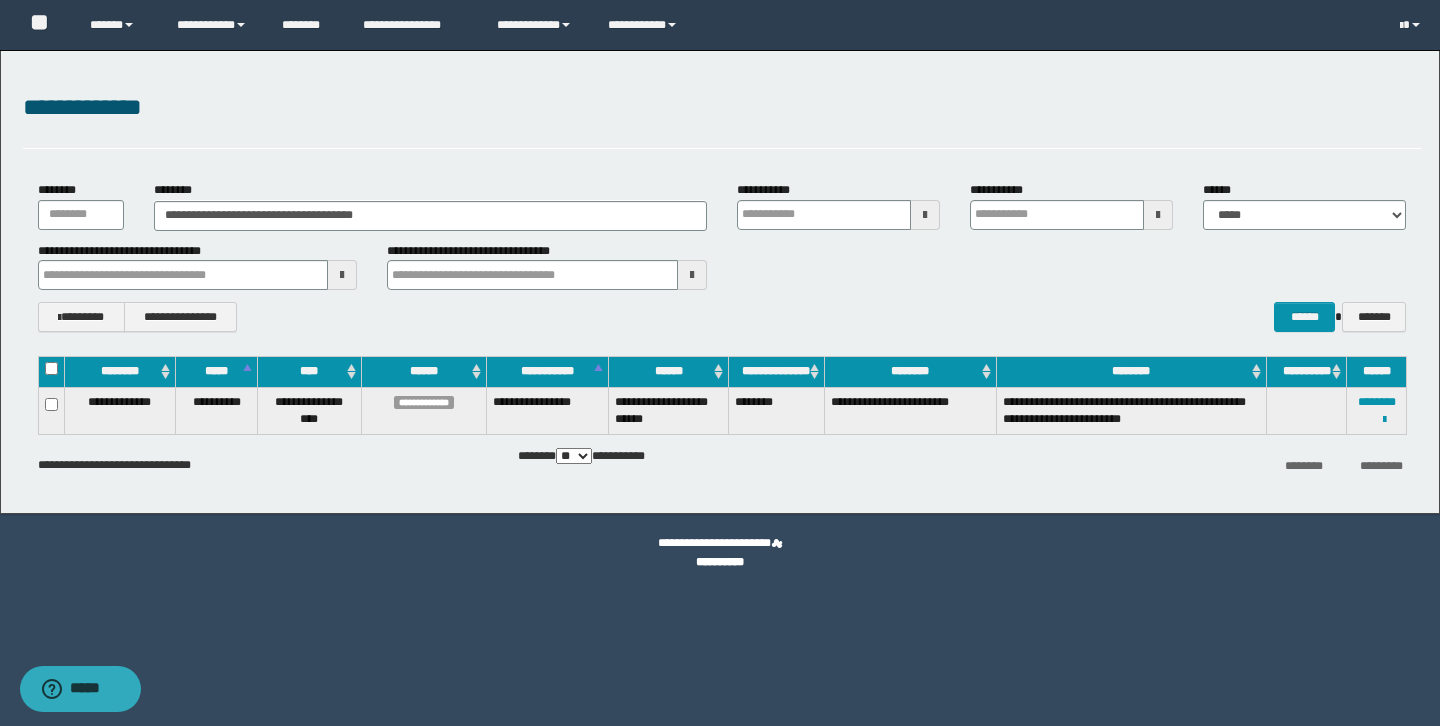 click on "**********" at bounding box center (722, 317) 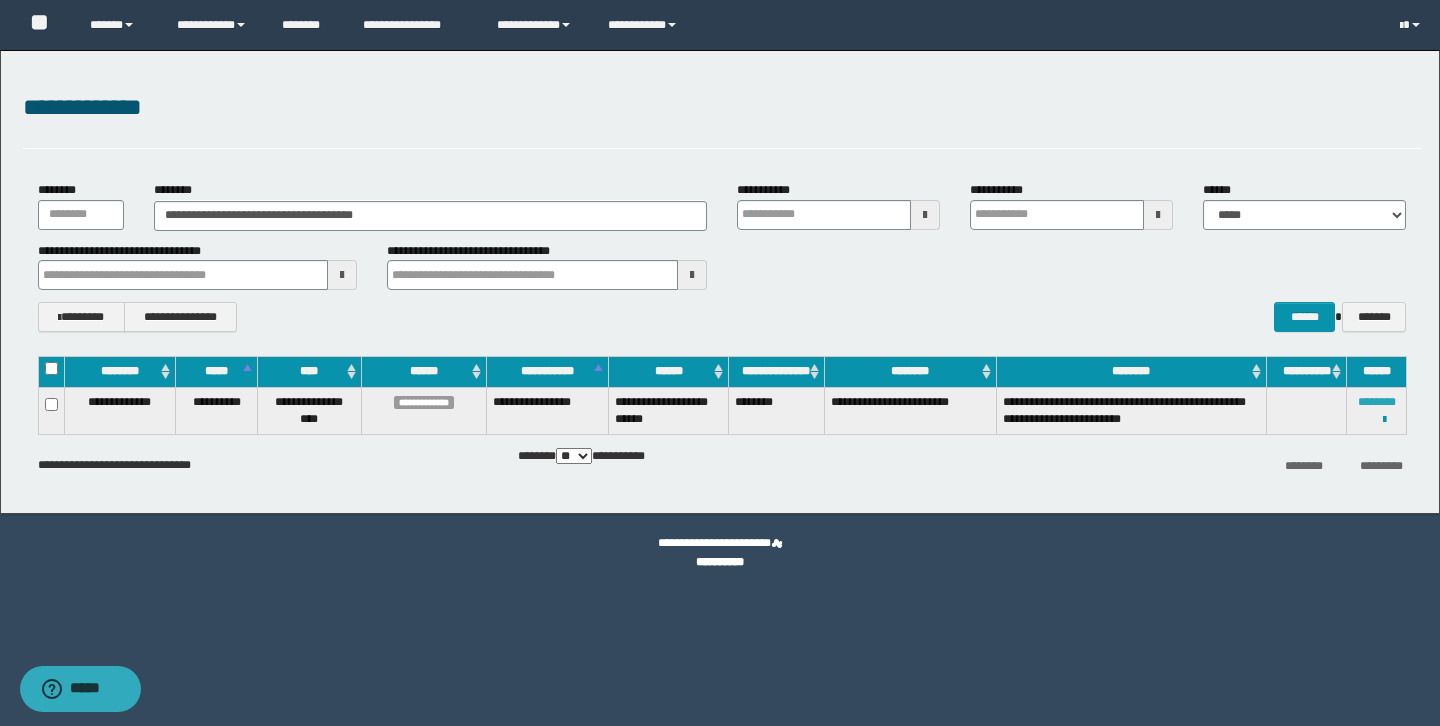 click on "********" at bounding box center [1377, 402] 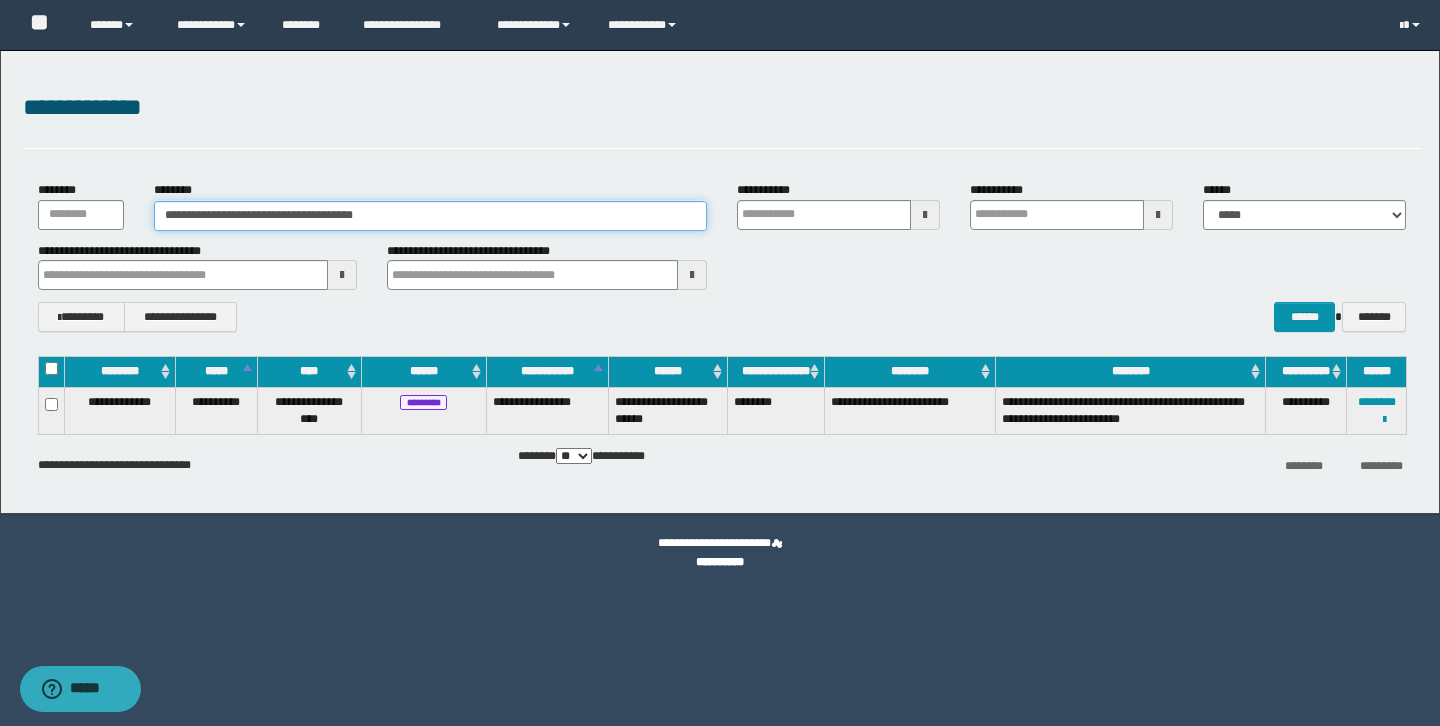 drag, startPoint x: 418, startPoint y: 215, endPoint x: 5, endPoint y: 231, distance: 413.3098 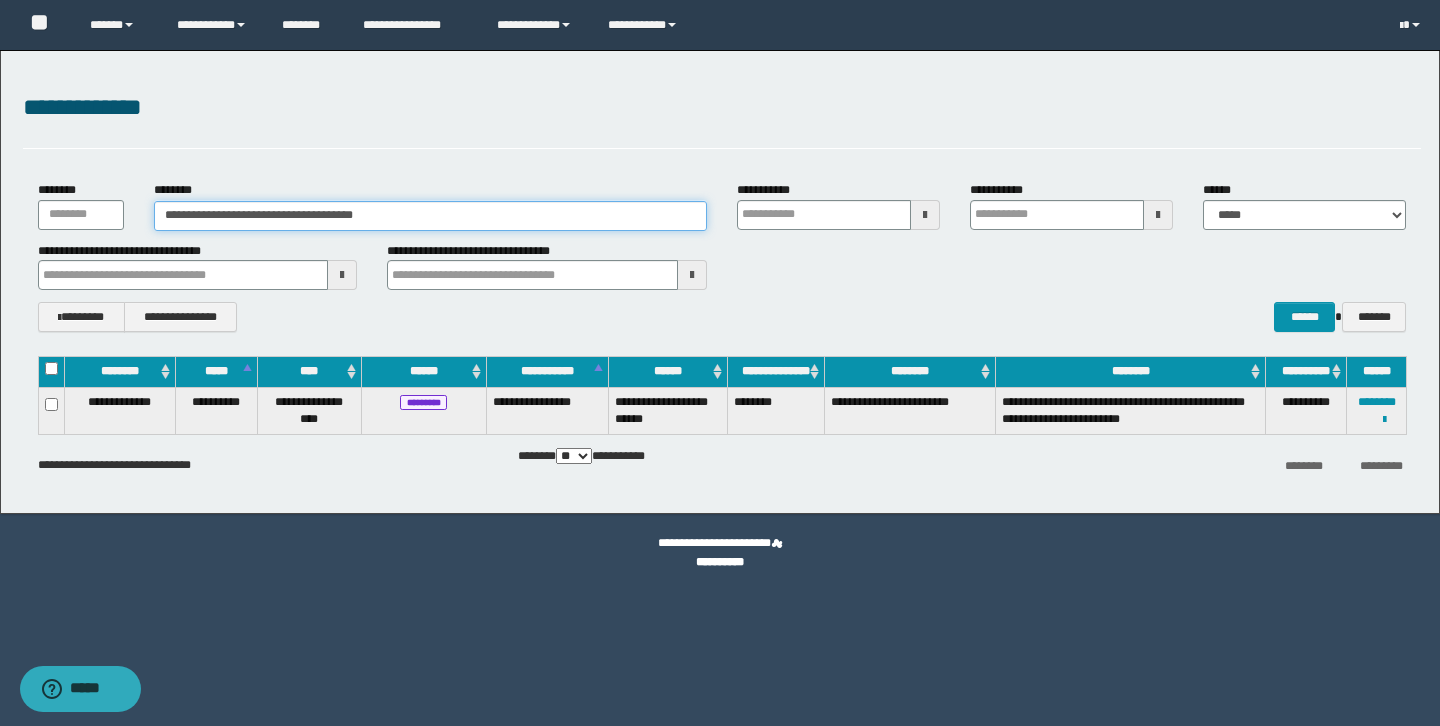 drag, startPoint x: 414, startPoint y: 215, endPoint x: 52, endPoint y: 177, distance: 363.989 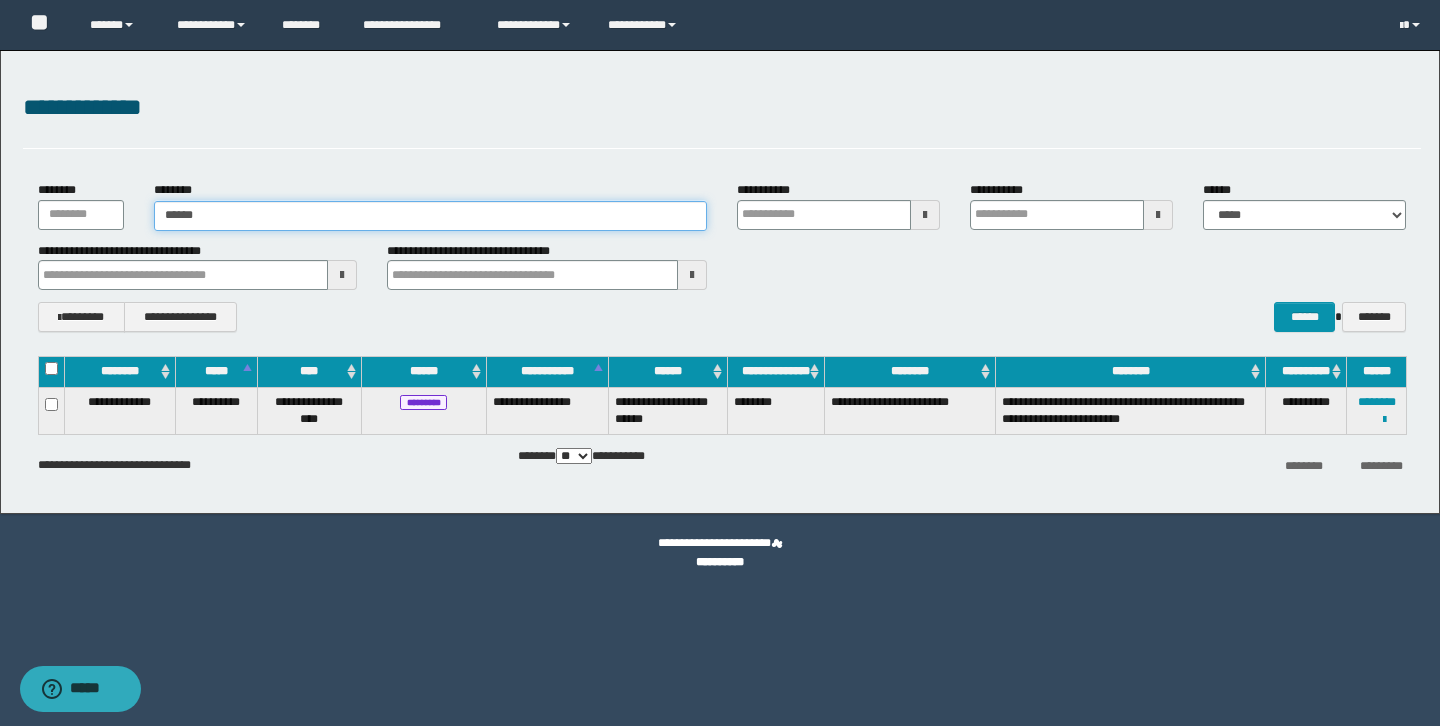 type on "*******" 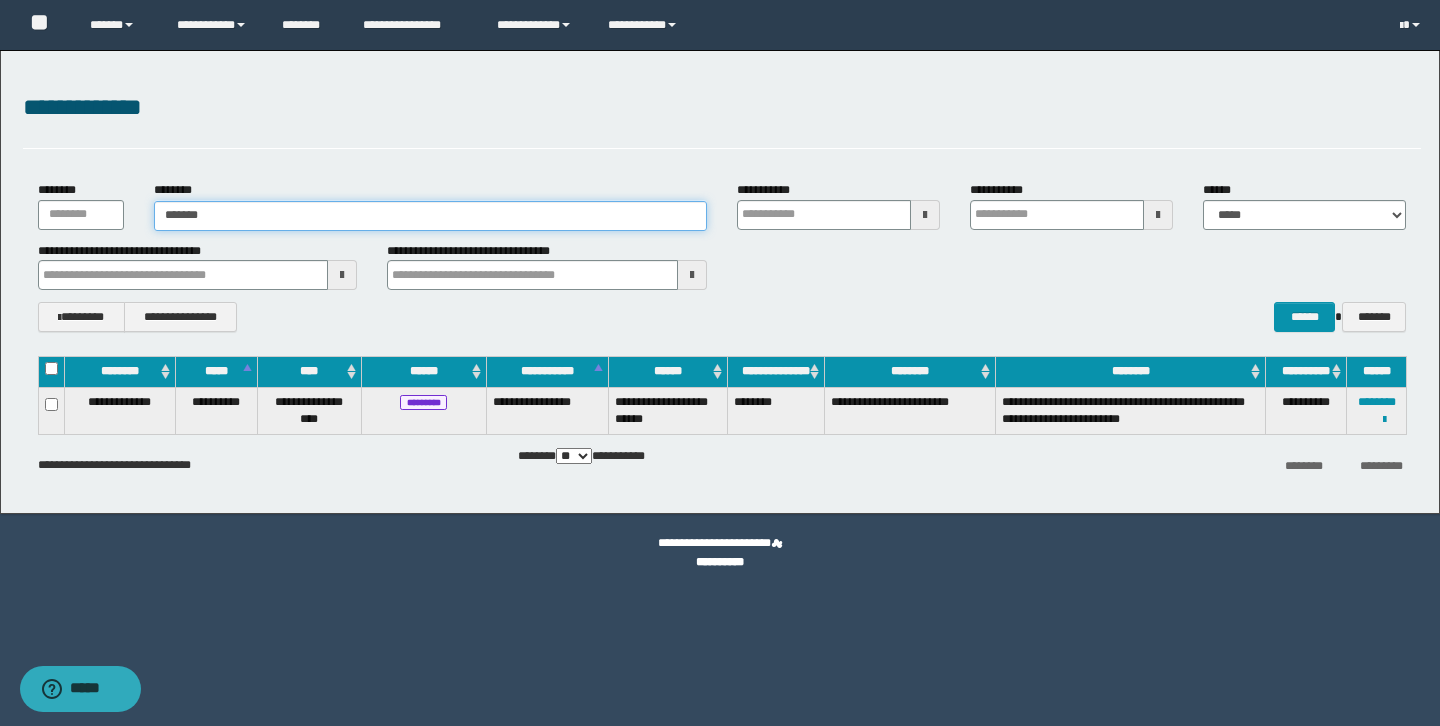 type on "*******" 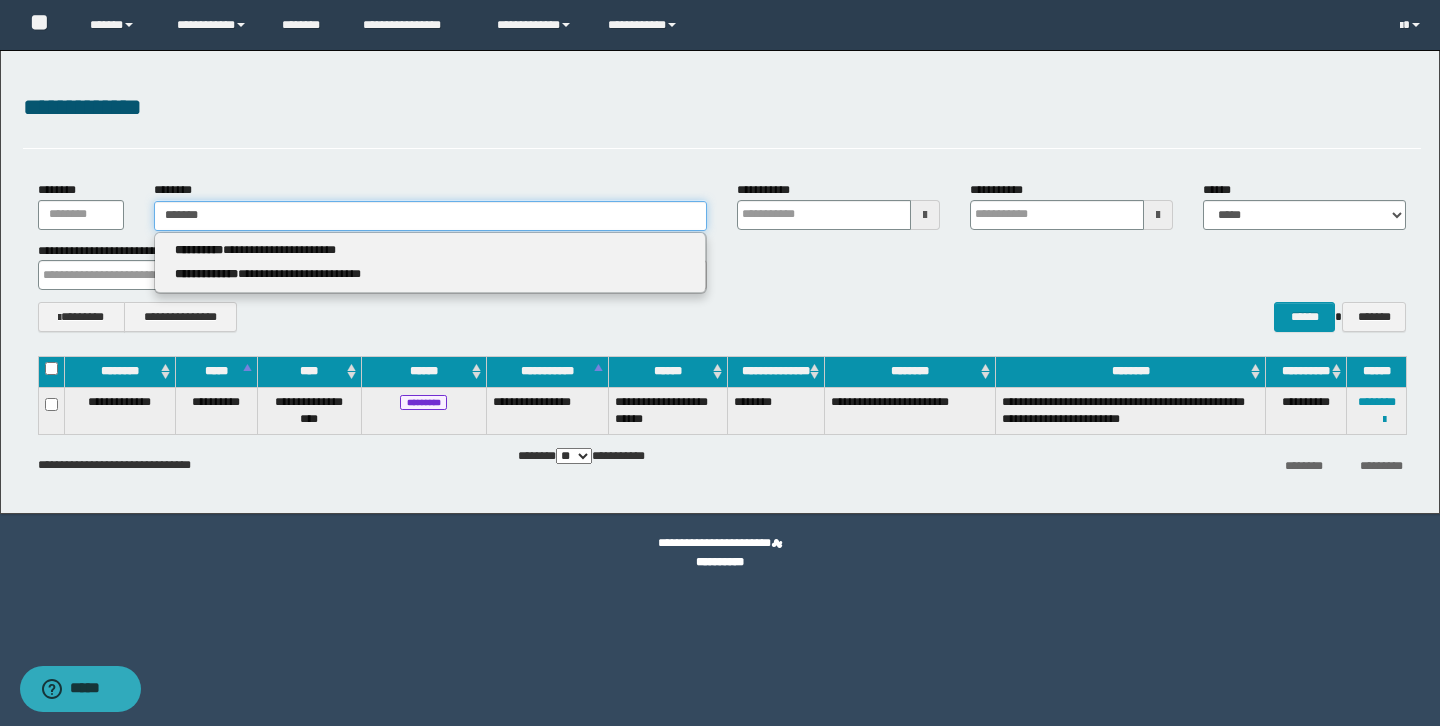type 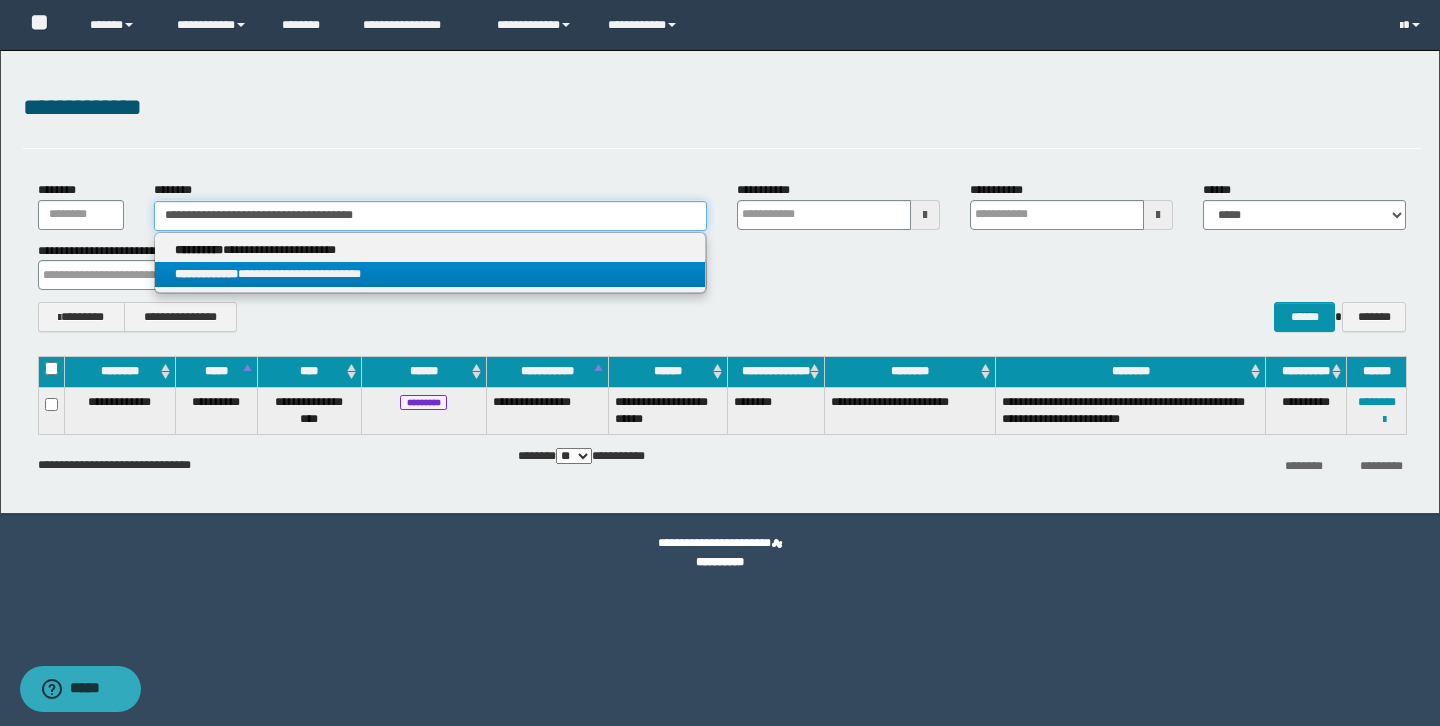 type on "**********" 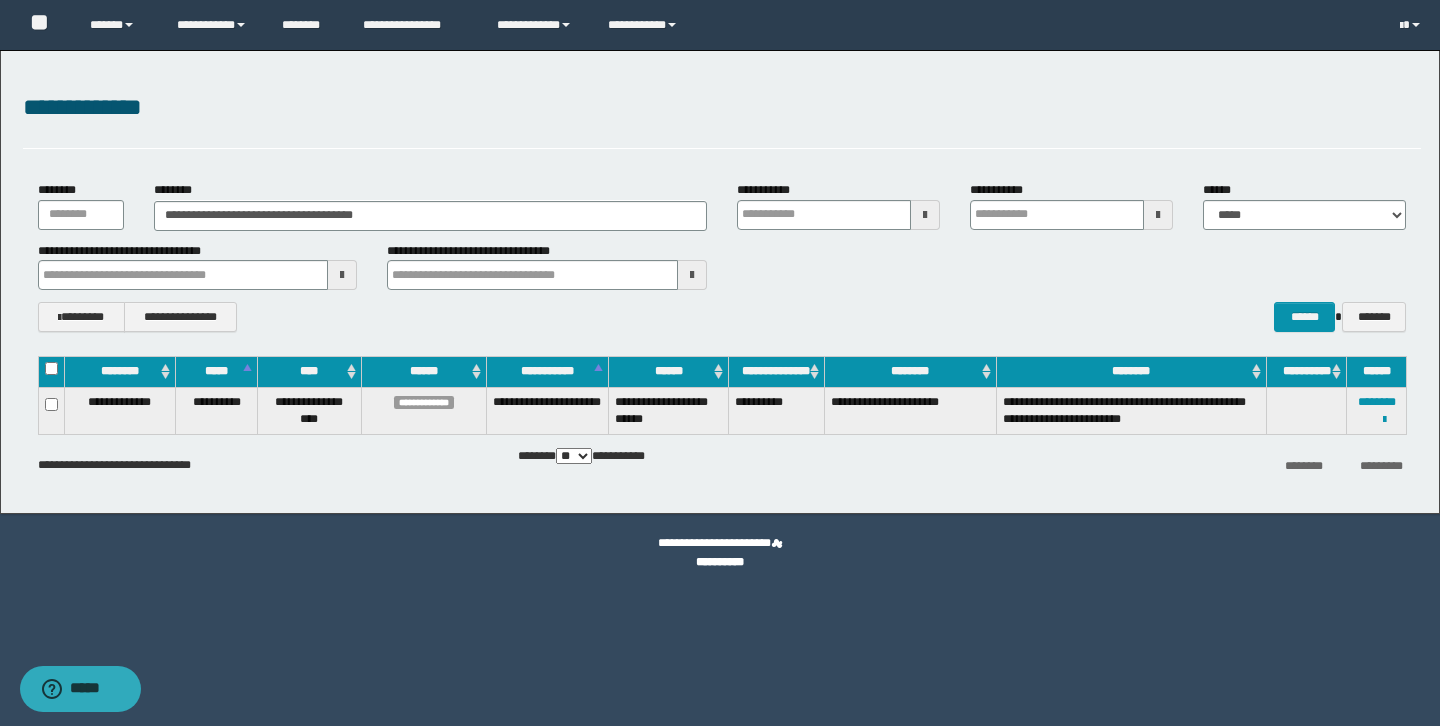click on "**********" at bounding box center [722, 317] 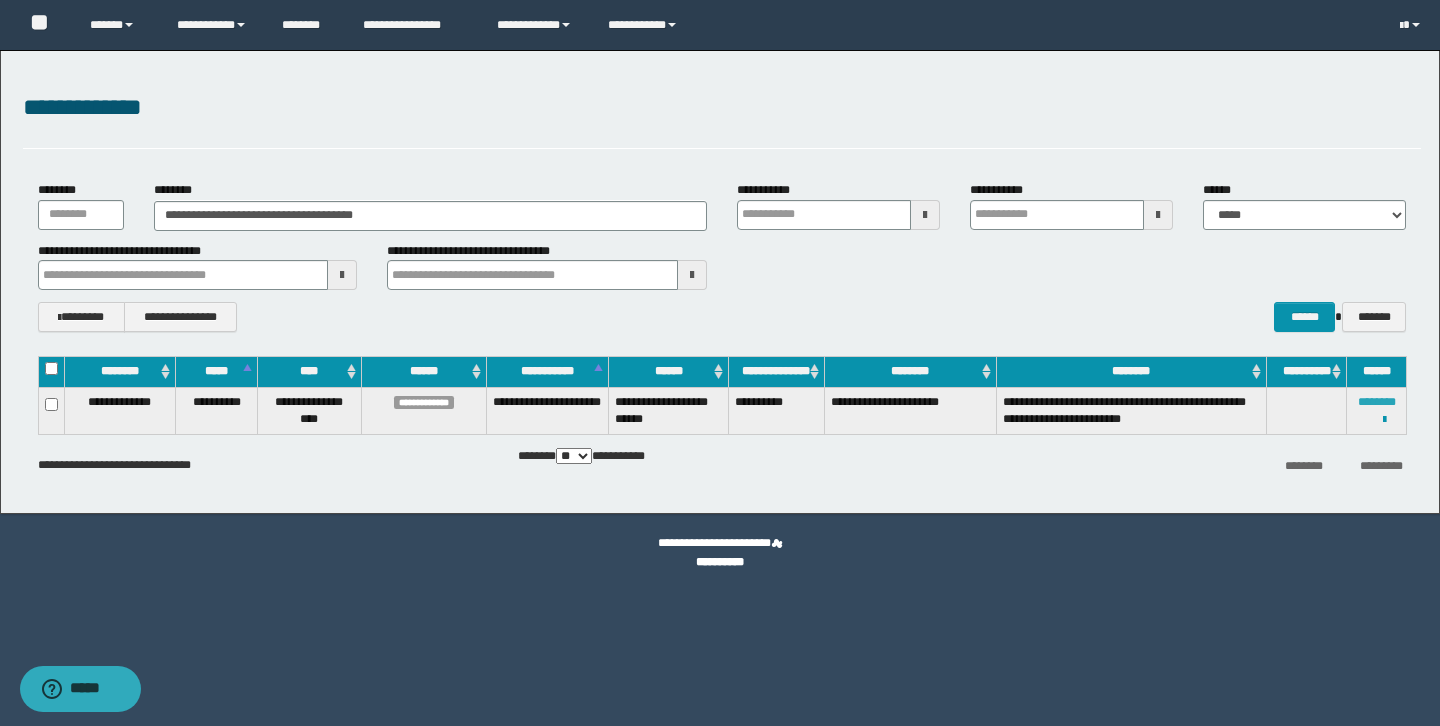 click on "********" at bounding box center (1377, 402) 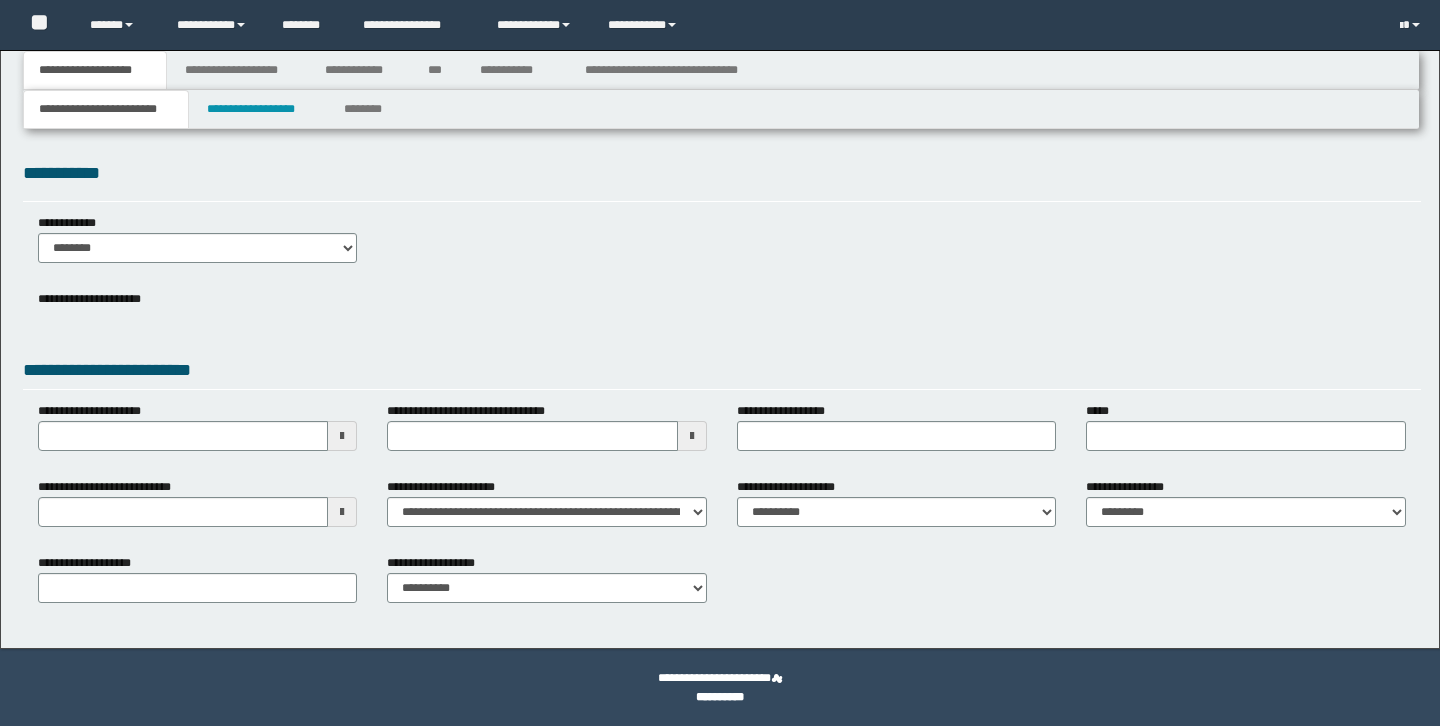 scroll, scrollTop: 0, scrollLeft: 0, axis: both 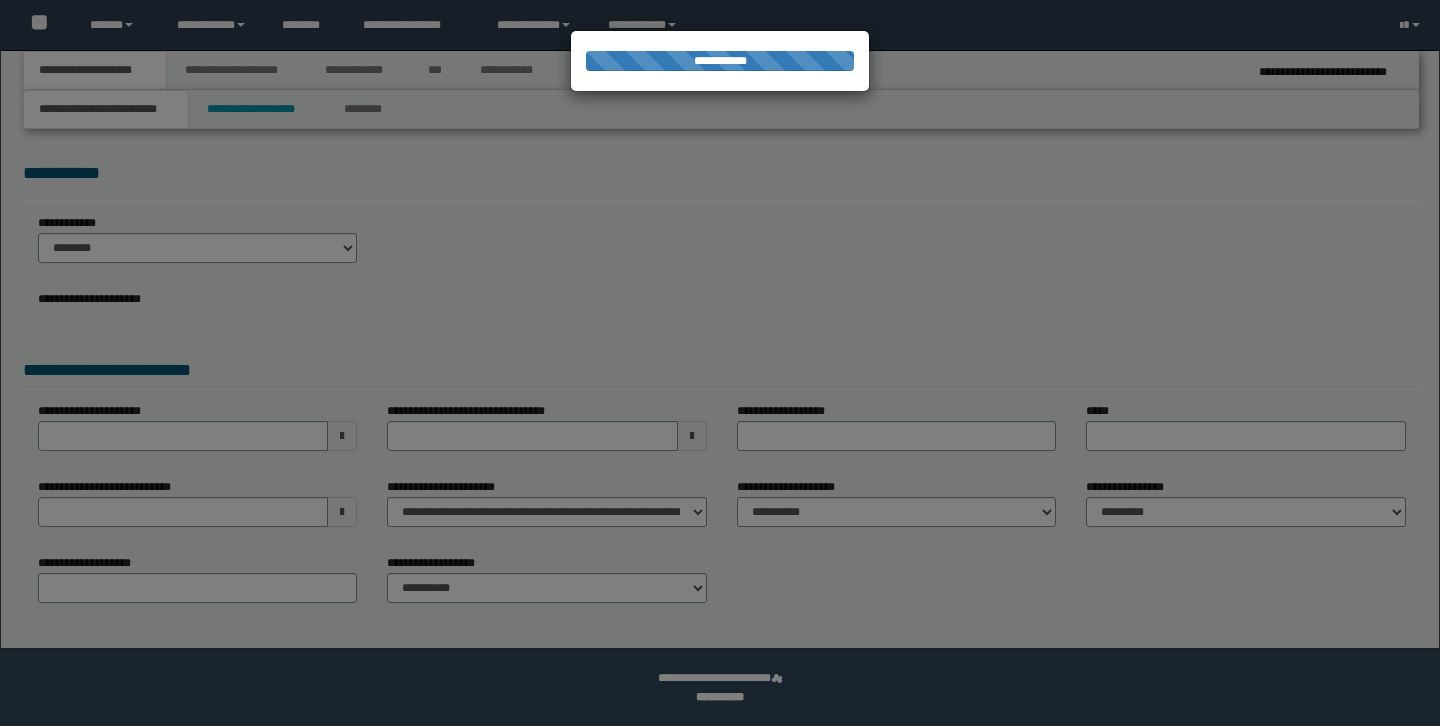 select on "*" 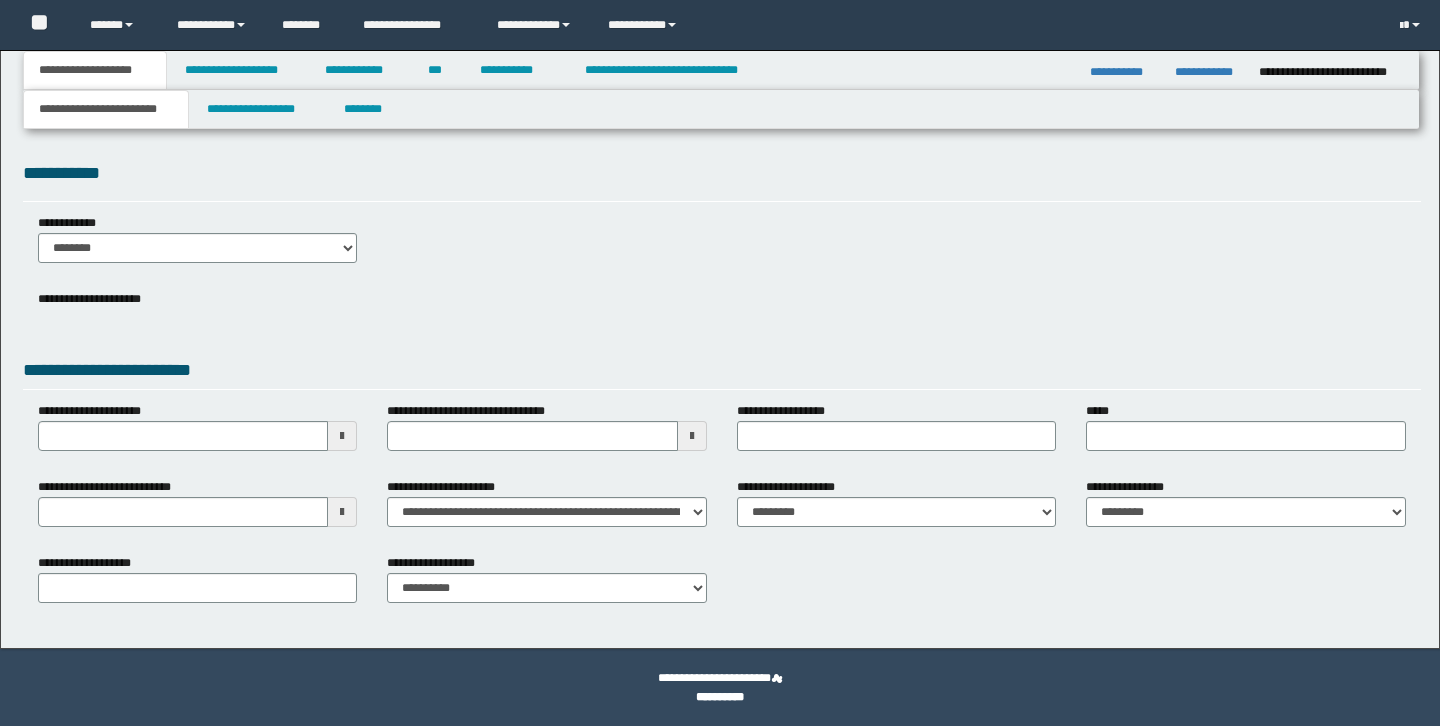 scroll, scrollTop: 0, scrollLeft: 0, axis: both 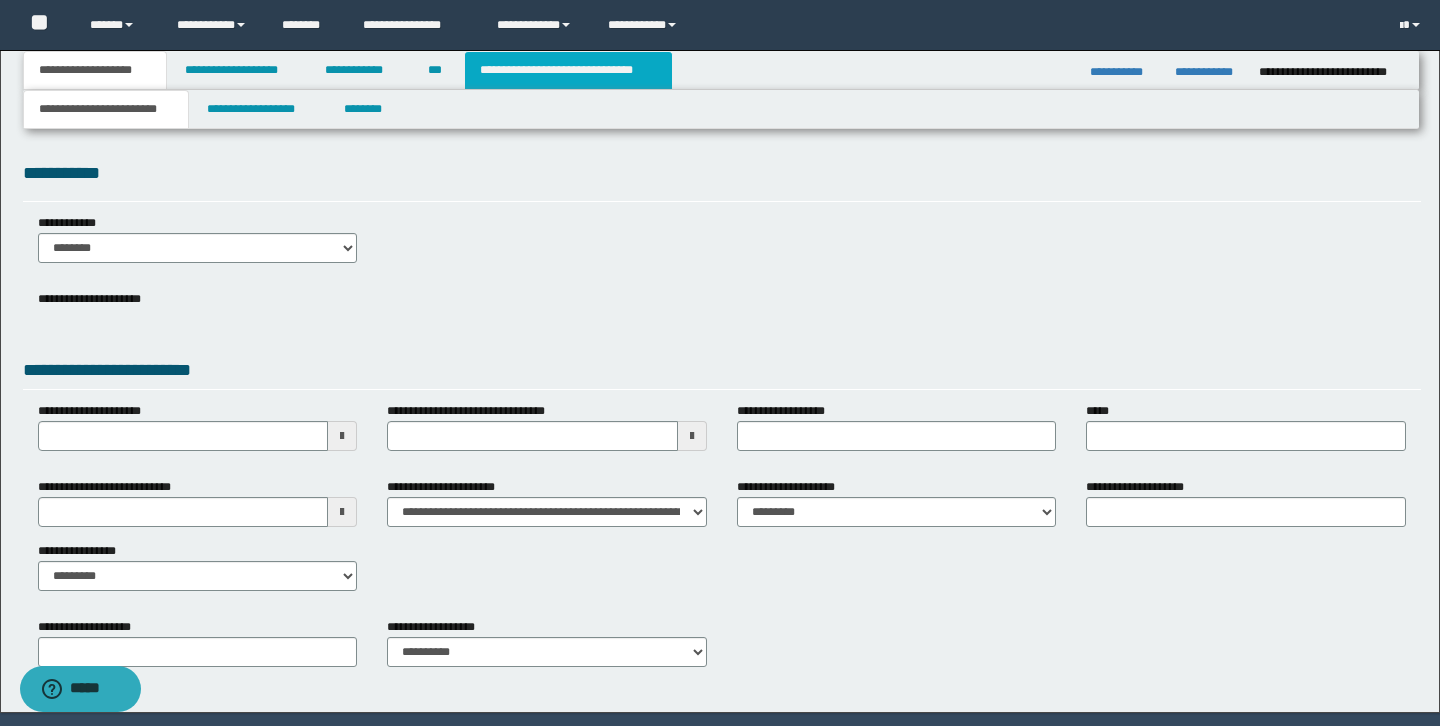 click on "**********" at bounding box center (568, 70) 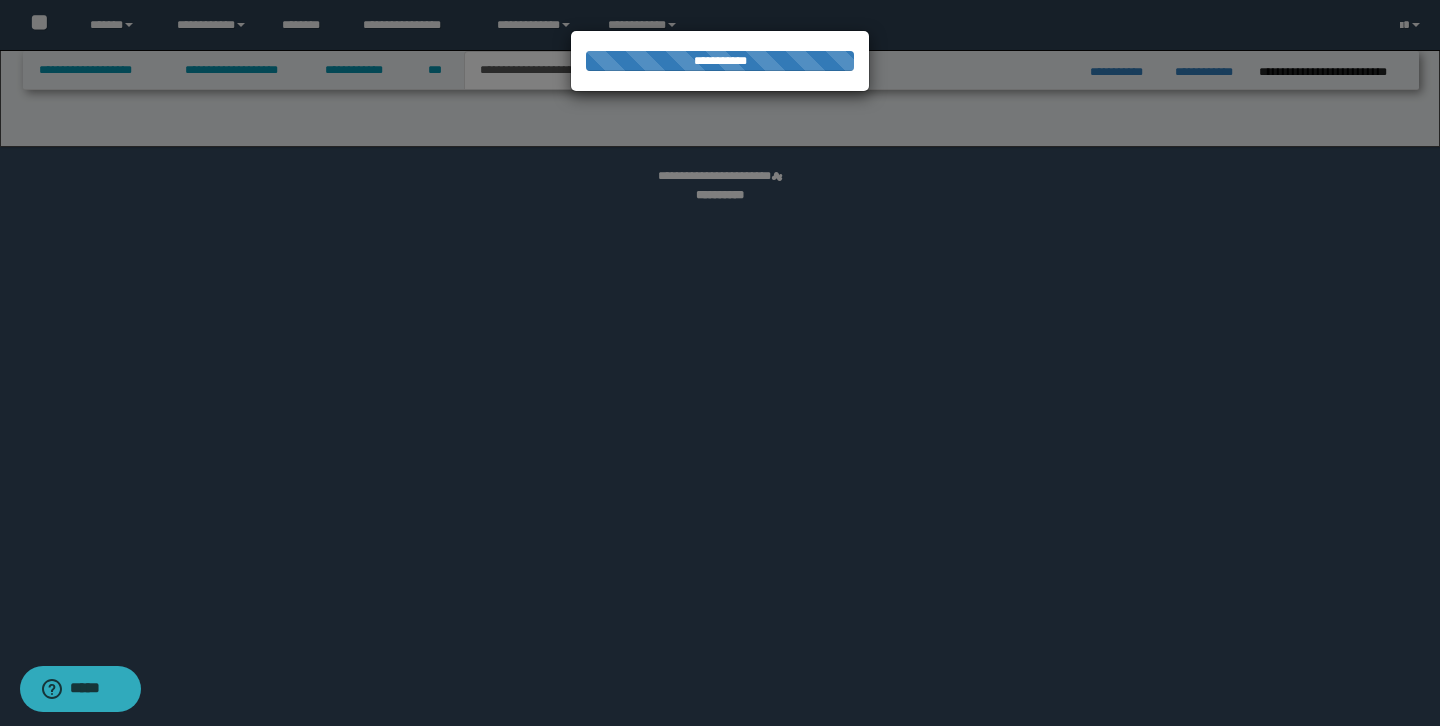 select on "*" 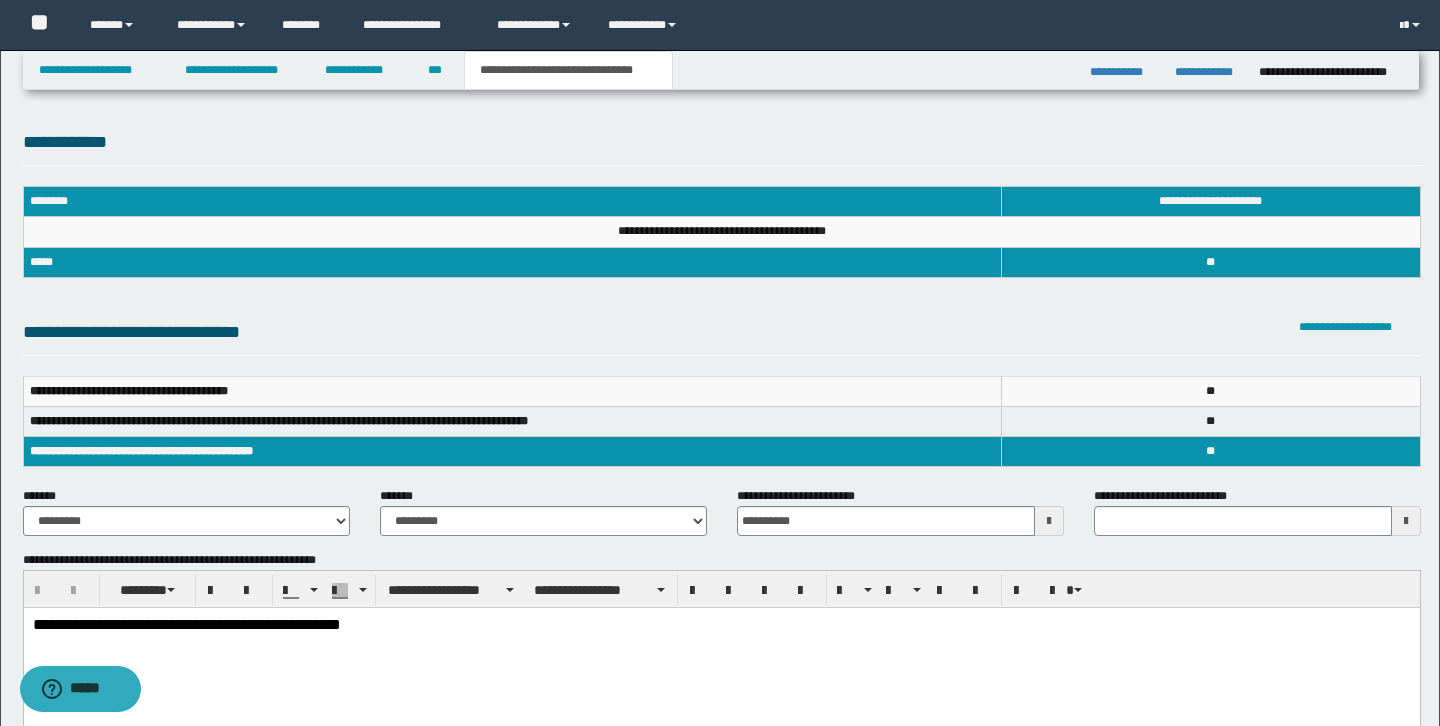 scroll, scrollTop: 0, scrollLeft: 0, axis: both 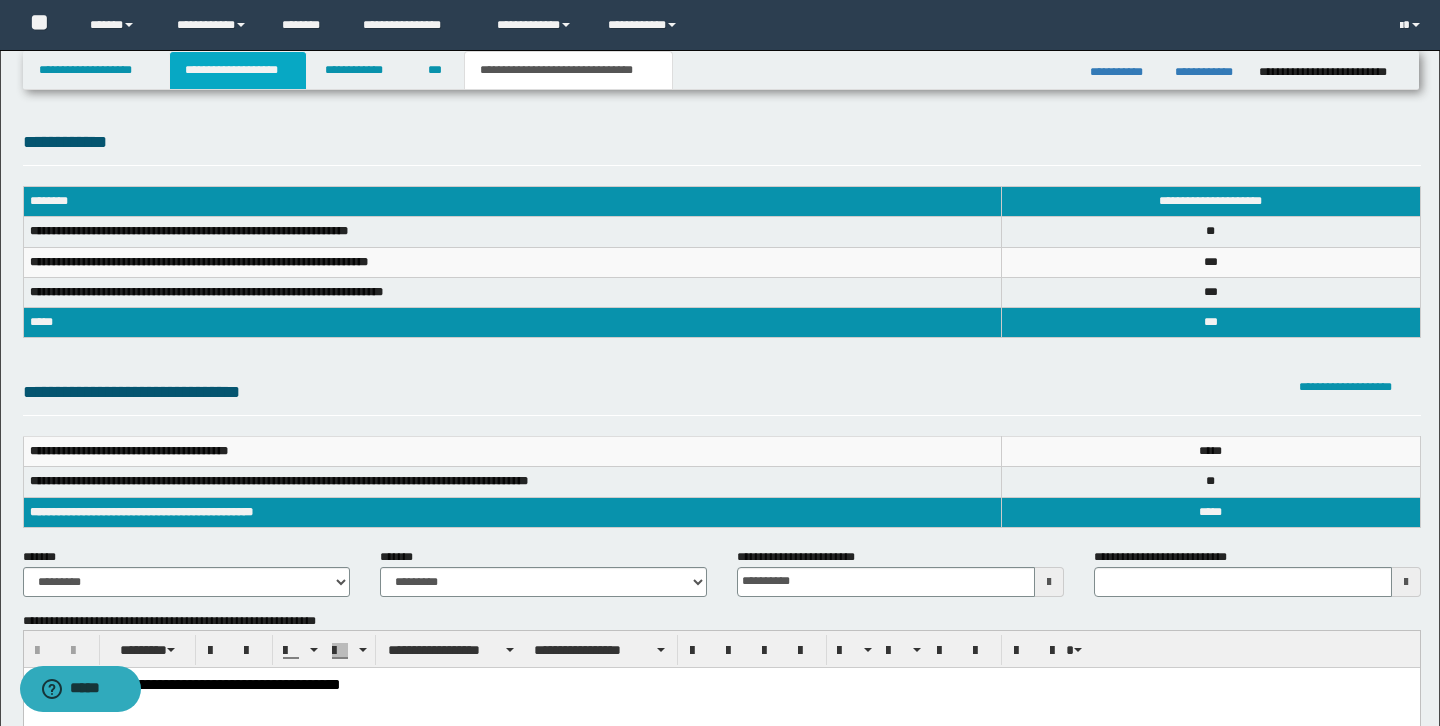 click on "**********" at bounding box center (238, 70) 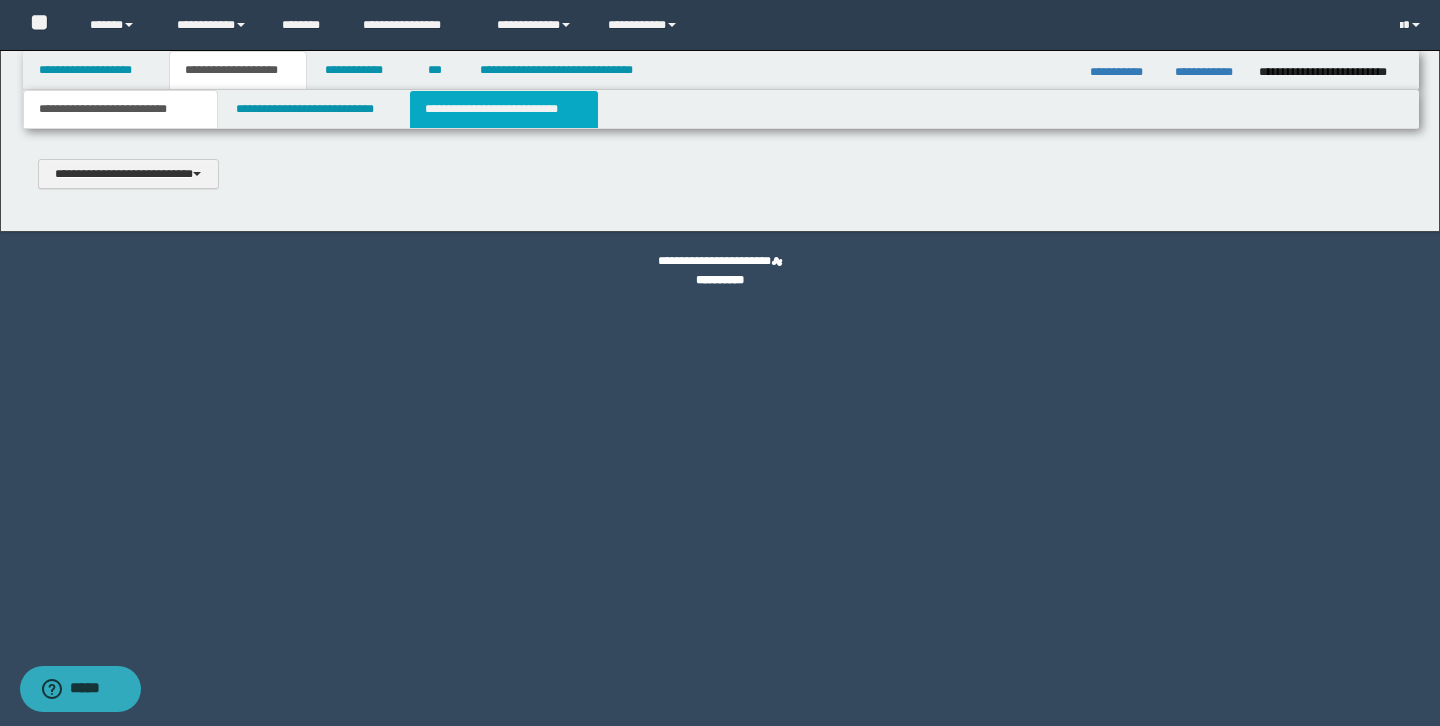 scroll, scrollTop: 0, scrollLeft: 0, axis: both 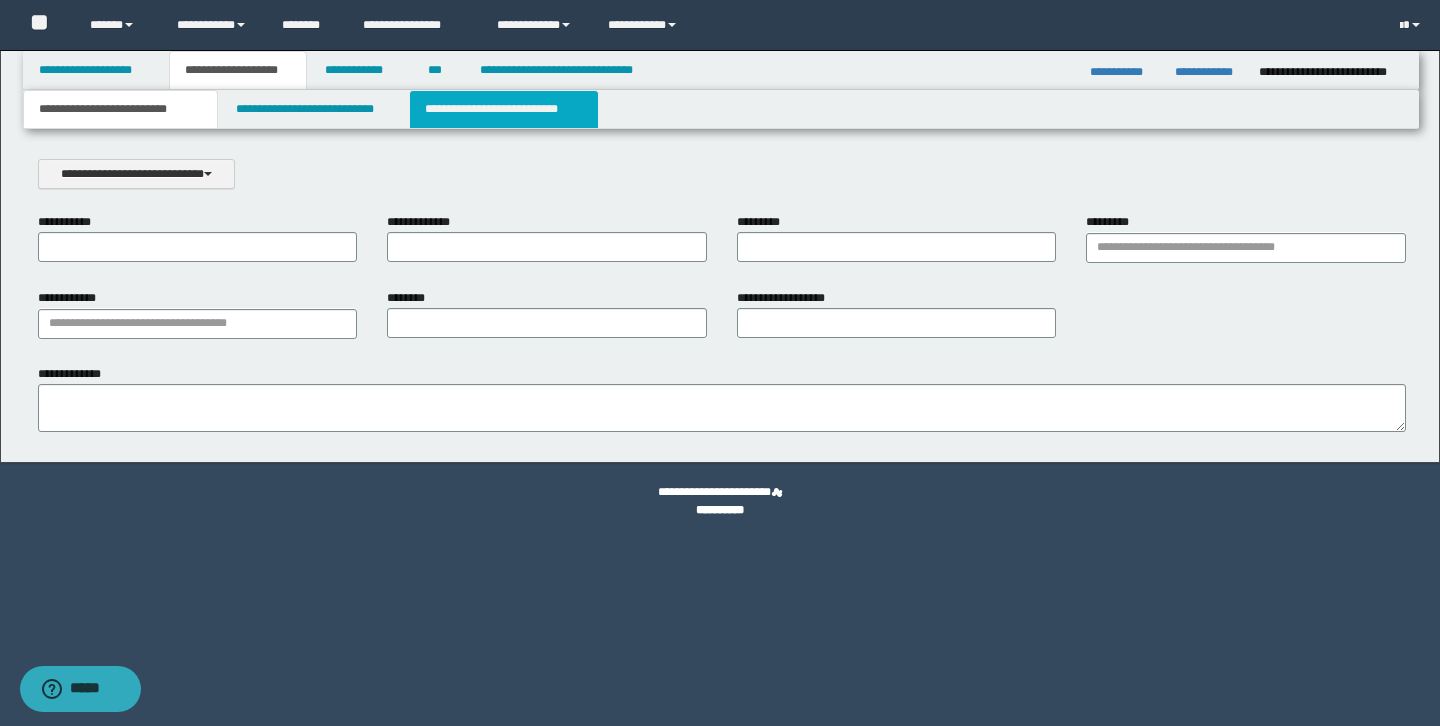 click on "**********" at bounding box center (504, 109) 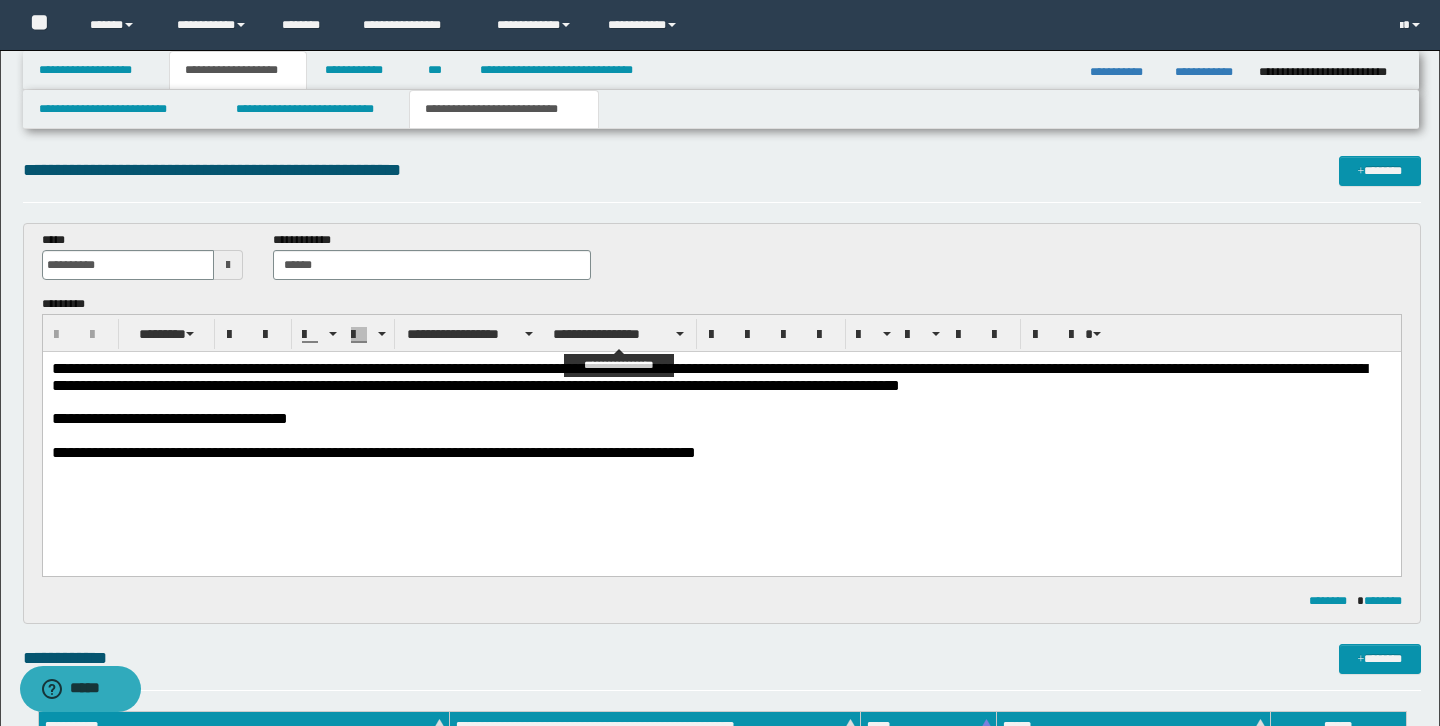 scroll, scrollTop: 0, scrollLeft: 0, axis: both 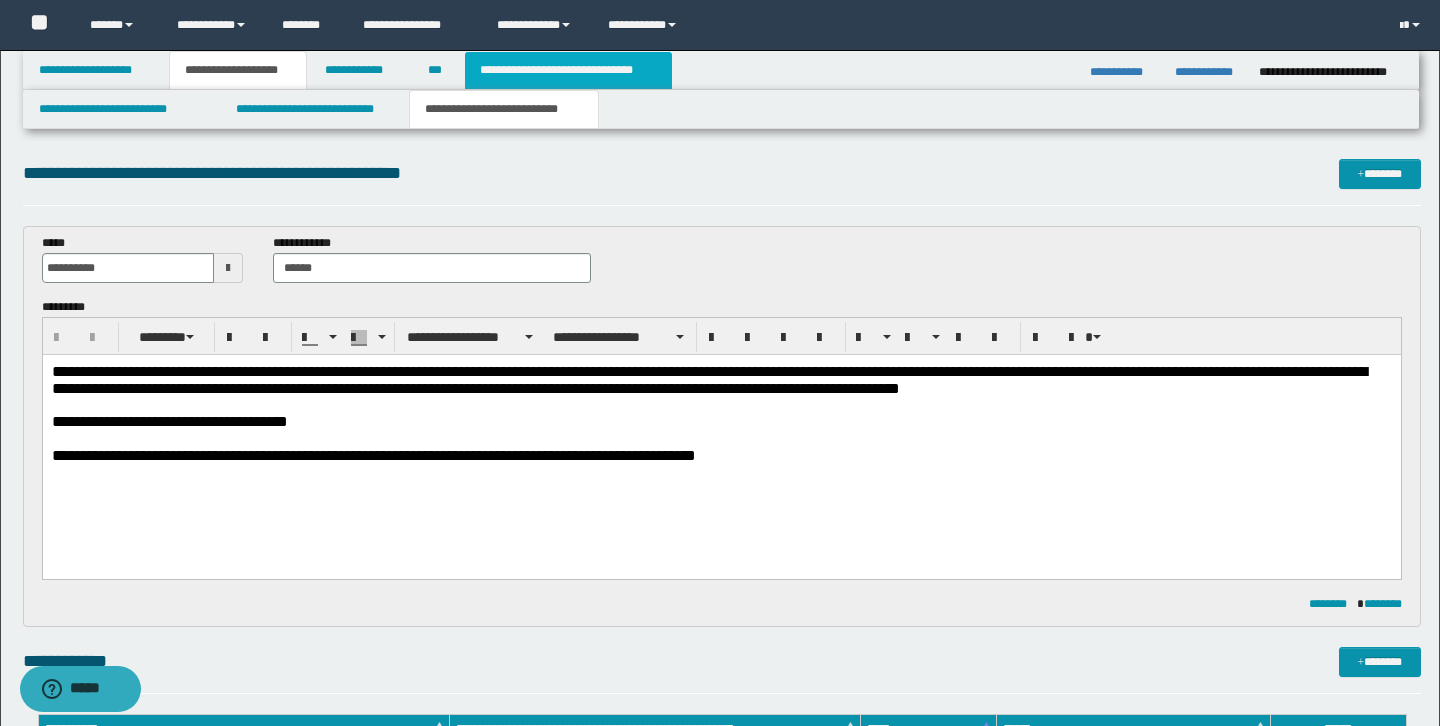 click on "**********" at bounding box center [568, 70] 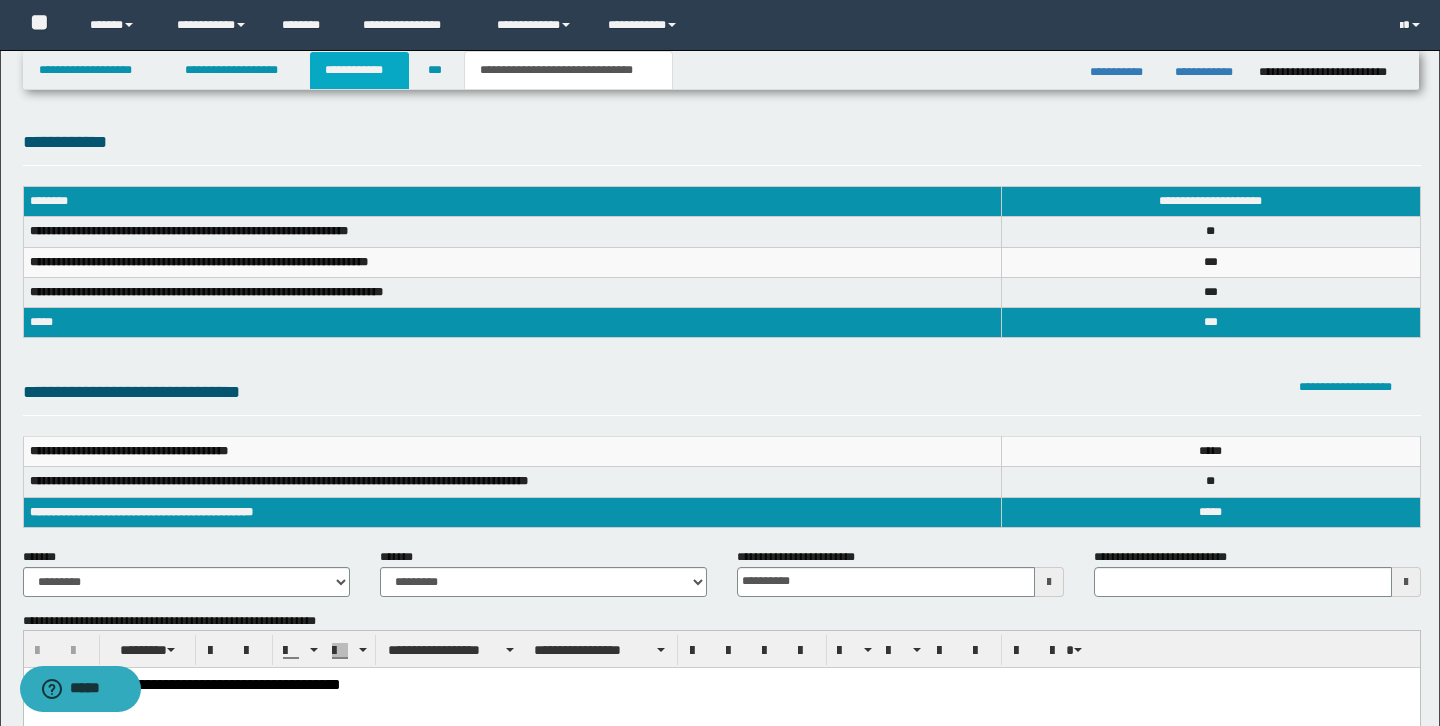 click on "**********" at bounding box center (359, 70) 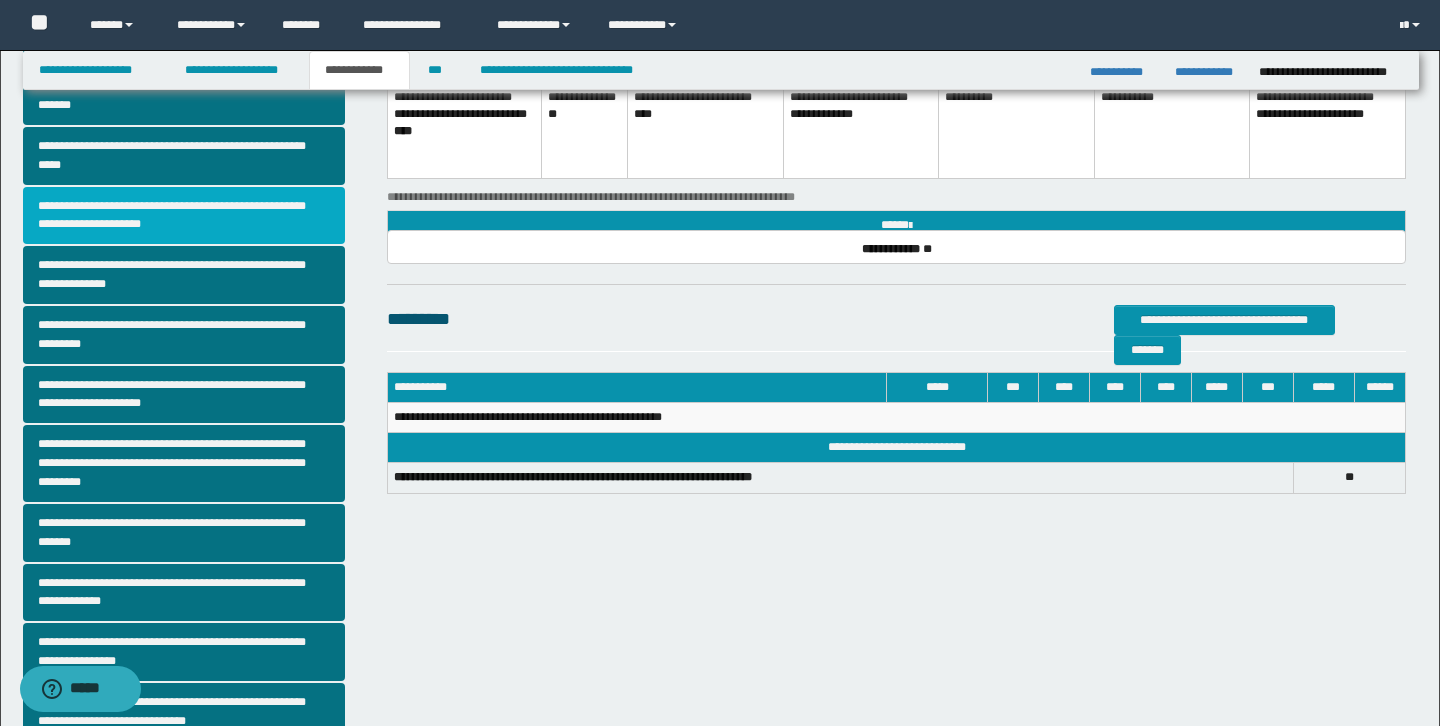 scroll, scrollTop: 423, scrollLeft: 0, axis: vertical 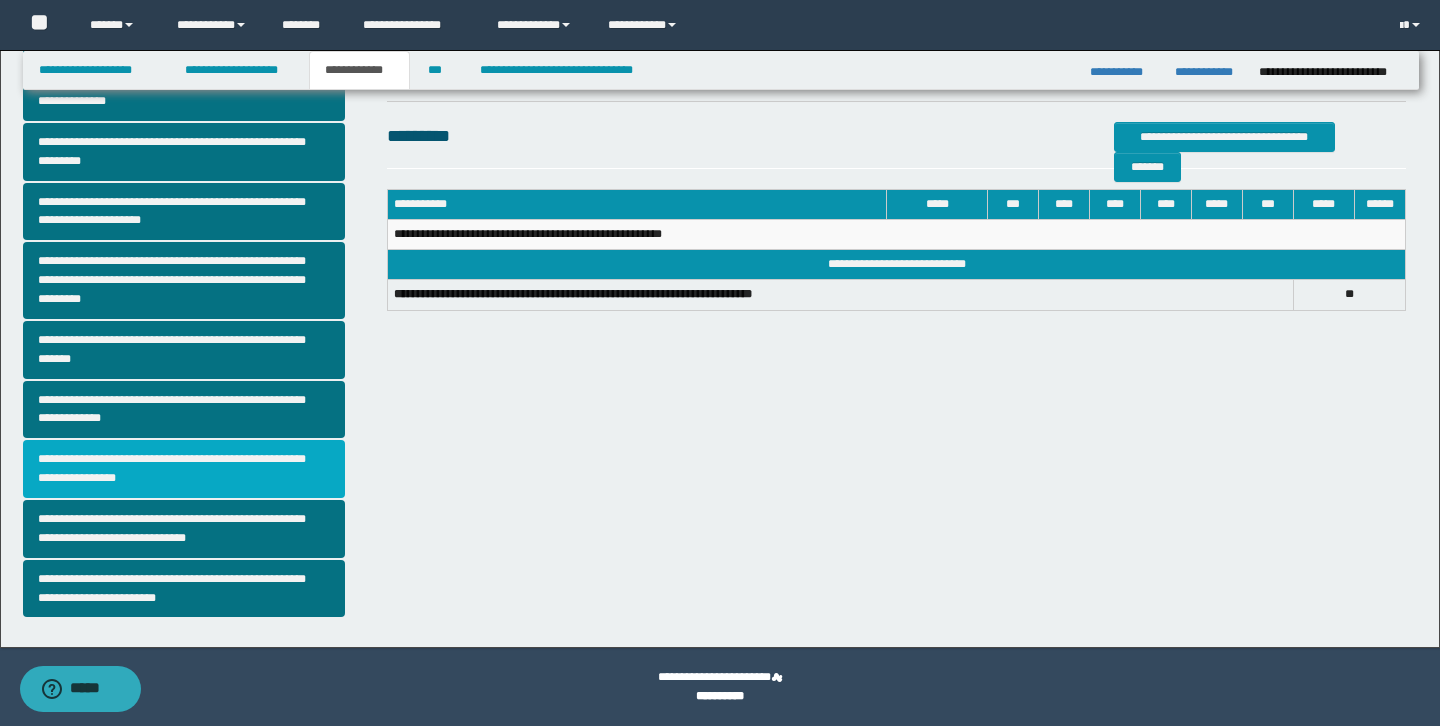 click on "**********" at bounding box center (184, 469) 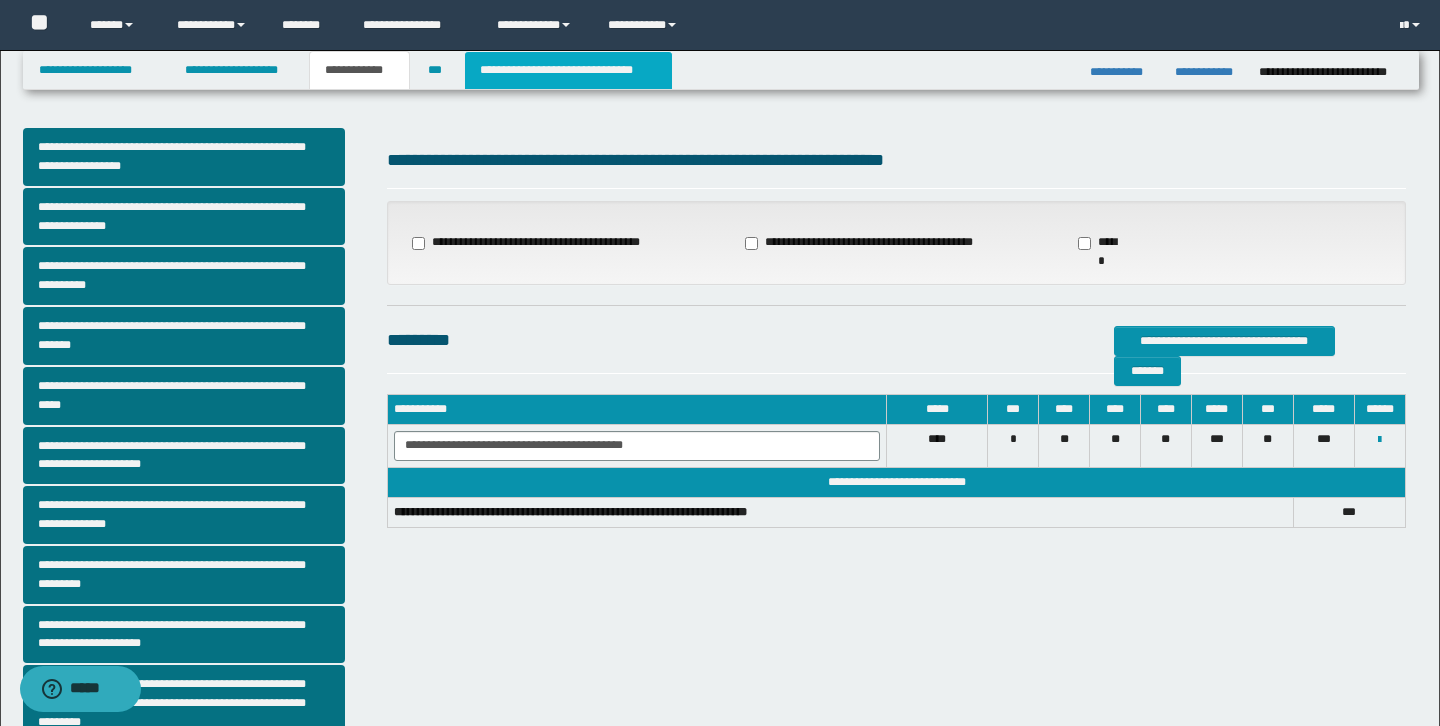 click on "**********" at bounding box center (568, 70) 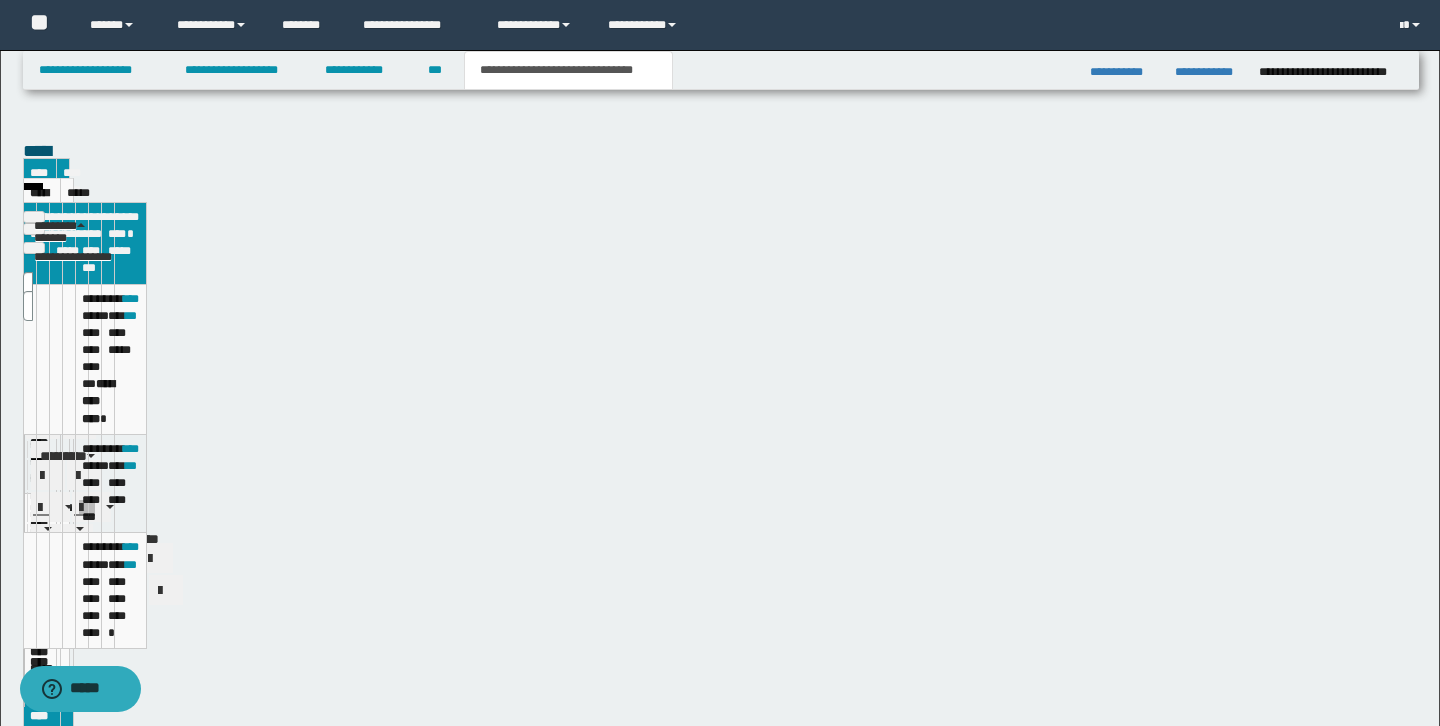 type on "**********" 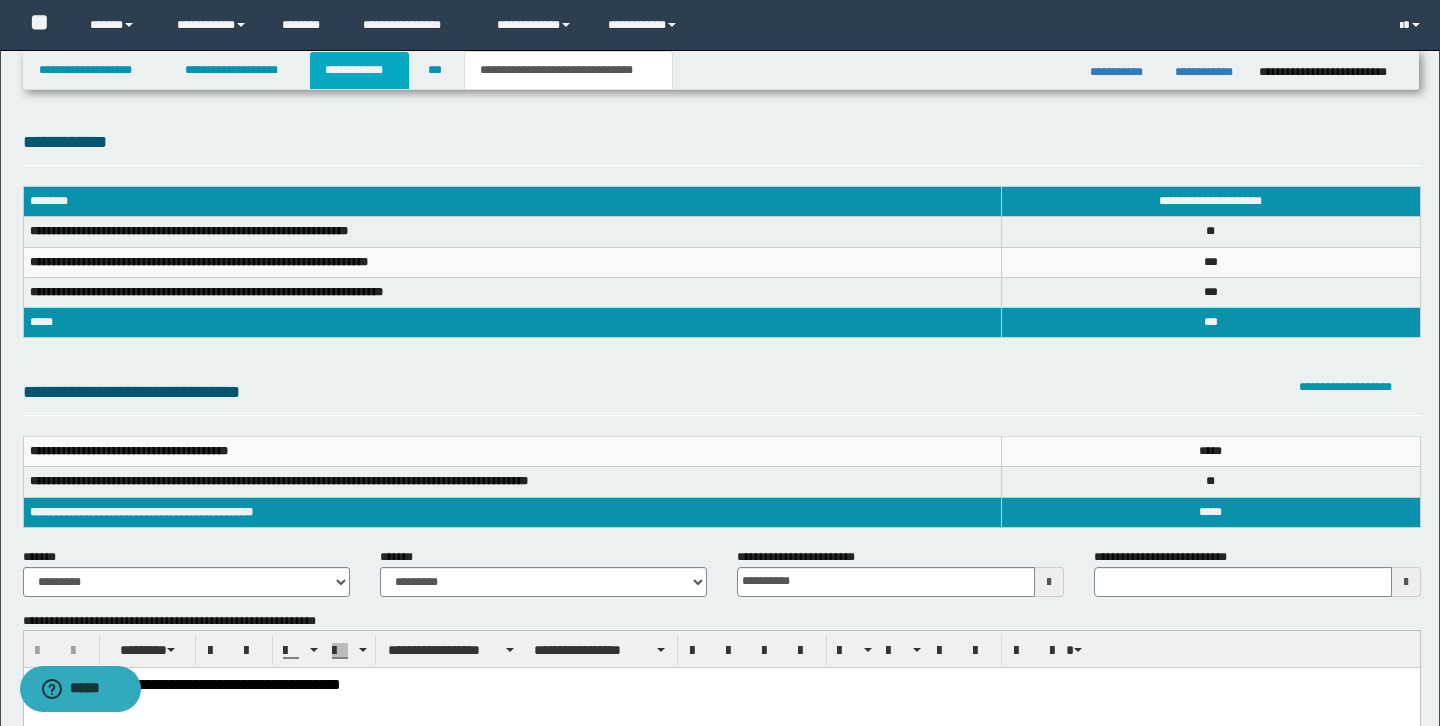 click on "**********" at bounding box center [359, 70] 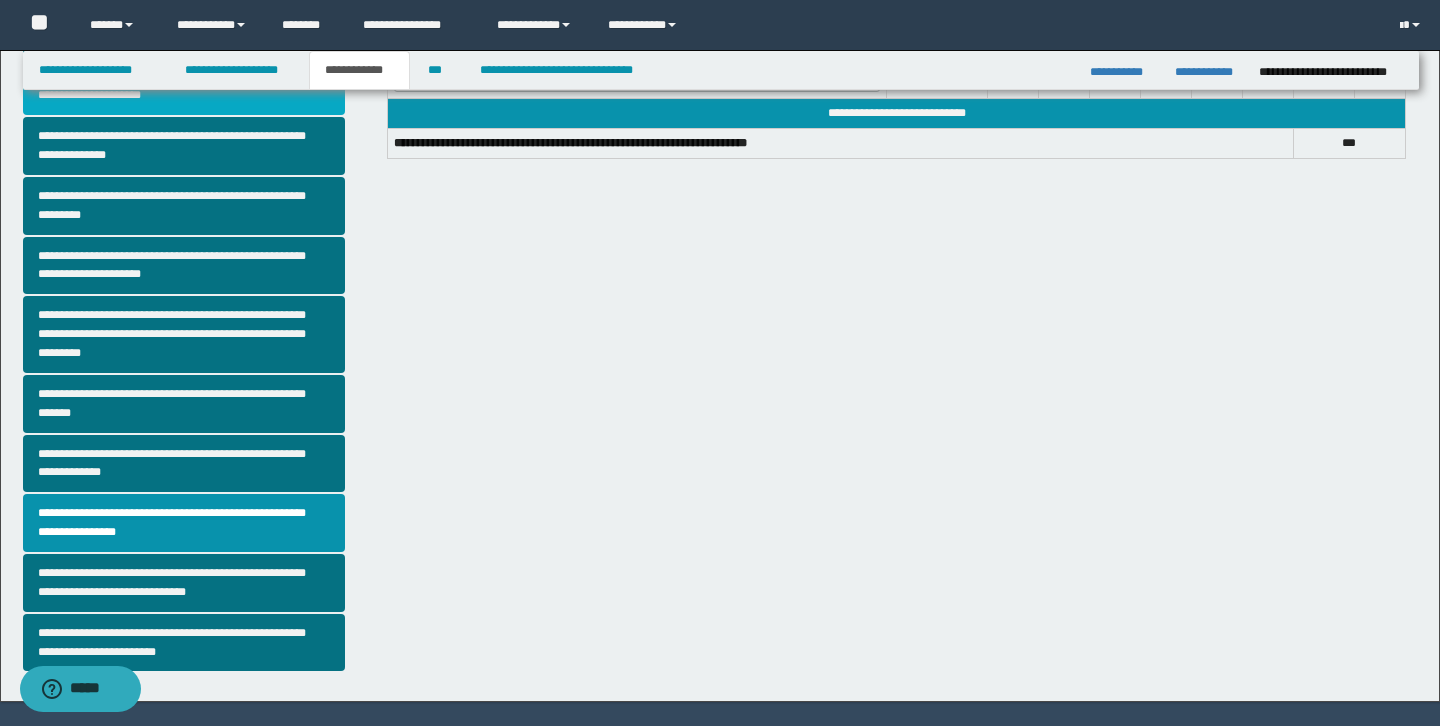 scroll, scrollTop: 417, scrollLeft: 0, axis: vertical 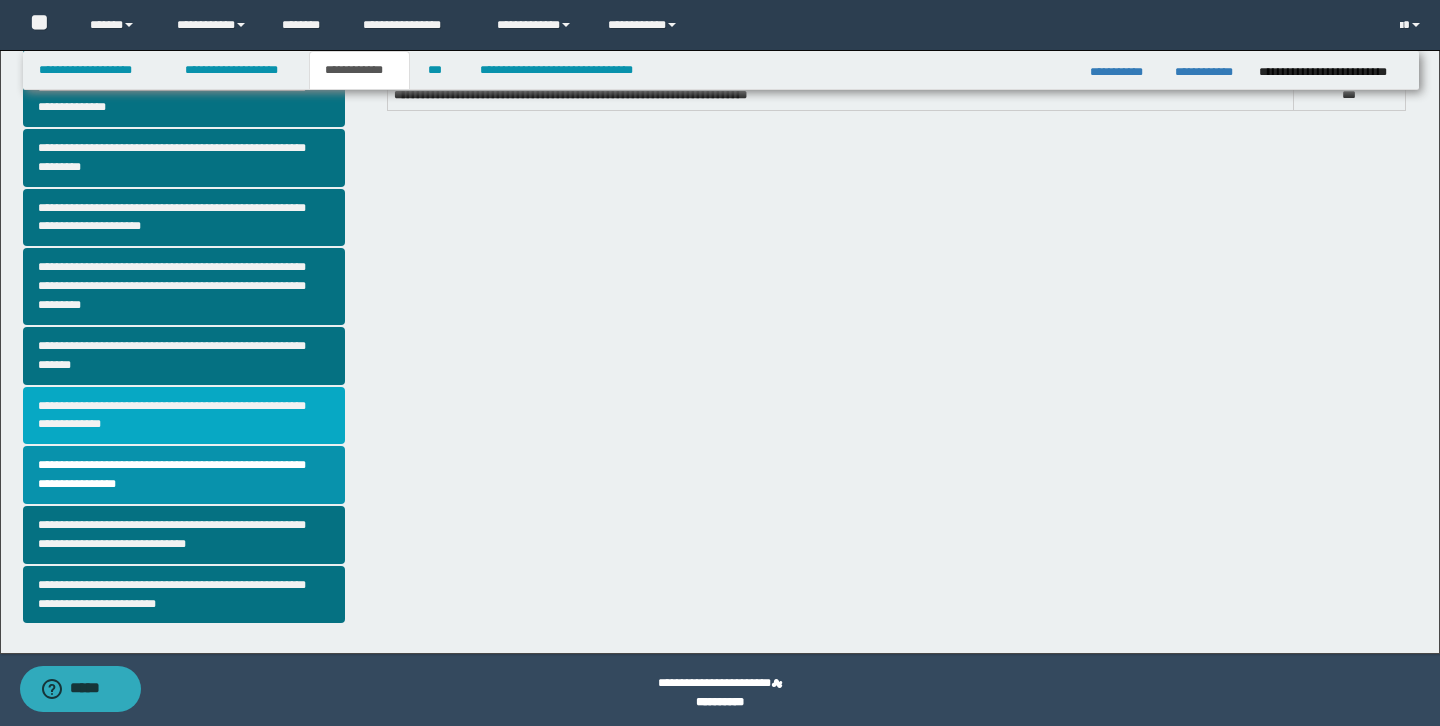click on "**********" at bounding box center (184, 416) 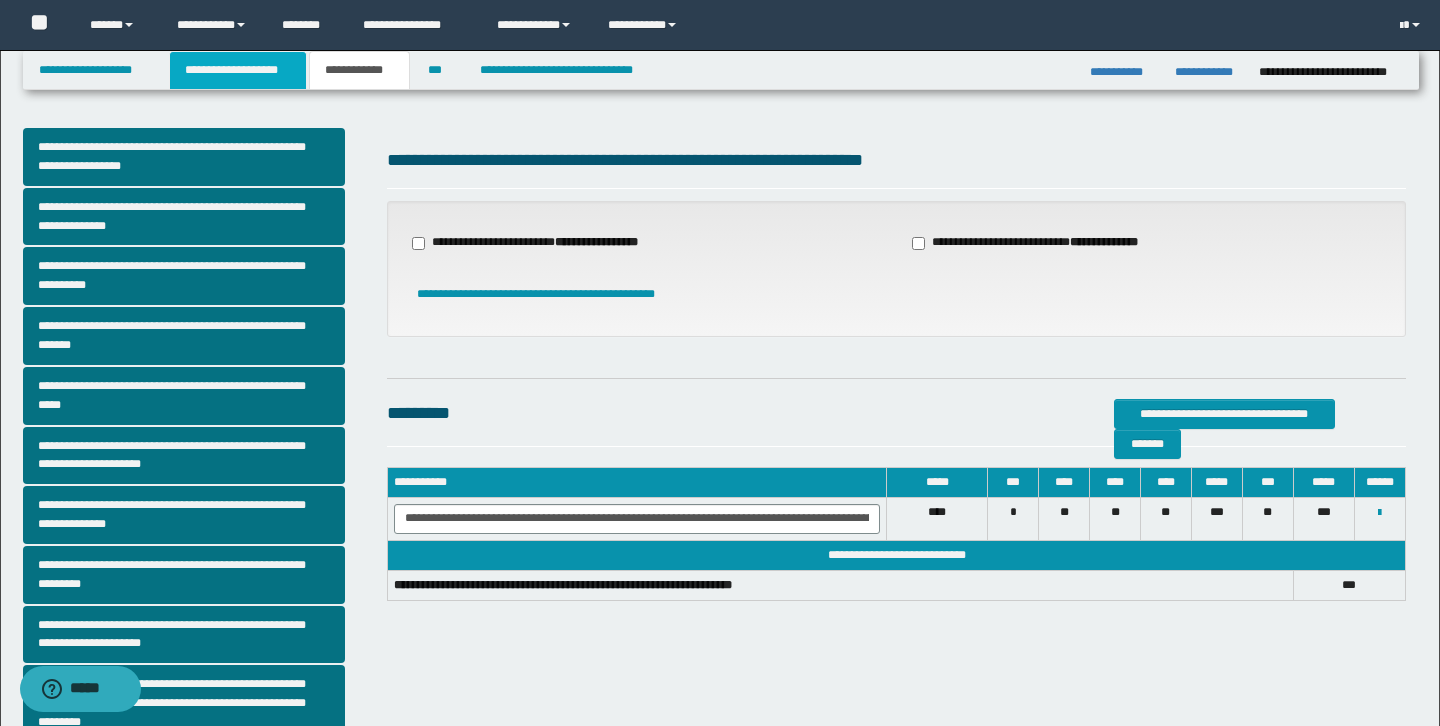 click on "**********" at bounding box center (238, 70) 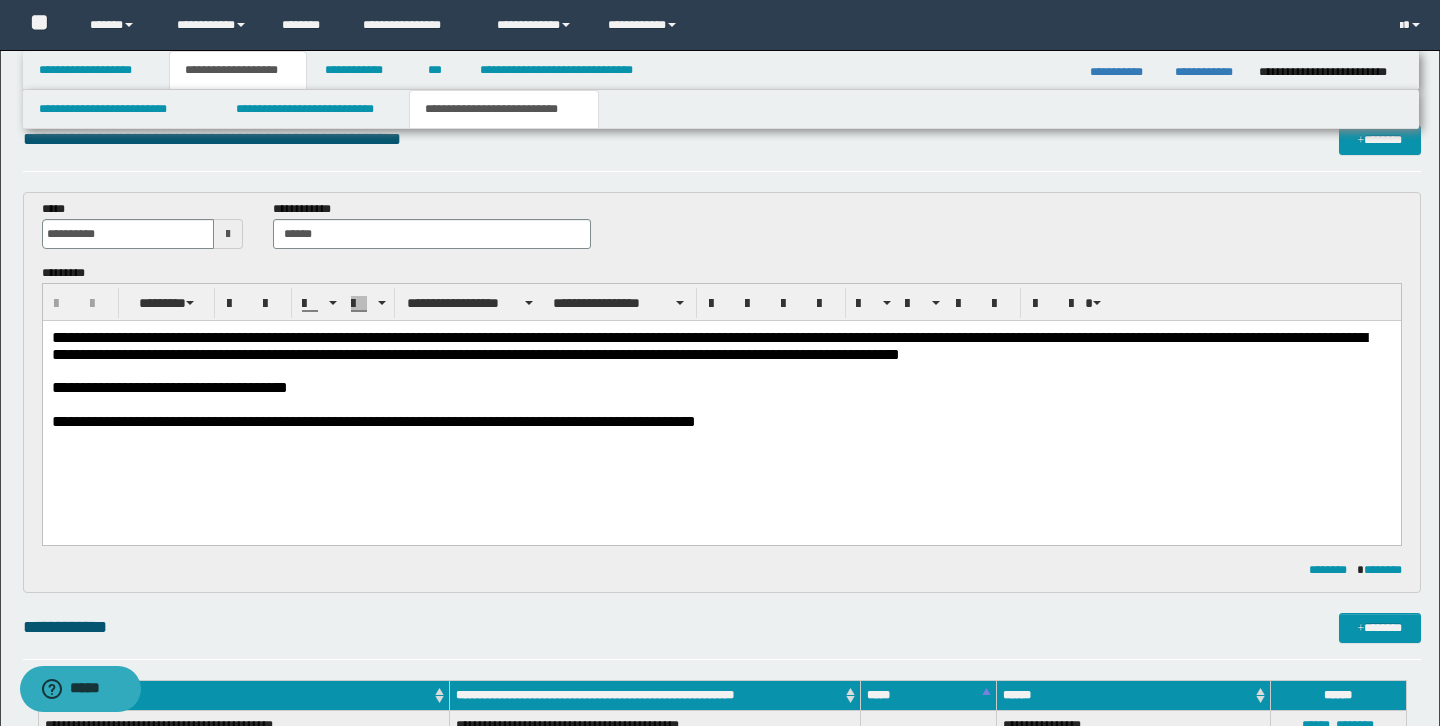 scroll, scrollTop: 0, scrollLeft: 0, axis: both 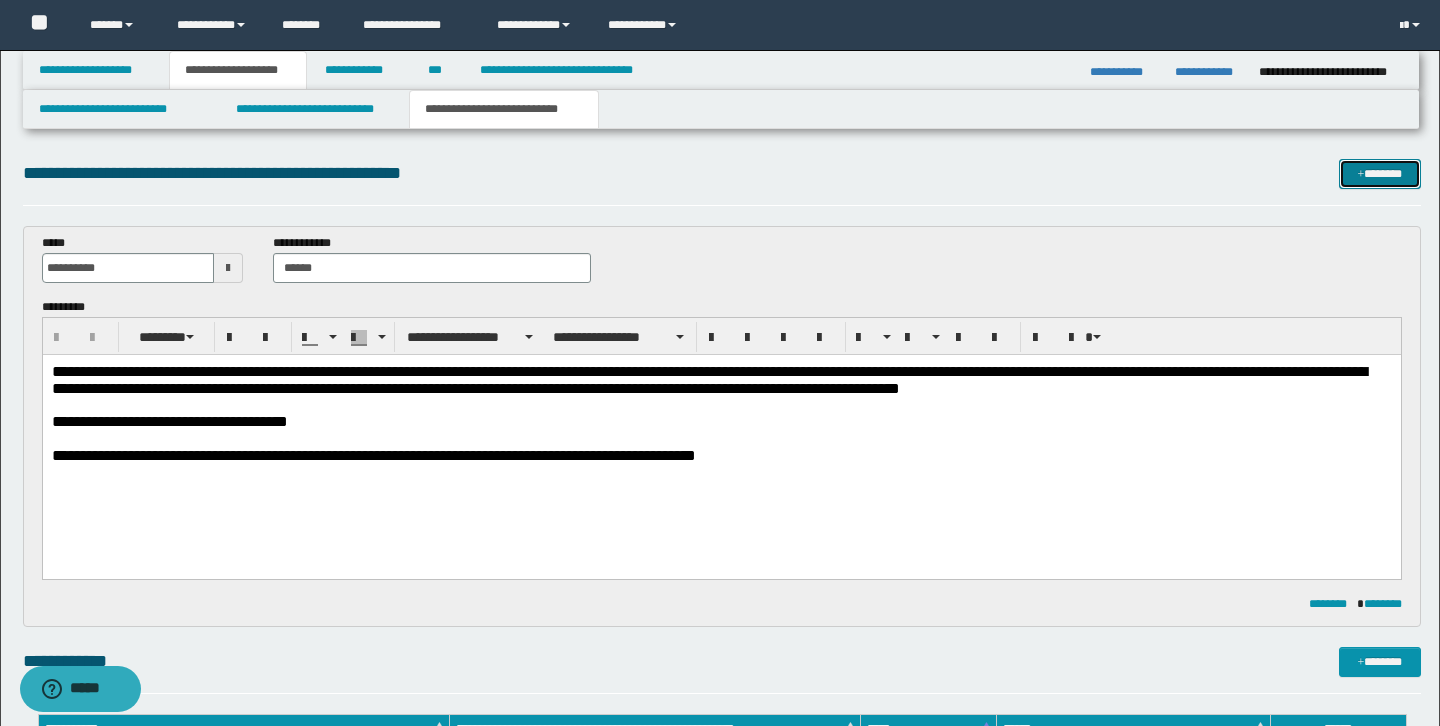click on "*******" at bounding box center [1380, 174] 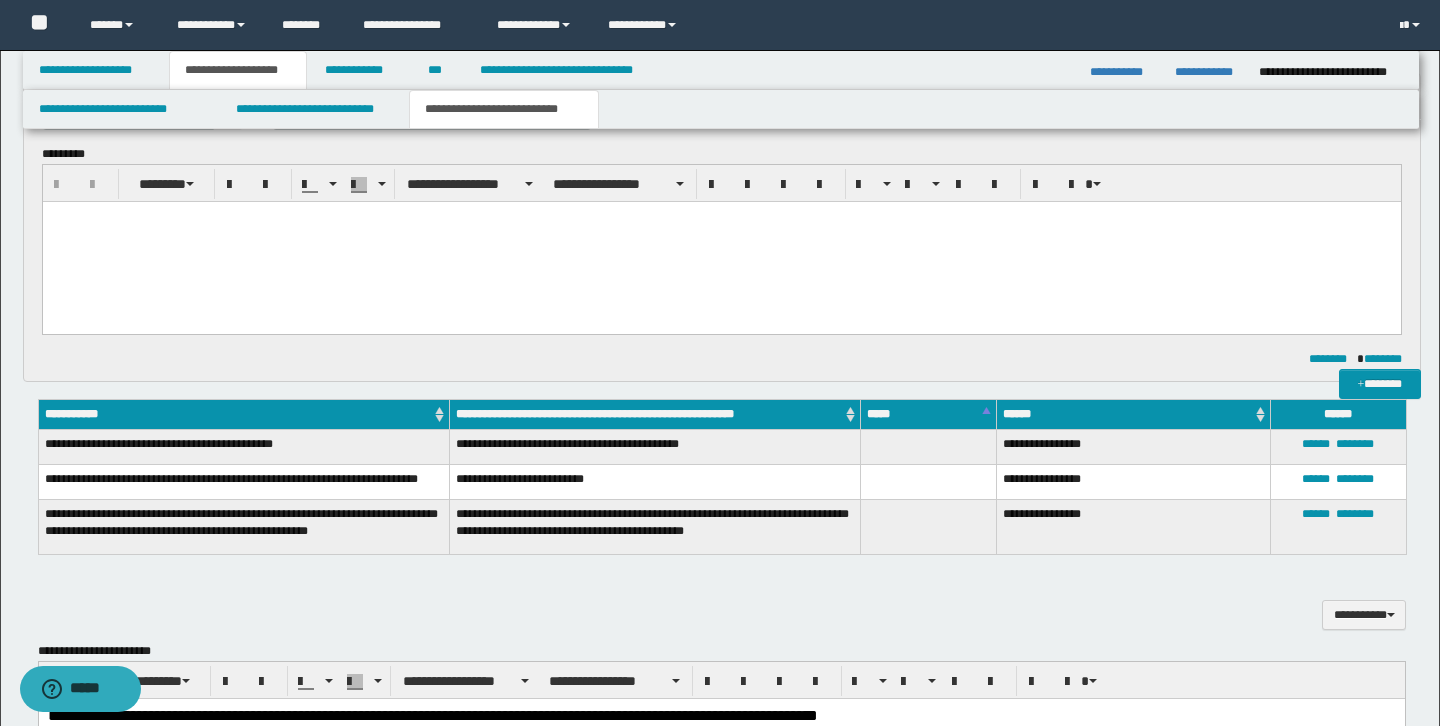 scroll, scrollTop: 0, scrollLeft: 0, axis: both 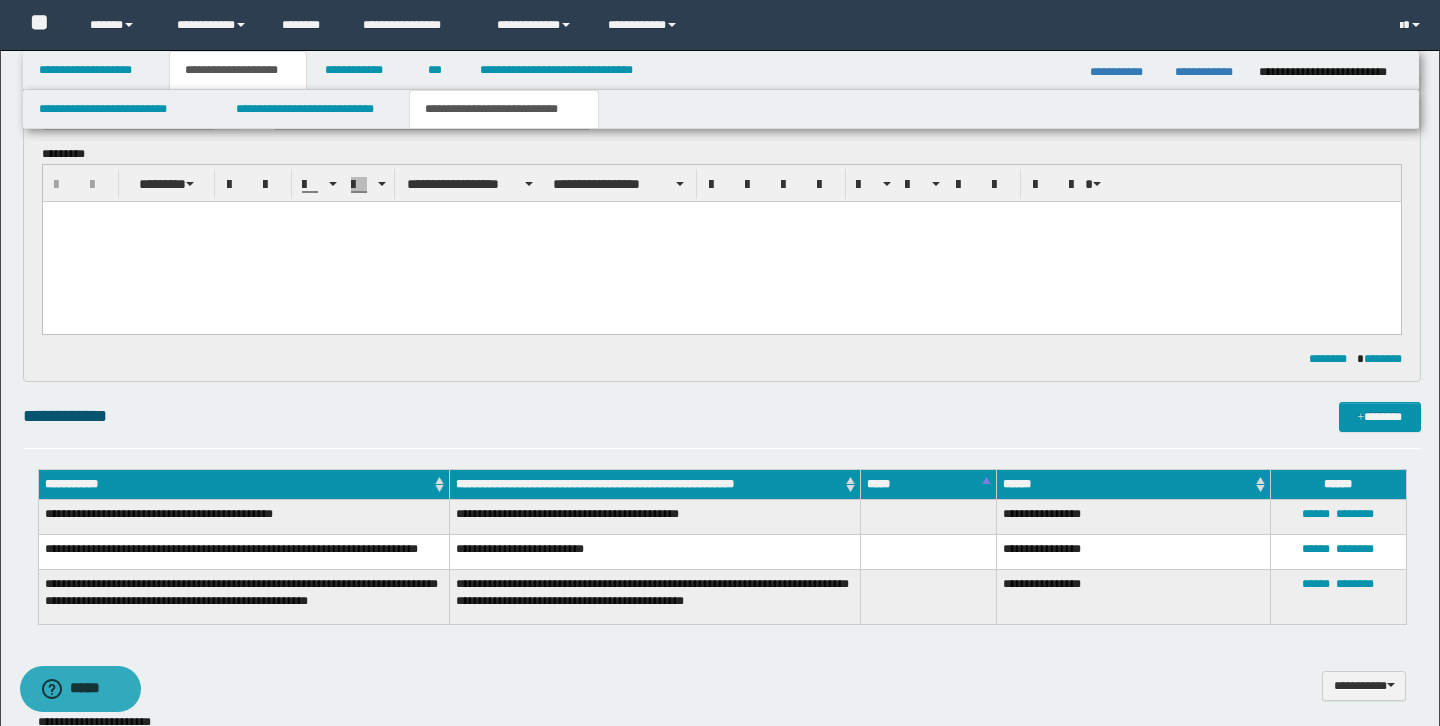 type 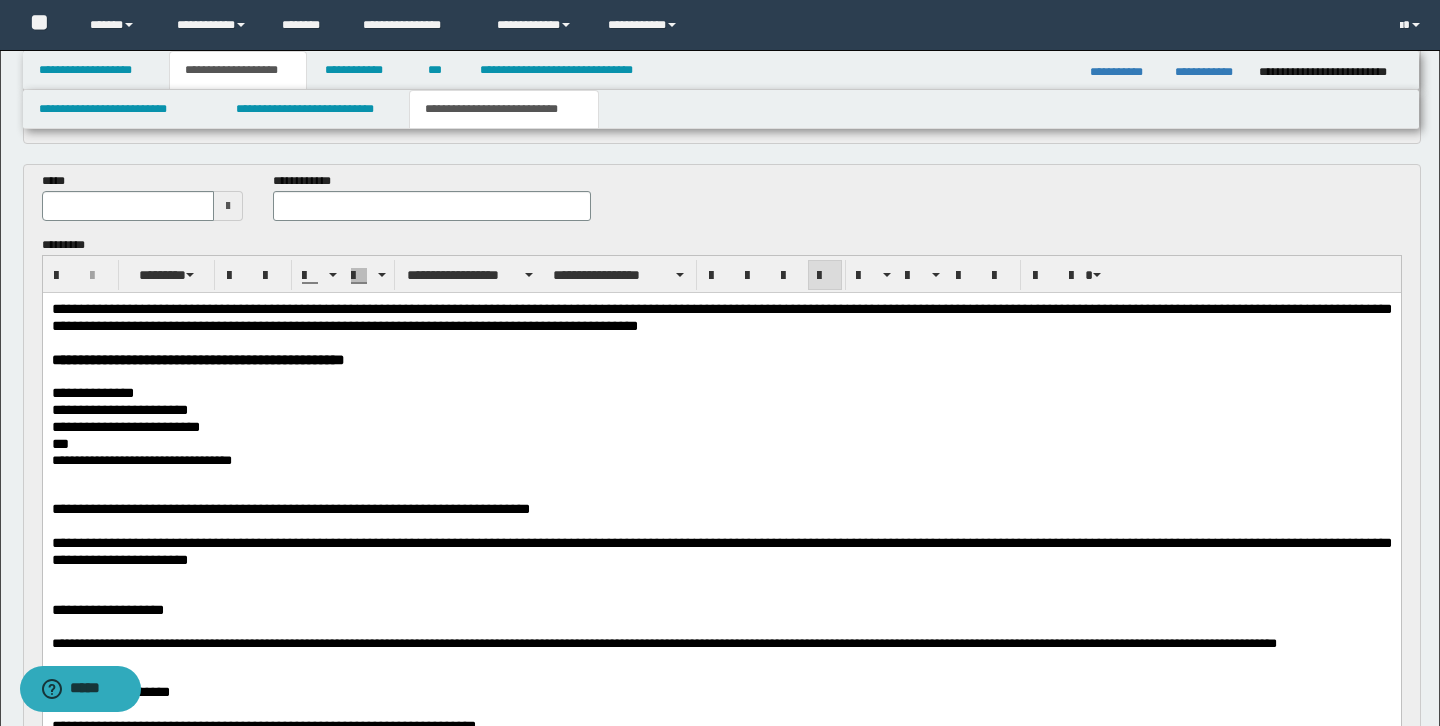 scroll, scrollTop: 394, scrollLeft: 0, axis: vertical 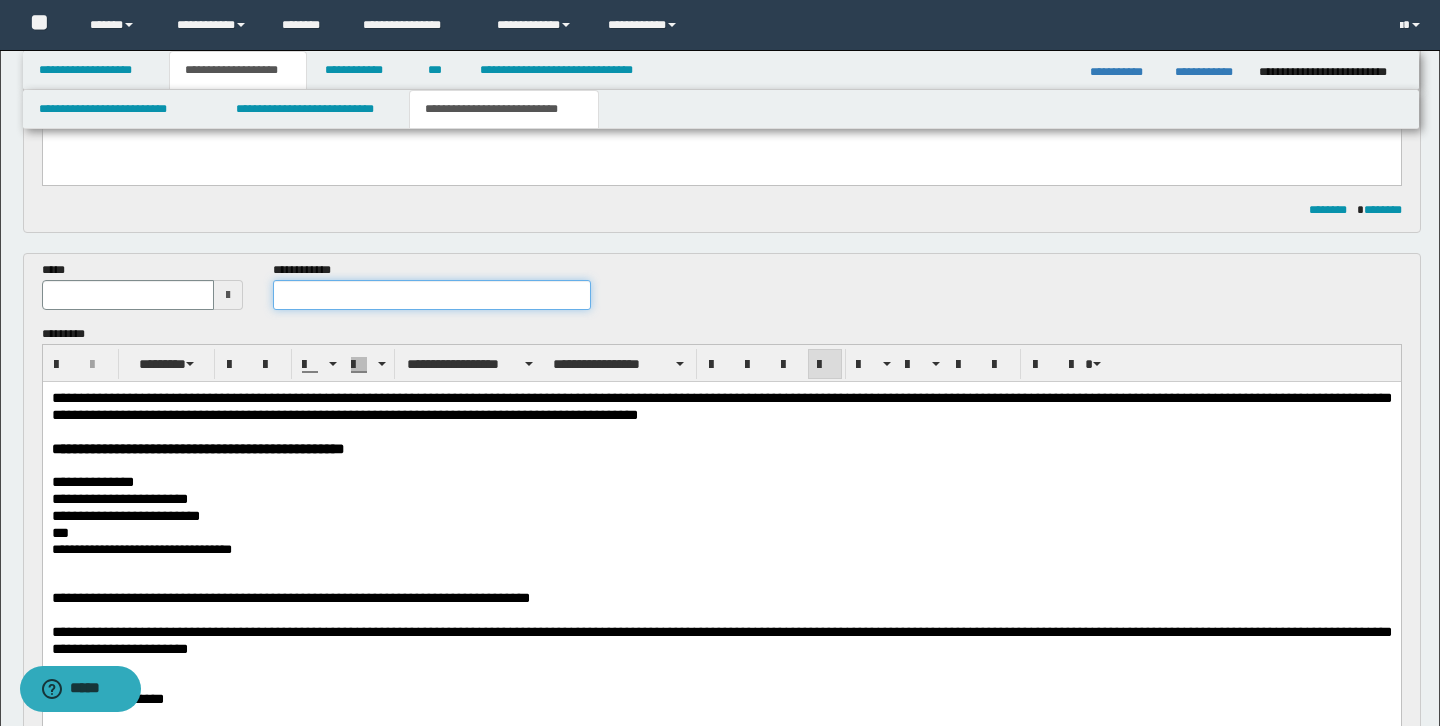 click at bounding box center (432, 295) 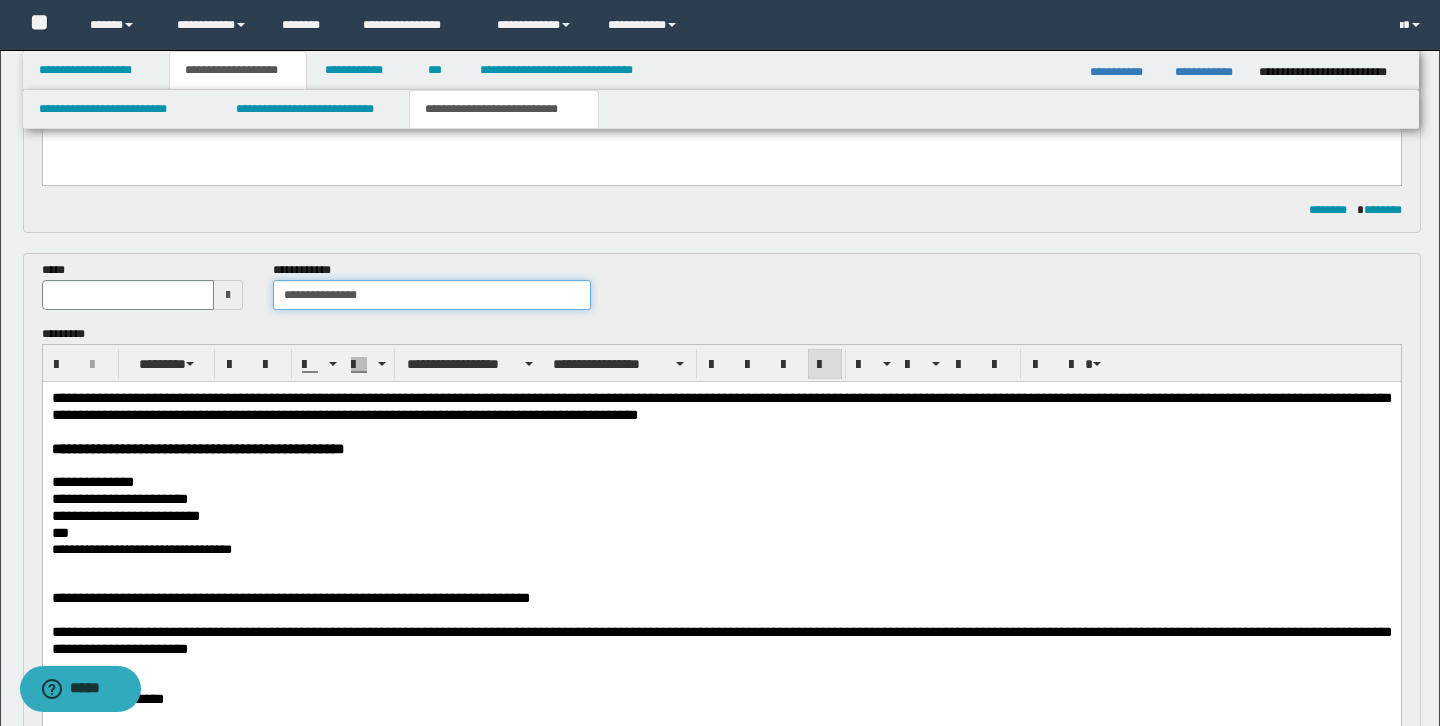 type on "**********" 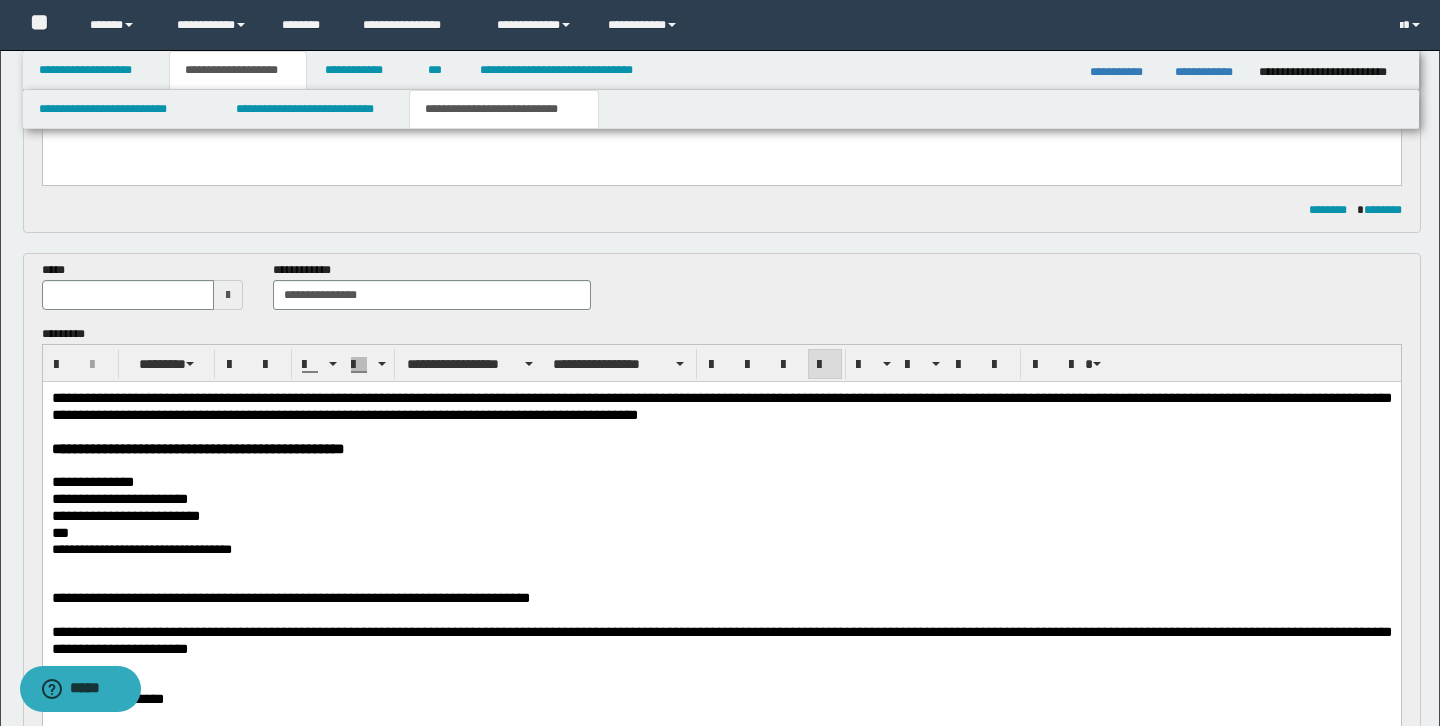click at bounding box center [228, 295] 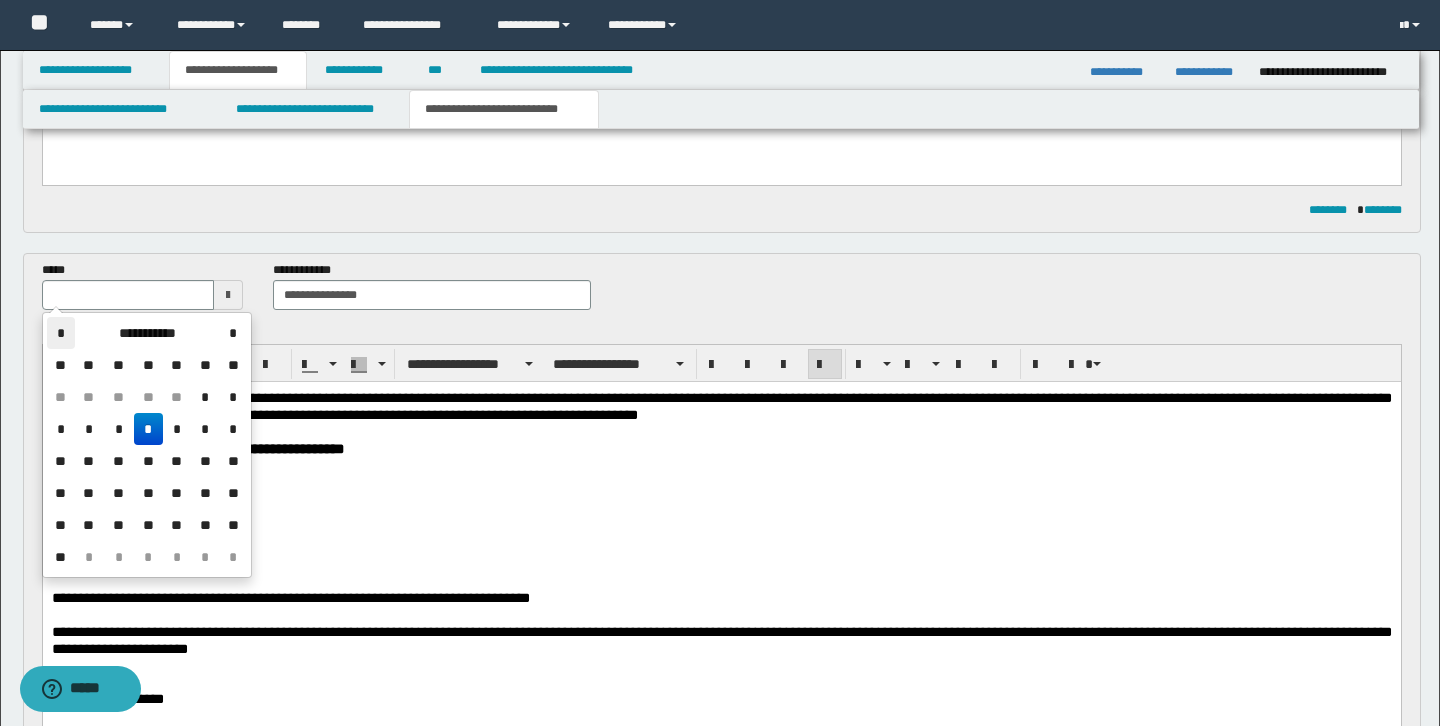 click on "*" at bounding box center (61, 333) 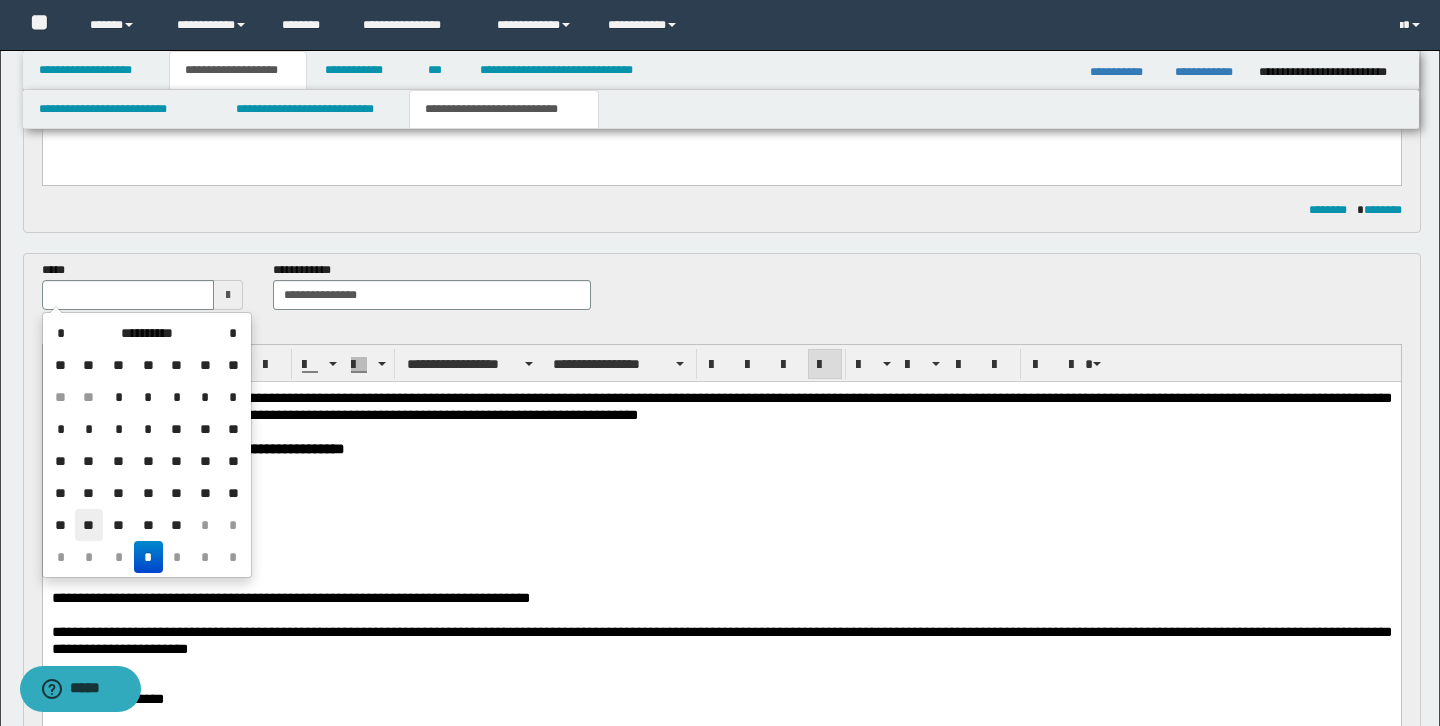 click on "**" at bounding box center [89, 525] 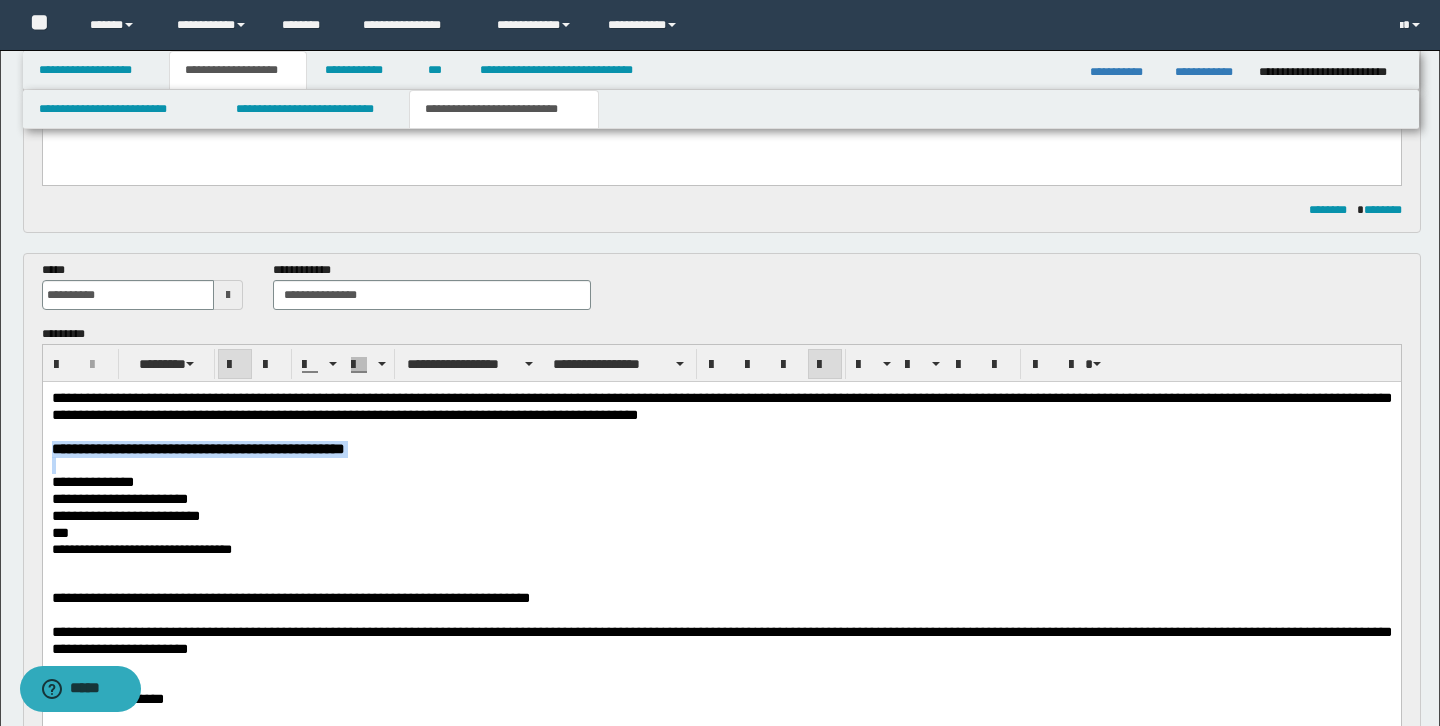 drag, startPoint x: 55, startPoint y: 444, endPoint x: 512, endPoint y: 460, distance: 457.28 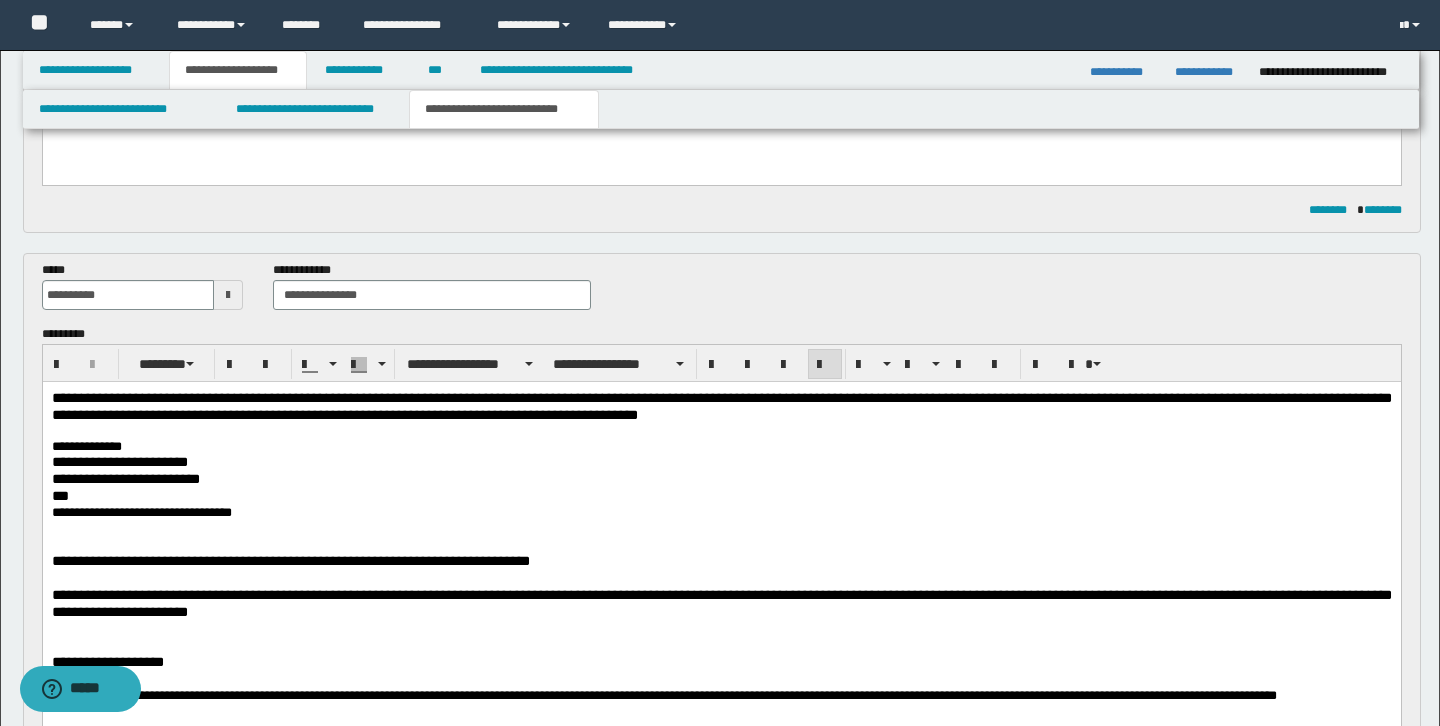 click on "***" at bounding box center (721, 495) 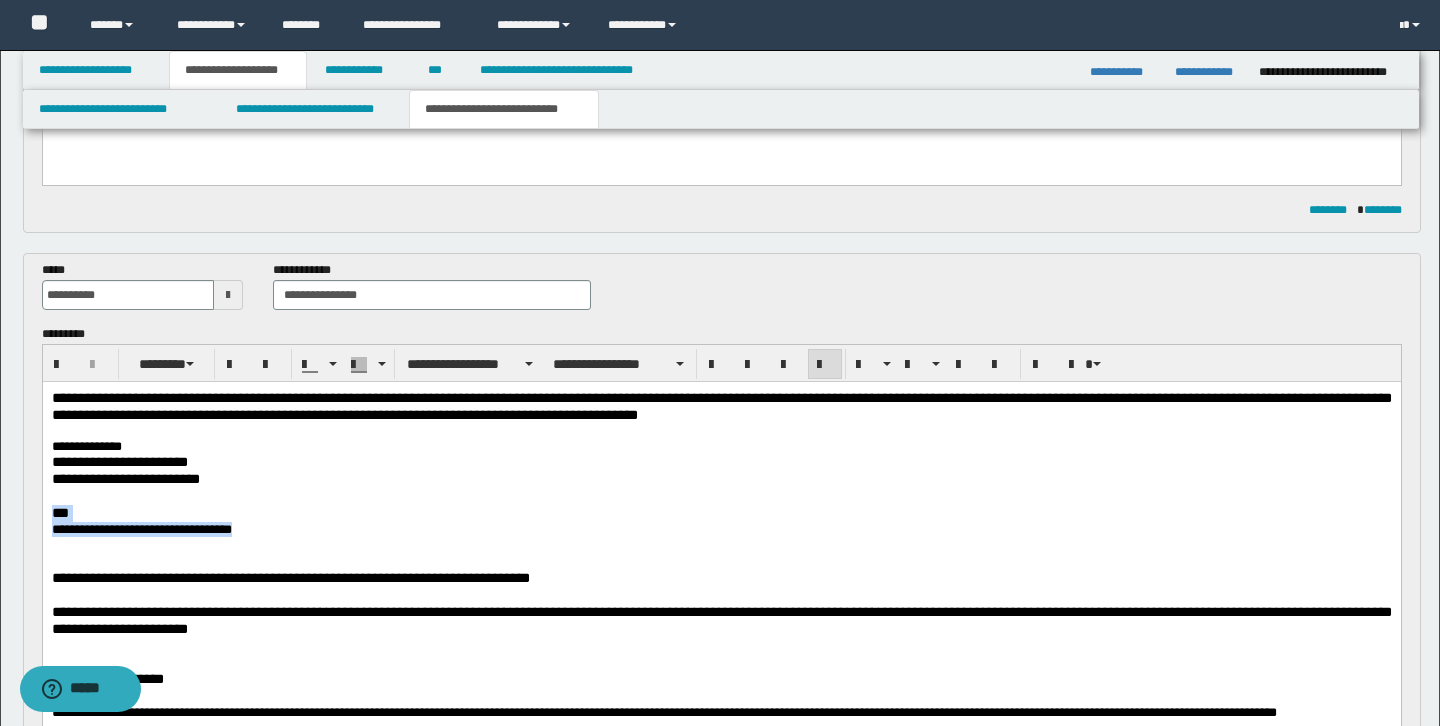drag, startPoint x: 51, startPoint y: 505, endPoint x: 56, endPoint y: 548, distance: 43.289722 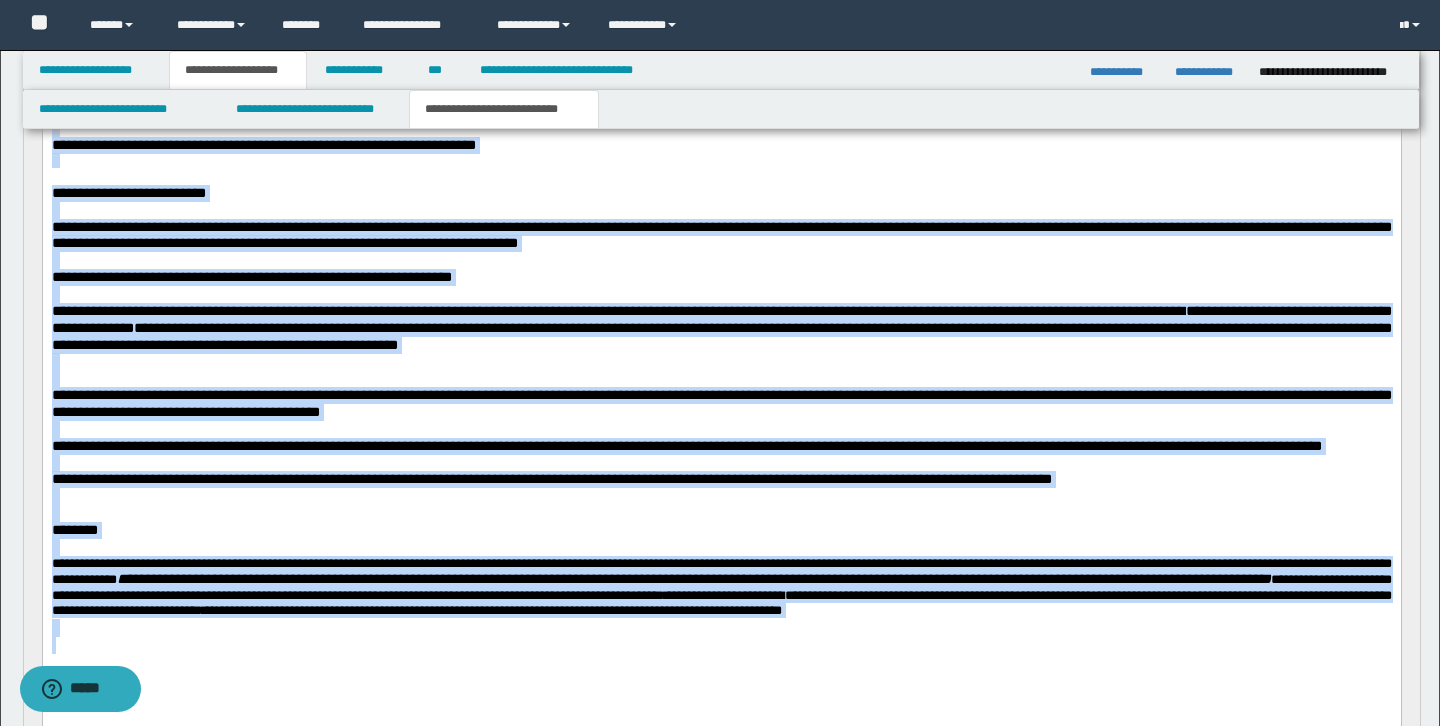 drag, startPoint x: 53, startPoint y: -208, endPoint x: 366, endPoint y: 697, distance: 957.598 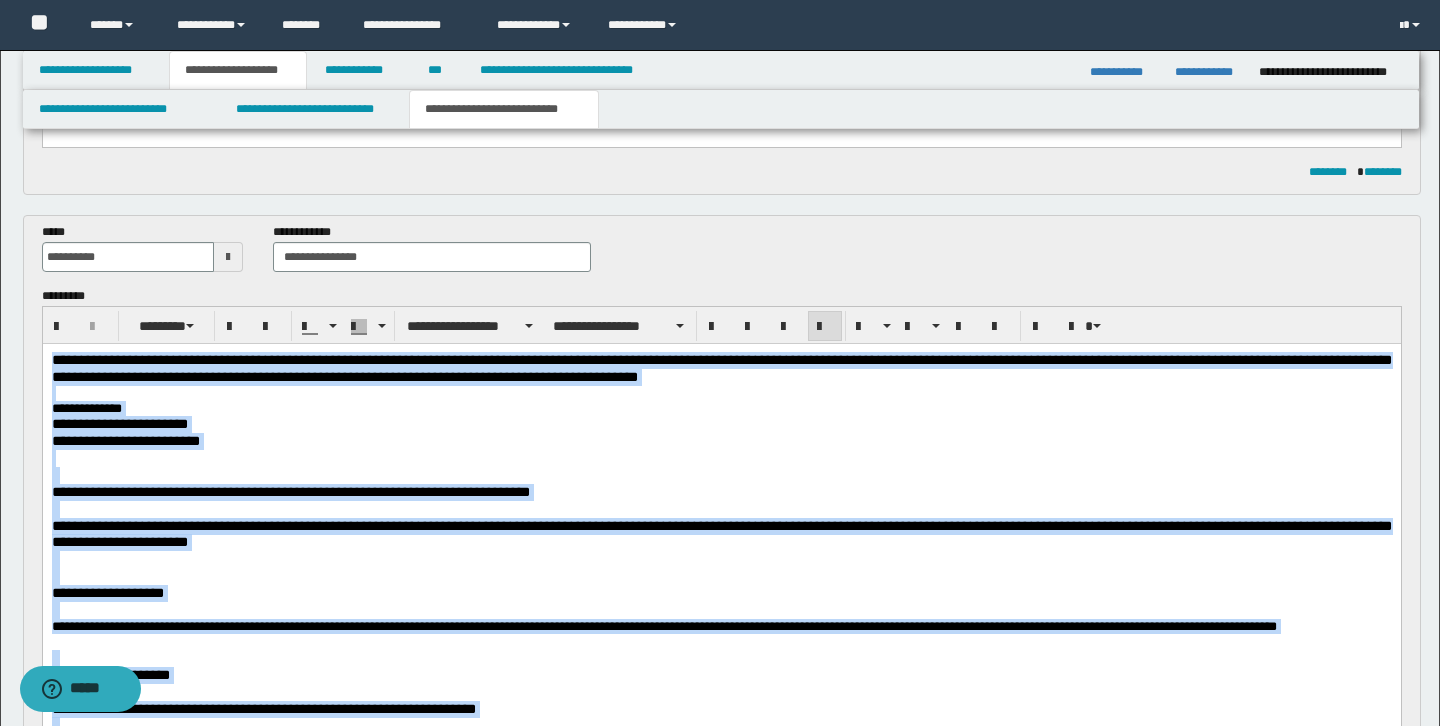 scroll, scrollTop: 419, scrollLeft: 0, axis: vertical 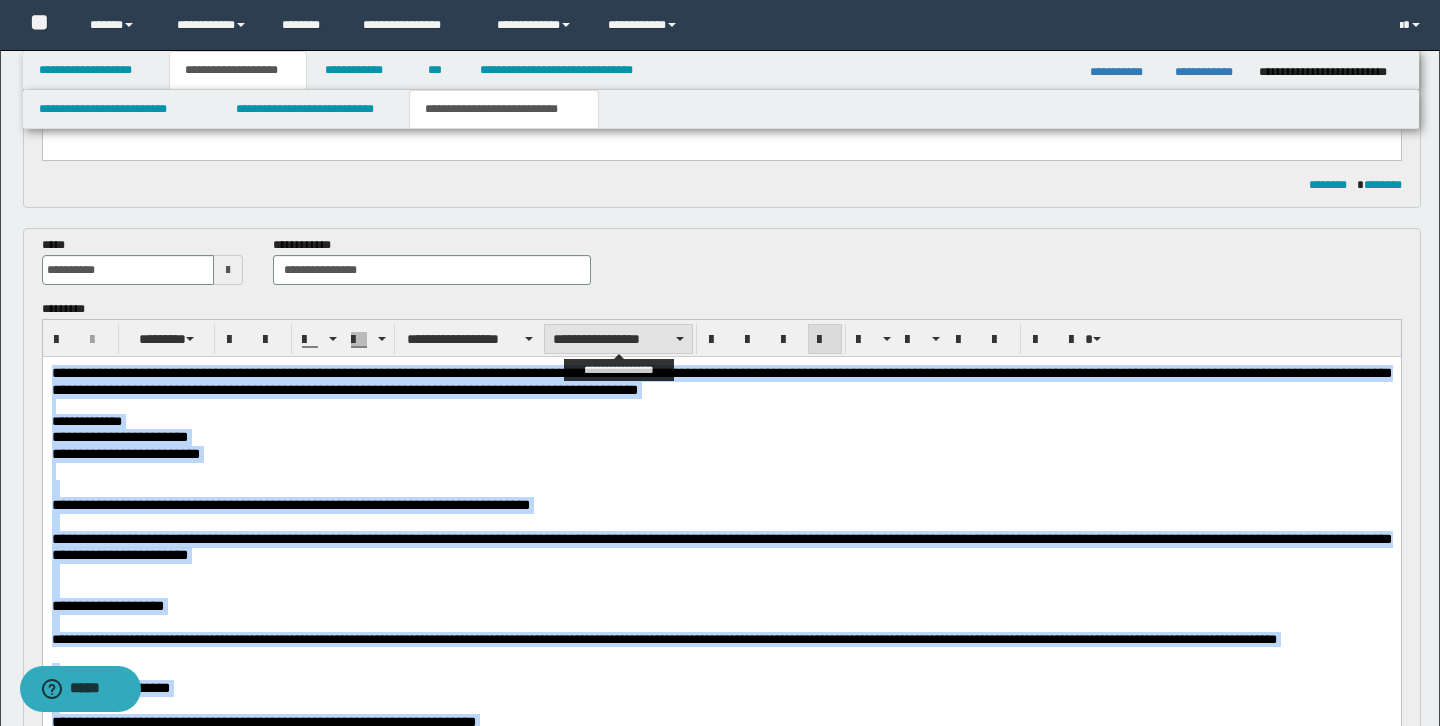 click on "**********" at bounding box center [618, 339] 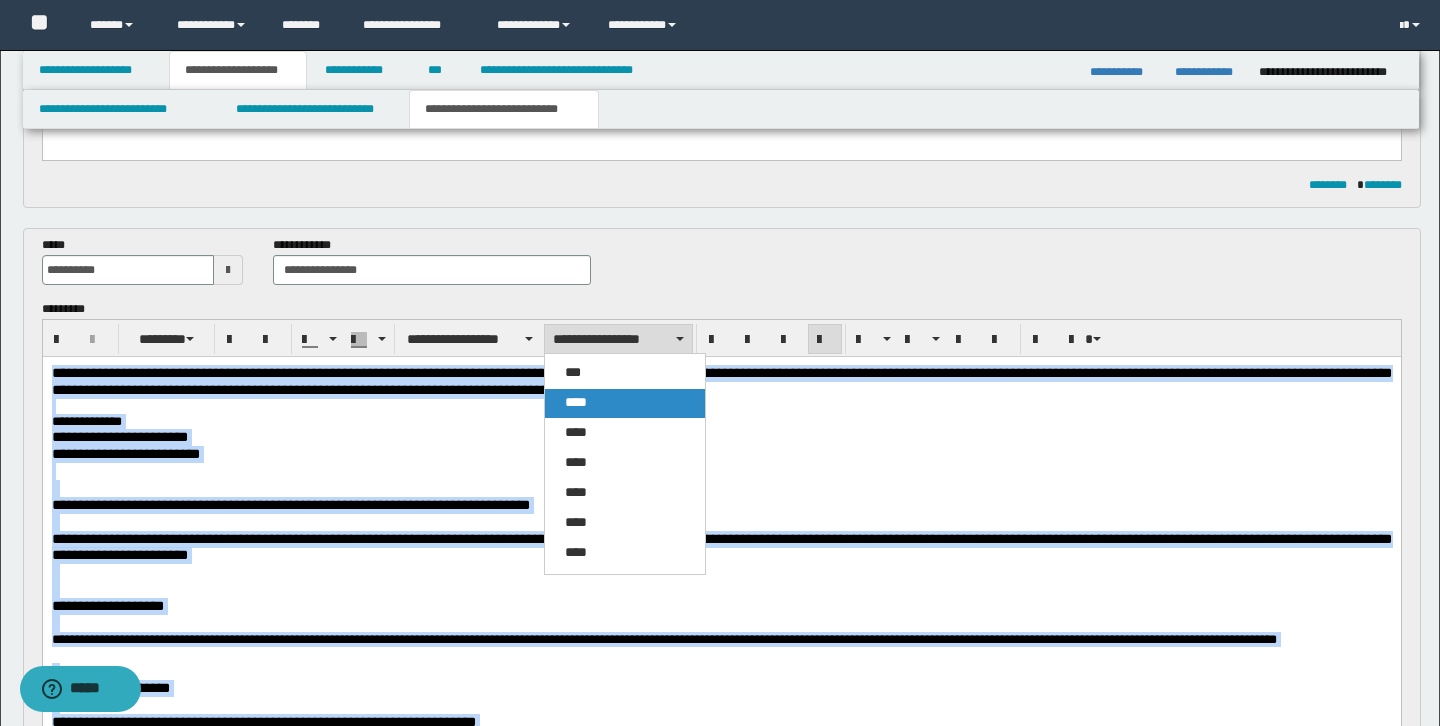 click on "****" at bounding box center (576, 402) 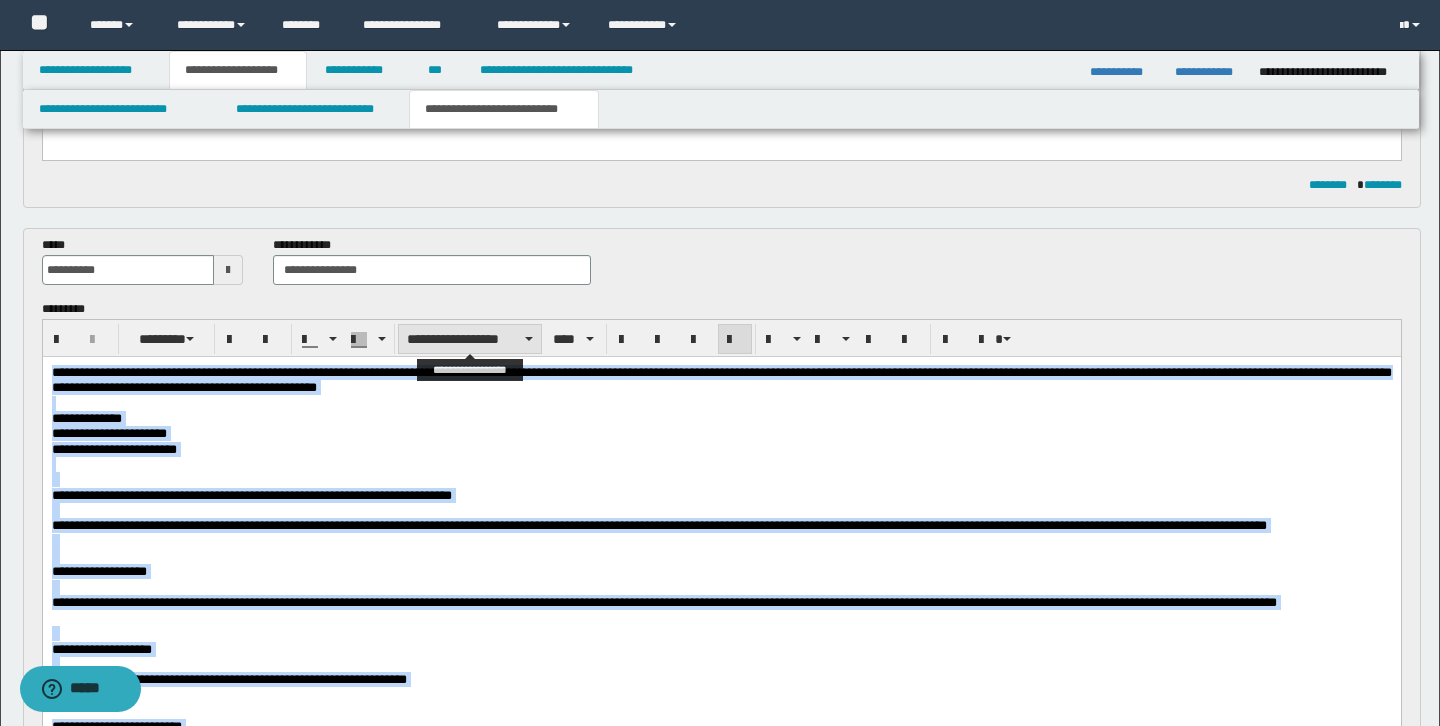 click on "**********" at bounding box center (470, 339) 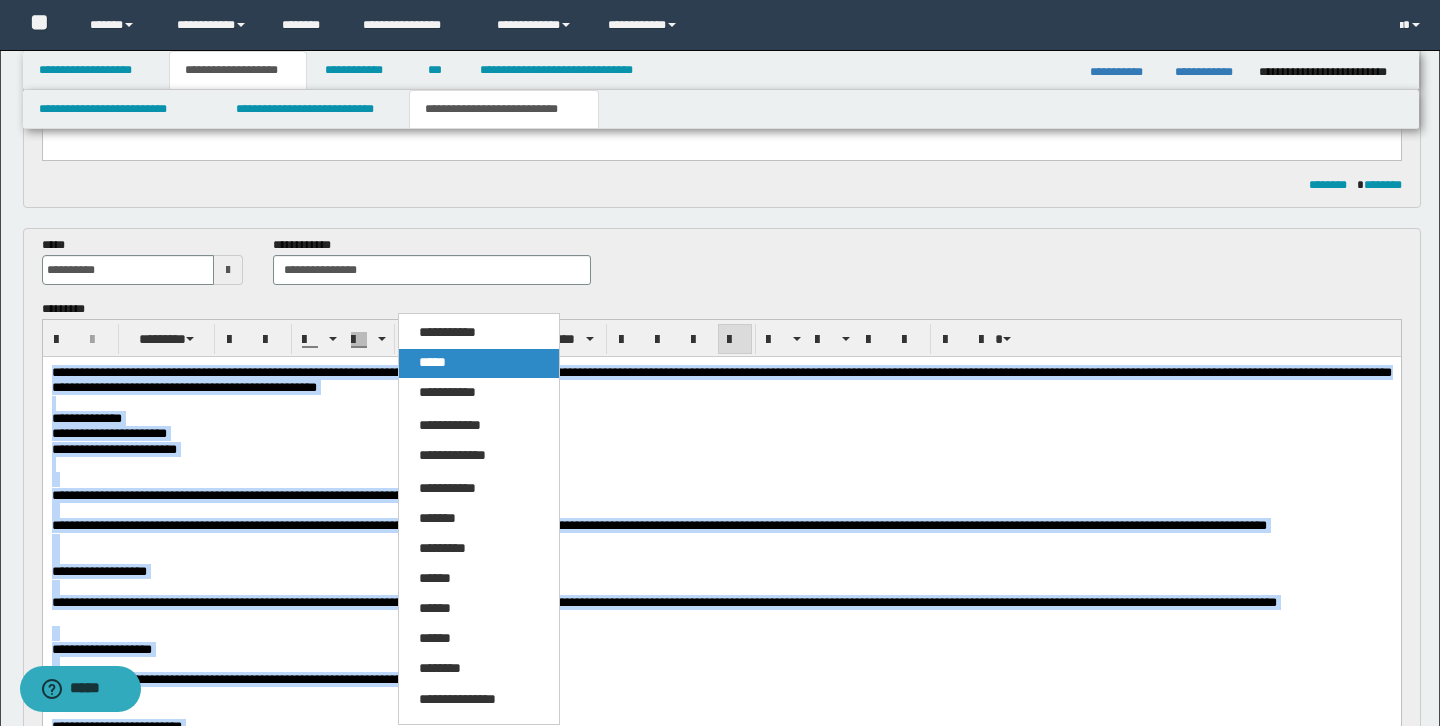 click on "*****" at bounding box center [479, 363] 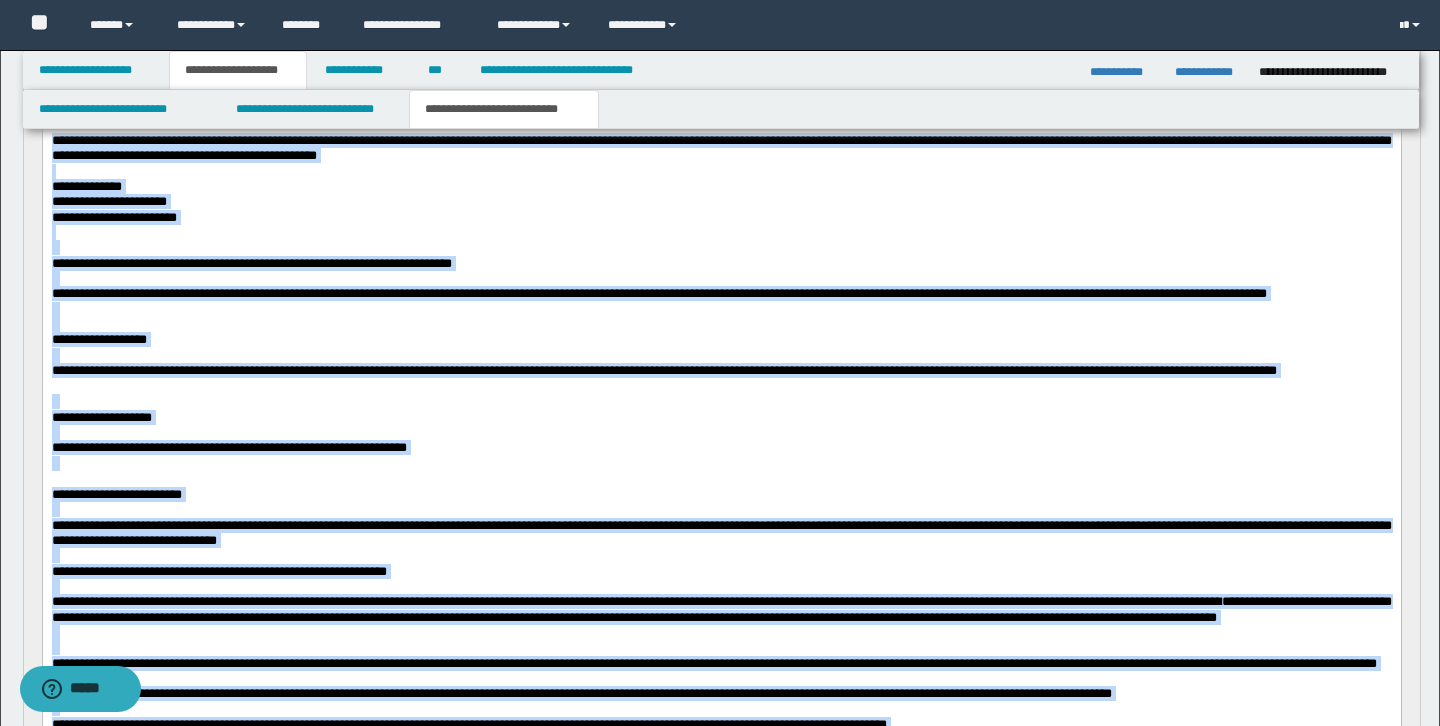 scroll, scrollTop: 653, scrollLeft: 0, axis: vertical 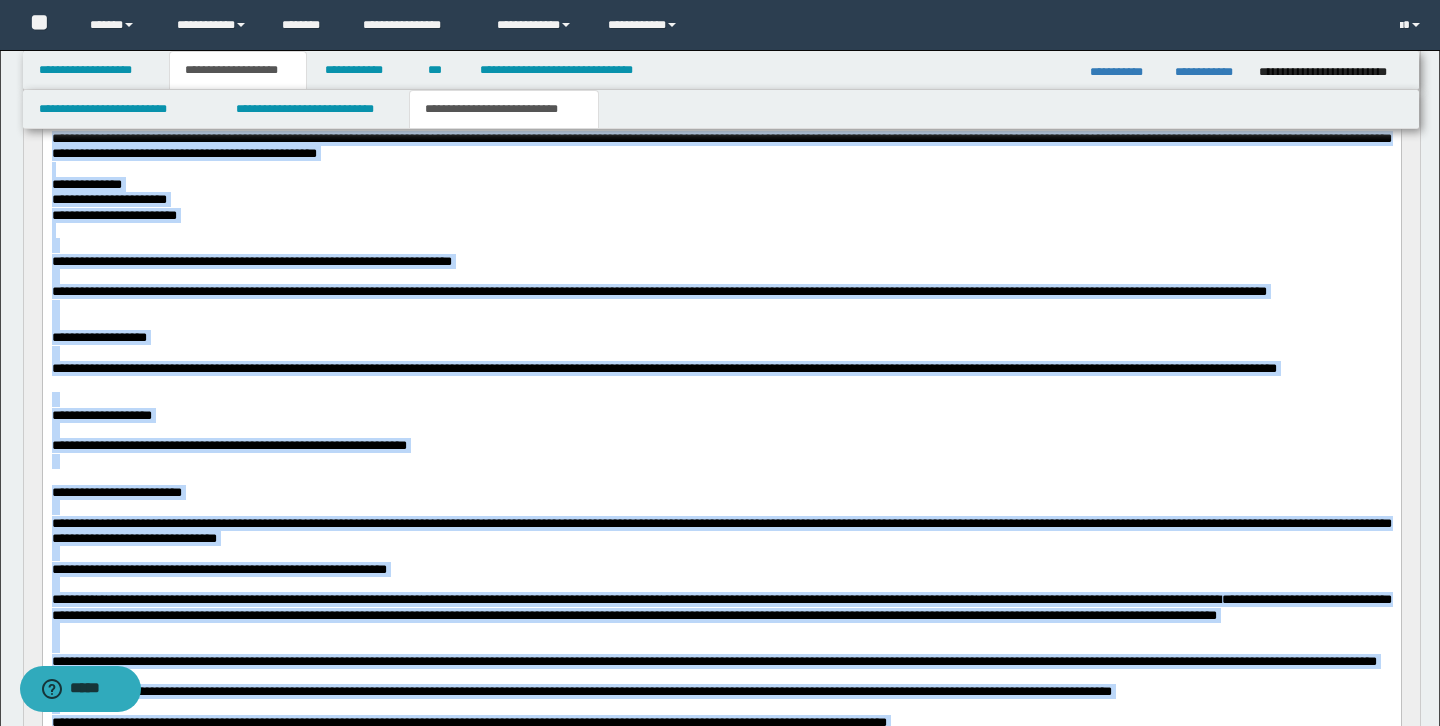 click at bounding box center [721, 321] 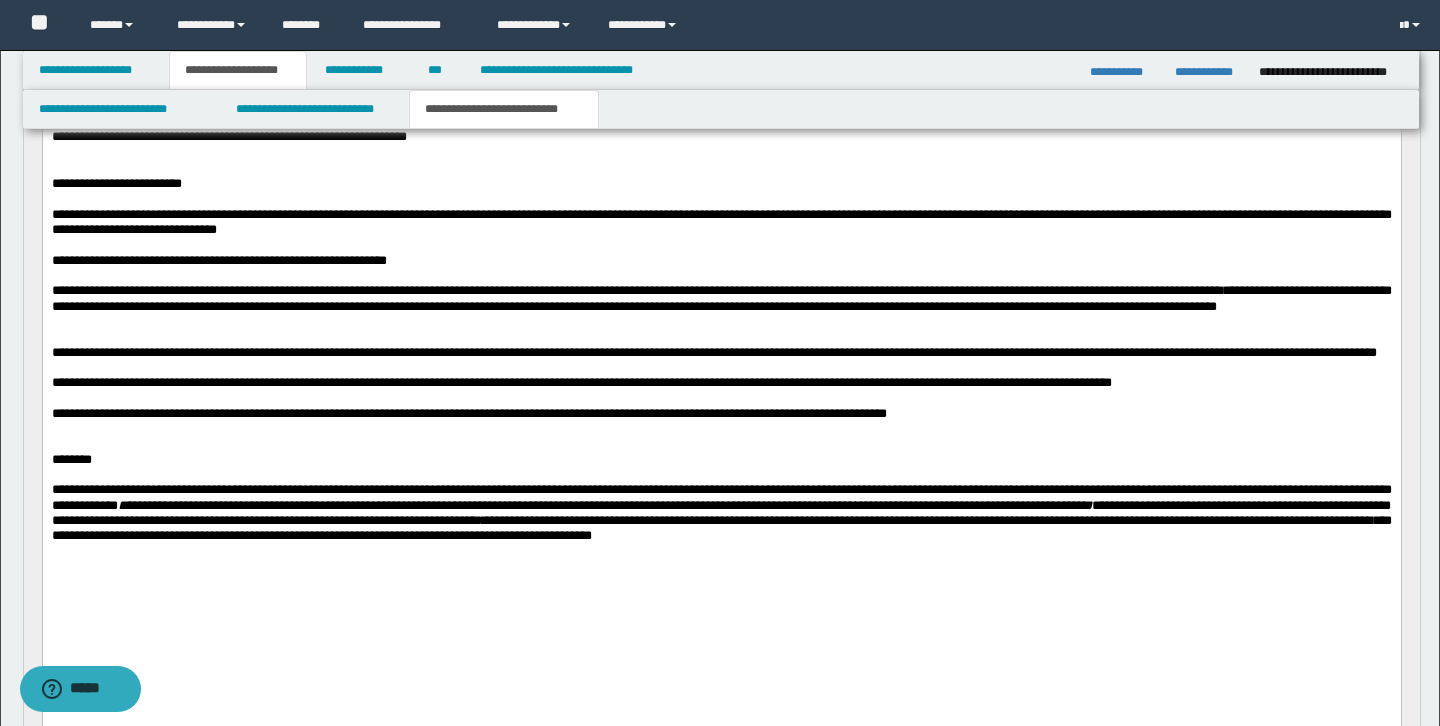 scroll, scrollTop: 970, scrollLeft: 0, axis: vertical 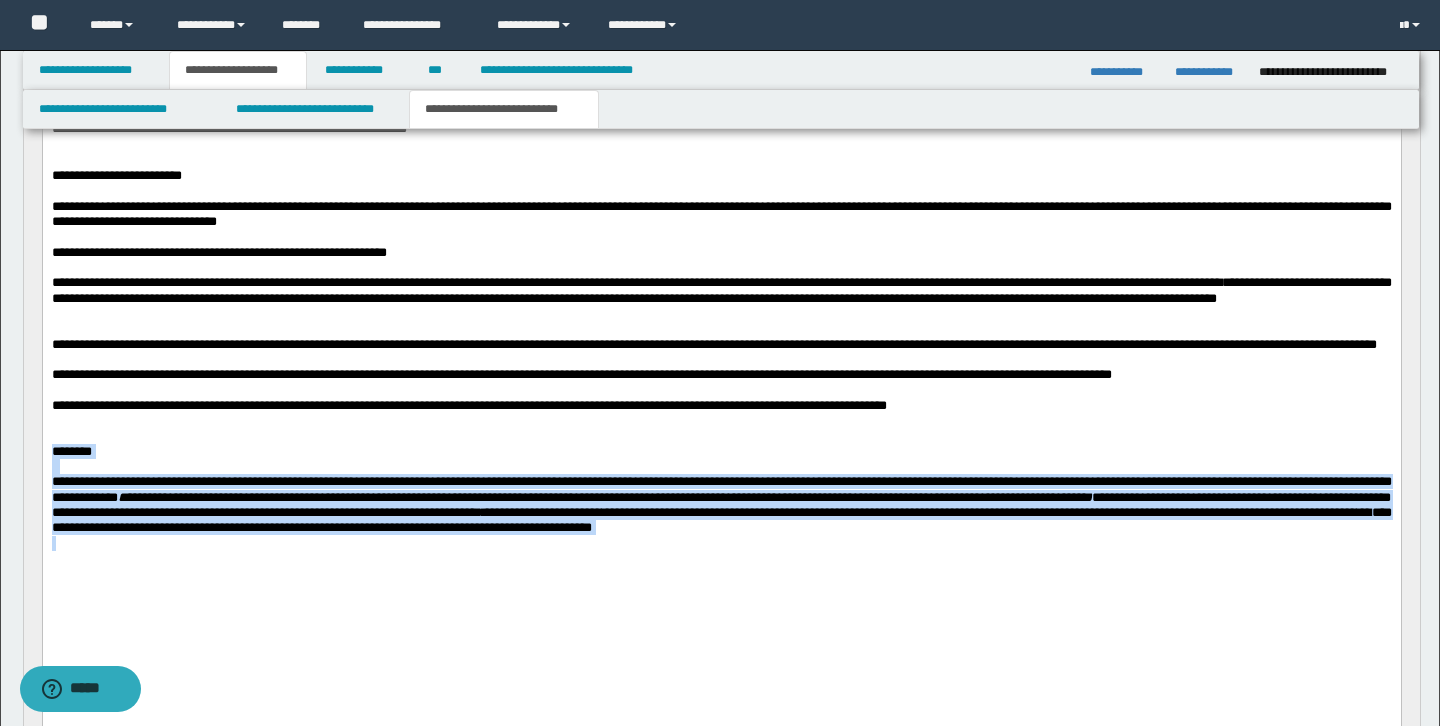 drag, startPoint x: 53, startPoint y: 507, endPoint x: 356, endPoint y: 613, distance: 321.00623 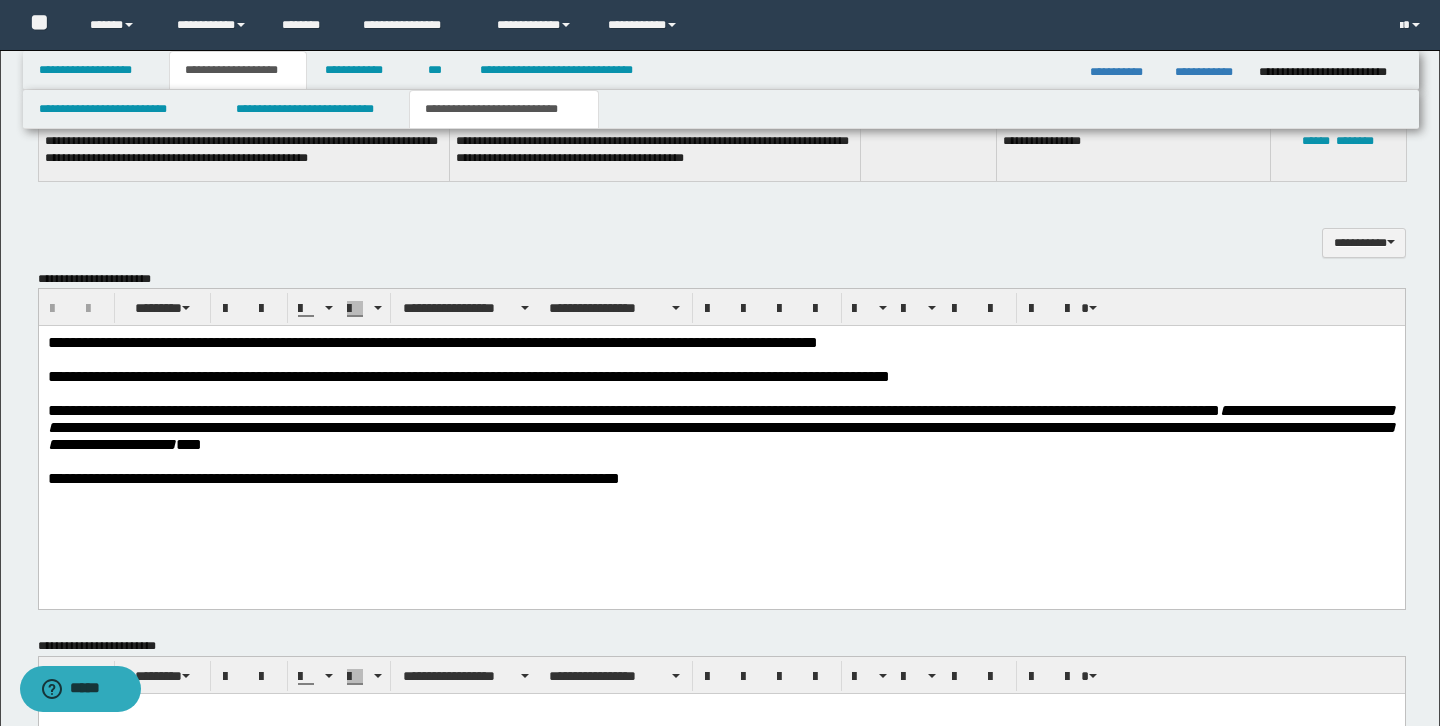 scroll, scrollTop: 1766, scrollLeft: 0, axis: vertical 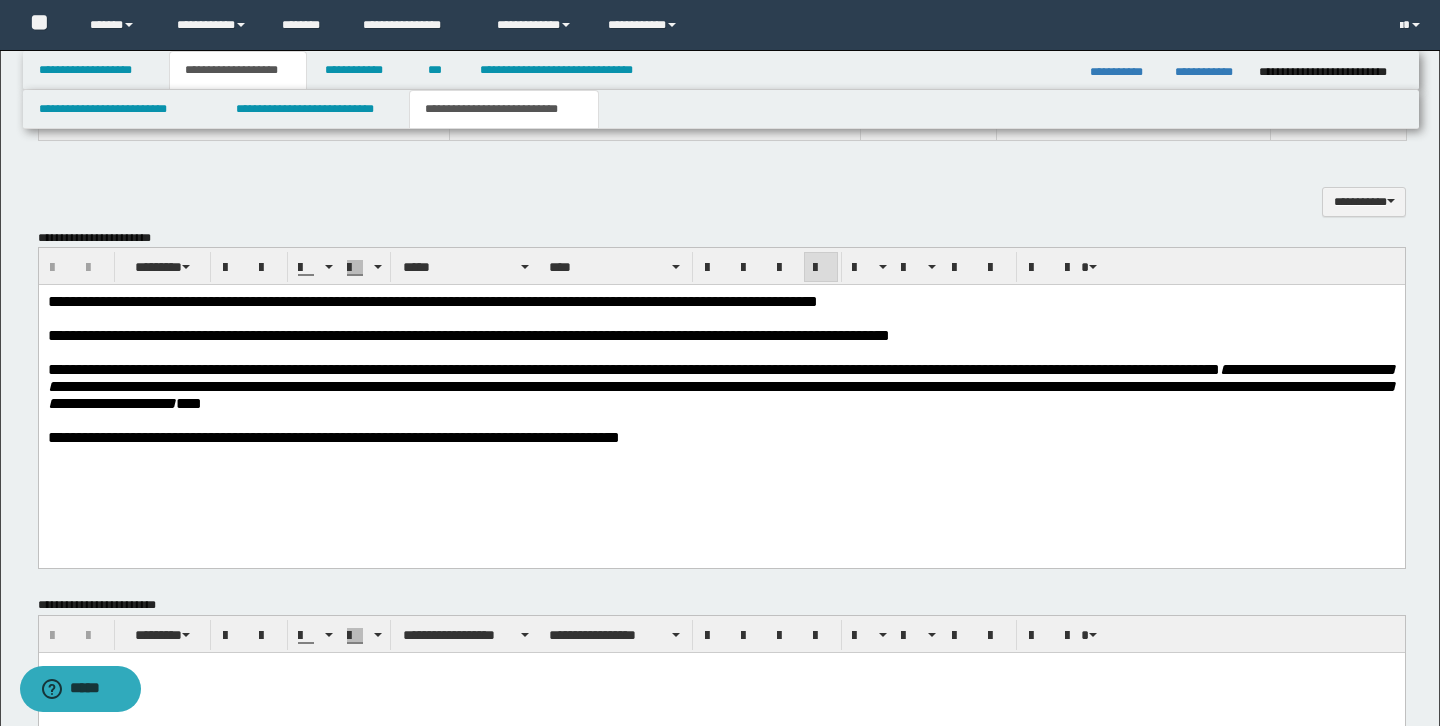 click on "**********" at bounding box center (721, 437) 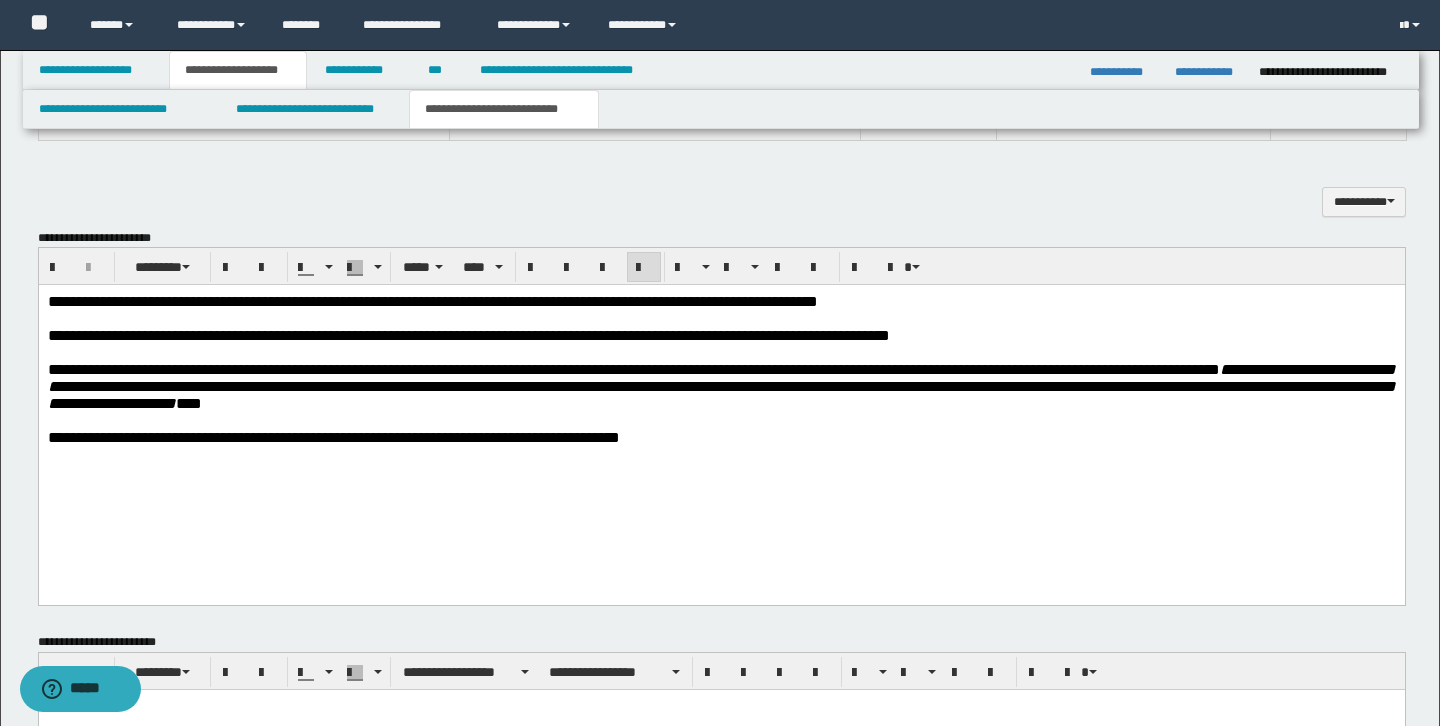 type 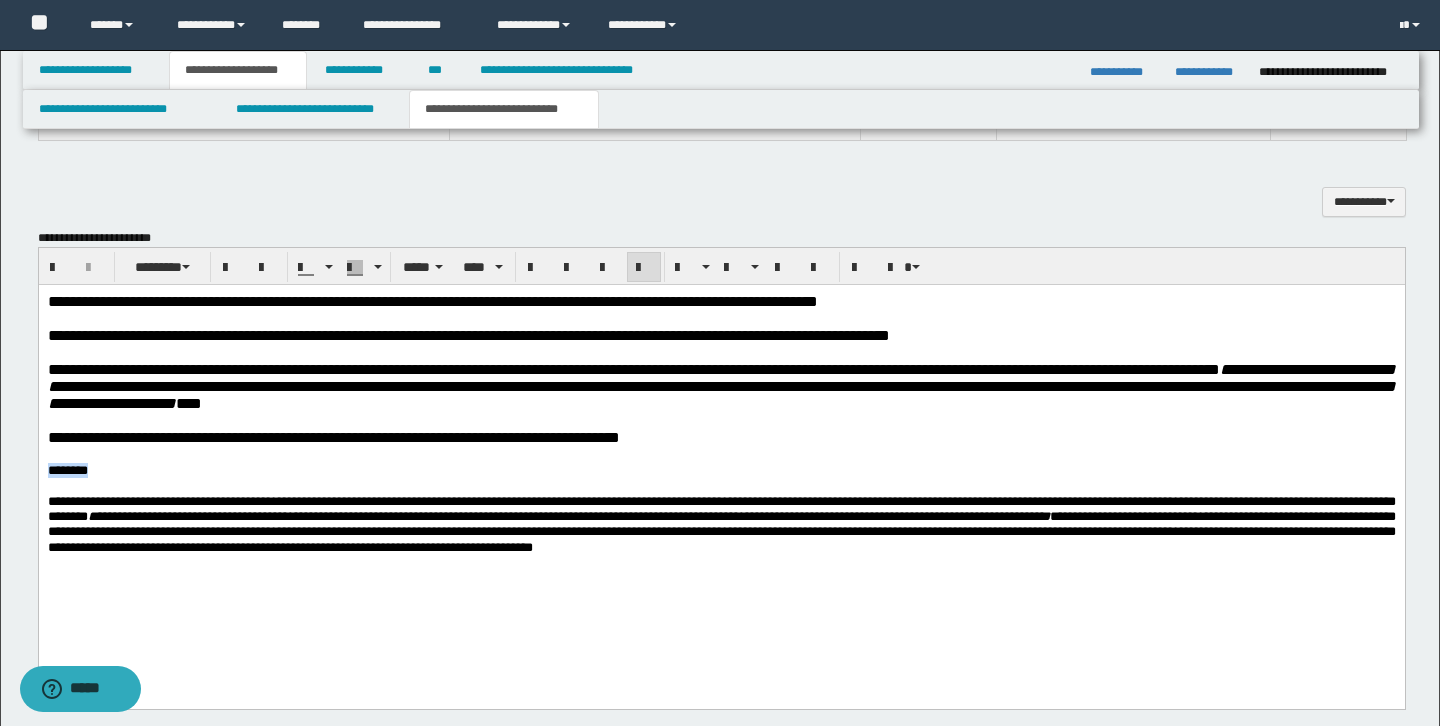 drag, startPoint x: 126, startPoint y: 484, endPoint x: -1, endPoint y: 483, distance: 127.00394 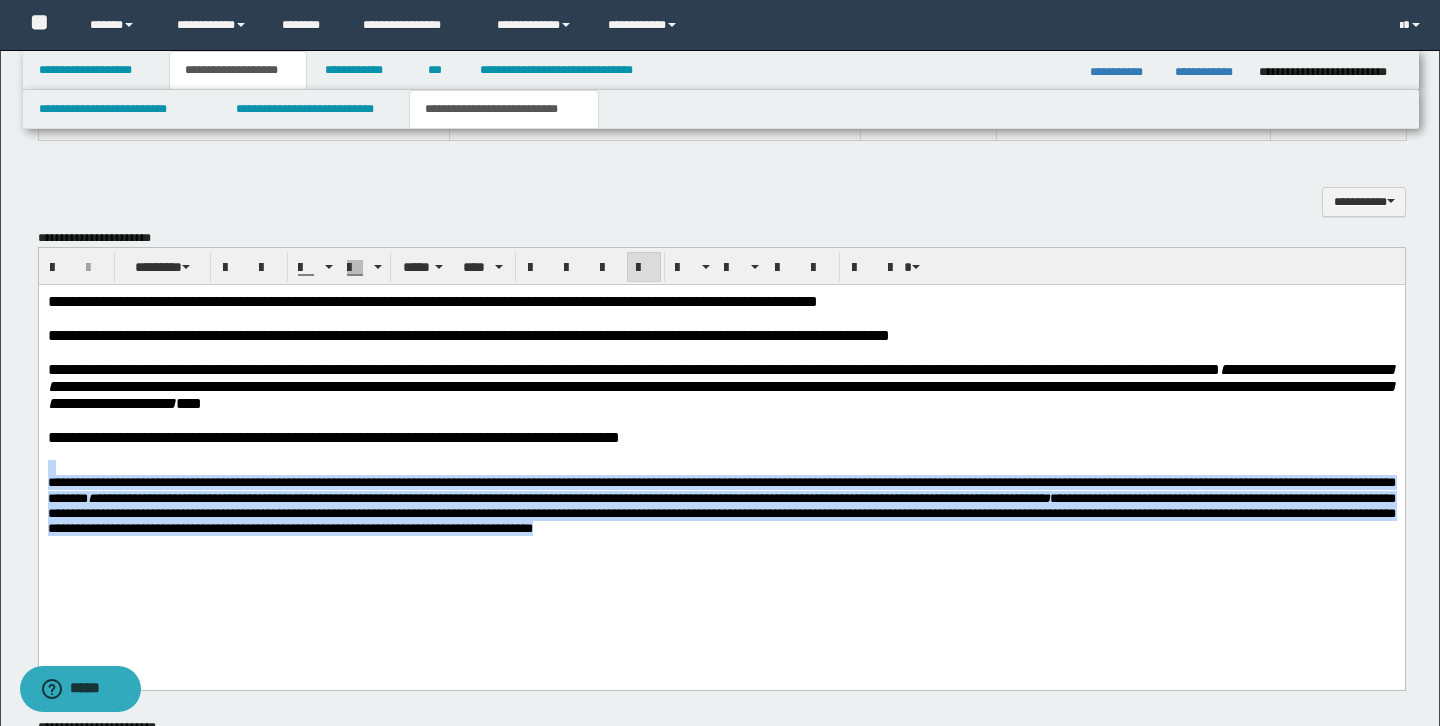 drag, startPoint x: 315, startPoint y: 561, endPoint x: 38, endPoint y: 483, distance: 287.7725 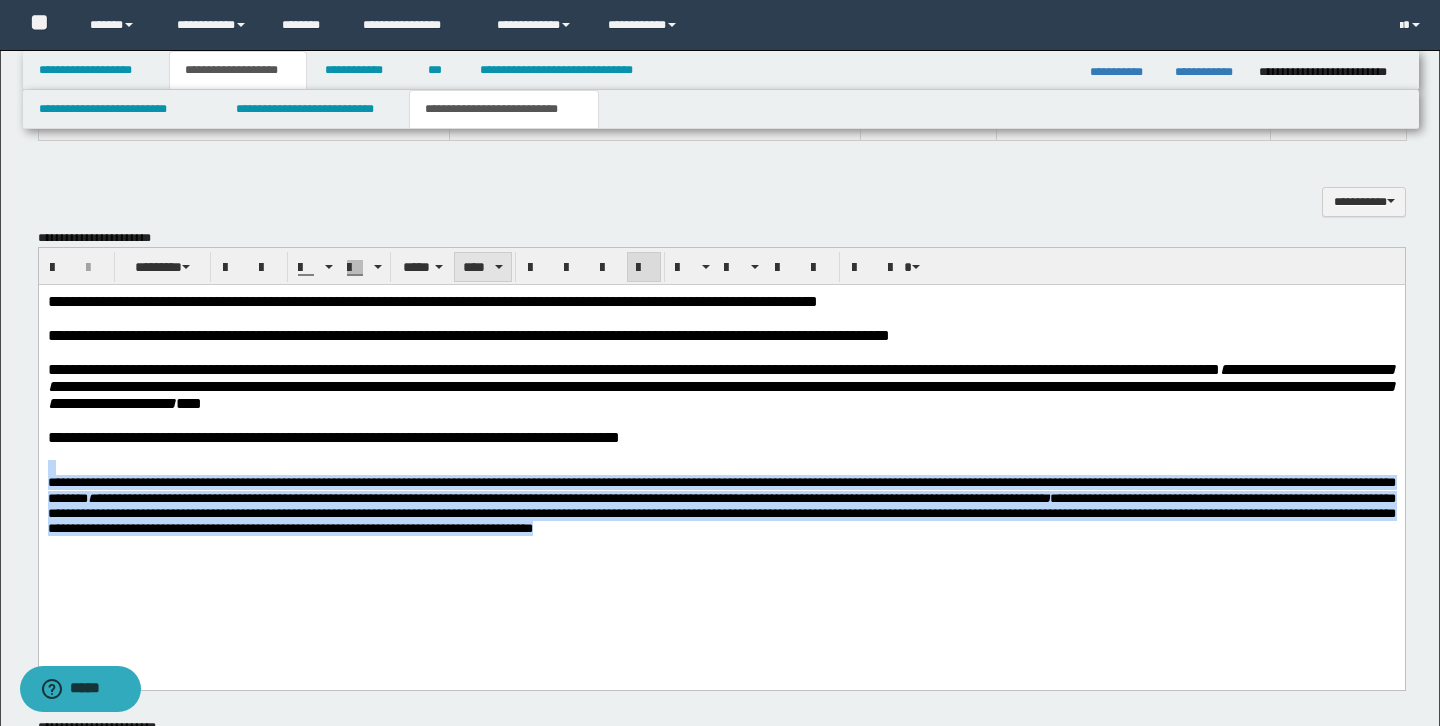 click on "****" at bounding box center [483, 267] 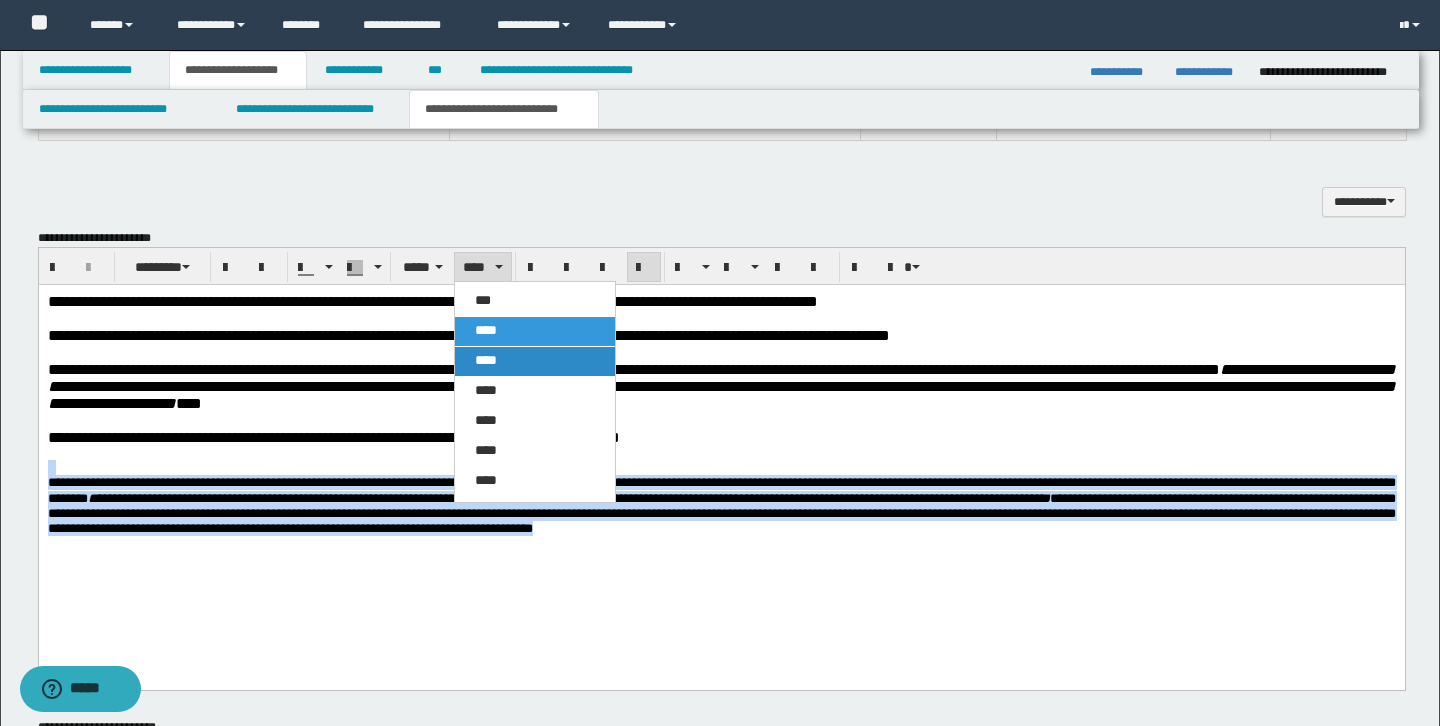 click on "****" at bounding box center [486, 360] 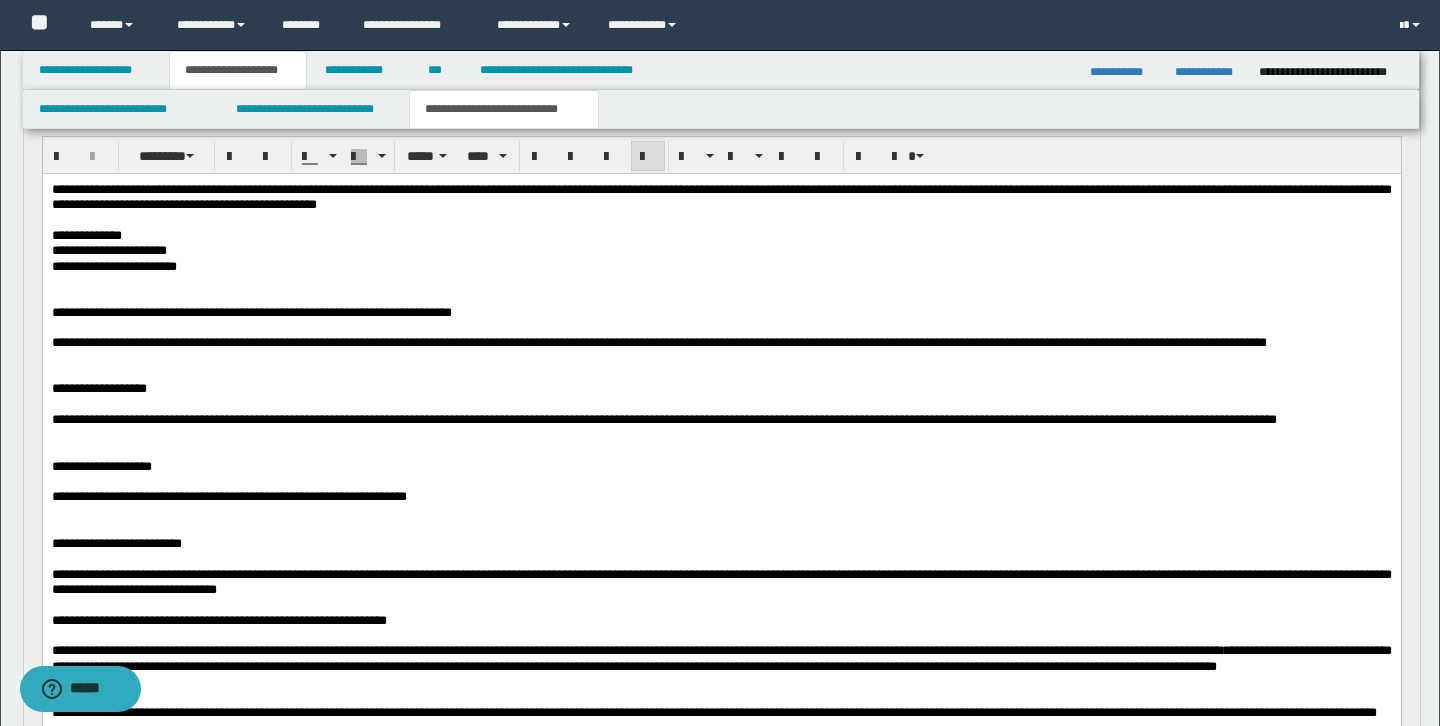 scroll, scrollTop: 576, scrollLeft: 0, axis: vertical 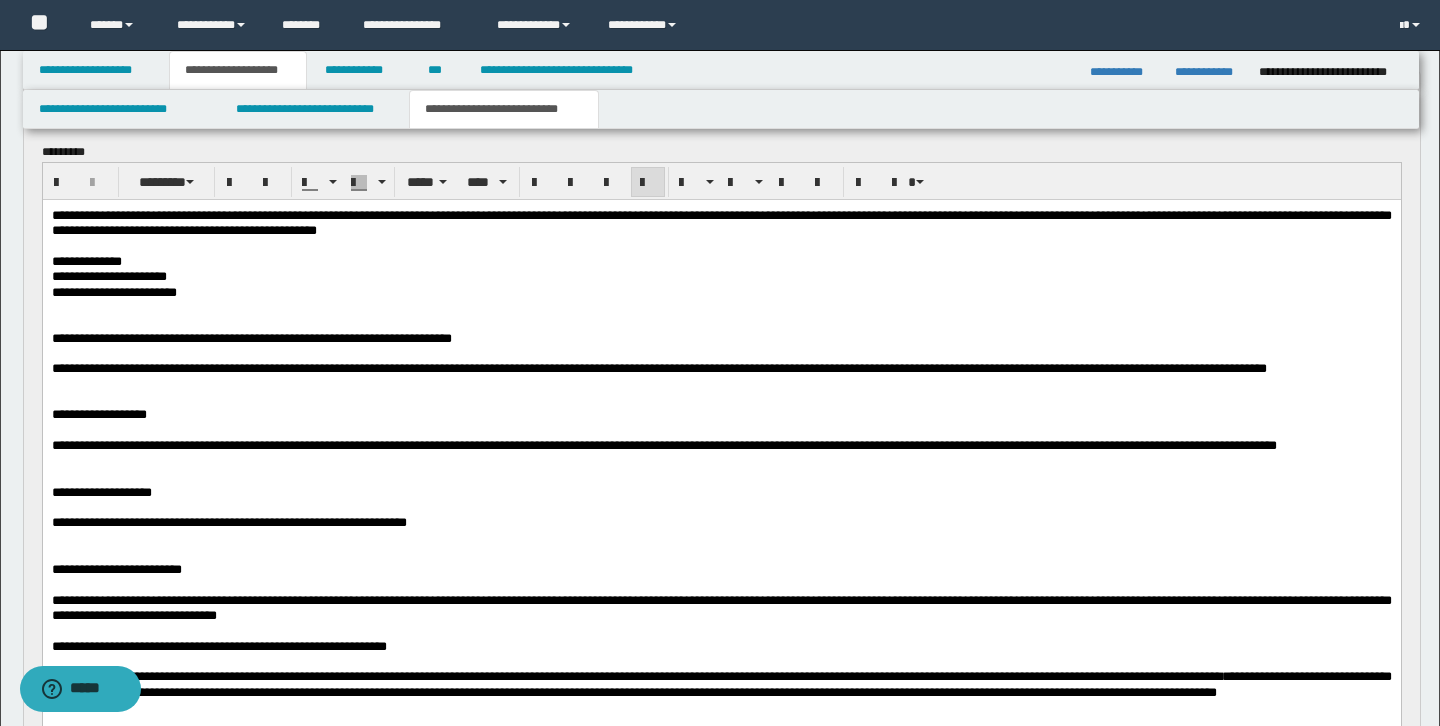 click on "**********" at bounding box center [721, 563] 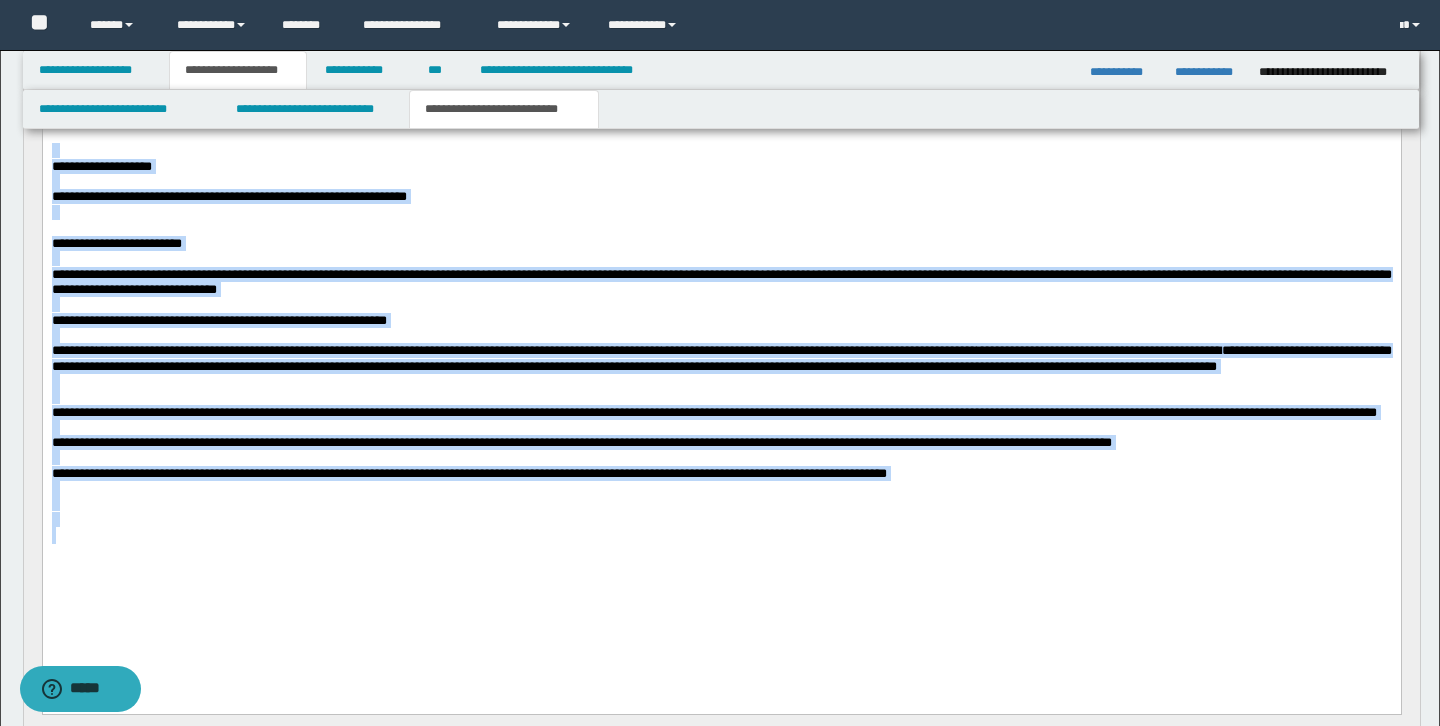 drag, startPoint x: 50, startPoint y: -111, endPoint x: 253, endPoint y: 615, distance: 753.8468 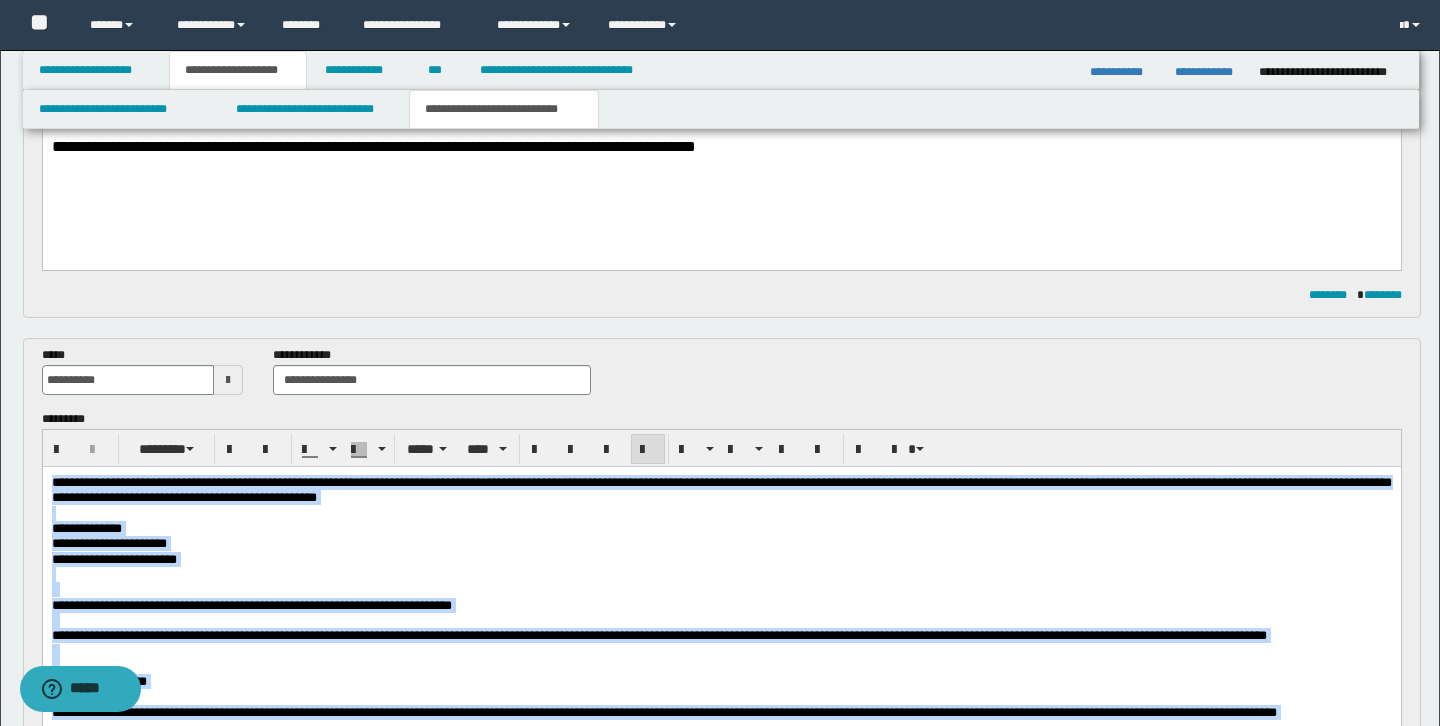 scroll, scrollTop: 308, scrollLeft: 0, axis: vertical 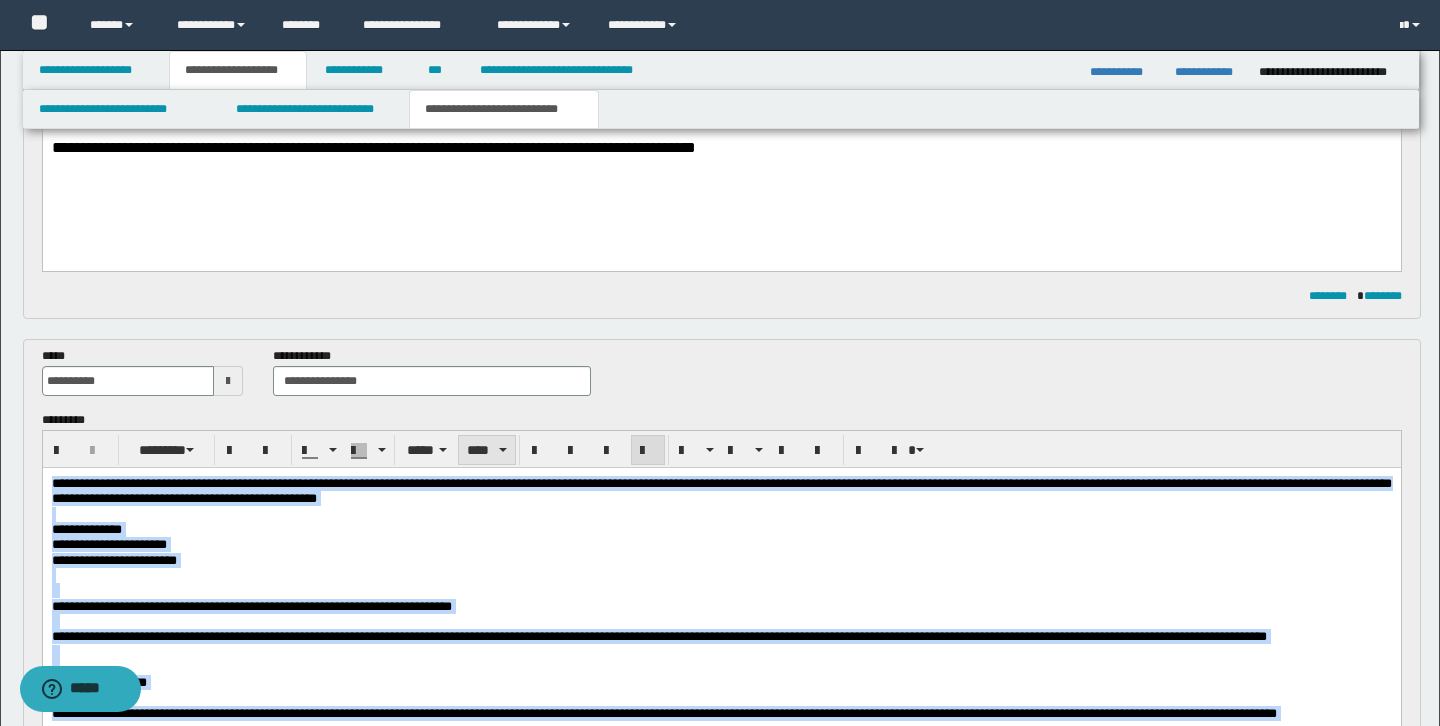 click on "****" at bounding box center [487, 450] 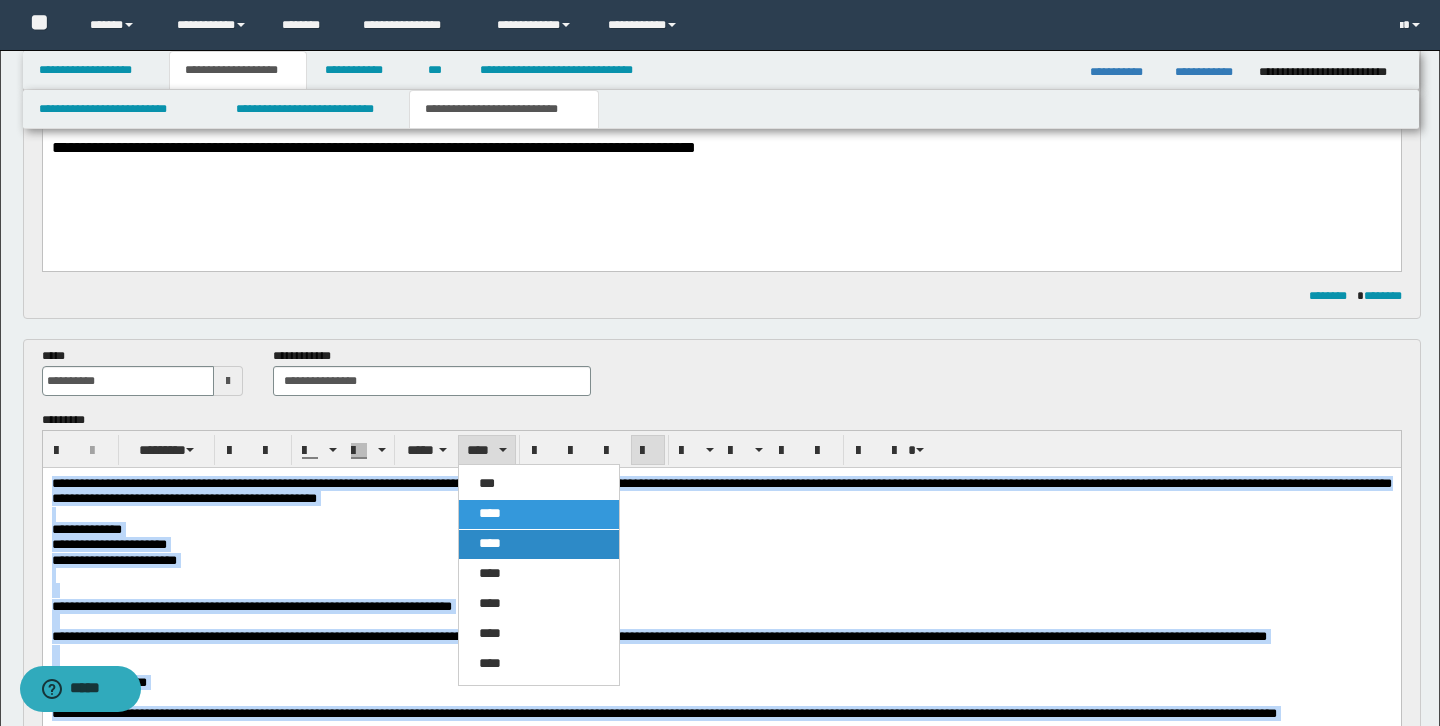 click on "****" at bounding box center [490, 543] 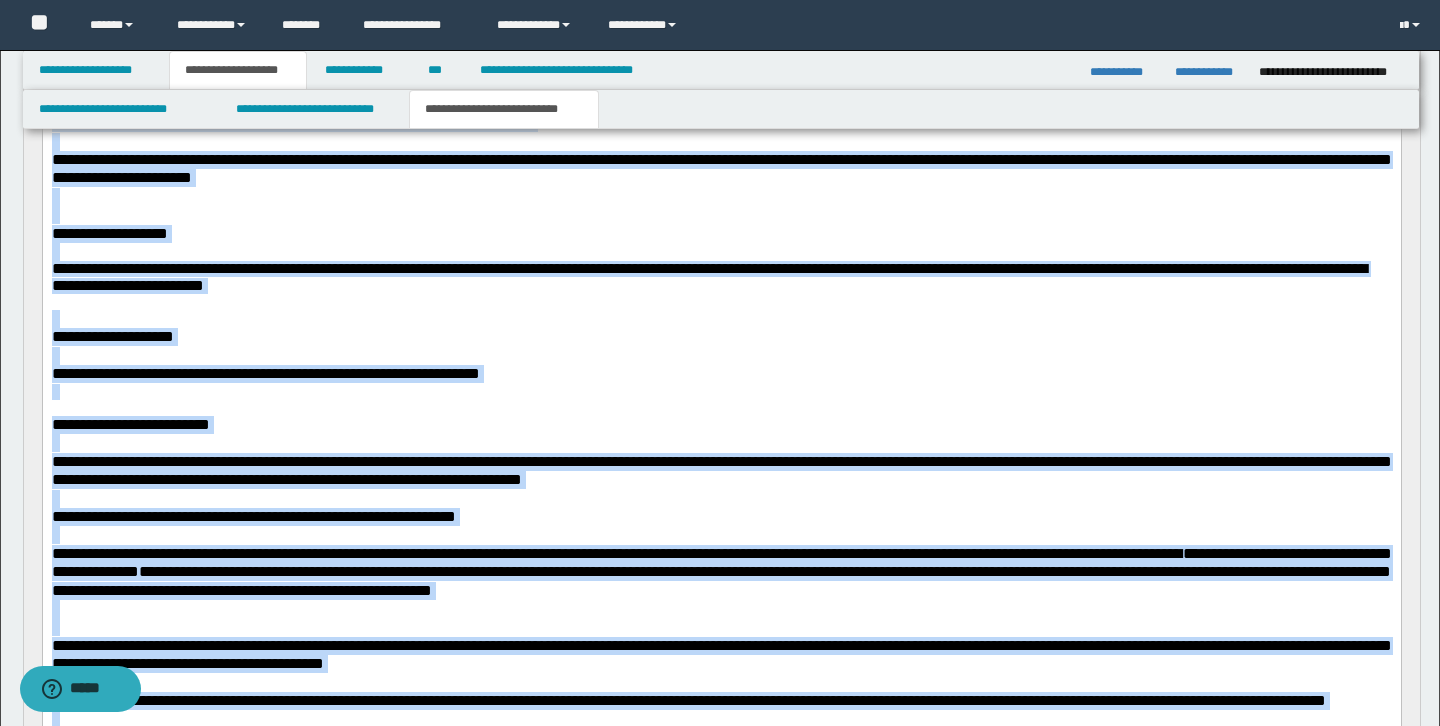 scroll, scrollTop: 810, scrollLeft: 0, axis: vertical 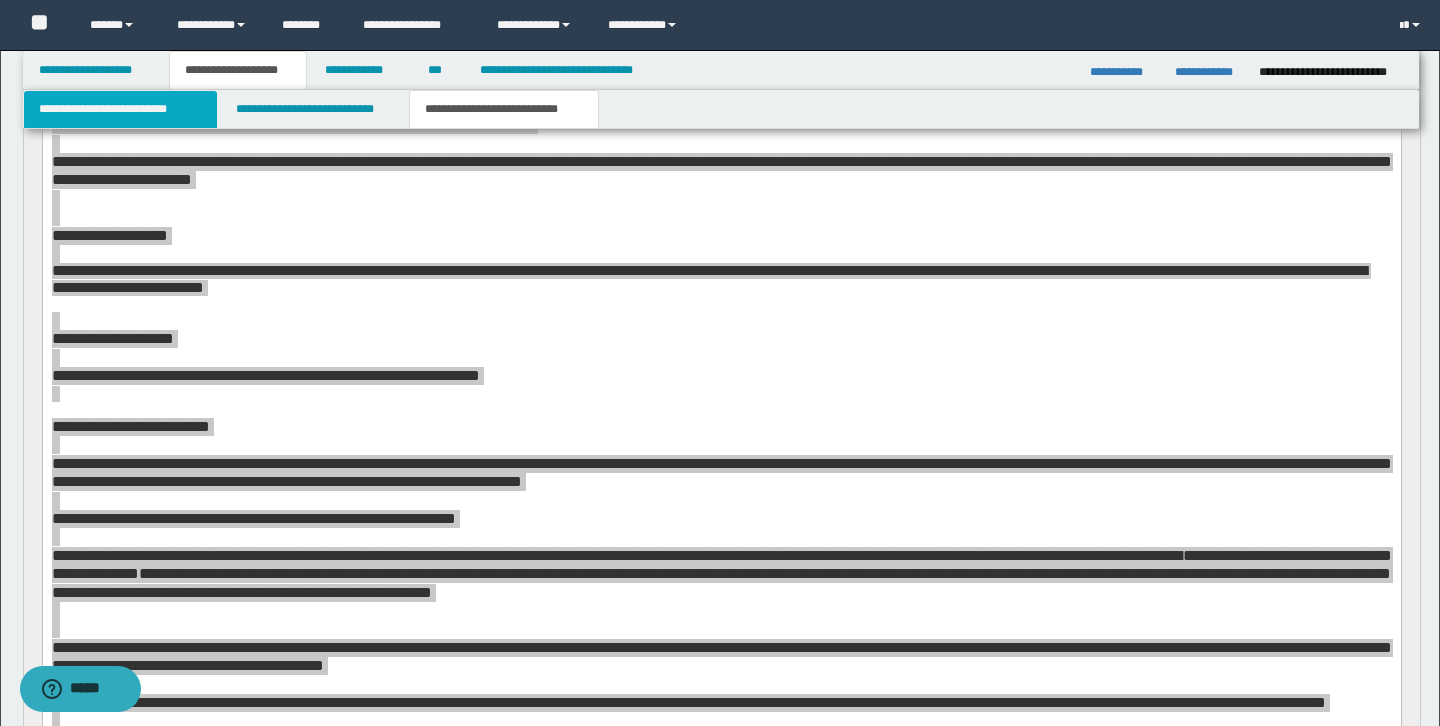 click on "**********" at bounding box center [120, 109] 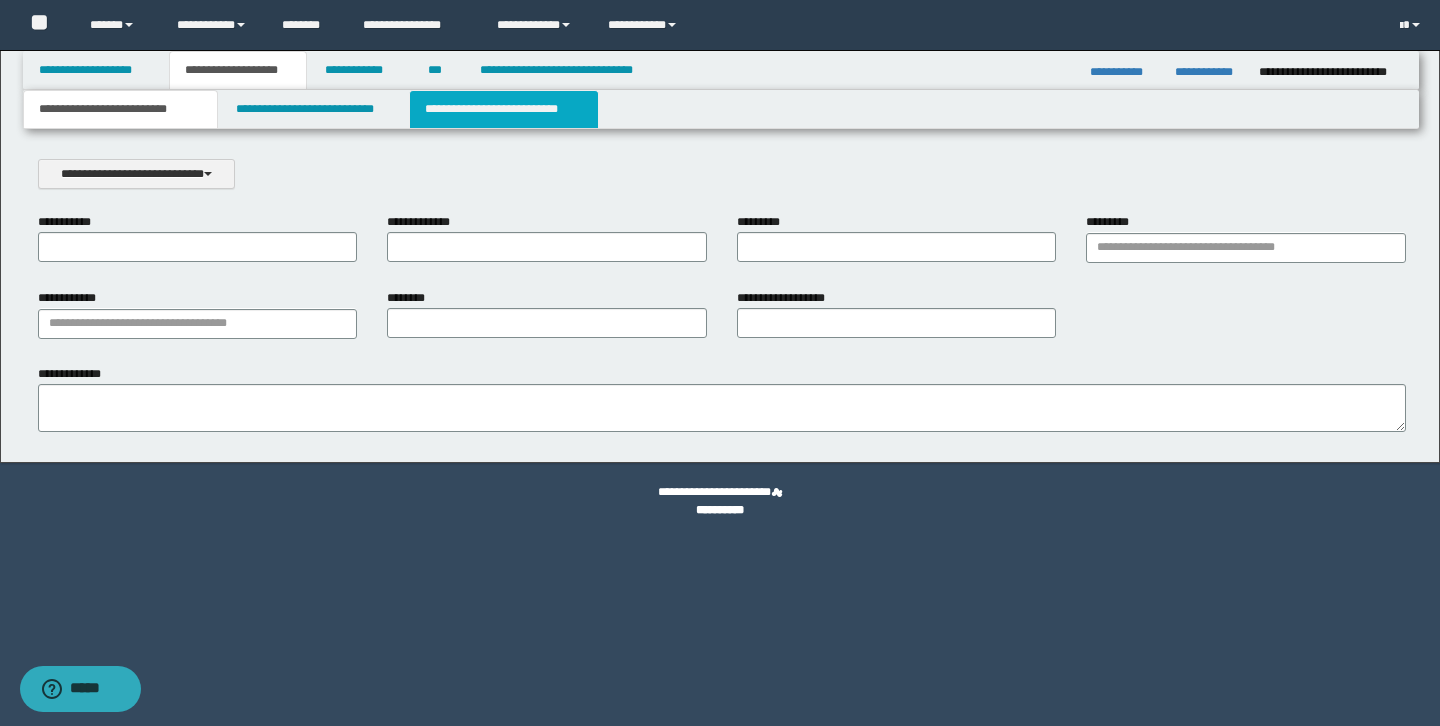 click on "**********" at bounding box center (504, 109) 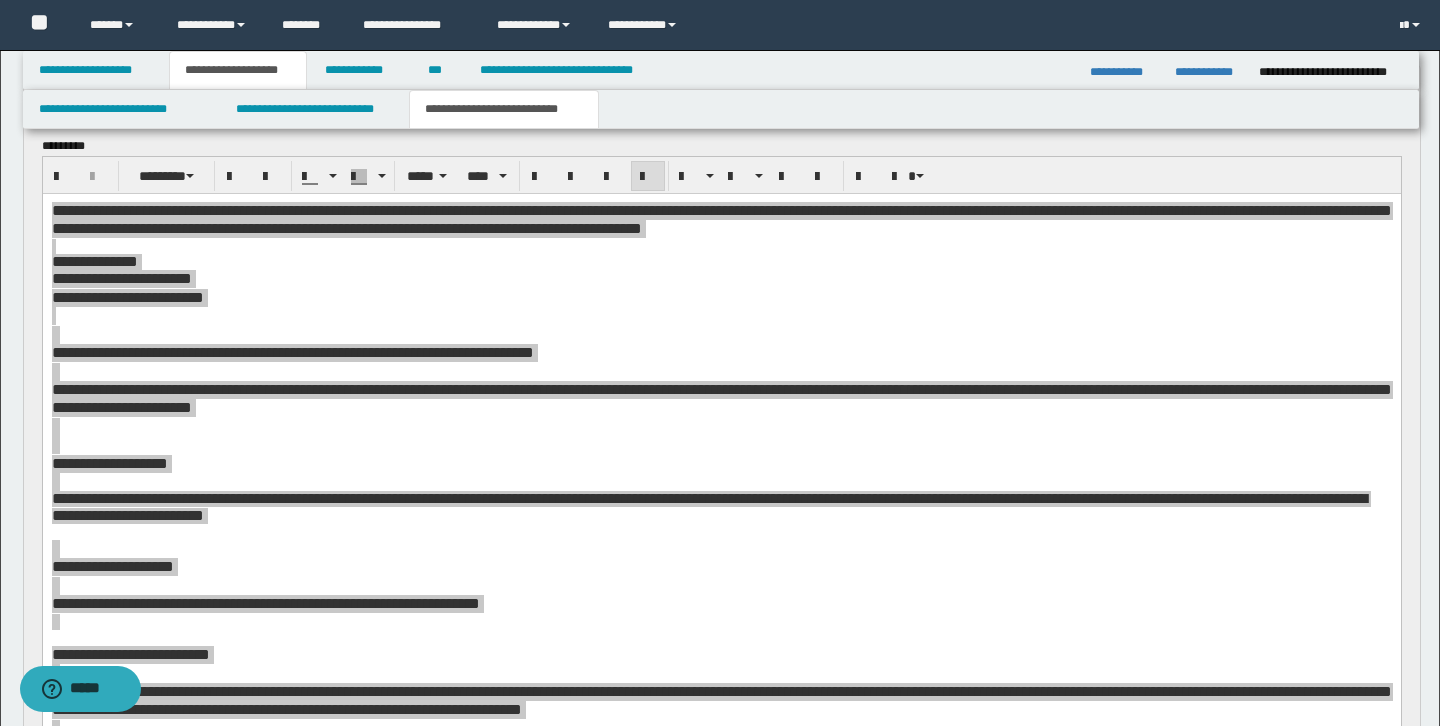 scroll, scrollTop: 587, scrollLeft: 0, axis: vertical 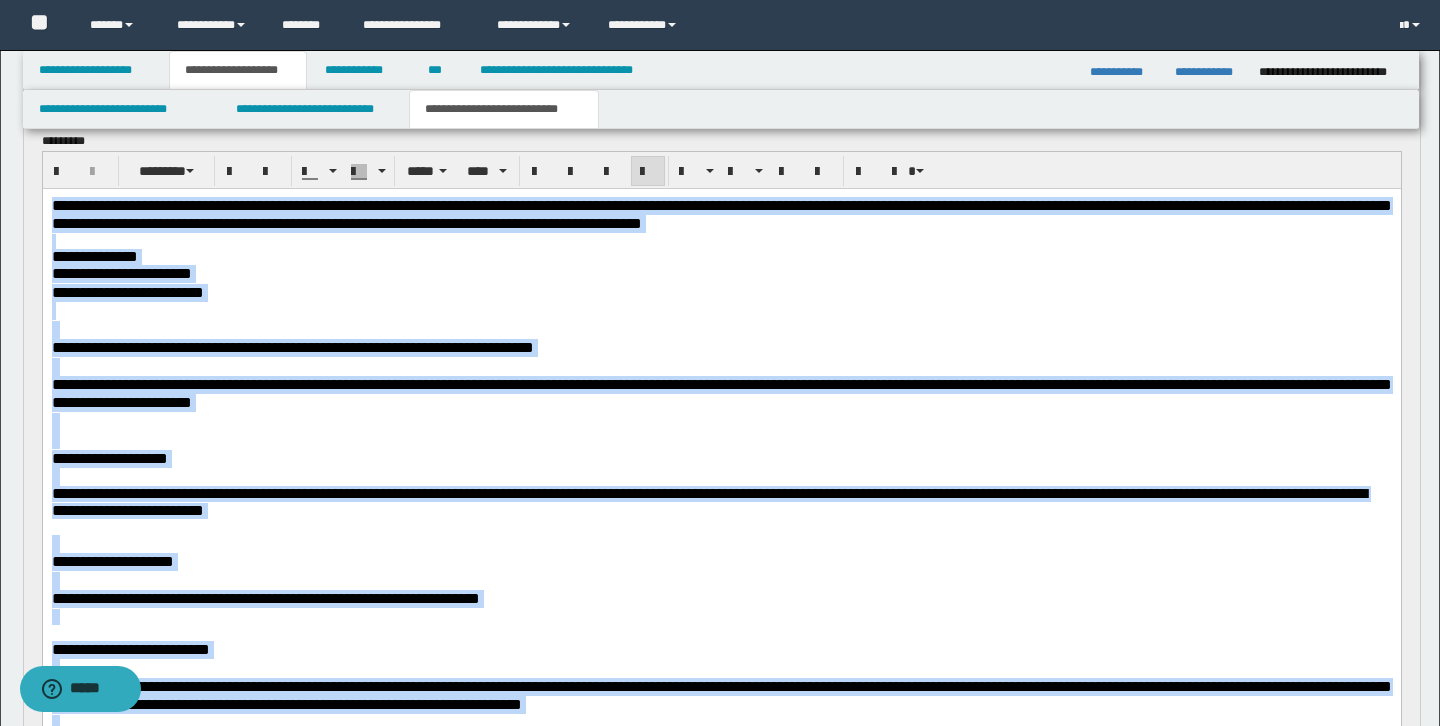 click at bounding box center (721, 543) 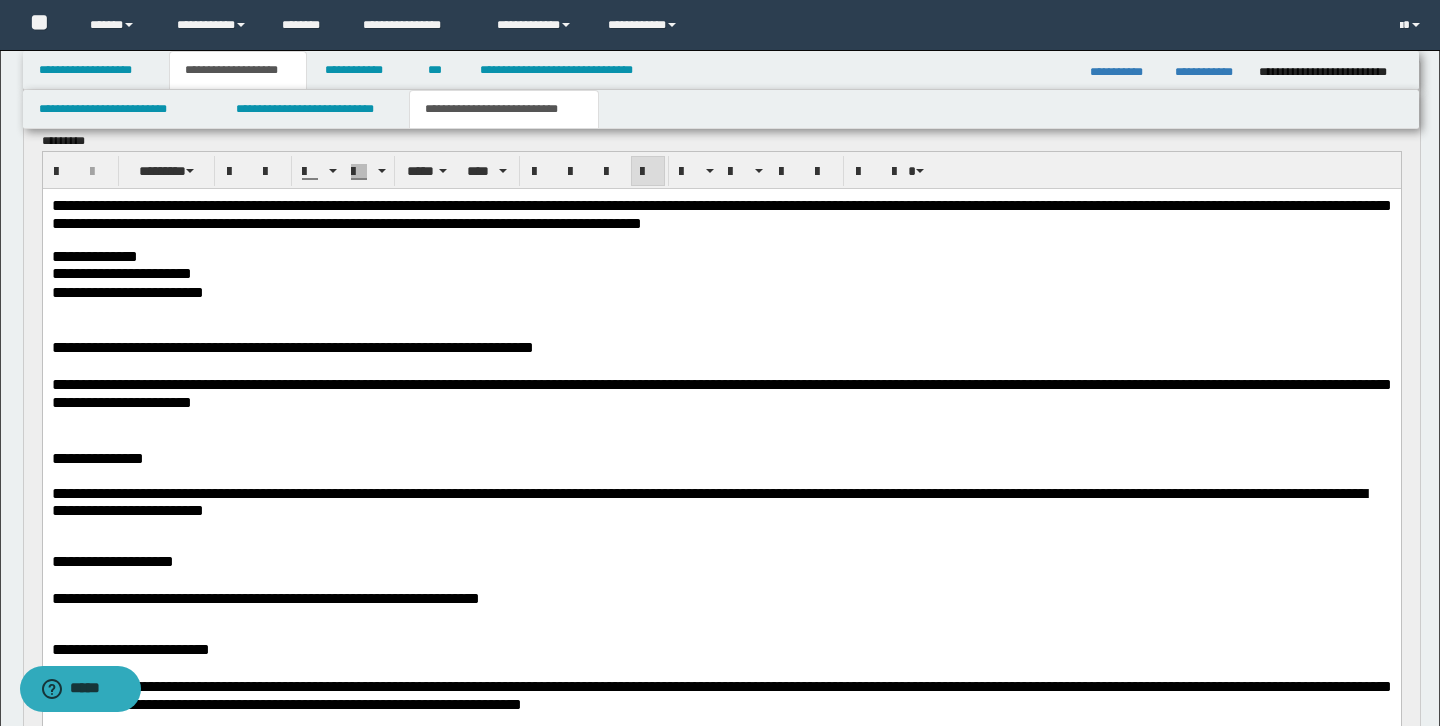click on "**********" at bounding box center [721, 458] 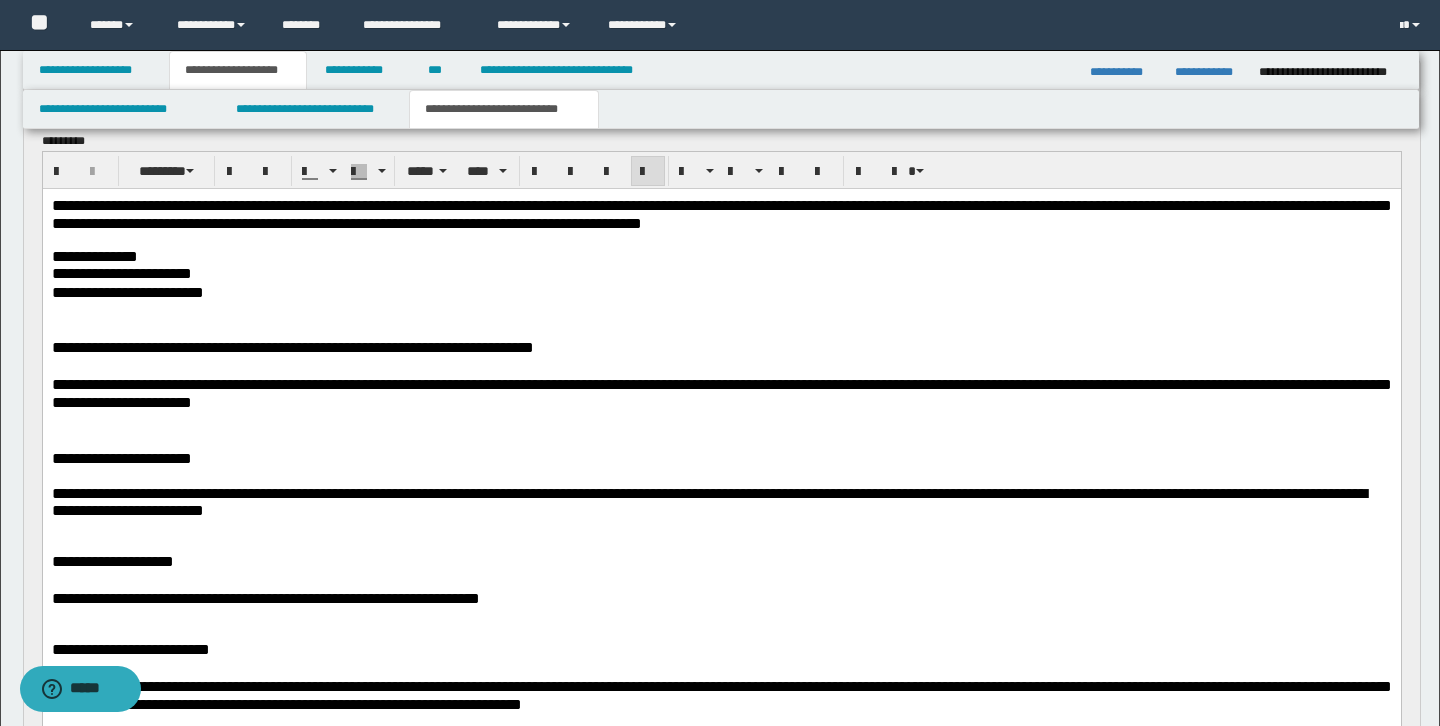 click on "**********" at bounding box center [708, 500] 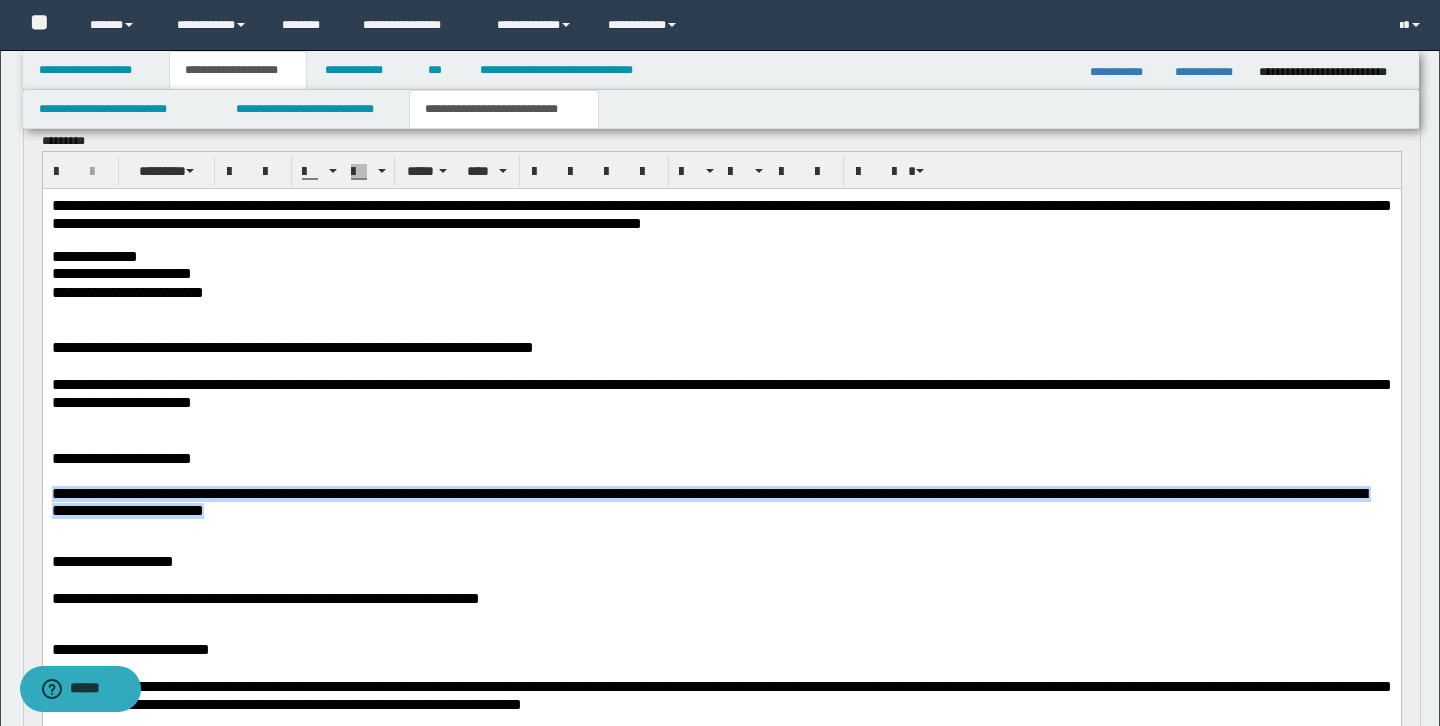 drag, startPoint x: 55, startPoint y: 491, endPoint x: 59, endPoint y: 523, distance: 32.24903 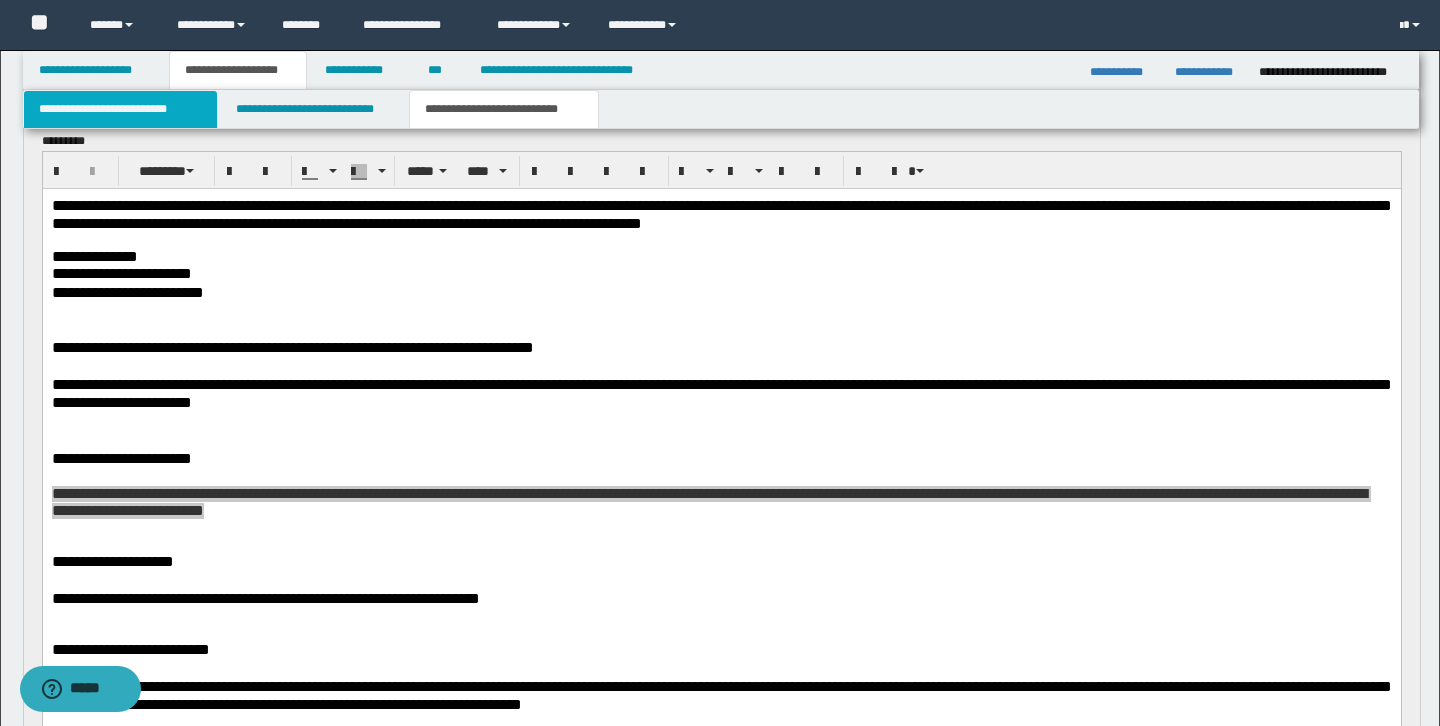 click on "**********" at bounding box center (120, 109) 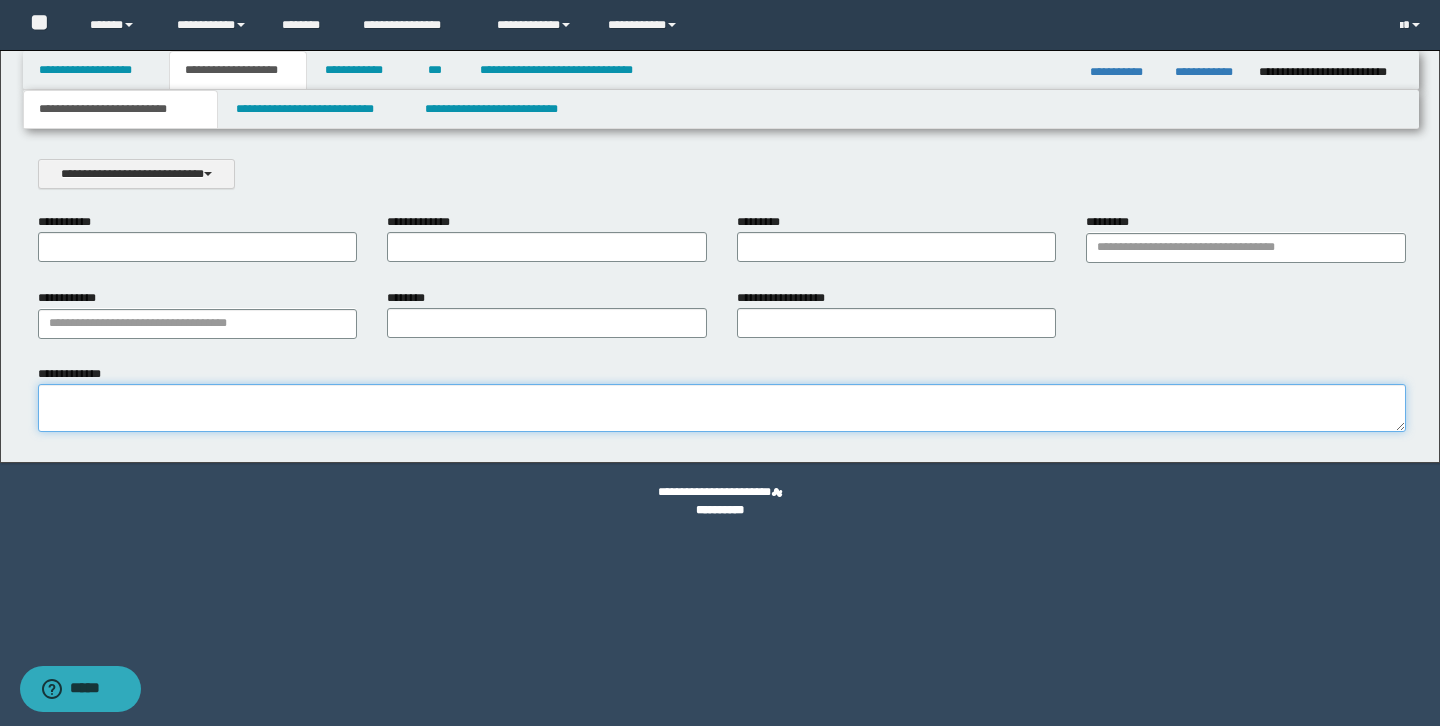 click on "**********" at bounding box center [722, 408] 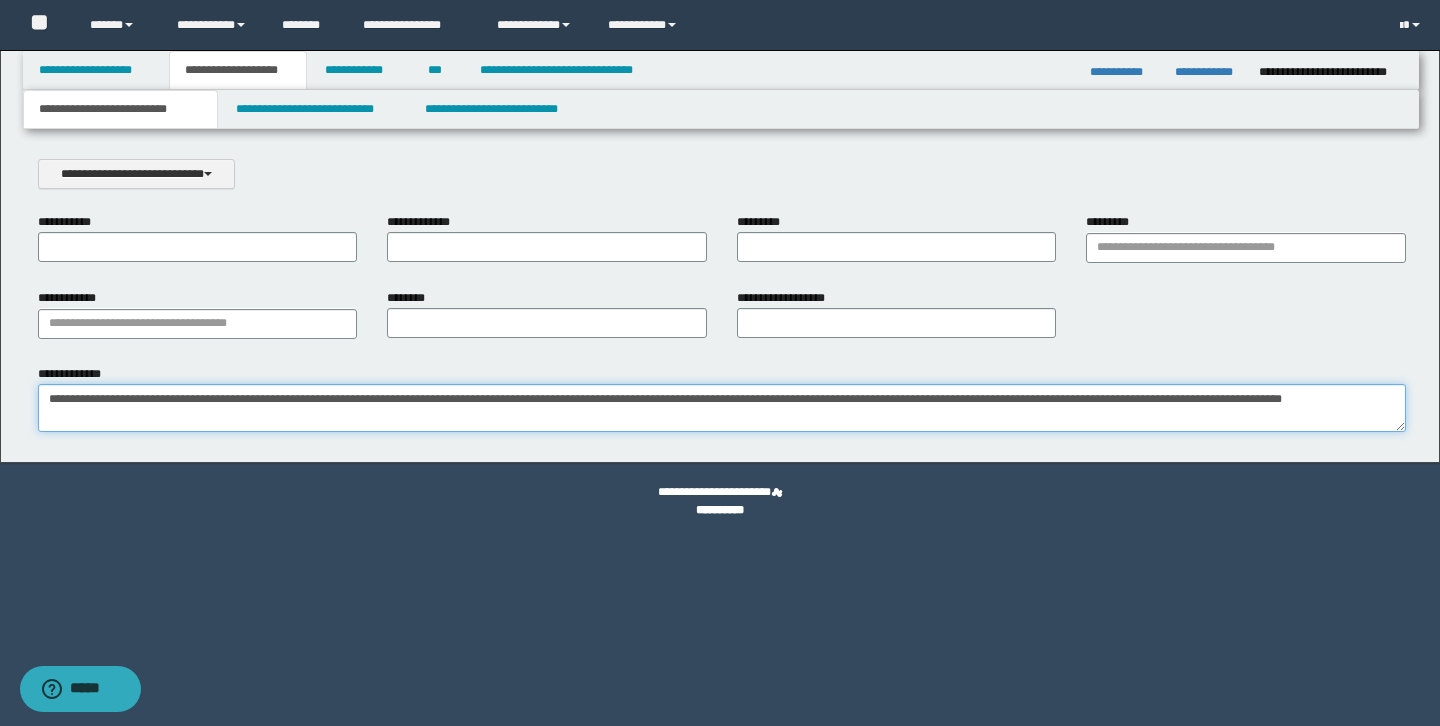 scroll, scrollTop: 0, scrollLeft: 0, axis: both 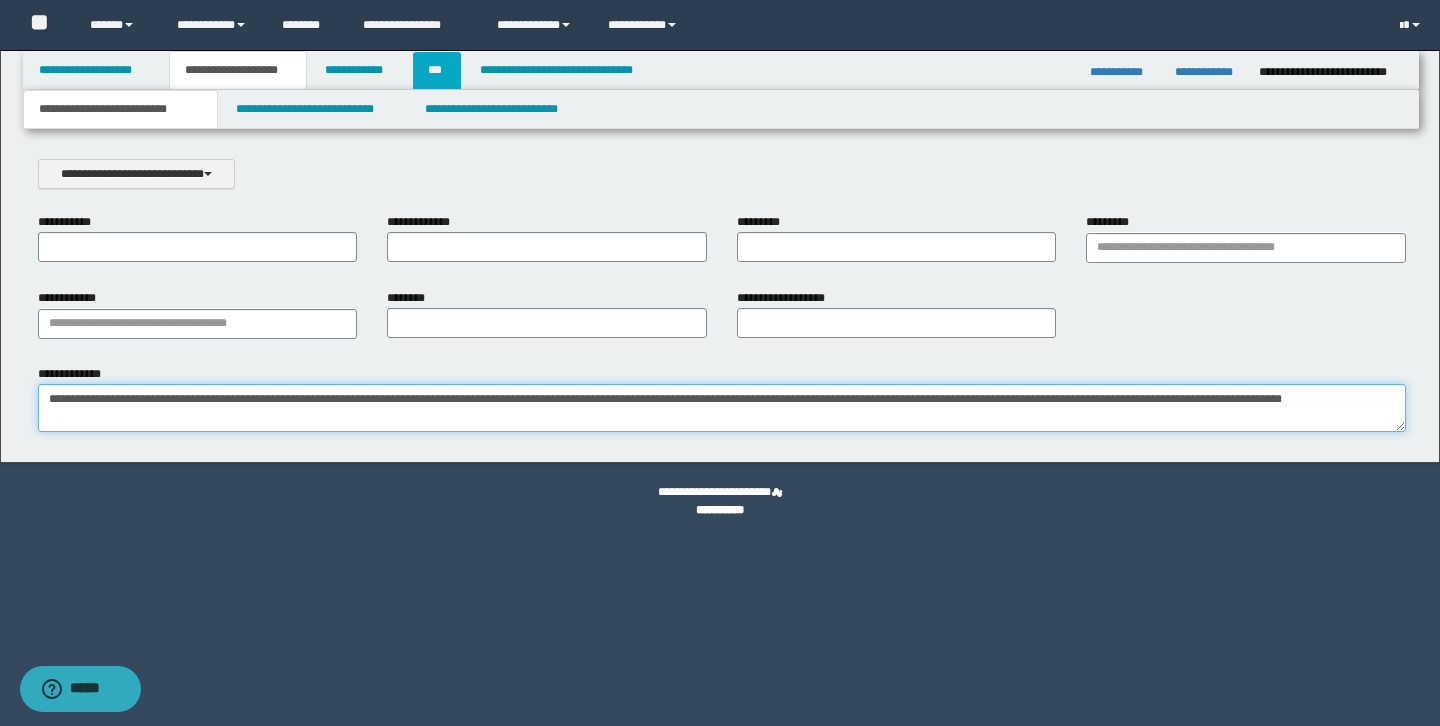 type on "**********" 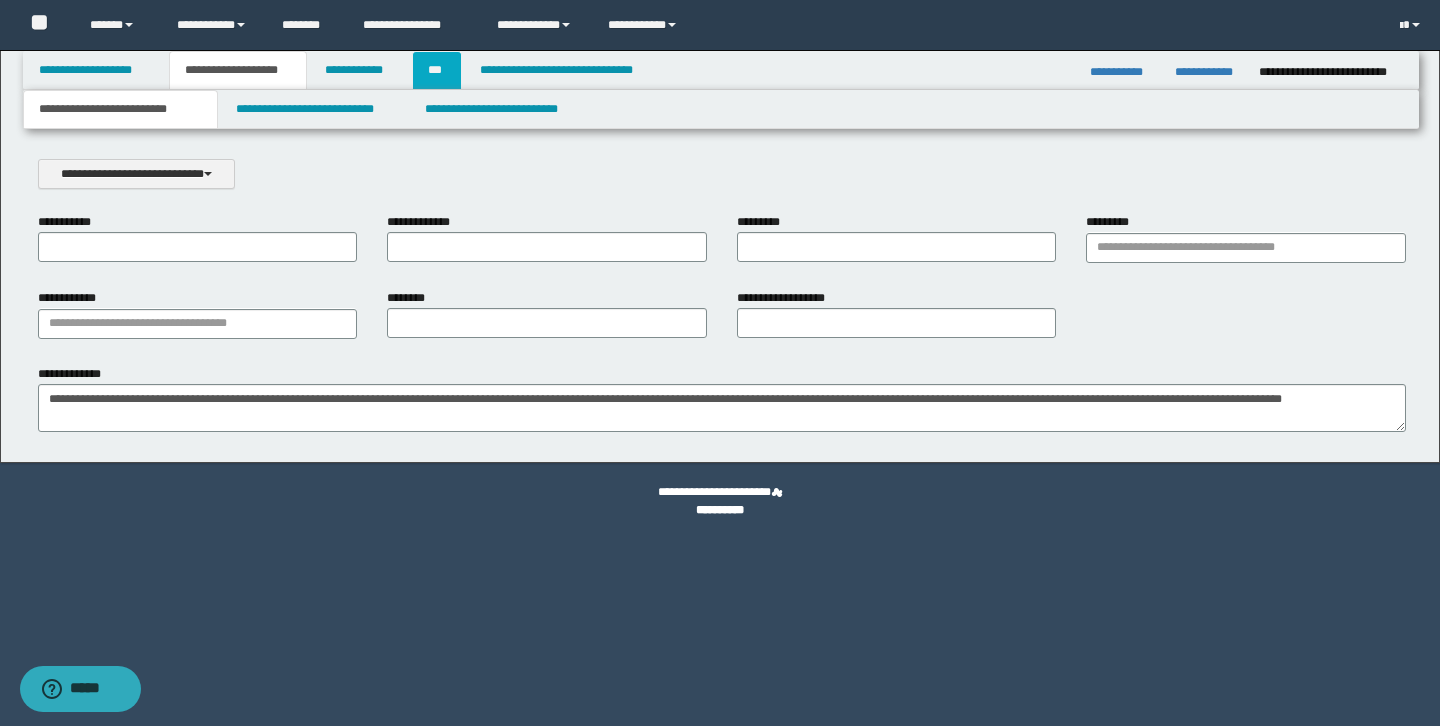 click on "***" at bounding box center [437, 70] 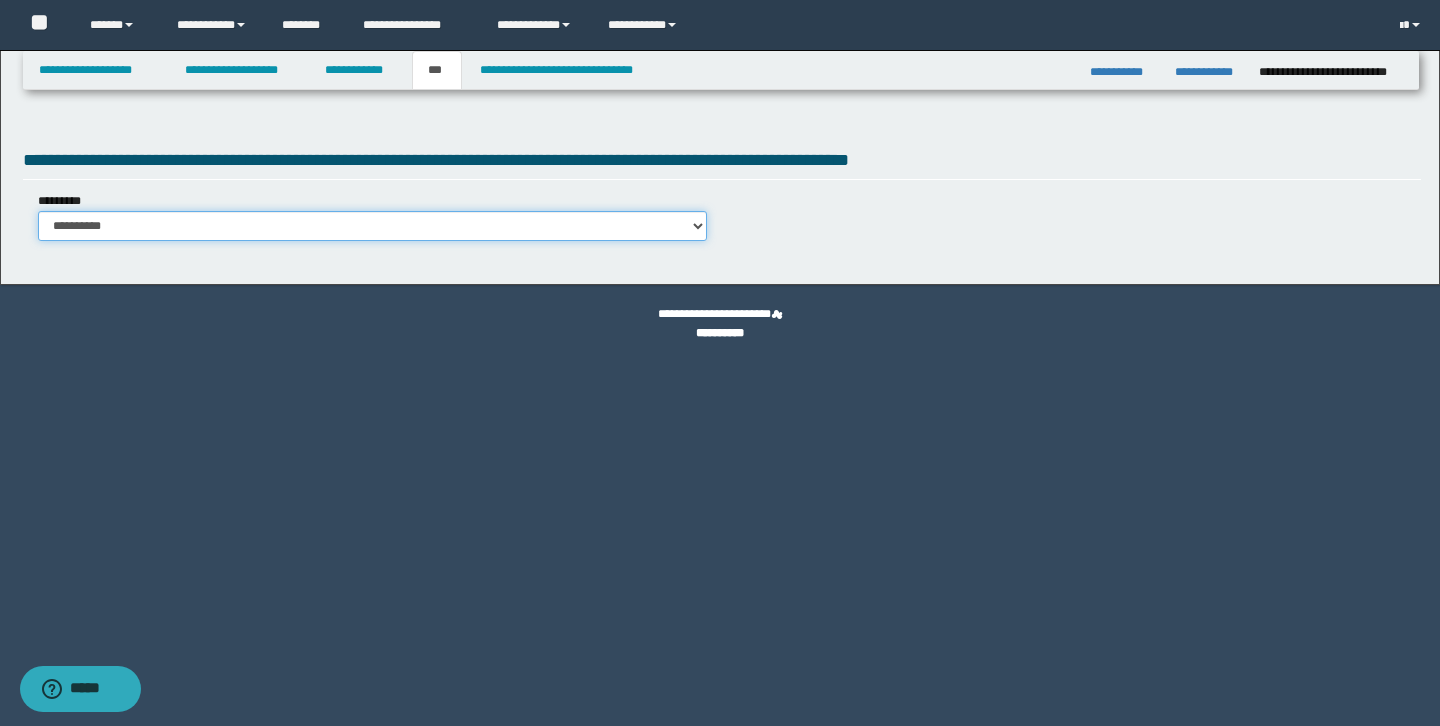 click on "**********" at bounding box center [372, 226] 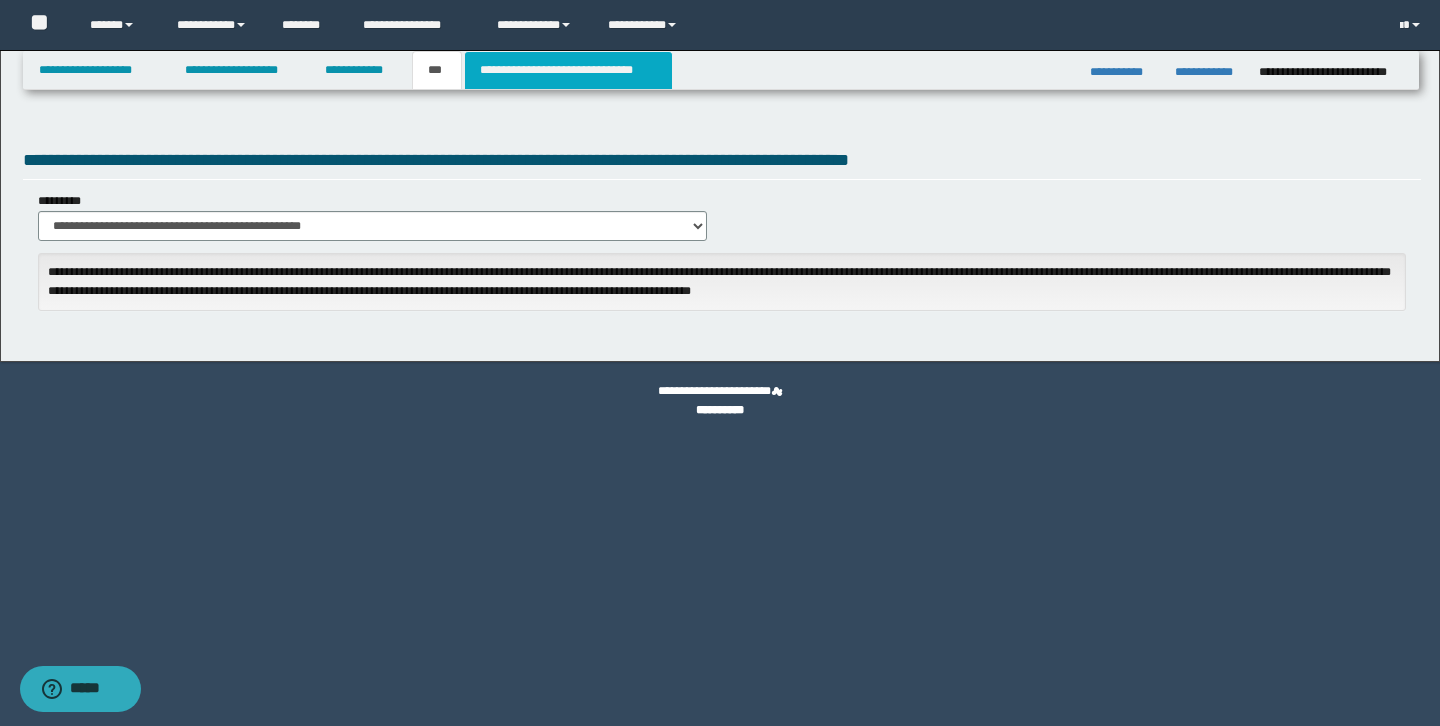 click on "**********" at bounding box center (568, 70) 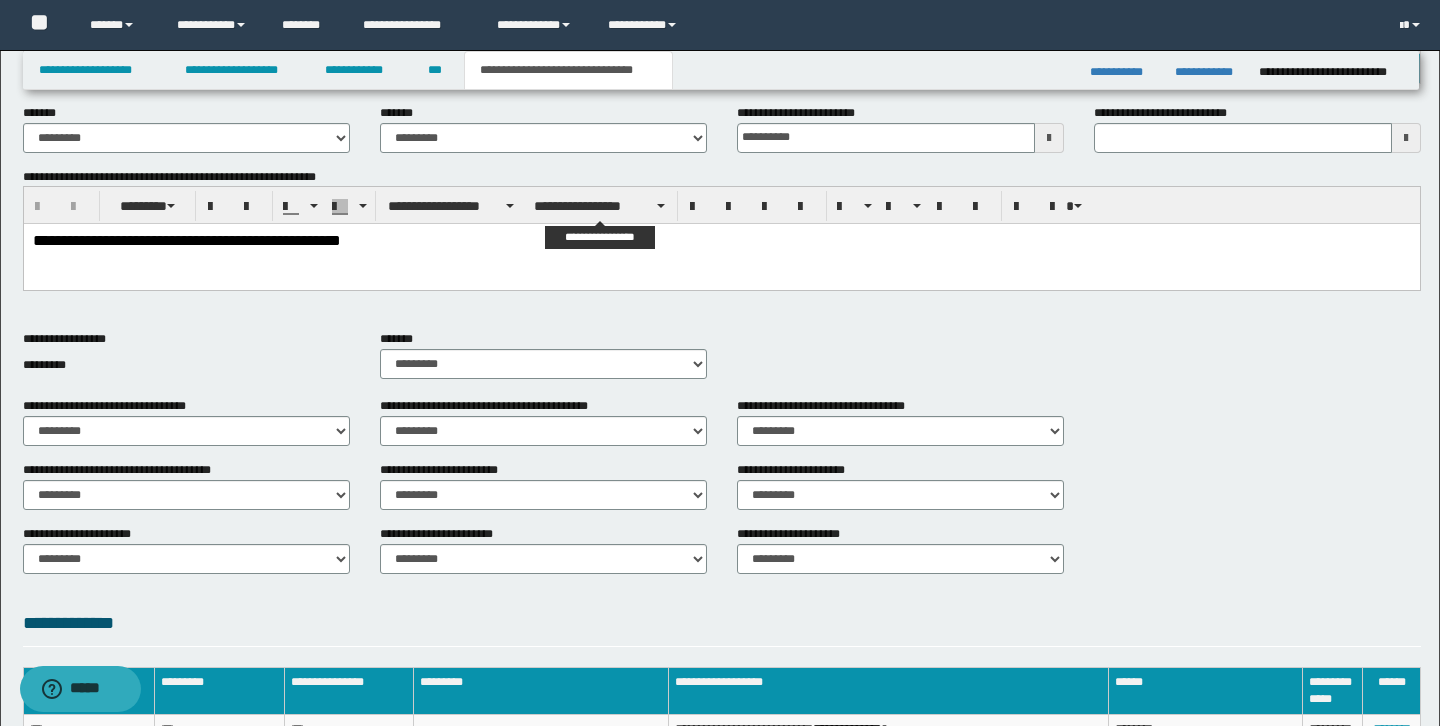 scroll, scrollTop: 447, scrollLeft: 0, axis: vertical 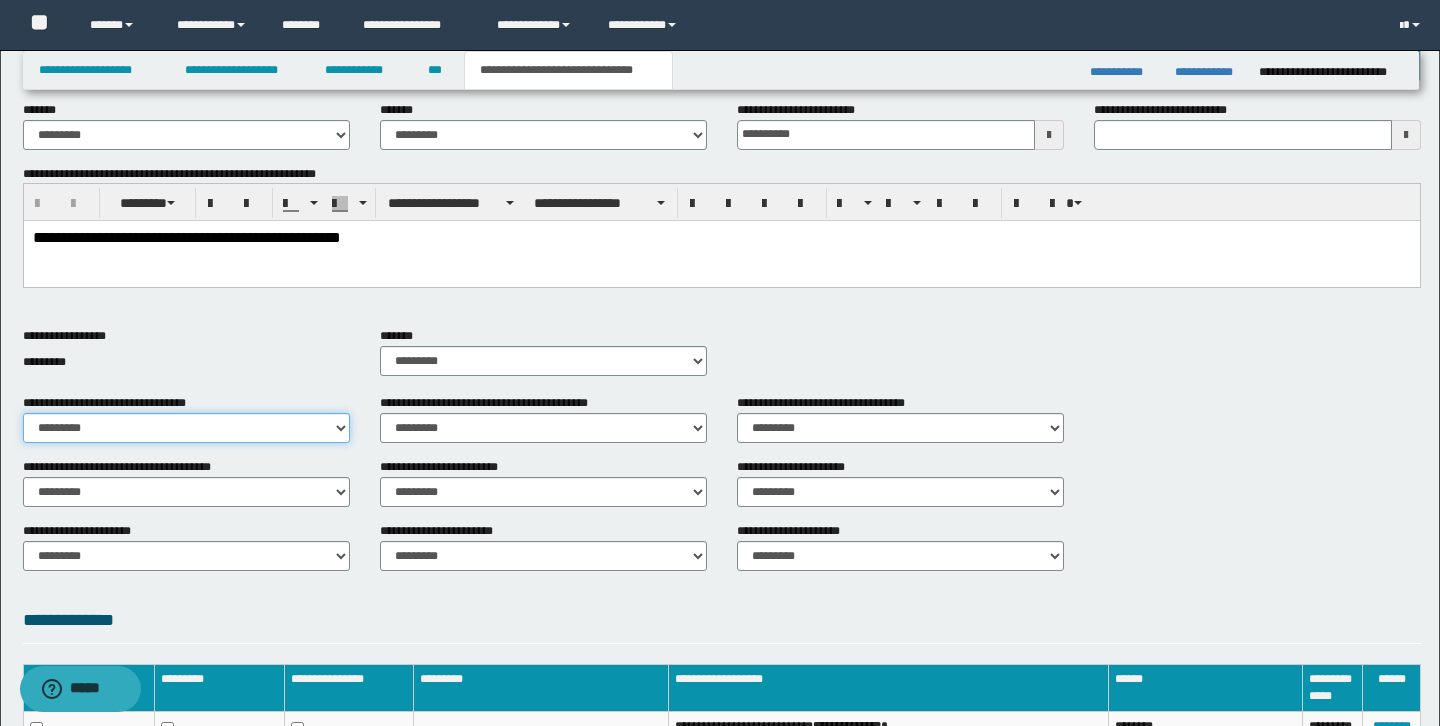 click on "*********
**
**" at bounding box center [186, 428] 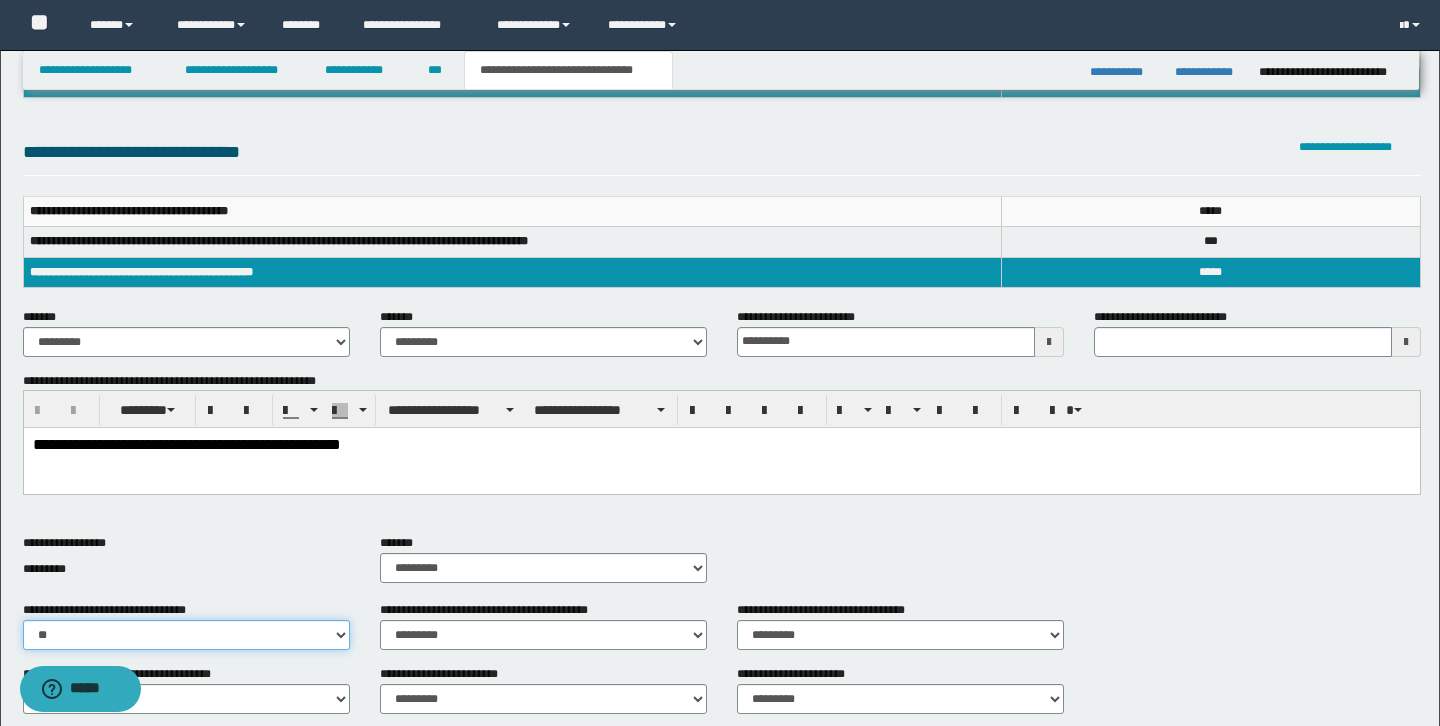 scroll, scrollTop: 0, scrollLeft: 0, axis: both 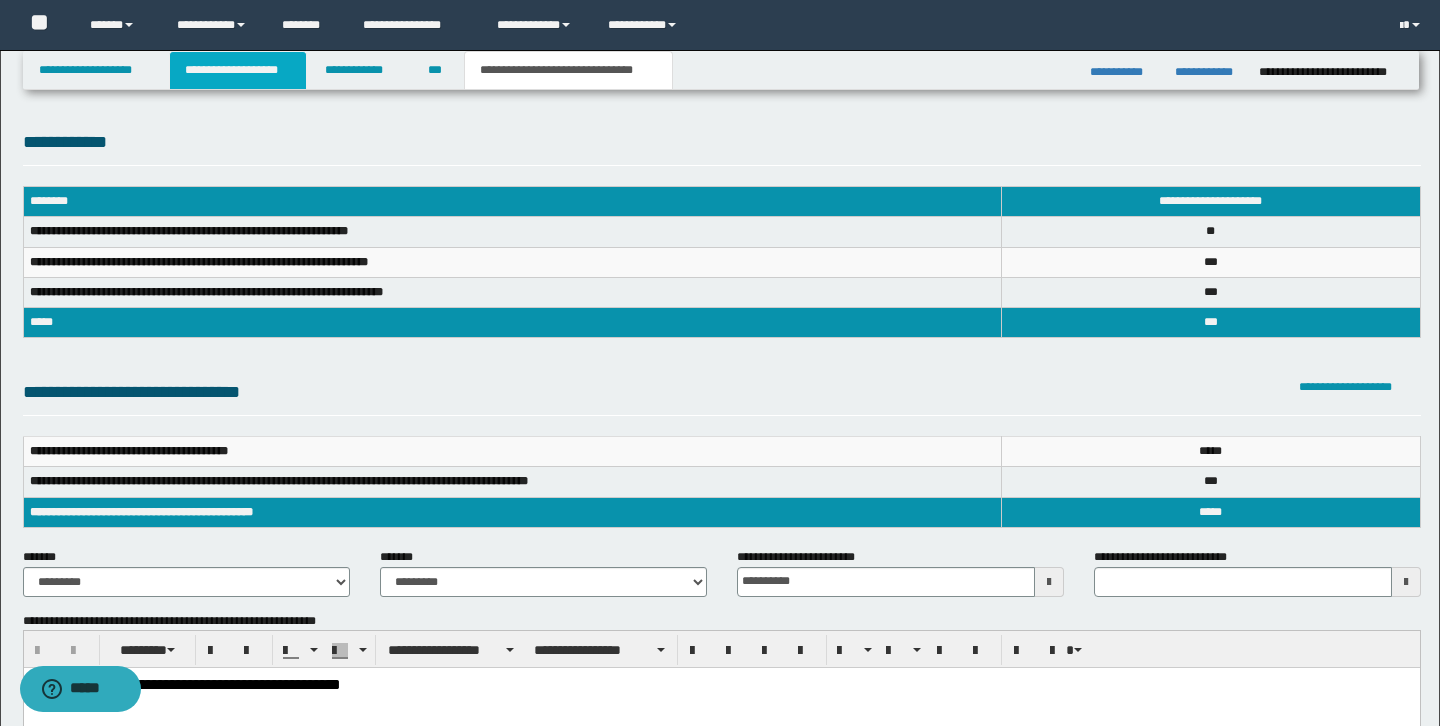 click on "**********" at bounding box center (238, 70) 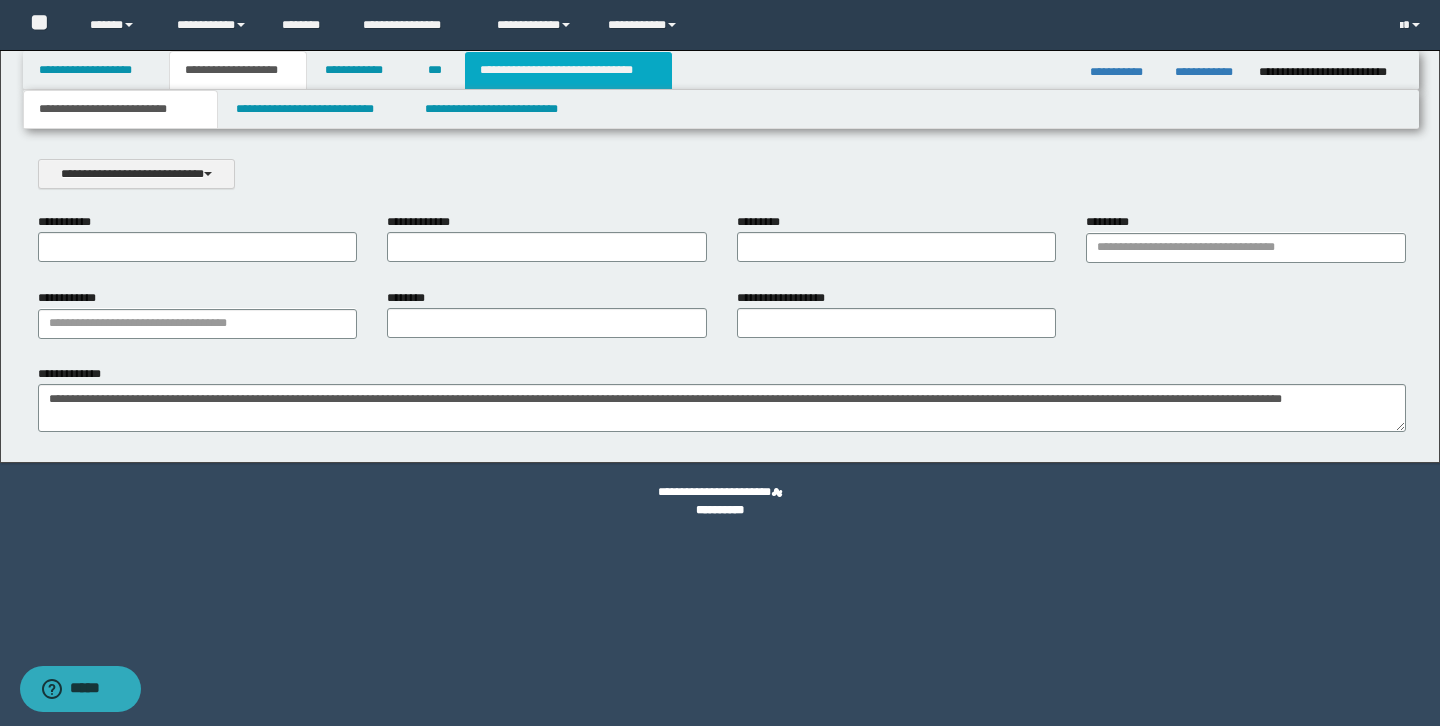 click on "**********" at bounding box center (568, 70) 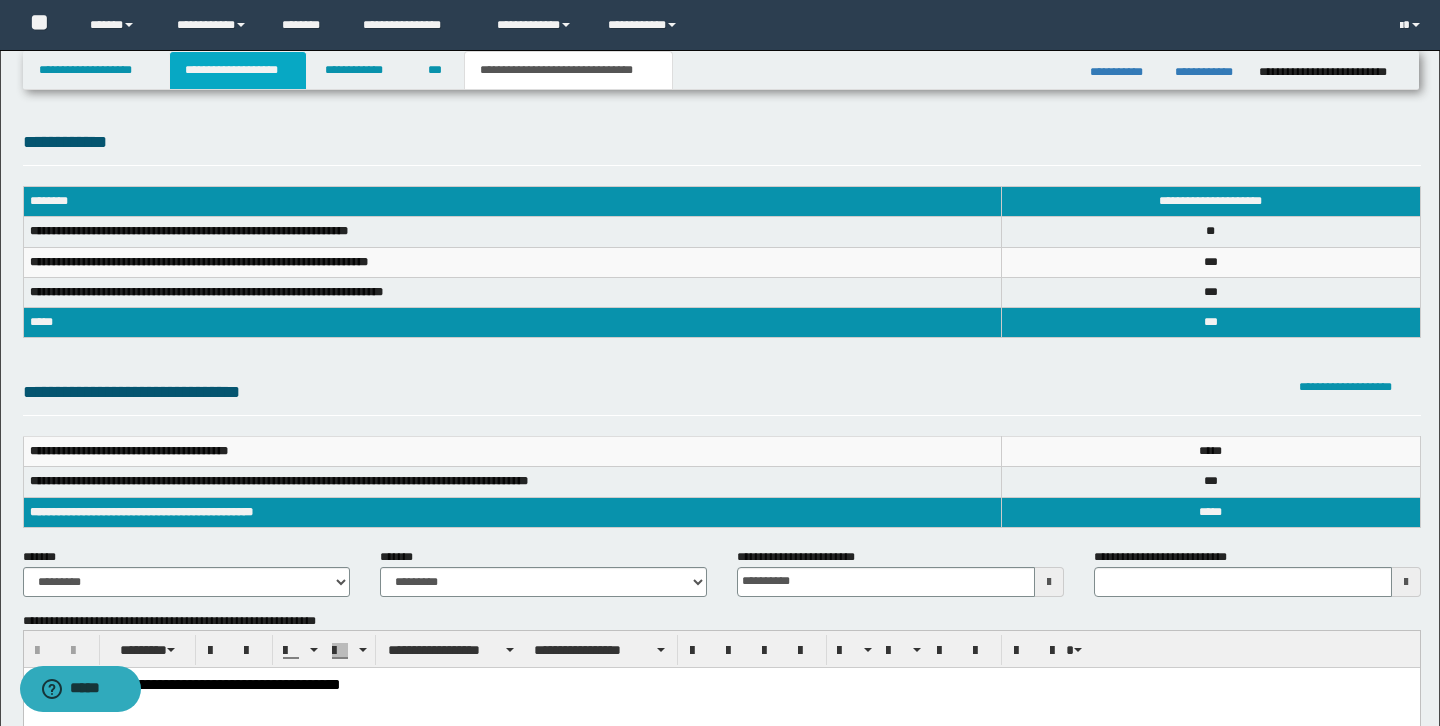 click on "**********" at bounding box center (238, 70) 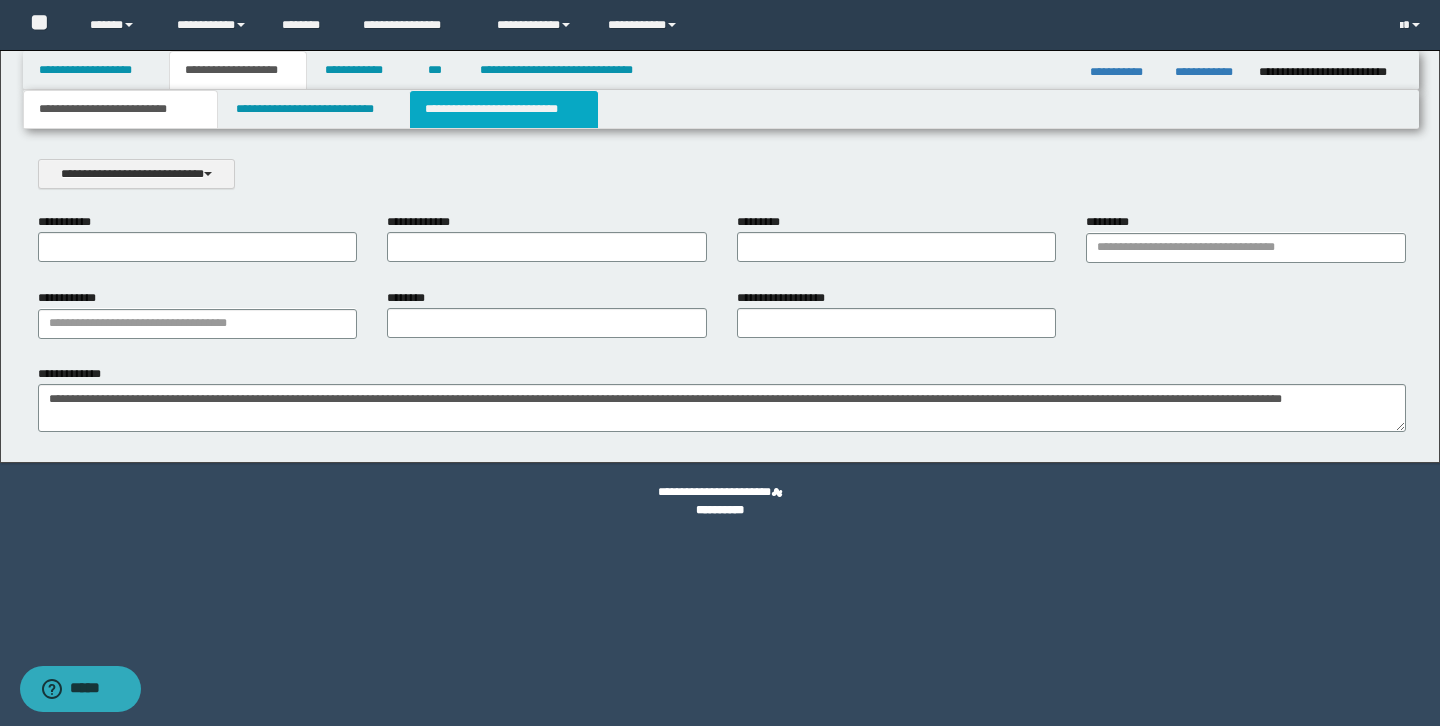 click on "**********" at bounding box center [504, 109] 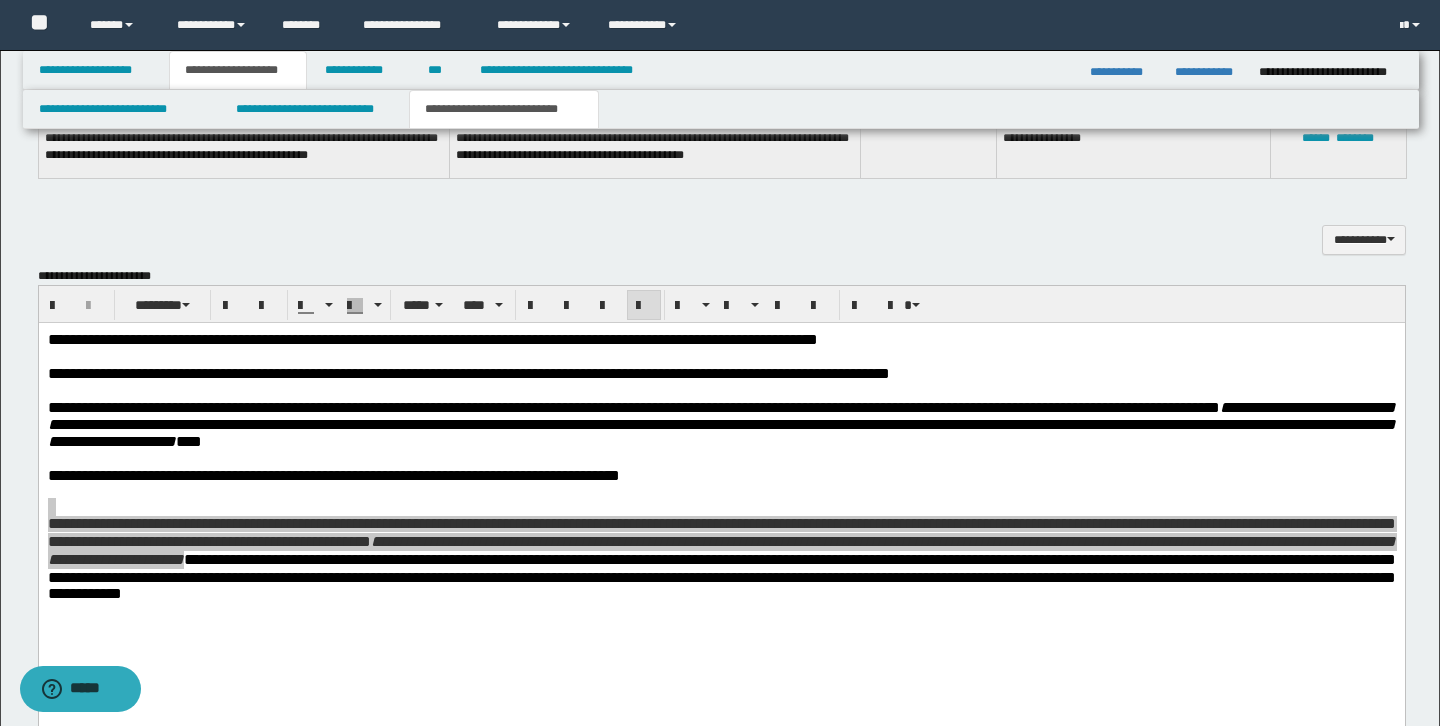 scroll, scrollTop: 1875, scrollLeft: 0, axis: vertical 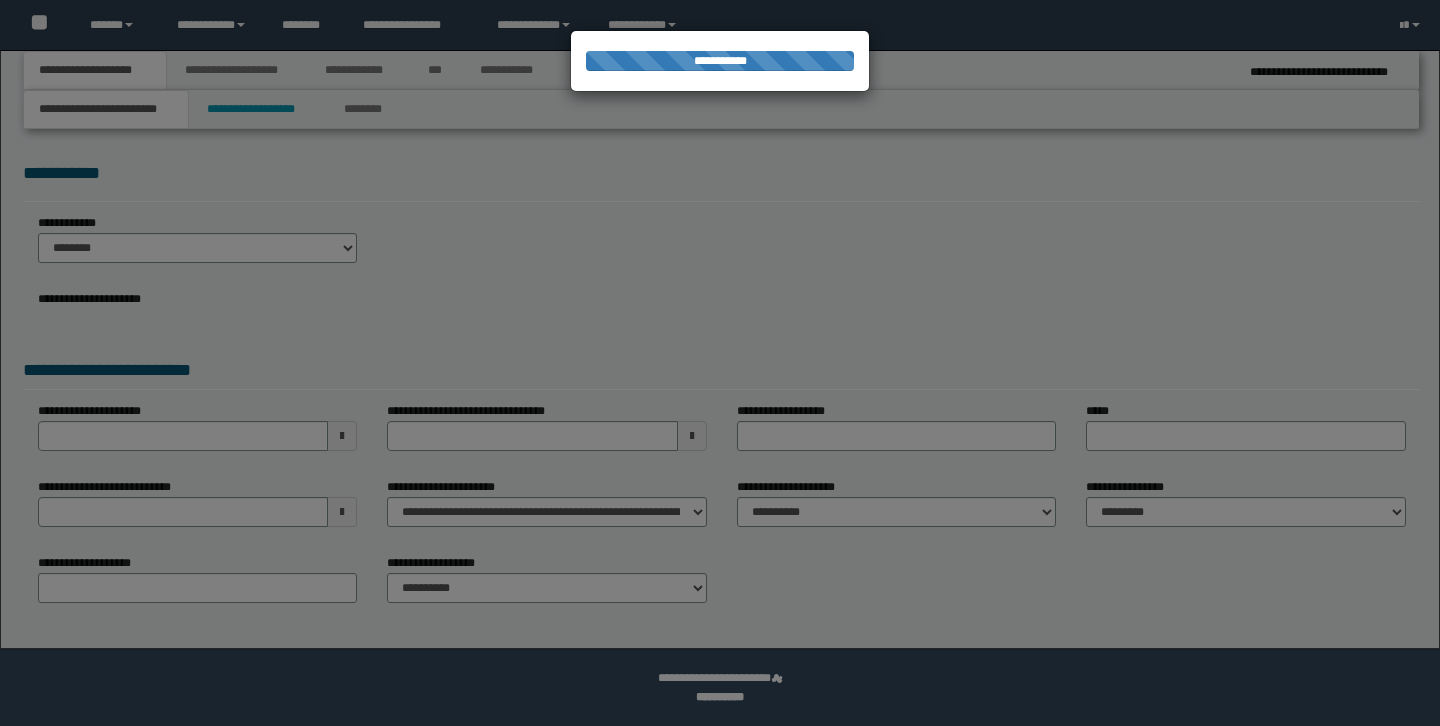 select on "*" 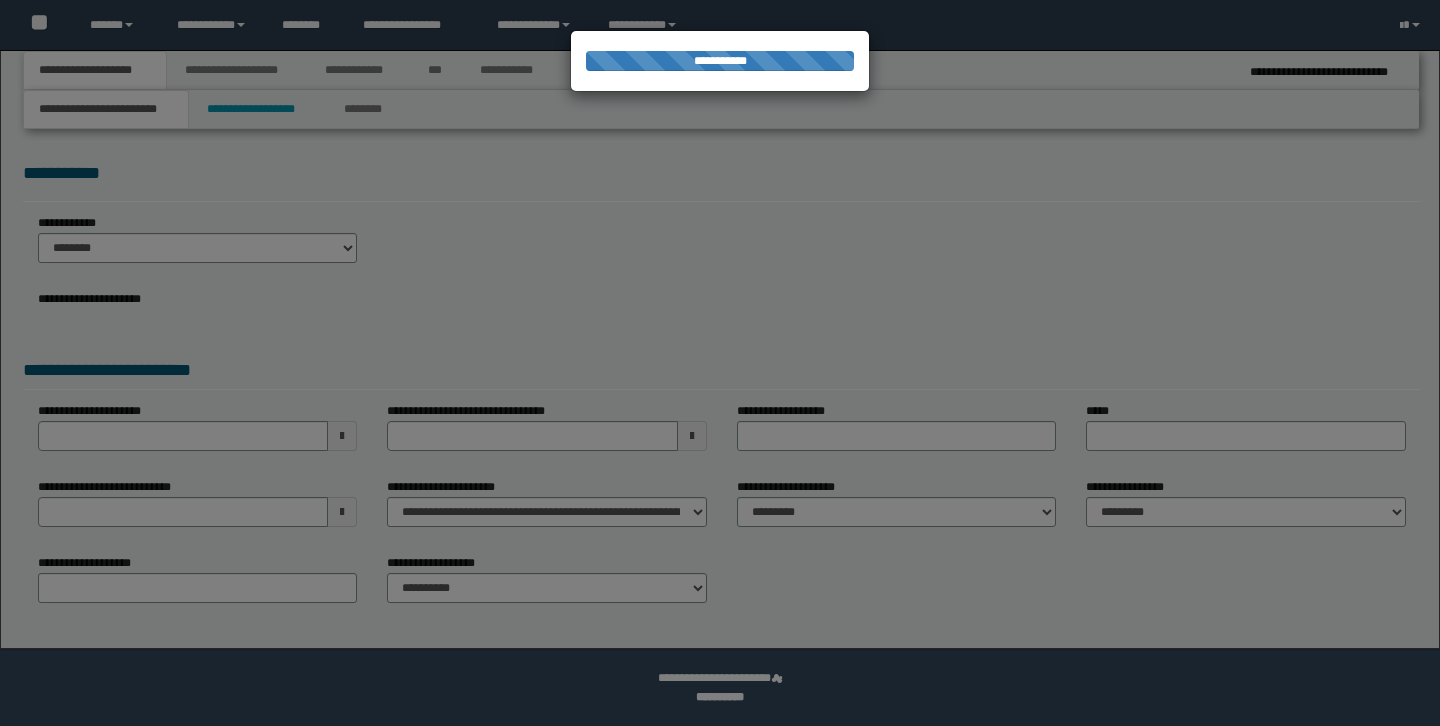 scroll, scrollTop: 0, scrollLeft: 0, axis: both 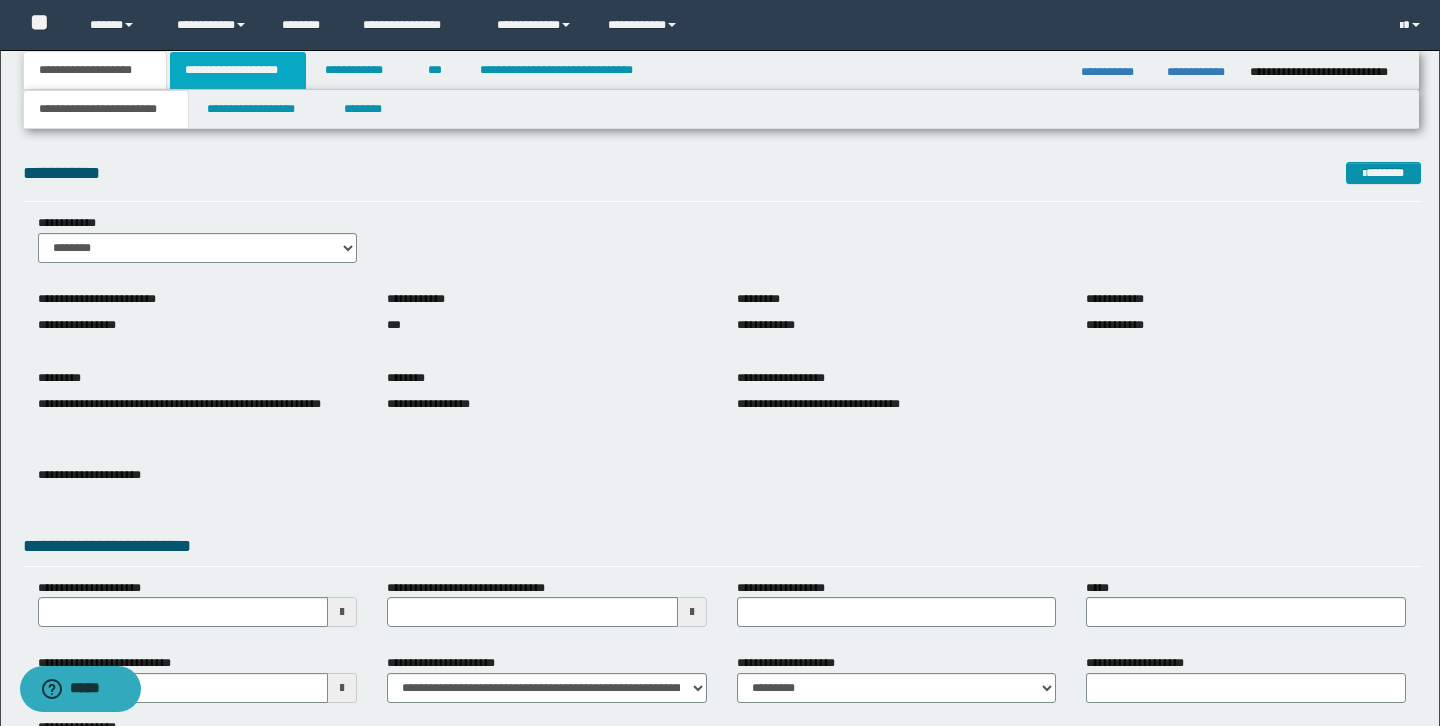click on "**********" at bounding box center [238, 70] 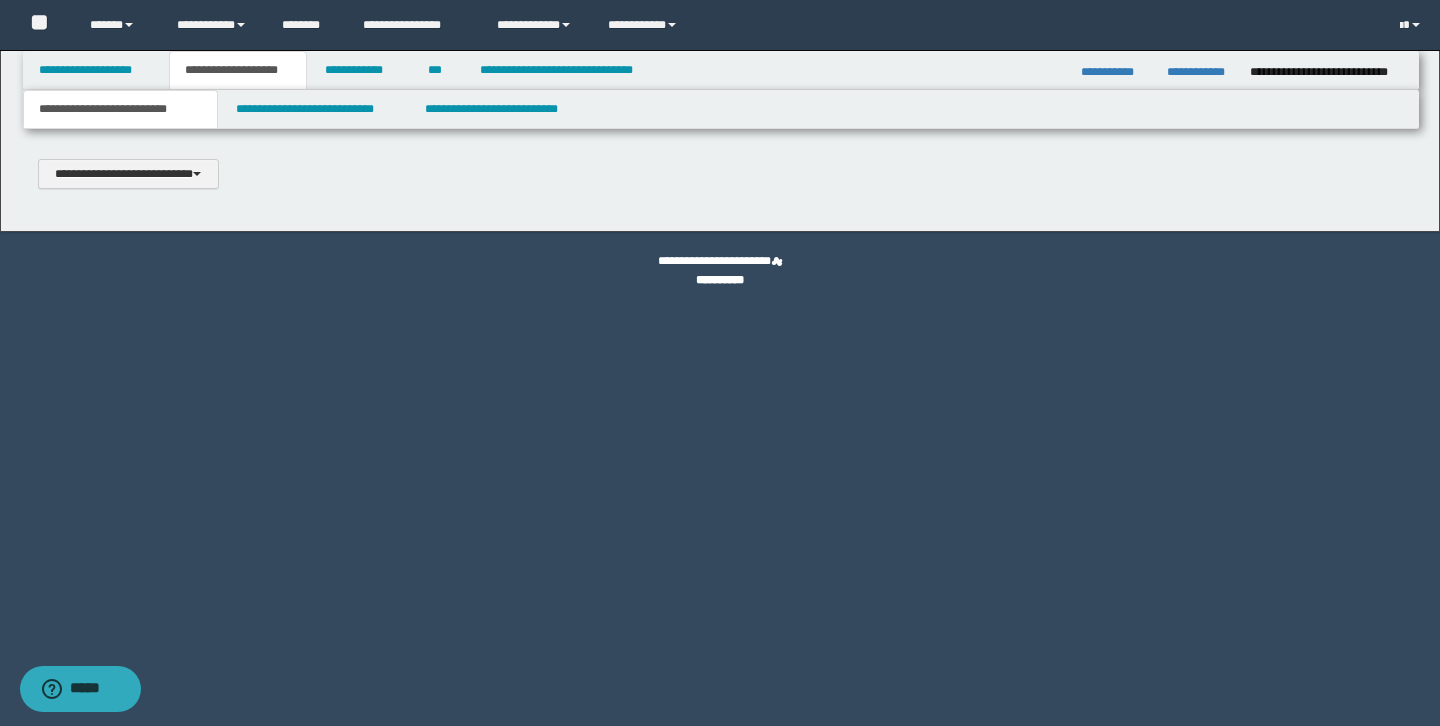 scroll, scrollTop: 0, scrollLeft: 0, axis: both 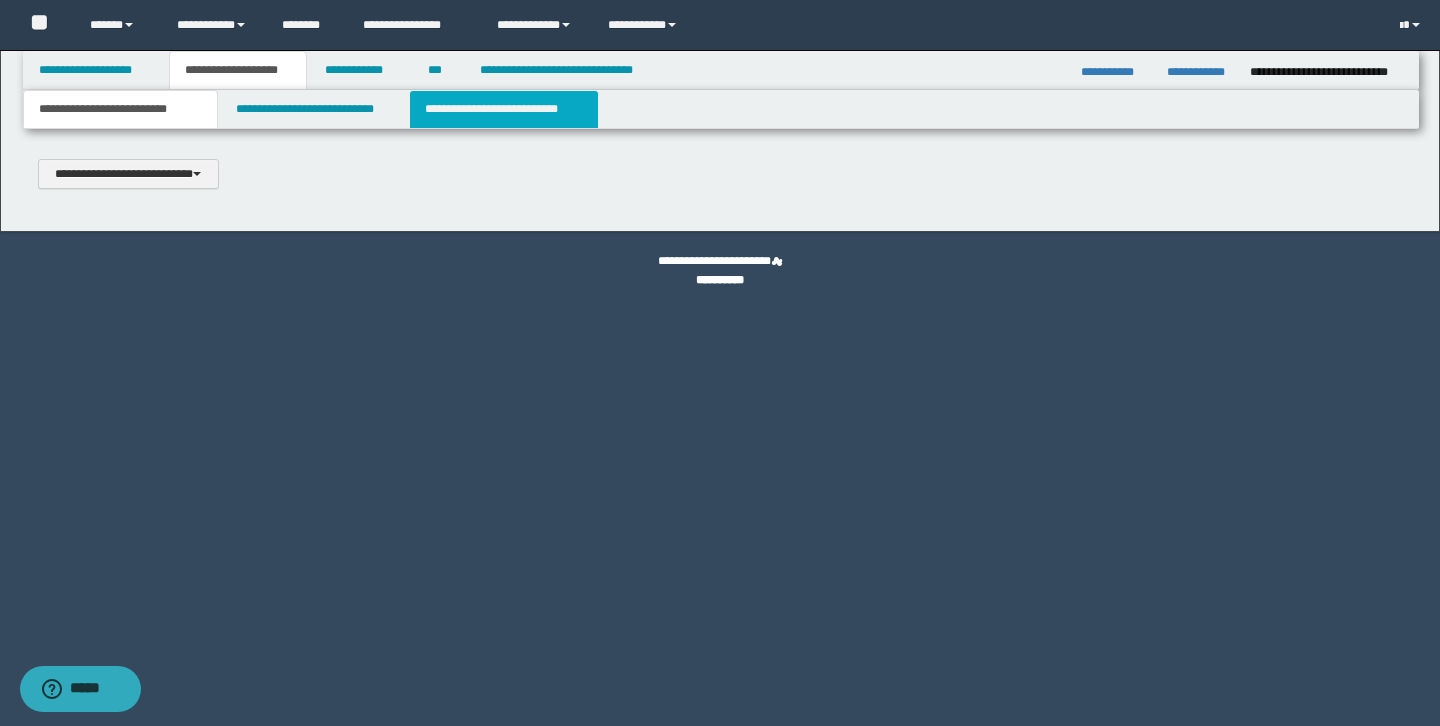 type 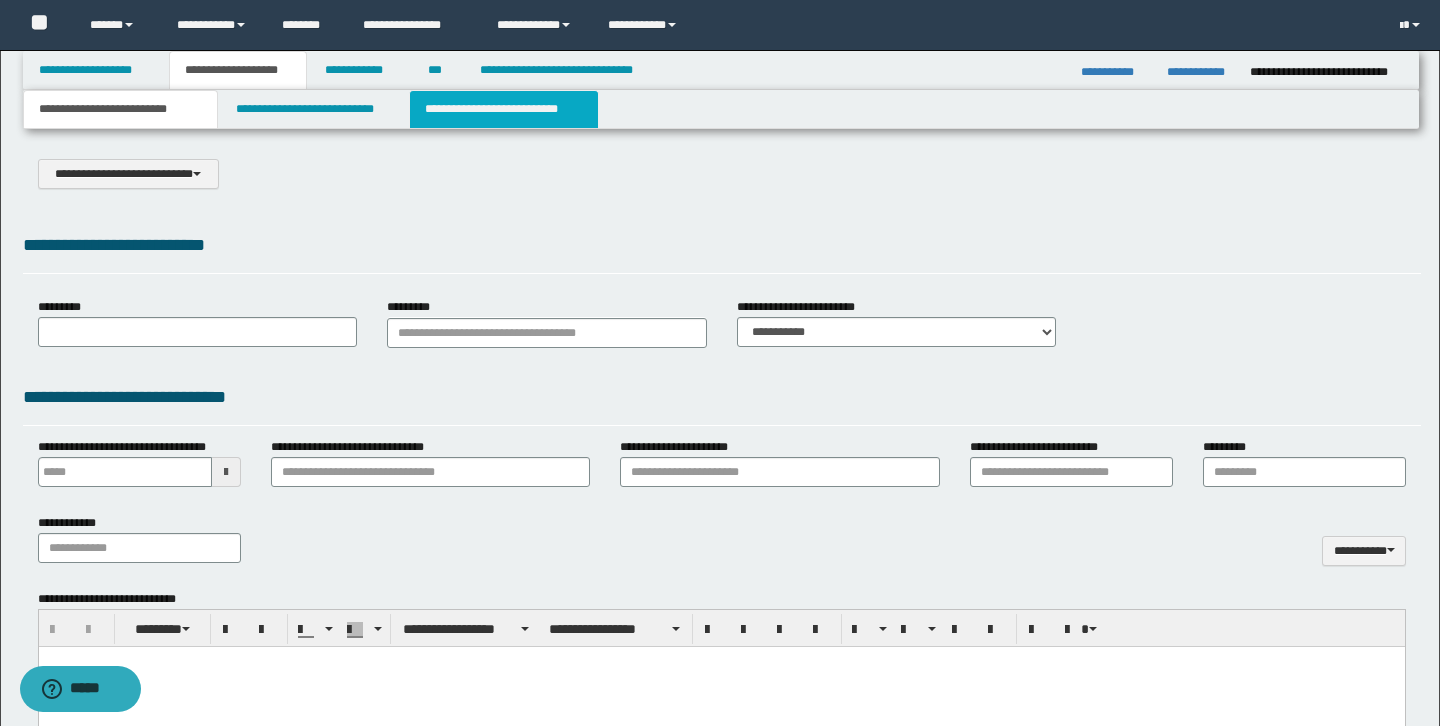 select on "*" 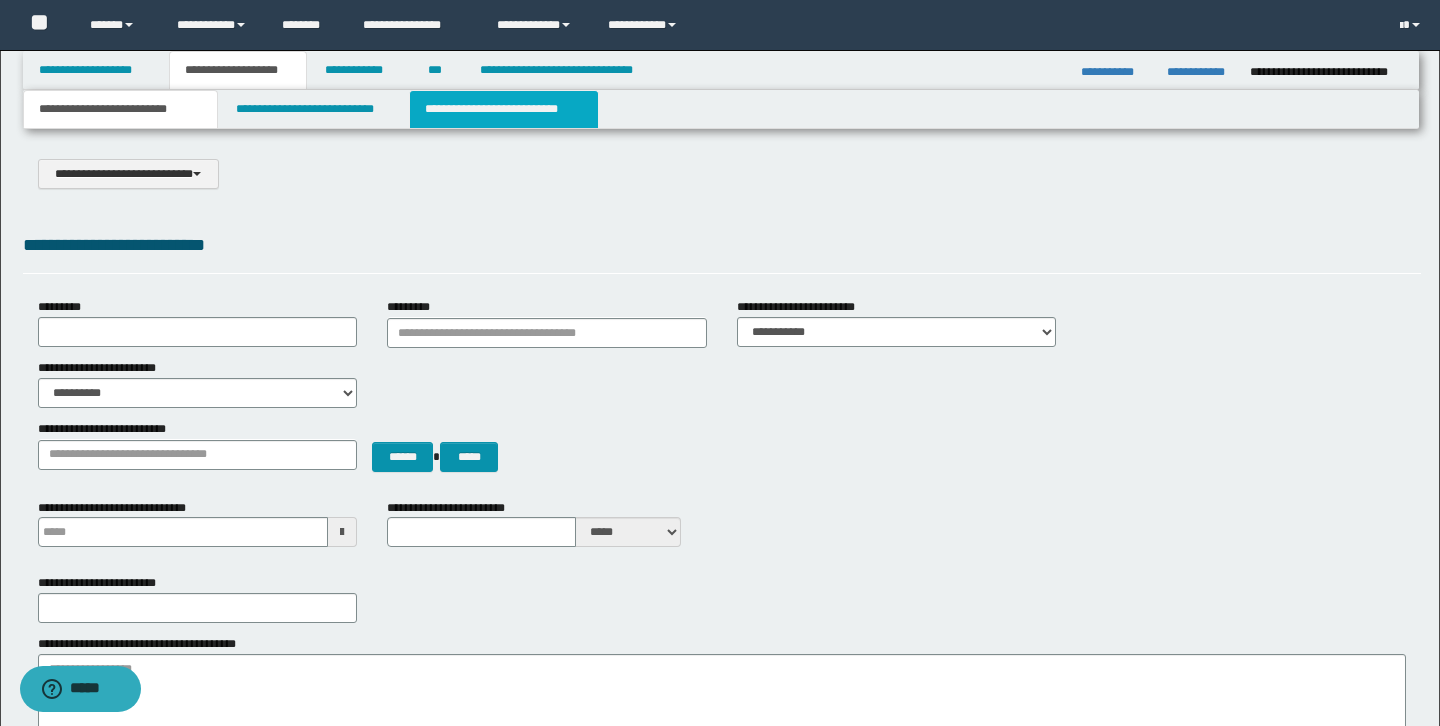 click on "**********" at bounding box center [504, 109] 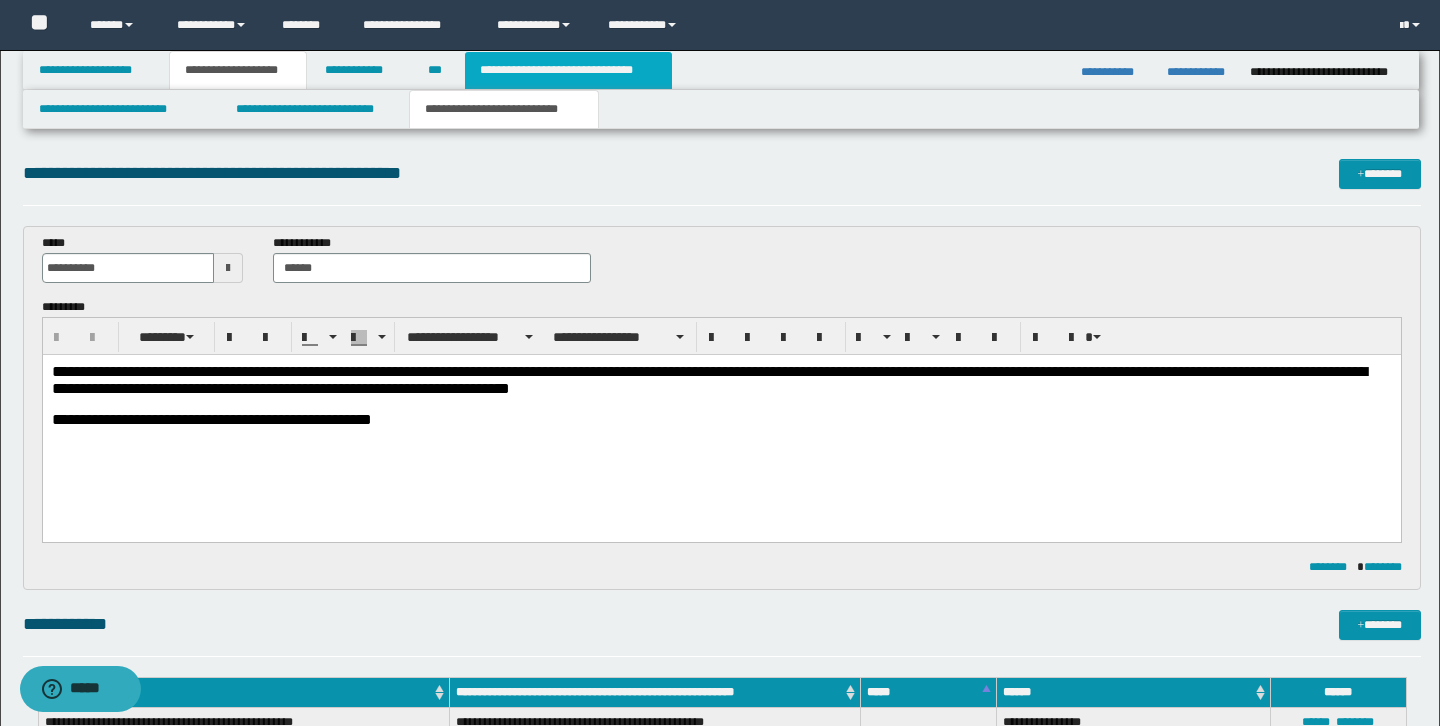 scroll, scrollTop: 0, scrollLeft: 0, axis: both 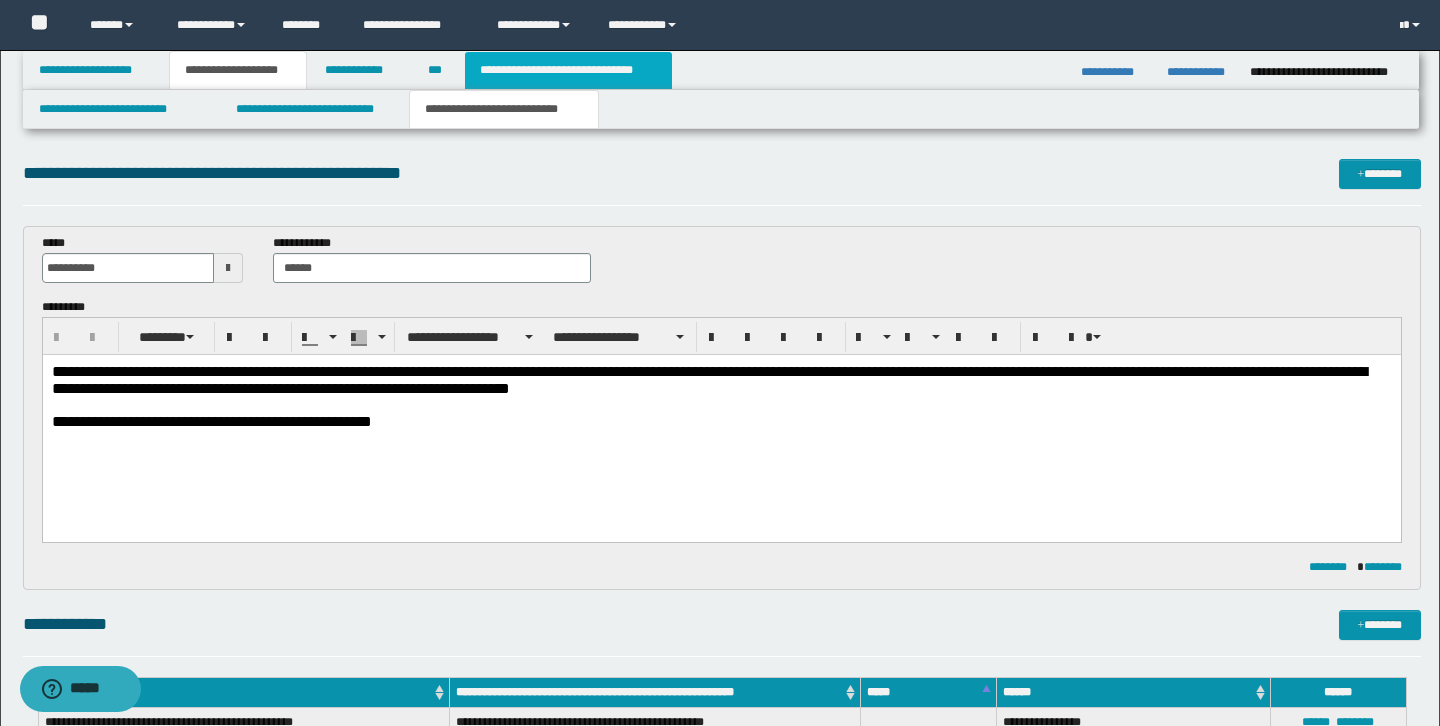 click on "**********" at bounding box center [568, 70] 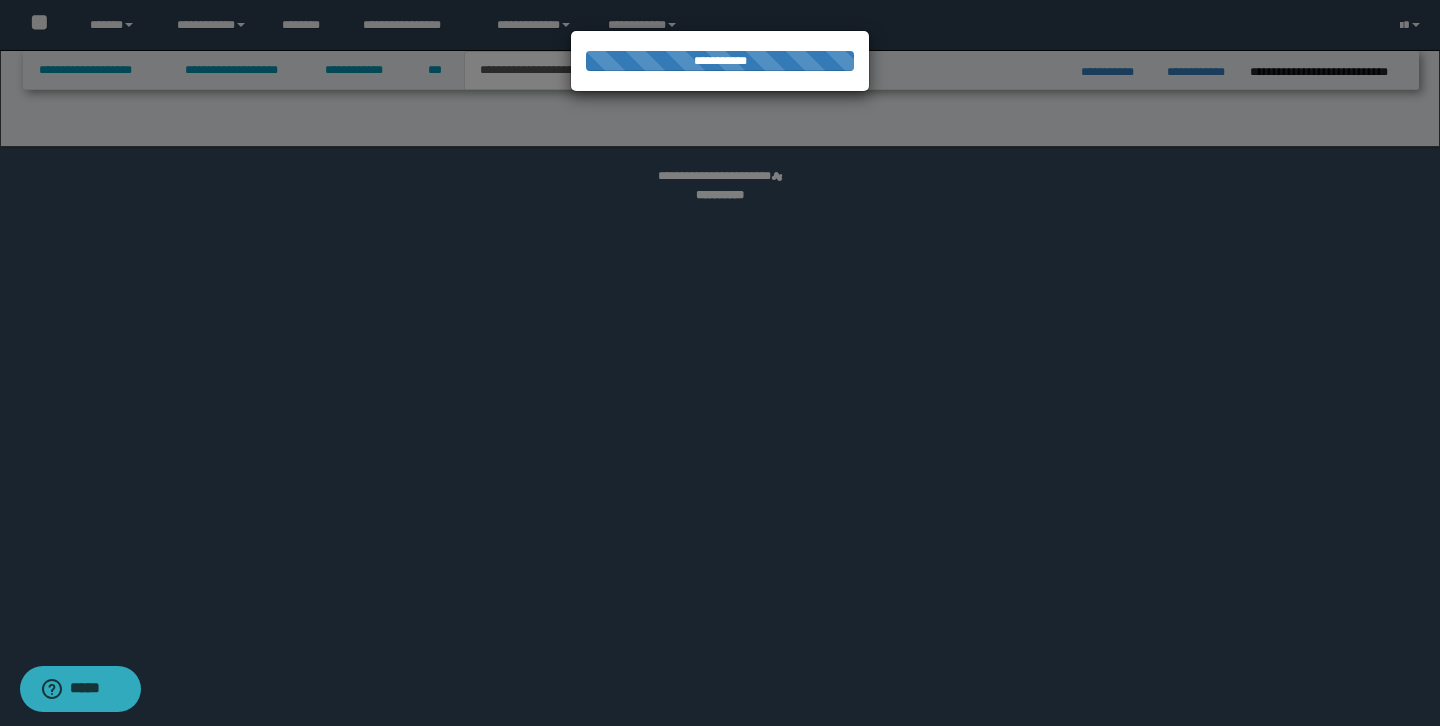 select on "*" 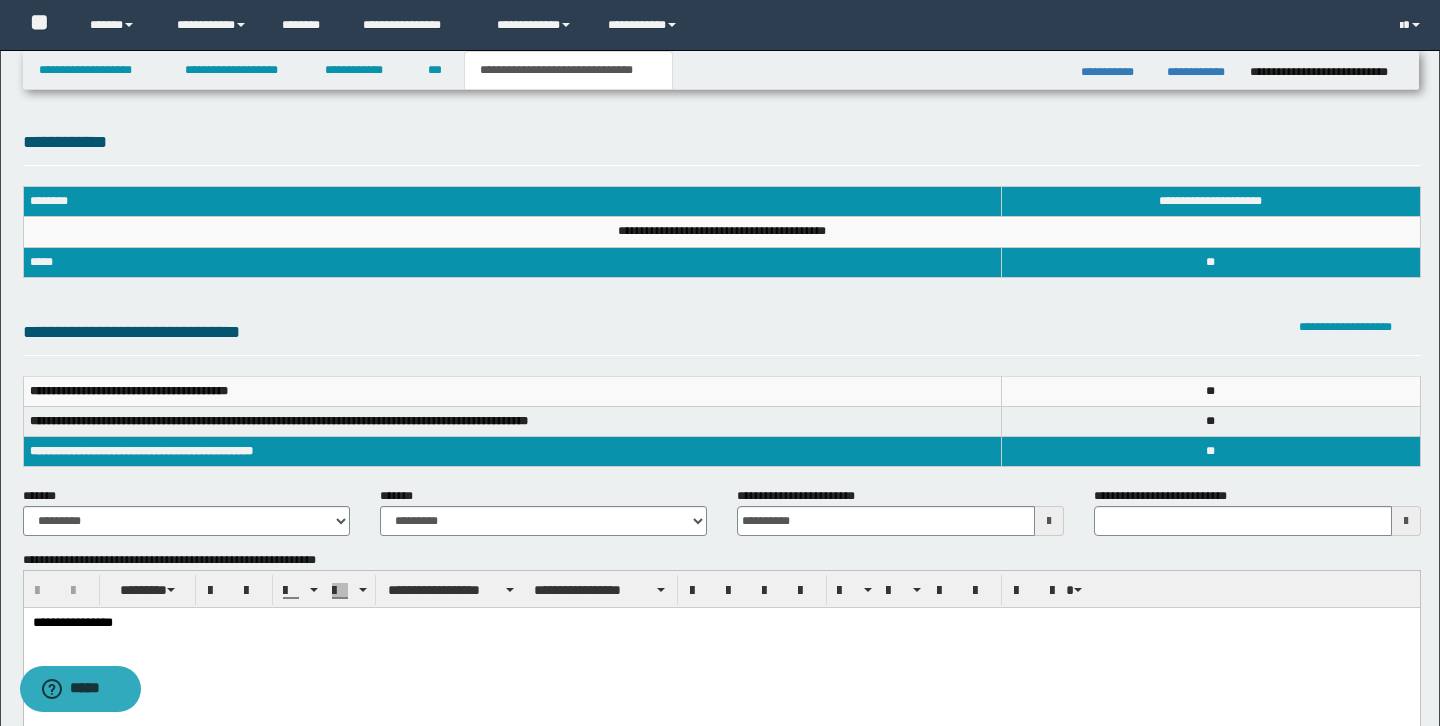 scroll, scrollTop: 0, scrollLeft: 0, axis: both 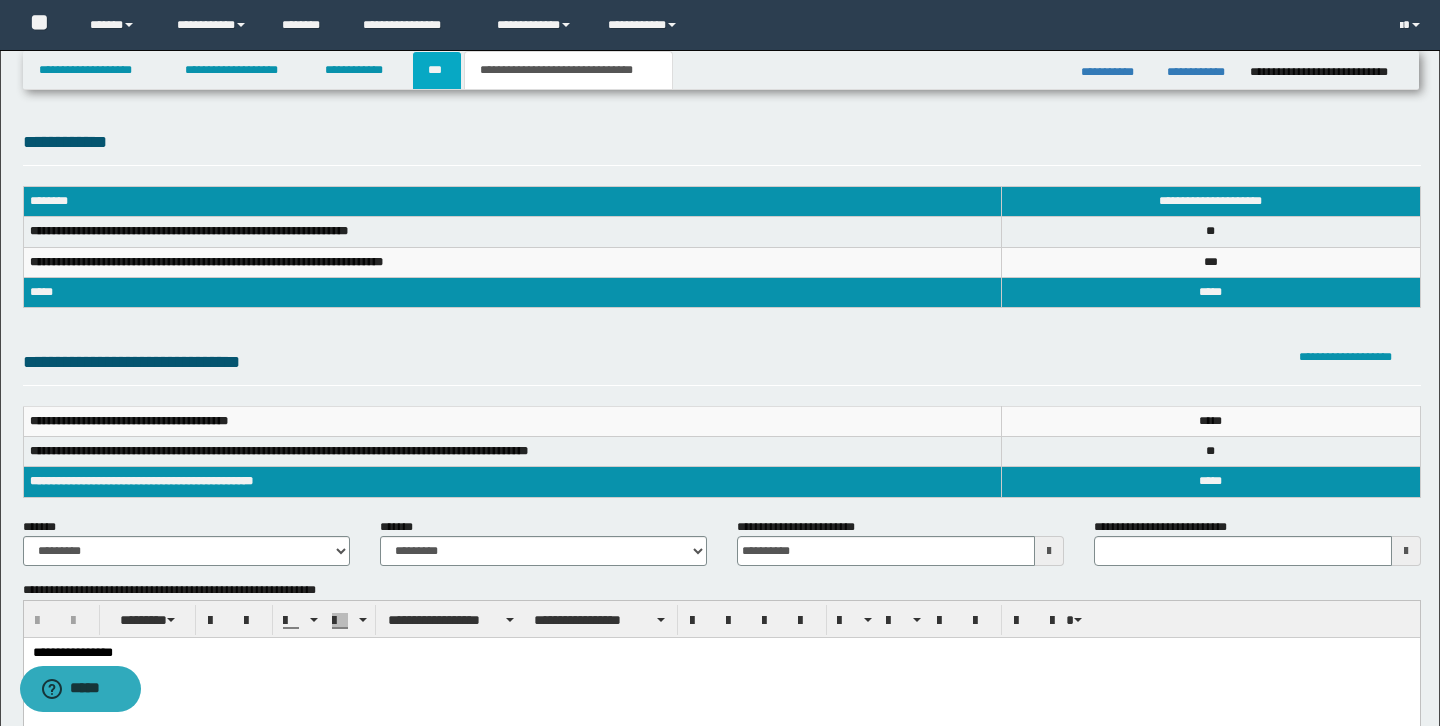 click on "***" at bounding box center (437, 70) 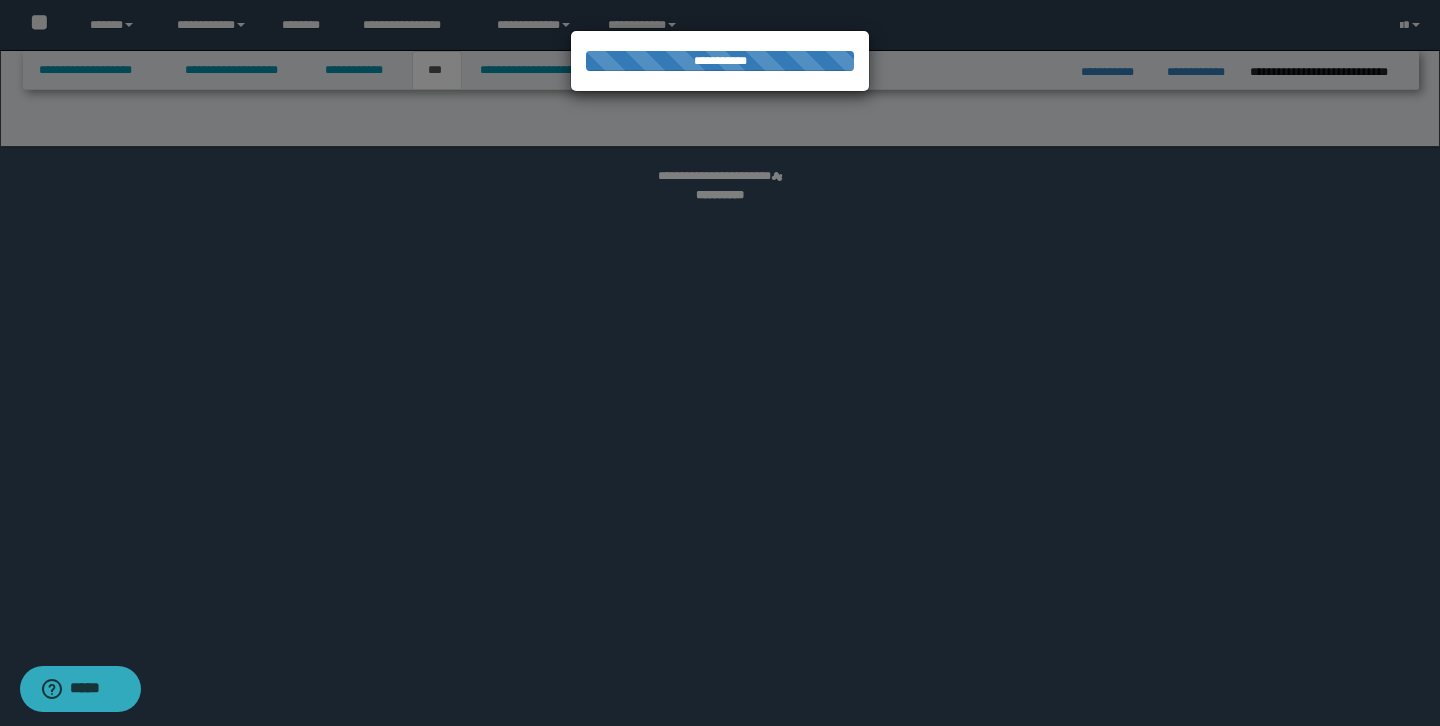select on "*" 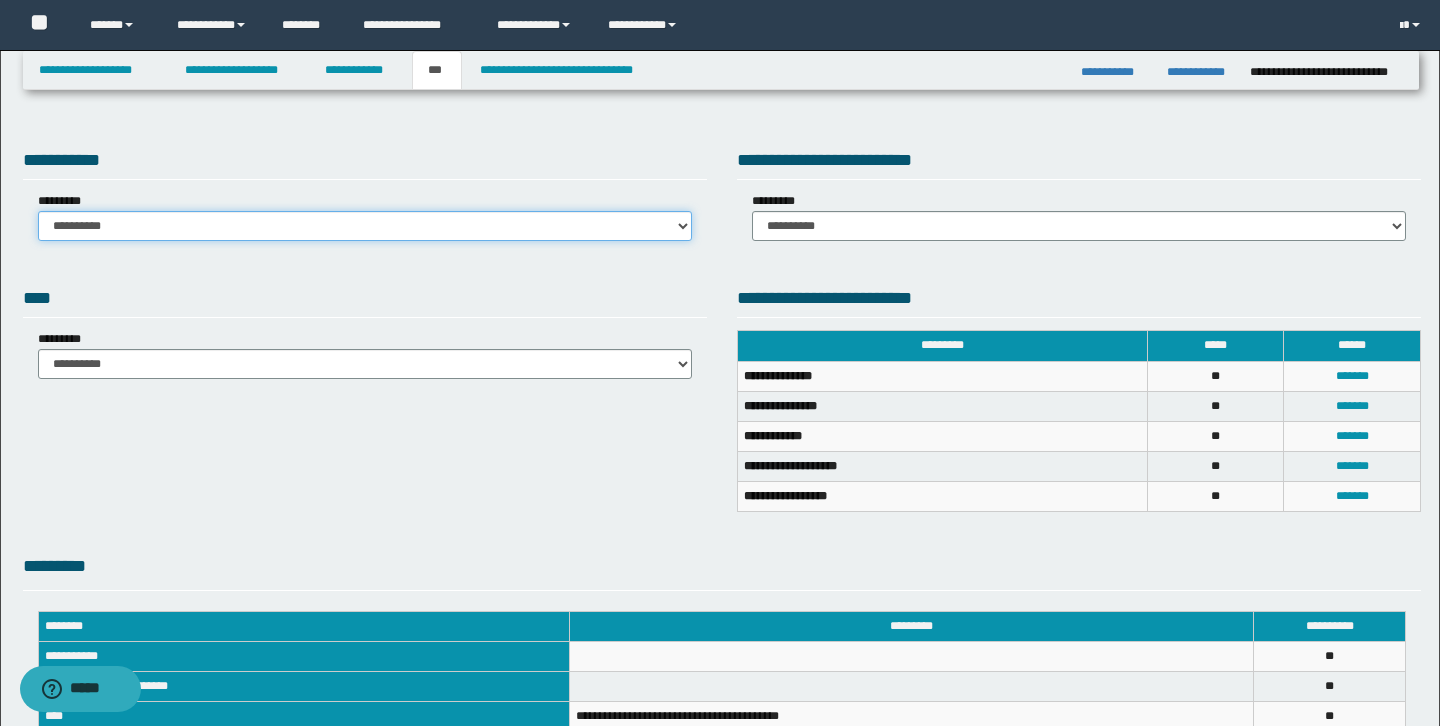 click on "**********" at bounding box center [365, 226] 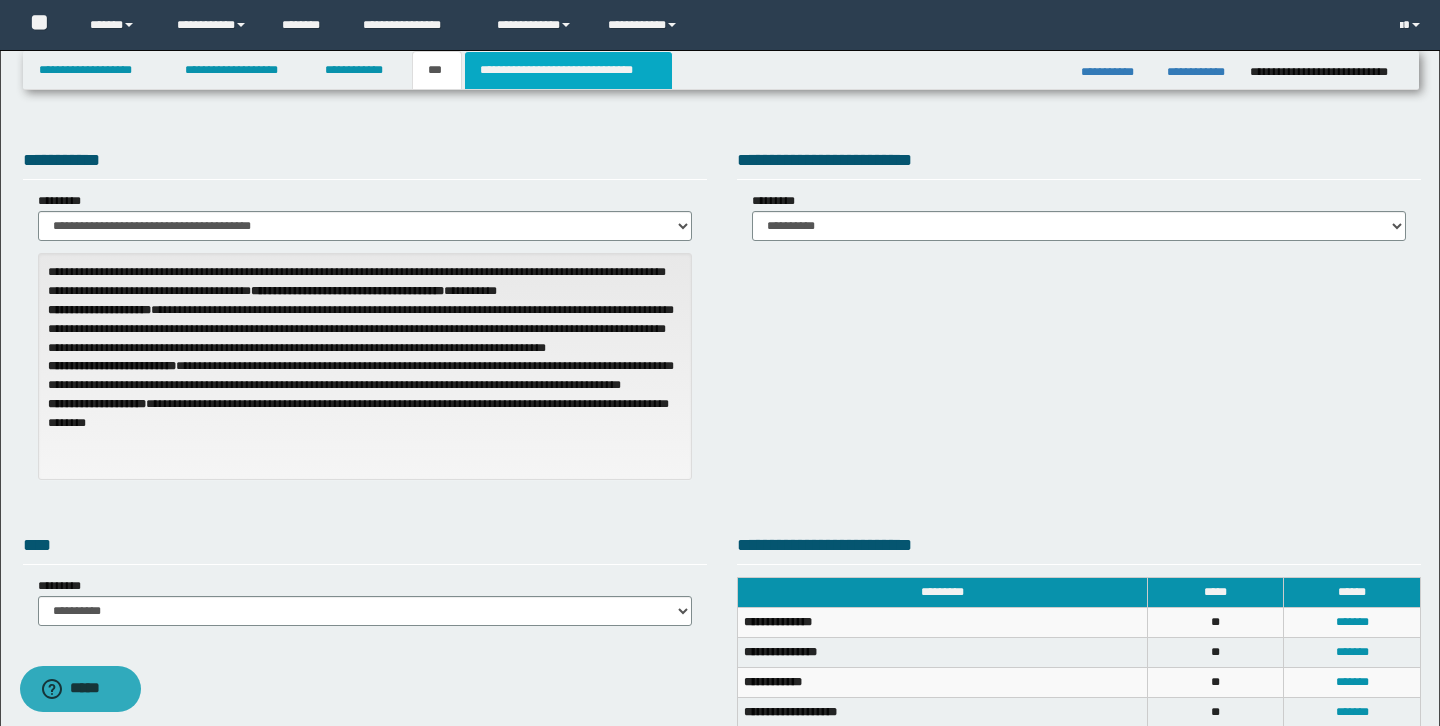 click on "**********" at bounding box center [568, 70] 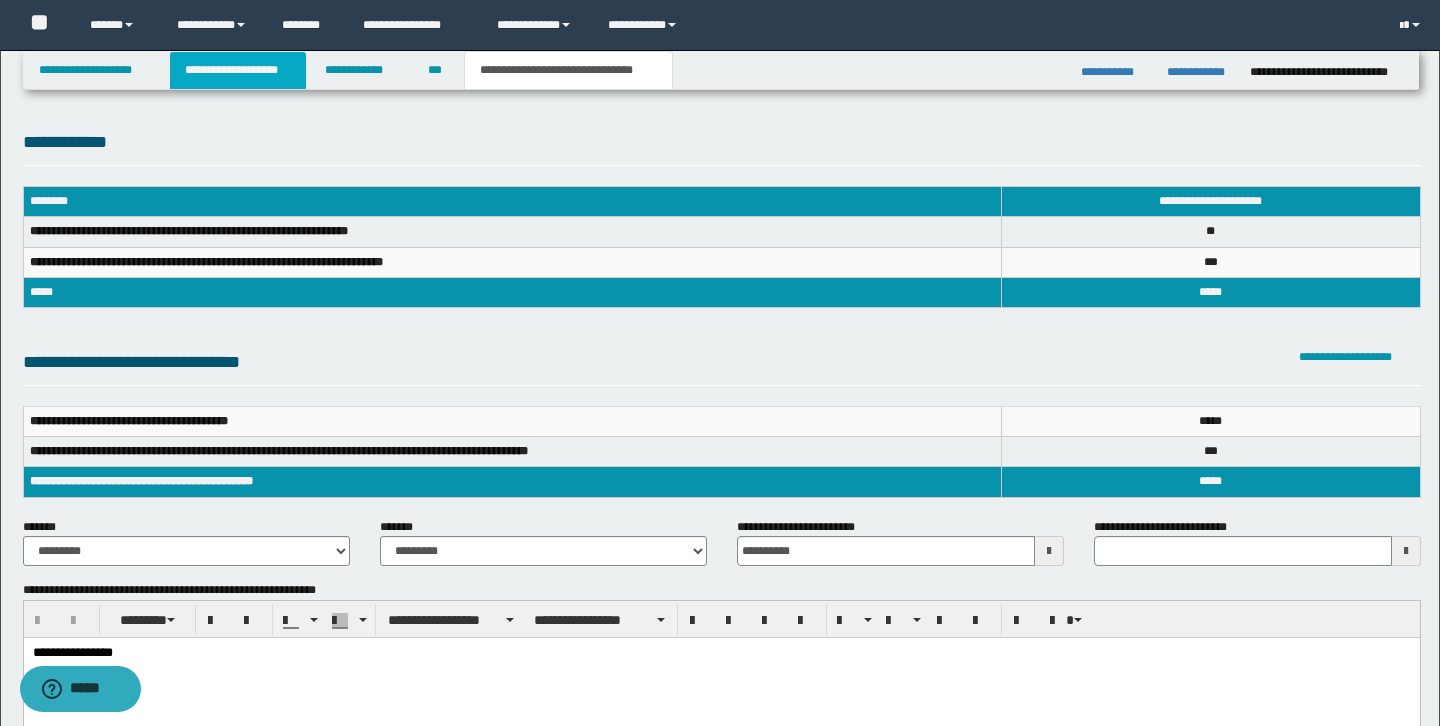 click on "**********" at bounding box center (238, 70) 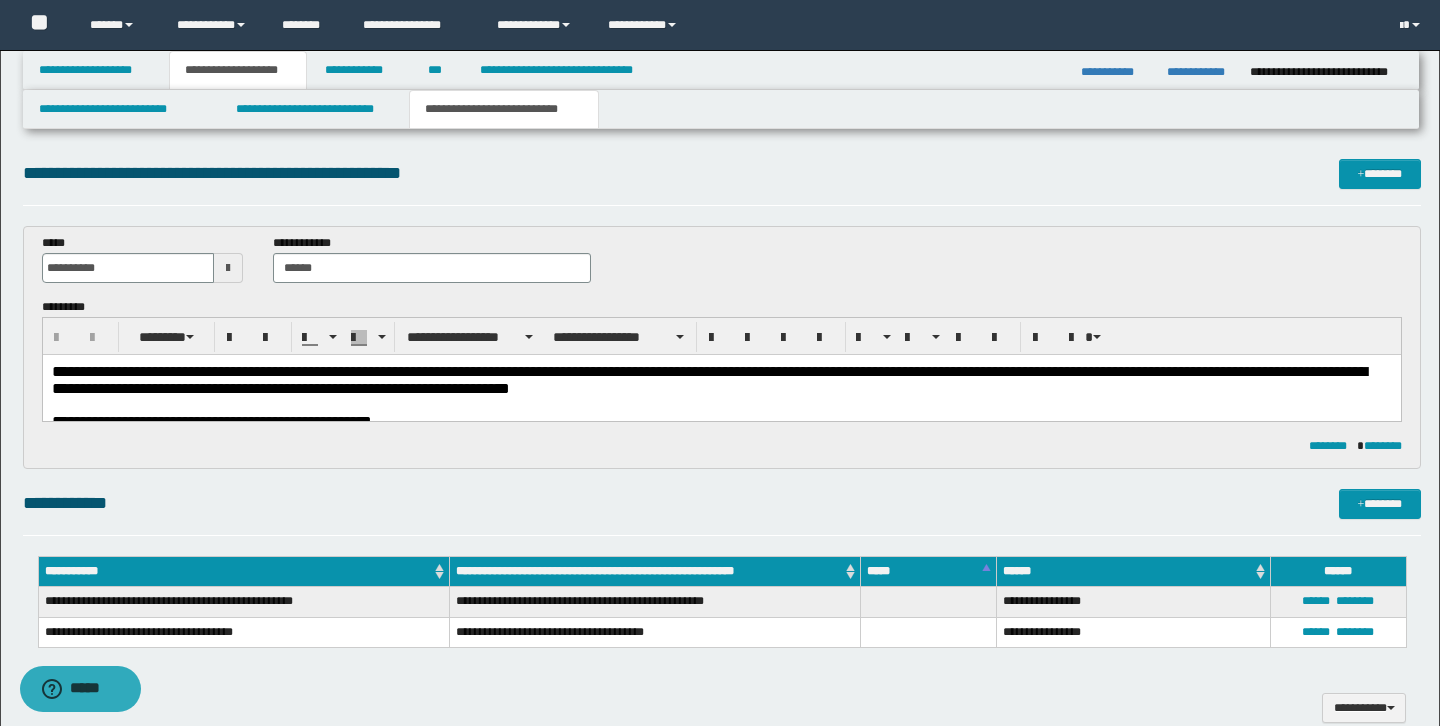 click on "**********" at bounding box center (708, 380) 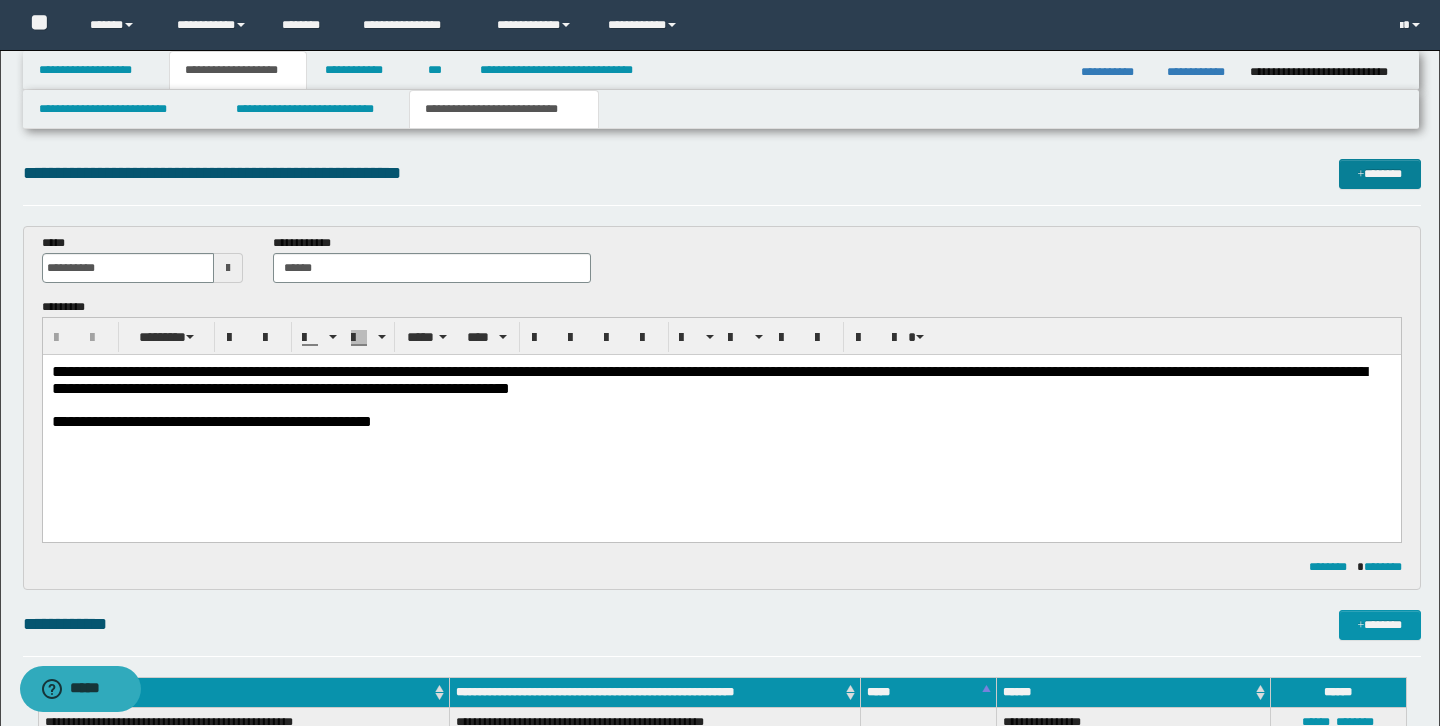 click at bounding box center (1361, 175) 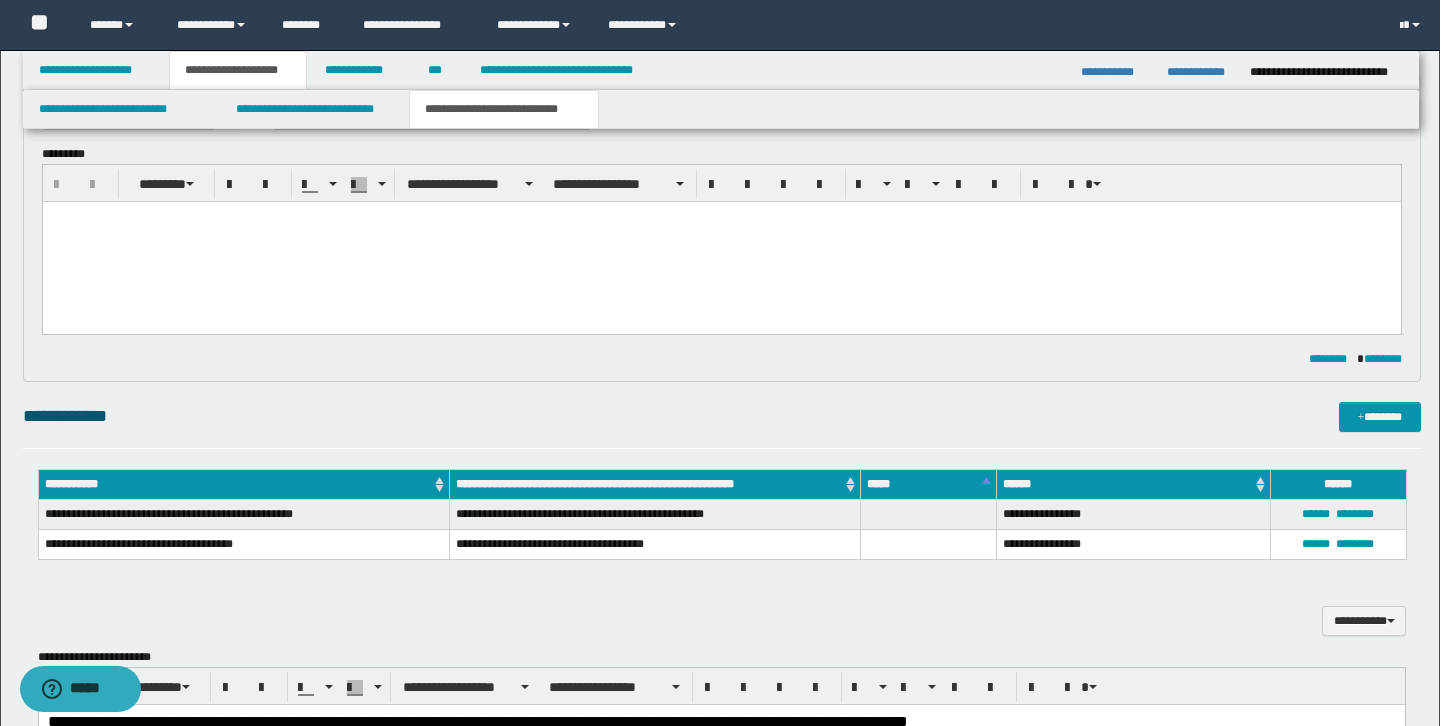 scroll, scrollTop: 0, scrollLeft: 0, axis: both 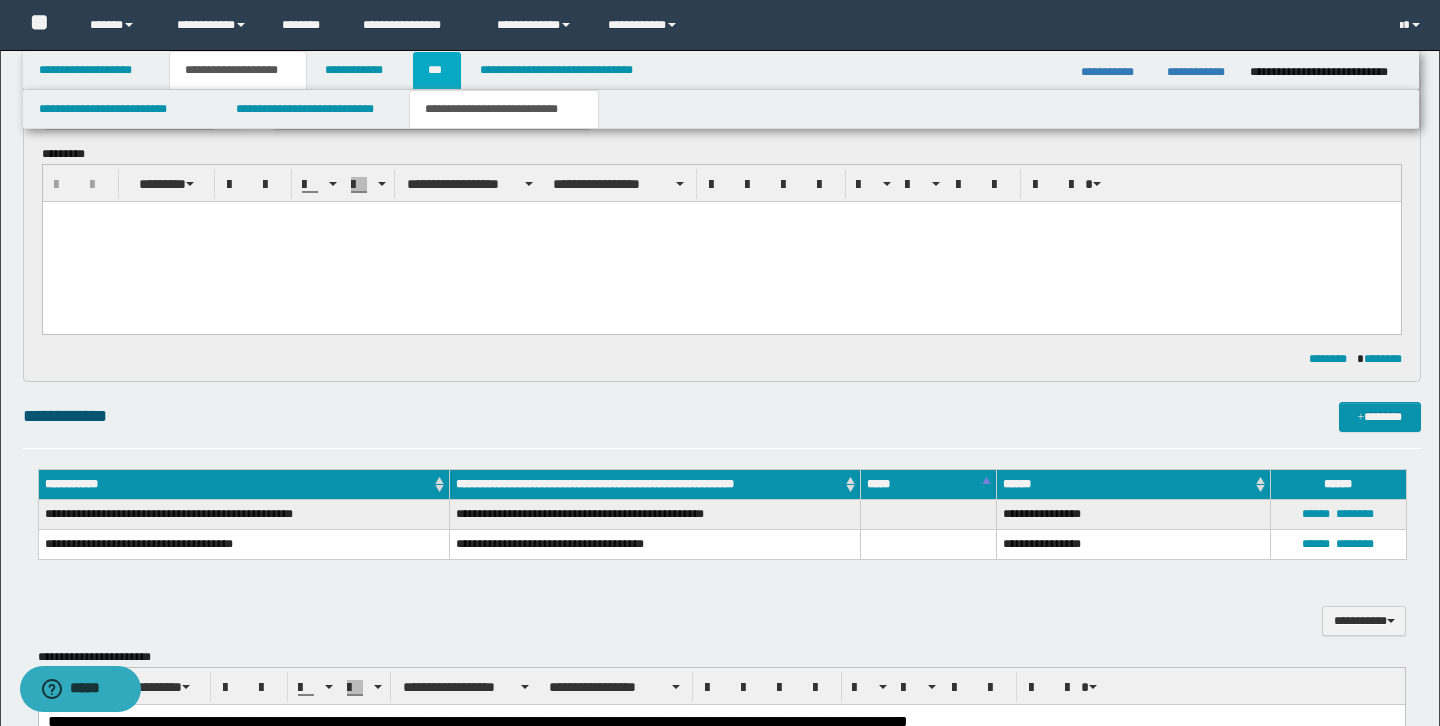 click on "***" at bounding box center (437, 70) 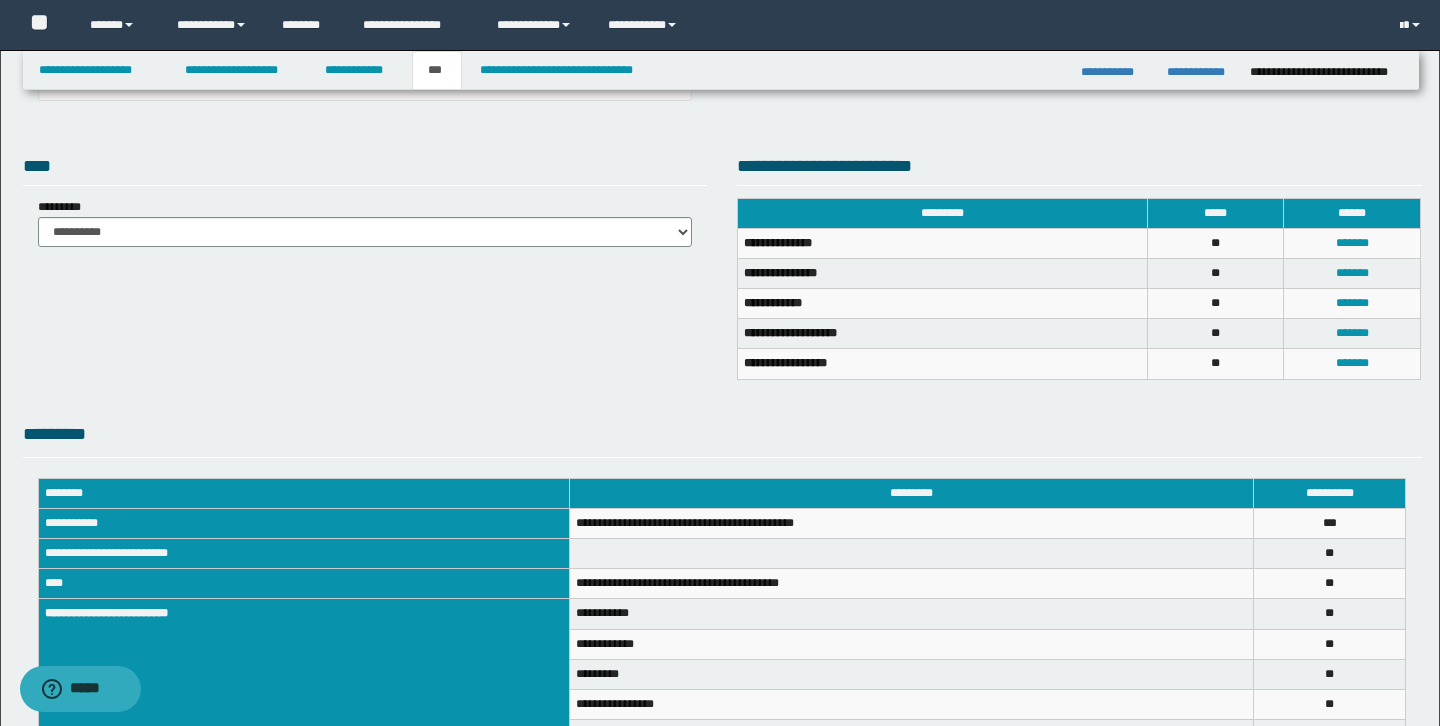 scroll, scrollTop: 327, scrollLeft: 0, axis: vertical 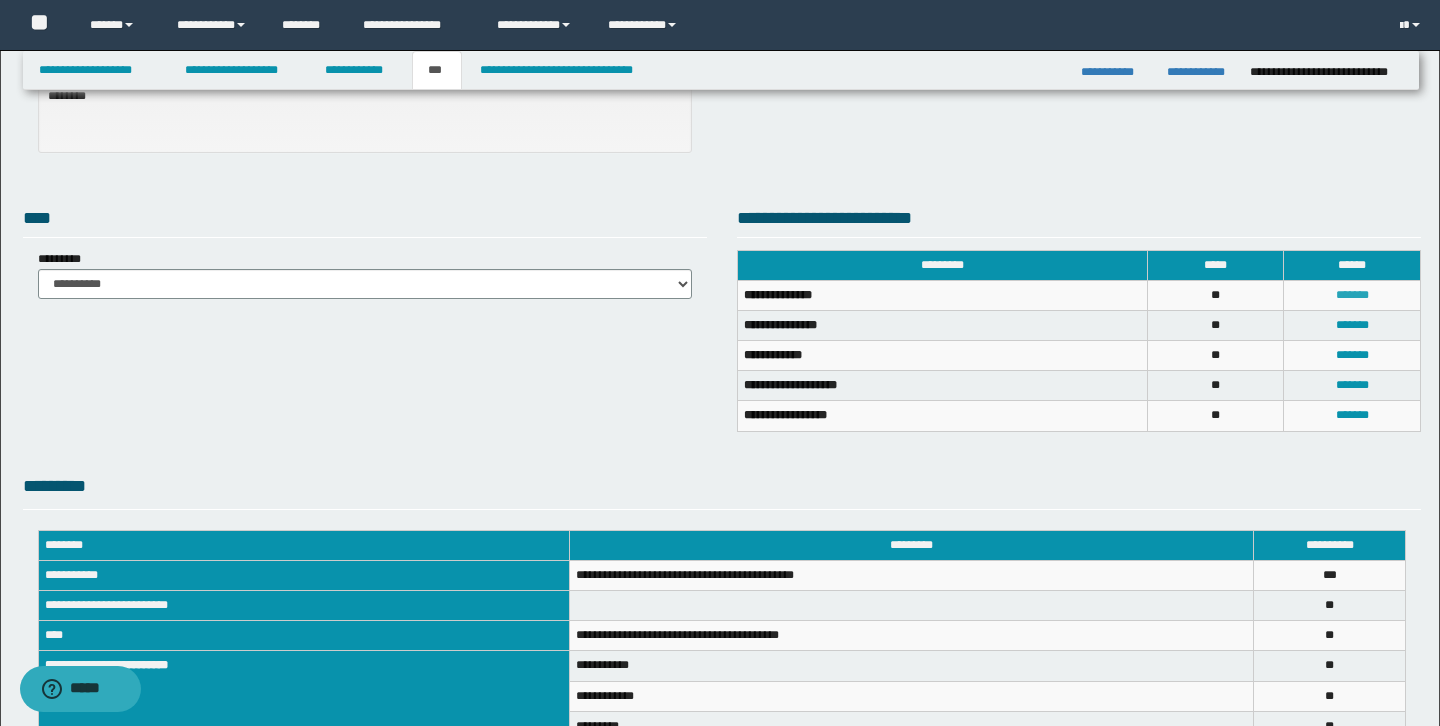 click on "*******" at bounding box center [1352, 295] 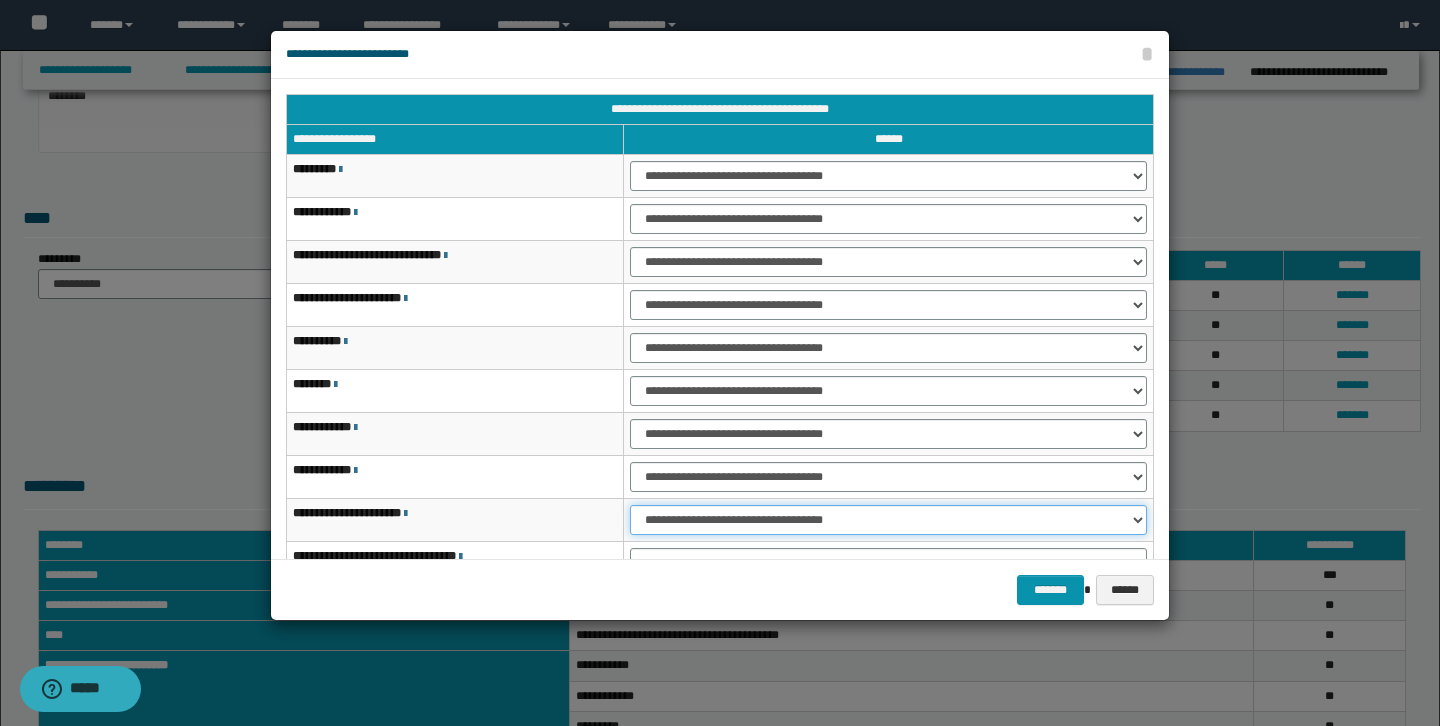 click on "**********" at bounding box center [888, 520] 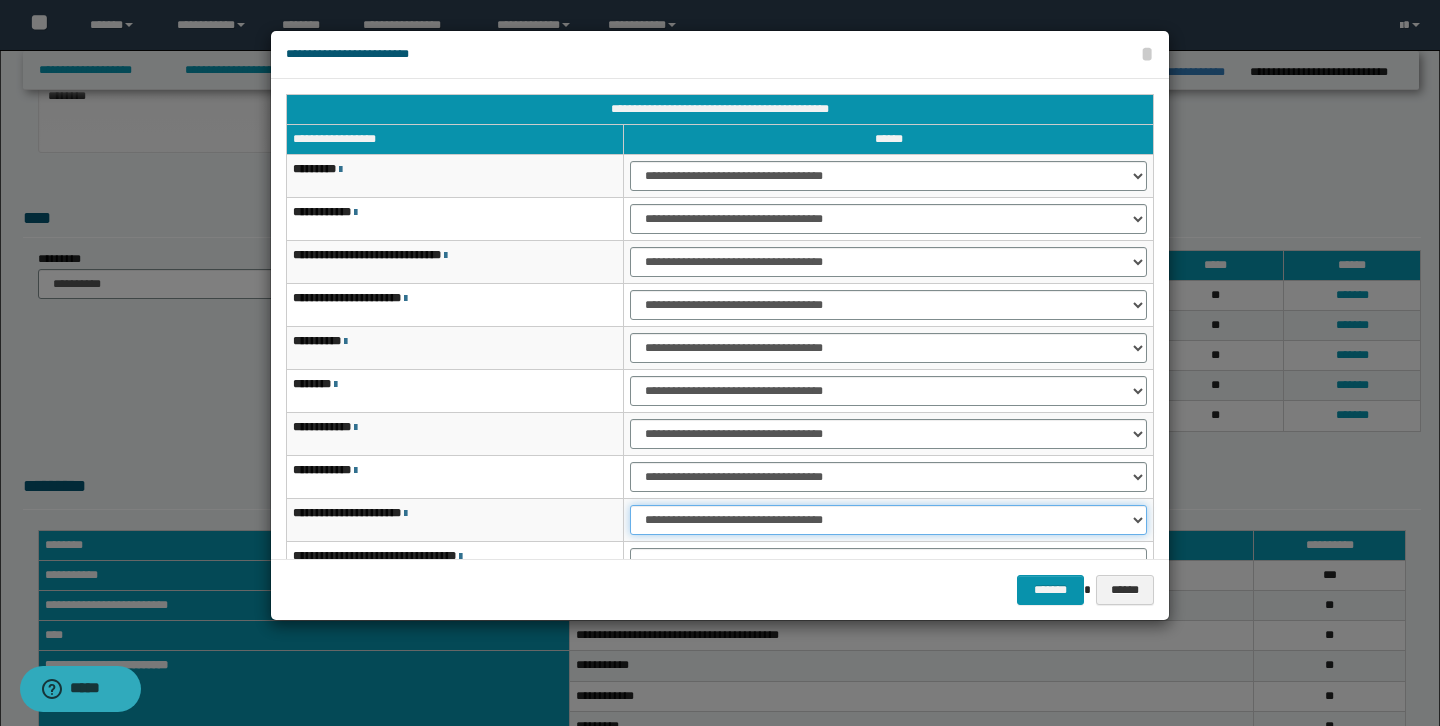 select on "***" 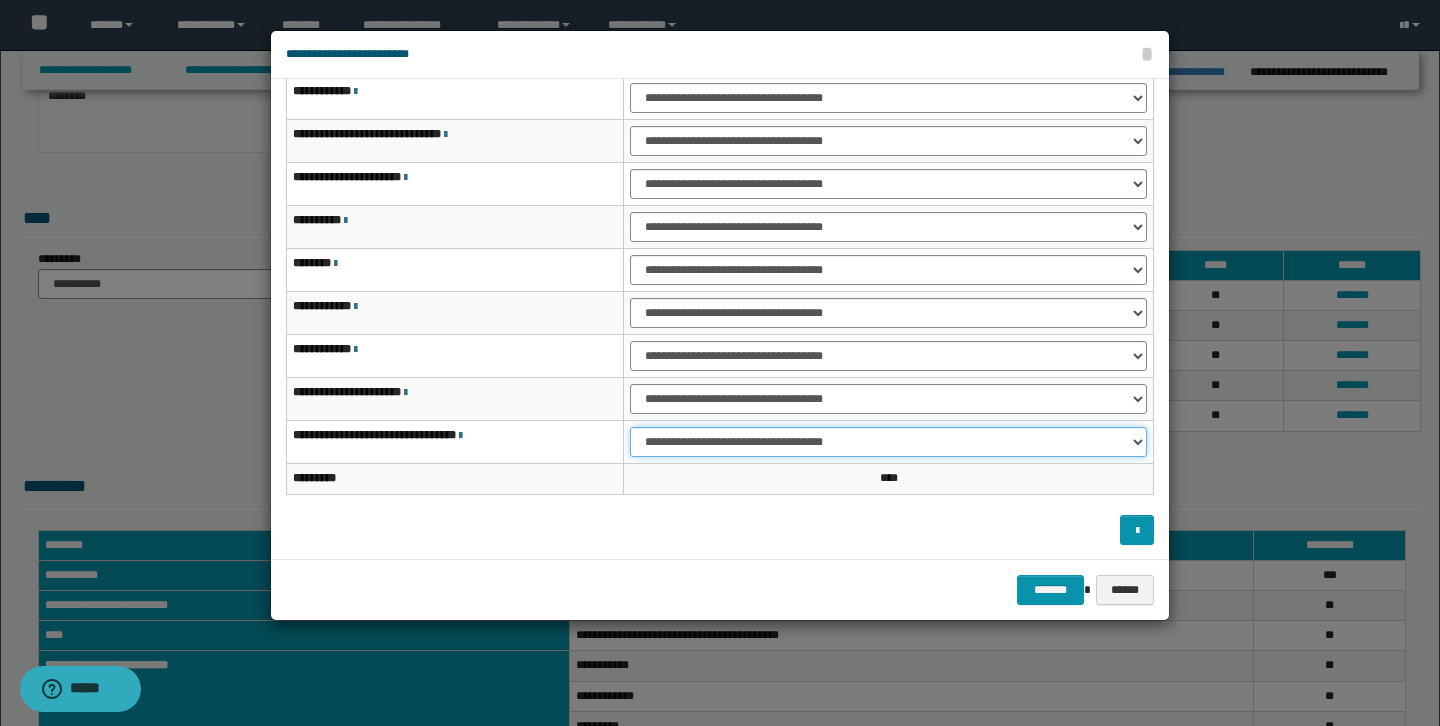 click on "**********" at bounding box center (888, 442) 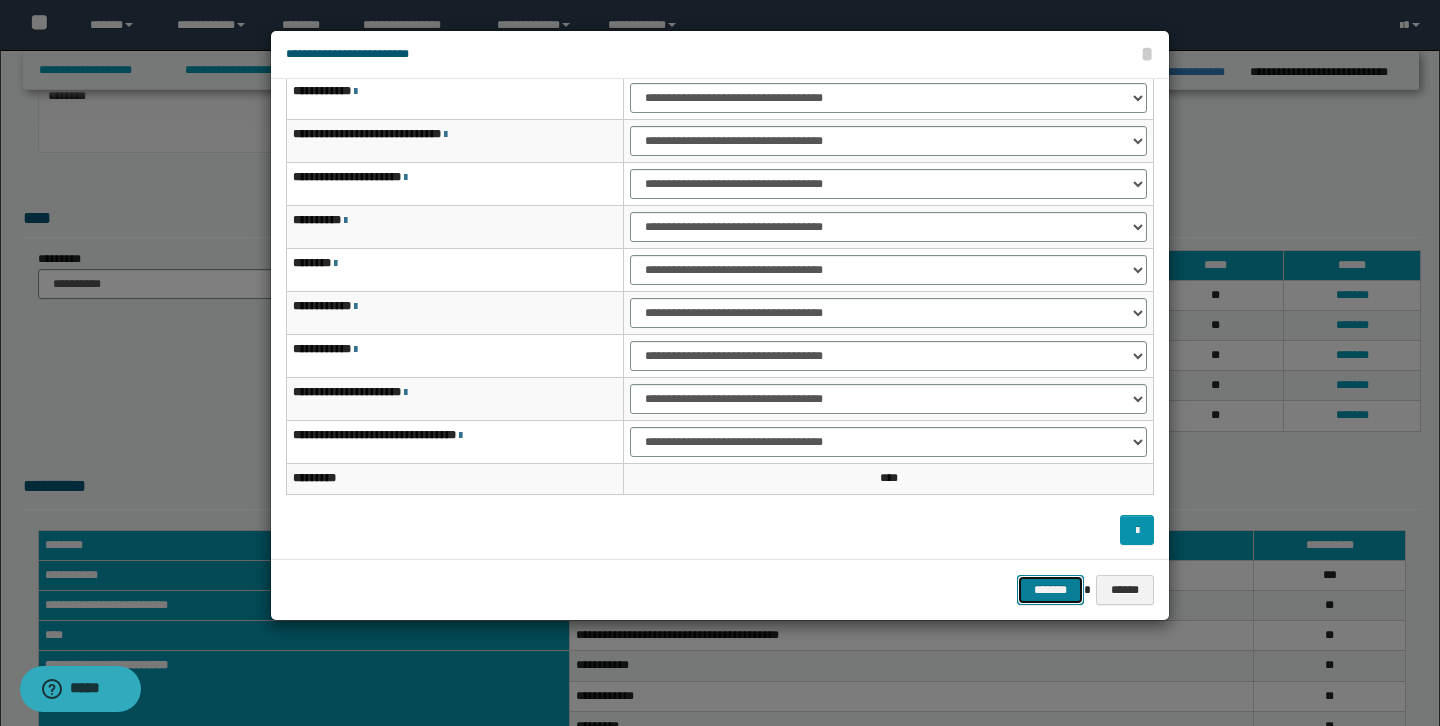 click on "*******" at bounding box center (1051, 590) 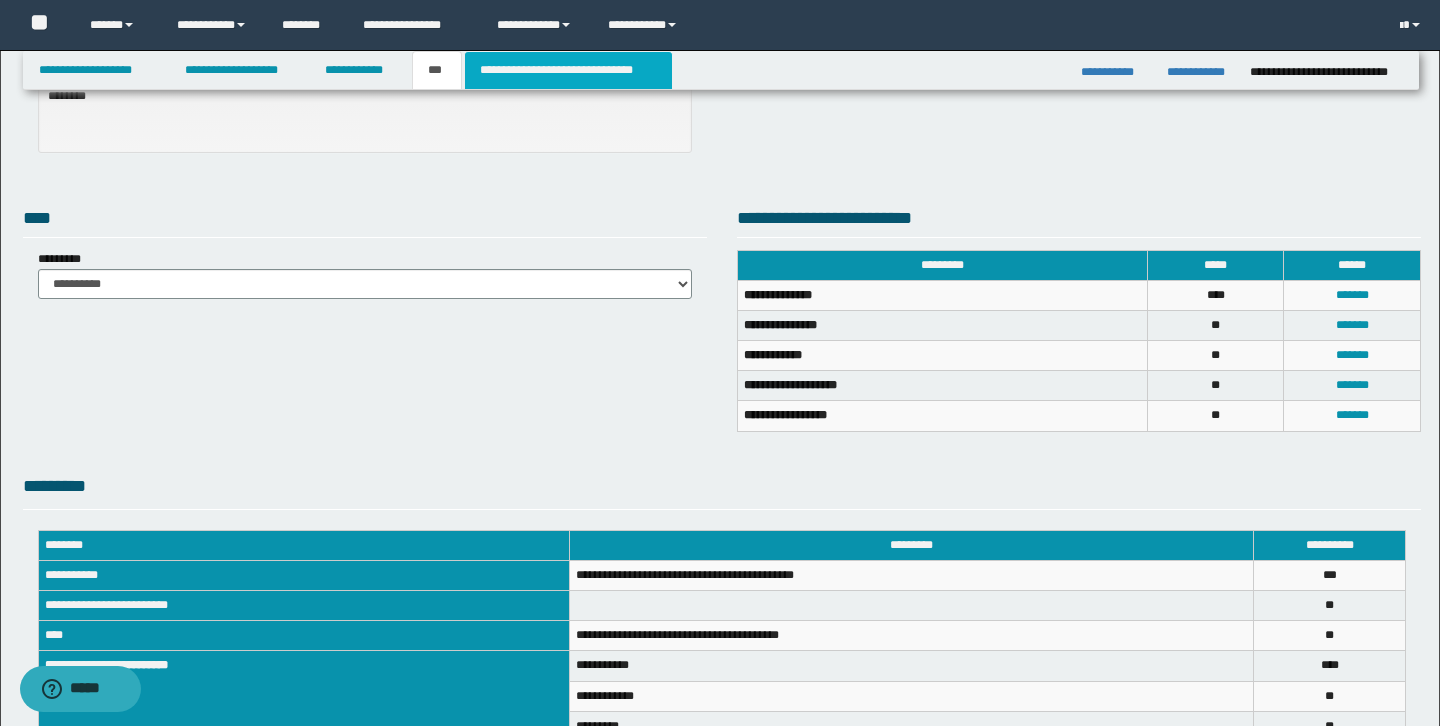 click on "**********" at bounding box center [568, 70] 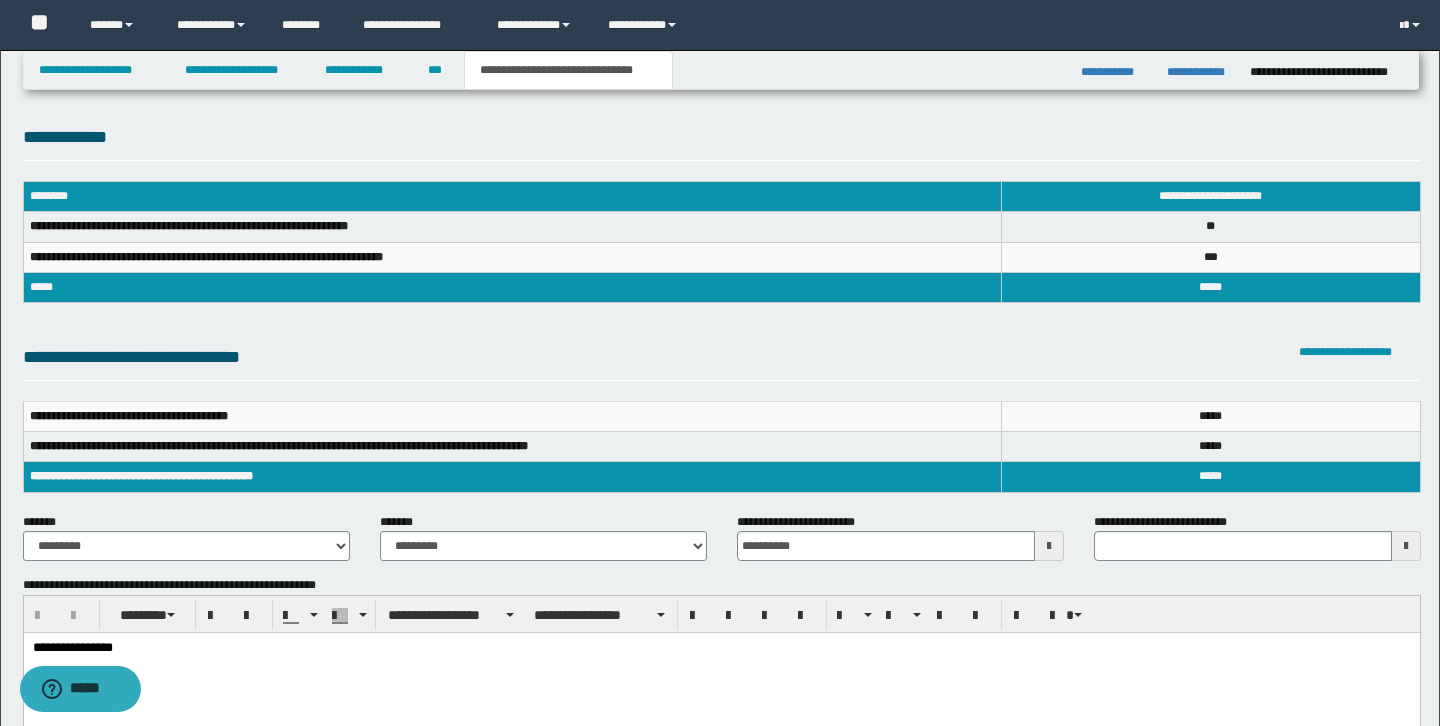 scroll, scrollTop: 0, scrollLeft: 0, axis: both 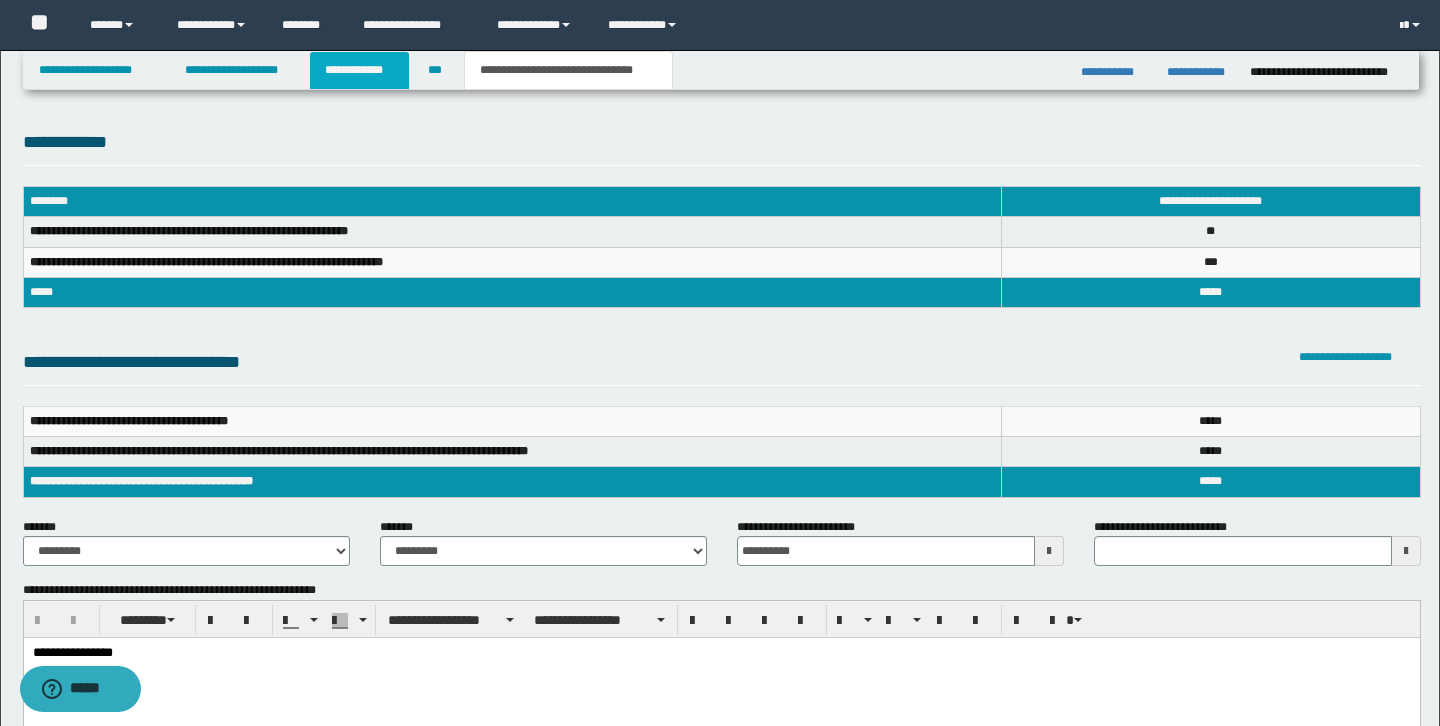 click on "**********" at bounding box center (359, 70) 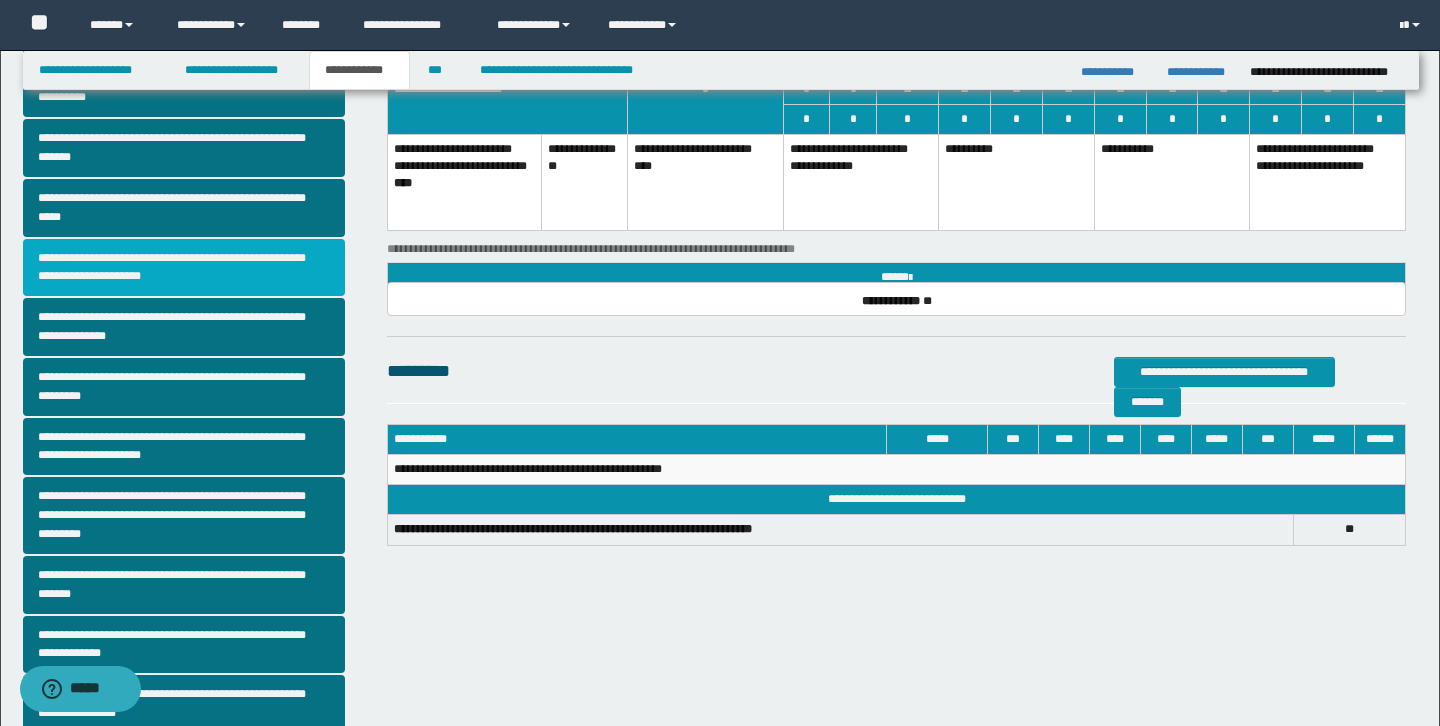 scroll, scrollTop: 423, scrollLeft: 0, axis: vertical 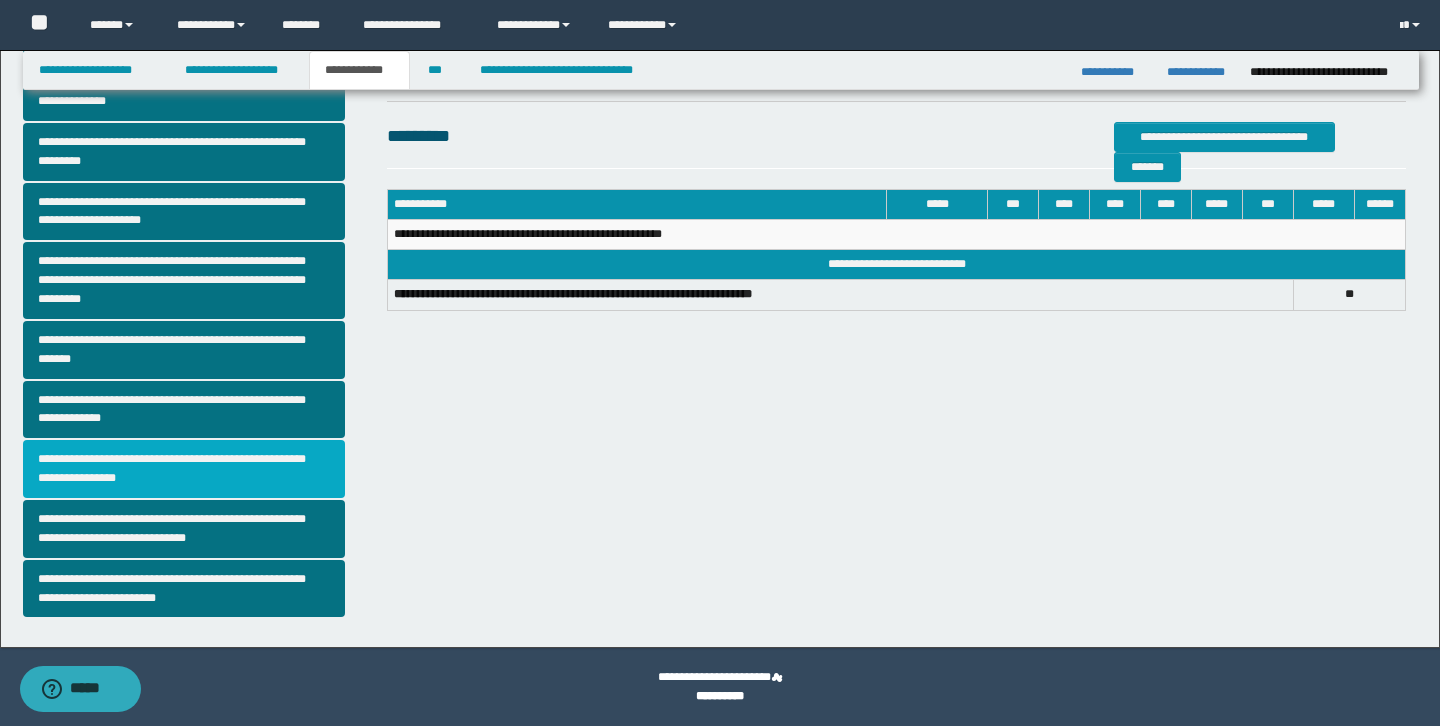 click on "**********" at bounding box center [184, 469] 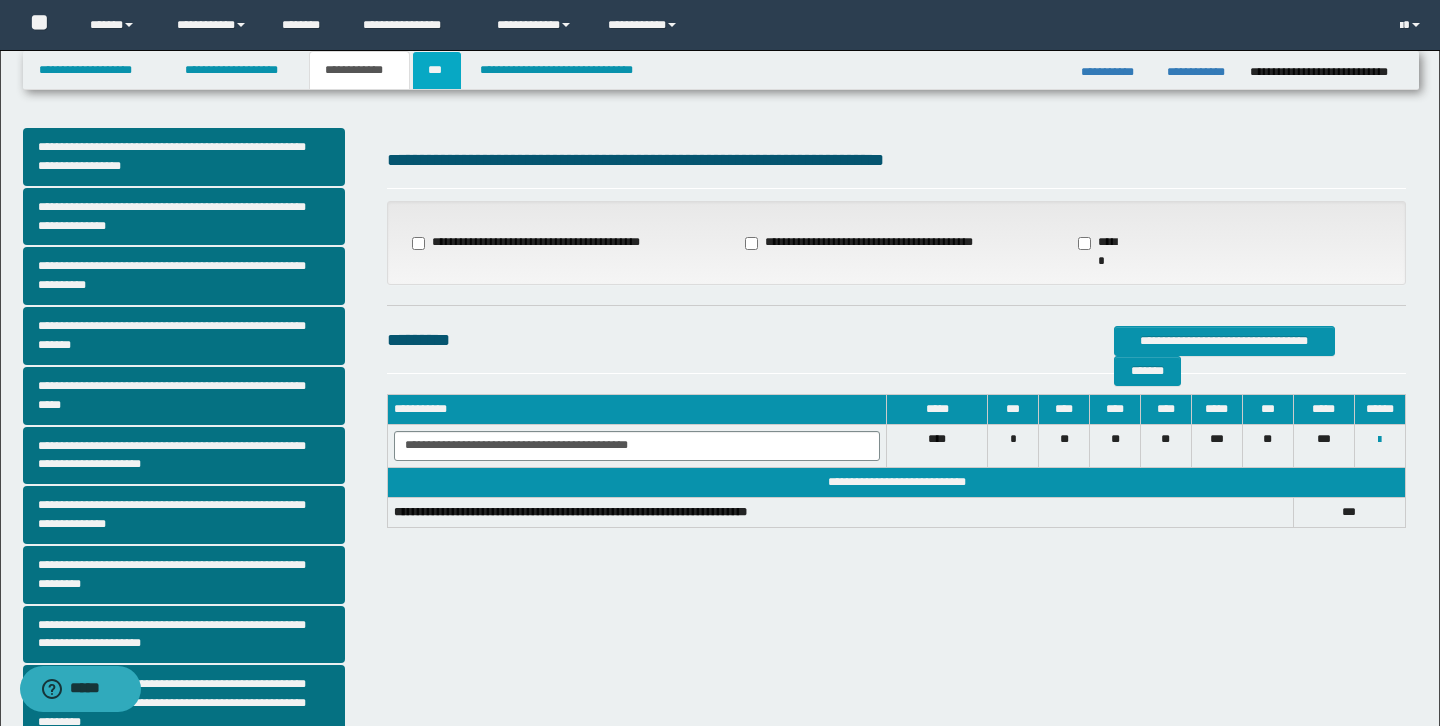 click on "***" at bounding box center [437, 70] 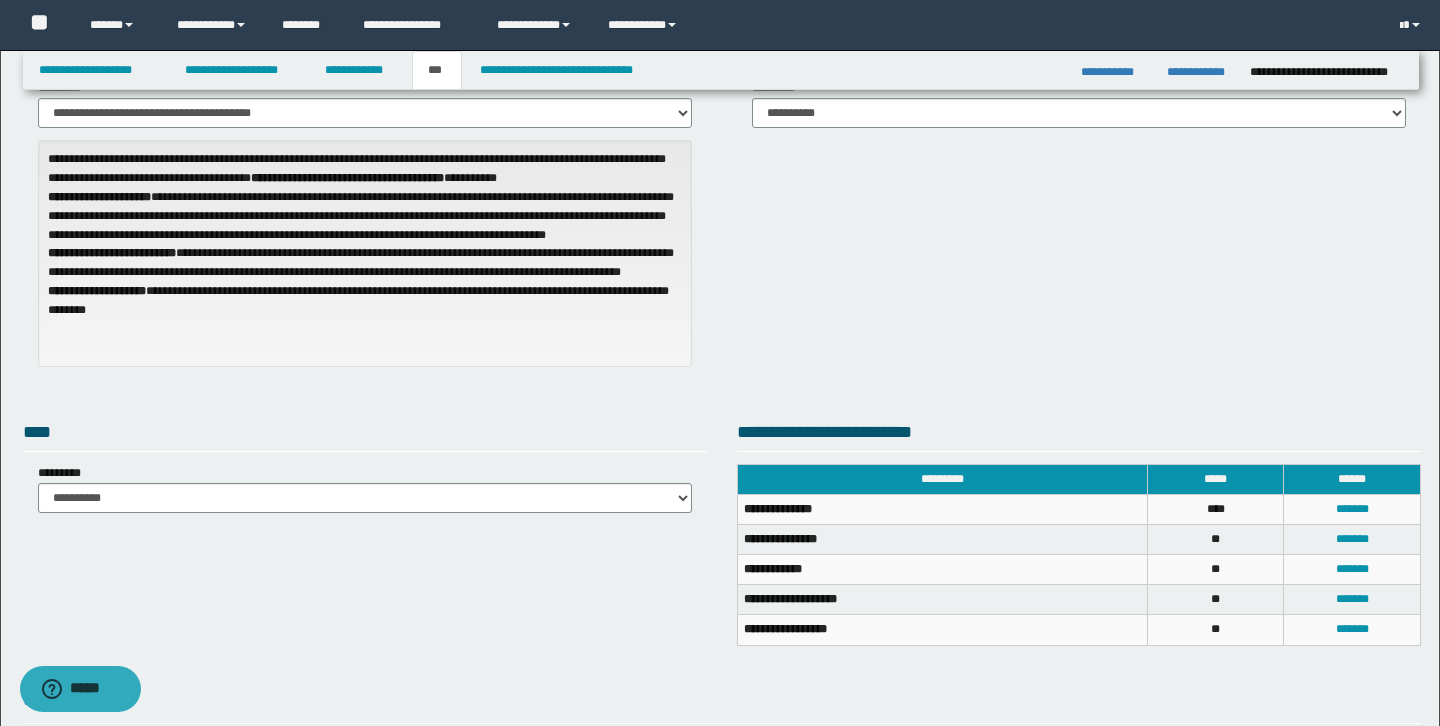 scroll, scrollTop: 159, scrollLeft: 0, axis: vertical 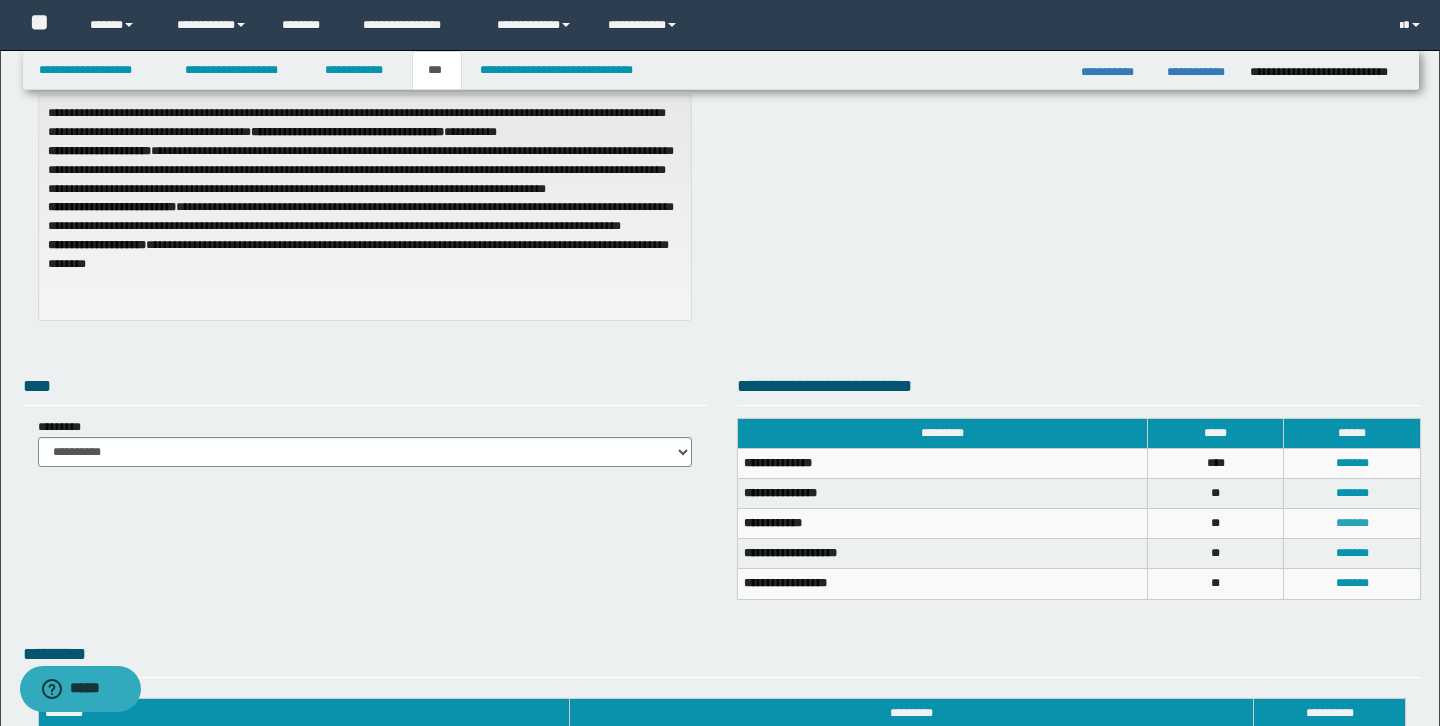 click on "*******" at bounding box center (1352, 523) 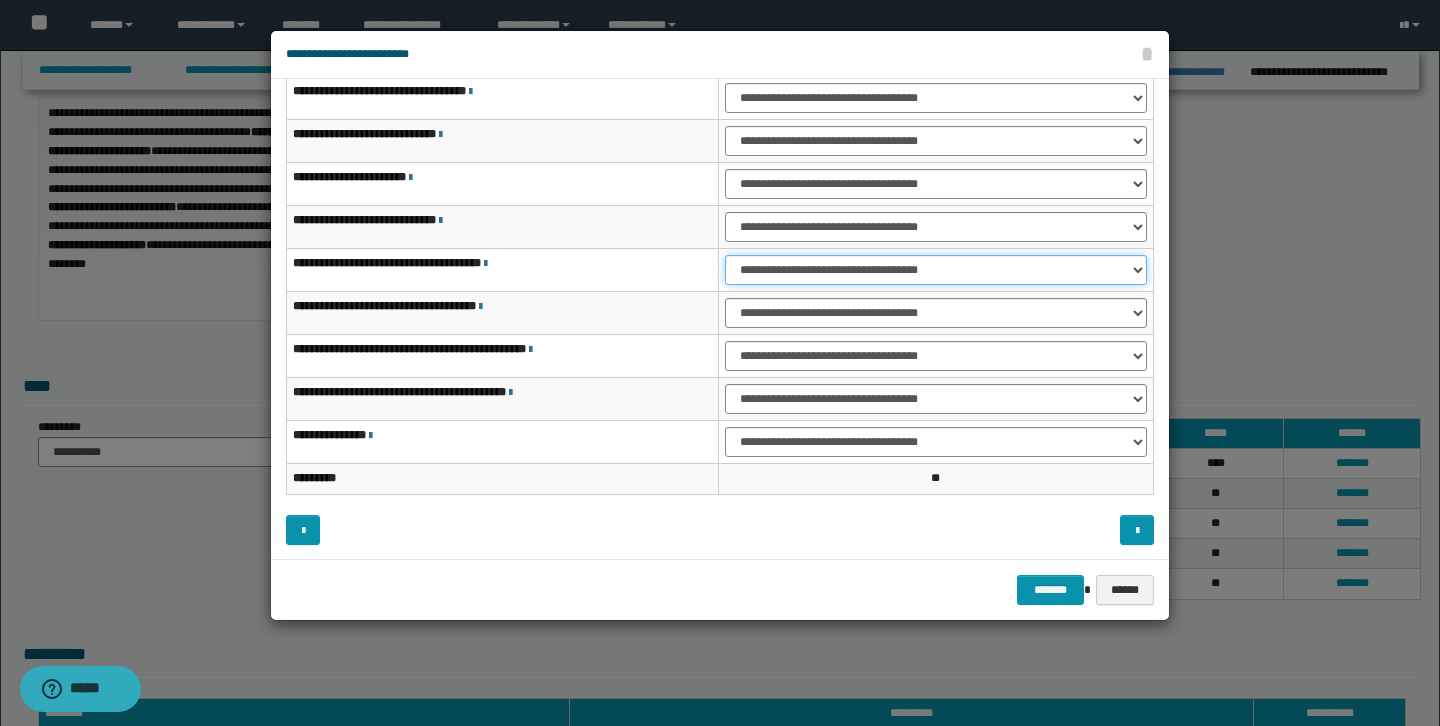 click on "**********" at bounding box center [936, 270] 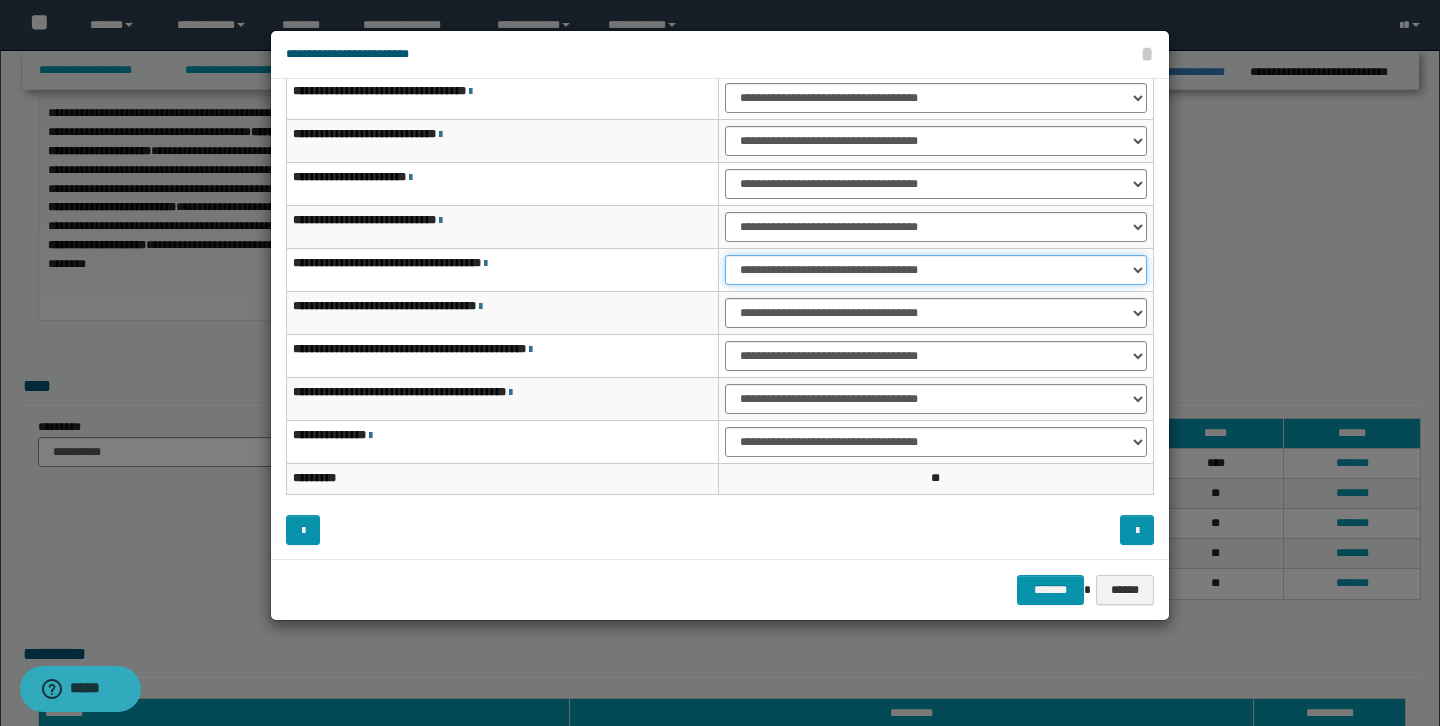 select on "***" 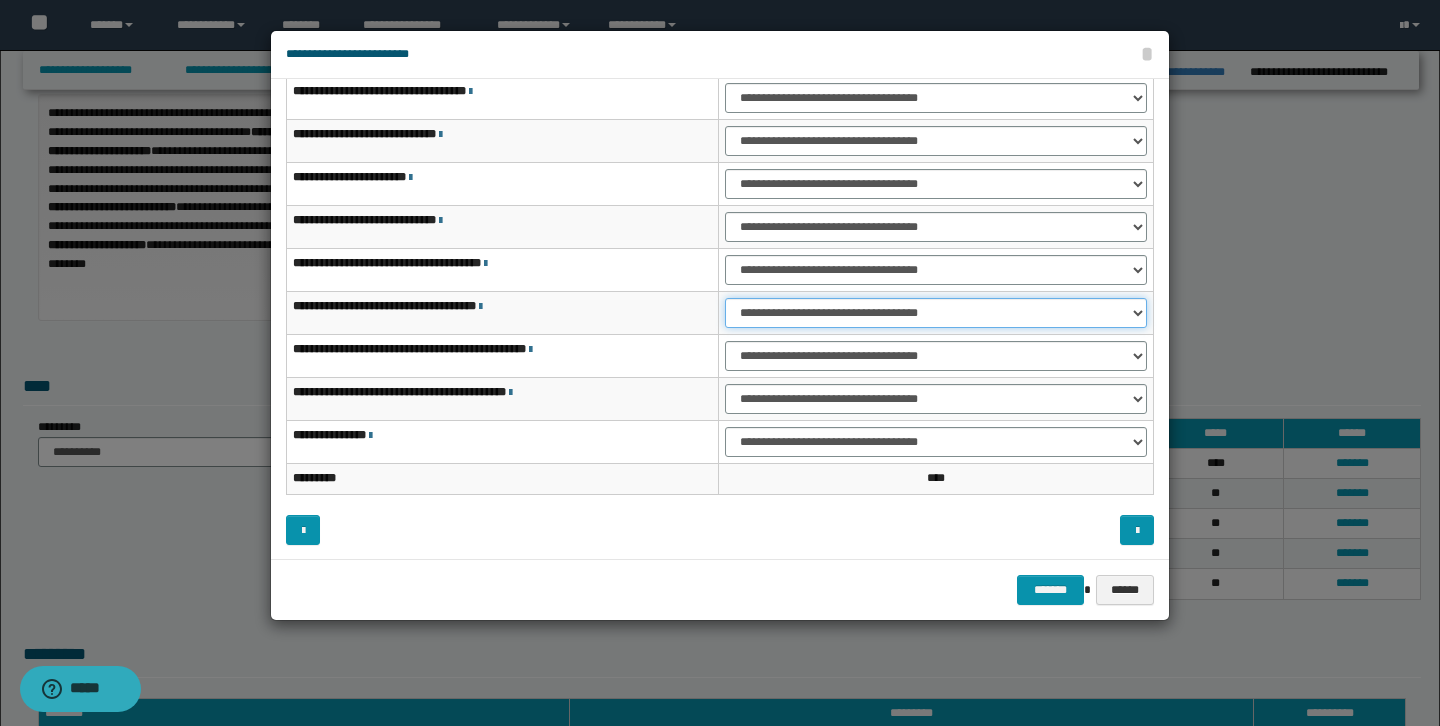 click on "**********" at bounding box center (936, 313) 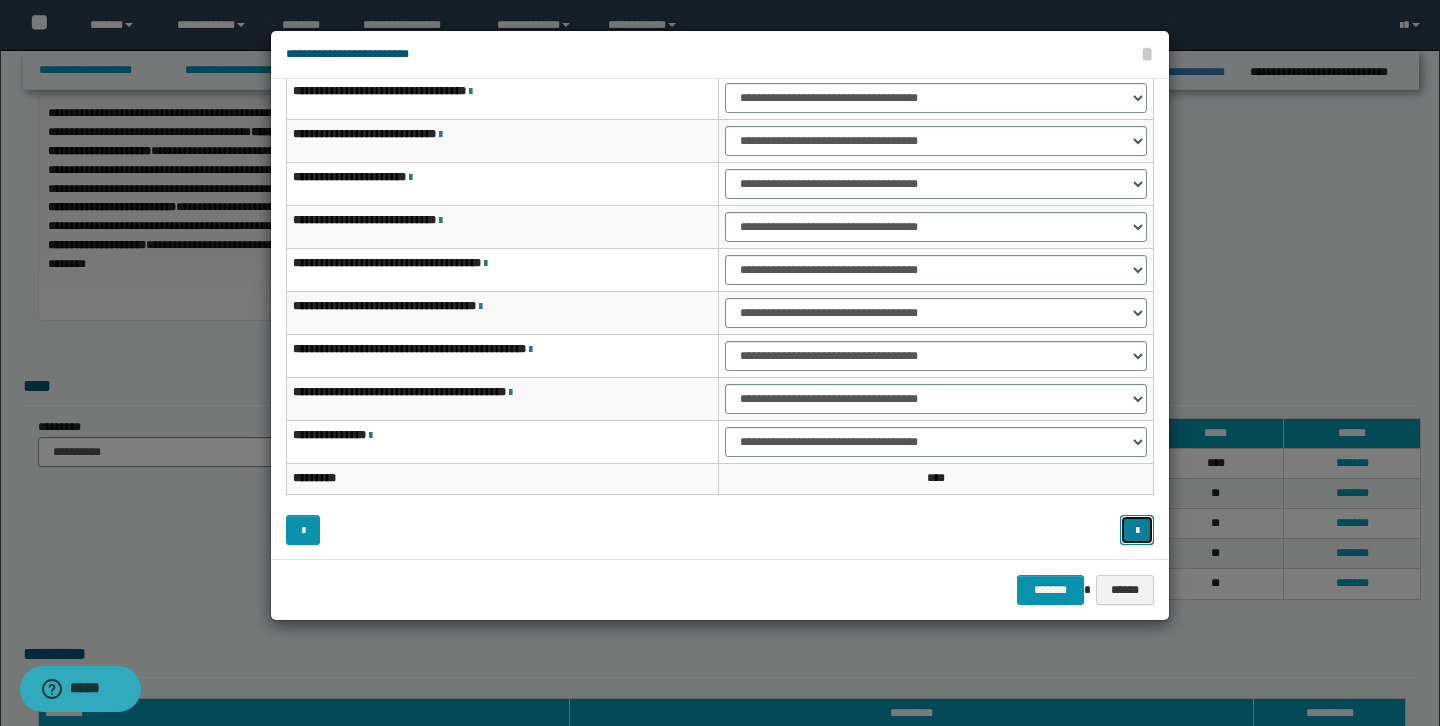 click at bounding box center (1137, 530) 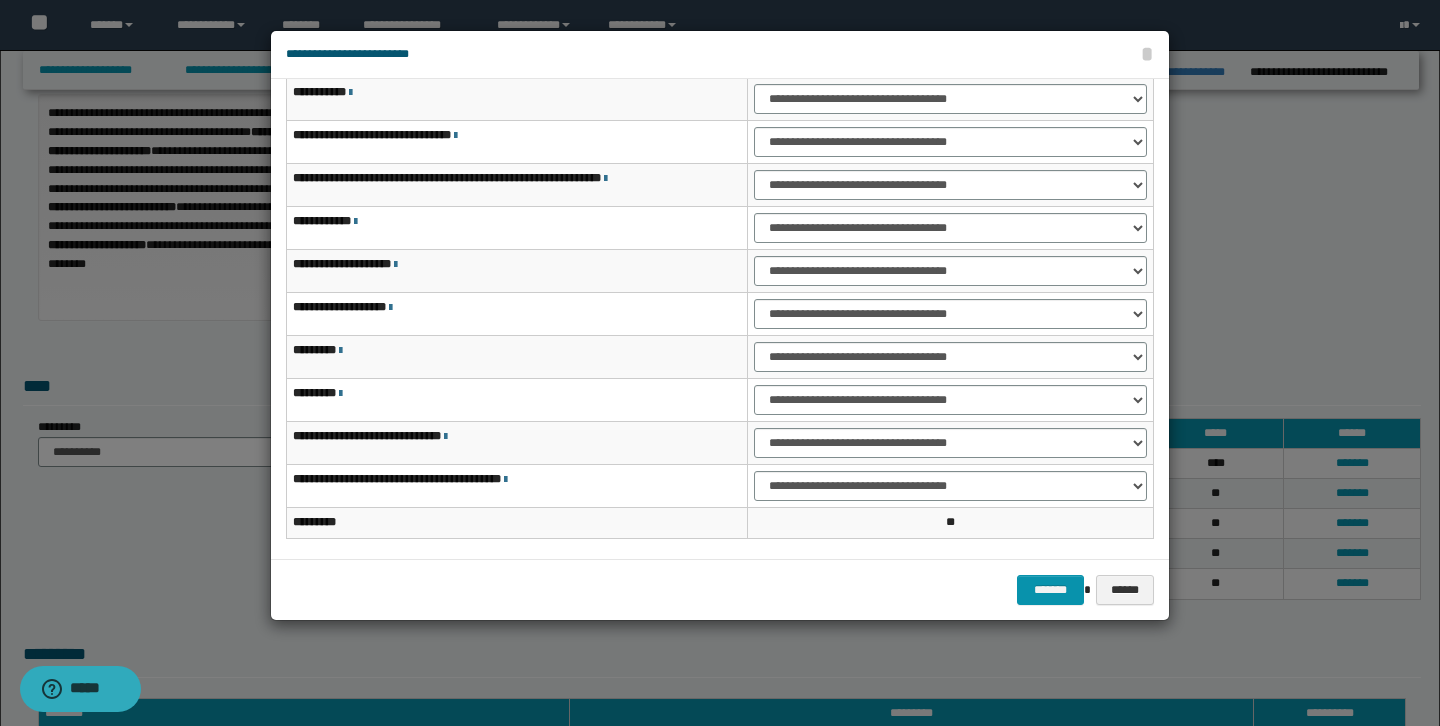 scroll, scrollTop: 64, scrollLeft: 0, axis: vertical 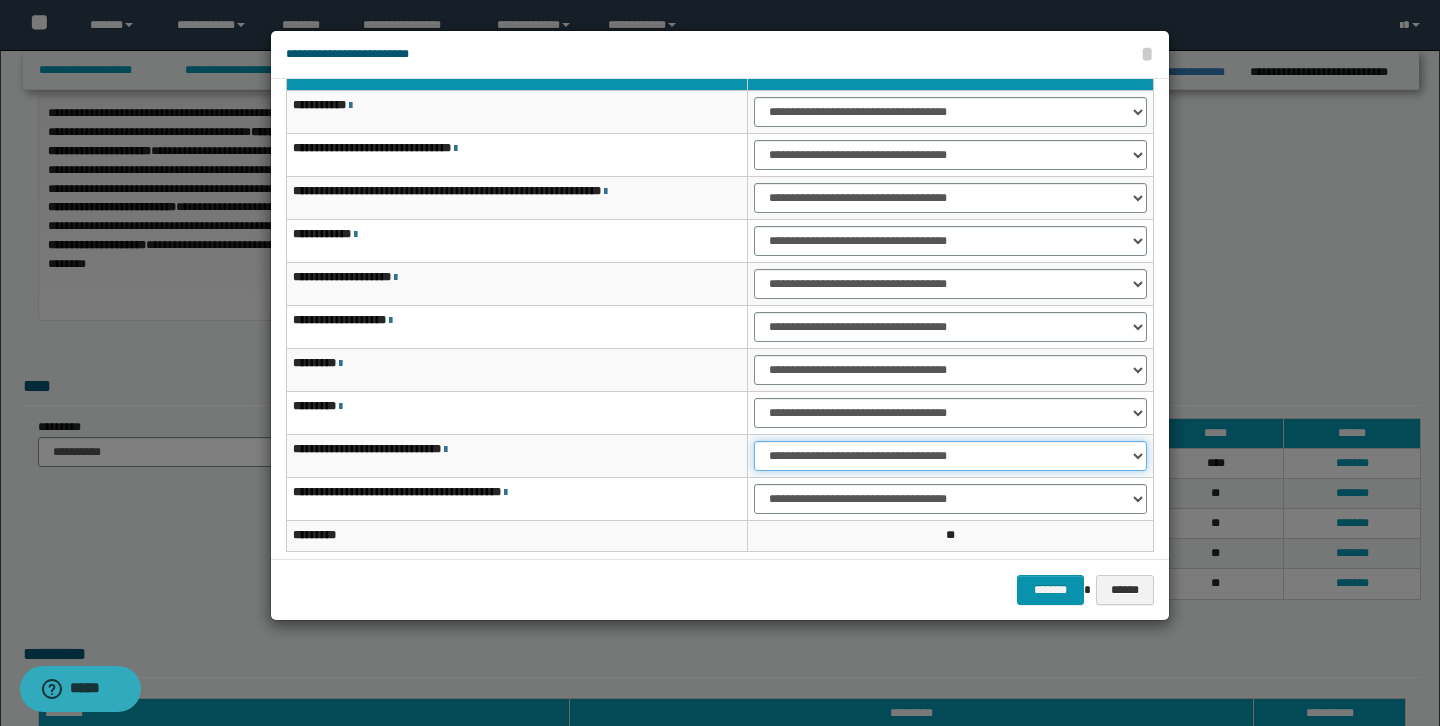click on "**********" at bounding box center [950, 456] 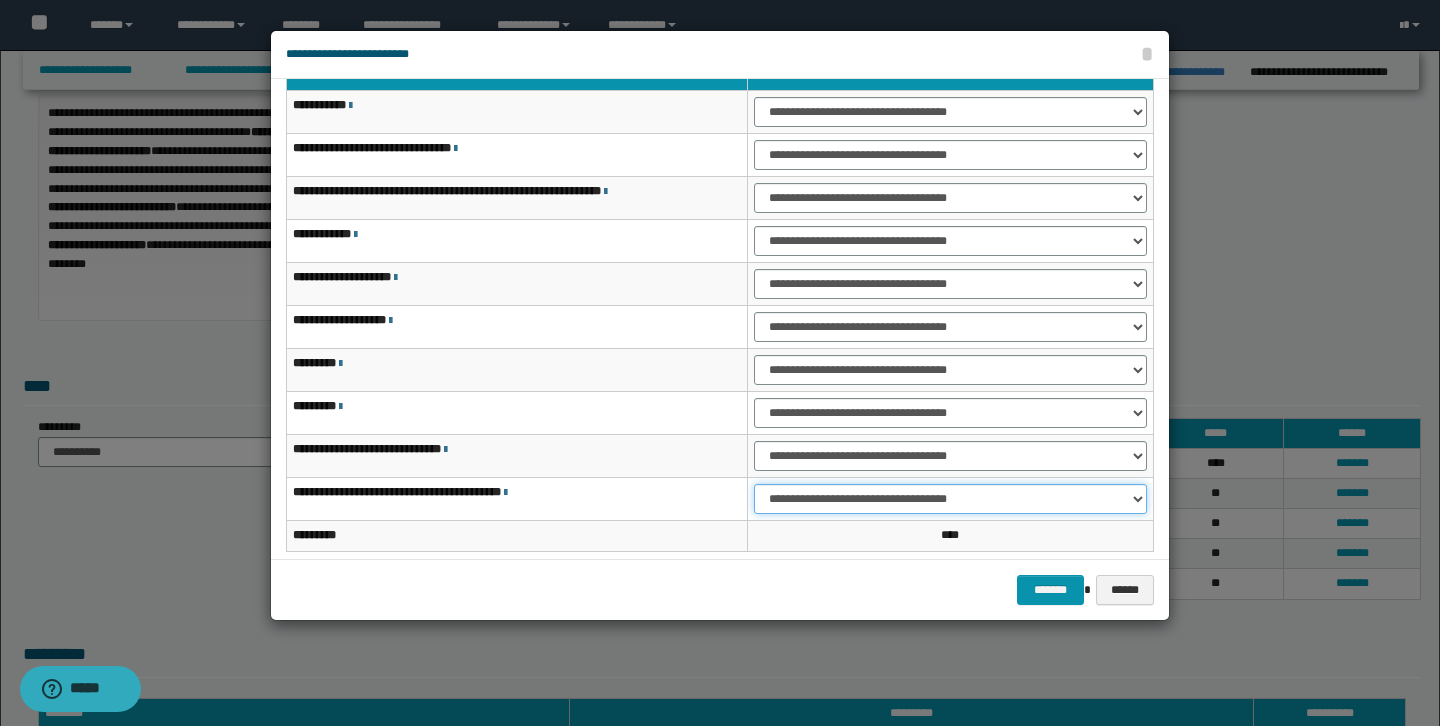 click on "**********" at bounding box center [950, 499] 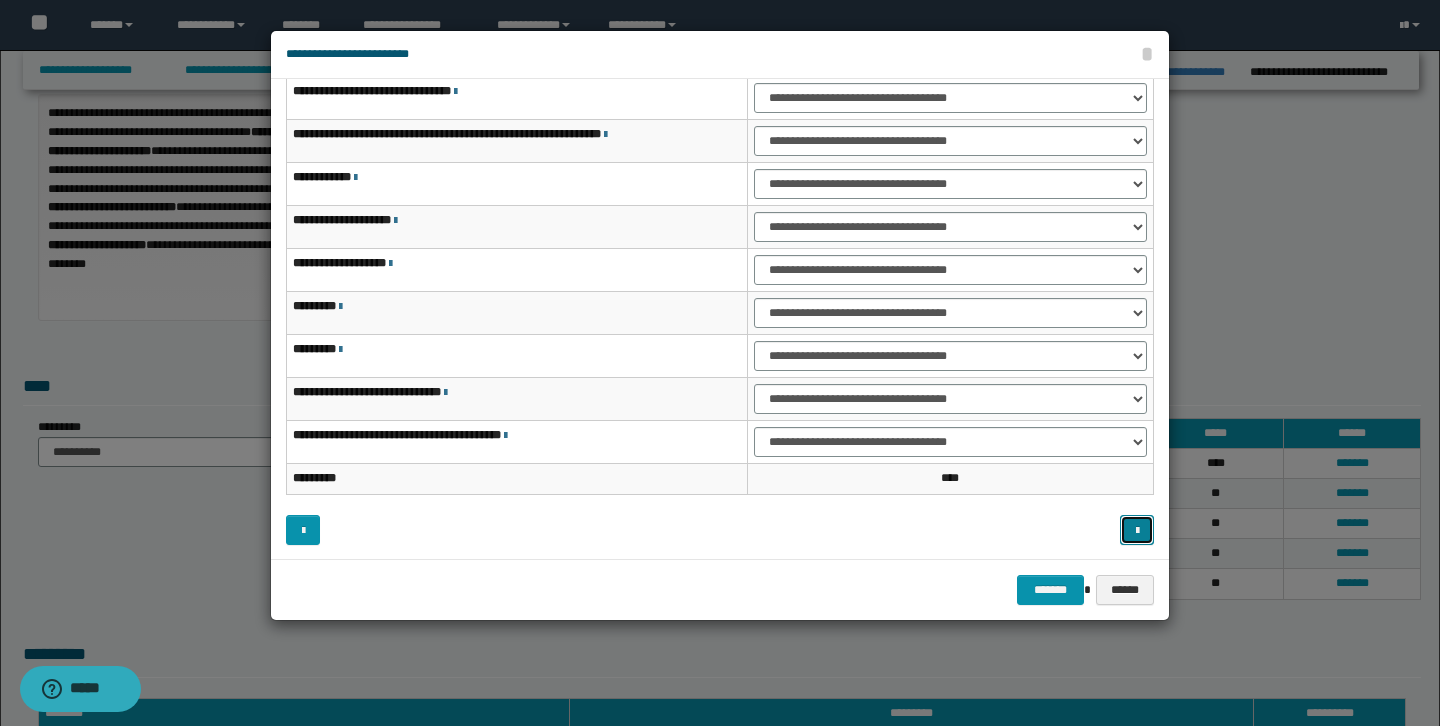 click at bounding box center (1137, 531) 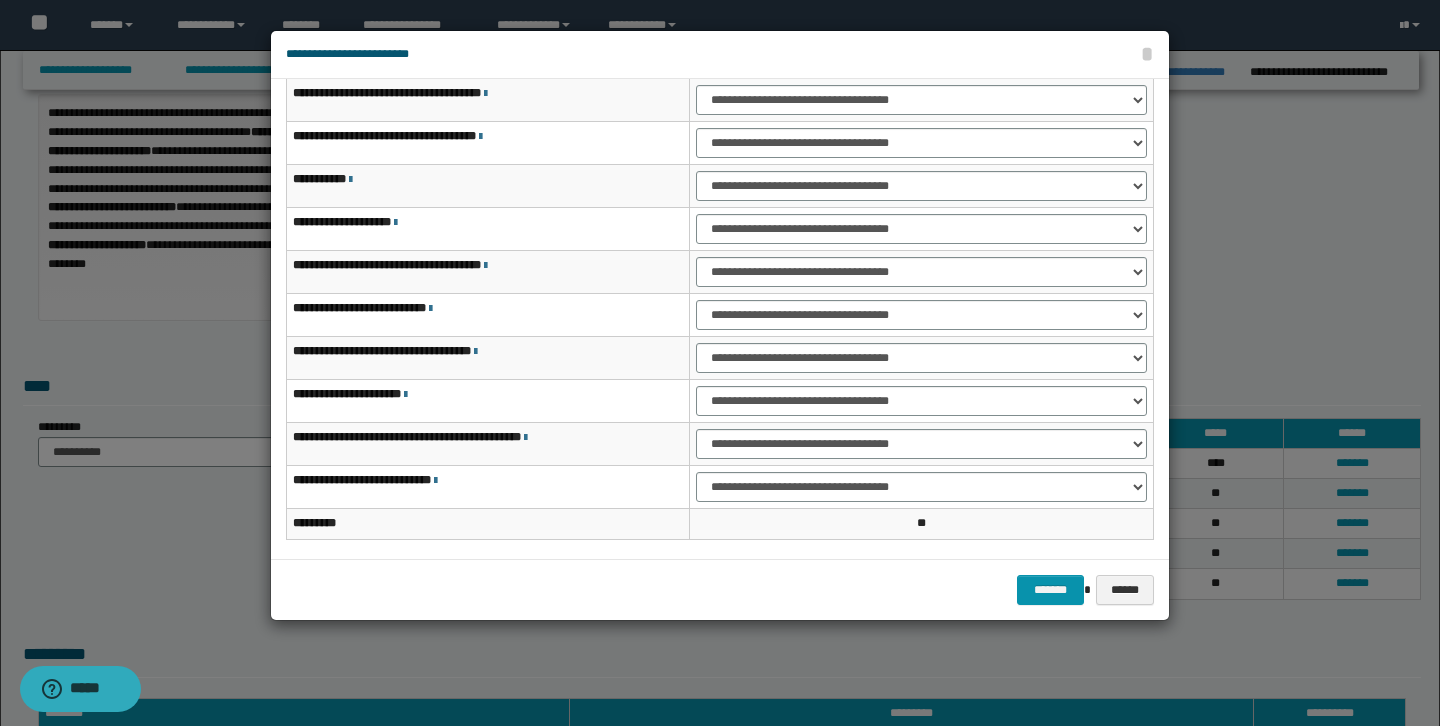 scroll, scrollTop: 74, scrollLeft: 0, axis: vertical 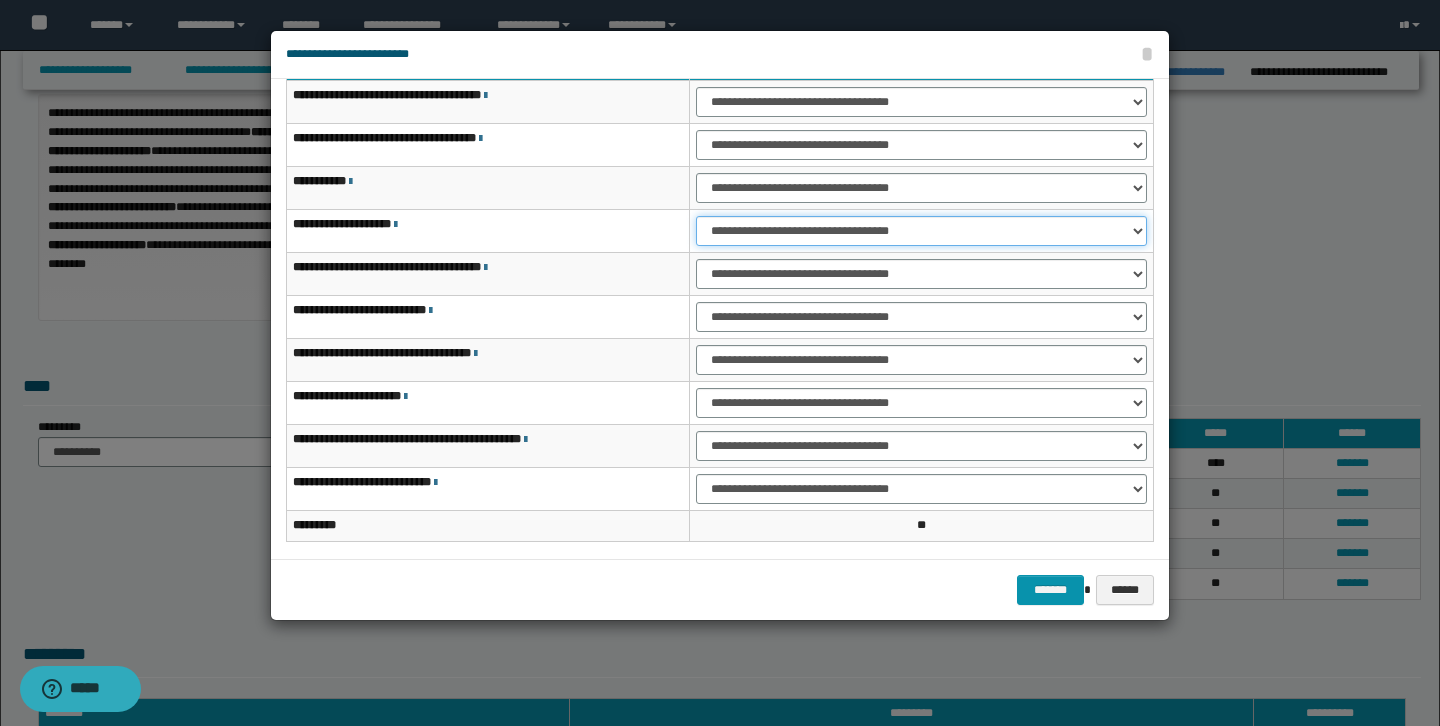 click on "**********" at bounding box center [921, 231] 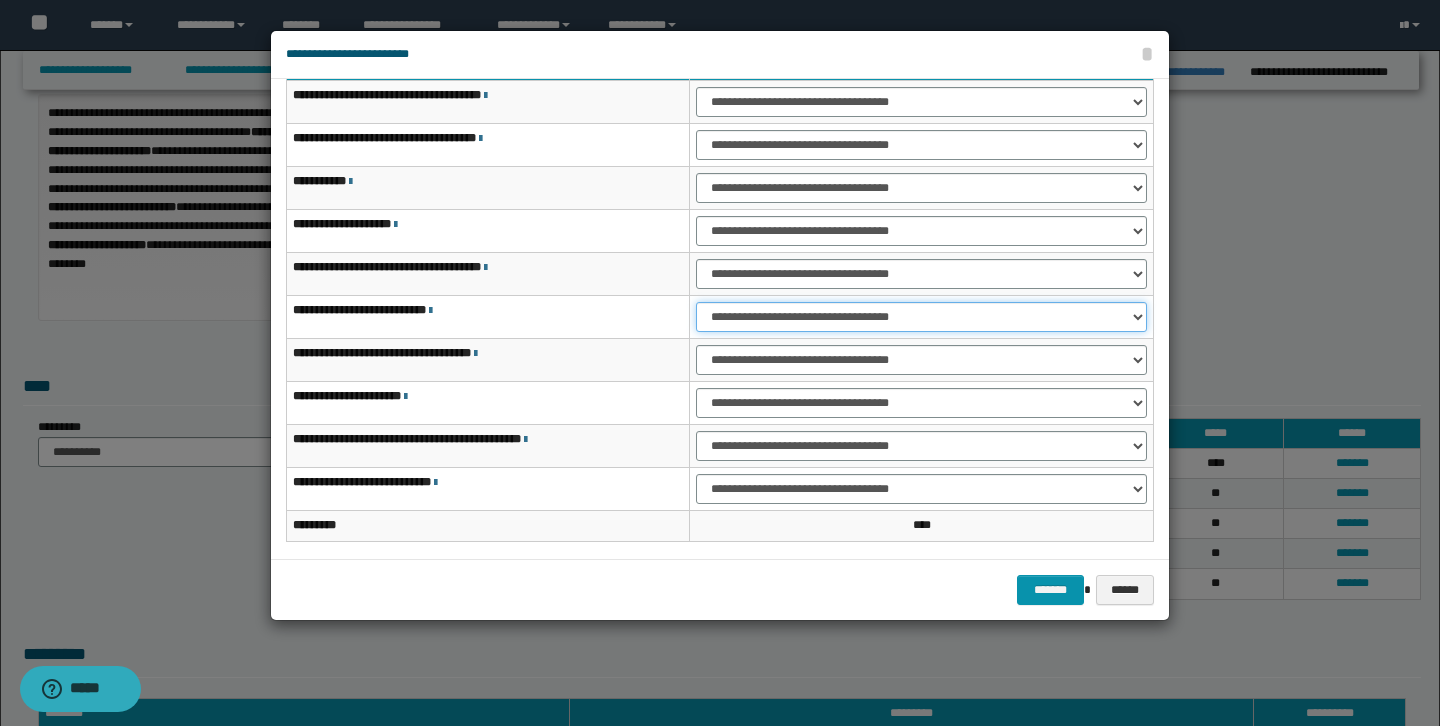 click on "**********" at bounding box center (921, 317) 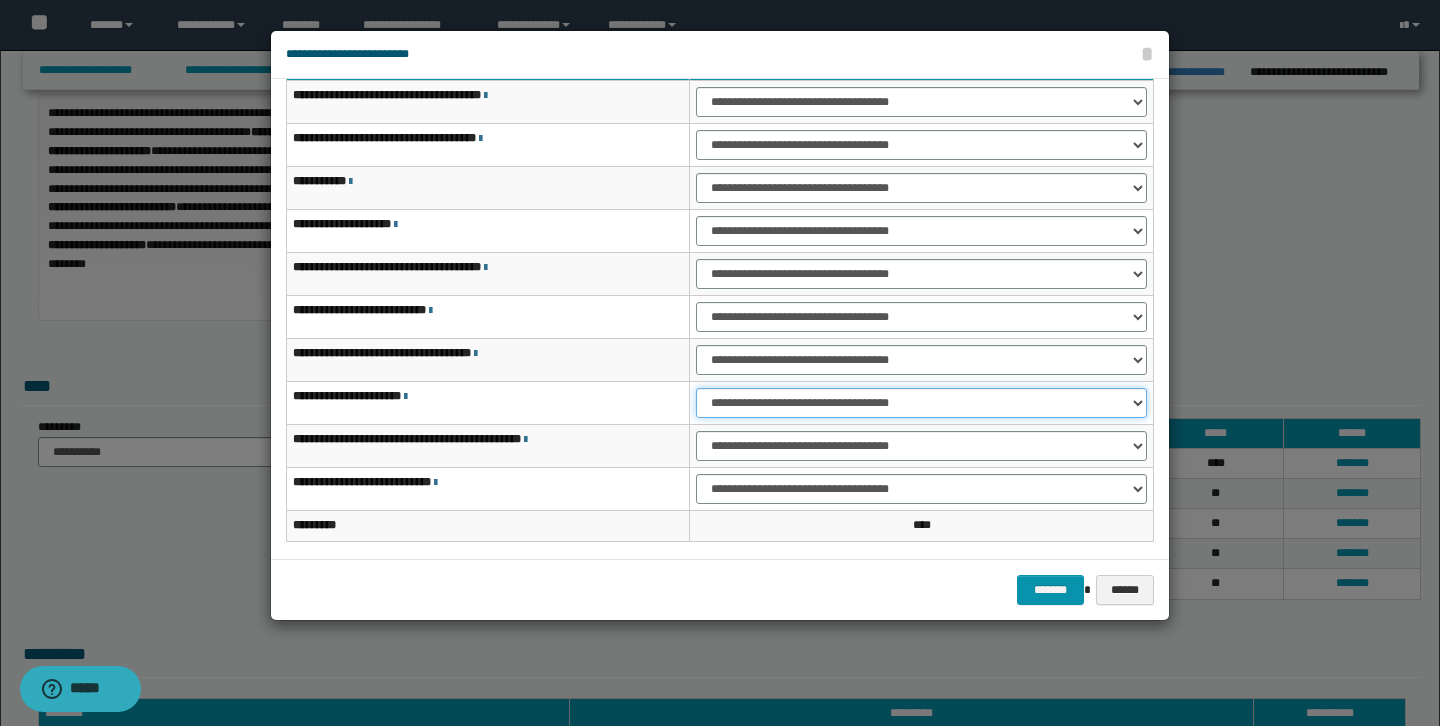 click on "**********" at bounding box center [921, 403] 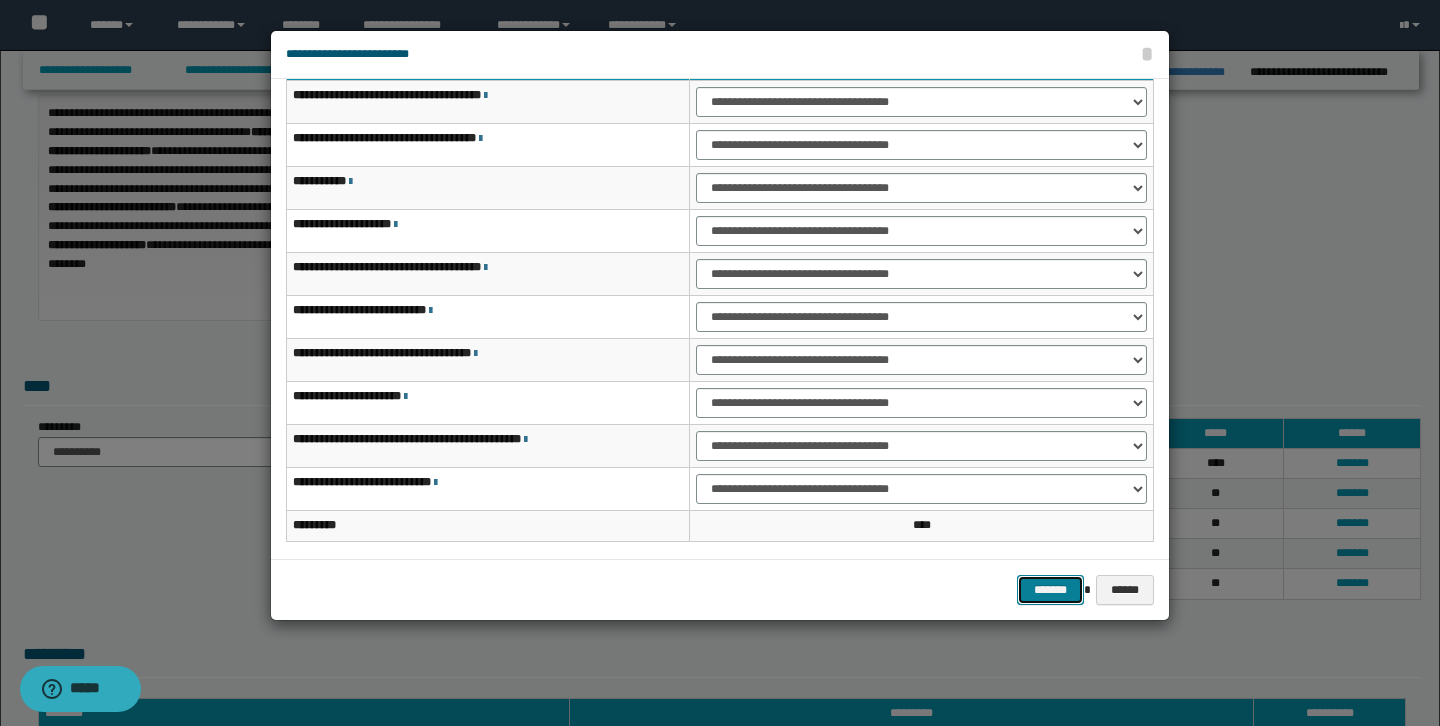 click on "*******" at bounding box center [1051, 590] 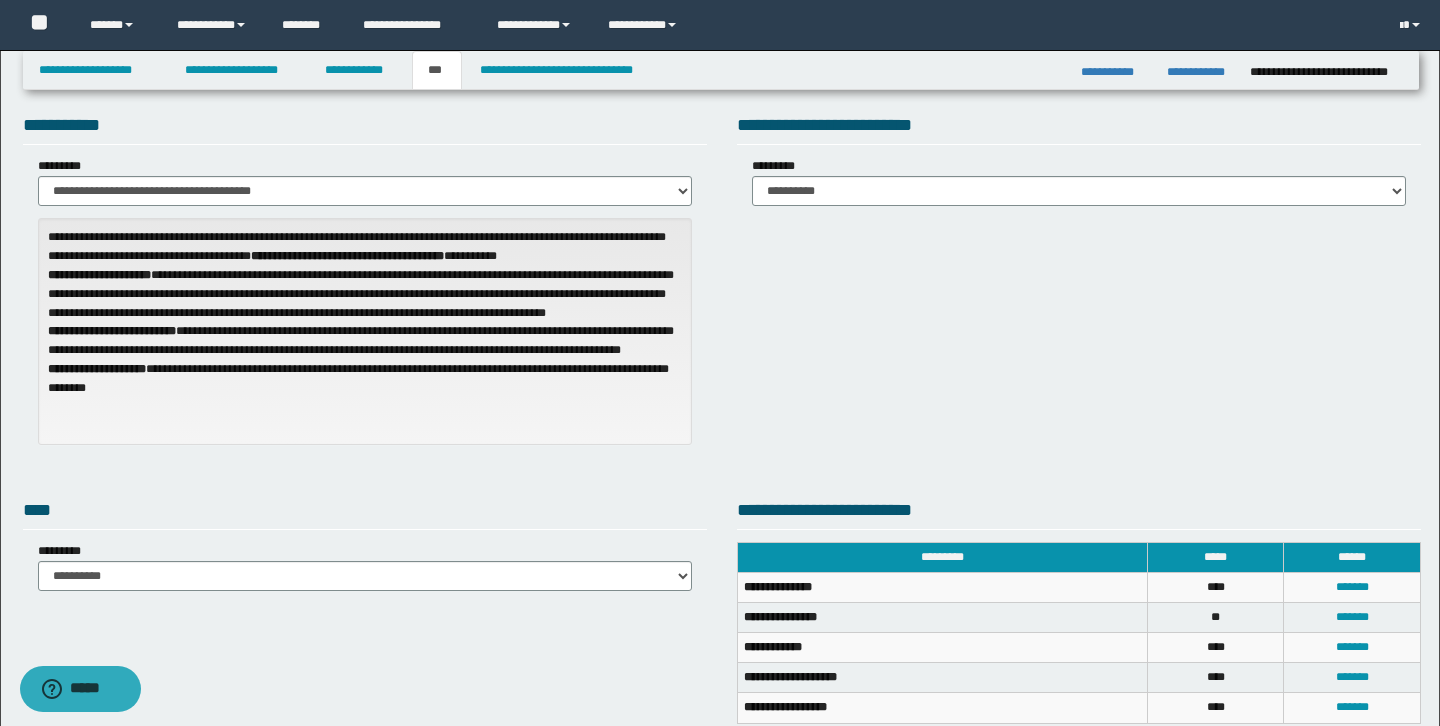 scroll, scrollTop: 0, scrollLeft: 0, axis: both 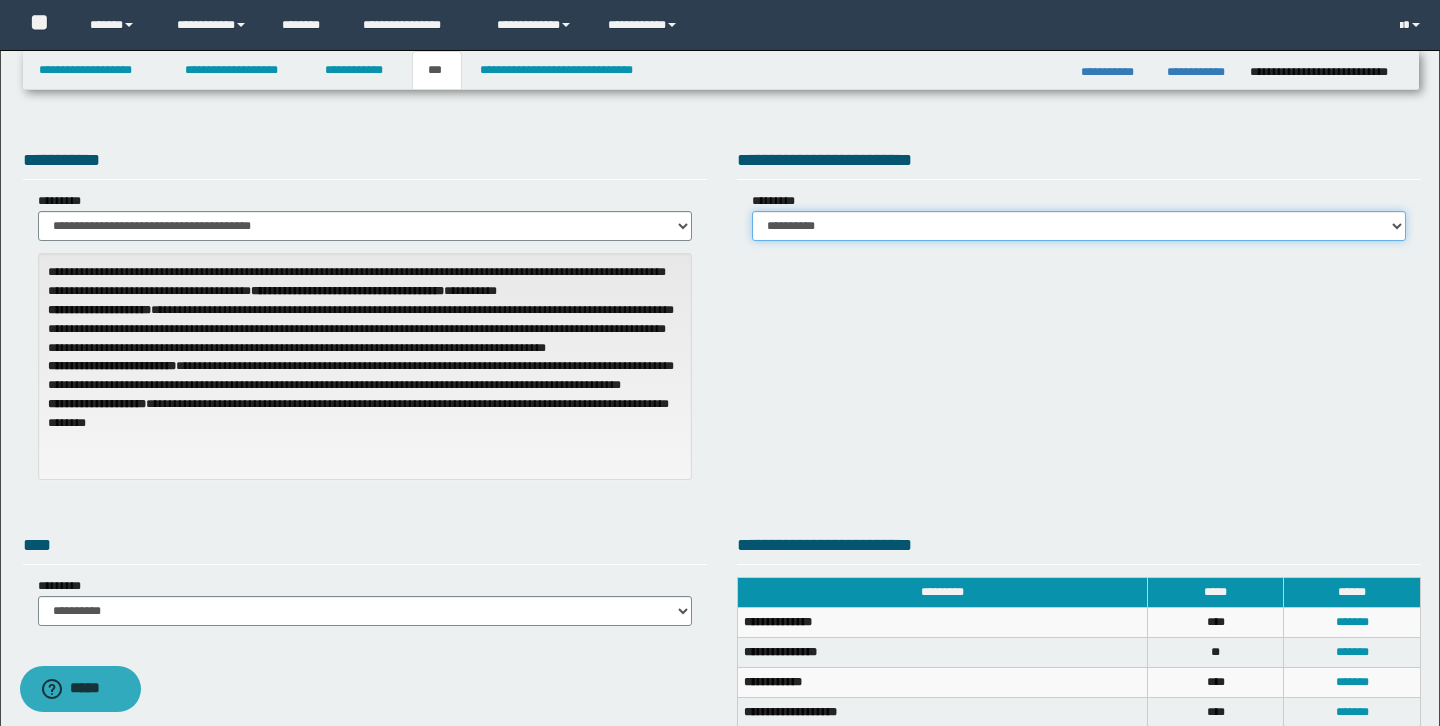 click on "**********" at bounding box center (1079, 226) 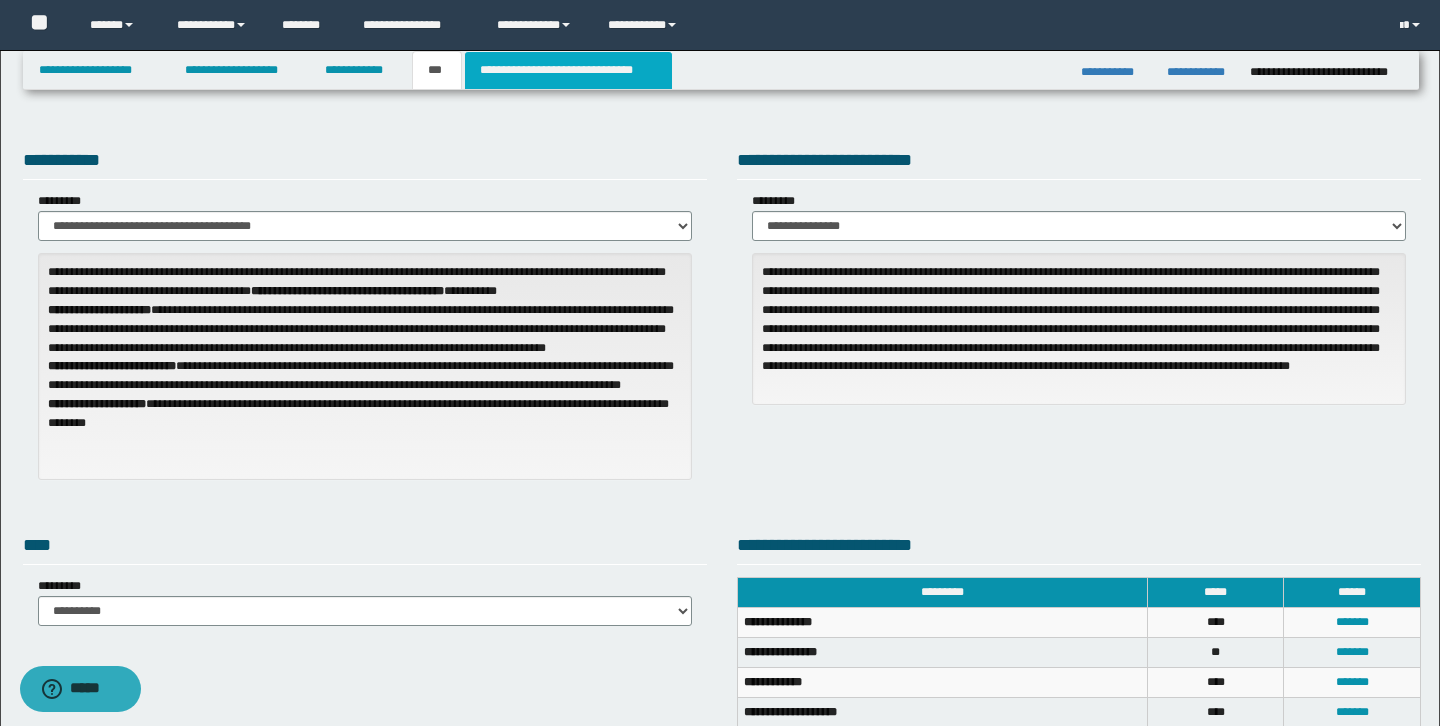 click on "**********" at bounding box center (568, 70) 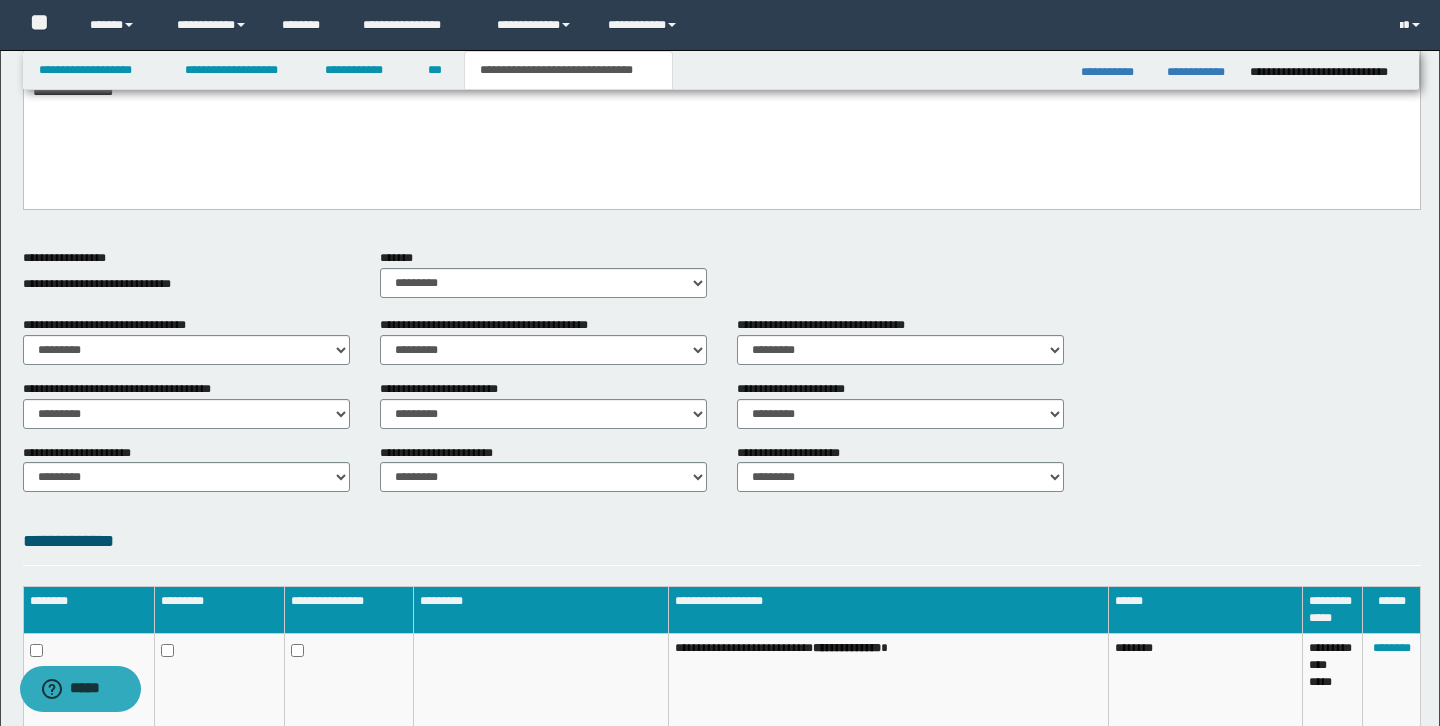 scroll, scrollTop: 567, scrollLeft: 0, axis: vertical 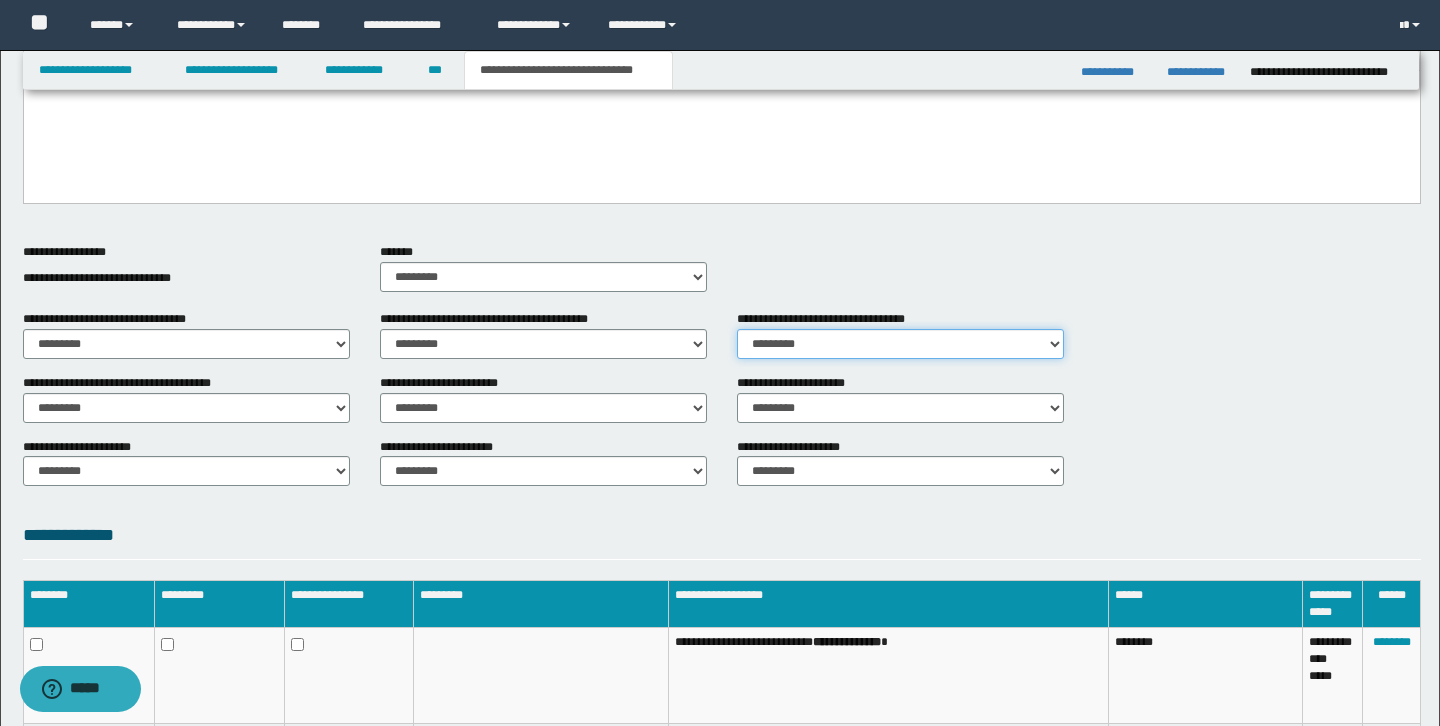 click on "*********
**
**" at bounding box center [900, 344] 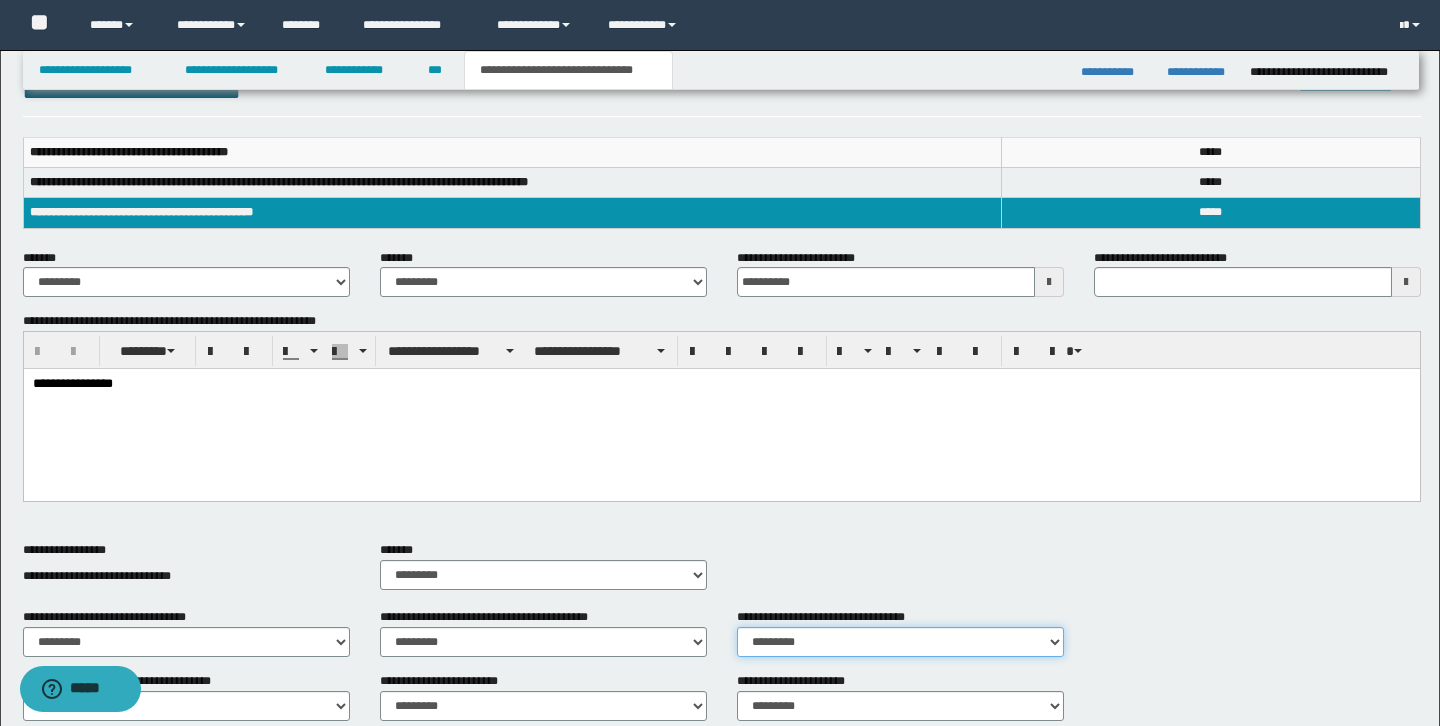 scroll, scrollTop: 258, scrollLeft: 0, axis: vertical 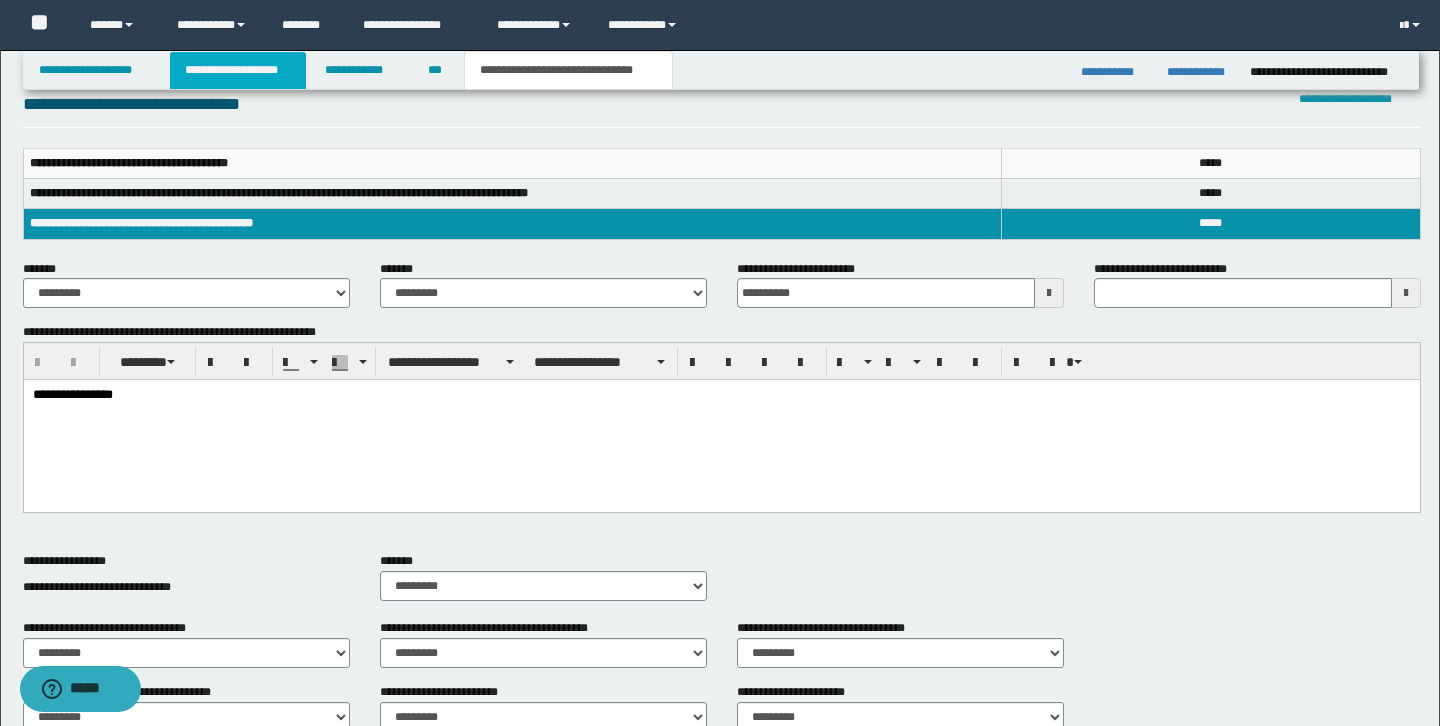 click on "**********" at bounding box center (238, 70) 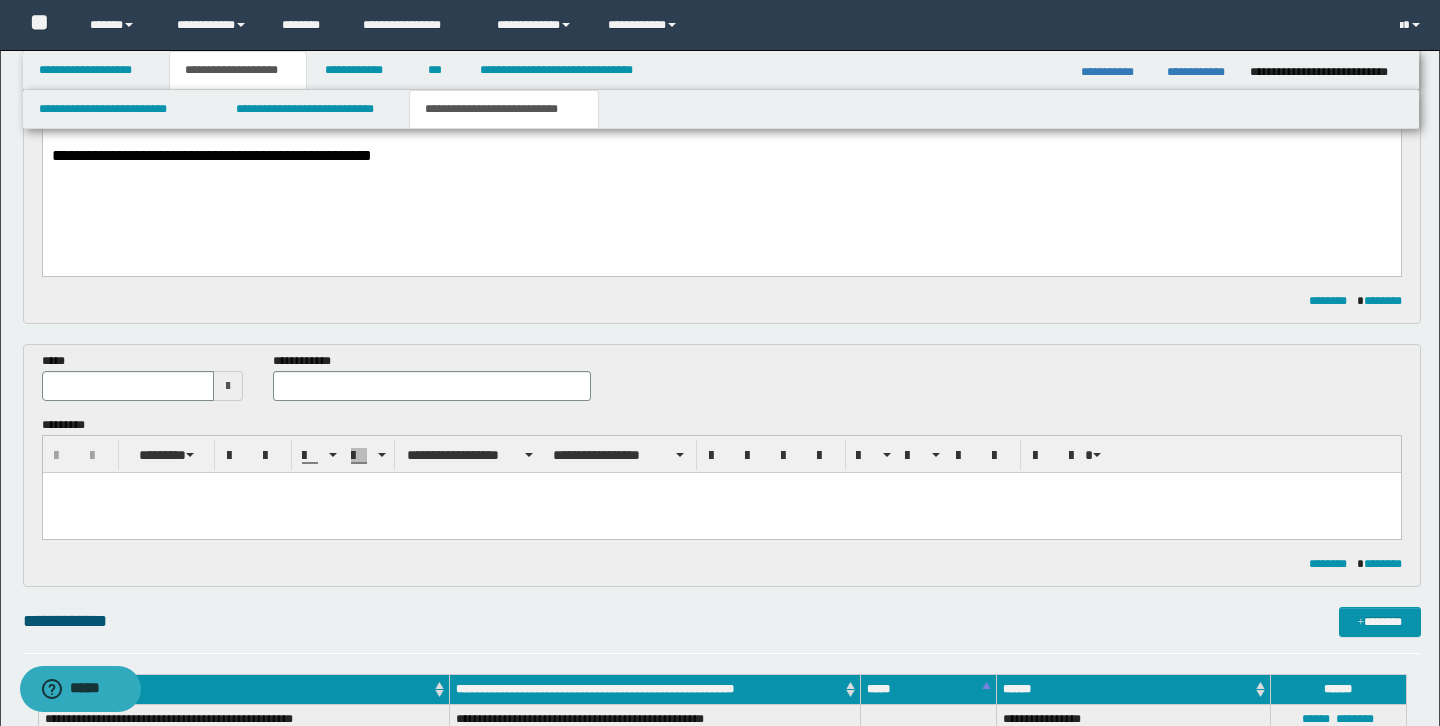 scroll, scrollTop: 264, scrollLeft: 0, axis: vertical 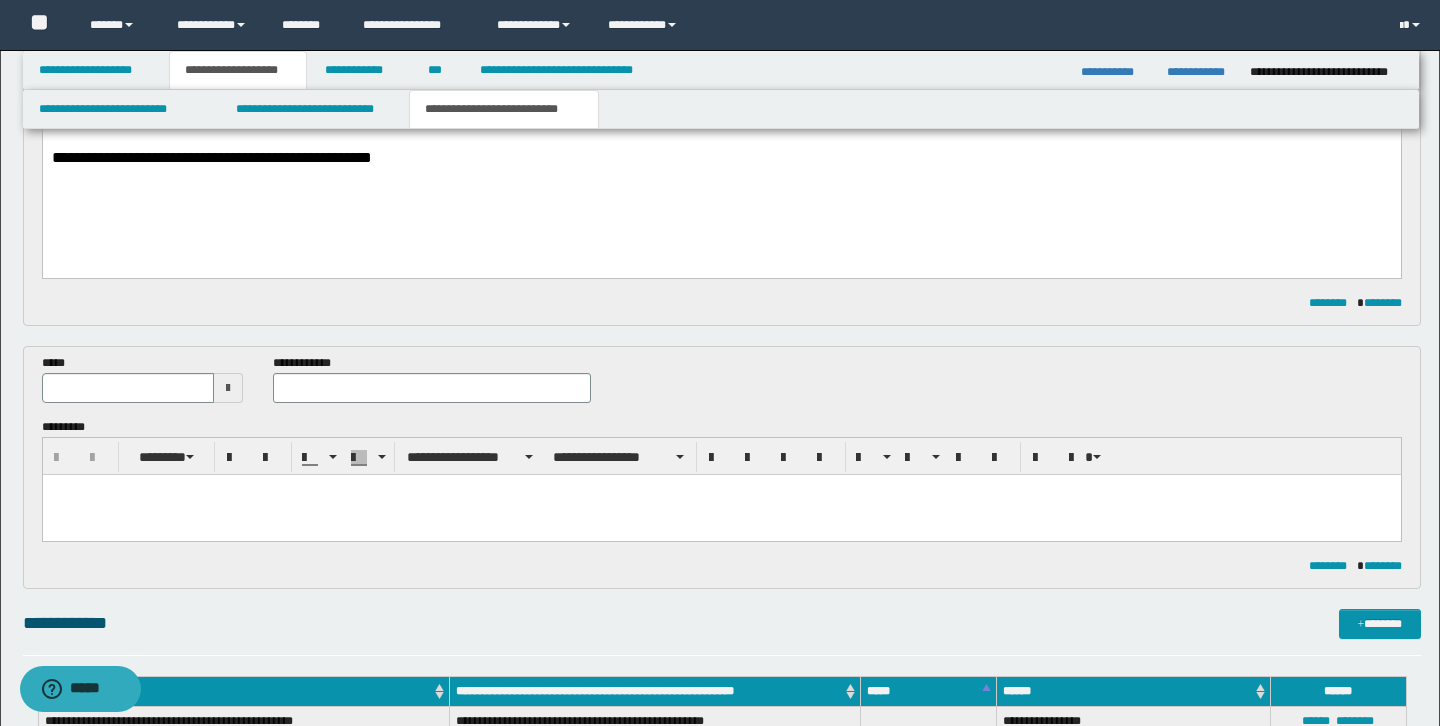 click at bounding box center [721, 514] 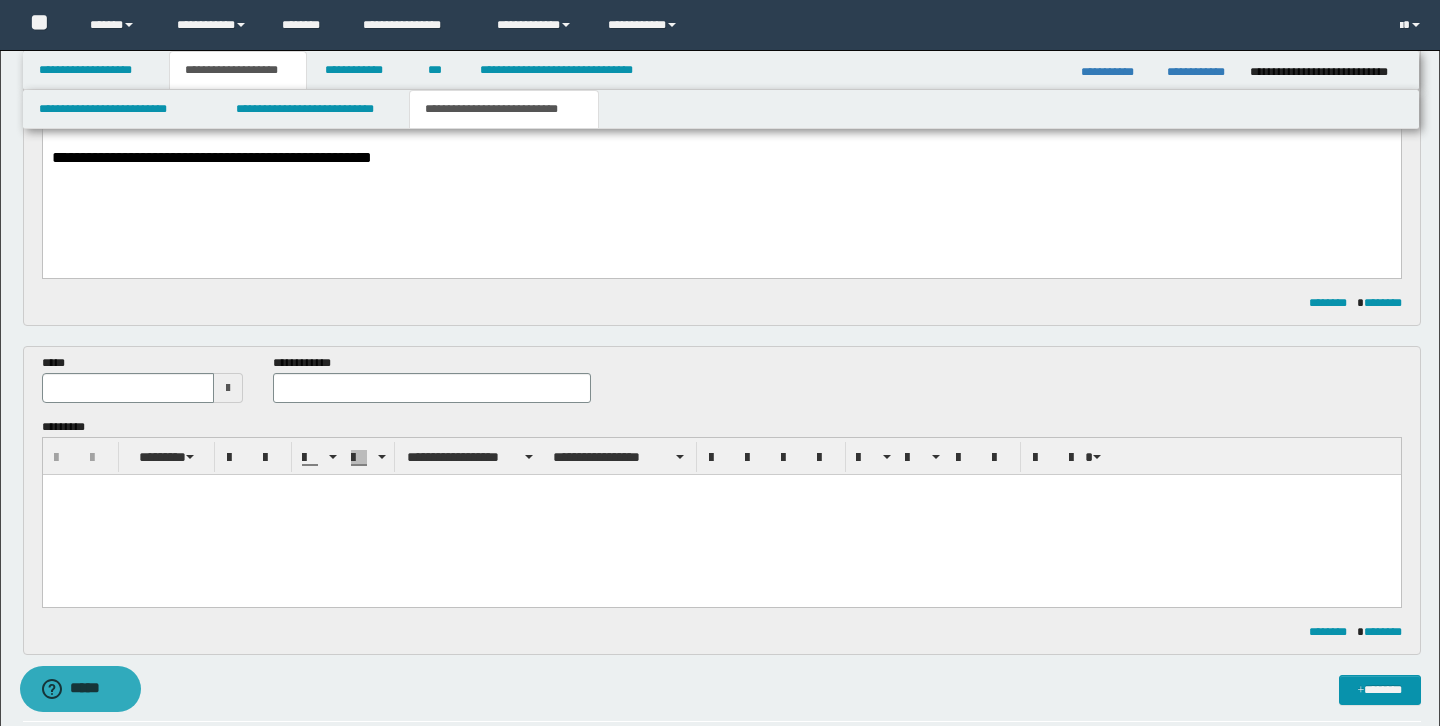 paste 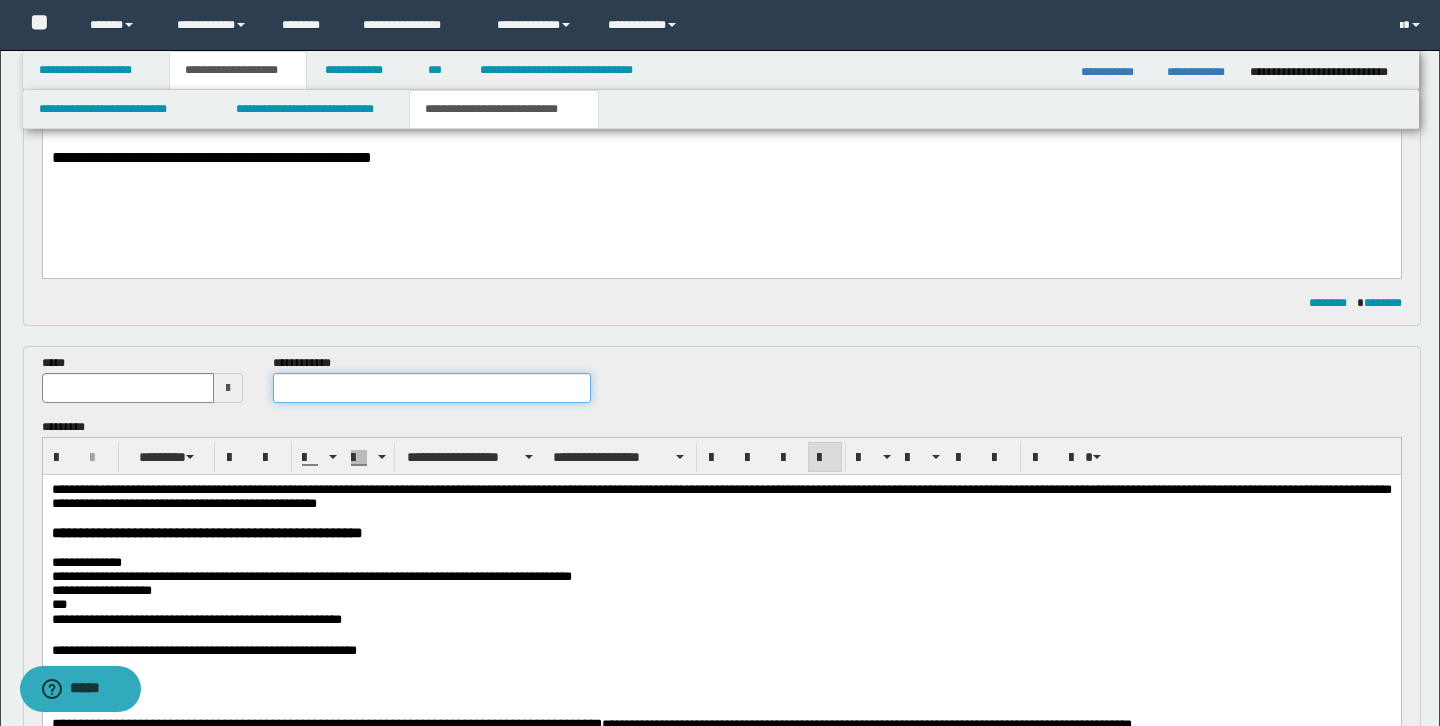 click at bounding box center [432, 388] 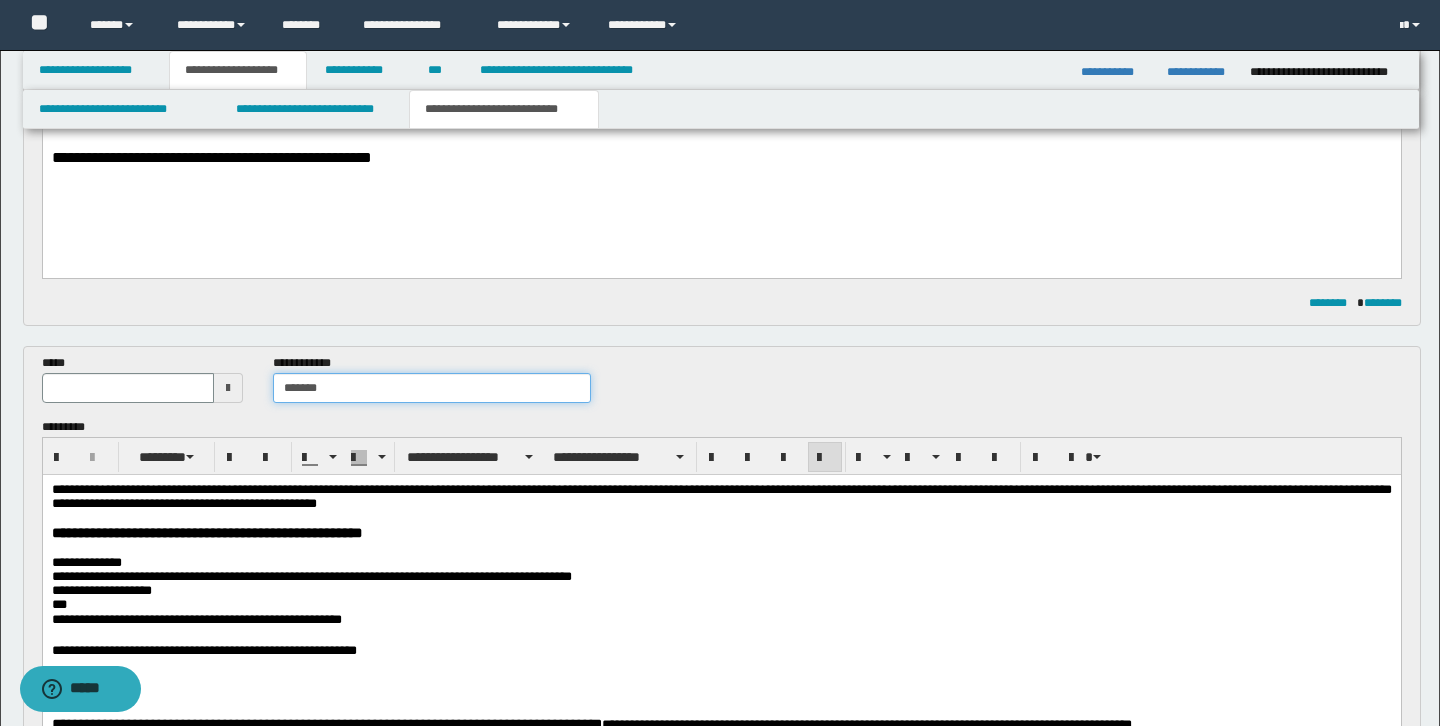 type on "**********" 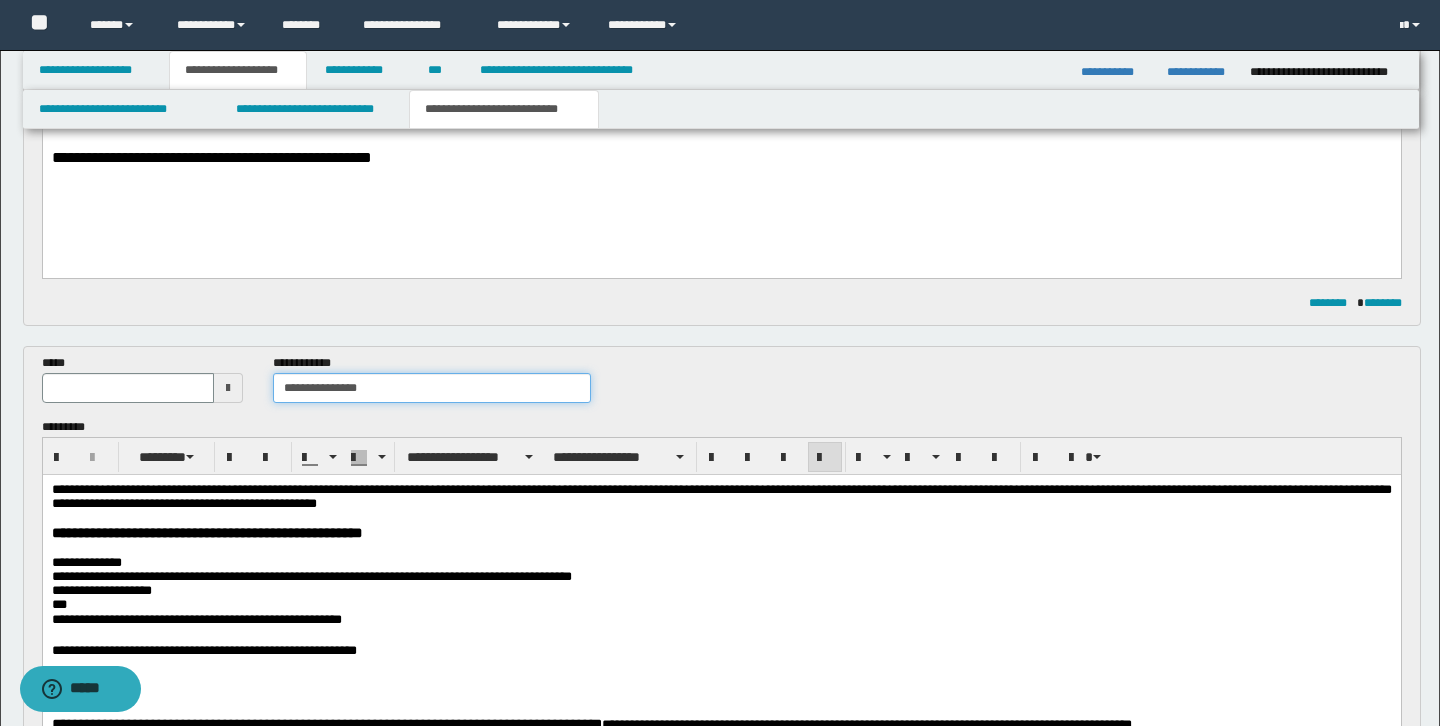 type 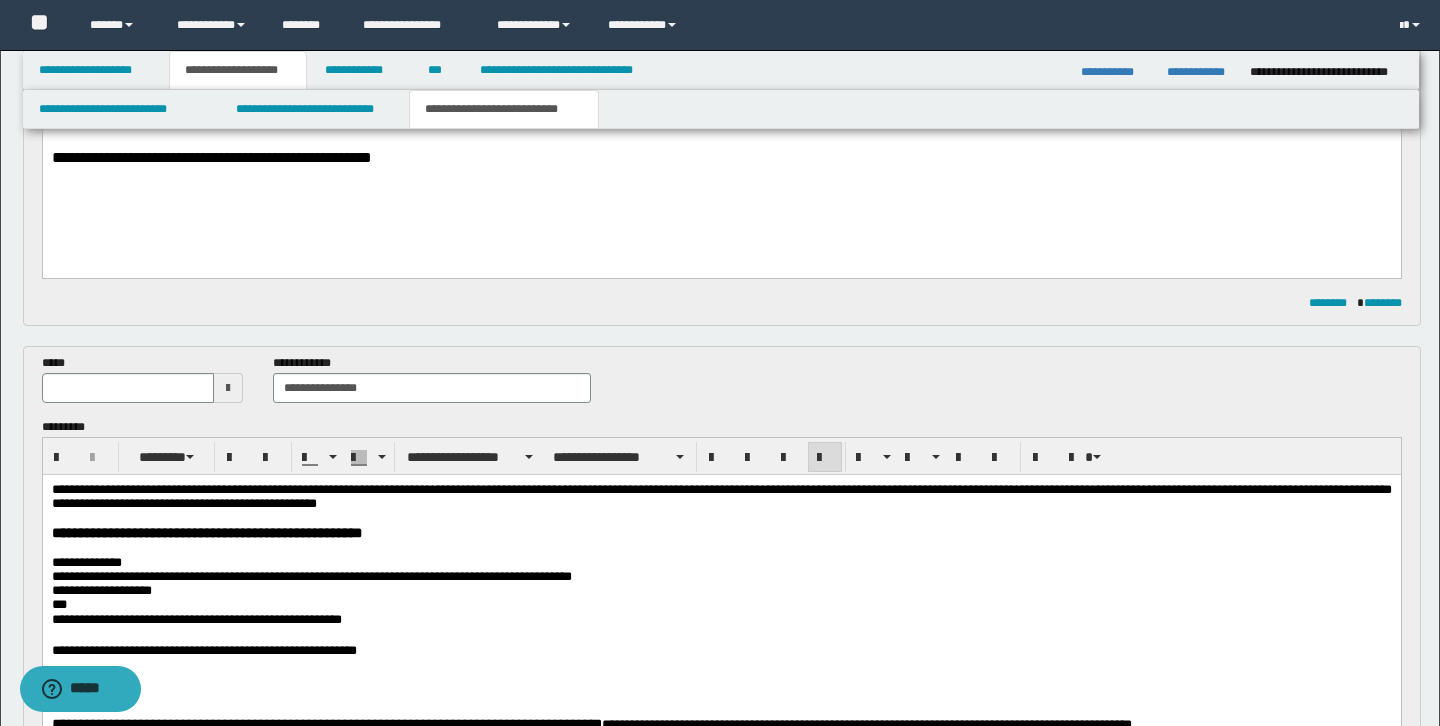click at bounding box center [228, 388] 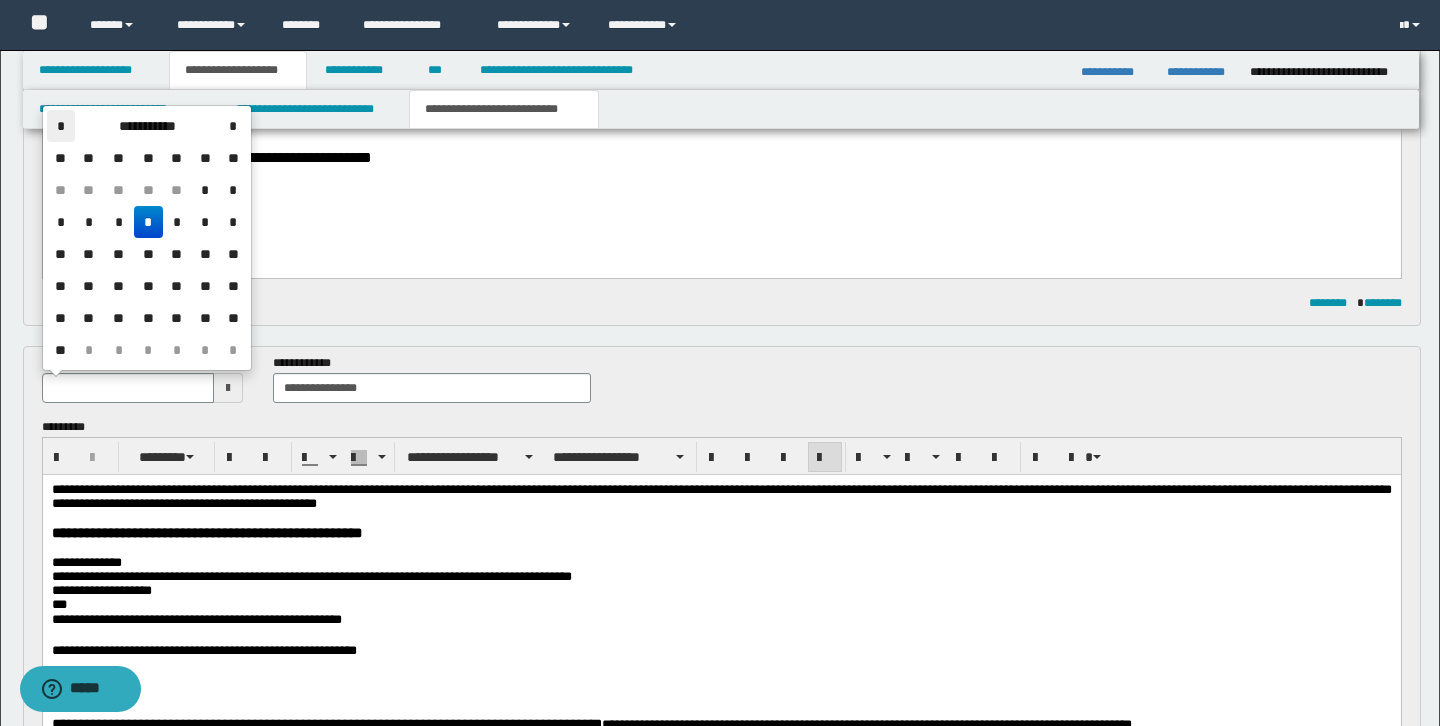 click on "*" at bounding box center [61, 126] 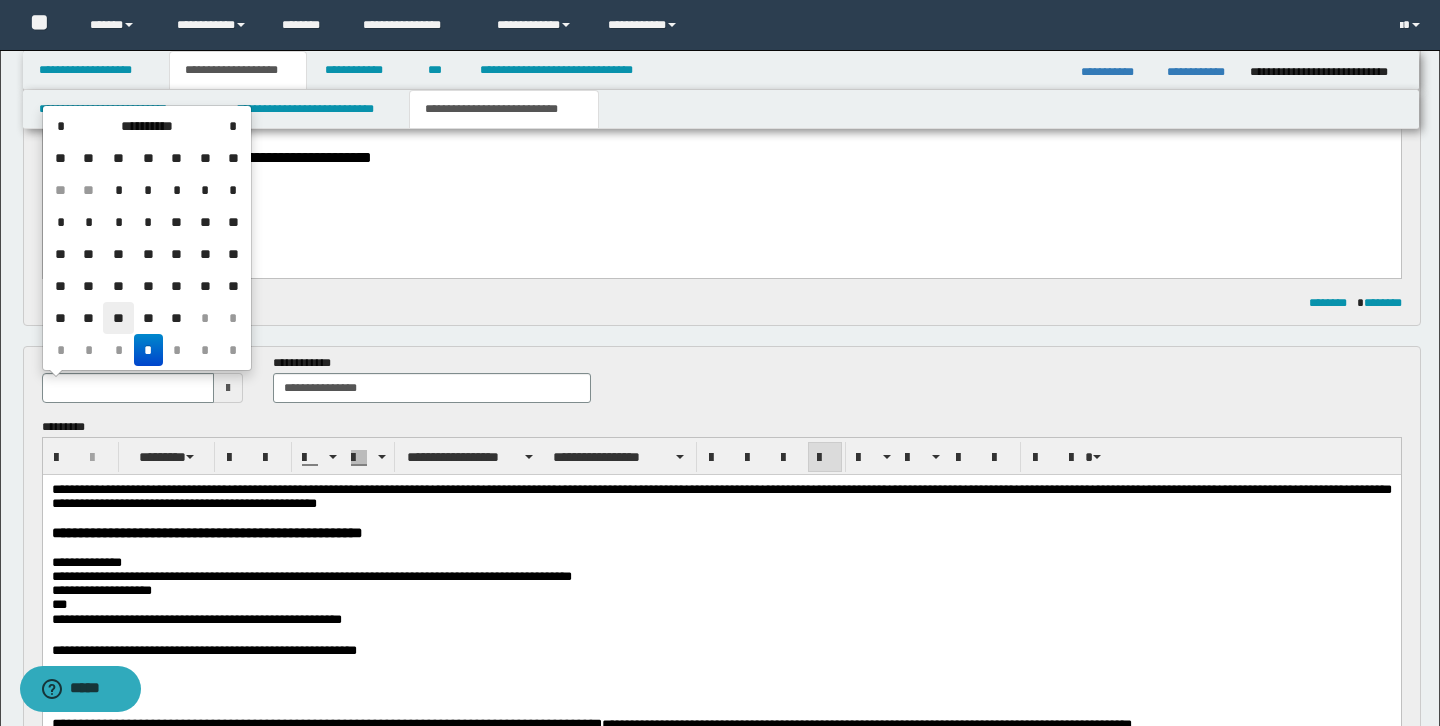 click on "**" at bounding box center (118, 318) 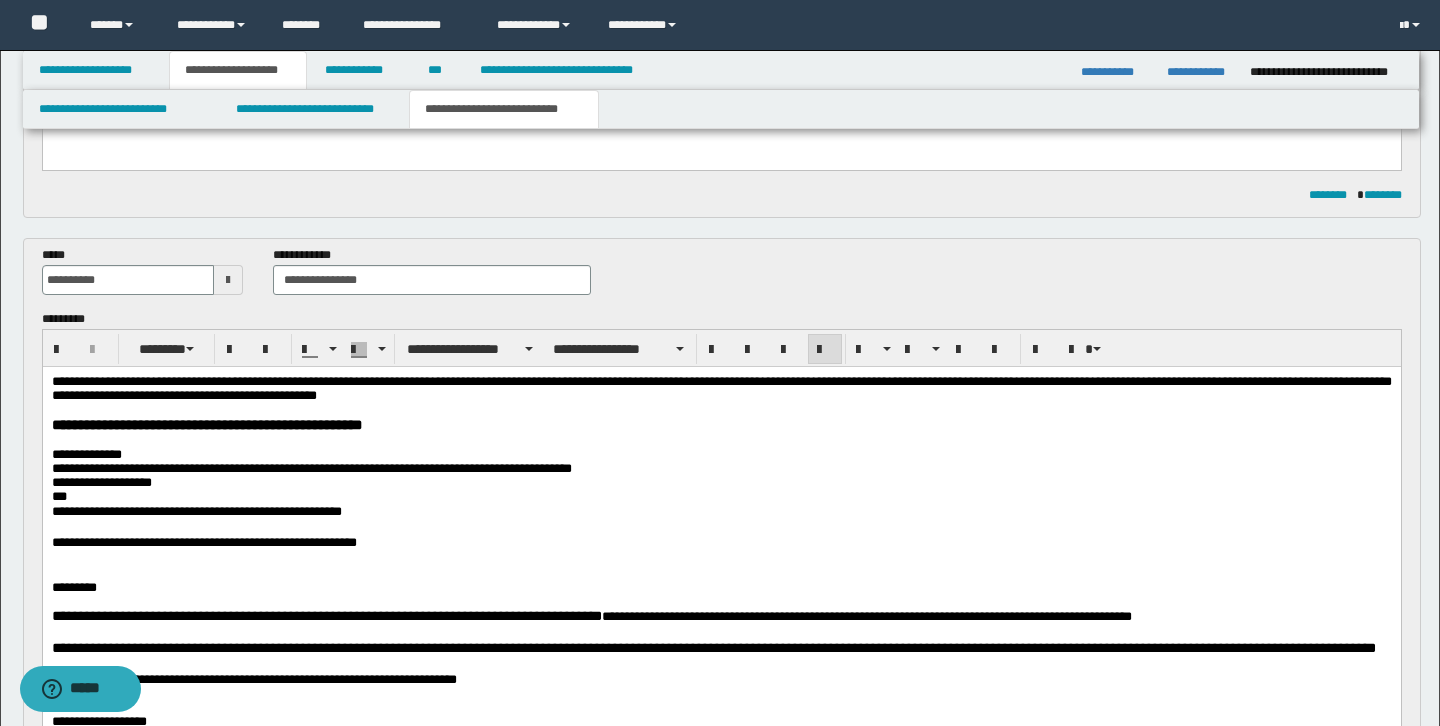 scroll, scrollTop: 396, scrollLeft: 0, axis: vertical 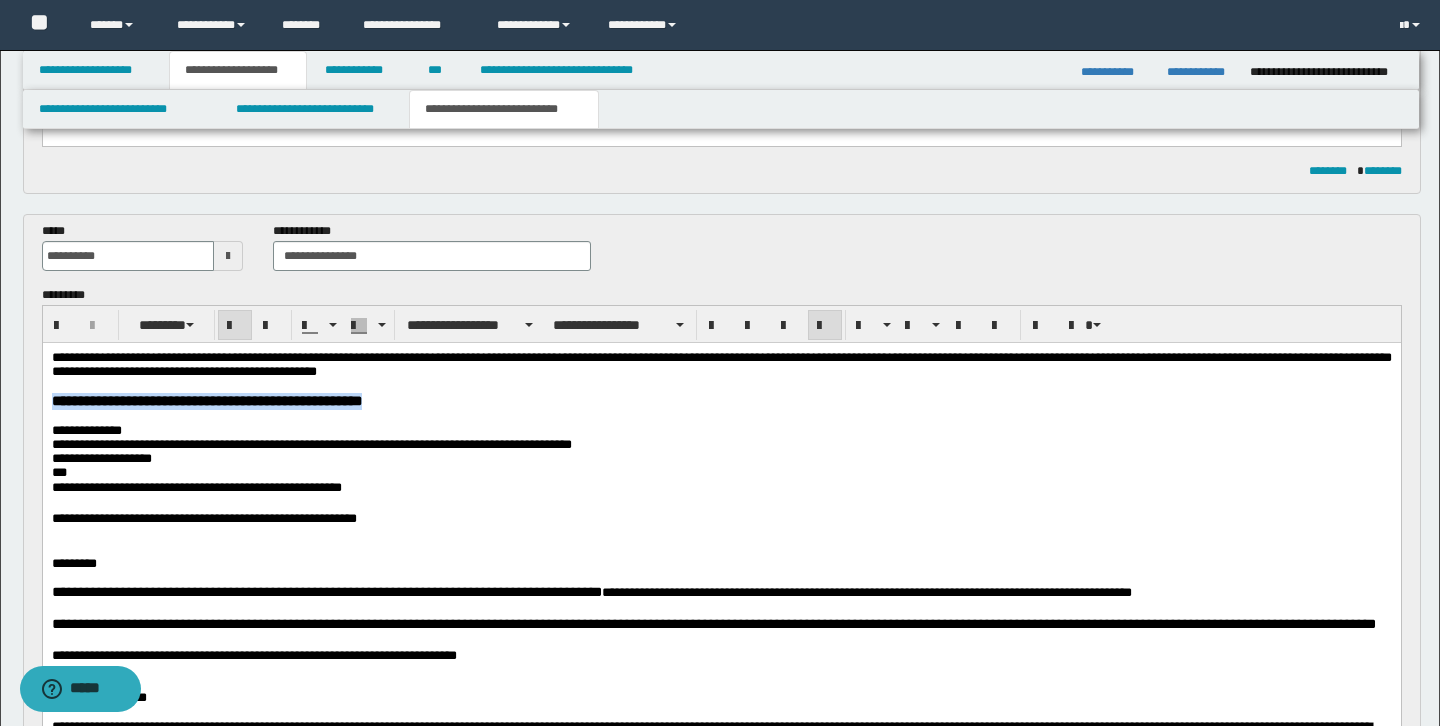 drag, startPoint x: 51, startPoint y: 400, endPoint x: 519, endPoint y: 399, distance: 468.00107 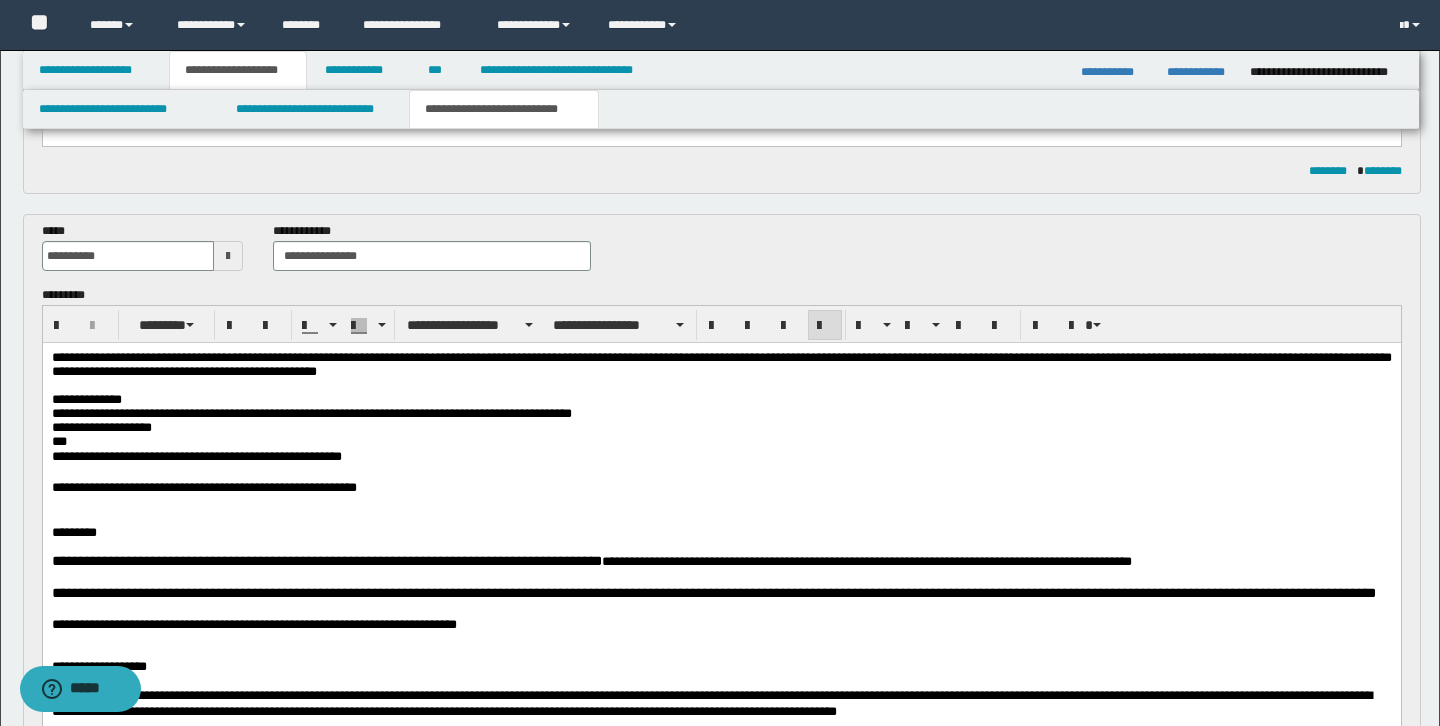 click on "**********" at bounding box center (721, 427) 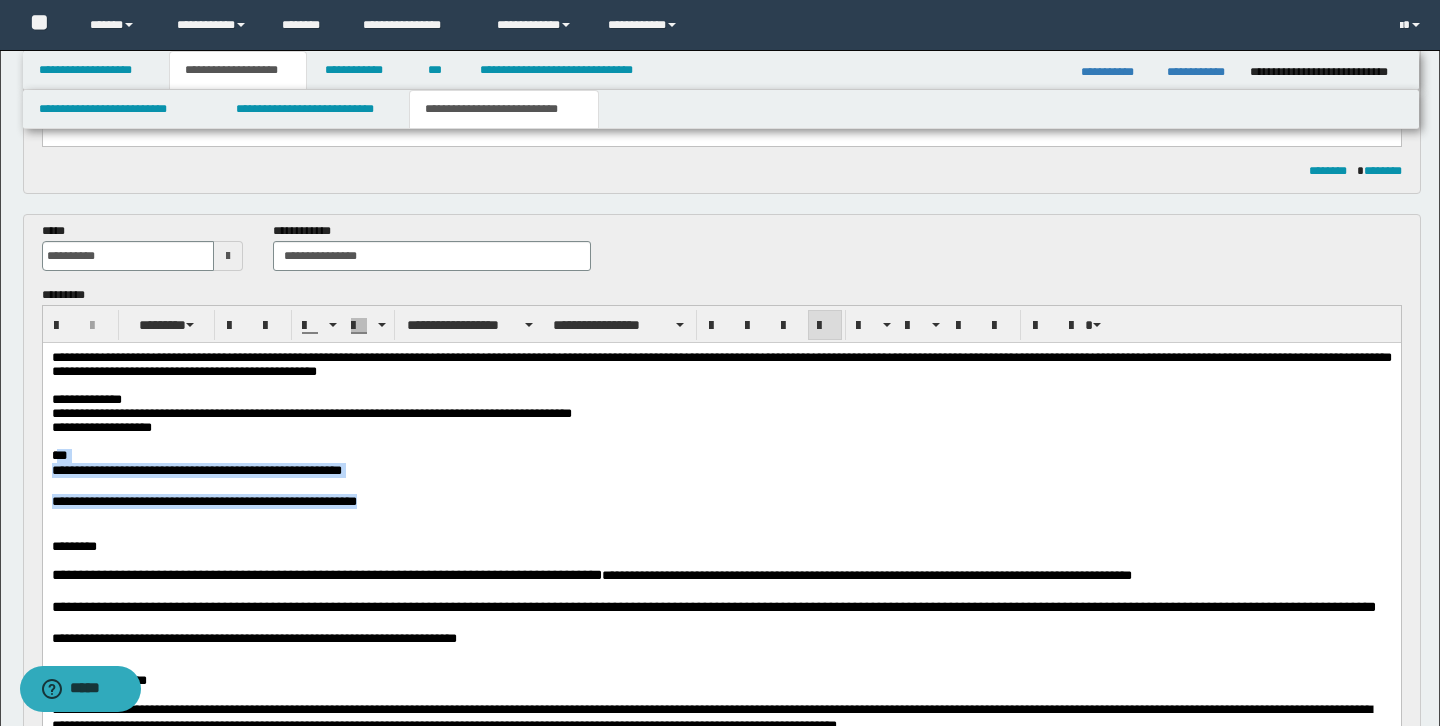 drag, startPoint x: 55, startPoint y: 468, endPoint x: 85, endPoint y: 531, distance: 69.77822 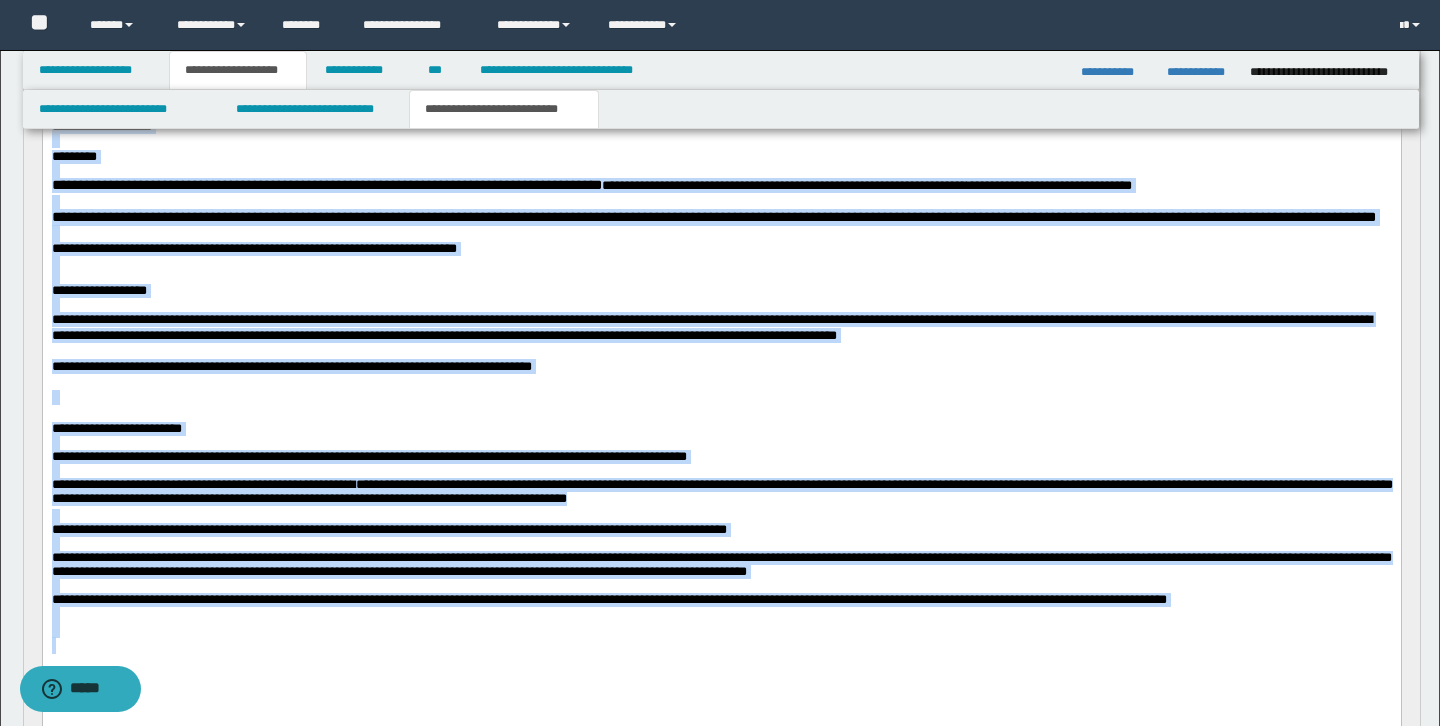 scroll, scrollTop: 1115, scrollLeft: 0, axis: vertical 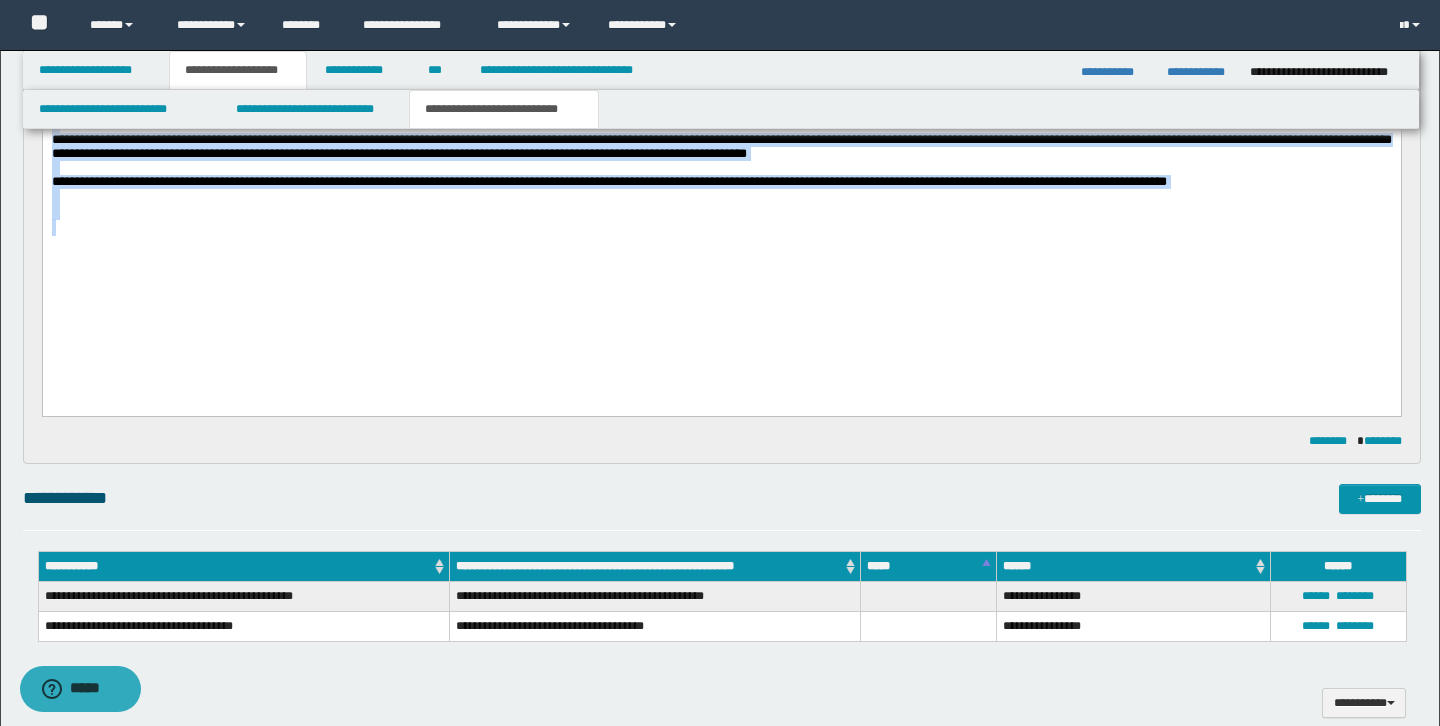 drag, startPoint x: 52, startPoint y: -361, endPoint x: 296, endPoint y: 145, distance: 561.75793 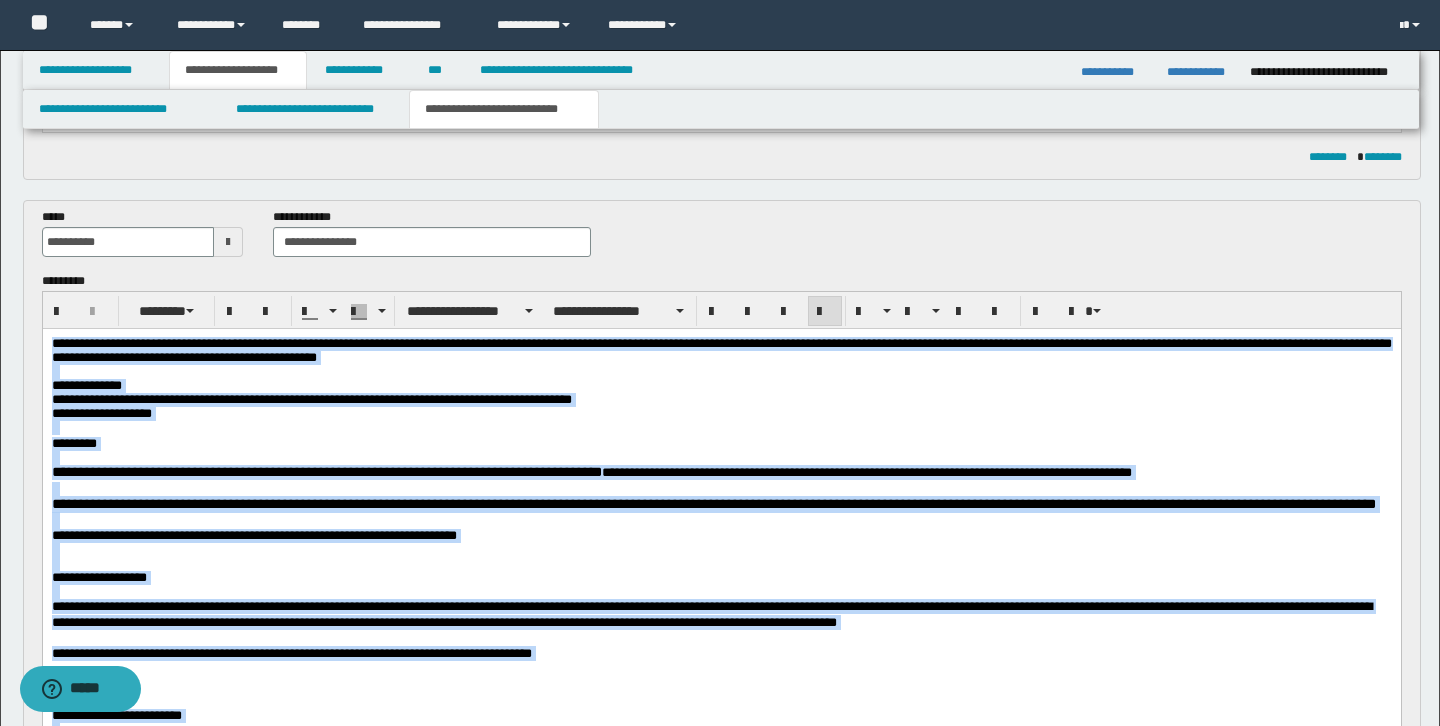 scroll, scrollTop: 409, scrollLeft: 0, axis: vertical 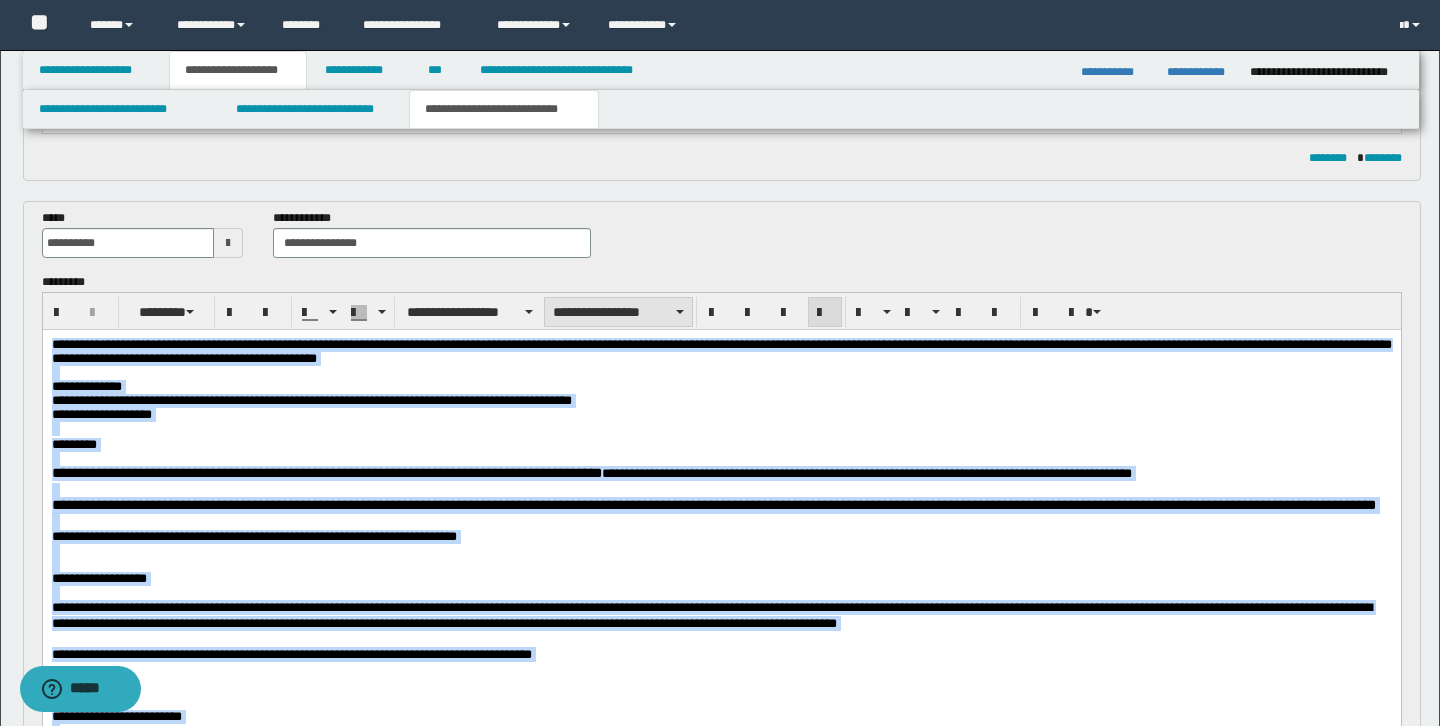 click on "**********" at bounding box center [618, 312] 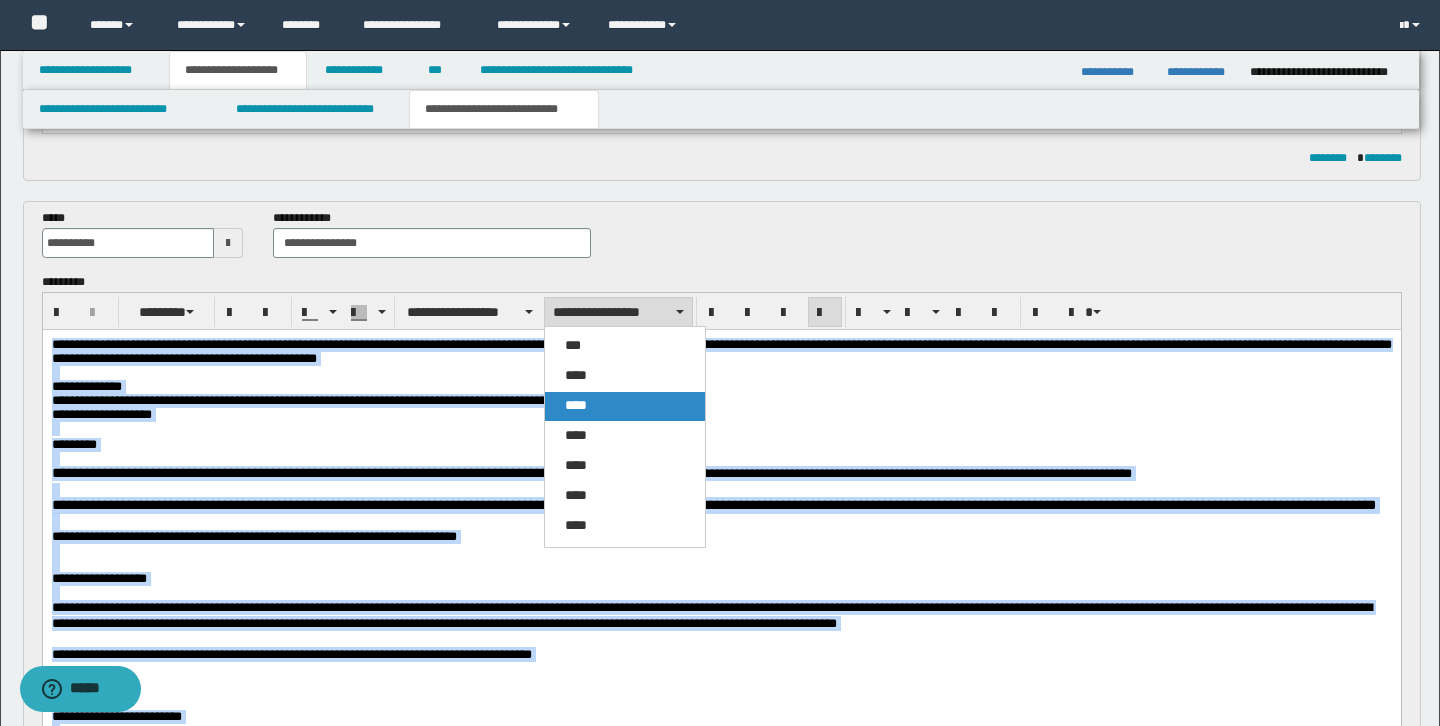 click on "****" at bounding box center (576, 405) 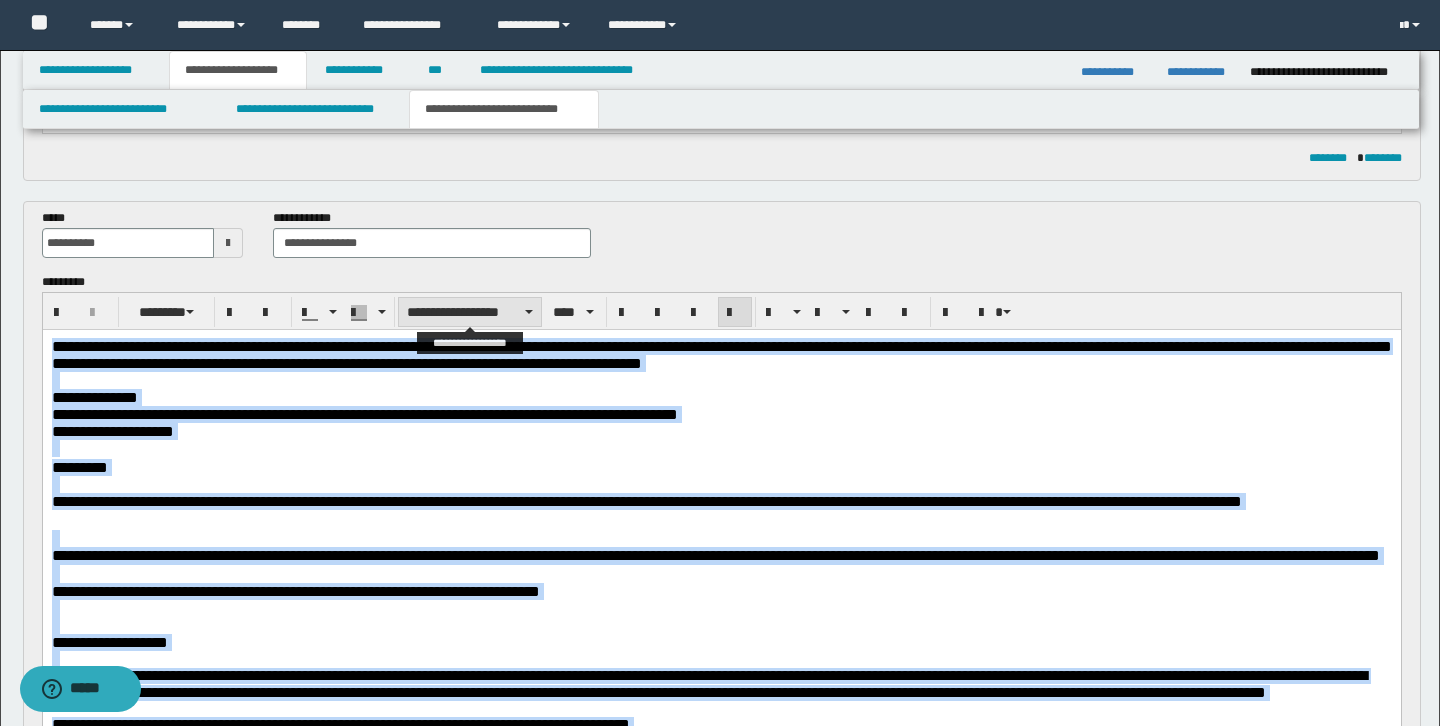 click on "**********" at bounding box center [470, 312] 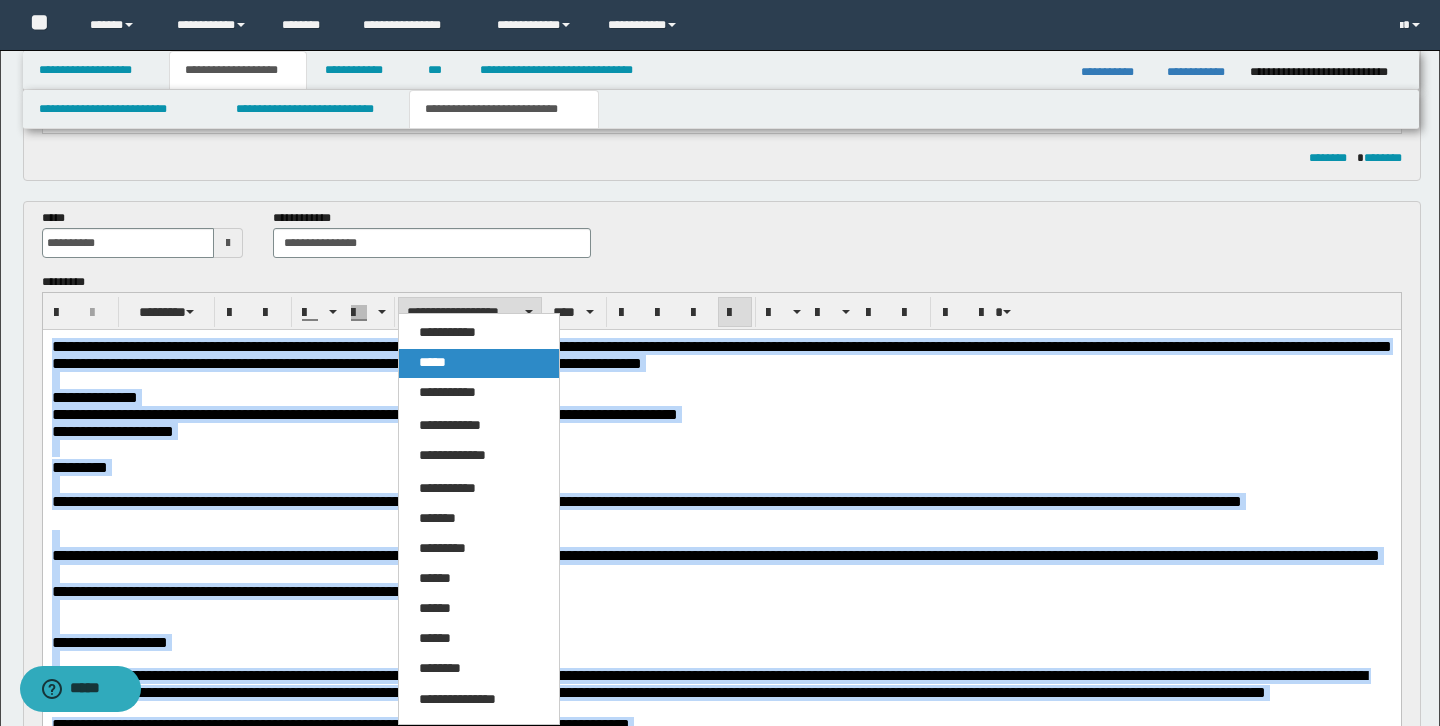 click on "*****" at bounding box center (432, 362) 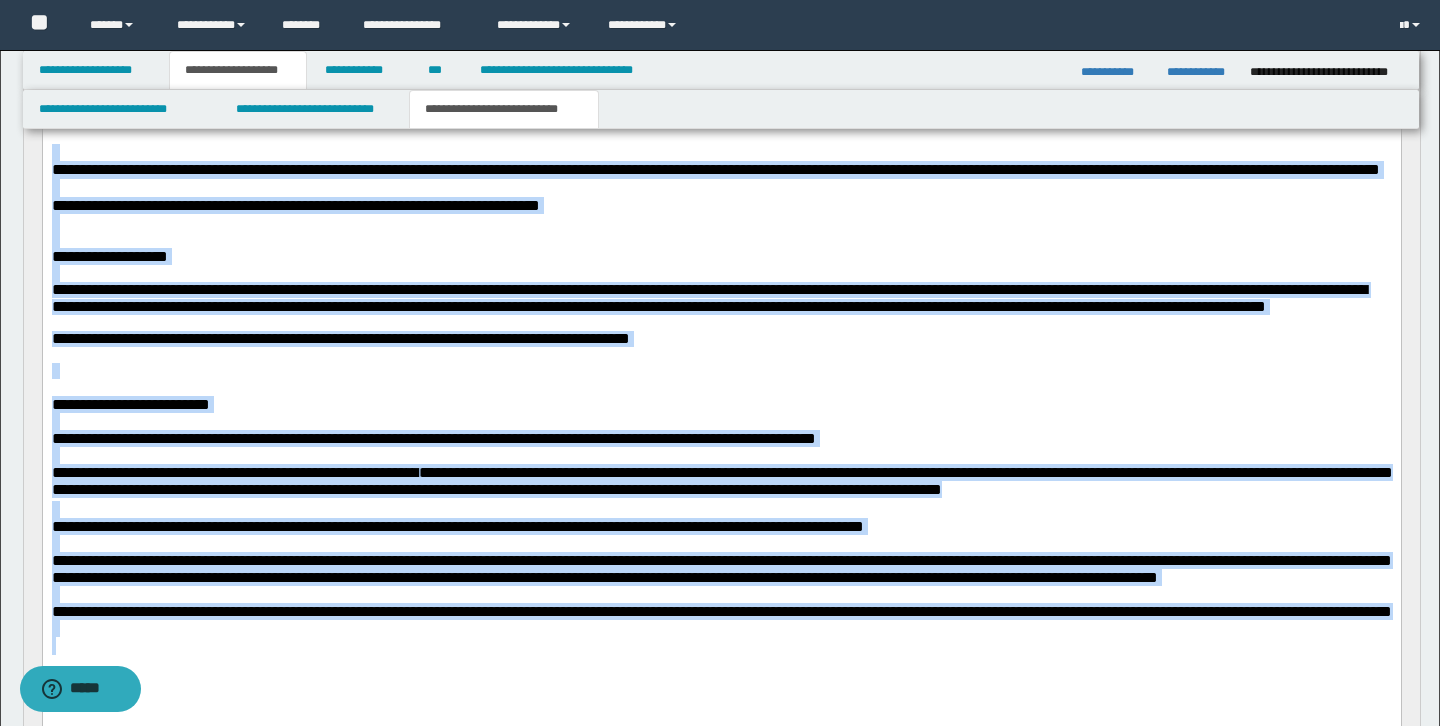 scroll, scrollTop: 797, scrollLeft: 0, axis: vertical 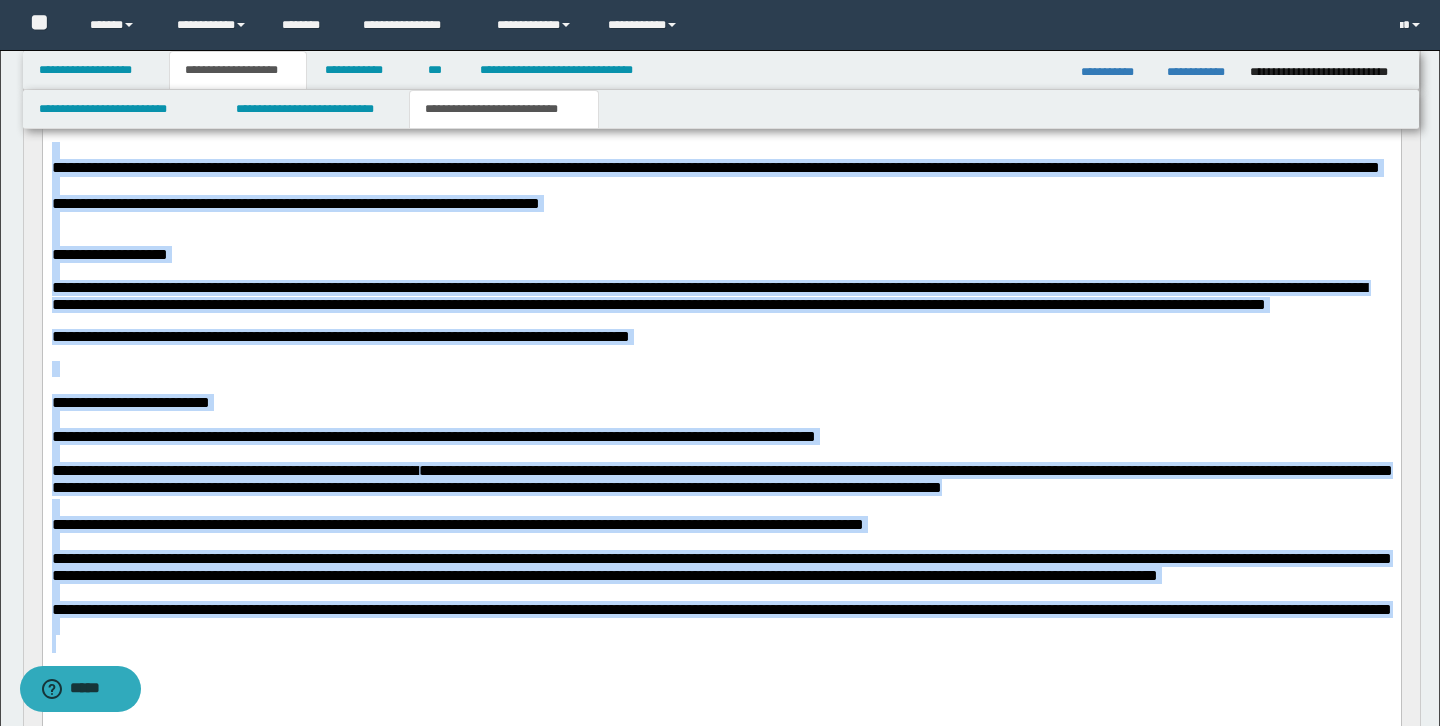 click at bounding box center [721, 369] 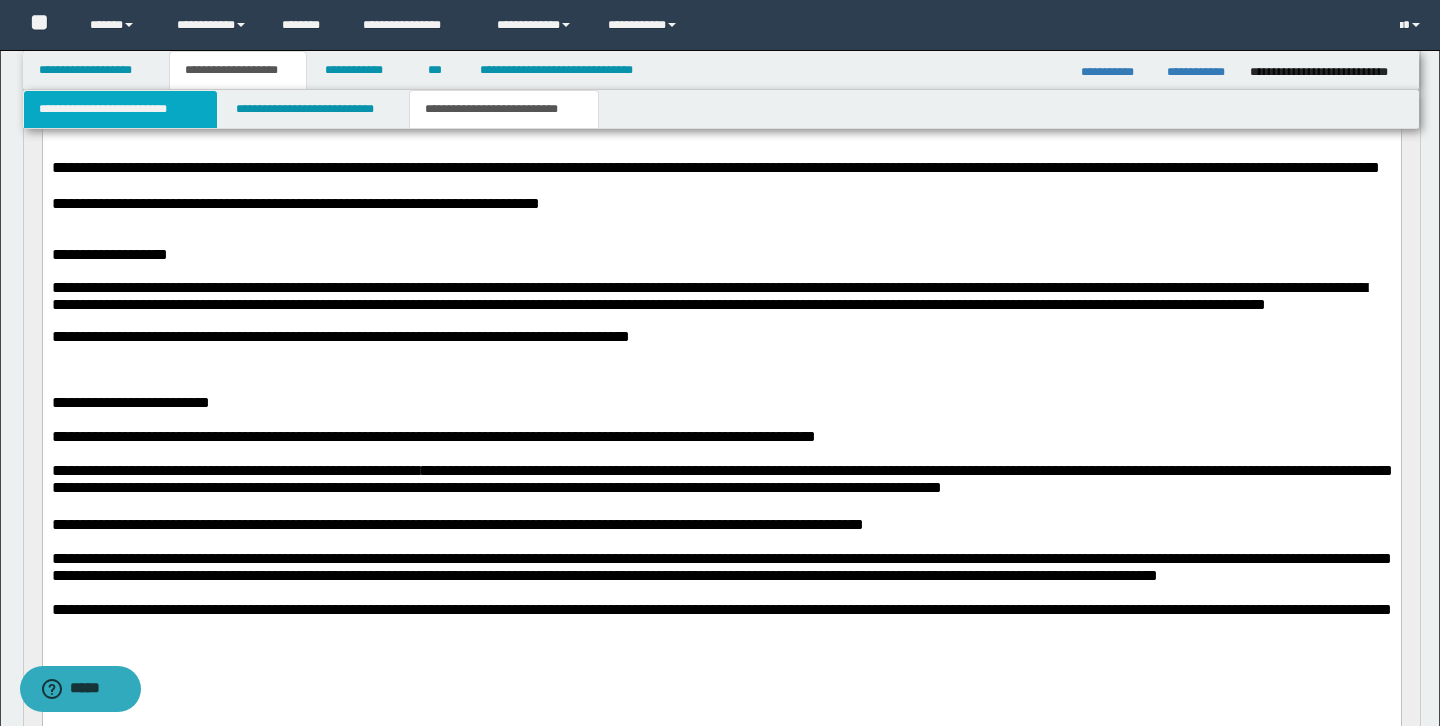 click on "**********" at bounding box center (120, 109) 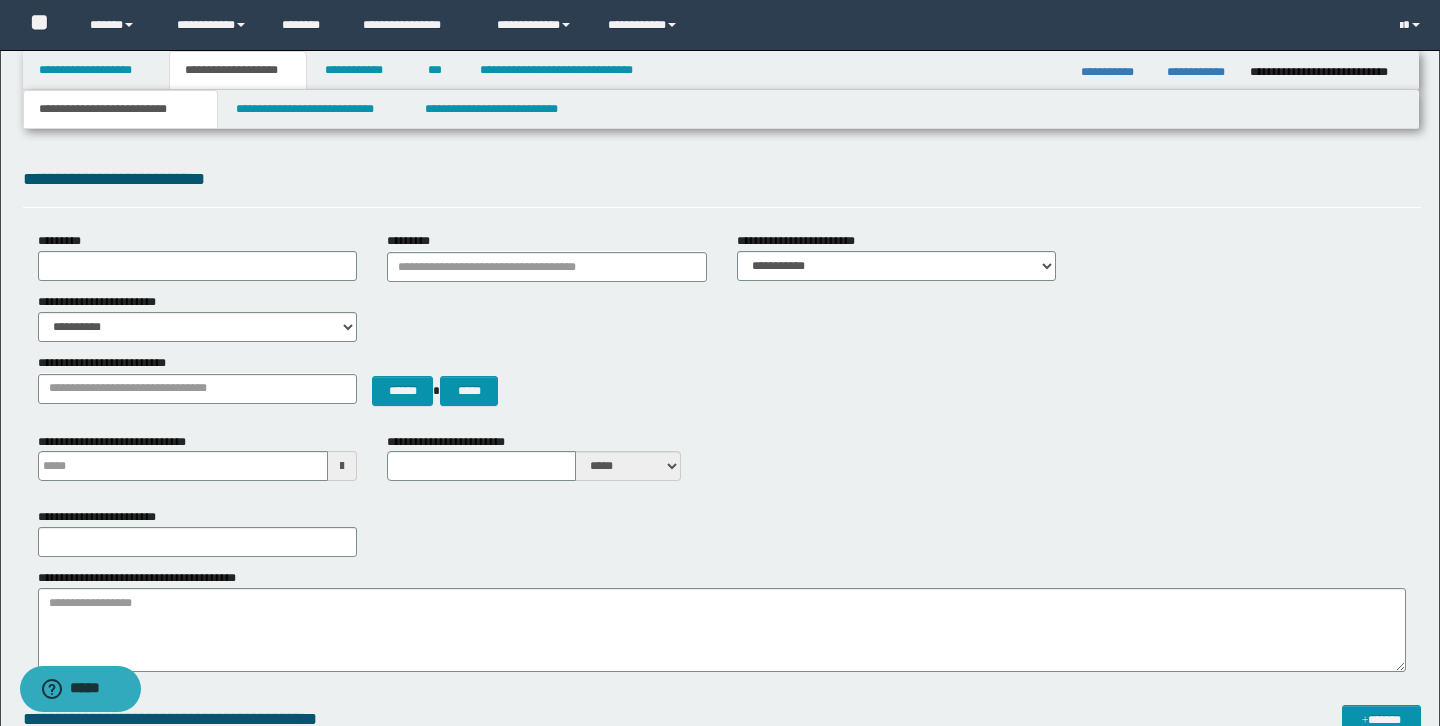 scroll, scrollTop: 65, scrollLeft: 0, axis: vertical 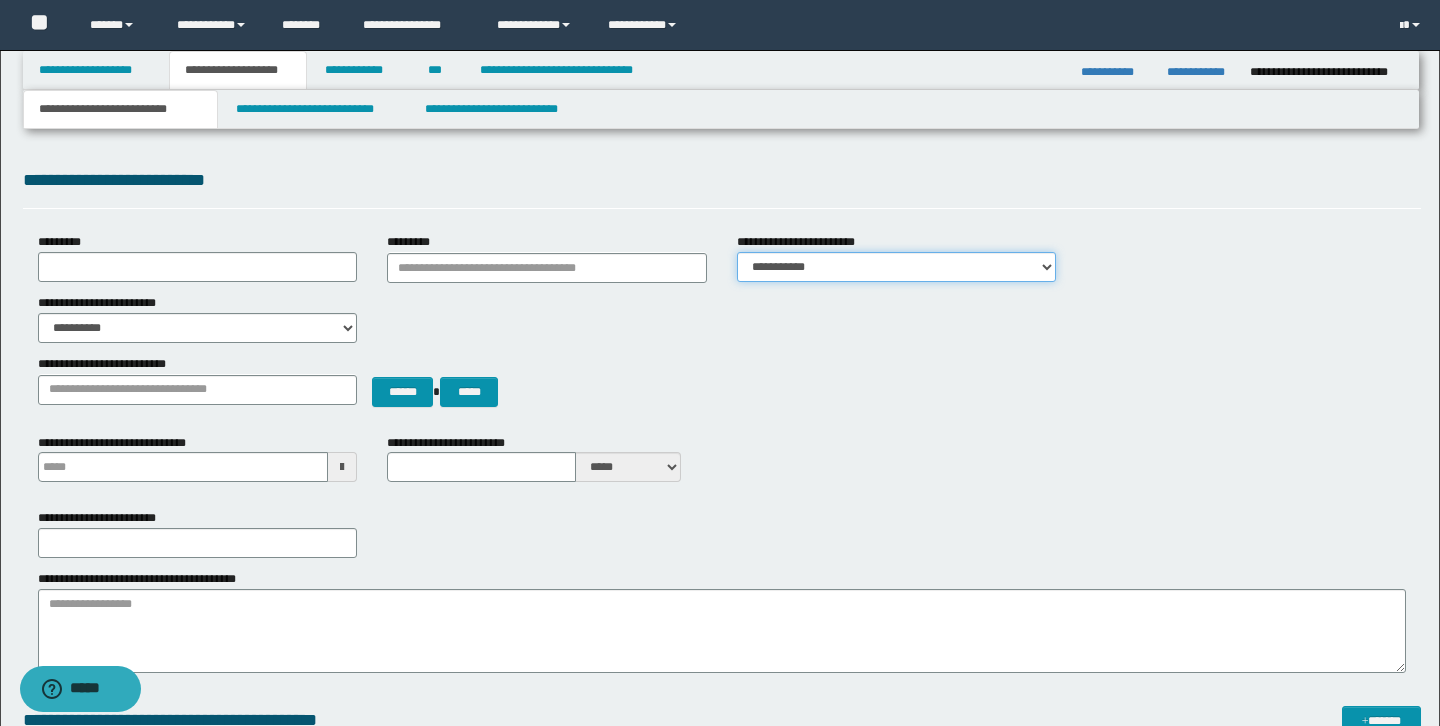 click on "**********" at bounding box center (897, 267) 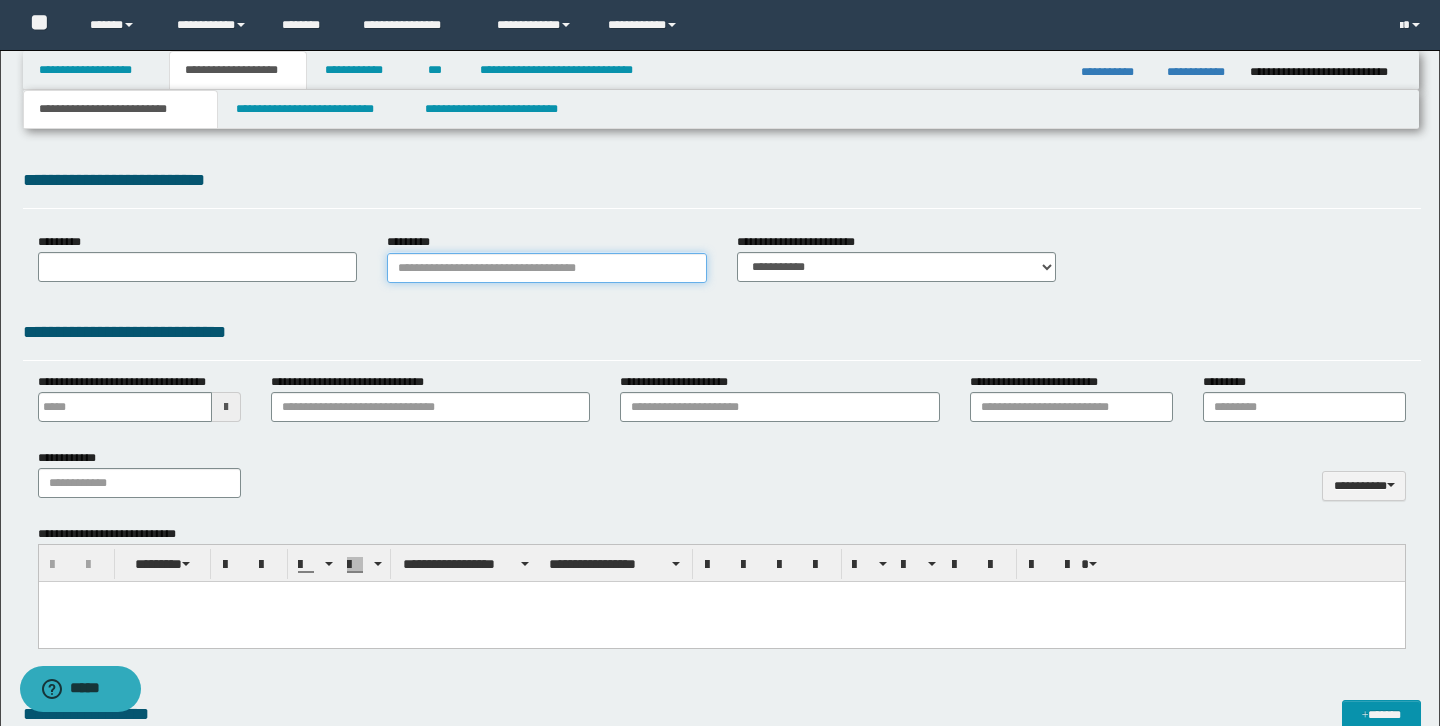 click on "*********" at bounding box center [547, 268] 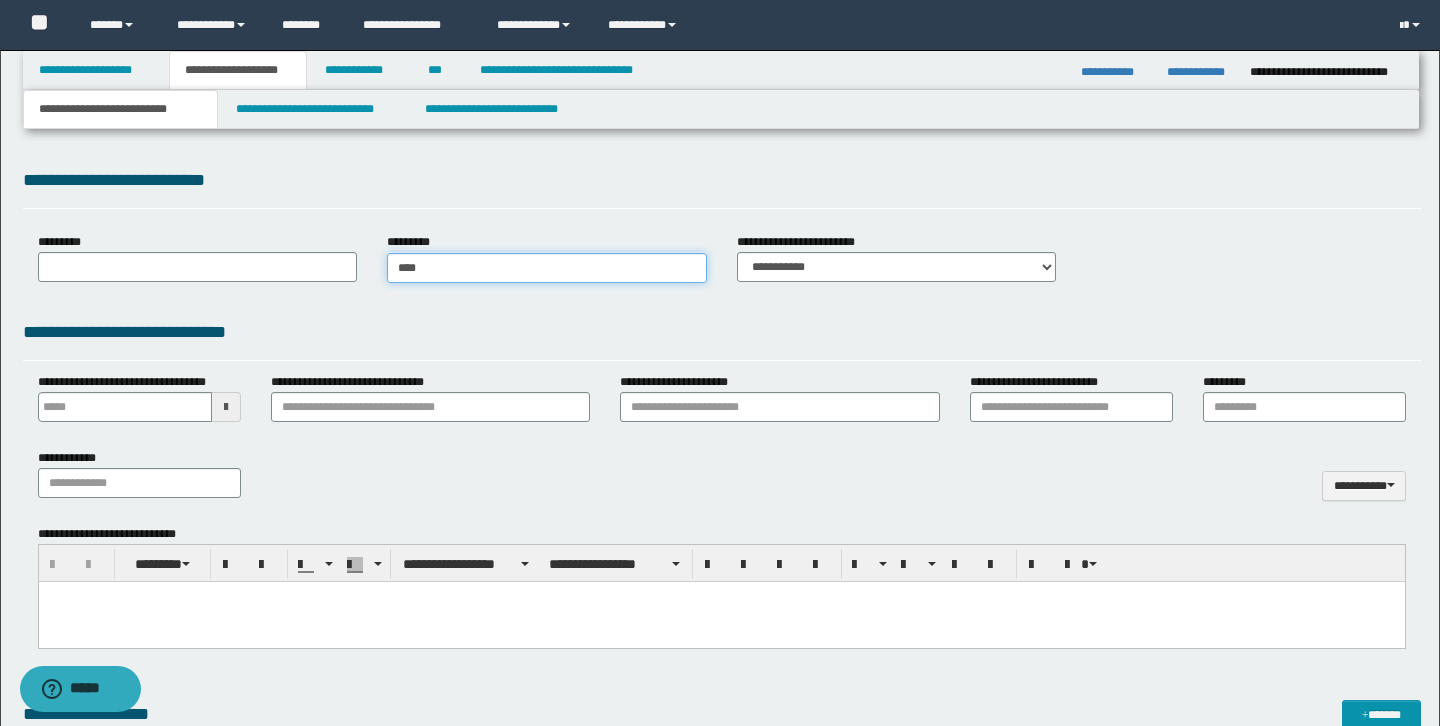 type on "*****" 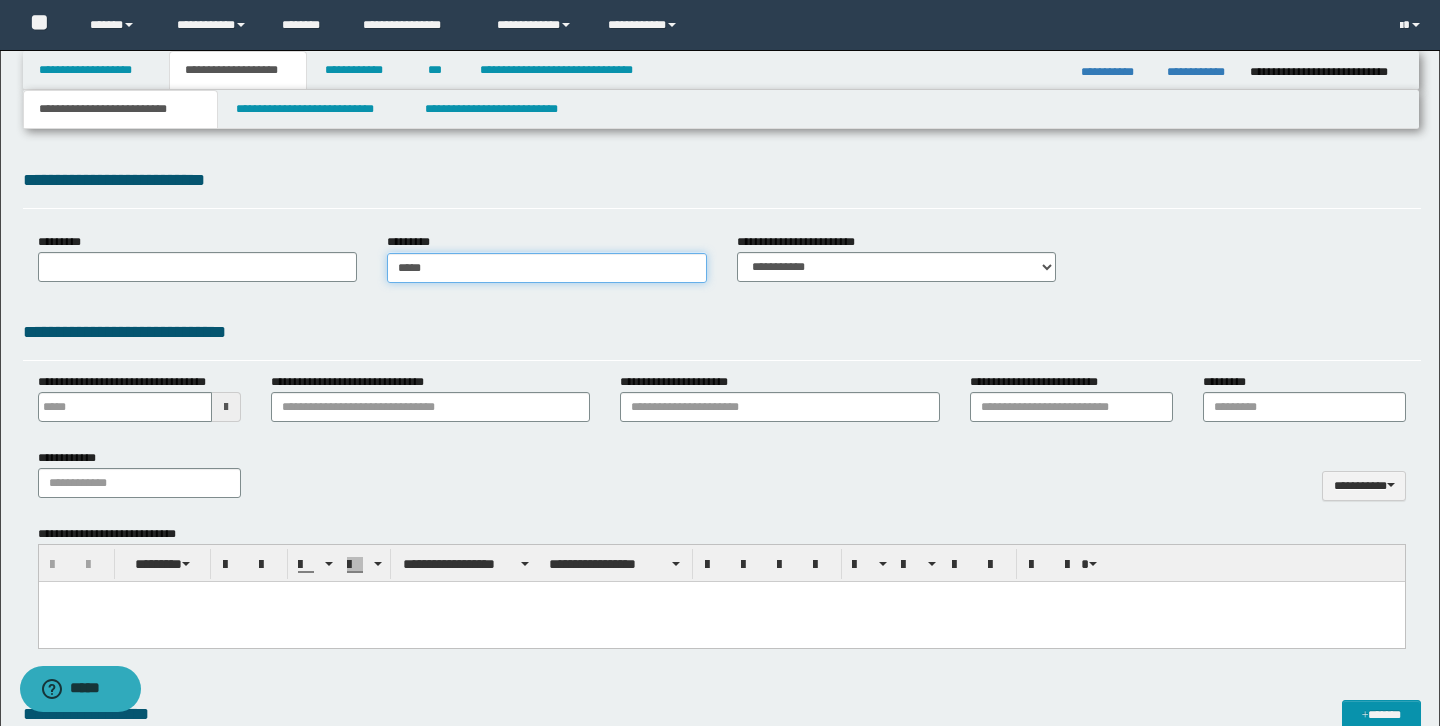 type on "*****" 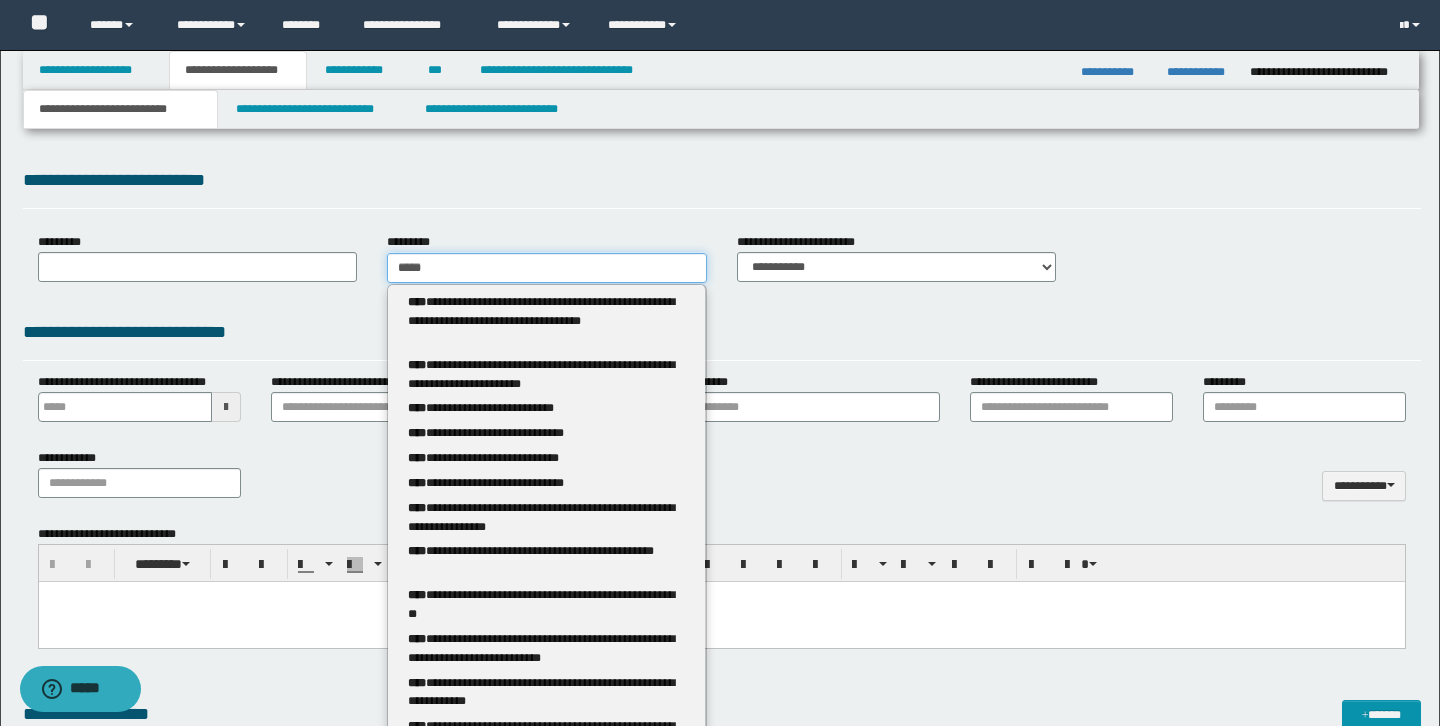 click on "*****" at bounding box center [547, 268] 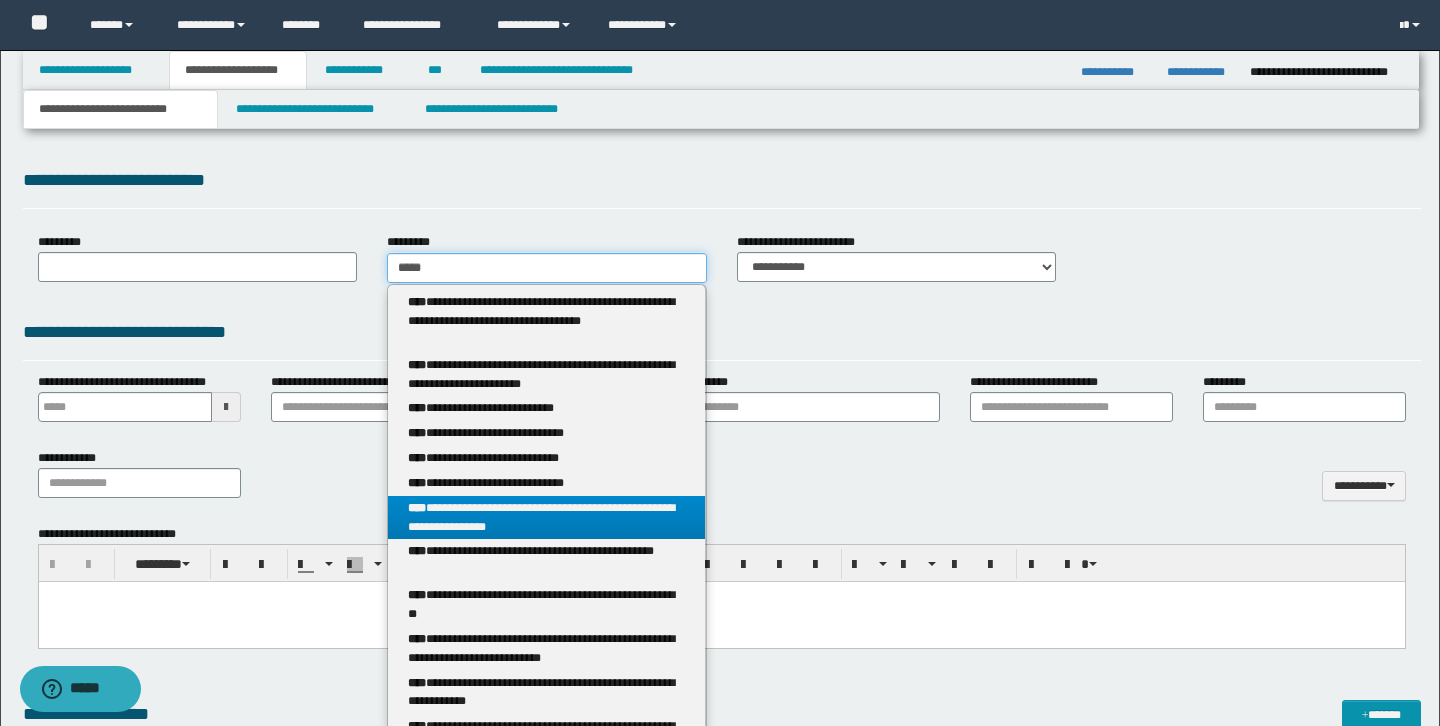 type on "*****" 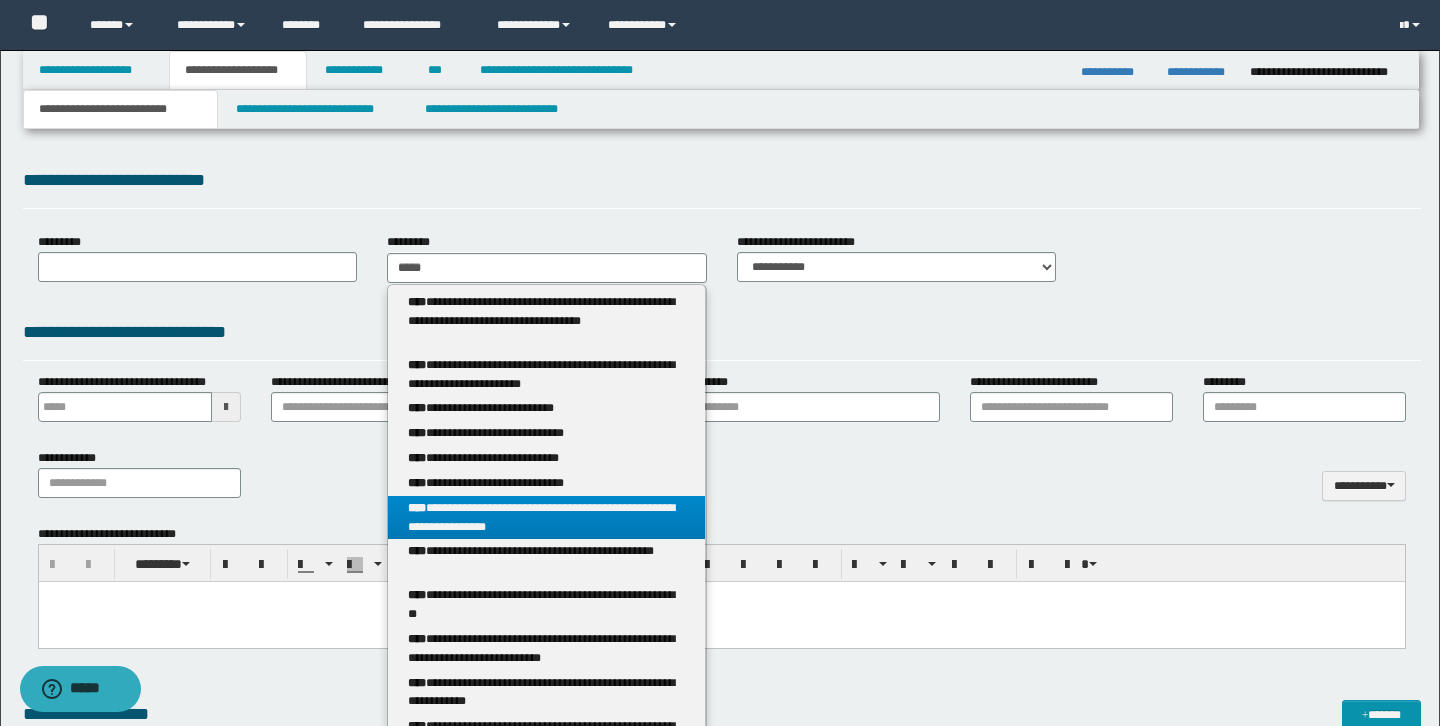 click on "**********" at bounding box center [546, 518] 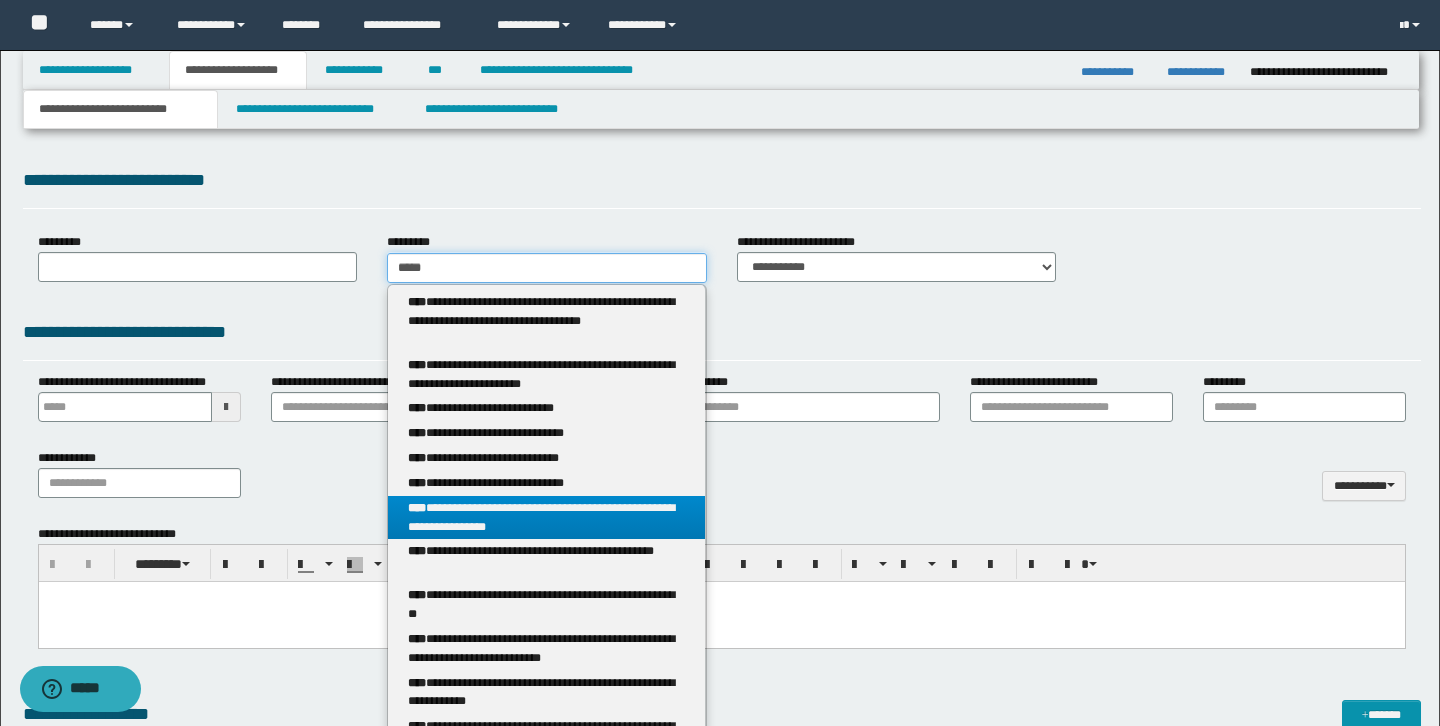 type 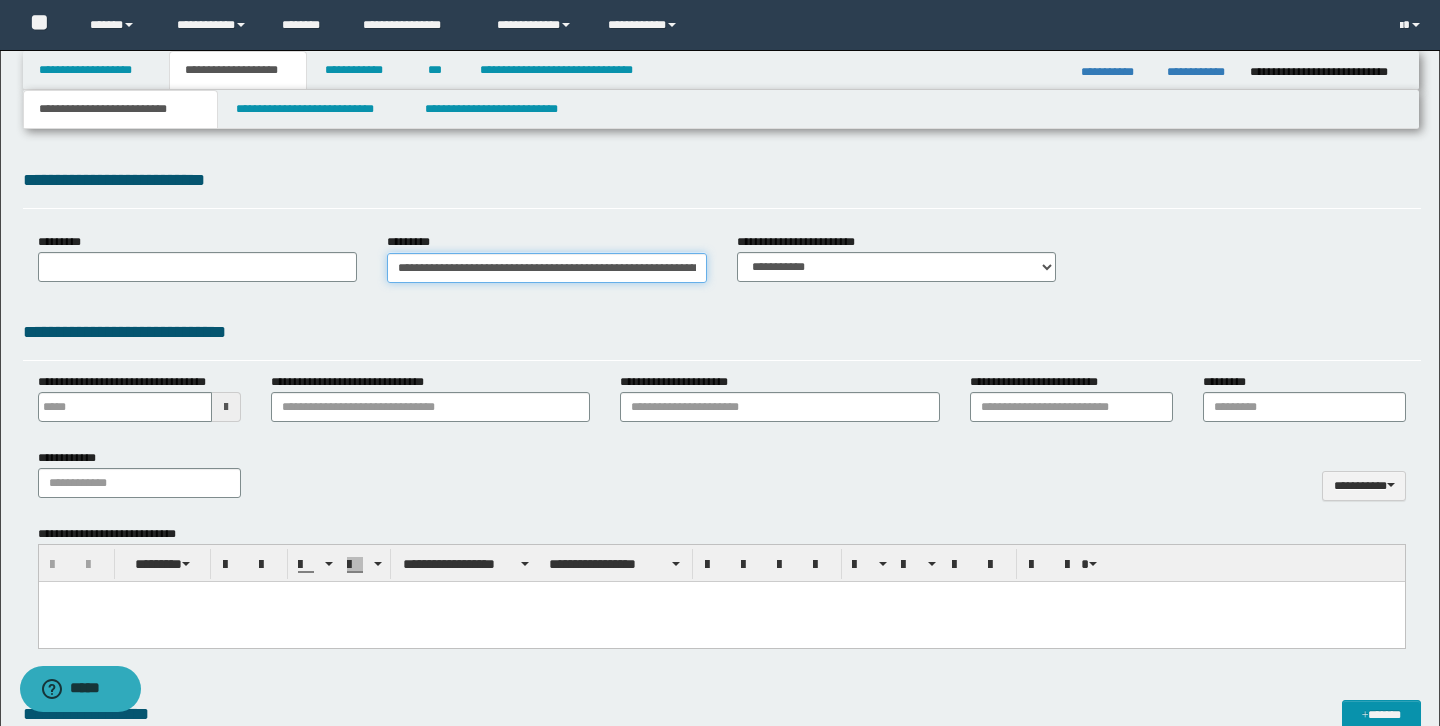 scroll, scrollTop: 0, scrollLeft: 77, axis: horizontal 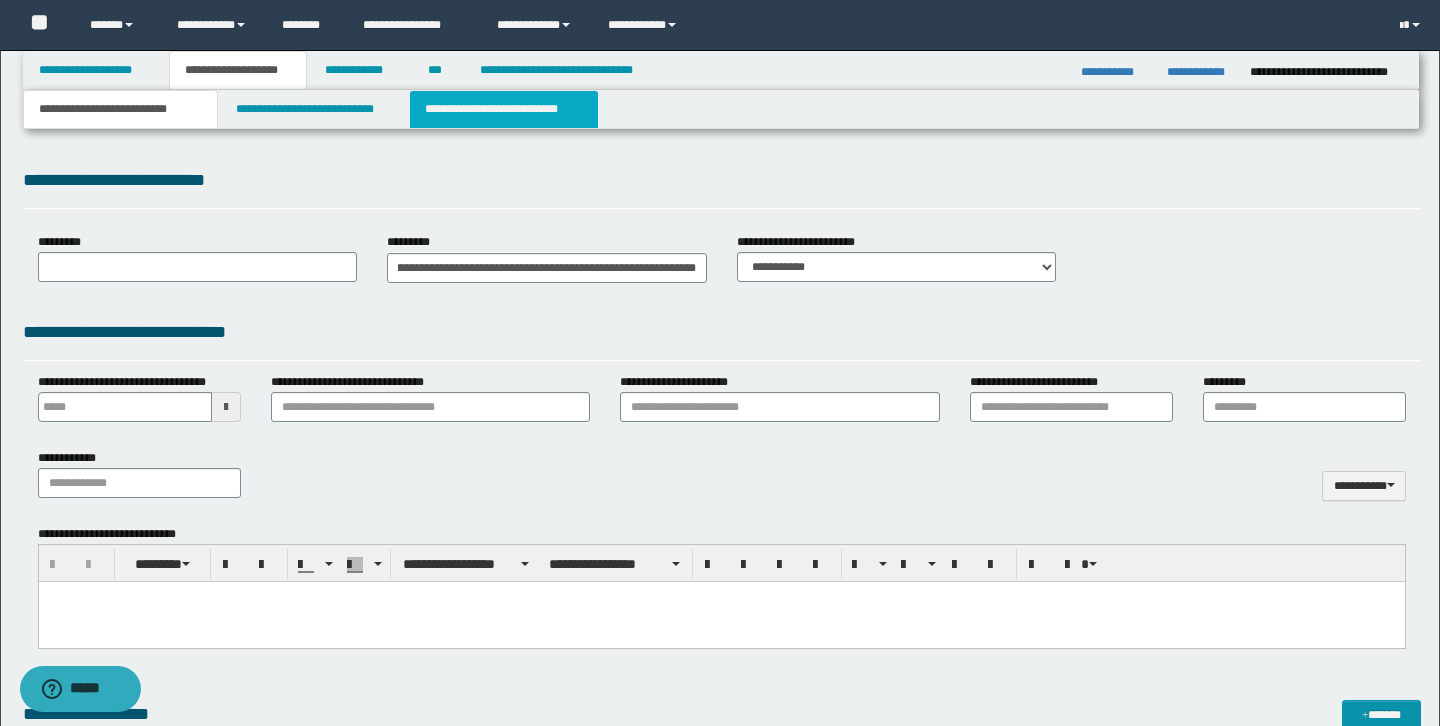 click on "**********" at bounding box center (504, 109) 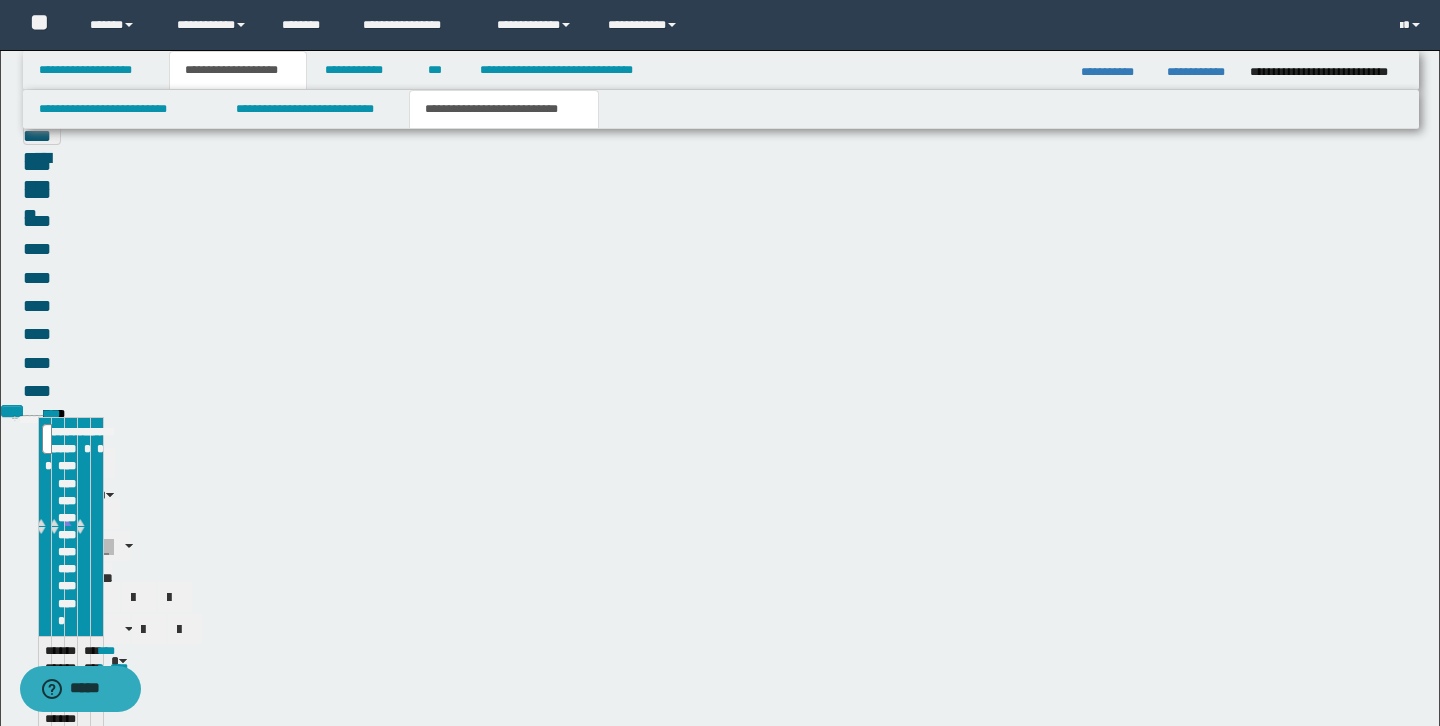 scroll, scrollTop: 0, scrollLeft: 0, axis: both 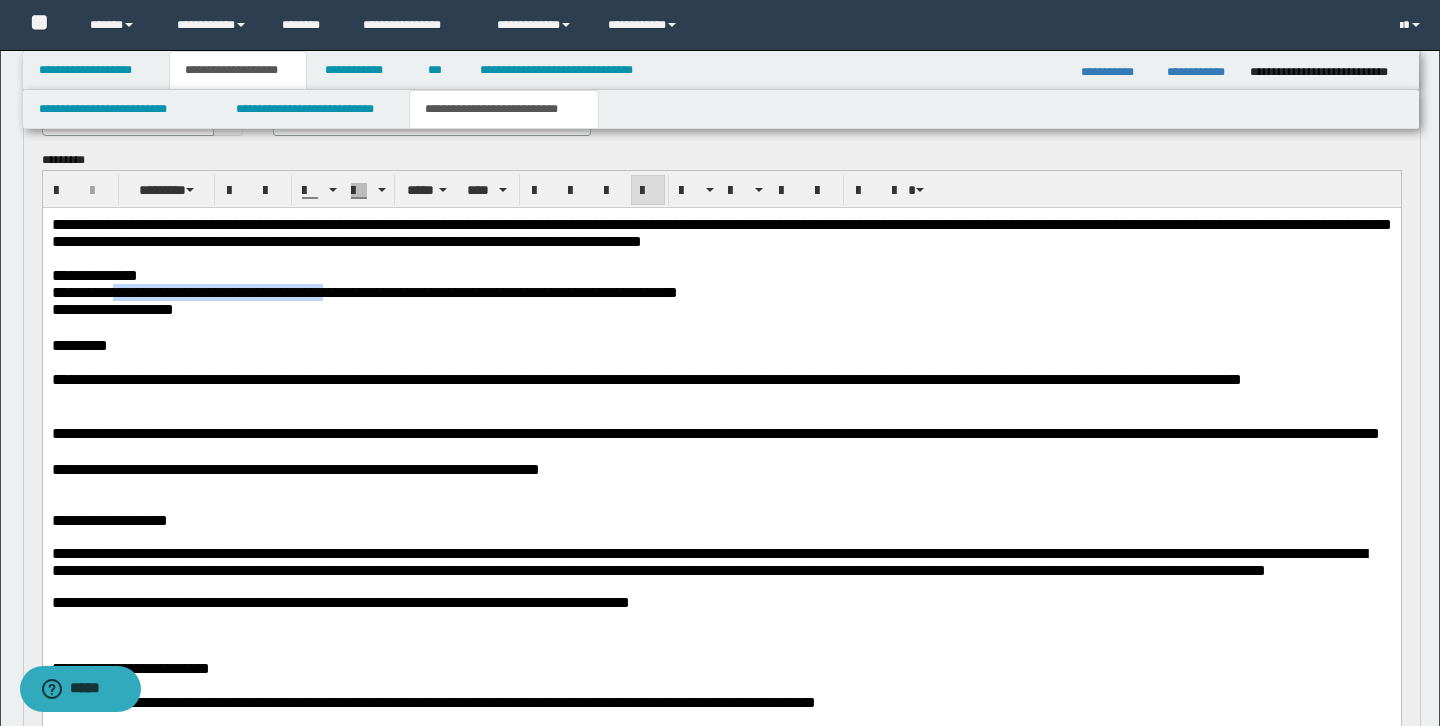 drag, startPoint x: 142, startPoint y: 296, endPoint x: 471, endPoint y: 297, distance: 329.00153 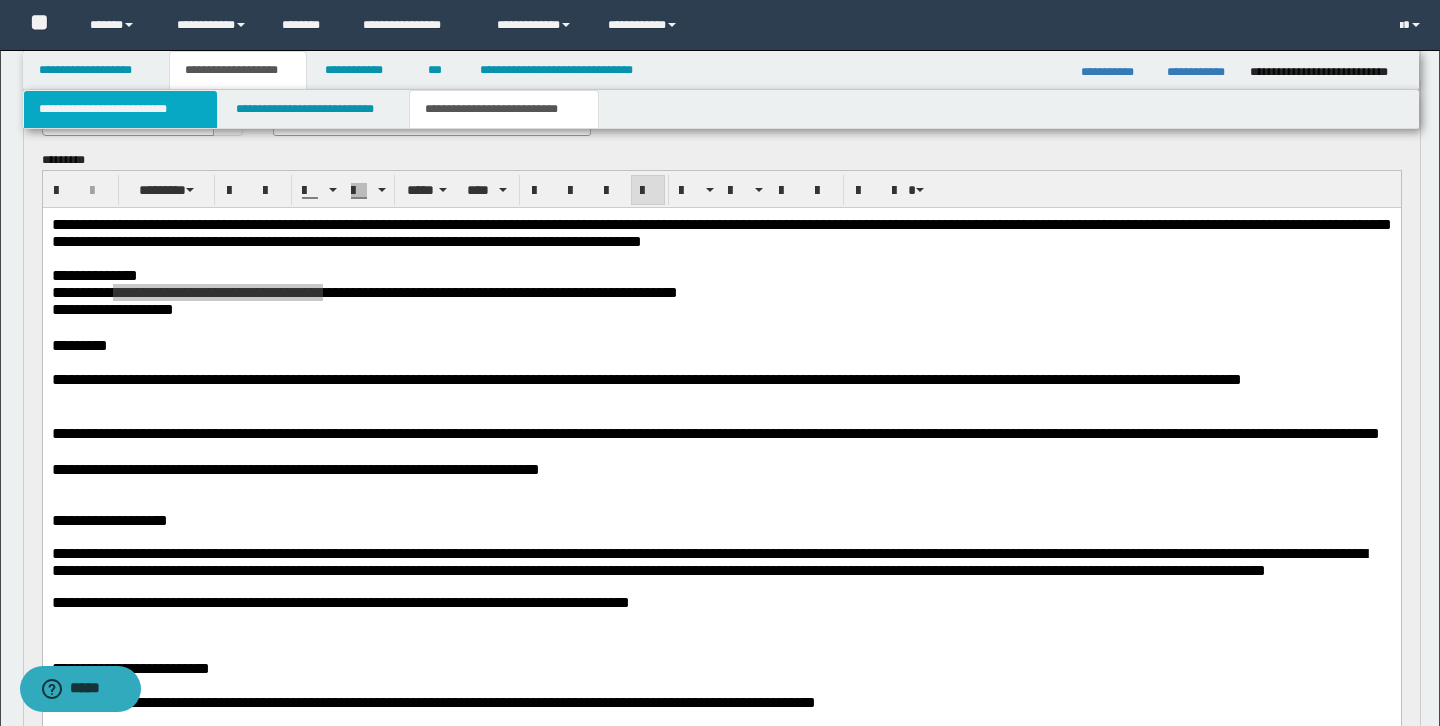 click on "**********" at bounding box center (120, 109) 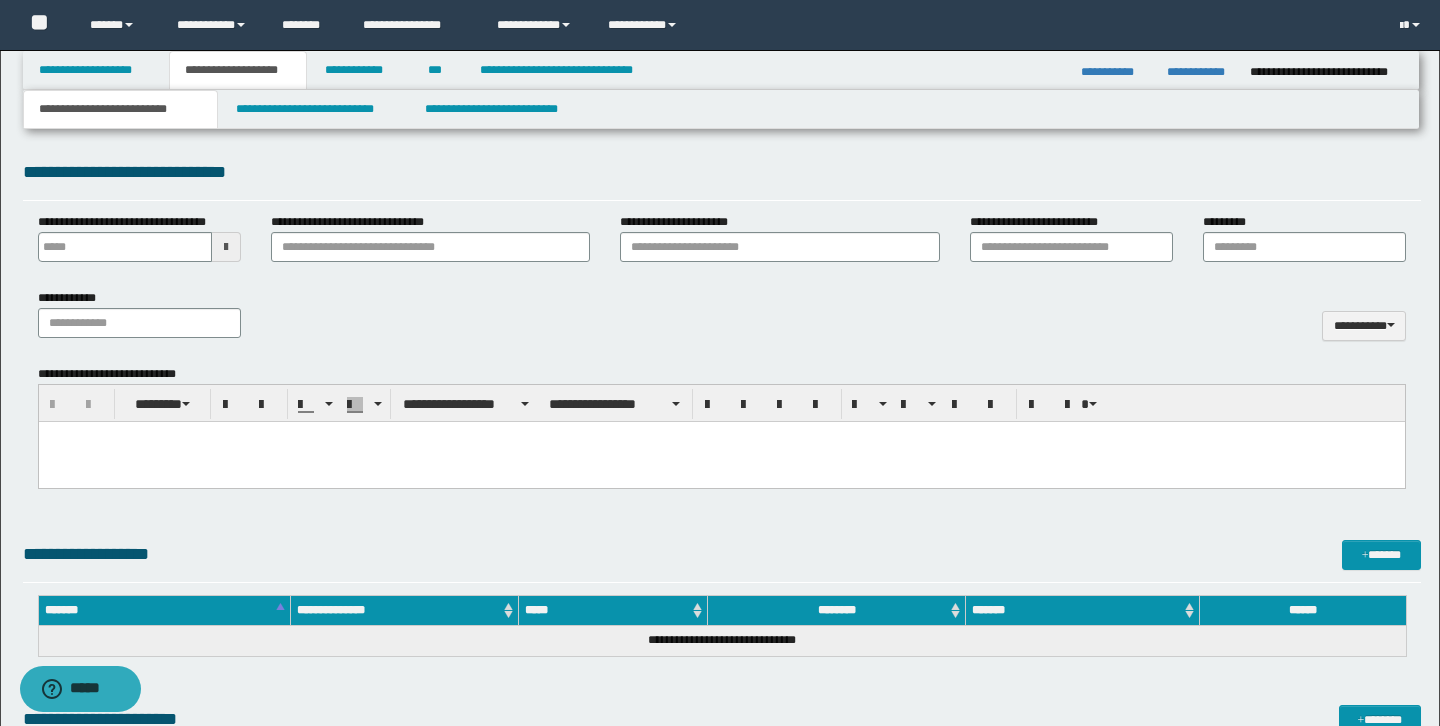 scroll, scrollTop: 0, scrollLeft: 0, axis: both 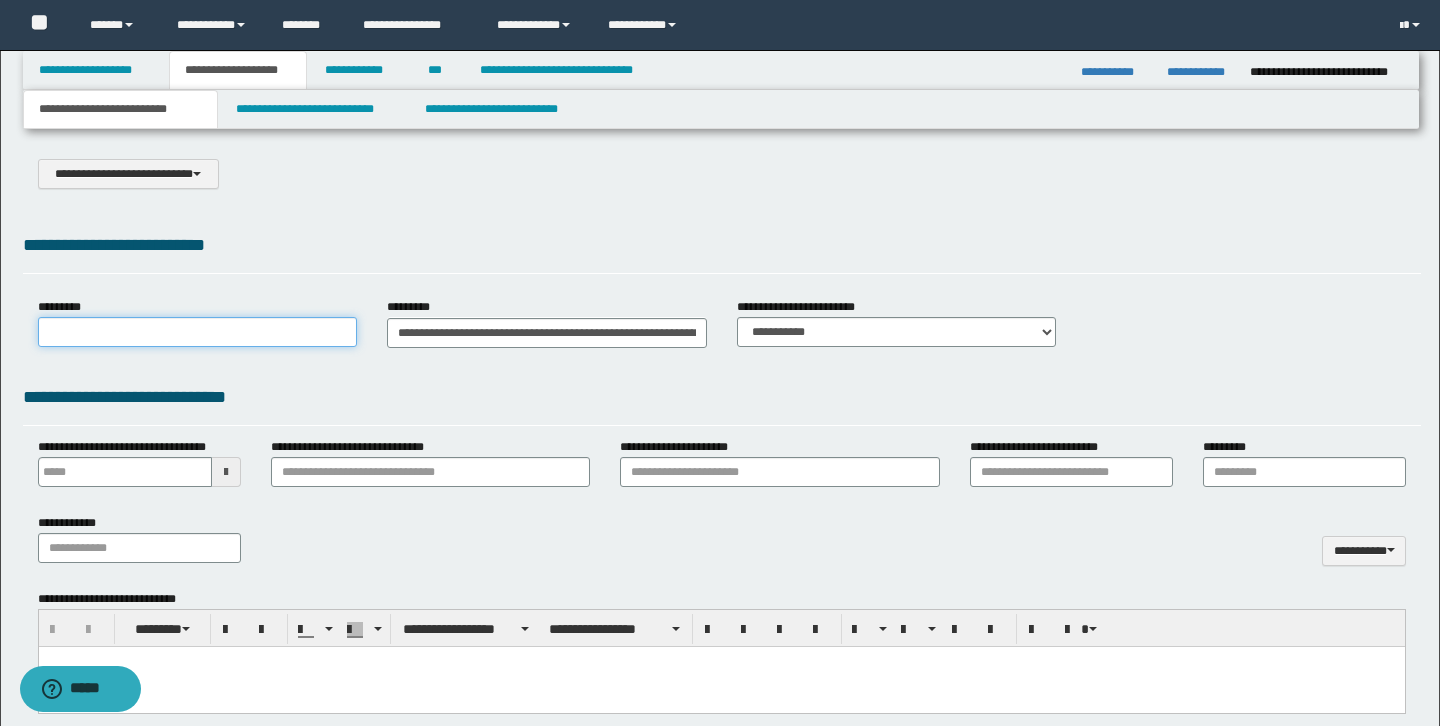 click on "*********" at bounding box center (198, 332) 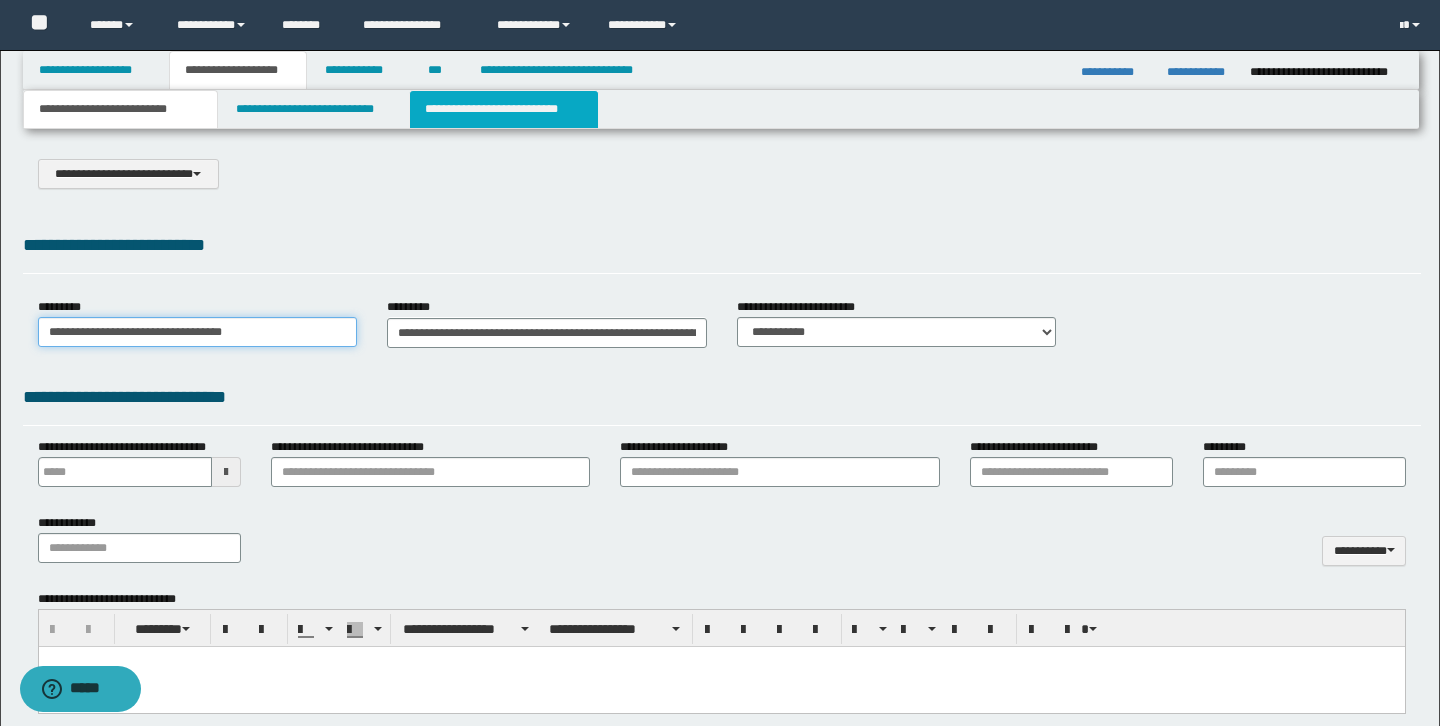 type on "**********" 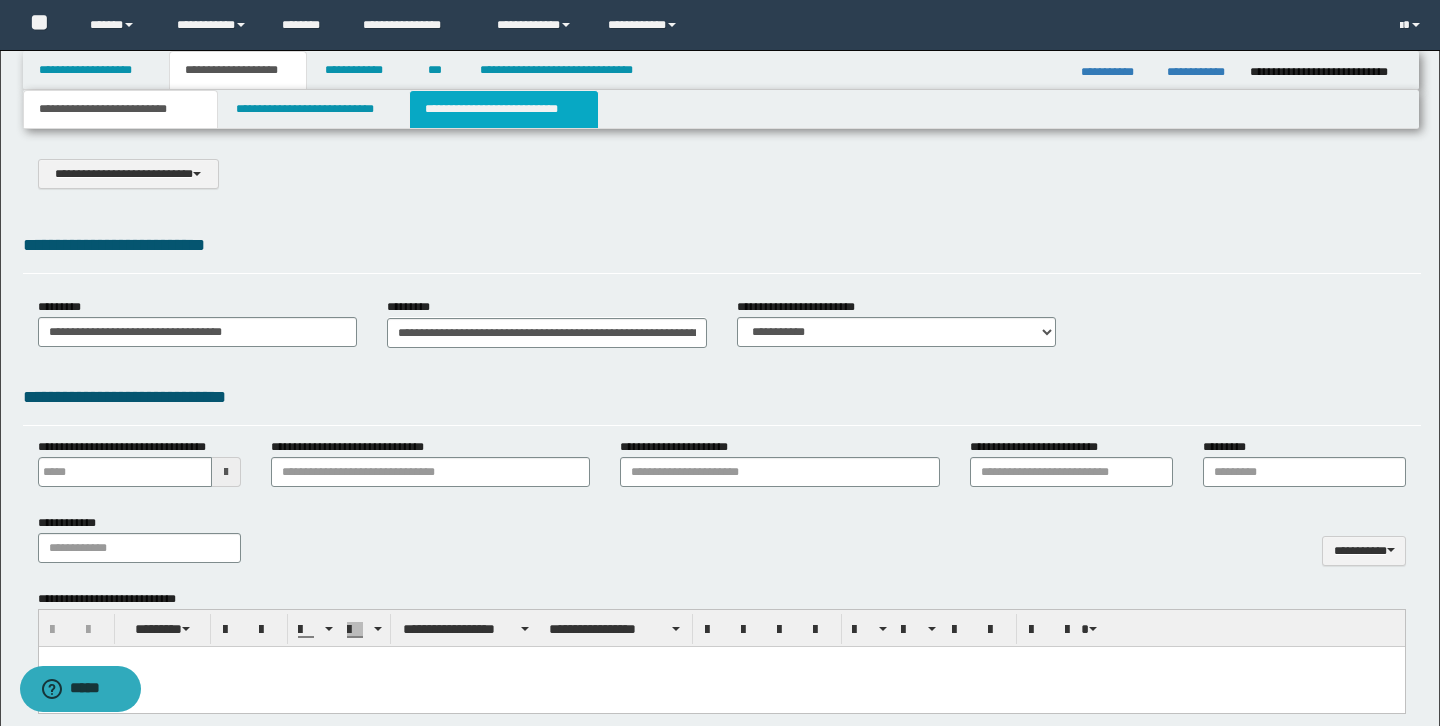 click on "**********" at bounding box center (504, 109) 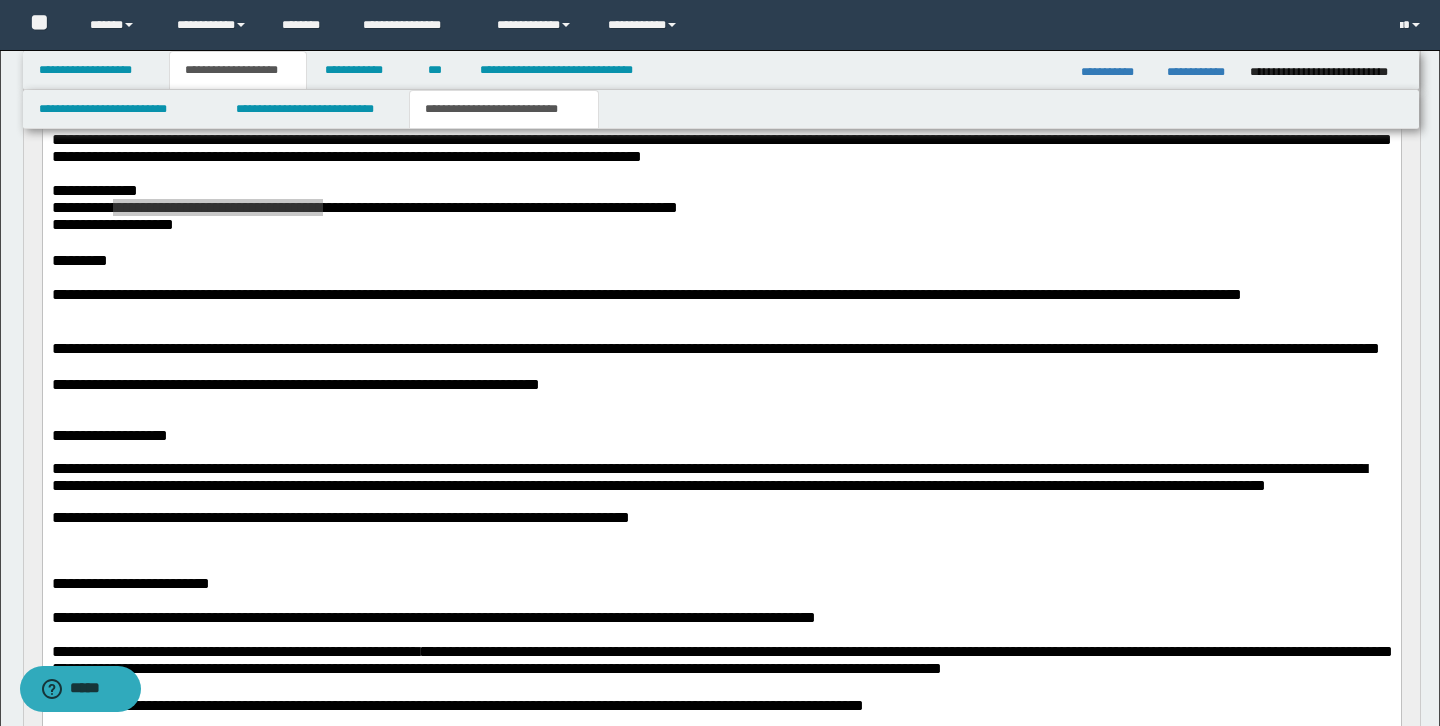 scroll, scrollTop: 618, scrollLeft: 0, axis: vertical 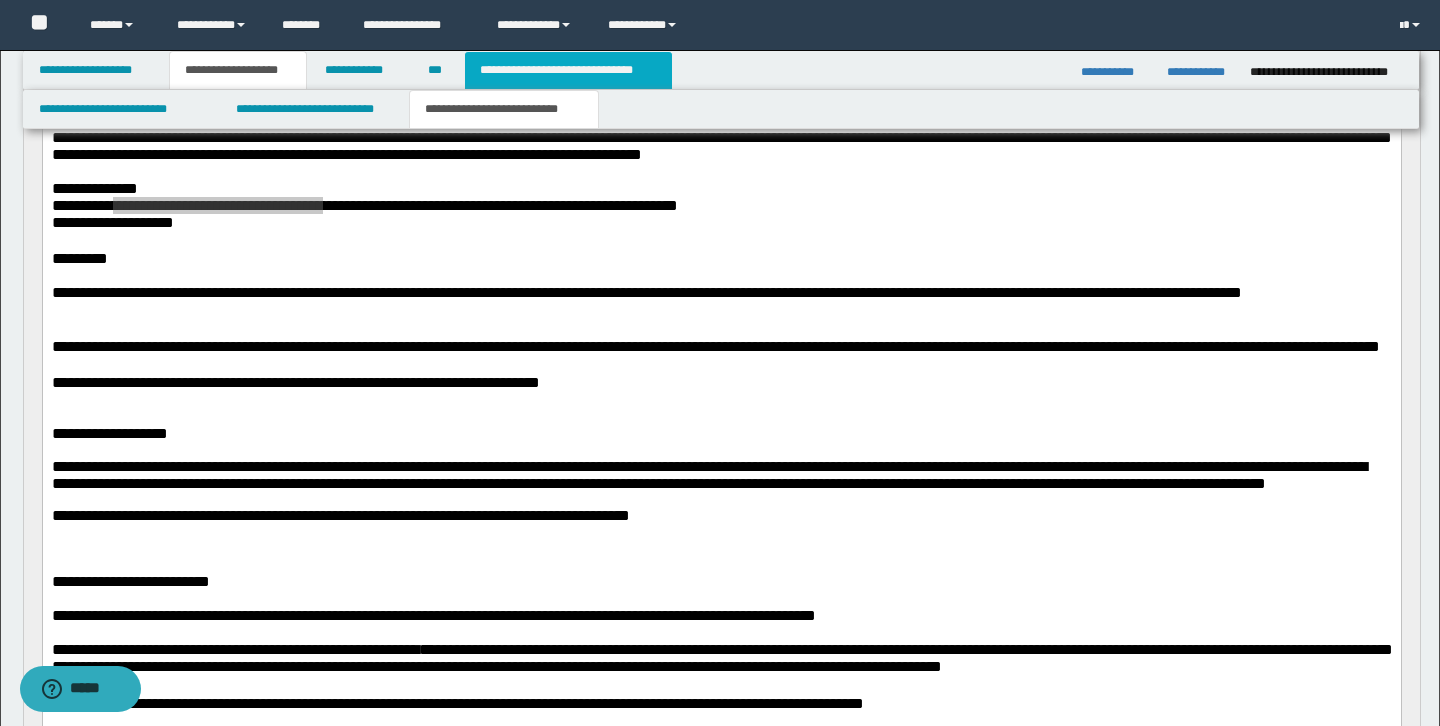 click on "**********" at bounding box center (568, 70) 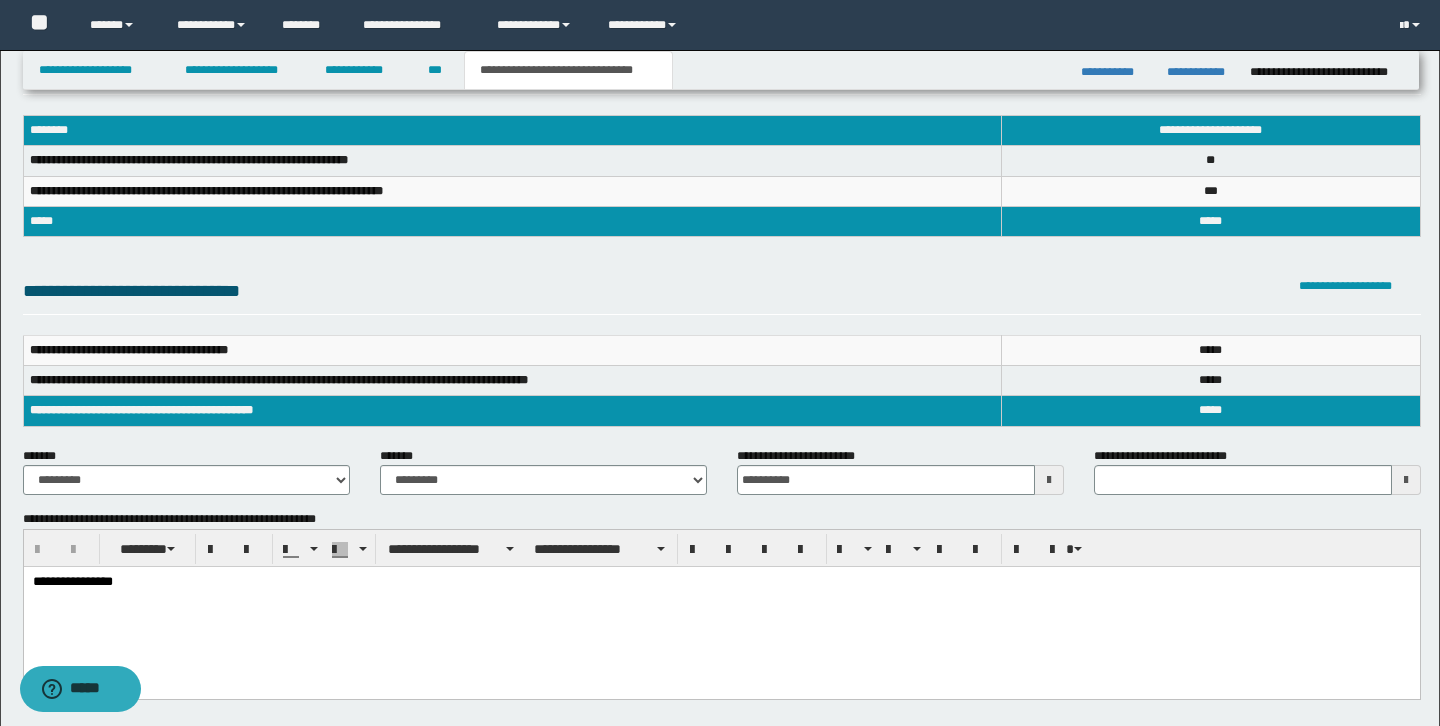 scroll, scrollTop: 0, scrollLeft: 0, axis: both 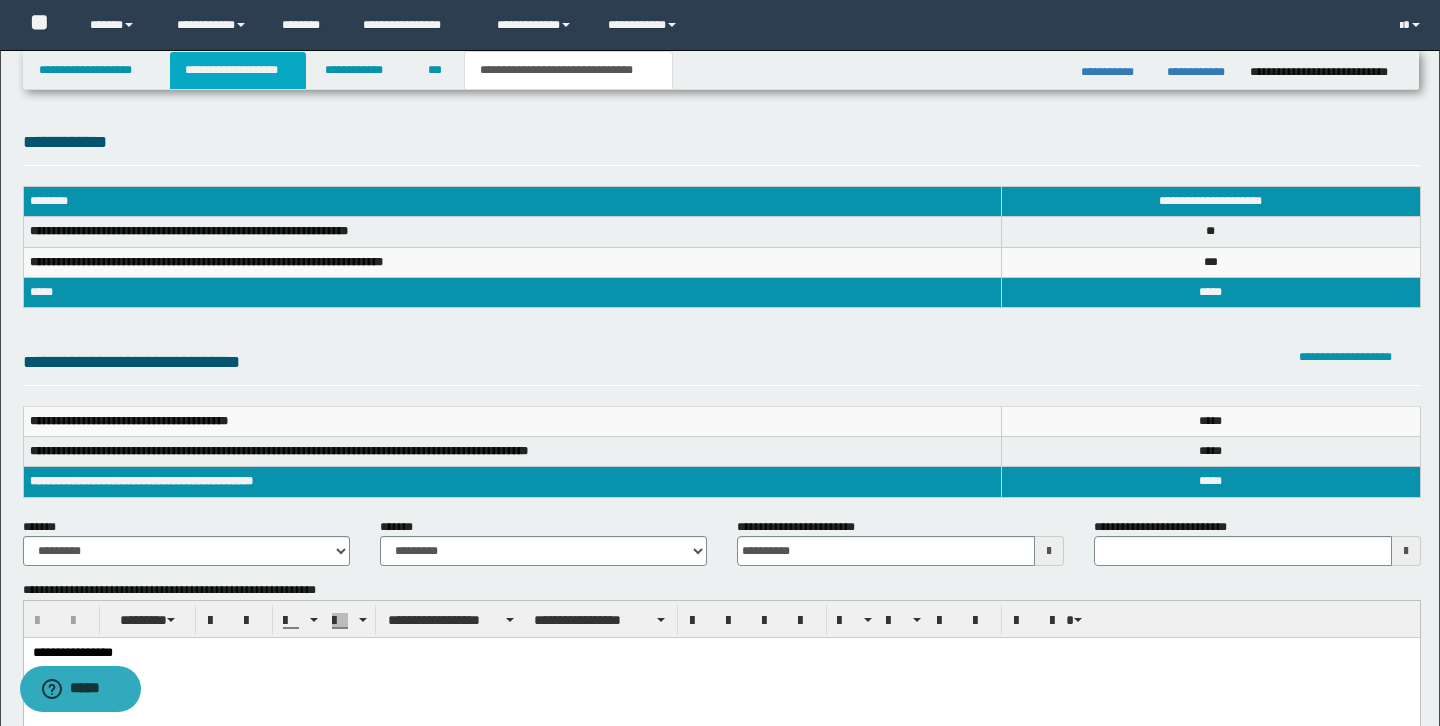 click on "**********" at bounding box center (238, 70) 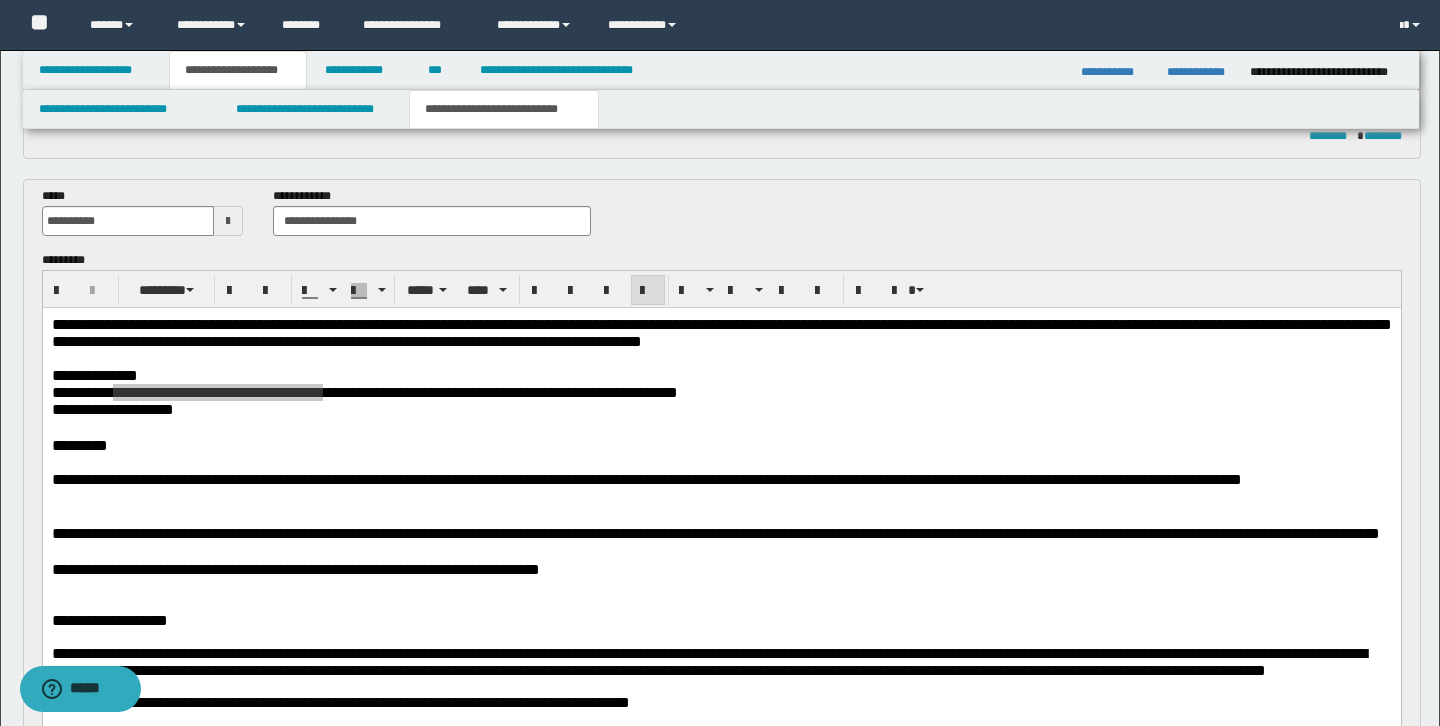 scroll, scrollTop: 506, scrollLeft: 0, axis: vertical 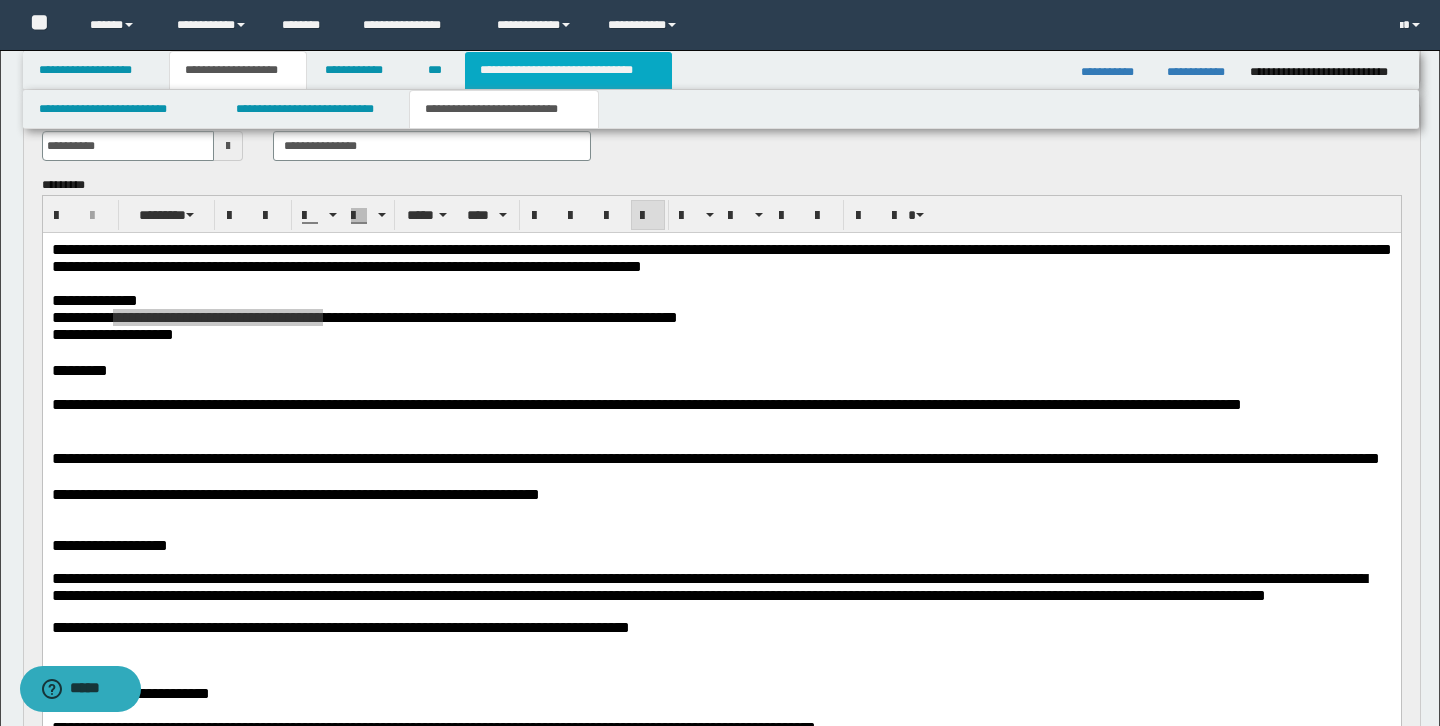 click on "**********" at bounding box center (568, 70) 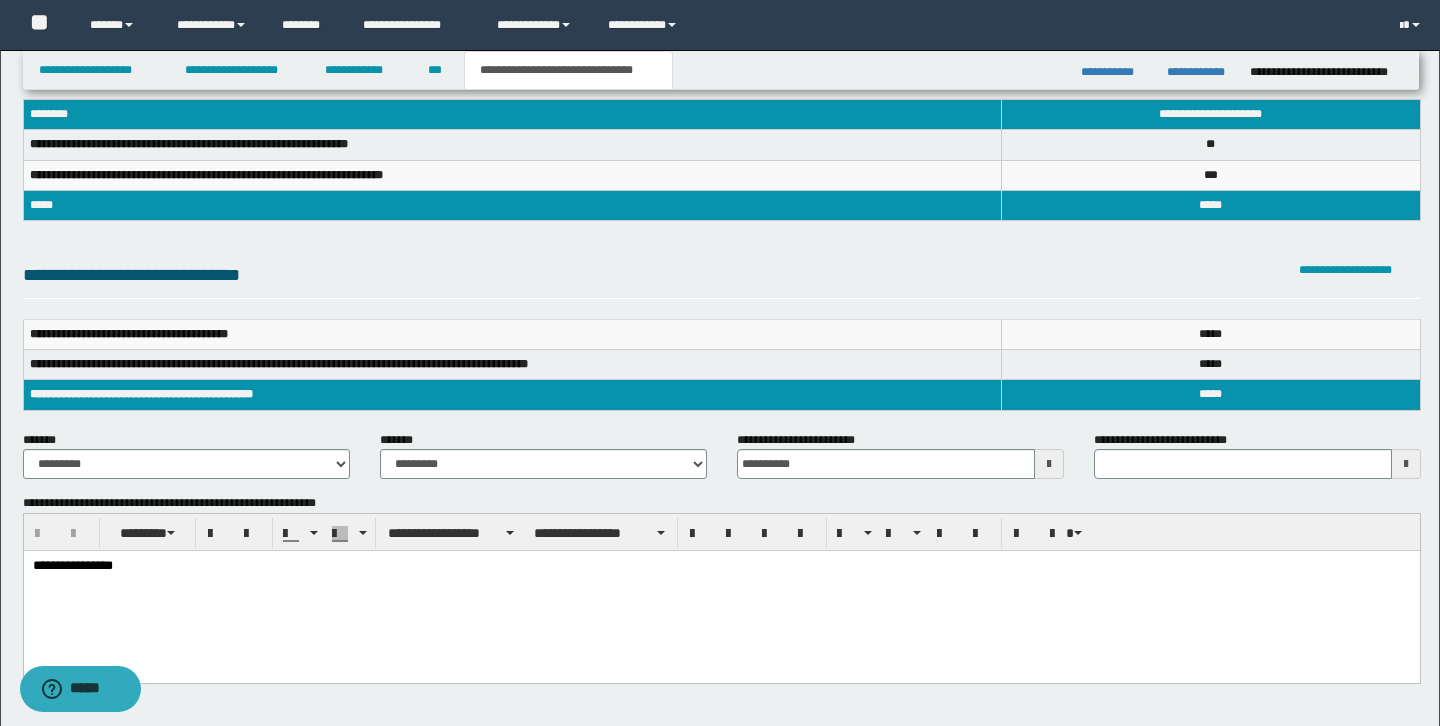 scroll, scrollTop: 0, scrollLeft: 0, axis: both 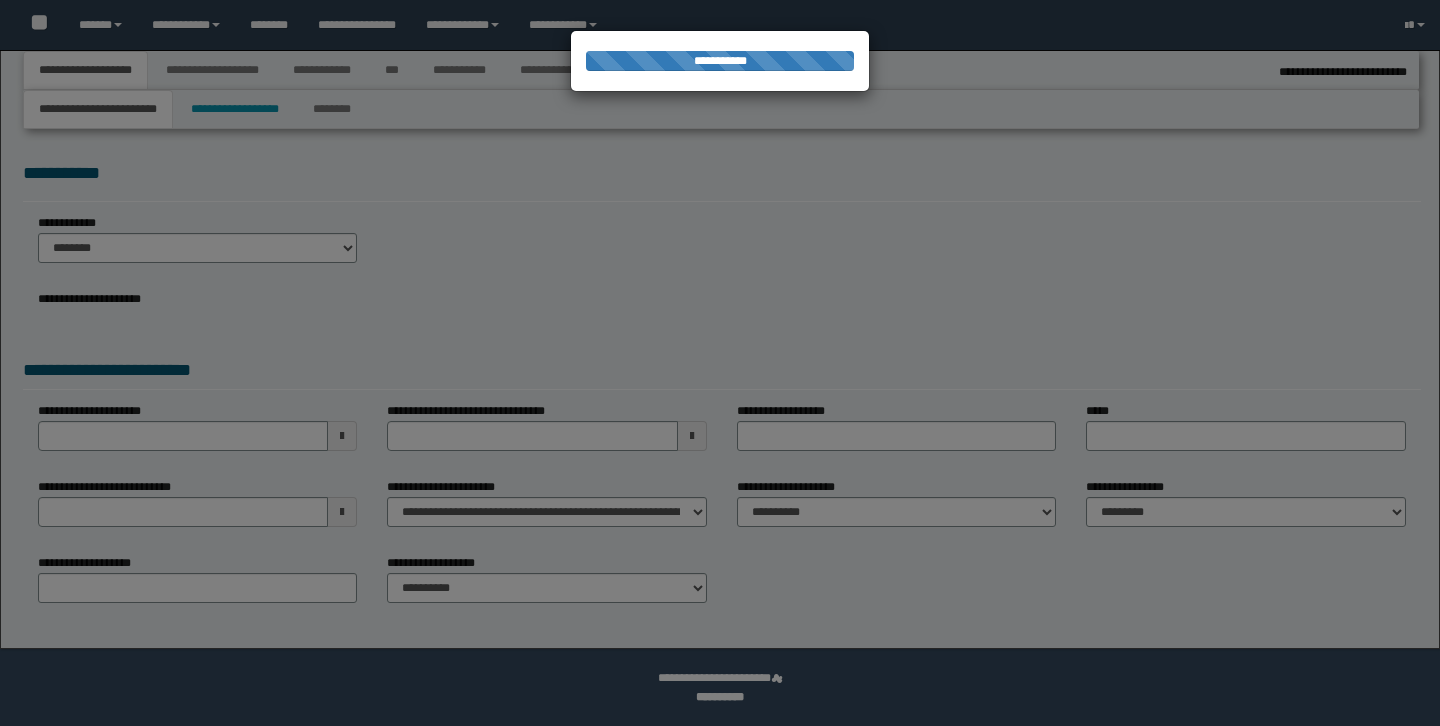 select on "*" 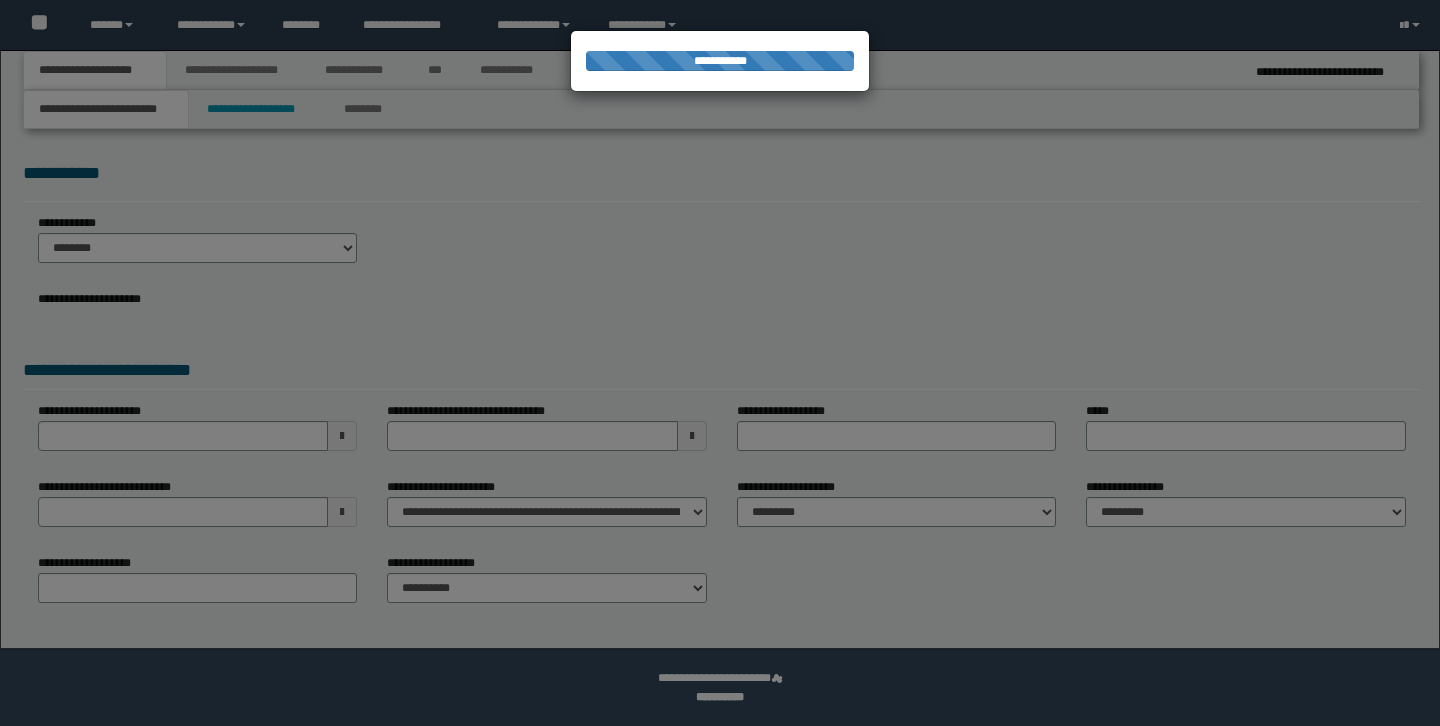 scroll, scrollTop: 0, scrollLeft: 0, axis: both 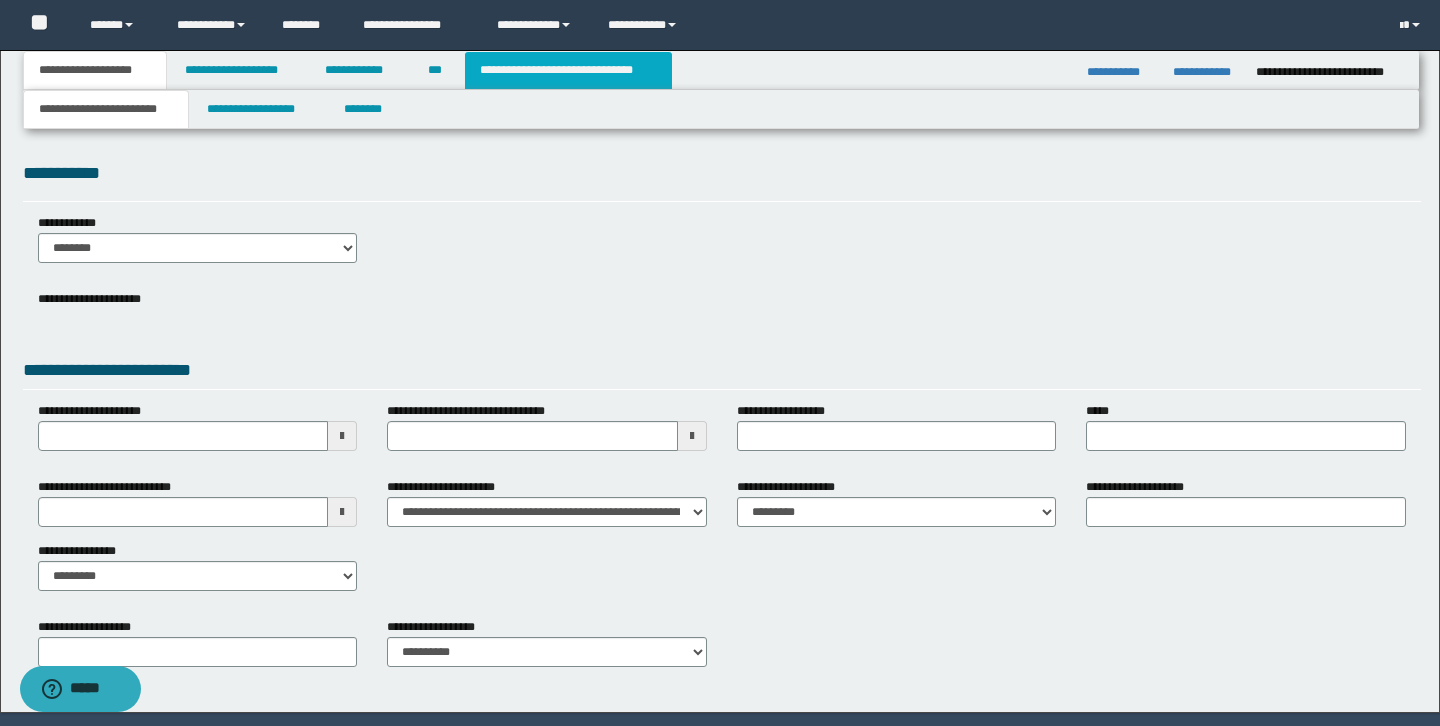 click on "**********" at bounding box center (568, 70) 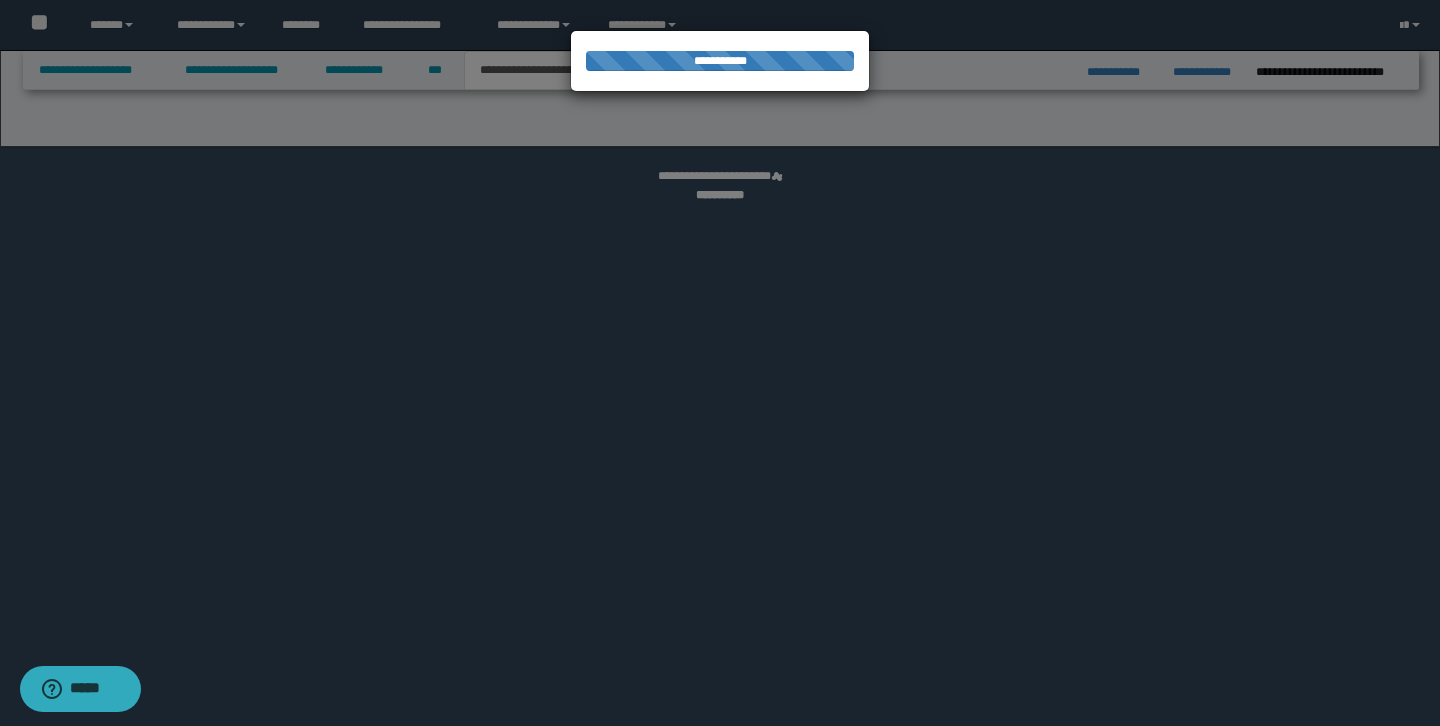 select on "*" 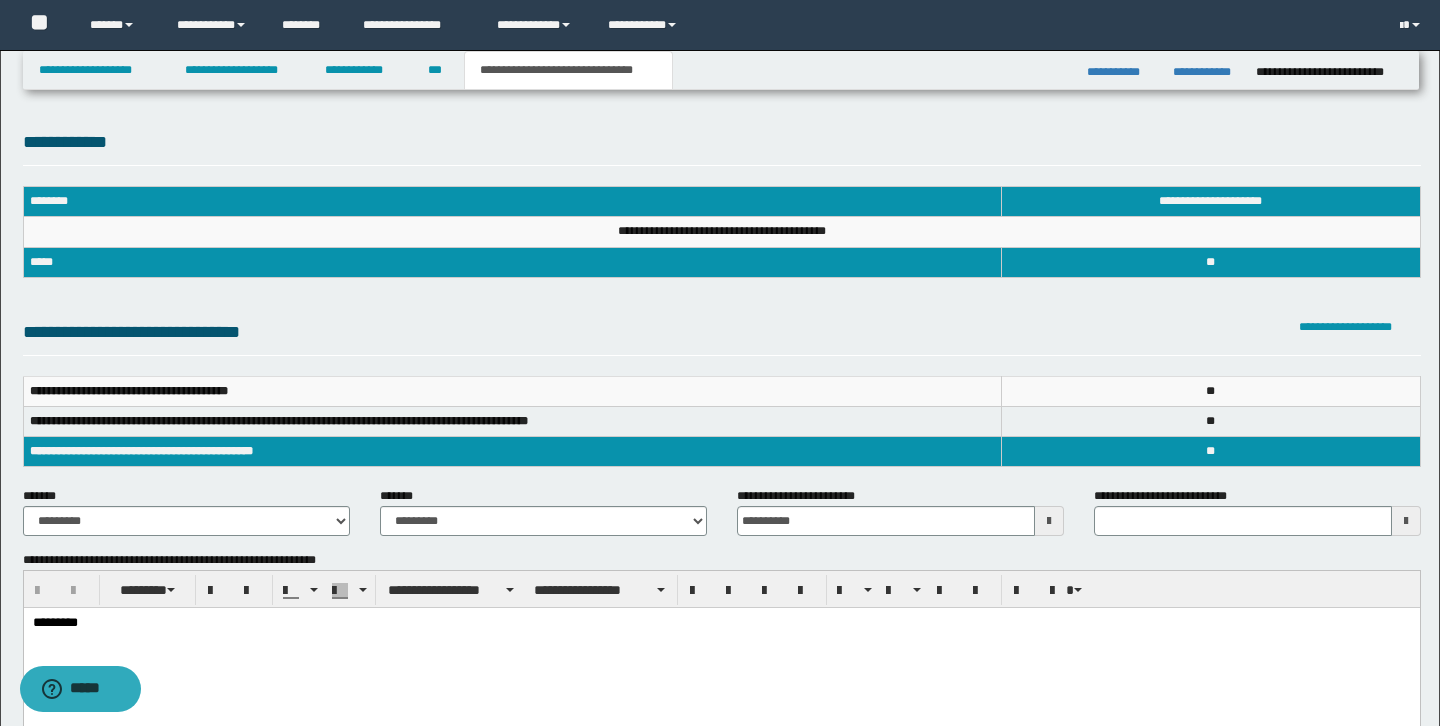 scroll, scrollTop: 0, scrollLeft: 0, axis: both 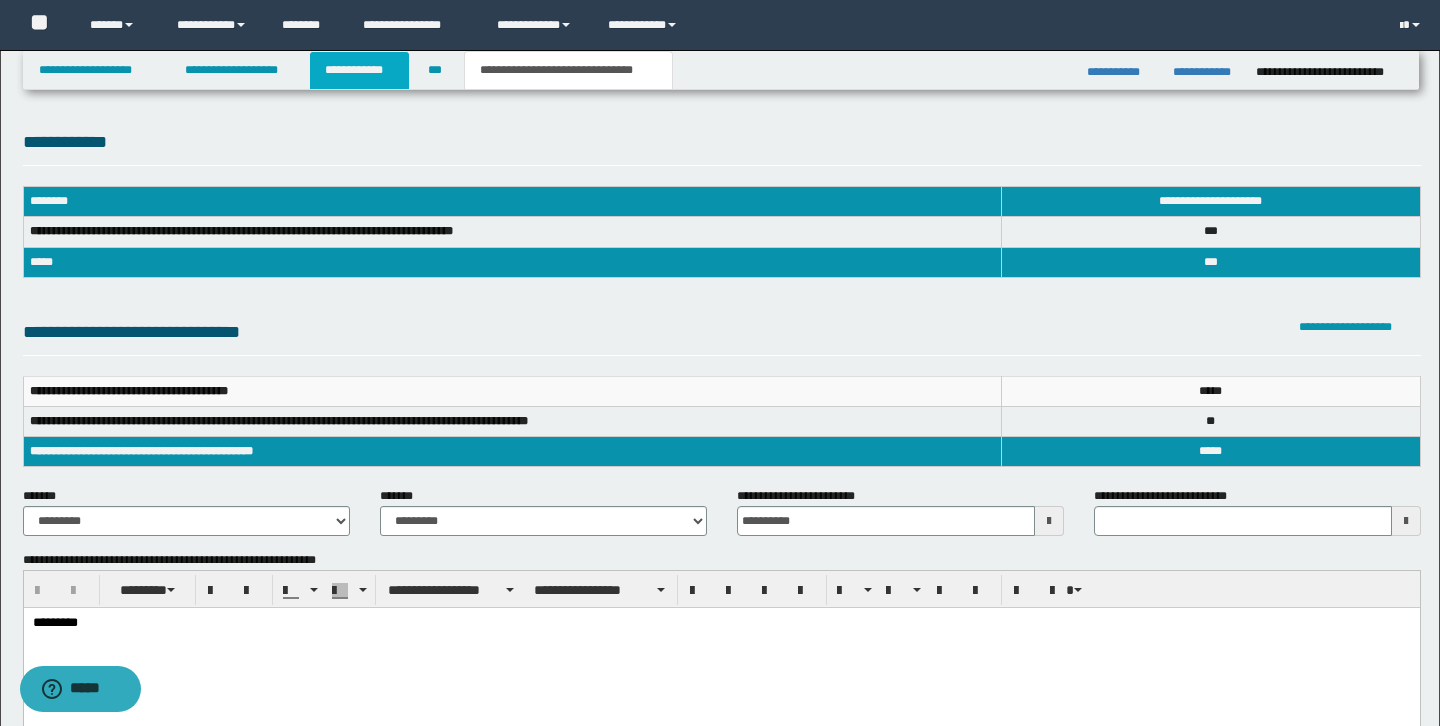 click on "**********" at bounding box center (359, 70) 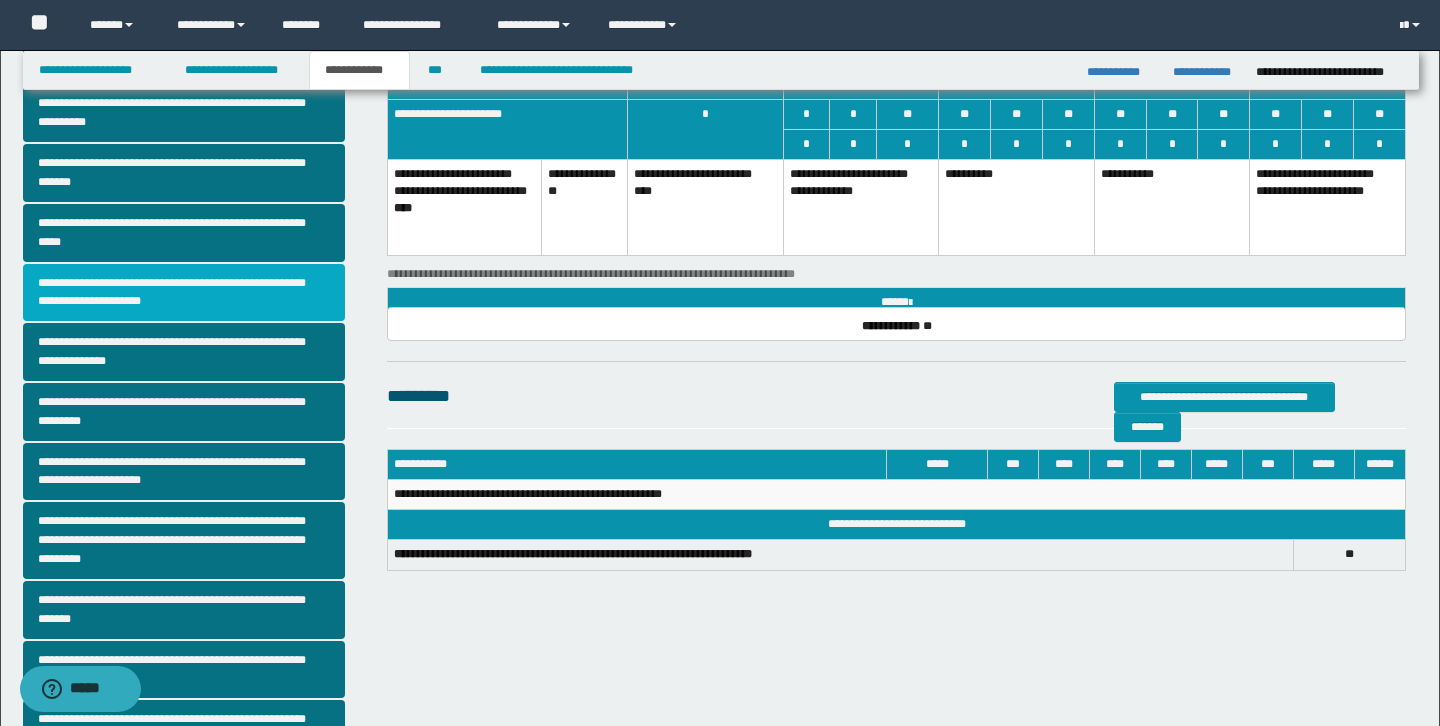 scroll, scrollTop: 423, scrollLeft: 0, axis: vertical 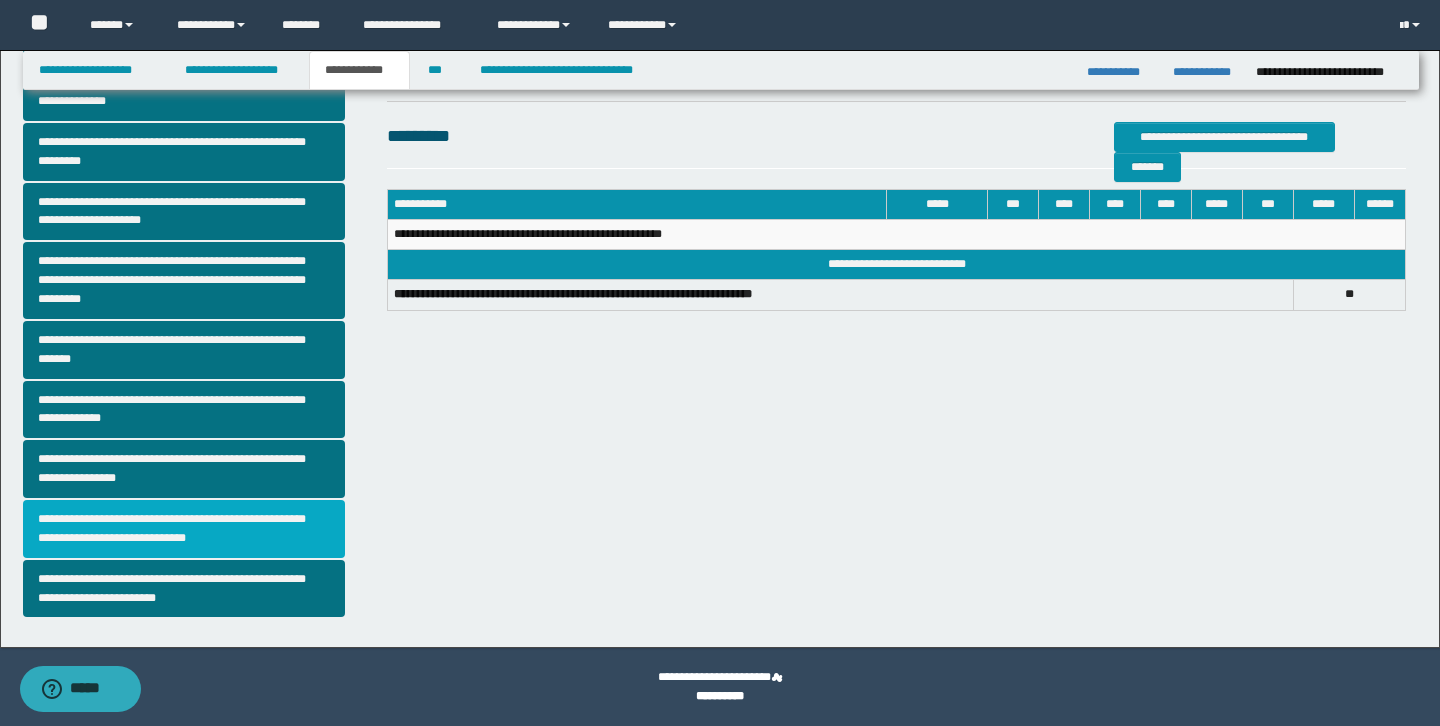 click on "**********" at bounding box center (184, 529) 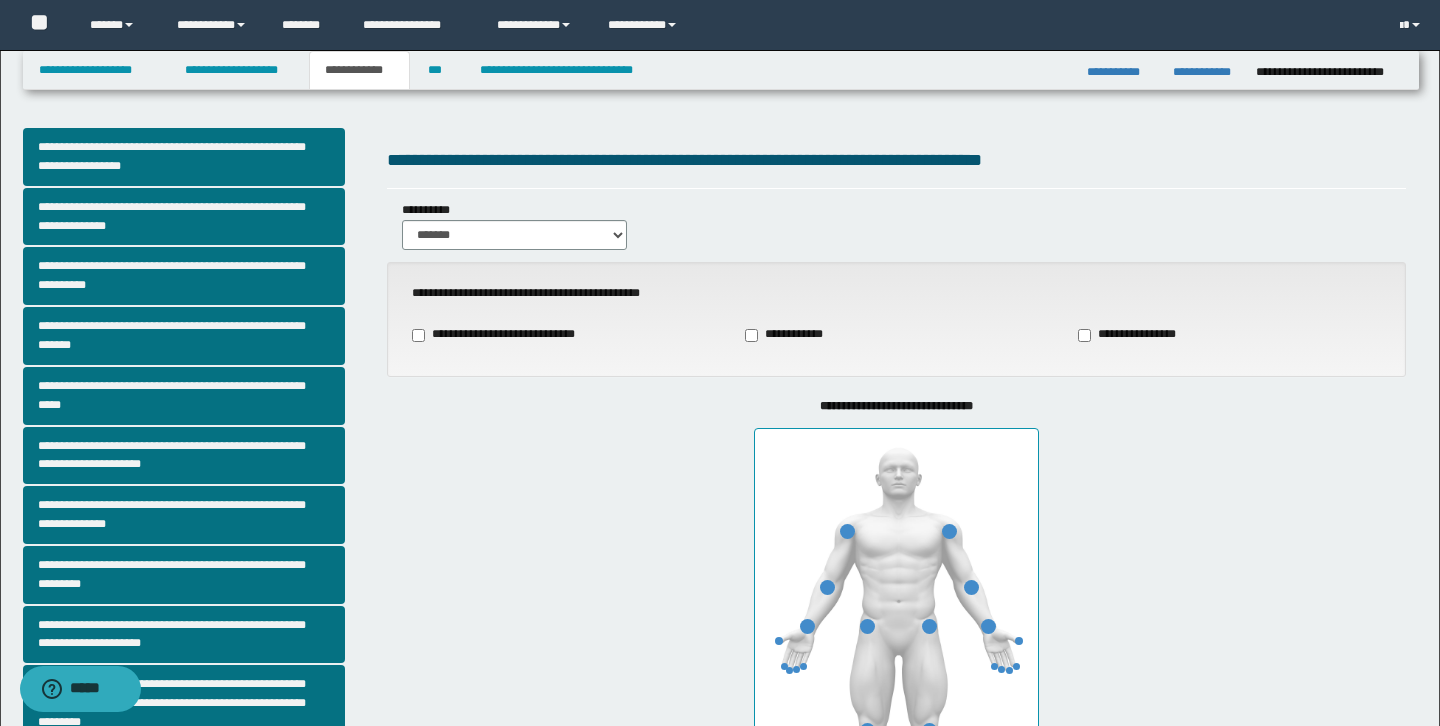 type on "**" 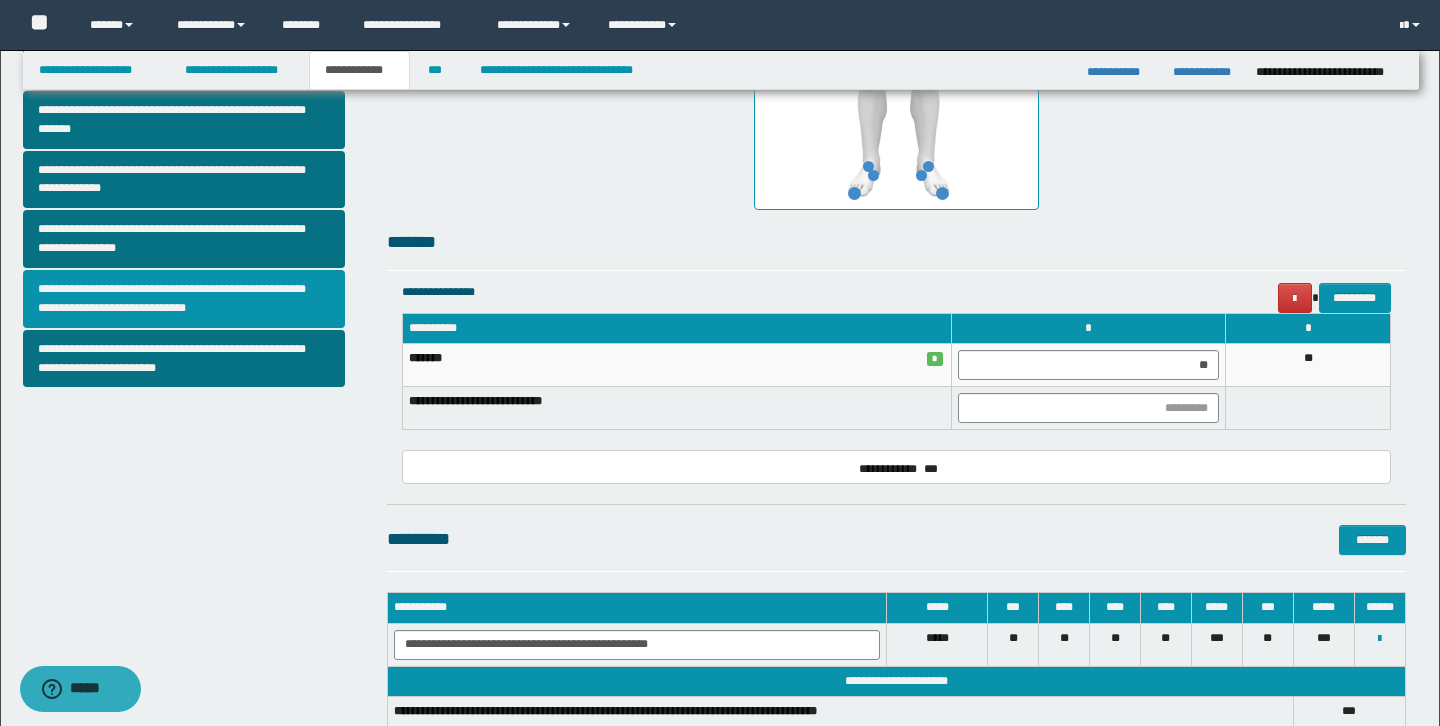 scroll, scrollTop: 721, scrollLeft: 0, axis: vertical 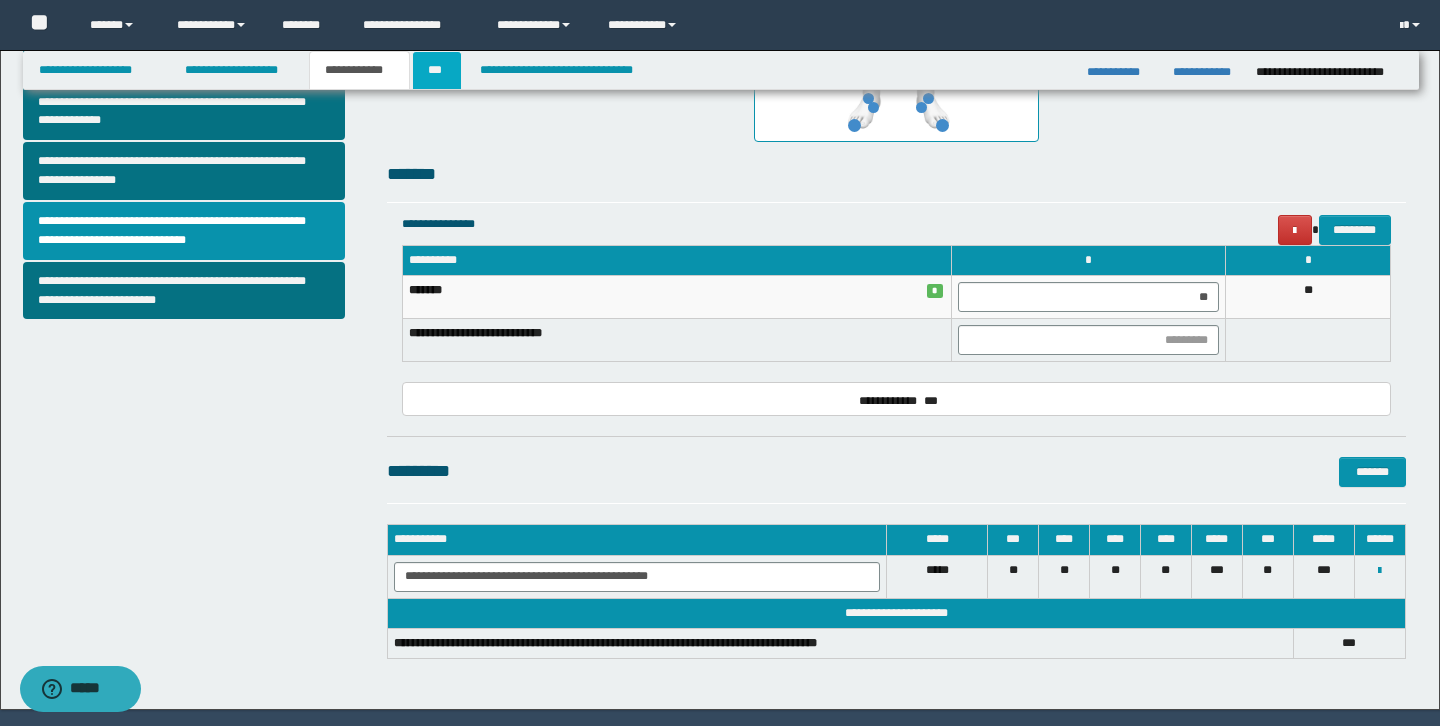 click on "***" at bounding box center (437, 70) 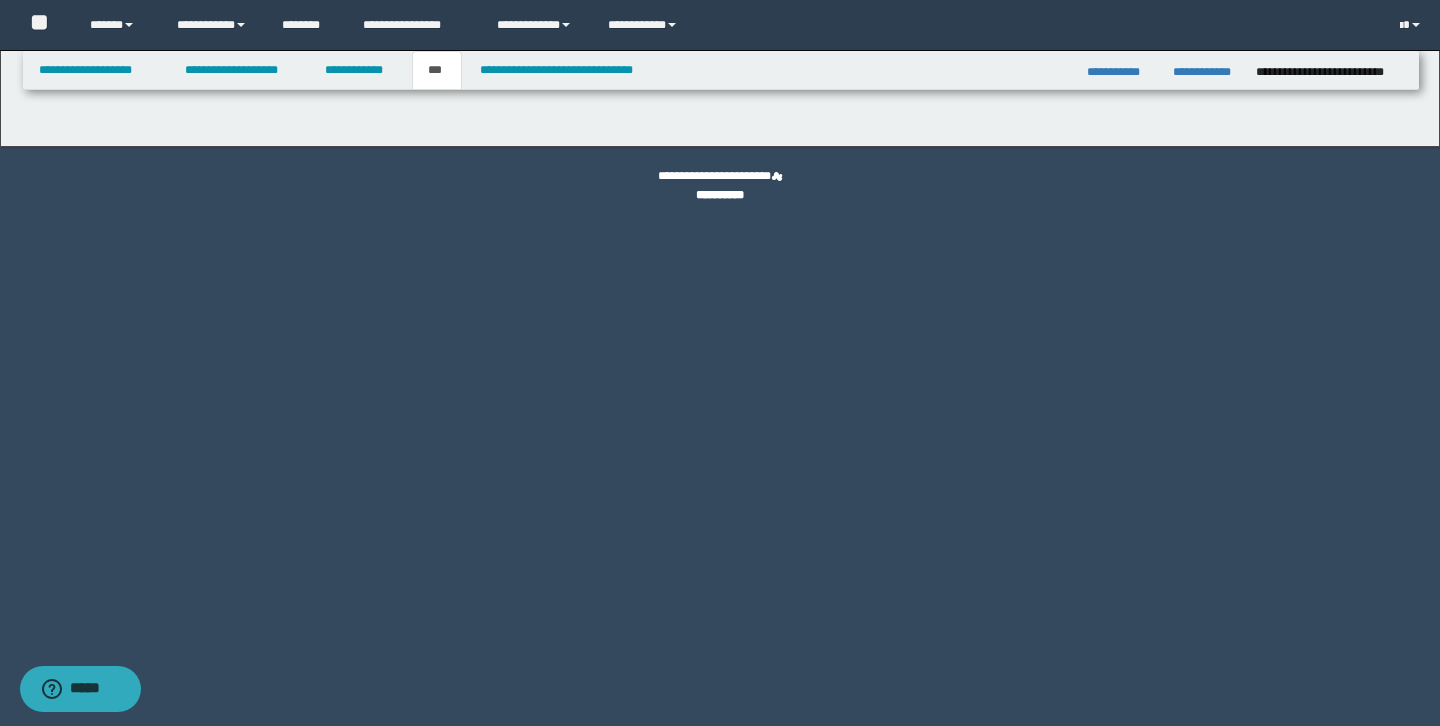 scroll, scrollTop: 0, scrollLeft: 0, axis: both 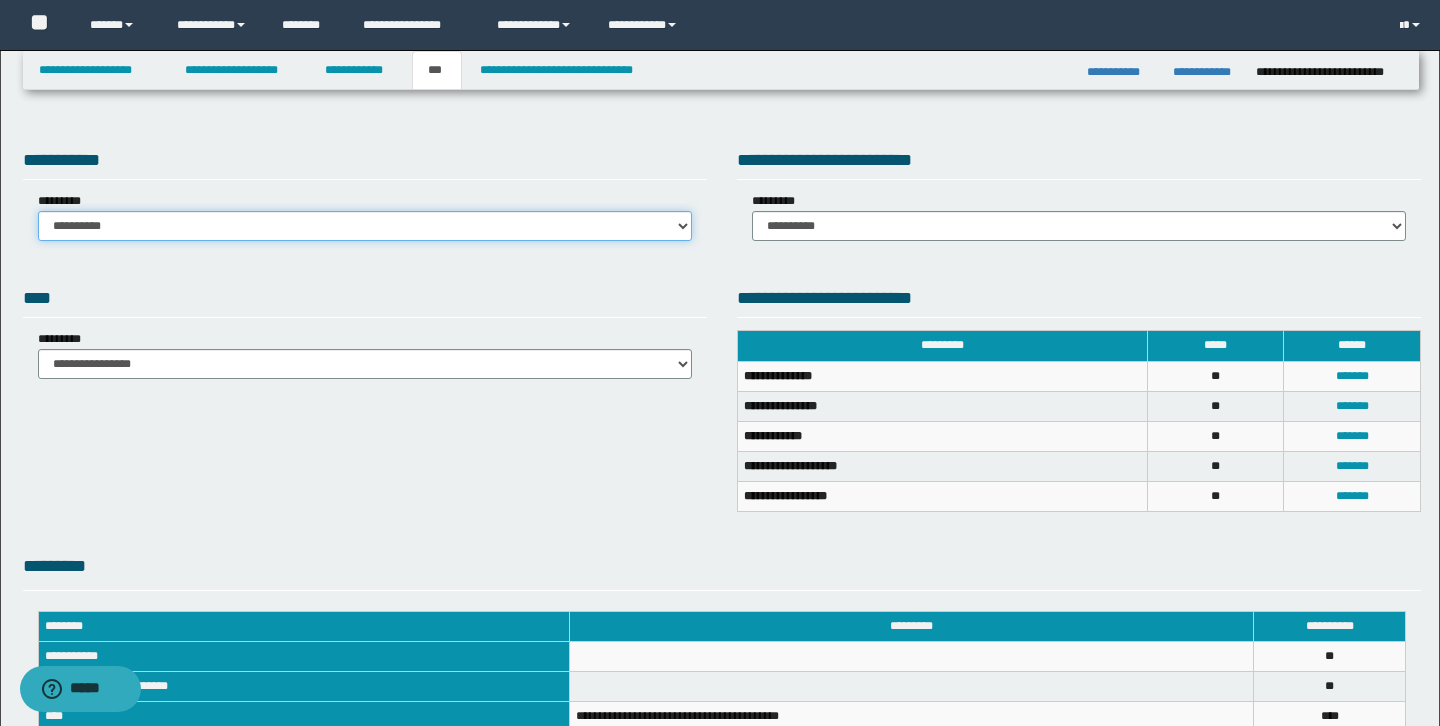click on "**********" at bounding box center [365, 226] 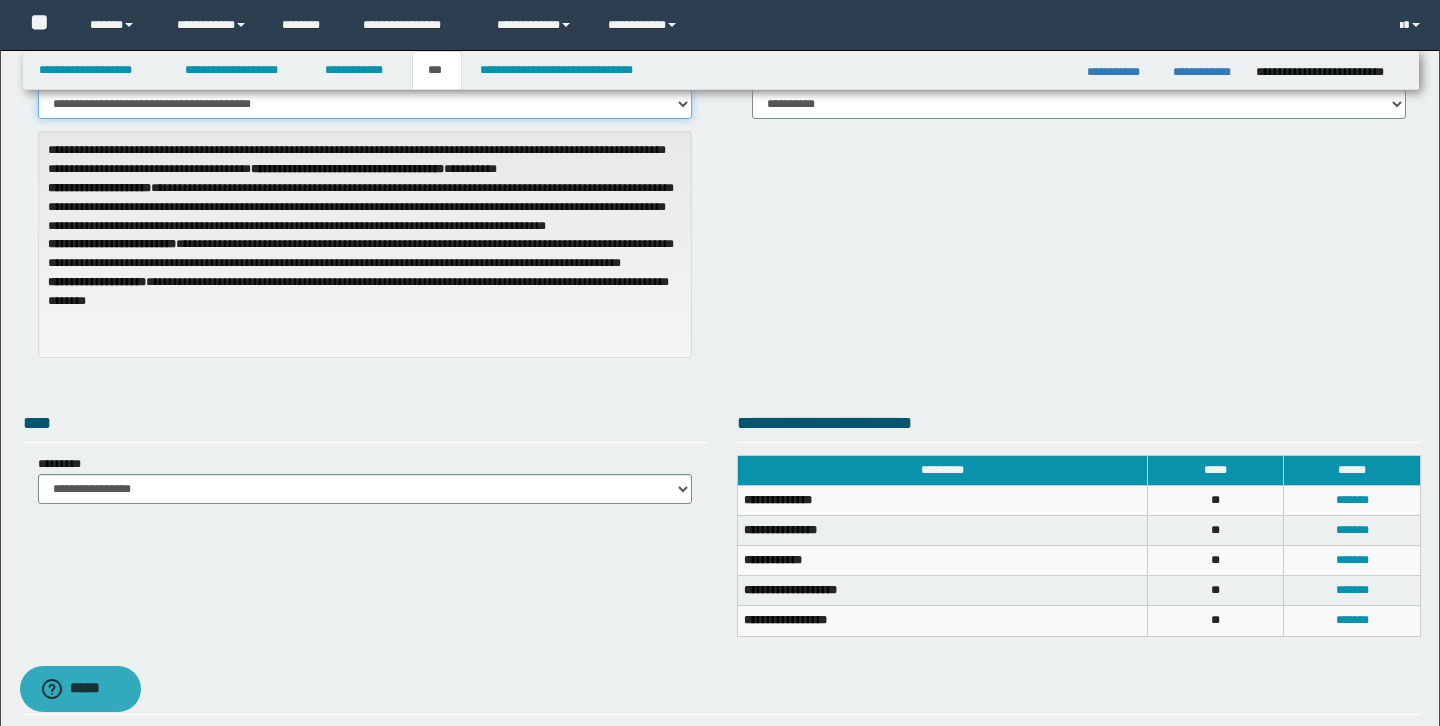 scroll, scrollTop: 139, scrollLeft: 0, axis: vertical 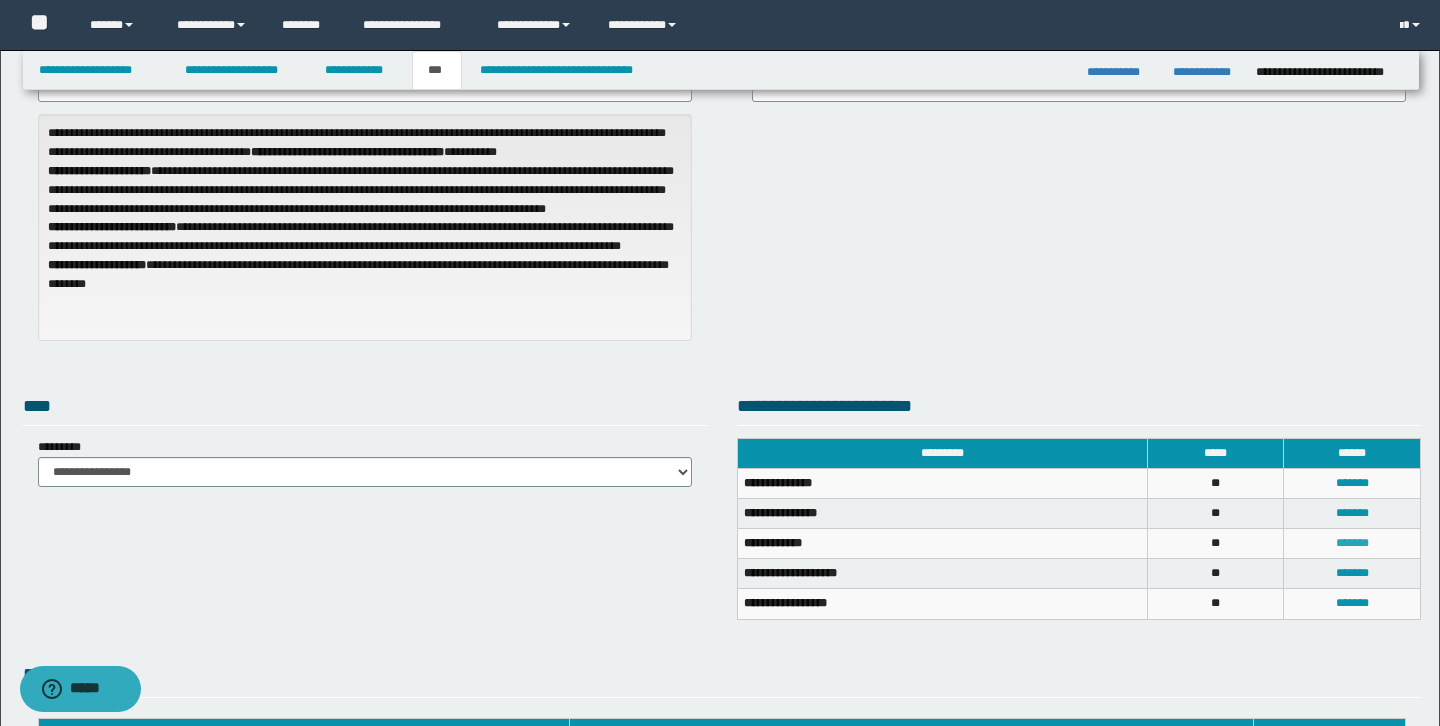 click on "*******" at bounding box center [1352, 543] 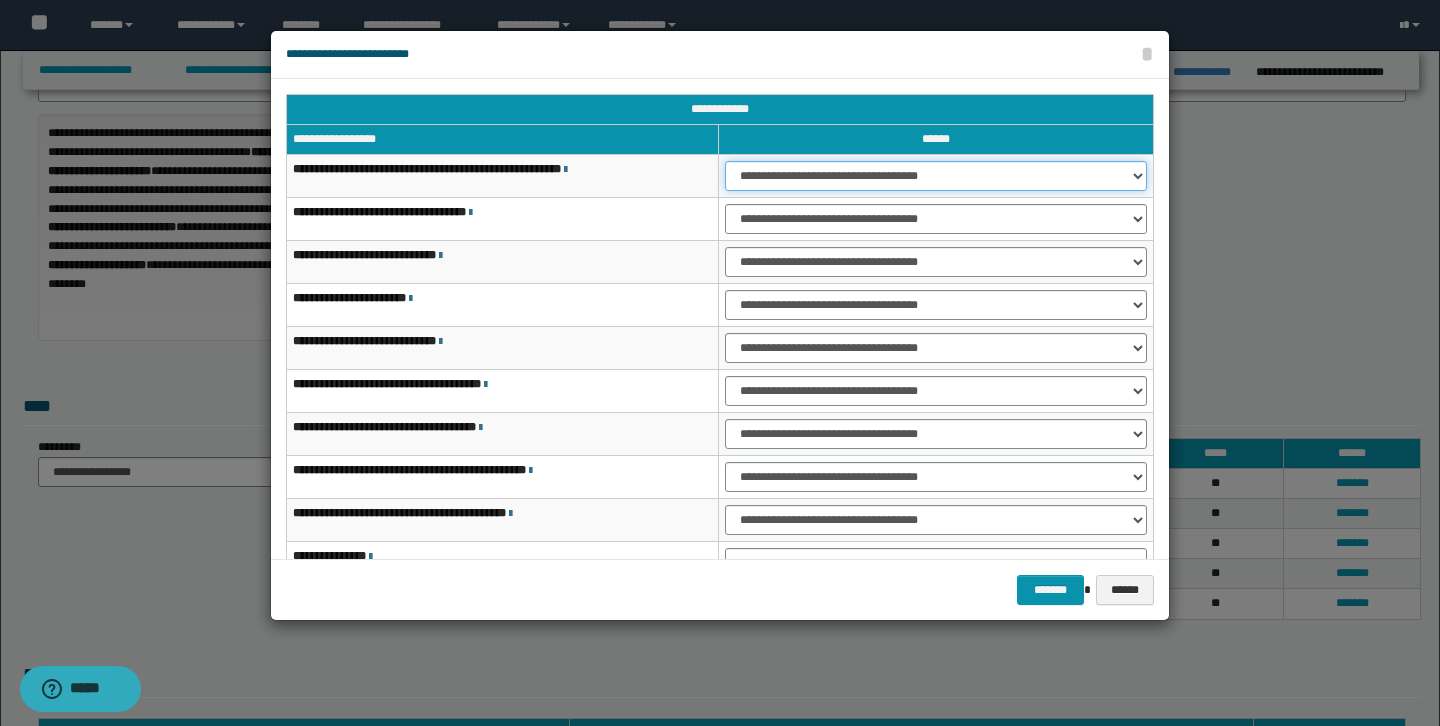 click on "**********" at bounding box center (936, 176) 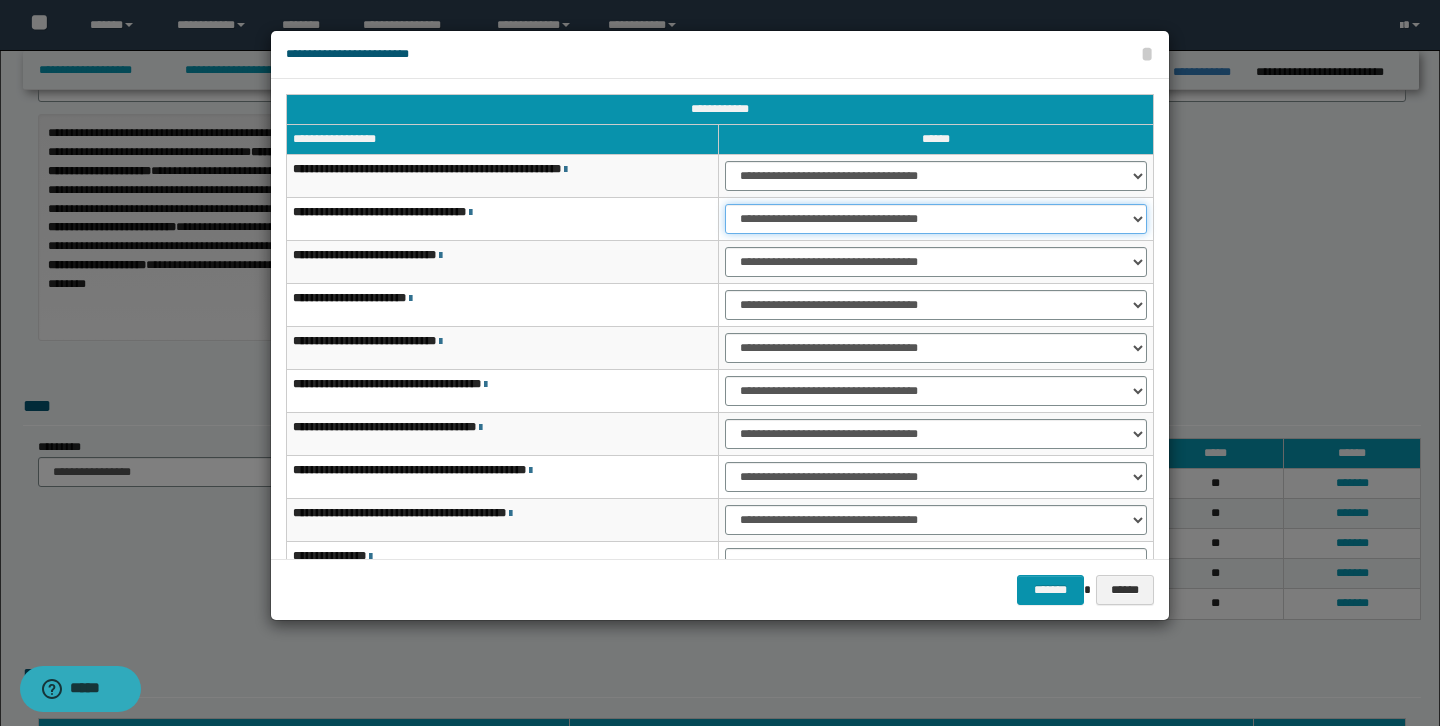 click on "**********" at bounding box center [936, 219] 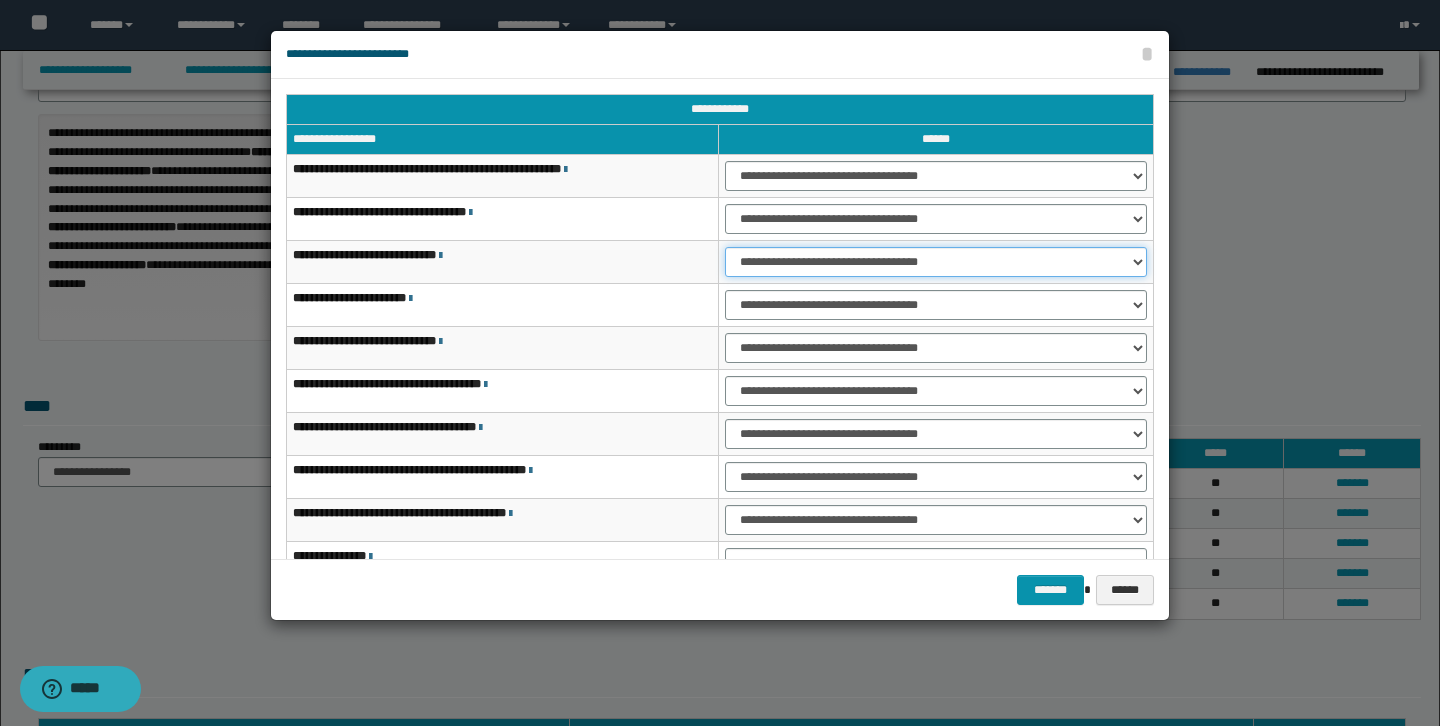 click on "**********" at bounding box center [936, 262] 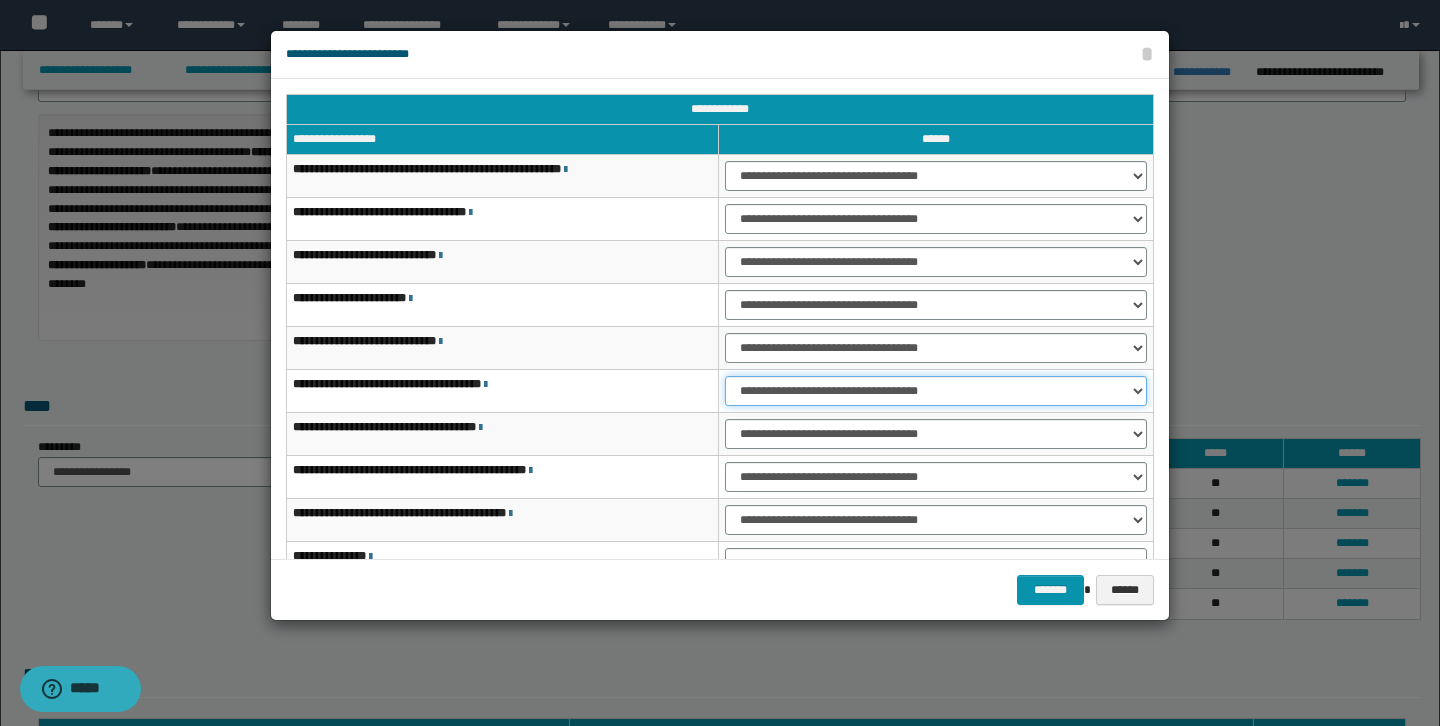 click on "**********" at bounding box center [936, 391] 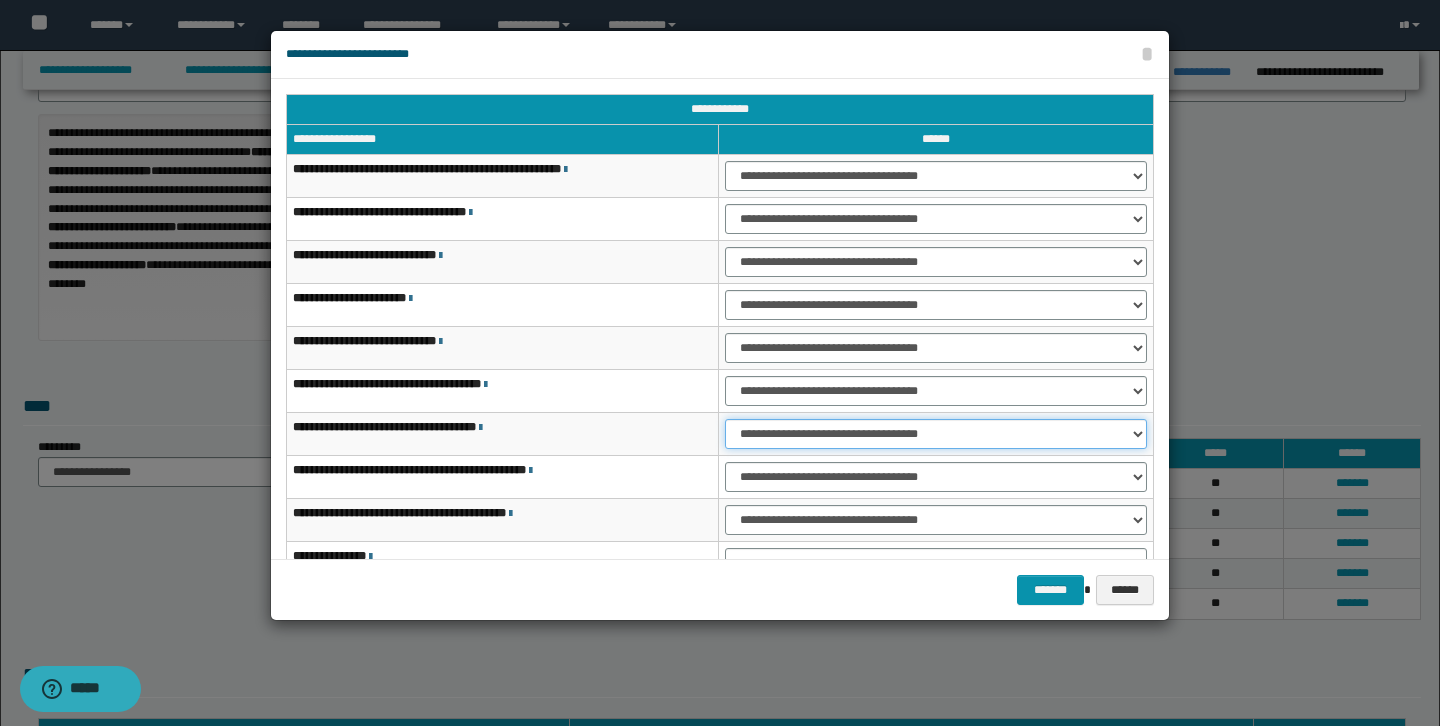 click on "**********" at bounding box center [936, 434] 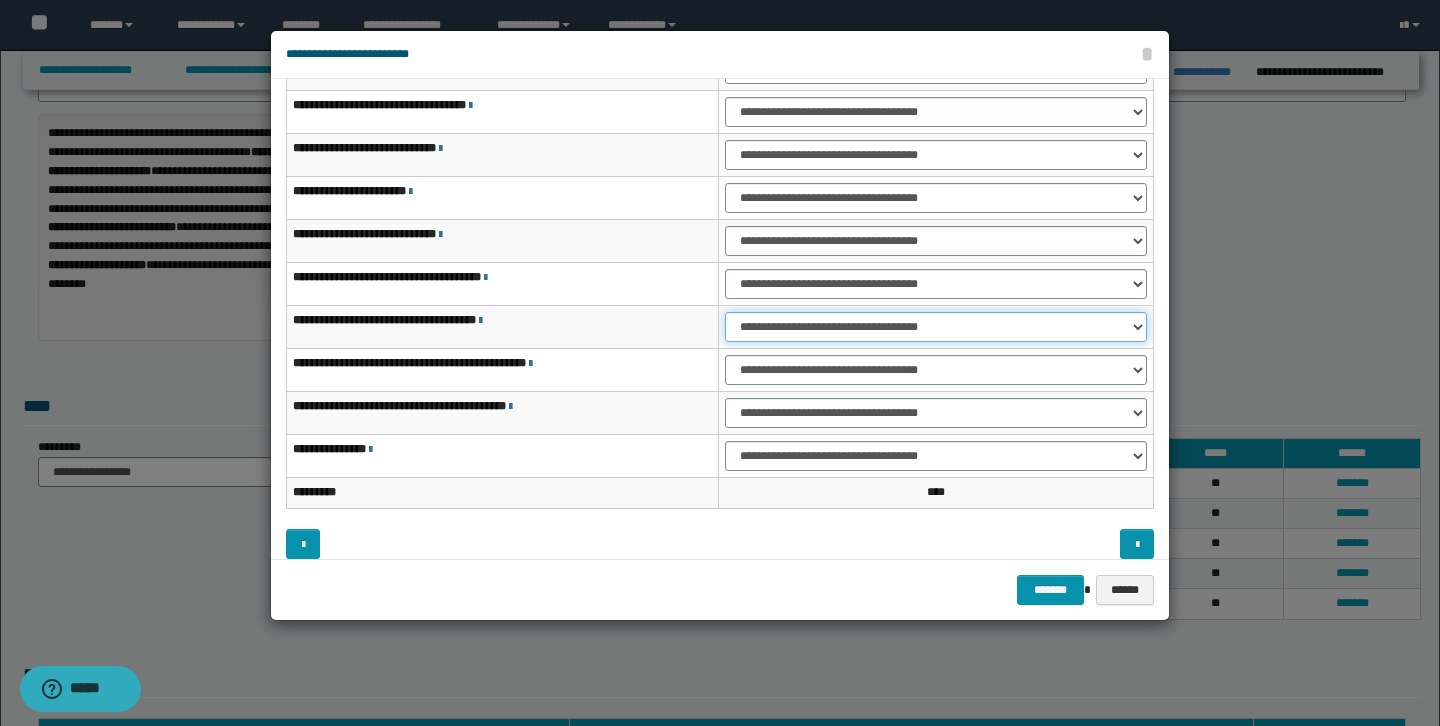 scroll, scrollTop: 121, scrollLeft: 0, axis: vertical 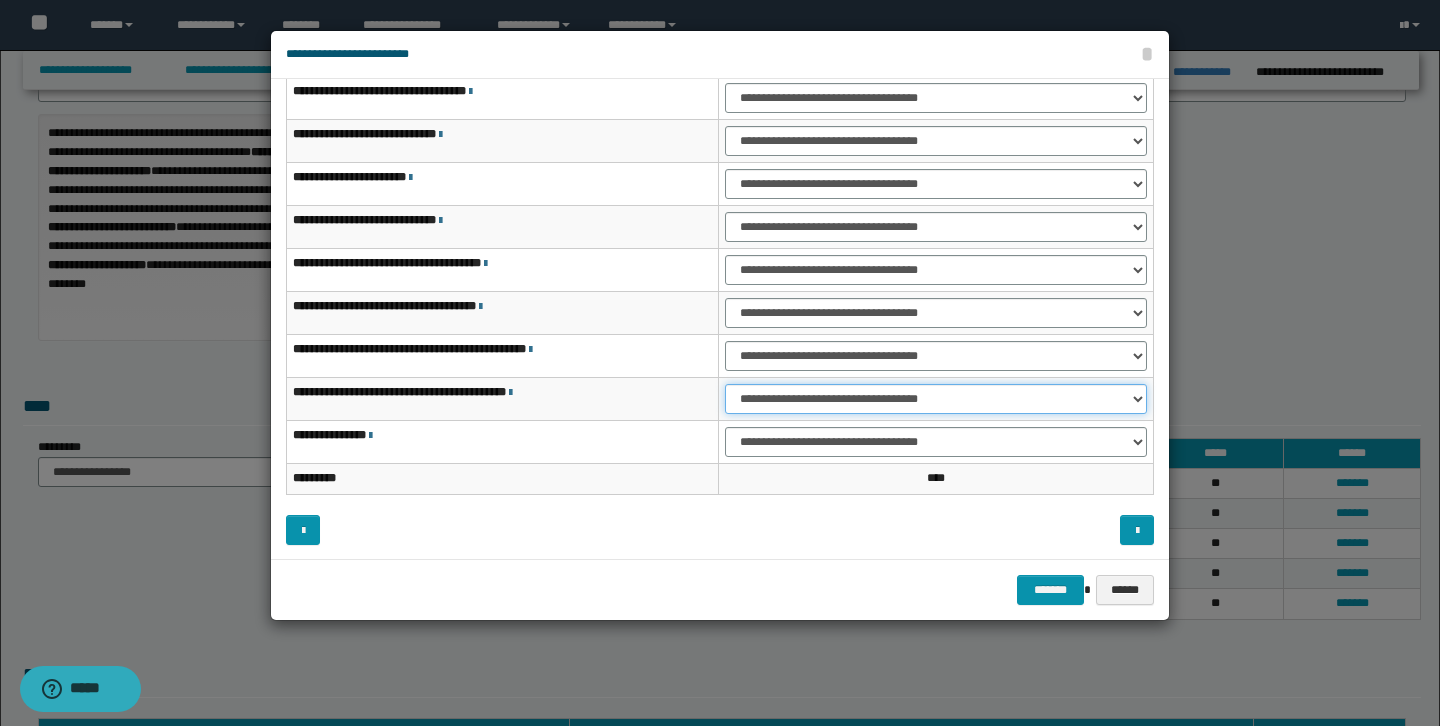 click on "**********" at bounding box center (936, 399) 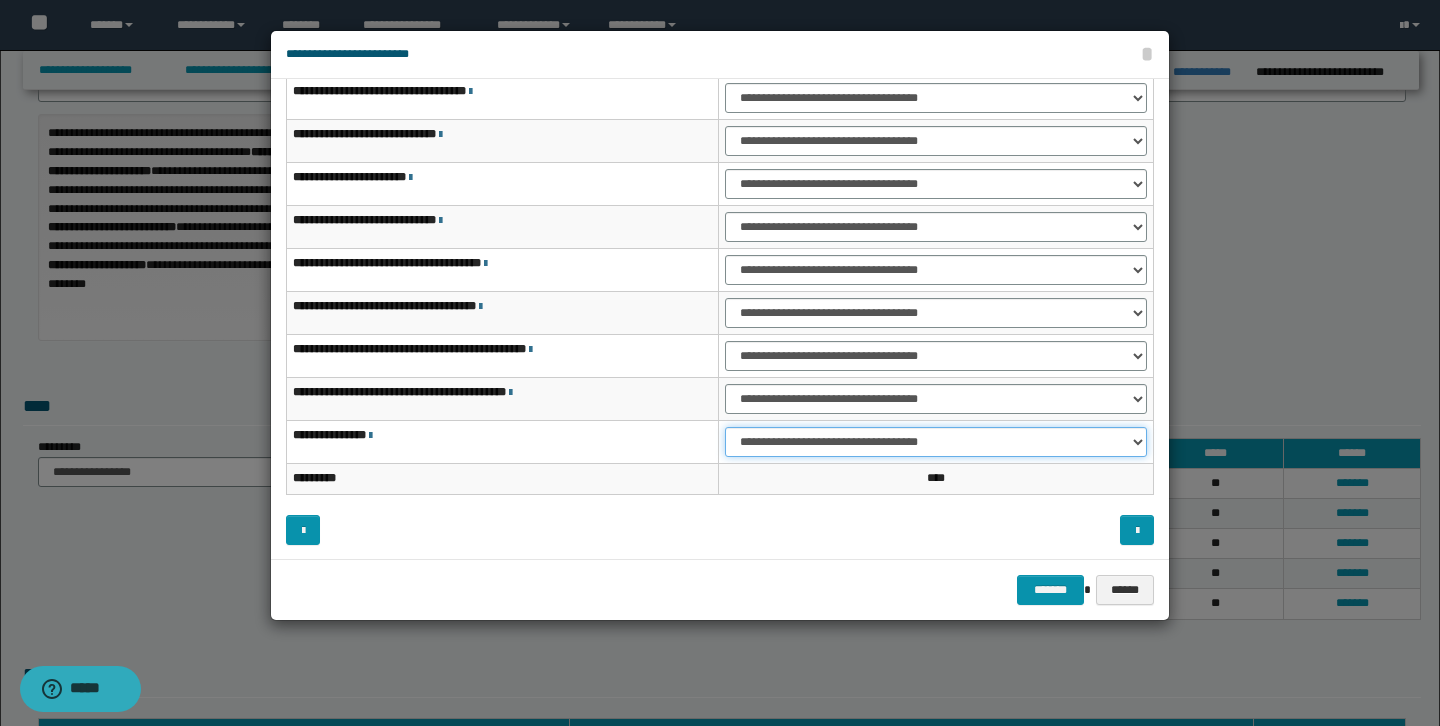 click on "**********" at bounding box center [936, 442] 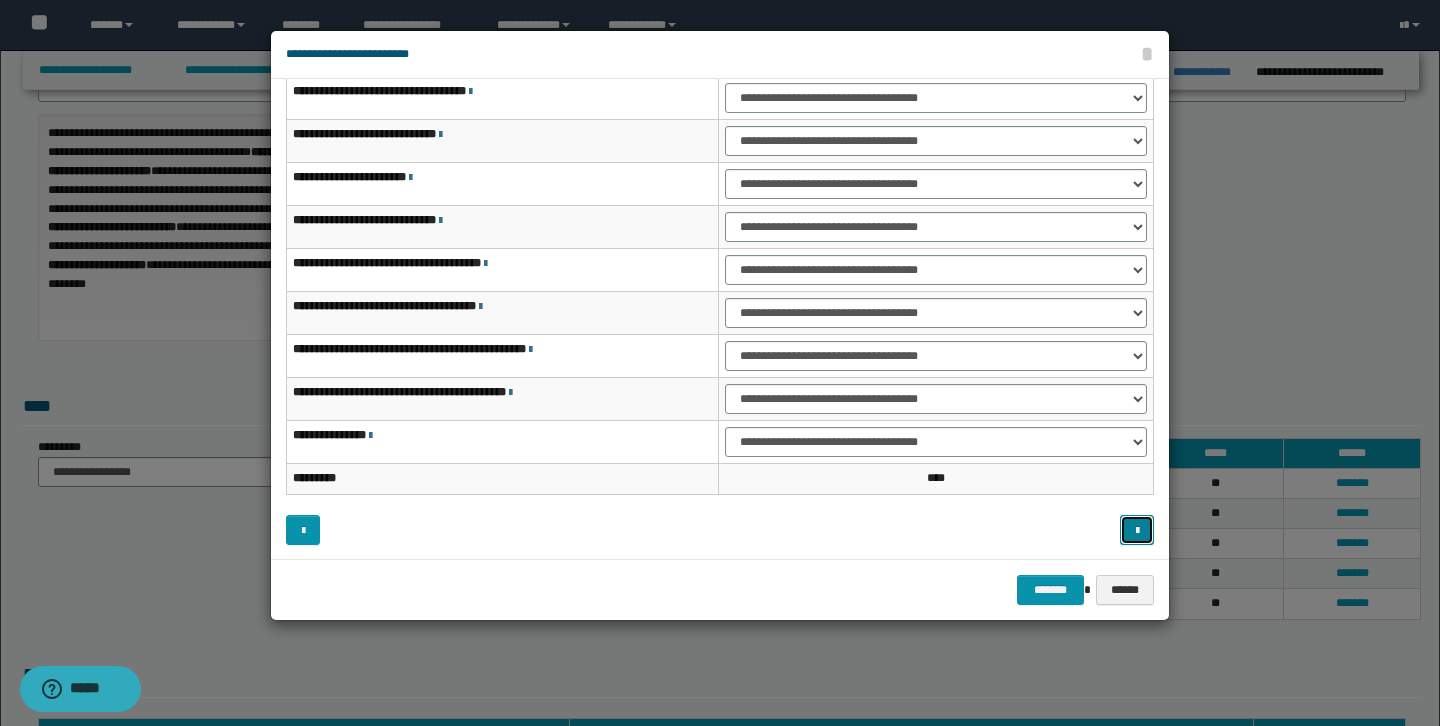 click at bounding box center (1137, 531) 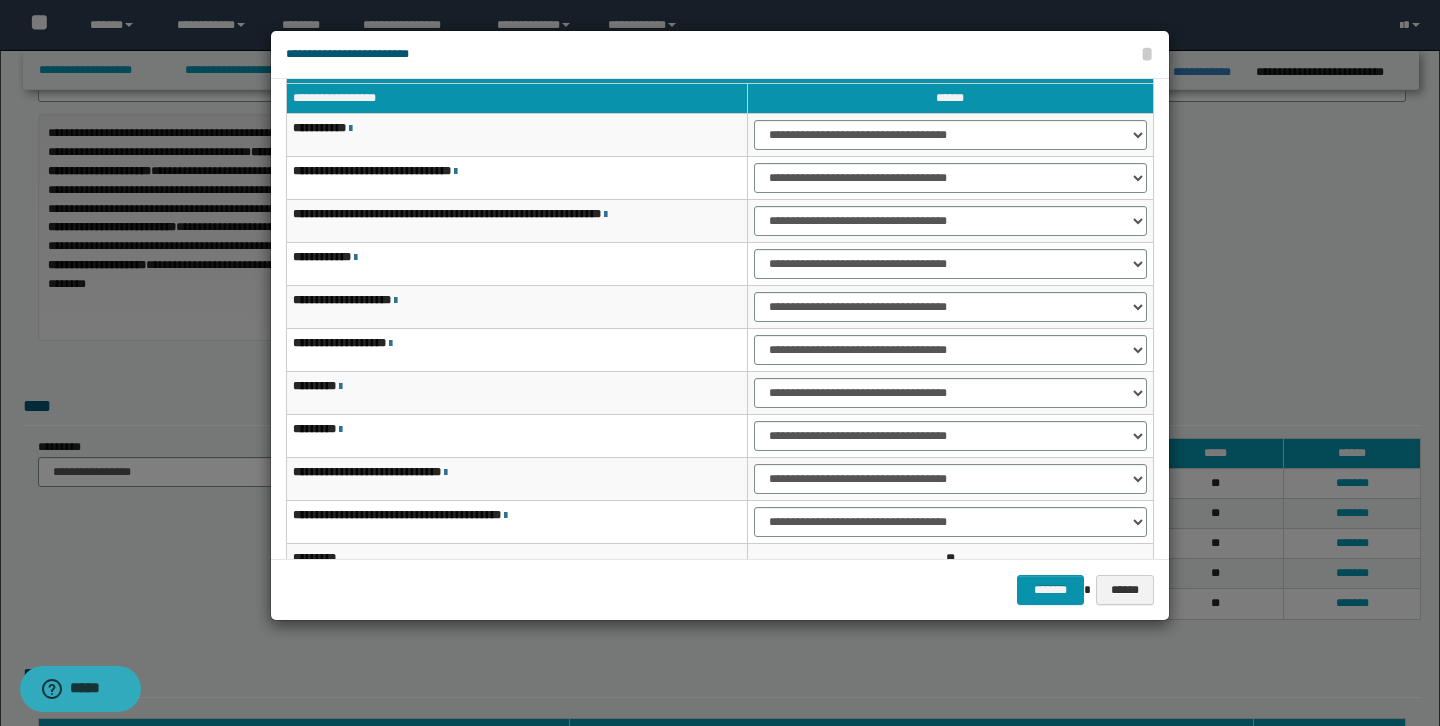 scroll, scrollTop: 40, scrollLeft: 0, axis: vertical 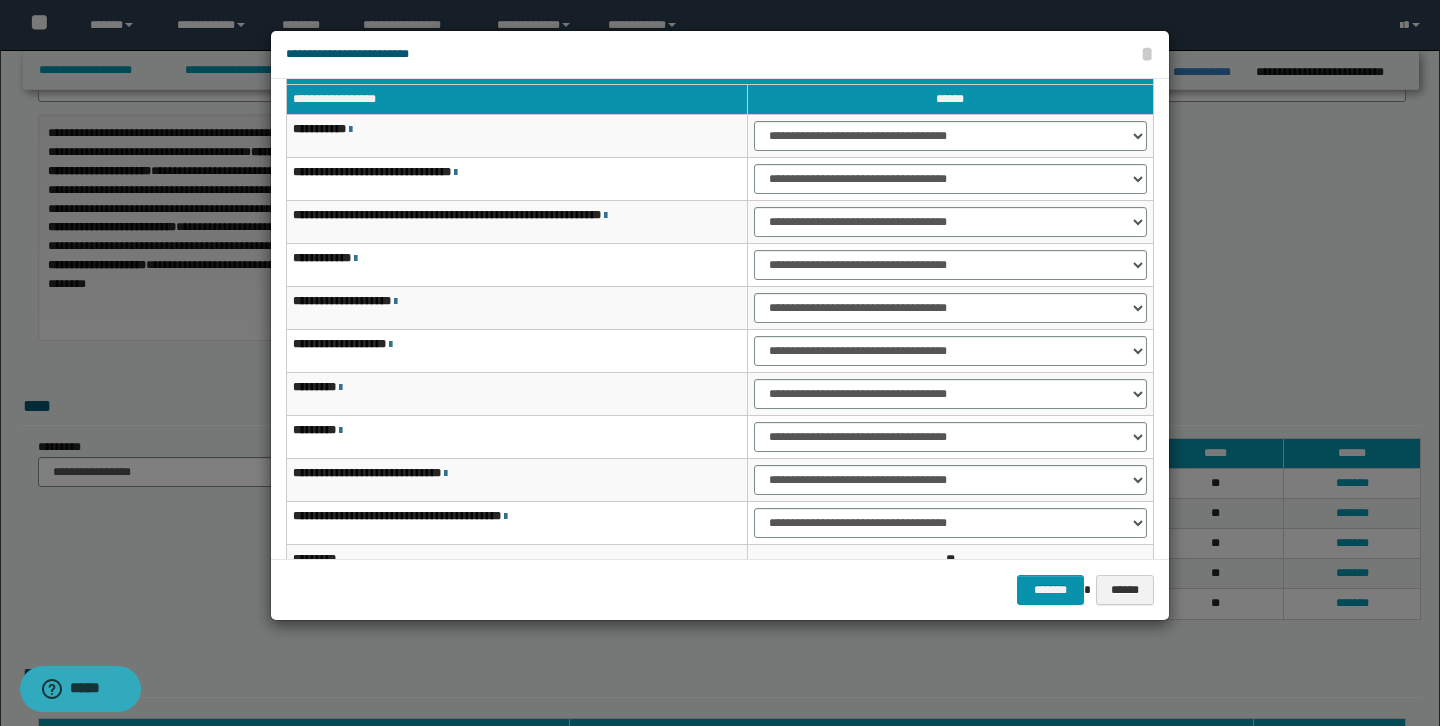 type 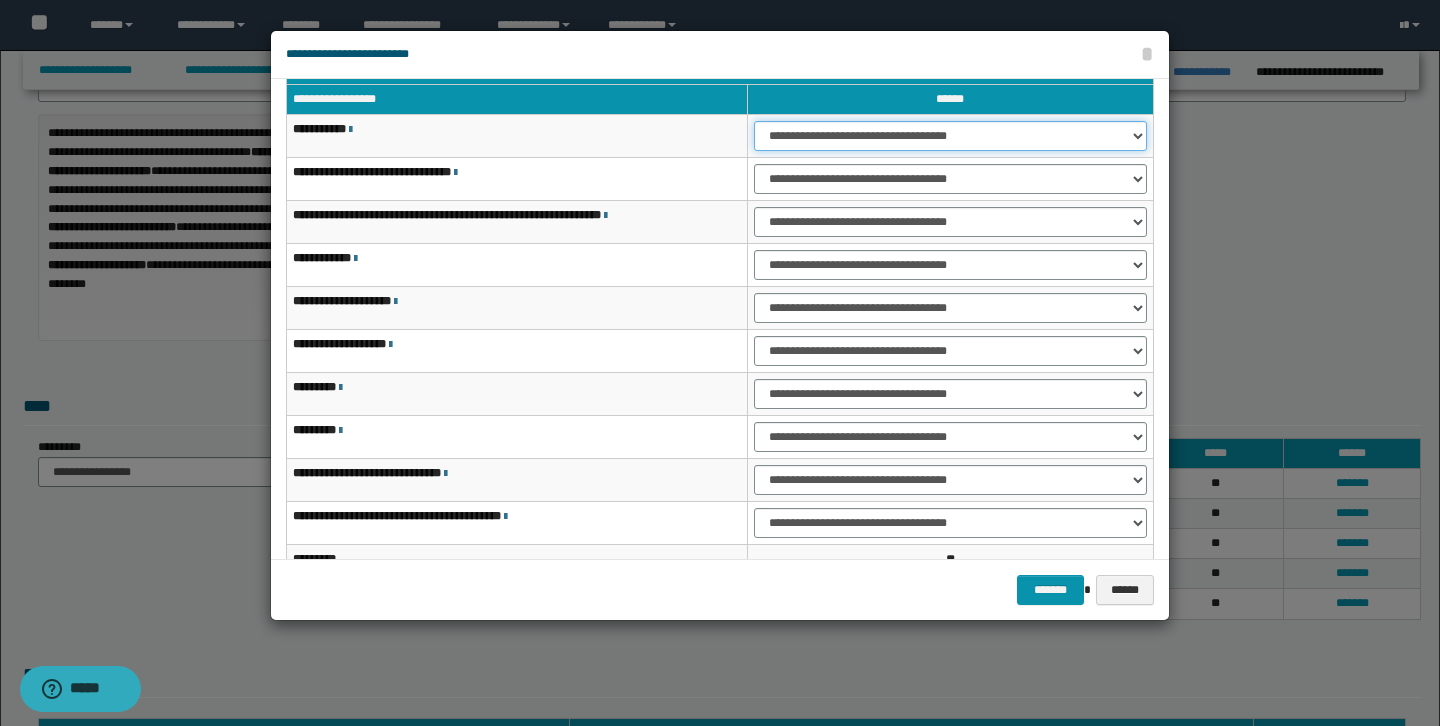 click on "**********" at bounding box center [950, 136] 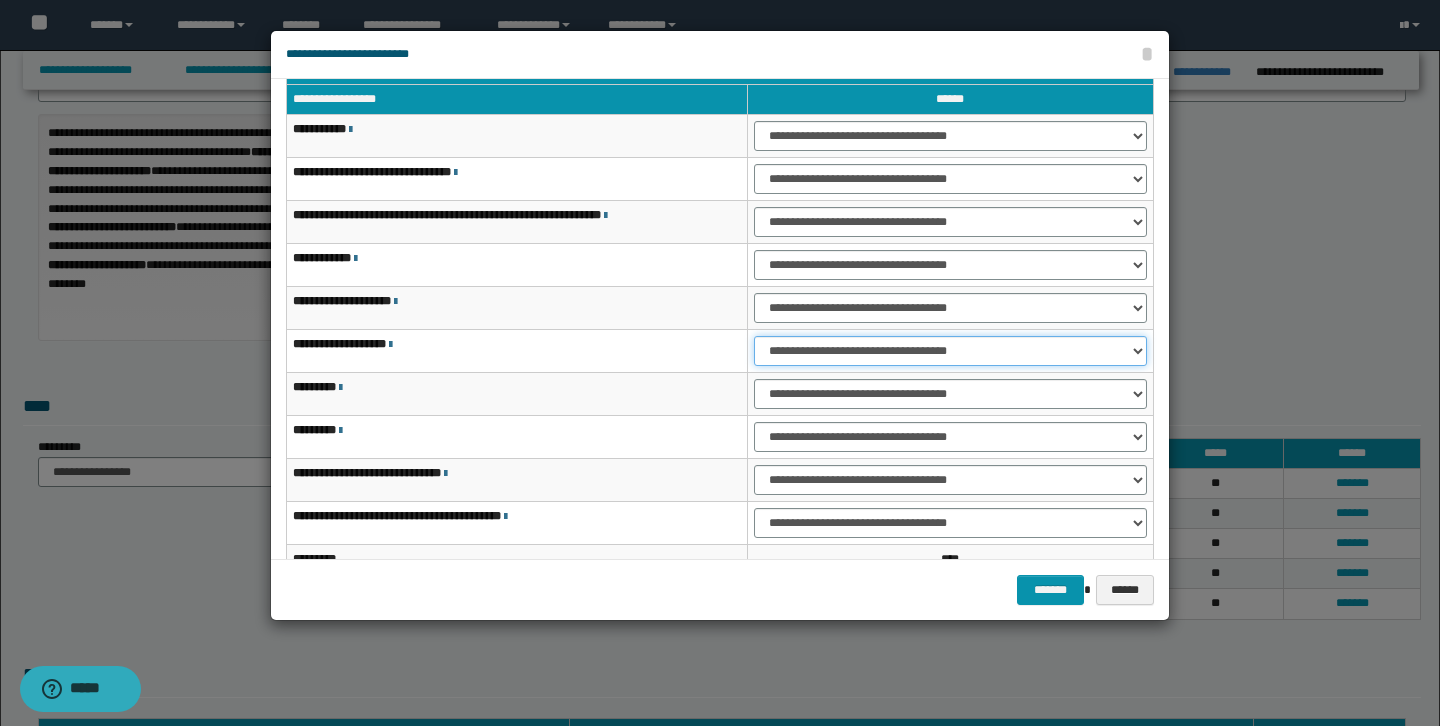click on "**********" at bounding box center (950, 351) 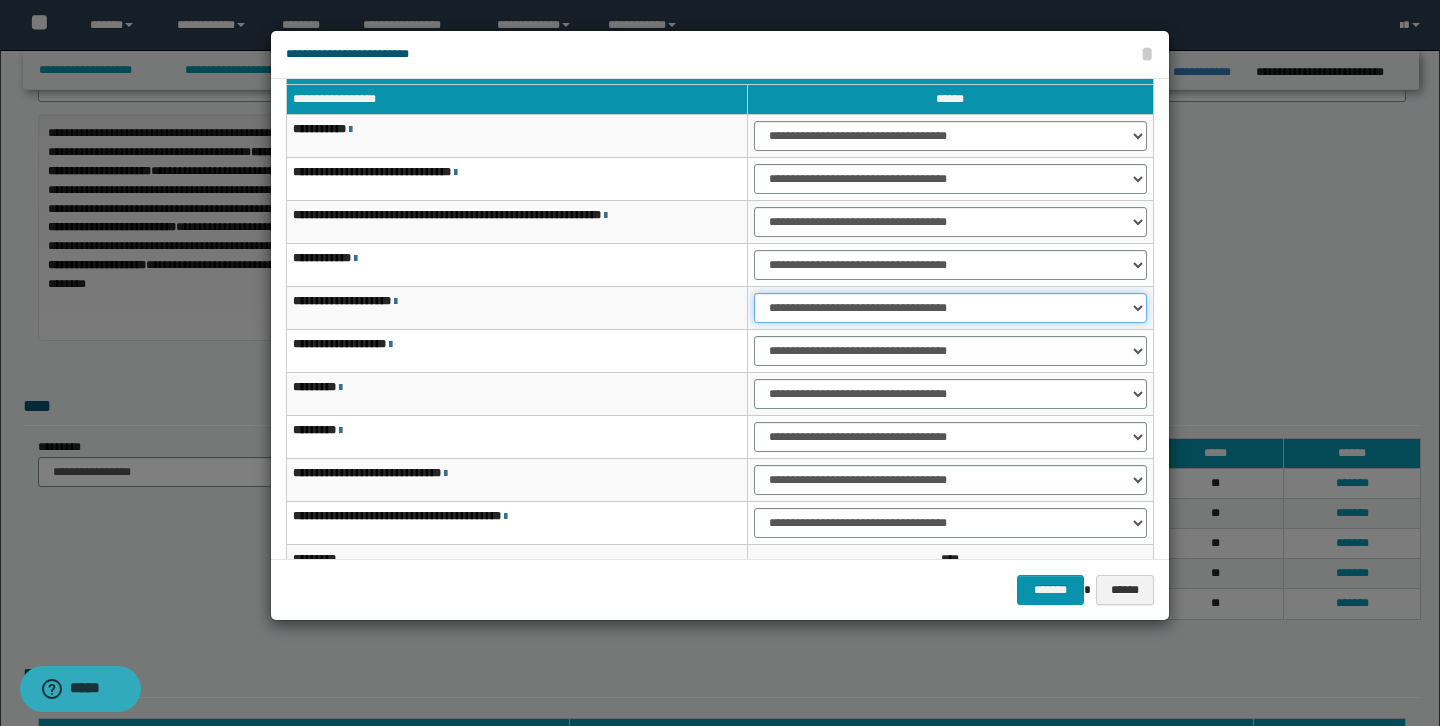 click on "**********" at bounding box center [950, 308] 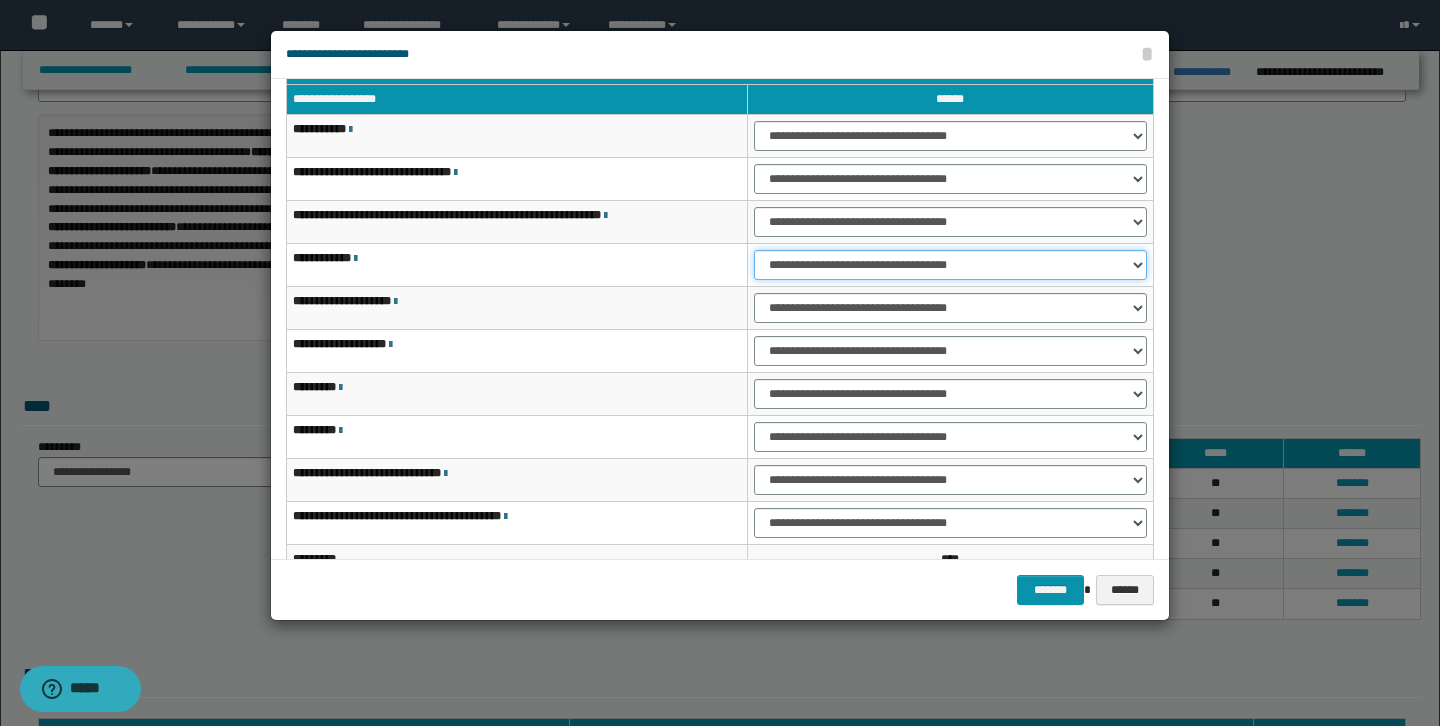 click on "**********" at bounding box center [950, 265] 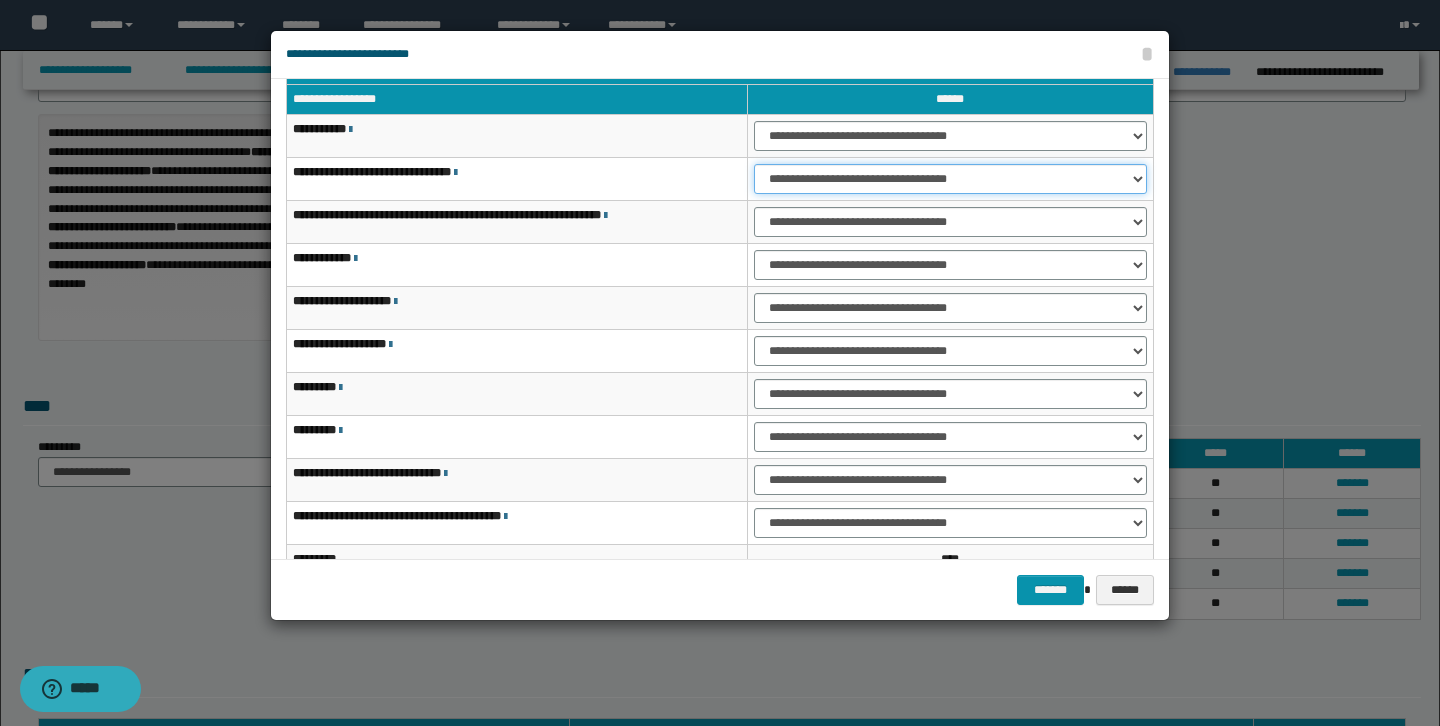 click on "**********" at bounding box center [950, 179] 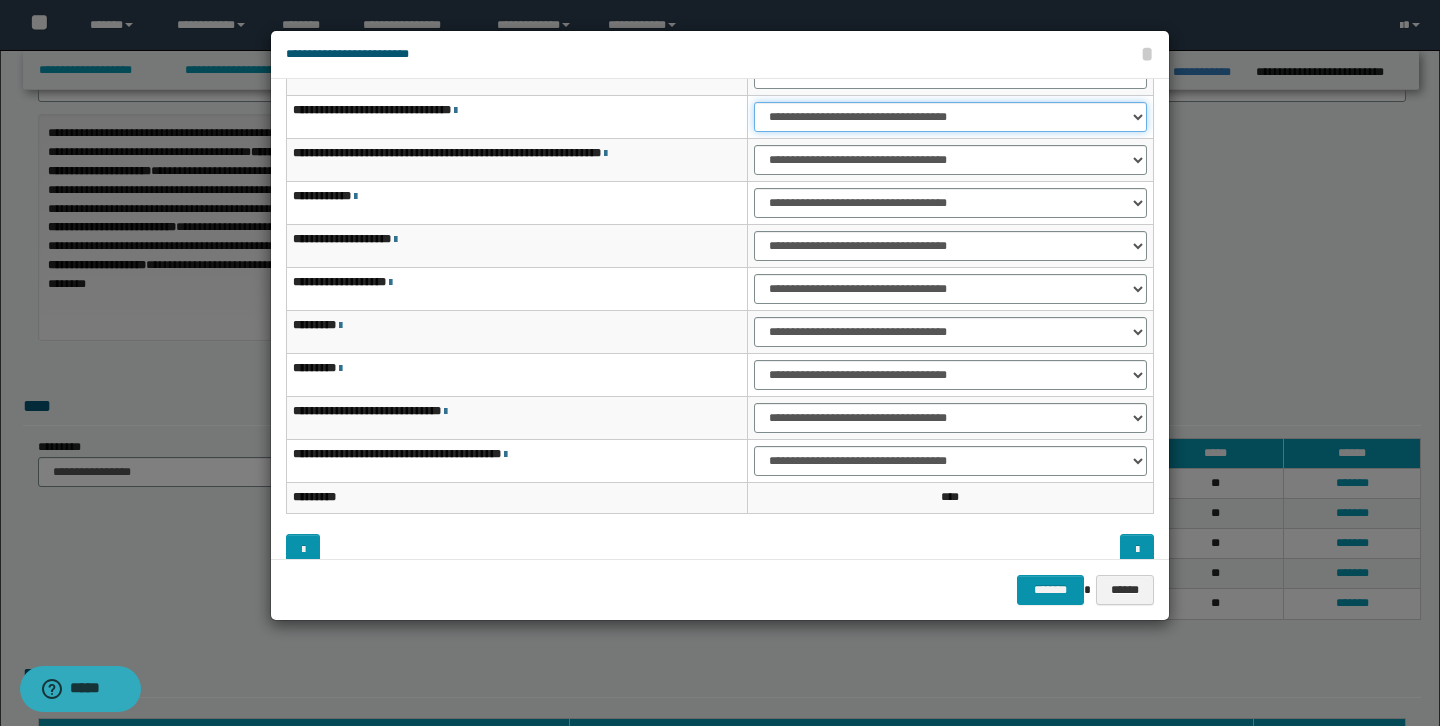 scroll, scrollTop: 121, scrollLeft: 0, axis: vertical 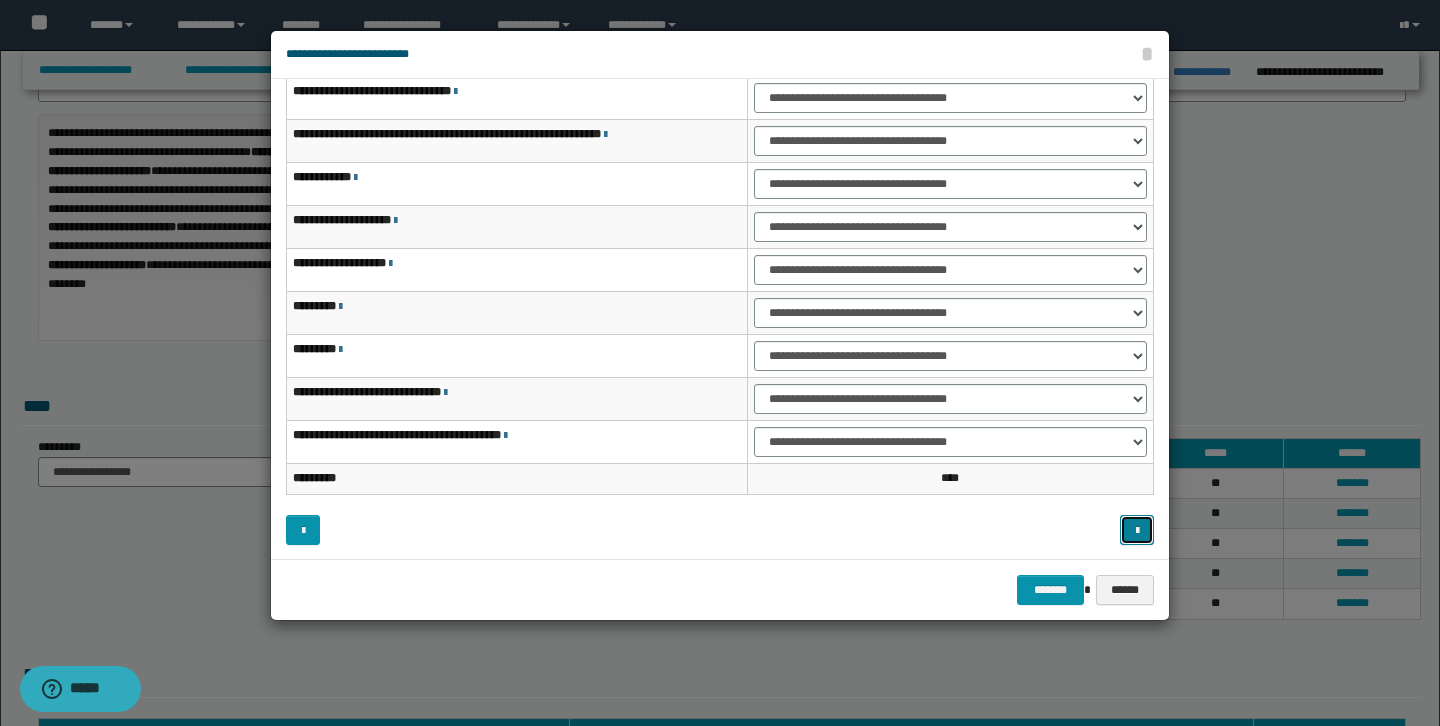 click at bounding box center (1137, 531) 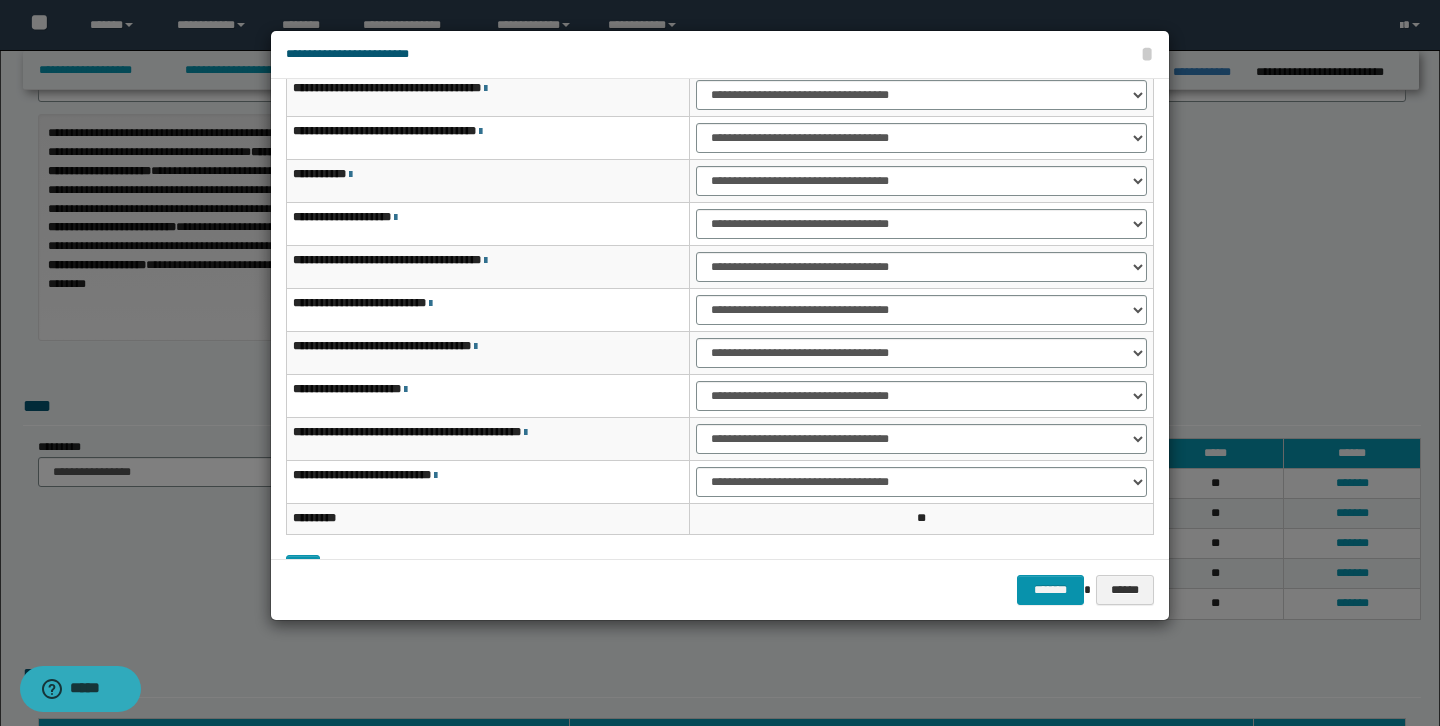 scroll, scrollTop: 64, scrollLeft: 0, axis: vertical 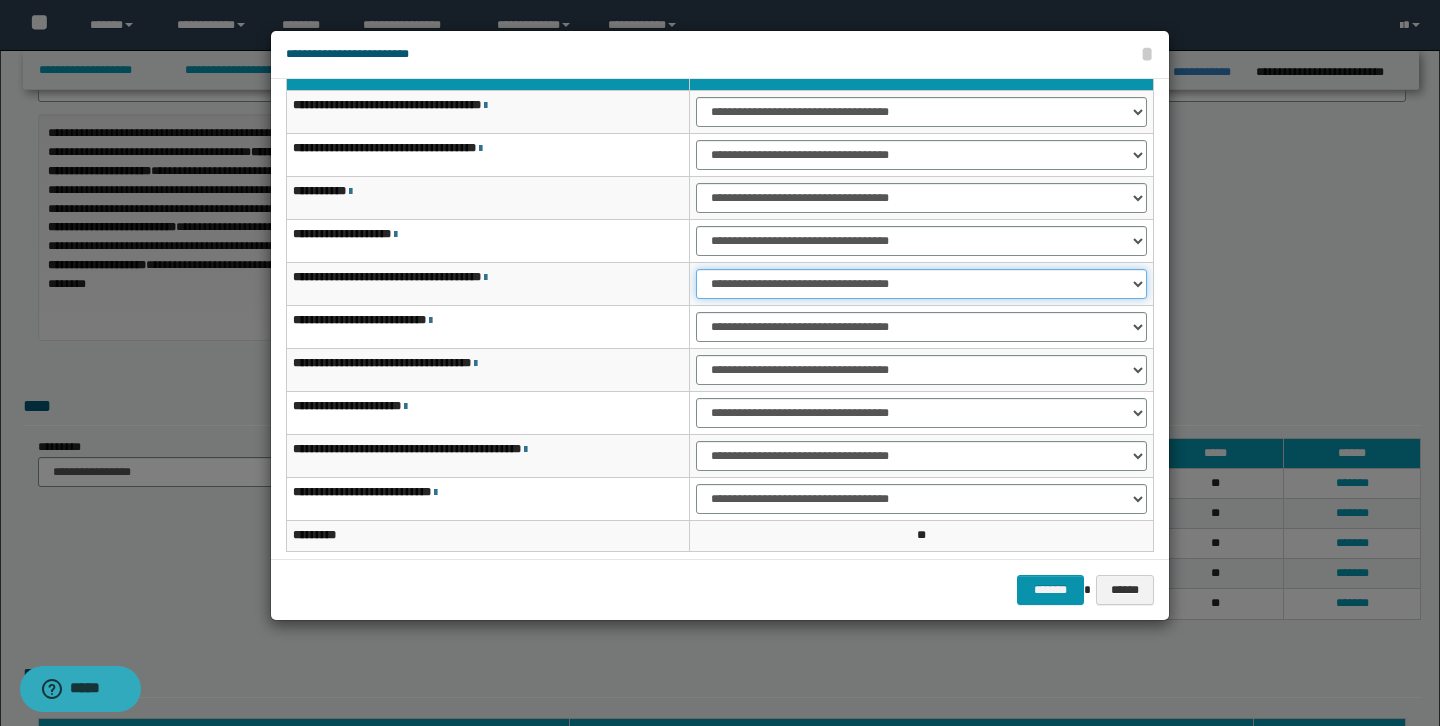 click on "**********" at bounding box center [921, 284] 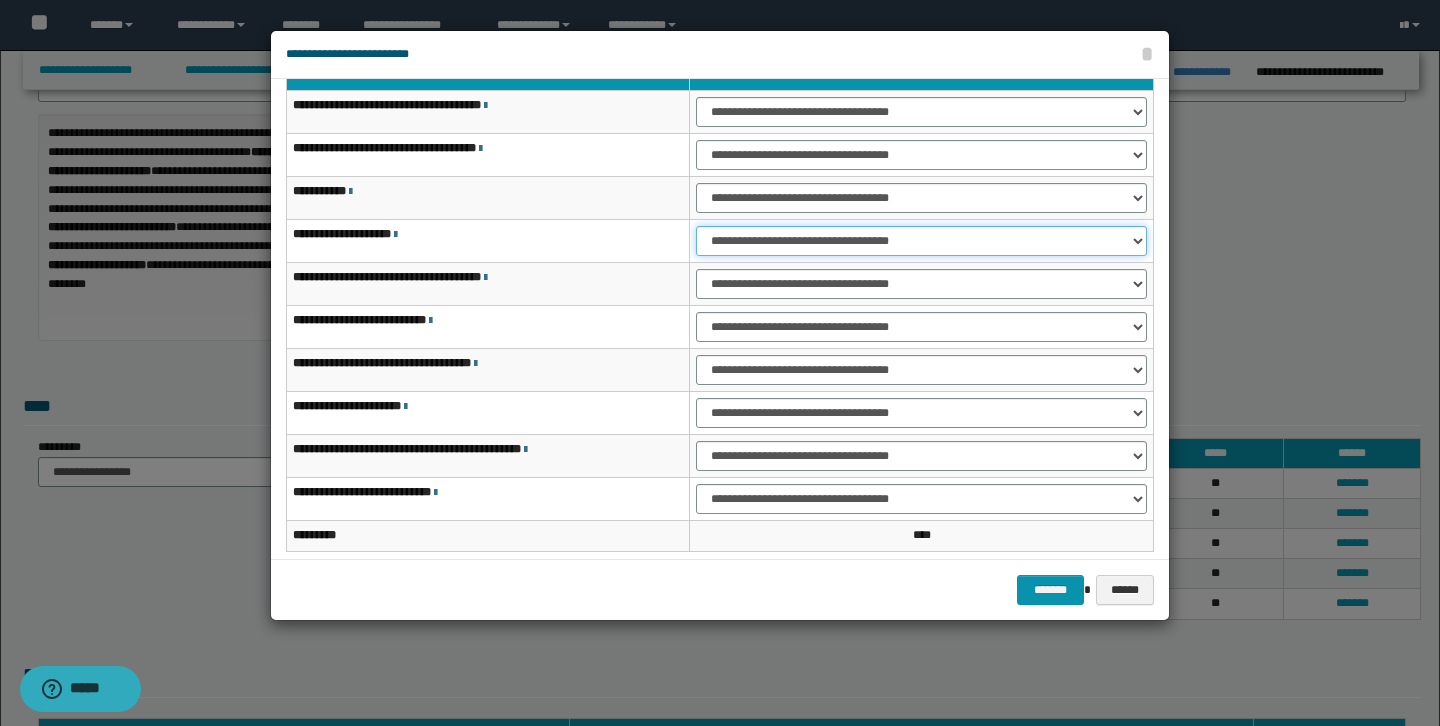 click on "**********" at bounding box center [921, 241] 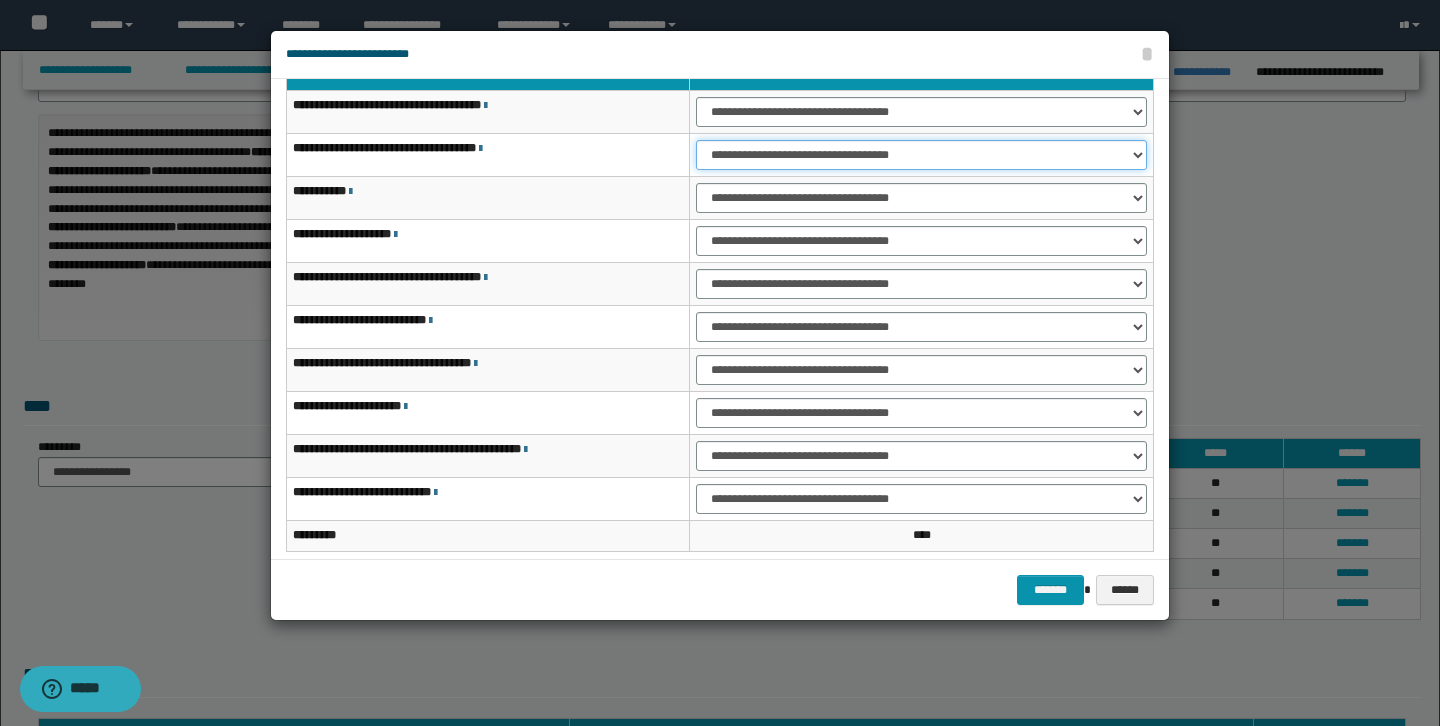 click on "**********" at bounding box center [921, 155] 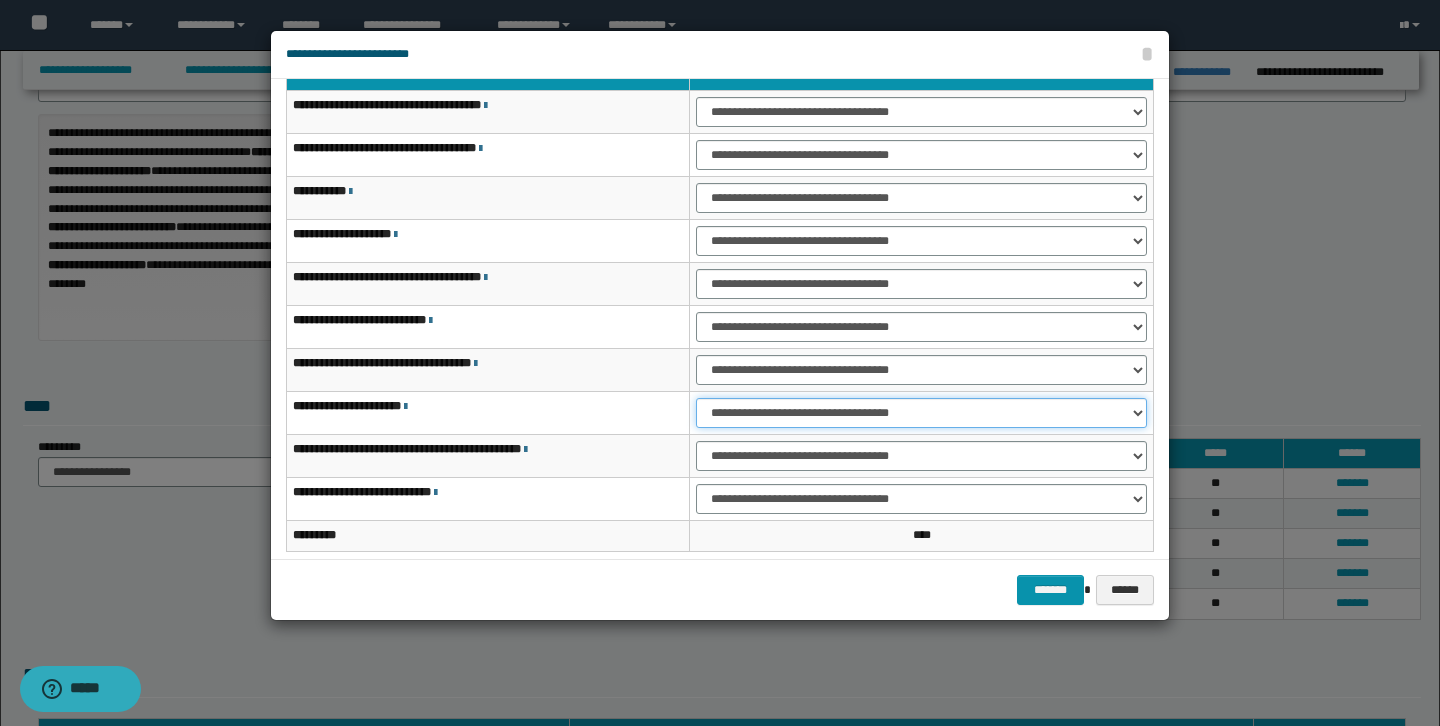 click on "**********" at bounding box center [921, 413] 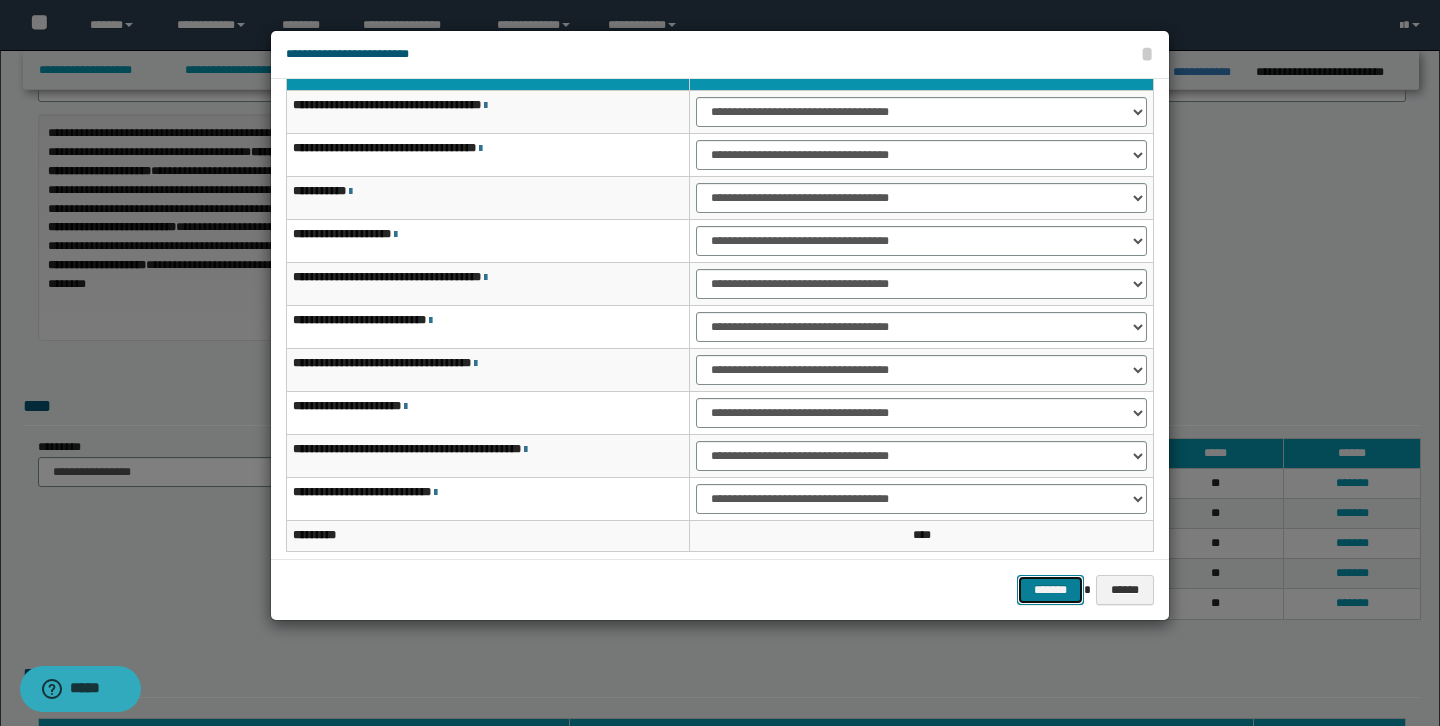 click on "*******" at bounding box center [1051, 590] 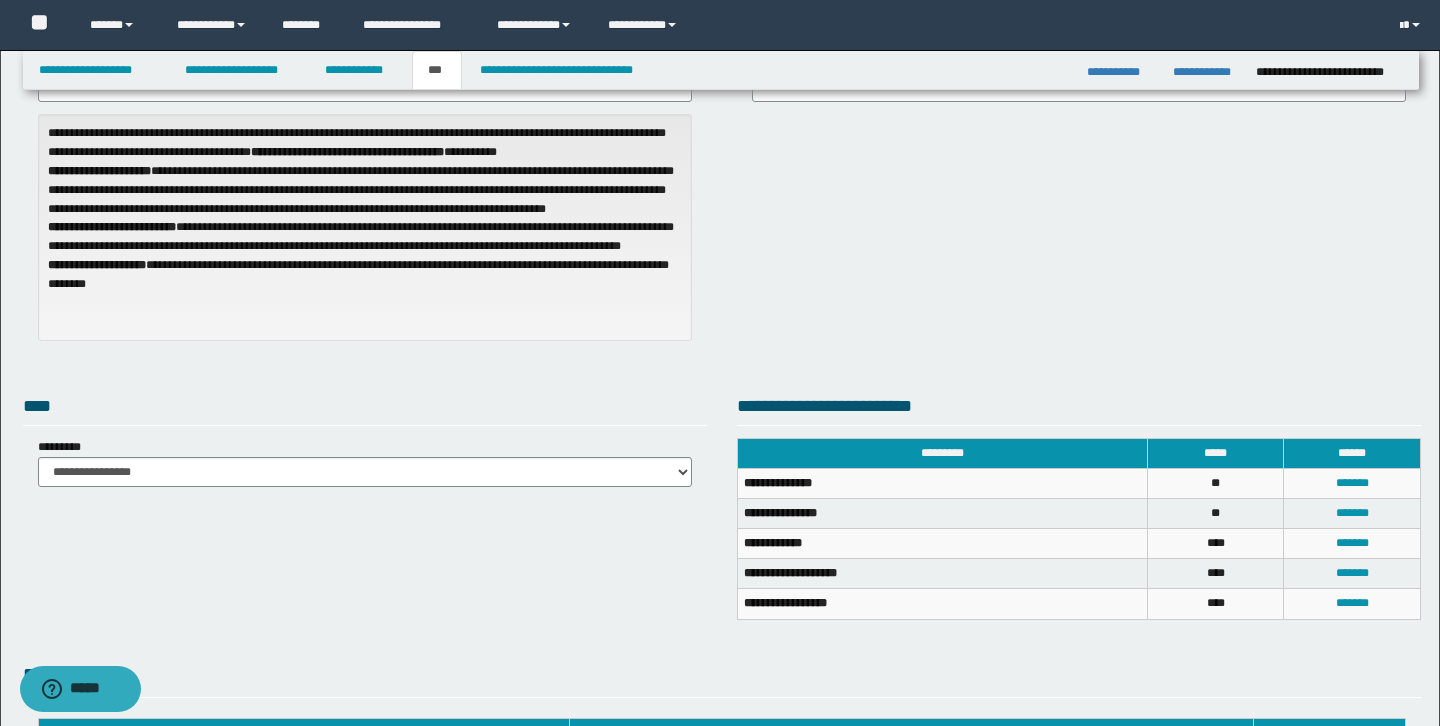 scroll, scrollTop: 0, scrollLeft: 0, axis: both 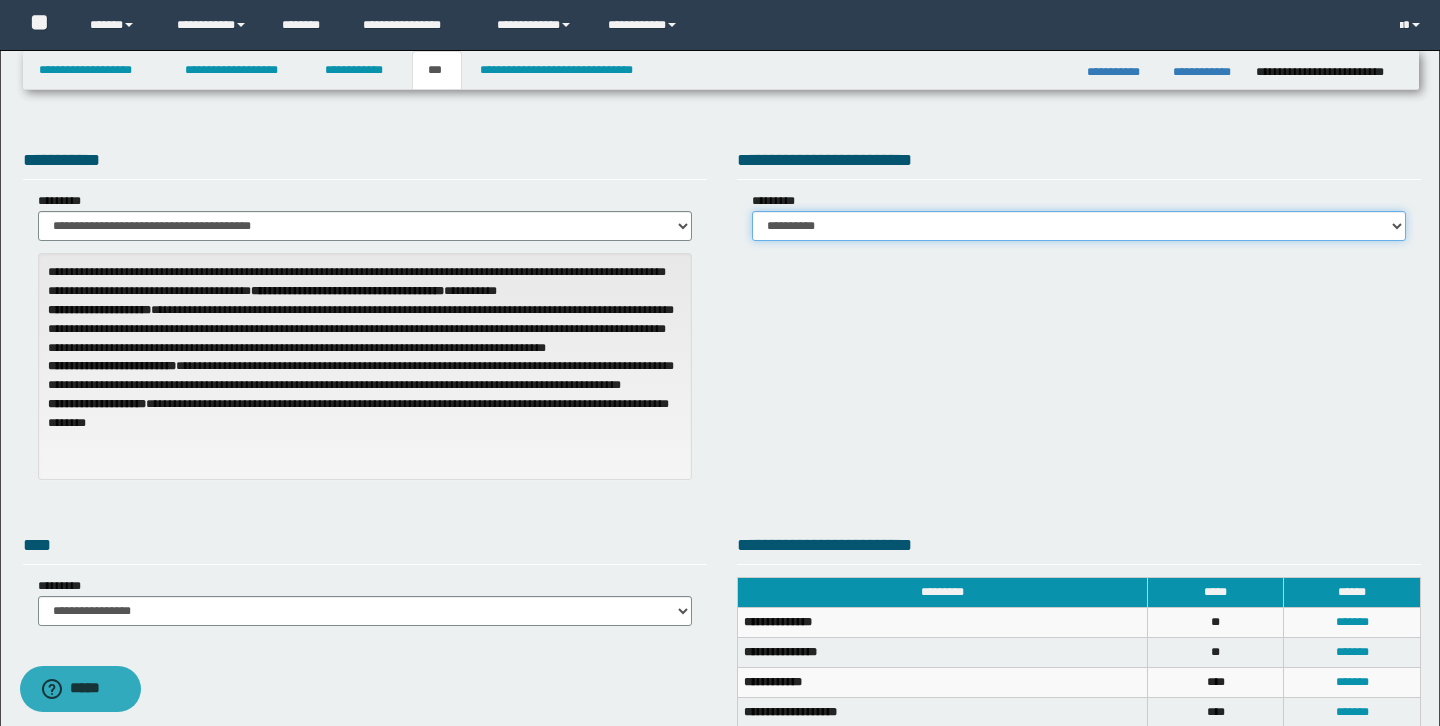 click on "**********" at bounding box center [1079, 226] 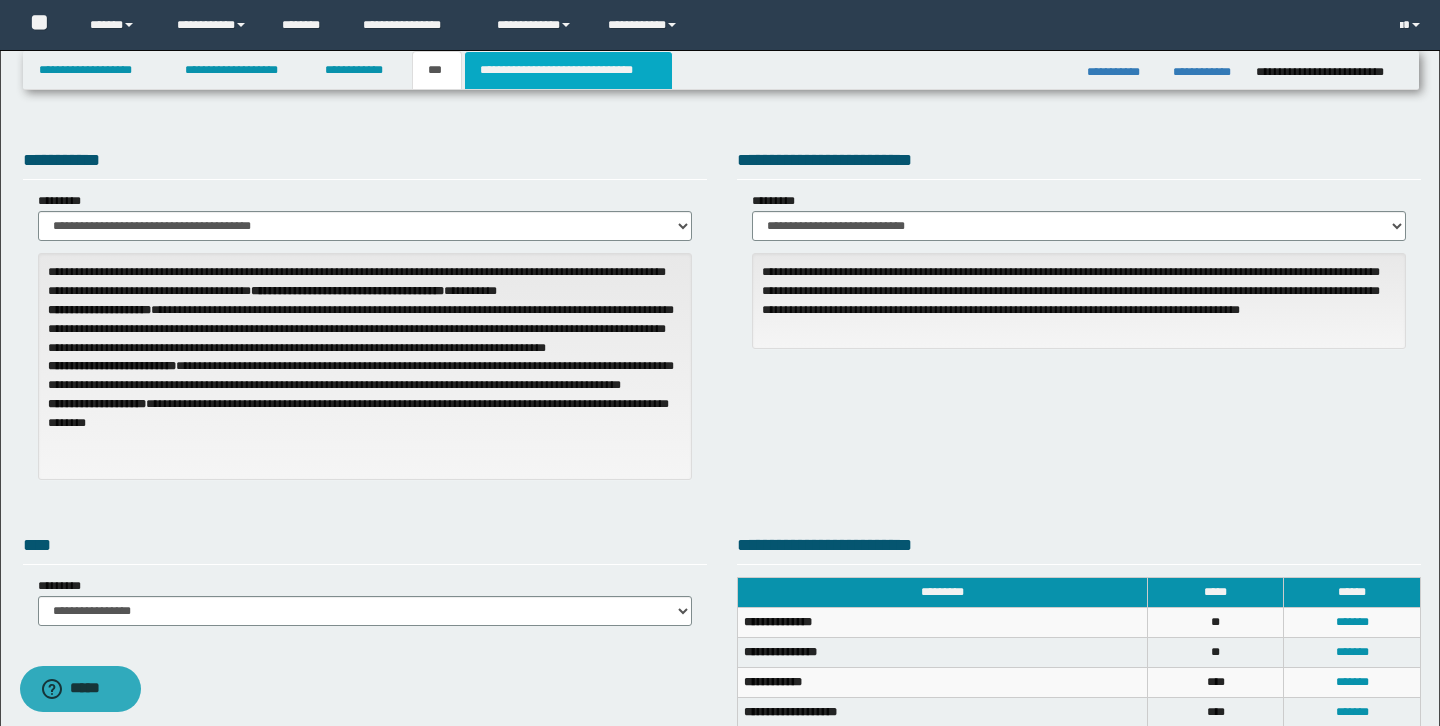 click on "**********" at bounding box center [568, 70] 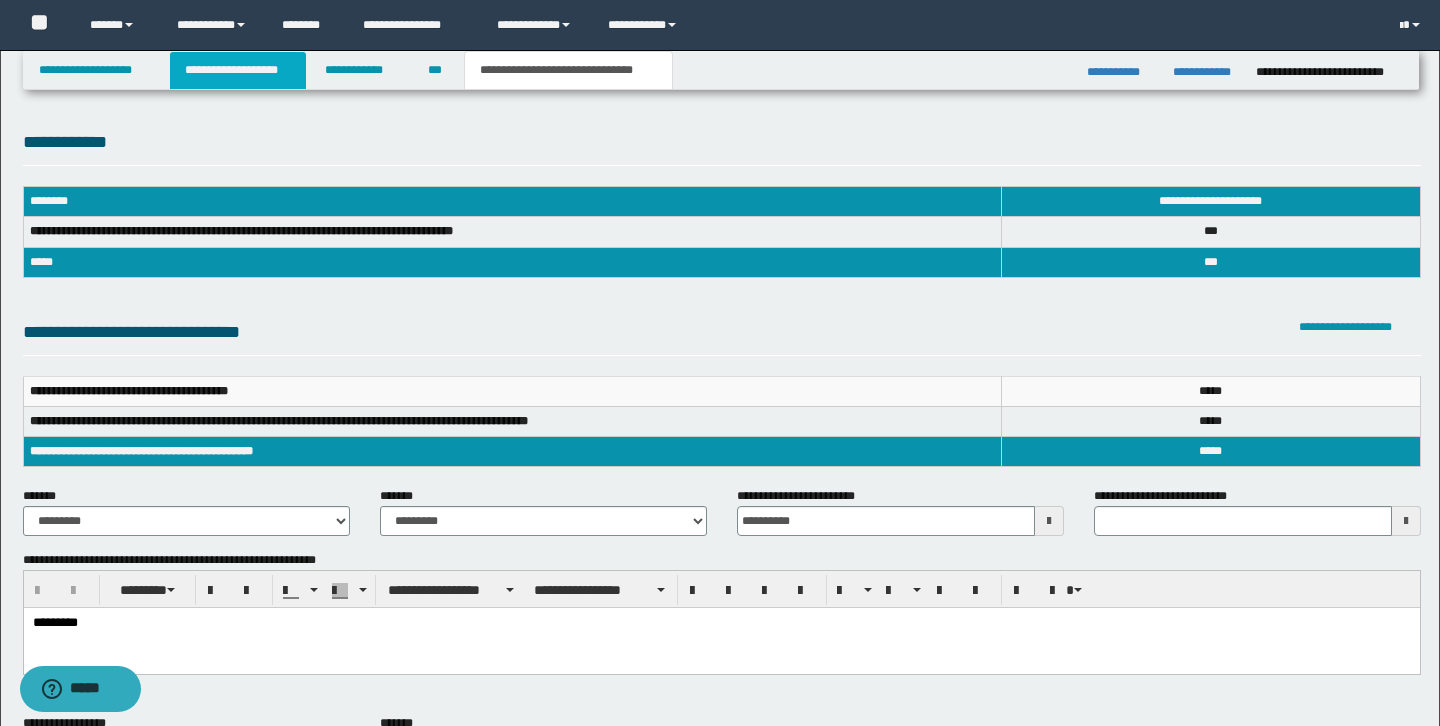 click on "**********" at bounding box center [238, 70] 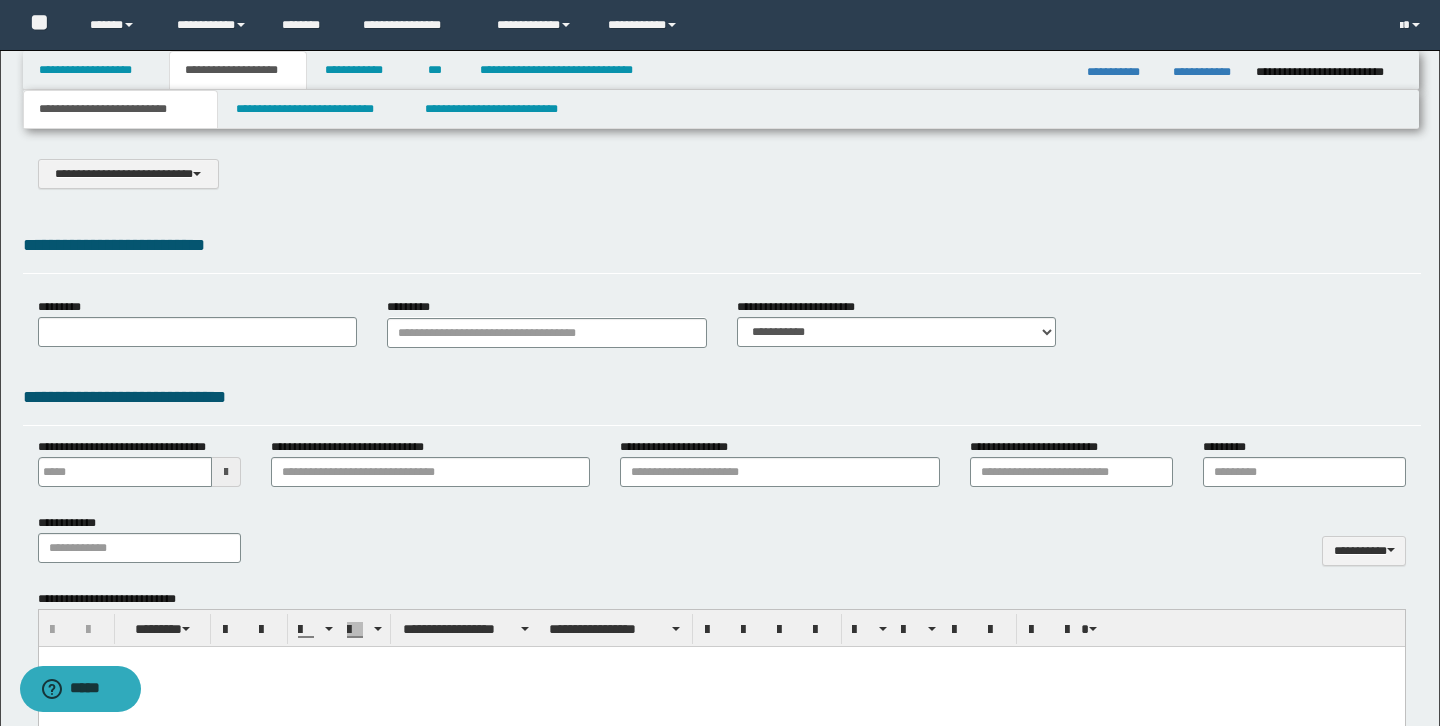 scroll, scrollTop: 0, scrollLeft: 0, axis: both 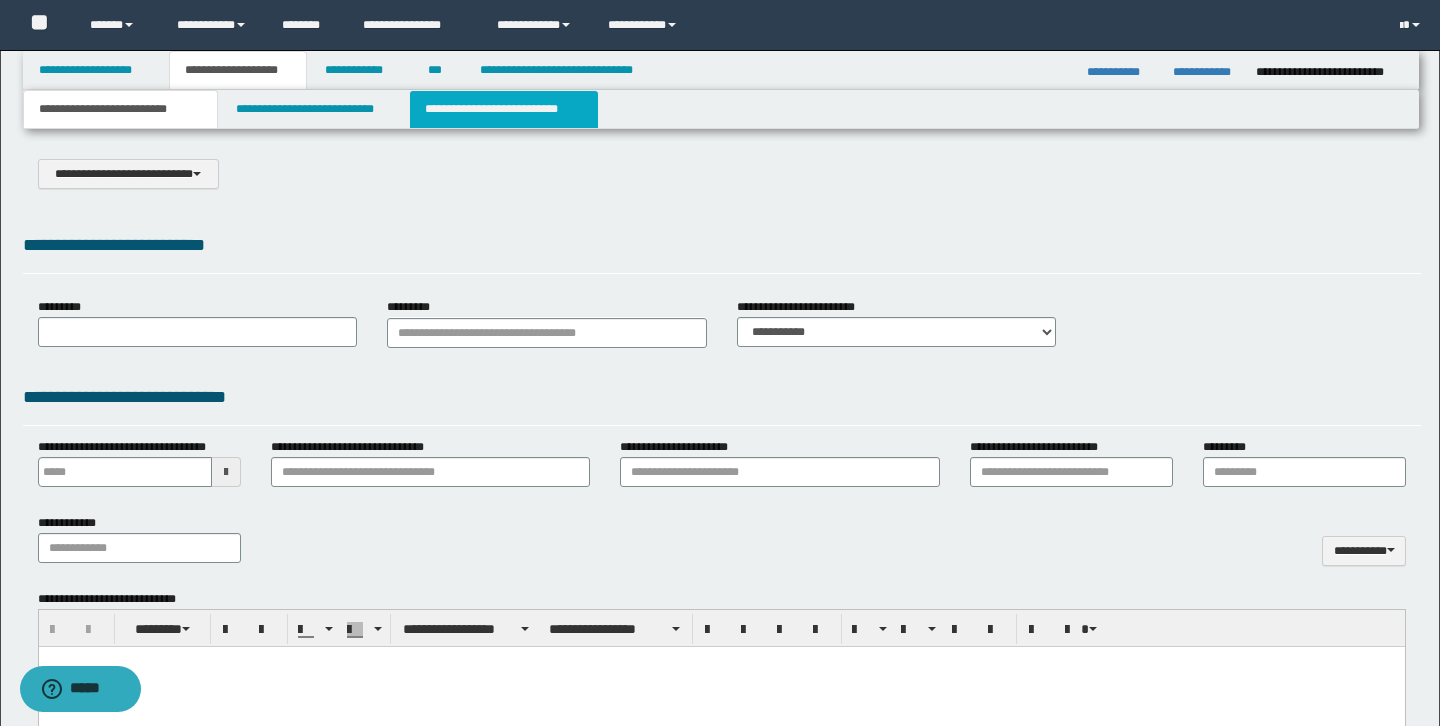 select on "*" 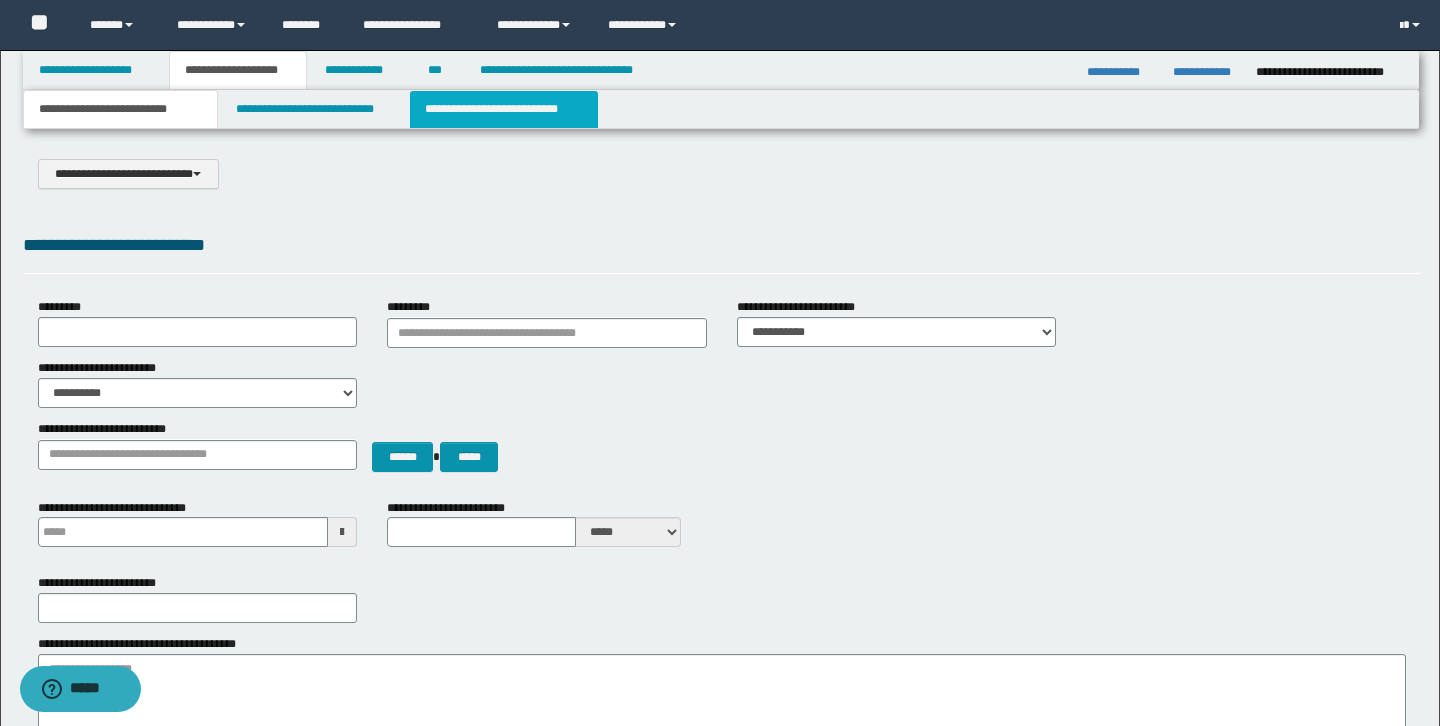 click on "**********" at bounding box center [504, 109] 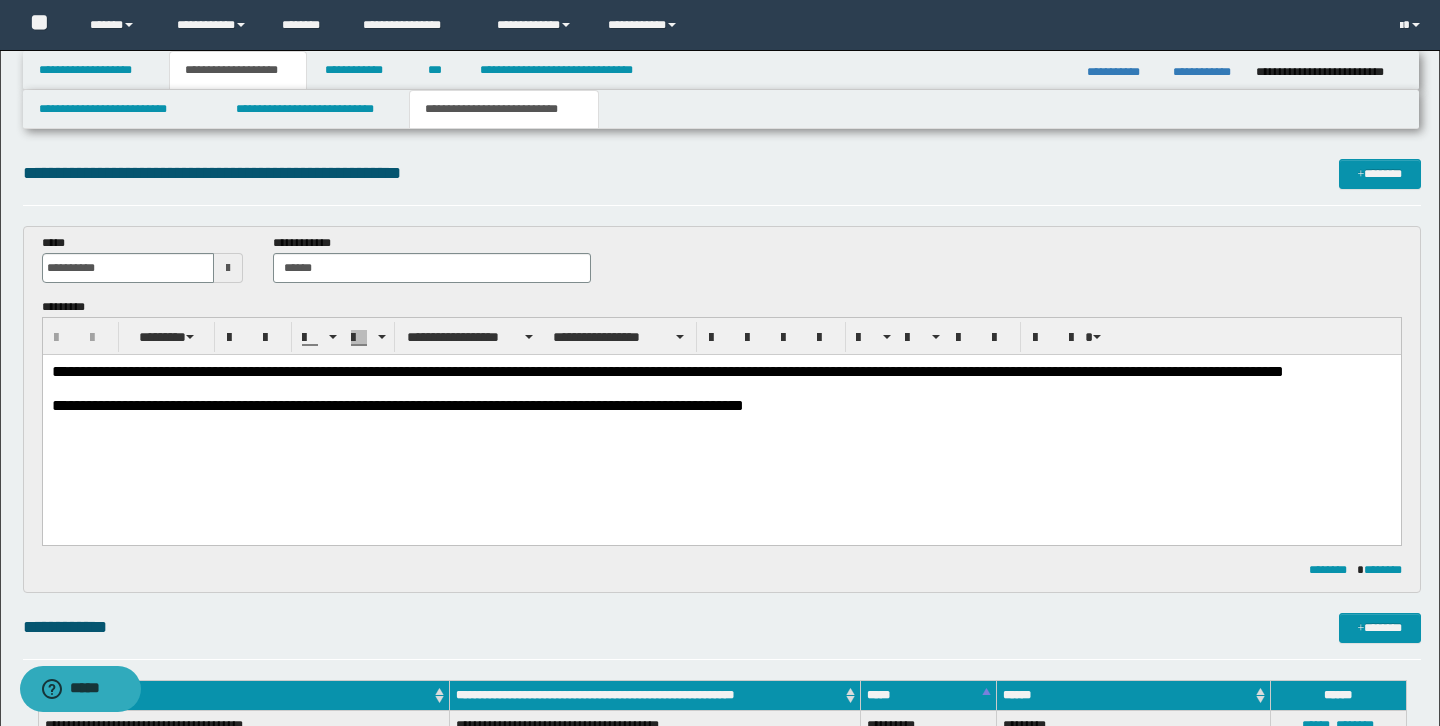 scroll, scrollTop: 0, scrollLeft: 0, axis: both 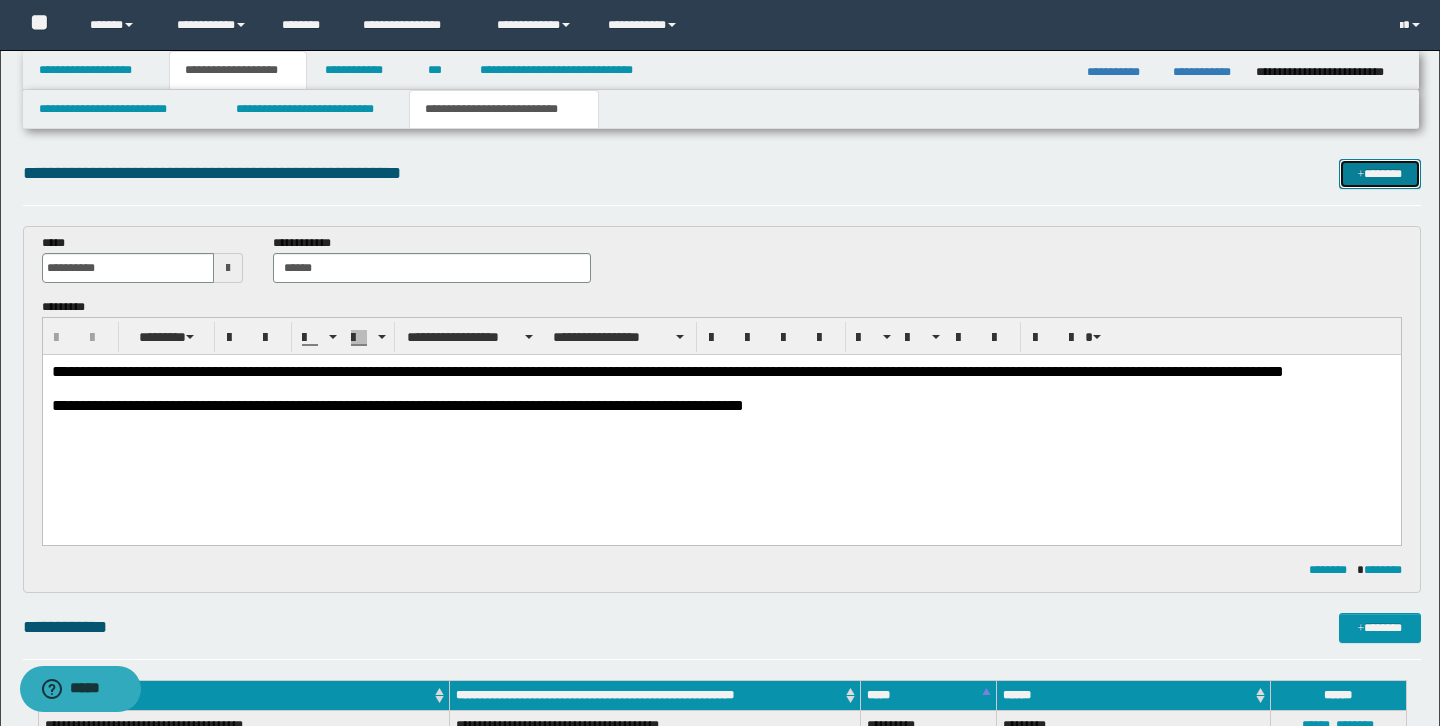 click on "*******" at bounding box center [1380, 174] 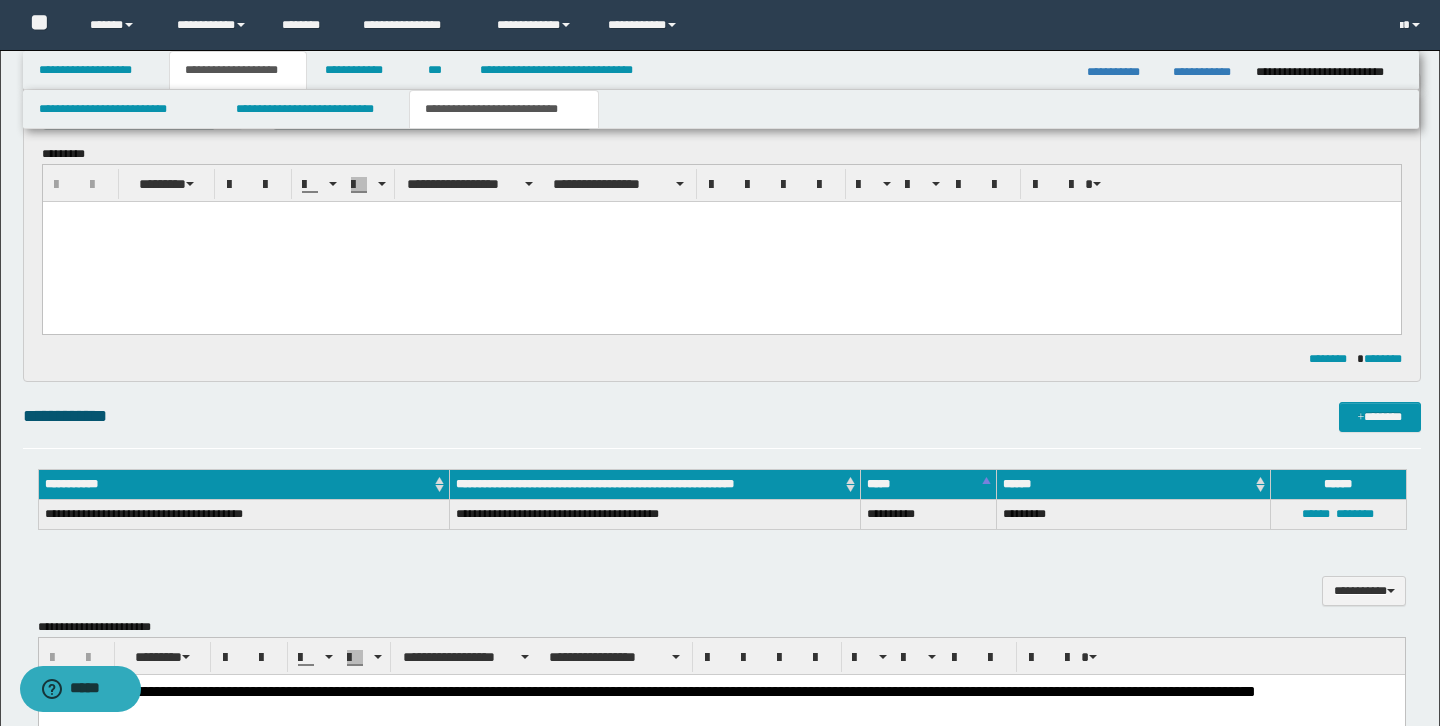 scroll, scrollTop: 0, scrollLeft: 0, axis: both 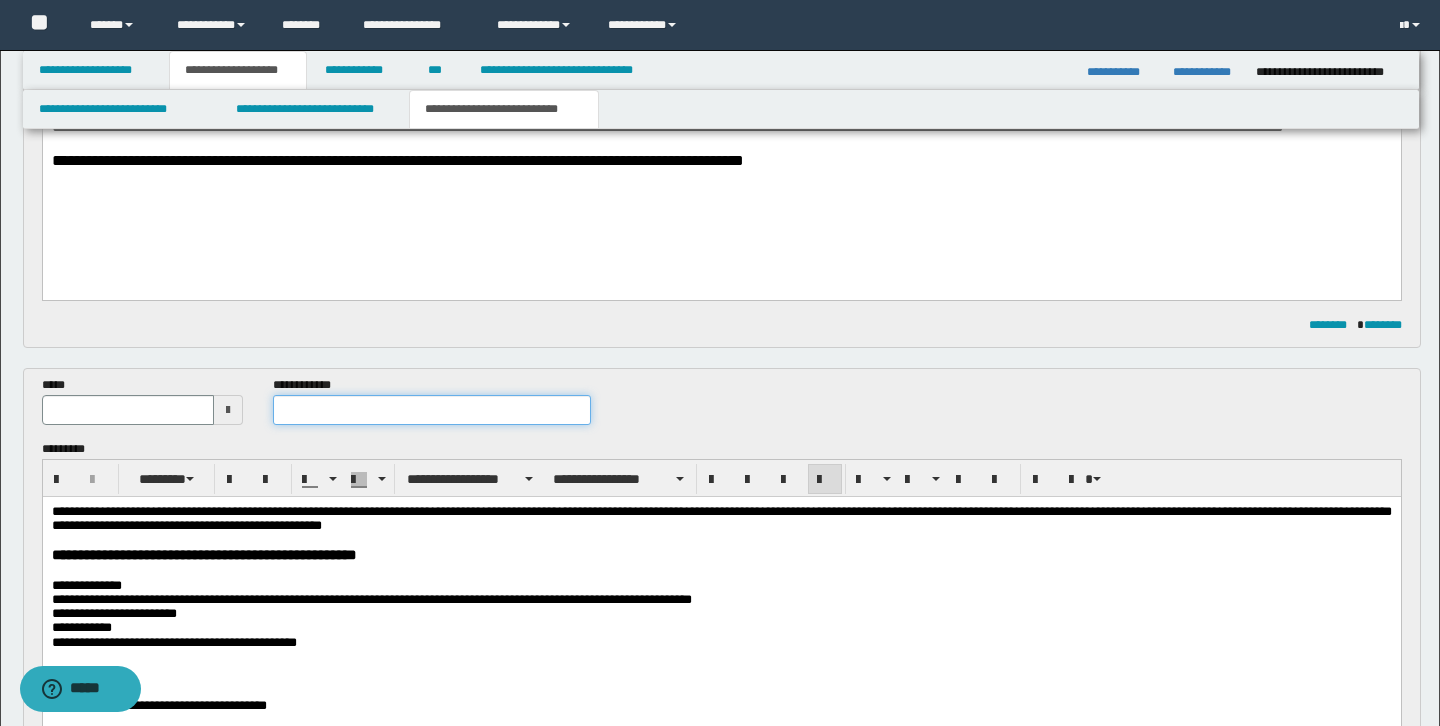 click at bounding box center (432, 410) 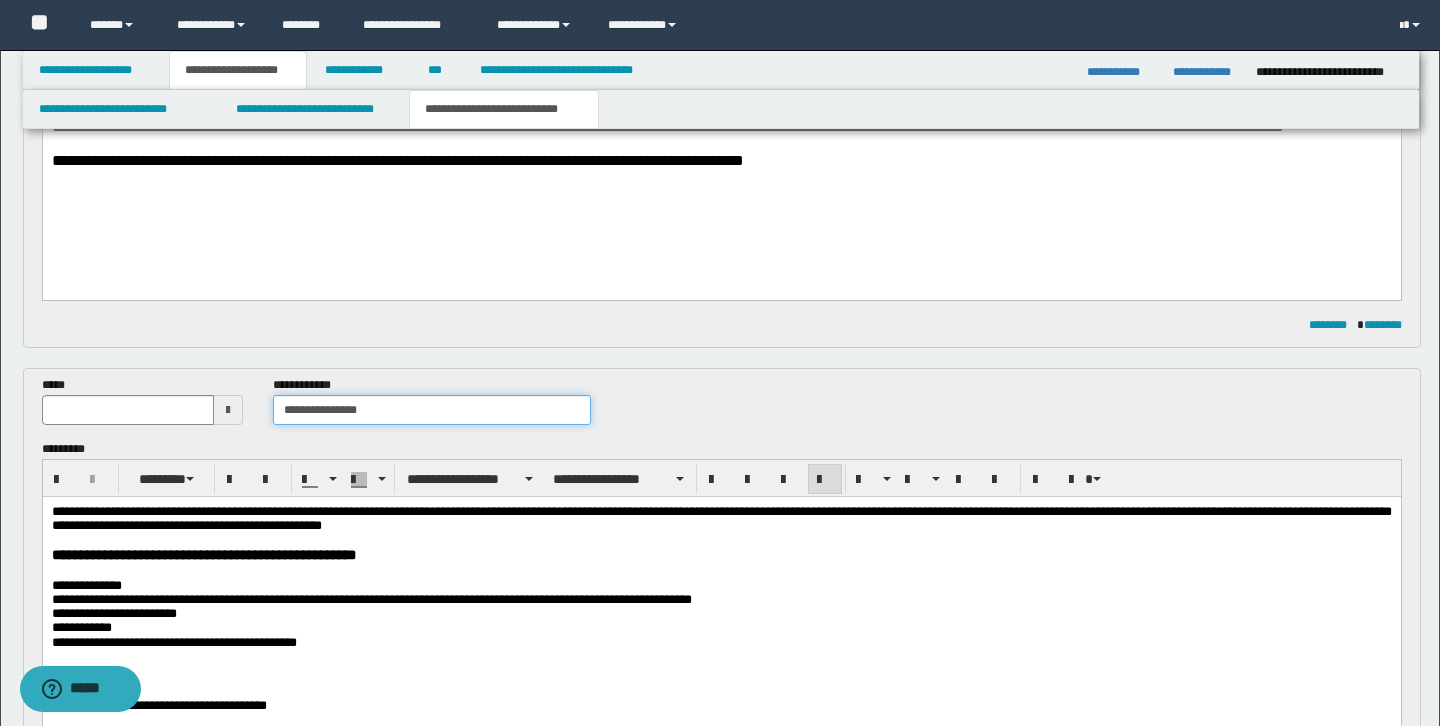 type on "**********" 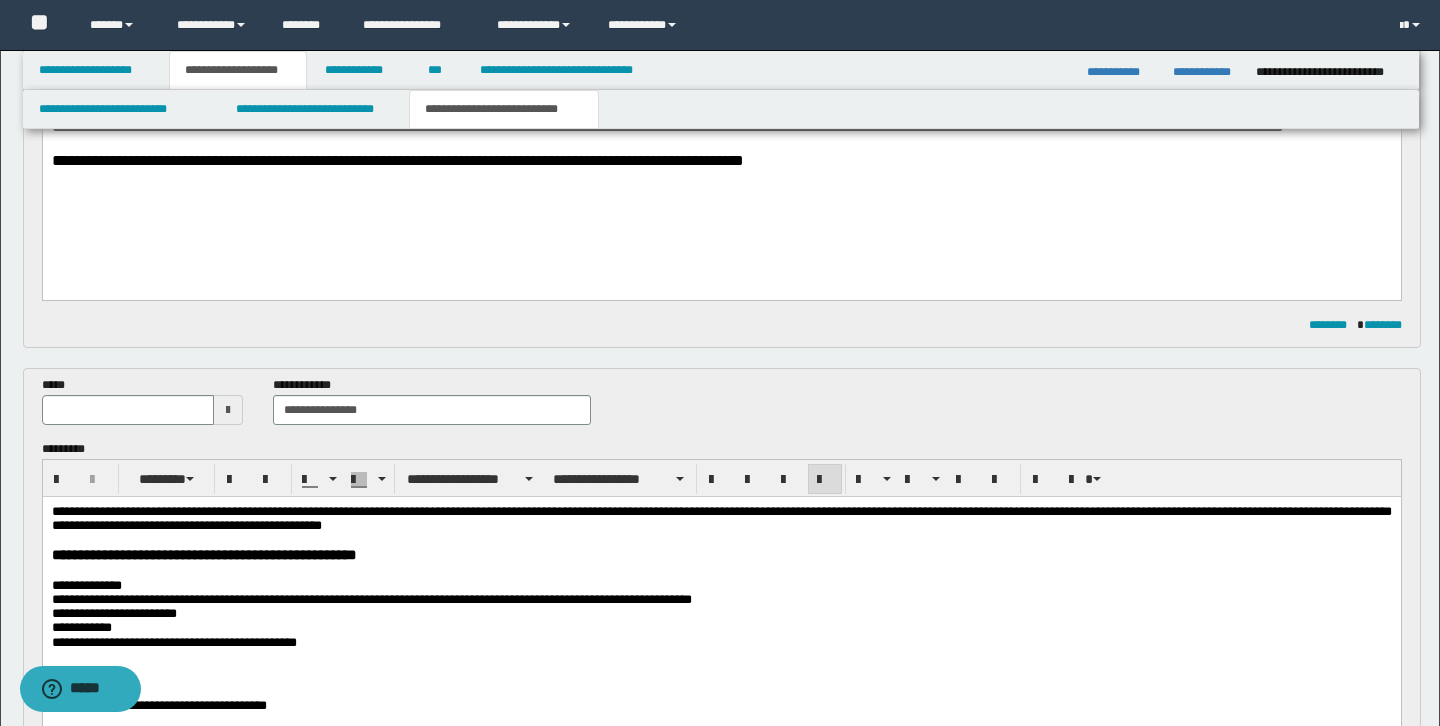 click at bounding box center [228, 410] 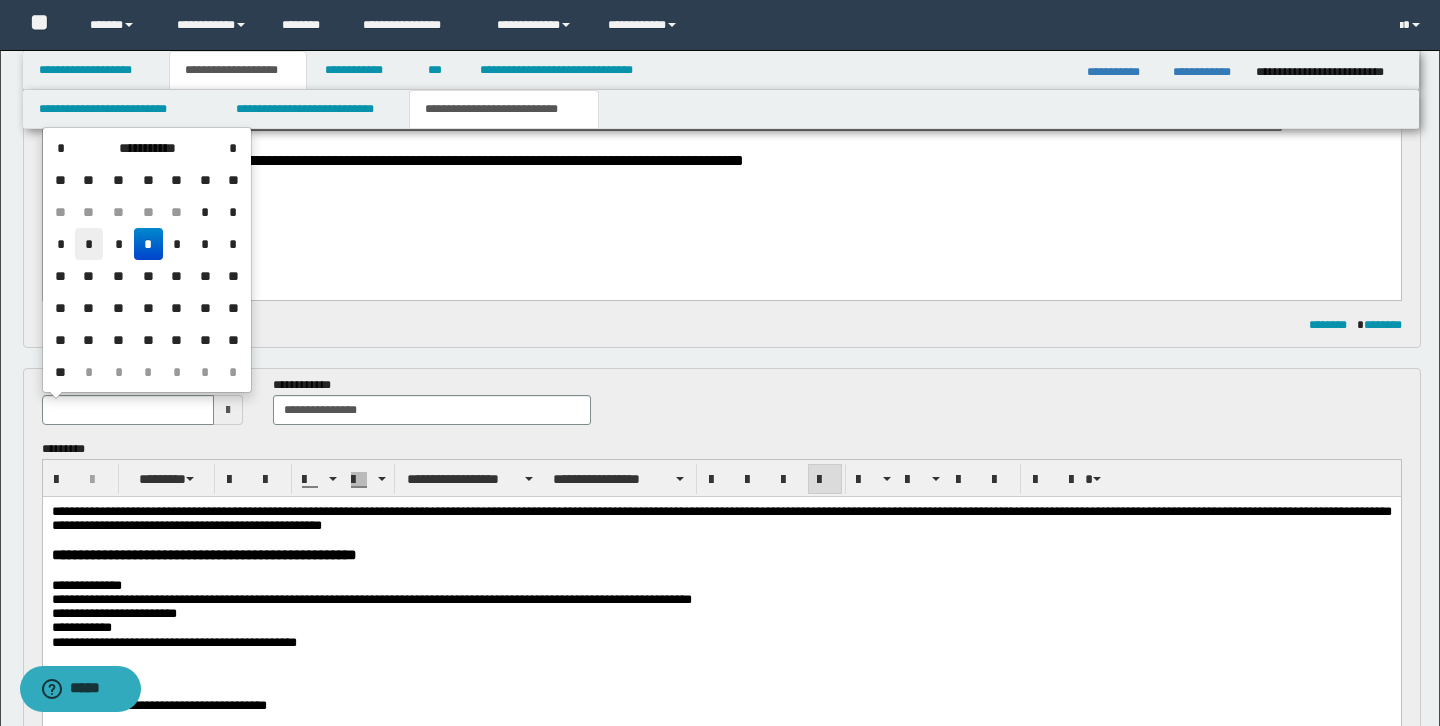 click on "*" at bounding box center [89, 244] 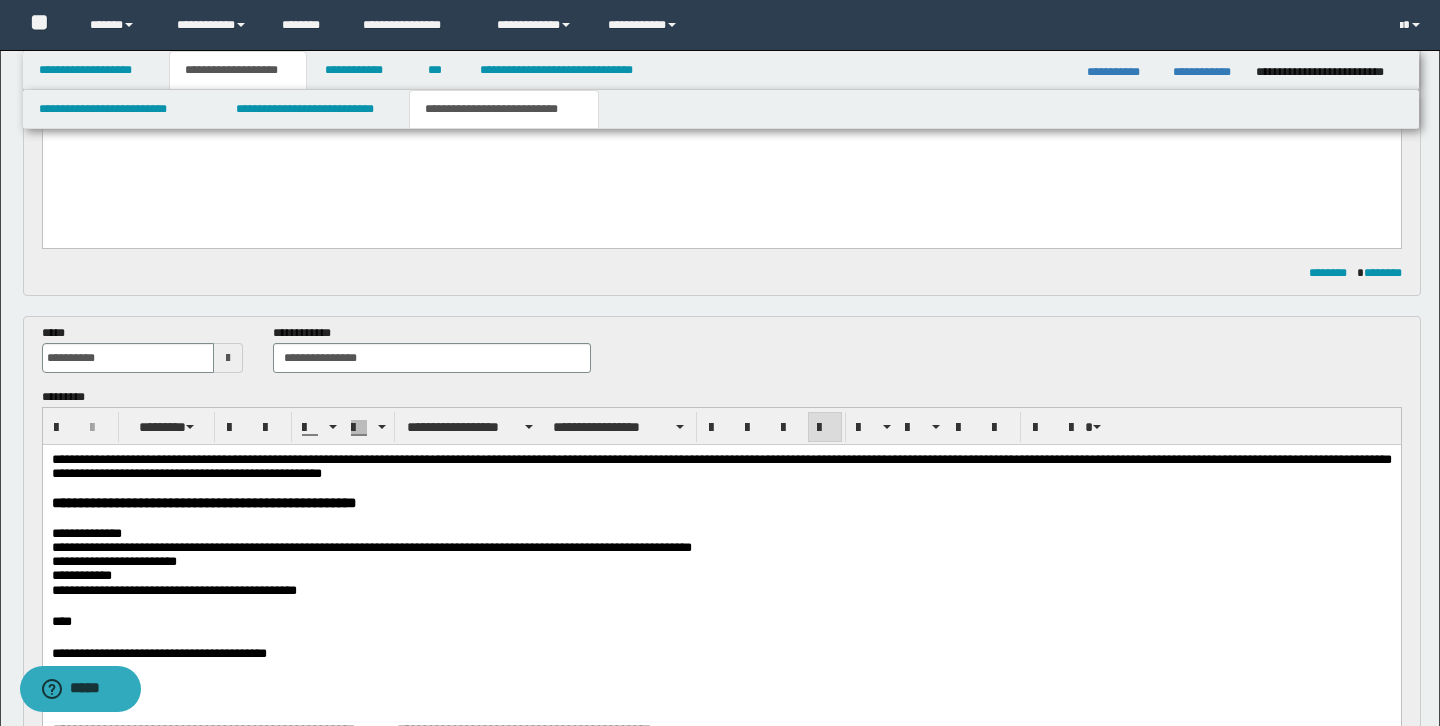 scroll, scrollTop: 320, scrollLeft: 0, axis: vertical 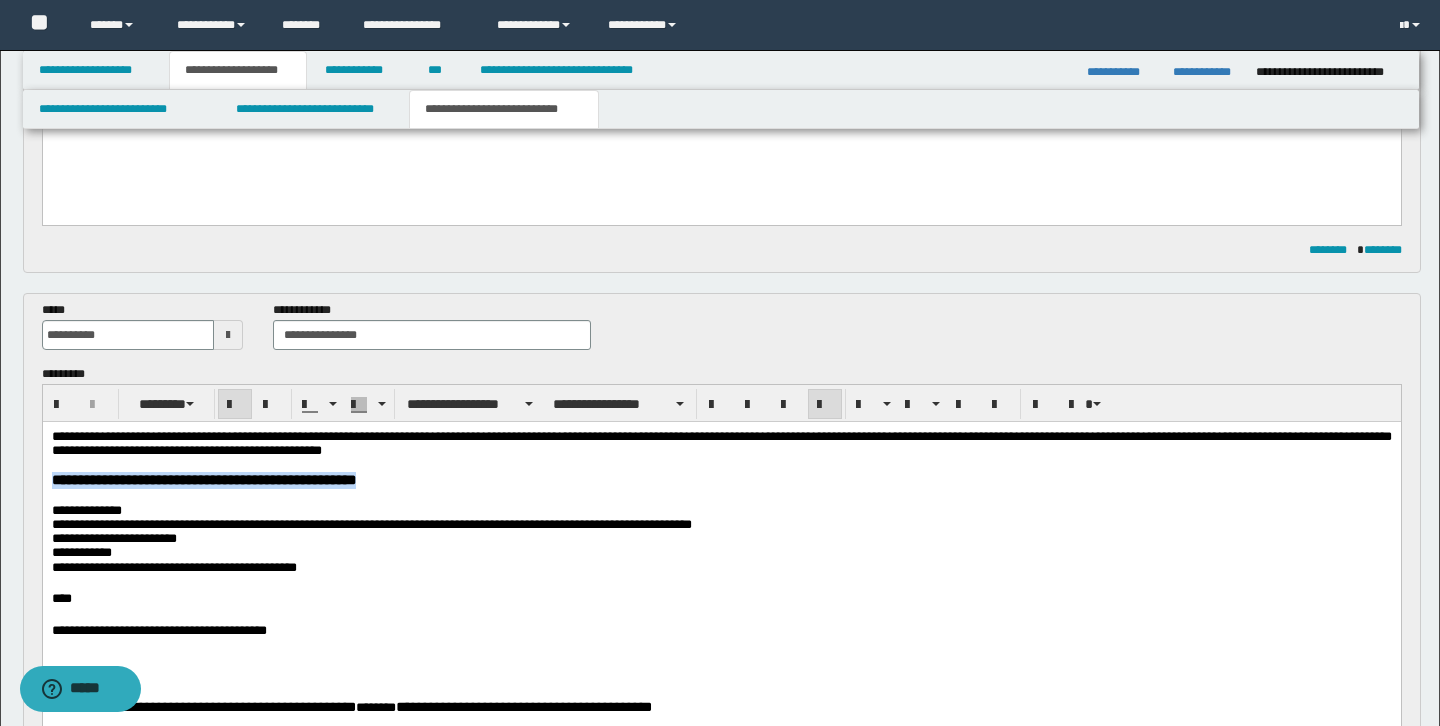 drag, startPoint x: 54, startPoint y: 482, endPoint x: 497, endPoint y: 482, distance: 443 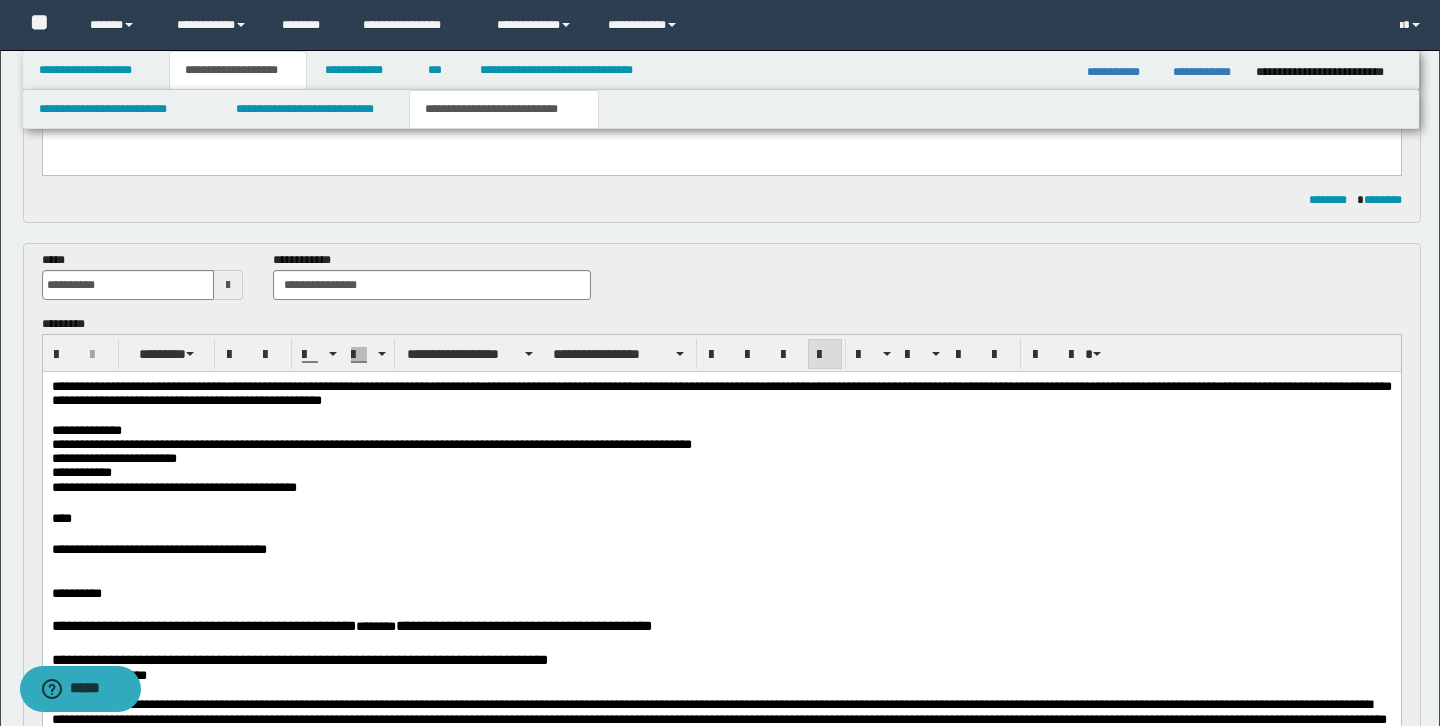 scroll, scrollTop: 380, scrollLeft: 0, axis: vertical 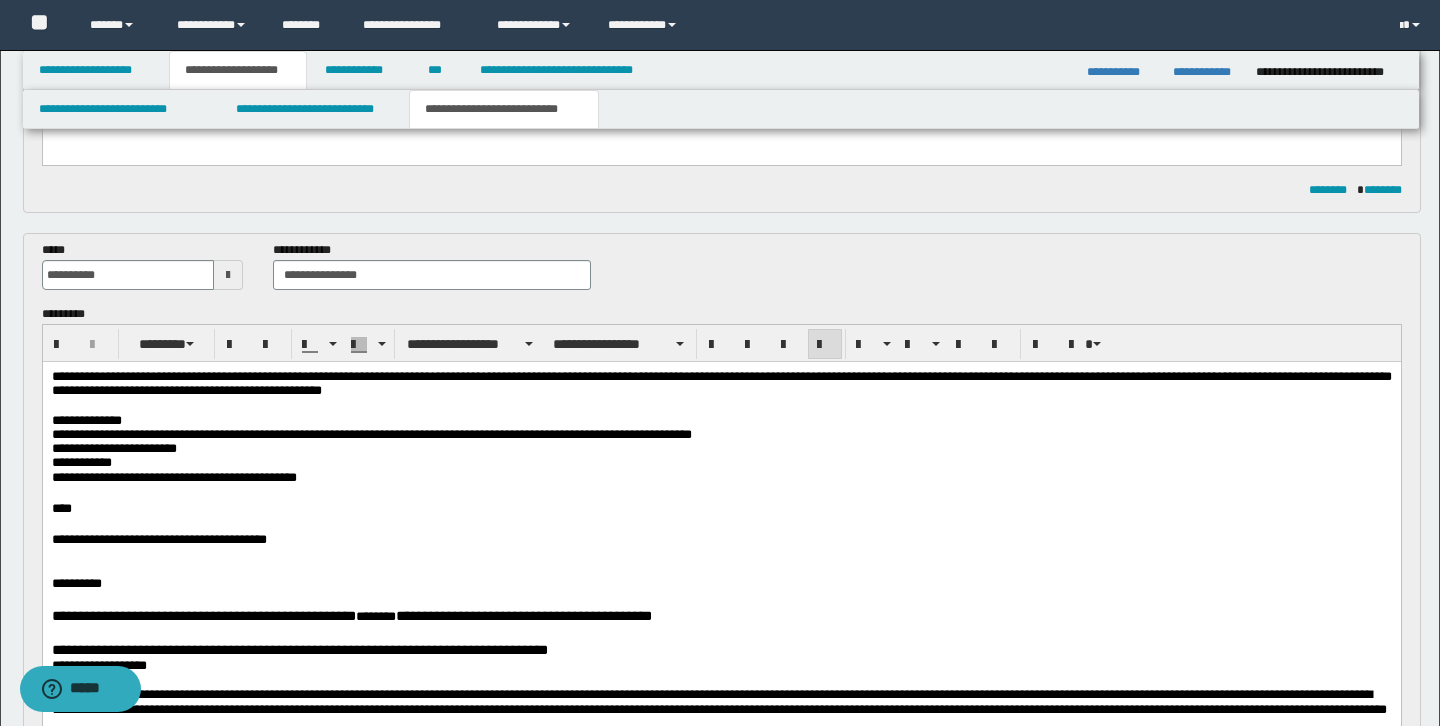 click on "**********" at bounding box center (721, 462) 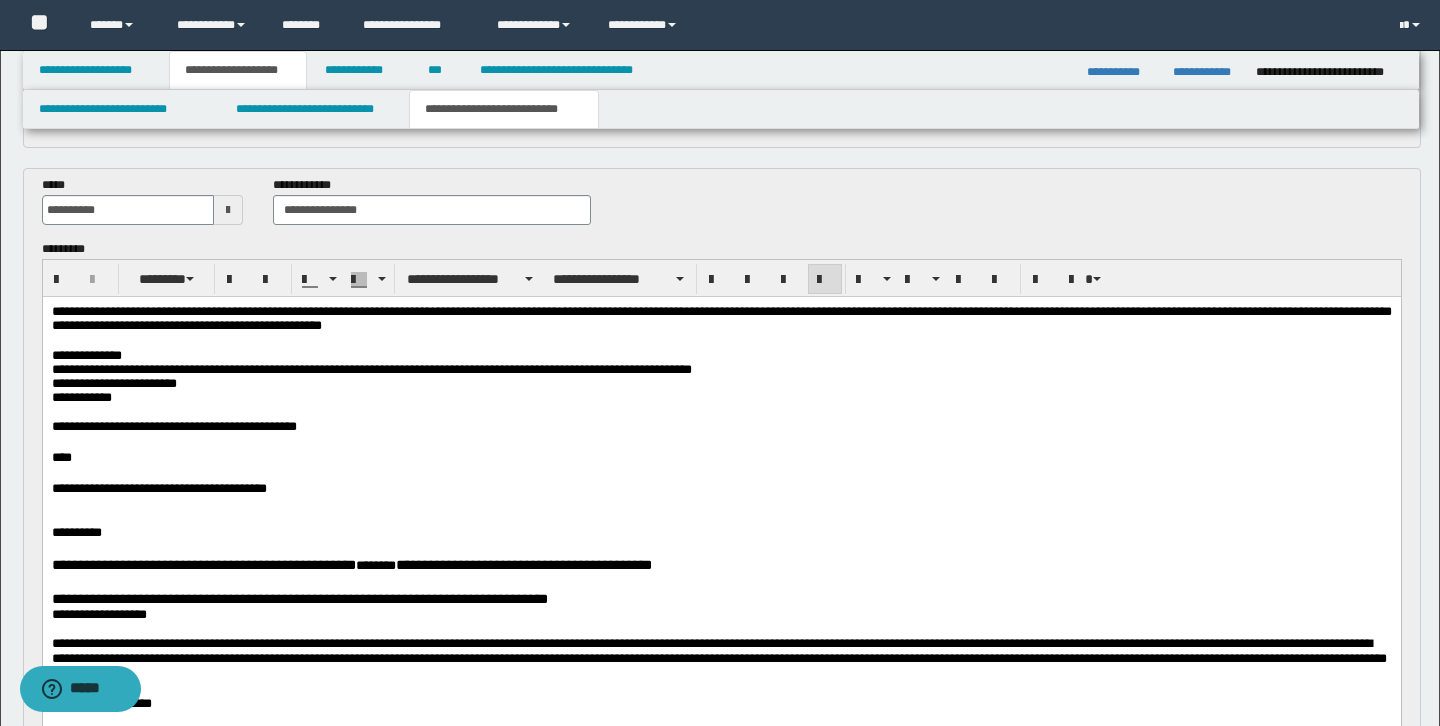 scroll, scrollTop: 504, scrollLeft: 0, axis: vertical 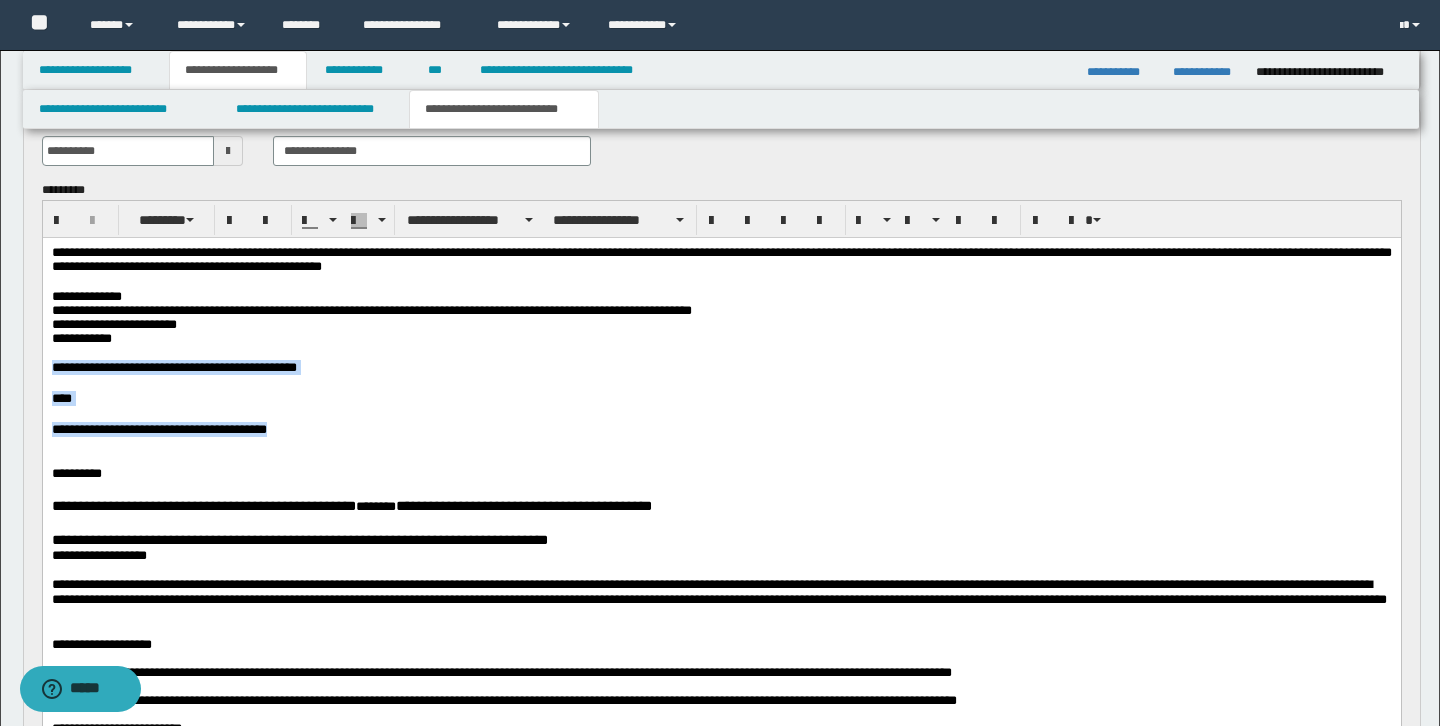 drag, startPoint x: 52, startPoint y: 374, endPoint x: 52, endPoint y: 455, distance: 81 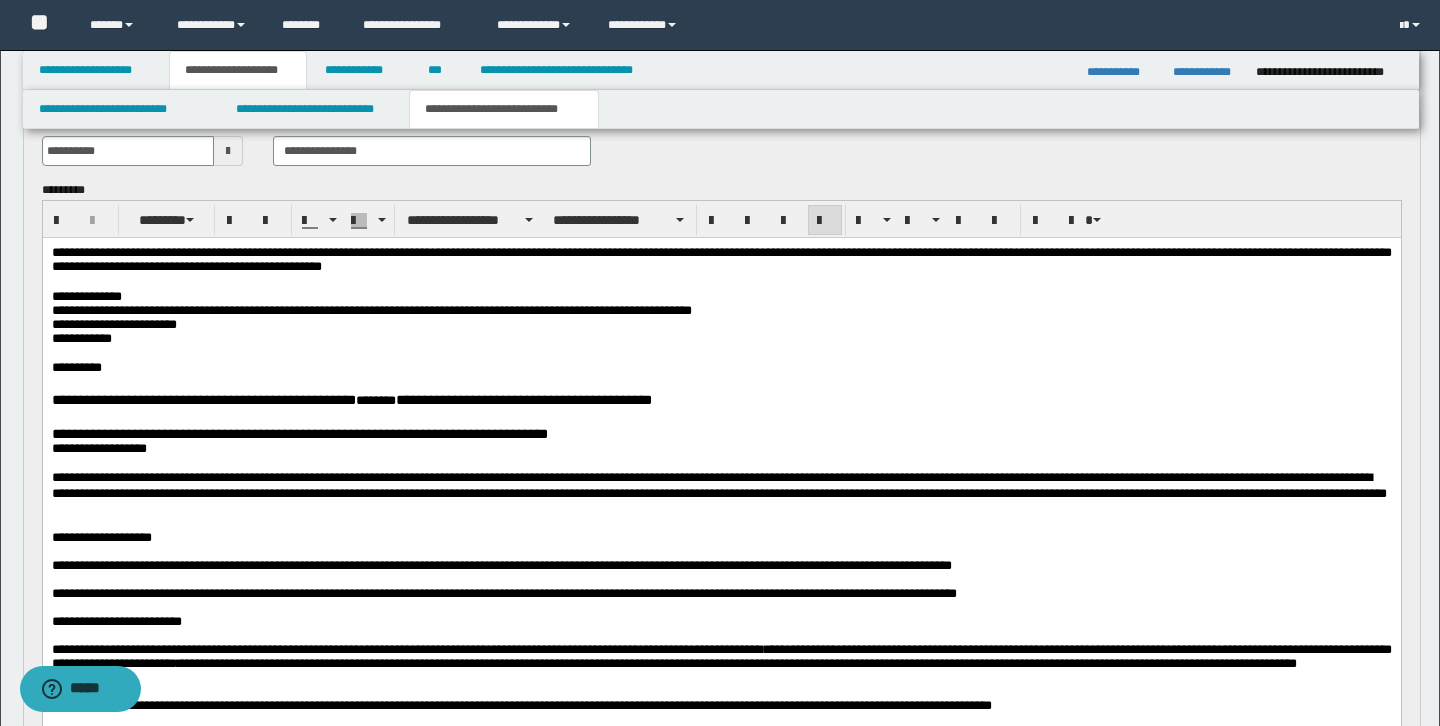 click on "**********" at bounding box center (721, 433) 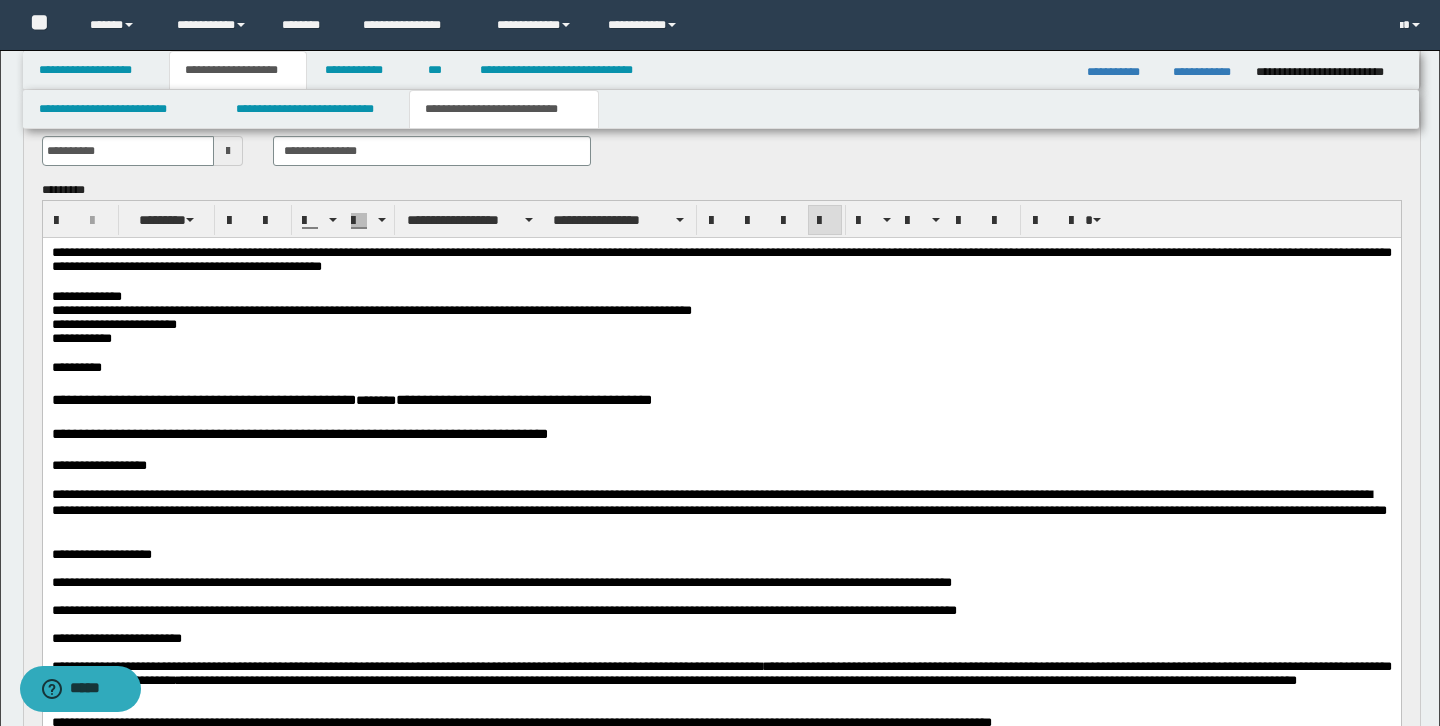 click on "**********" at bounding box center (299, 433) 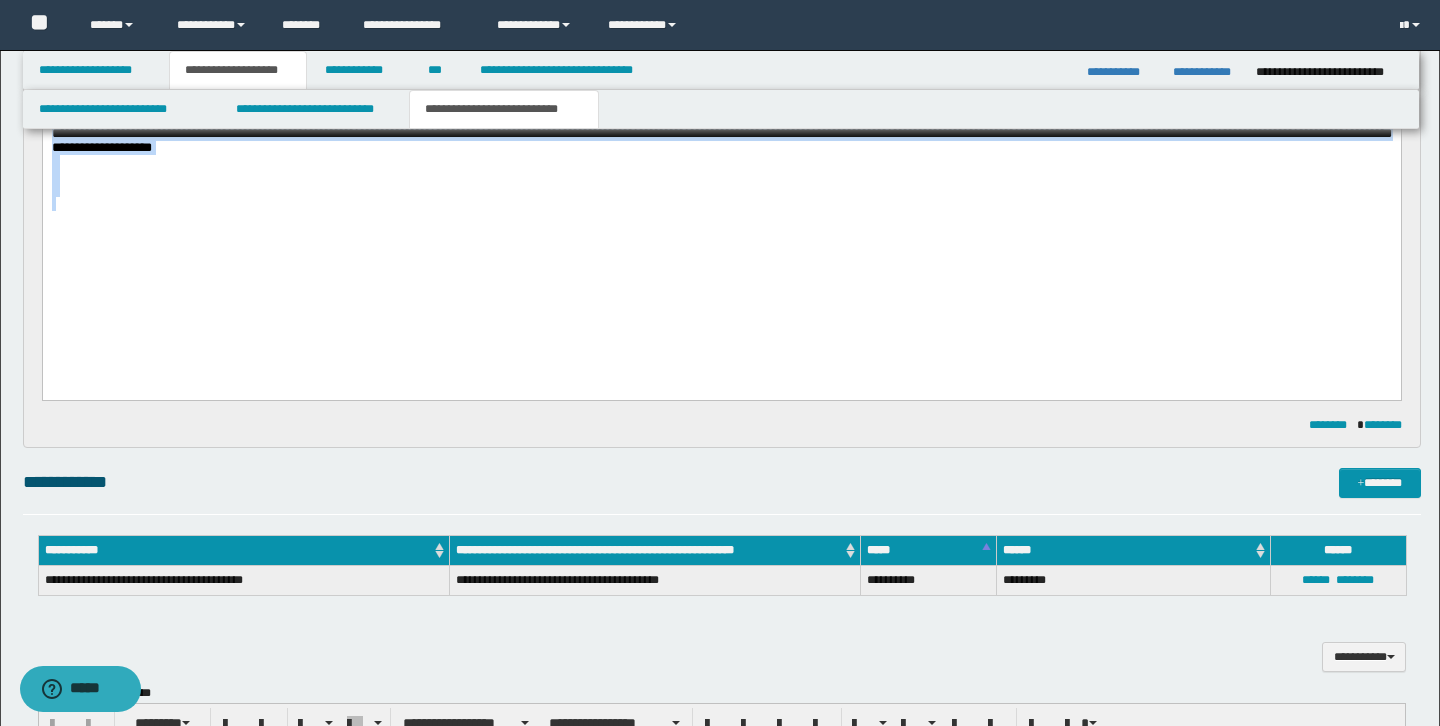 drag, startPoint x: 51, startPoint y: -375, endPoint x: 357, endPoint y: 170, distance: 625.0288 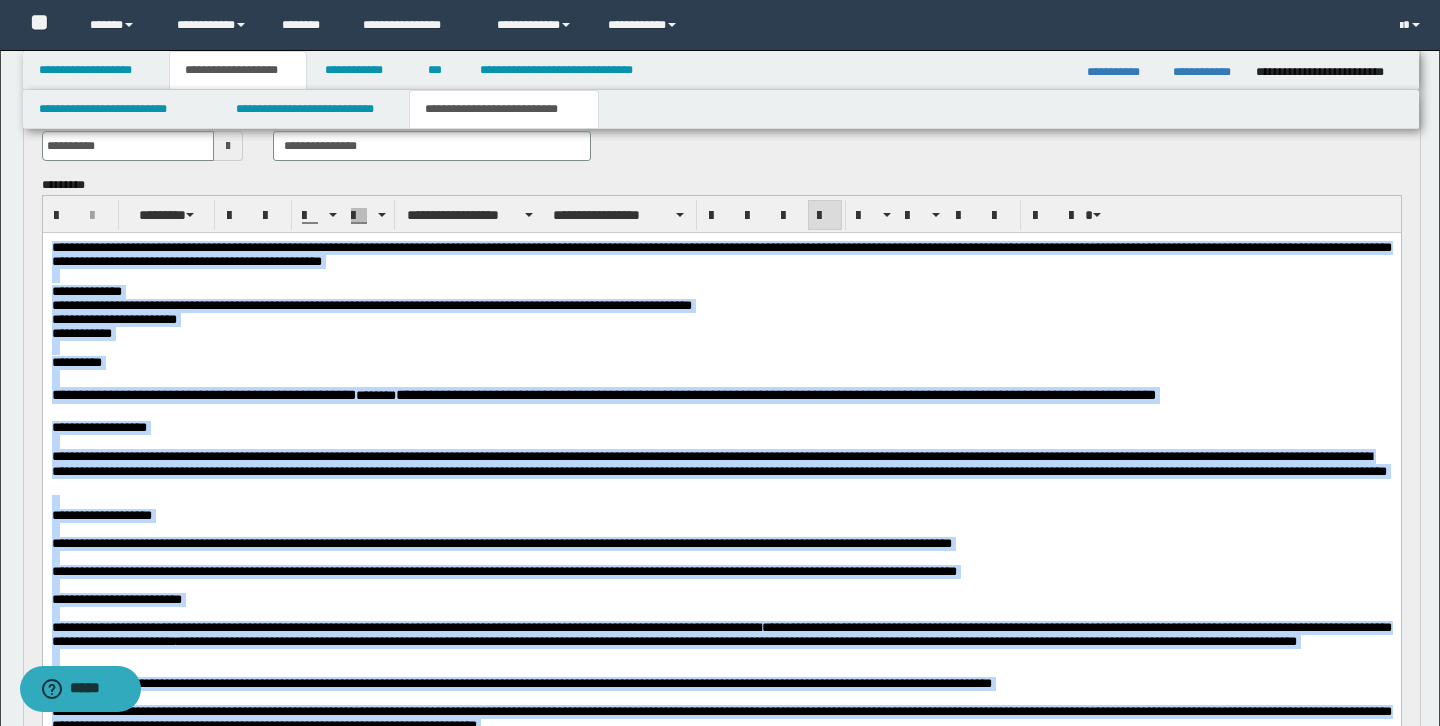 scroll, scrollTop: 494, scrollLeft: 0, axis: vertical 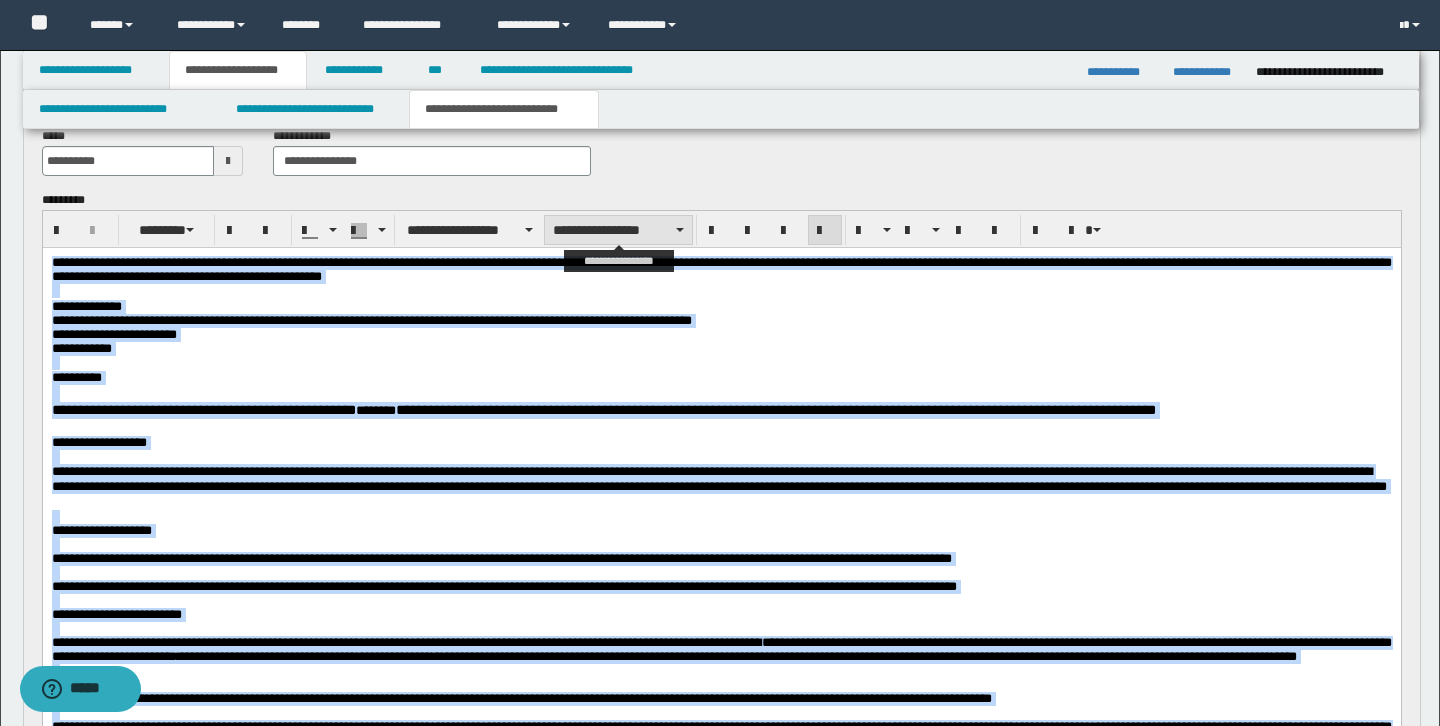 click on "**********" at bounding box center [618, 230] 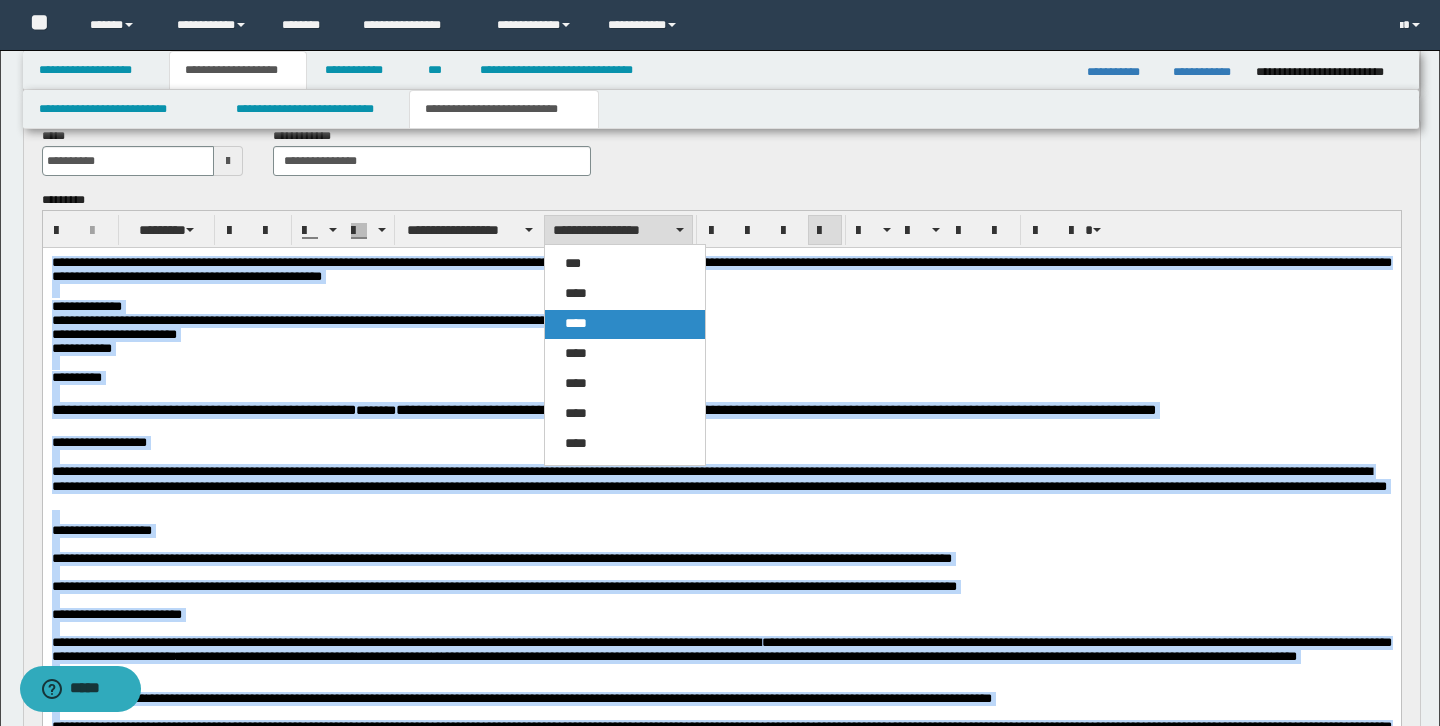 click on "****" at bounding box center (576, 323) 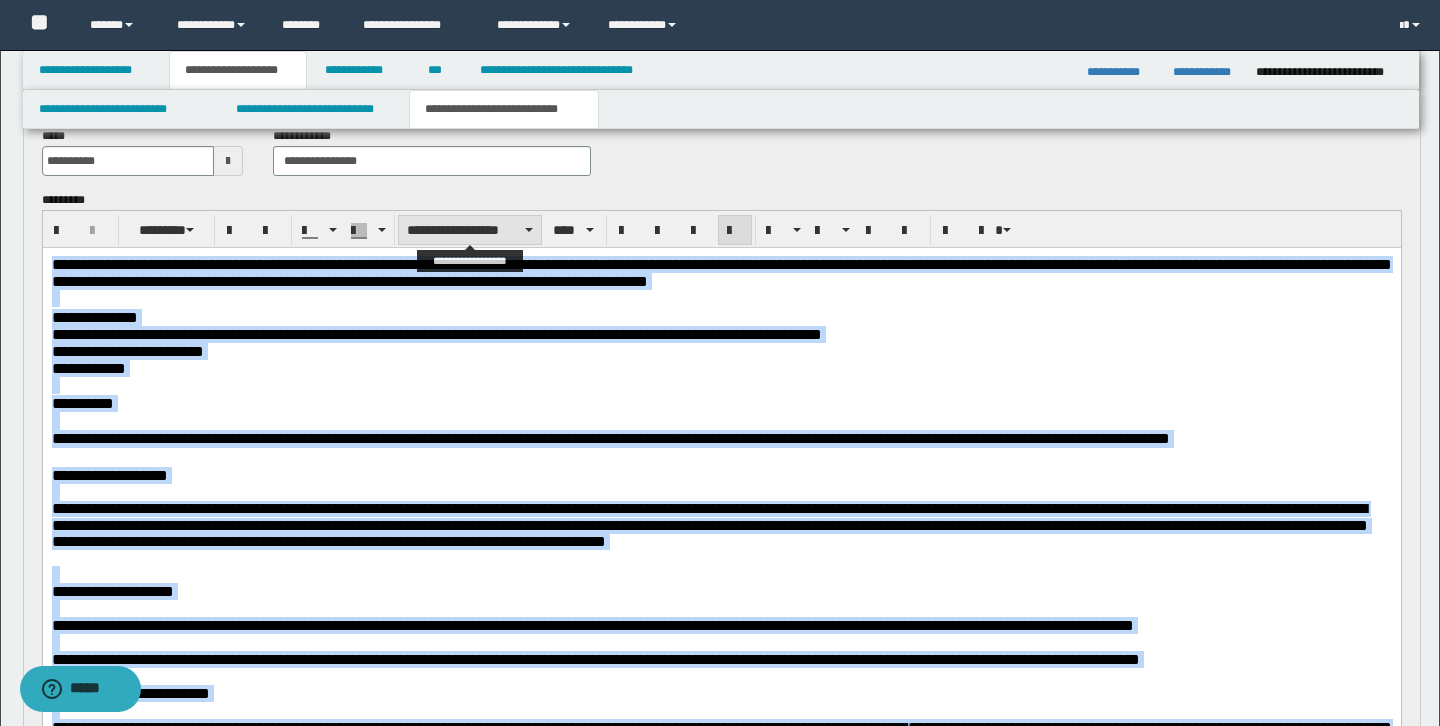 click on "**********" at bounding box center (470, 230) 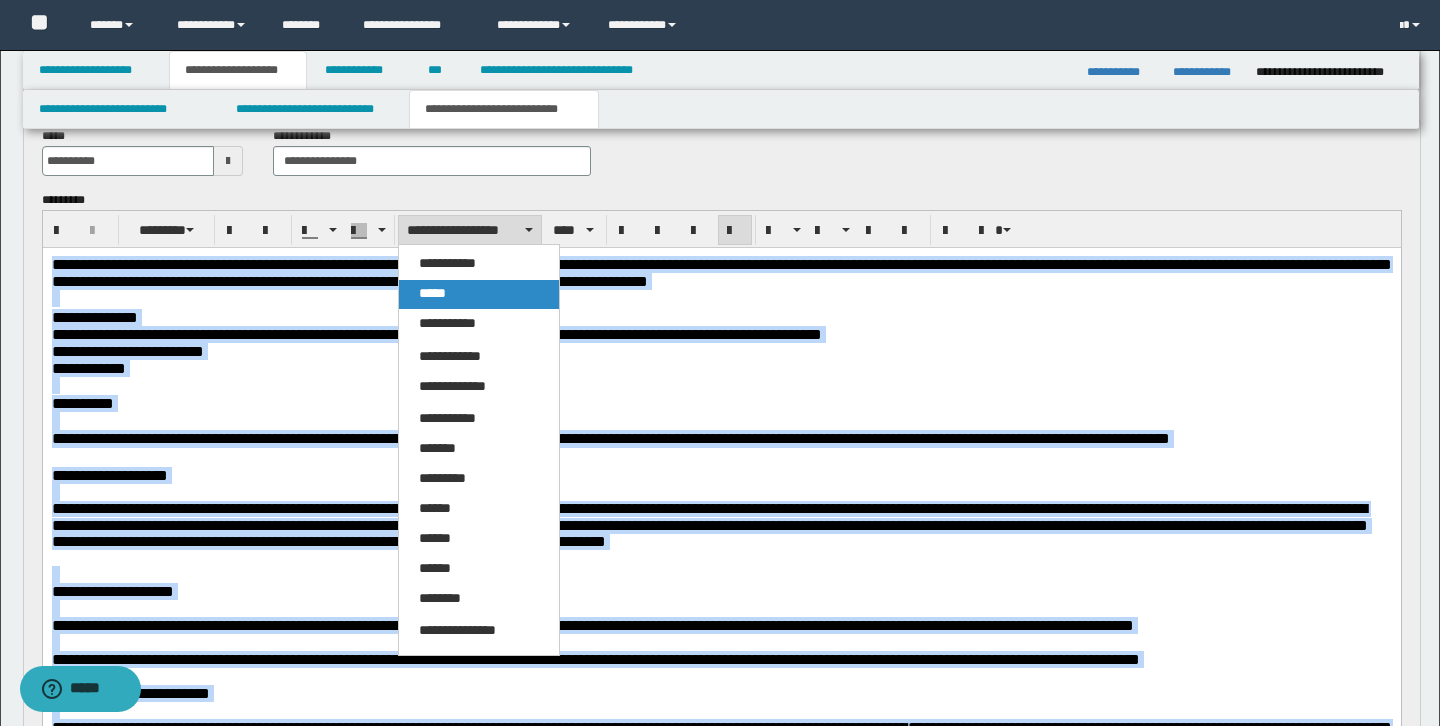 click on "*****" at bounding box center (479, 294) 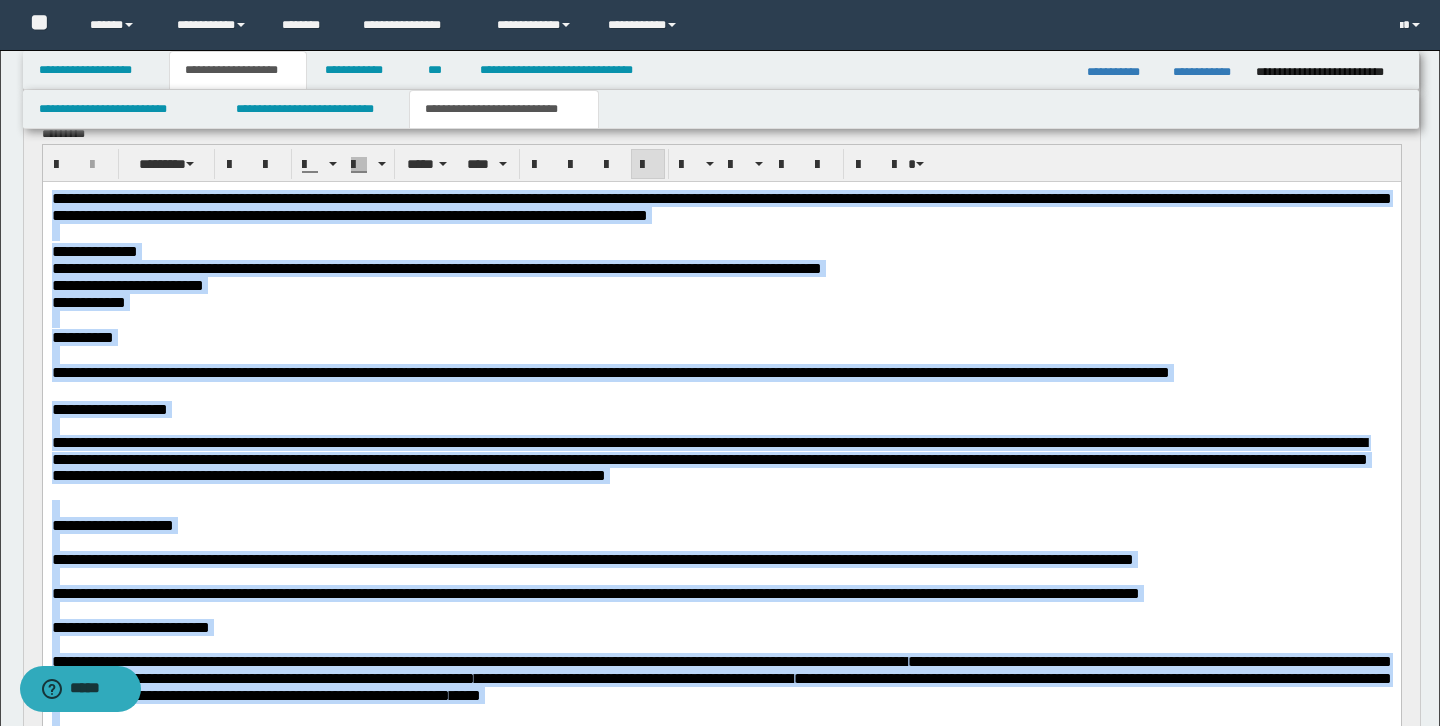 scroll, scrollTop: 566, scrollLeft: 0, axis: vertical 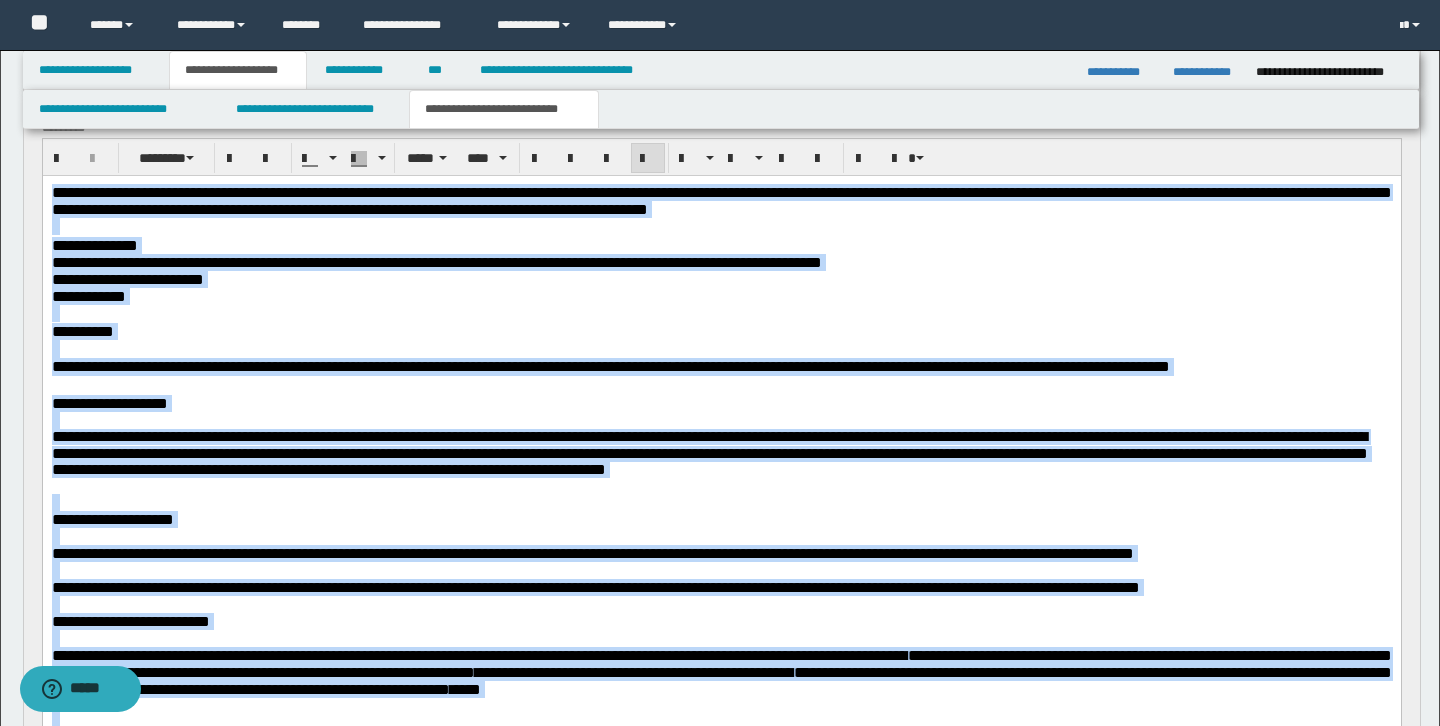 click on "**********" at bounding box center (709, 452) 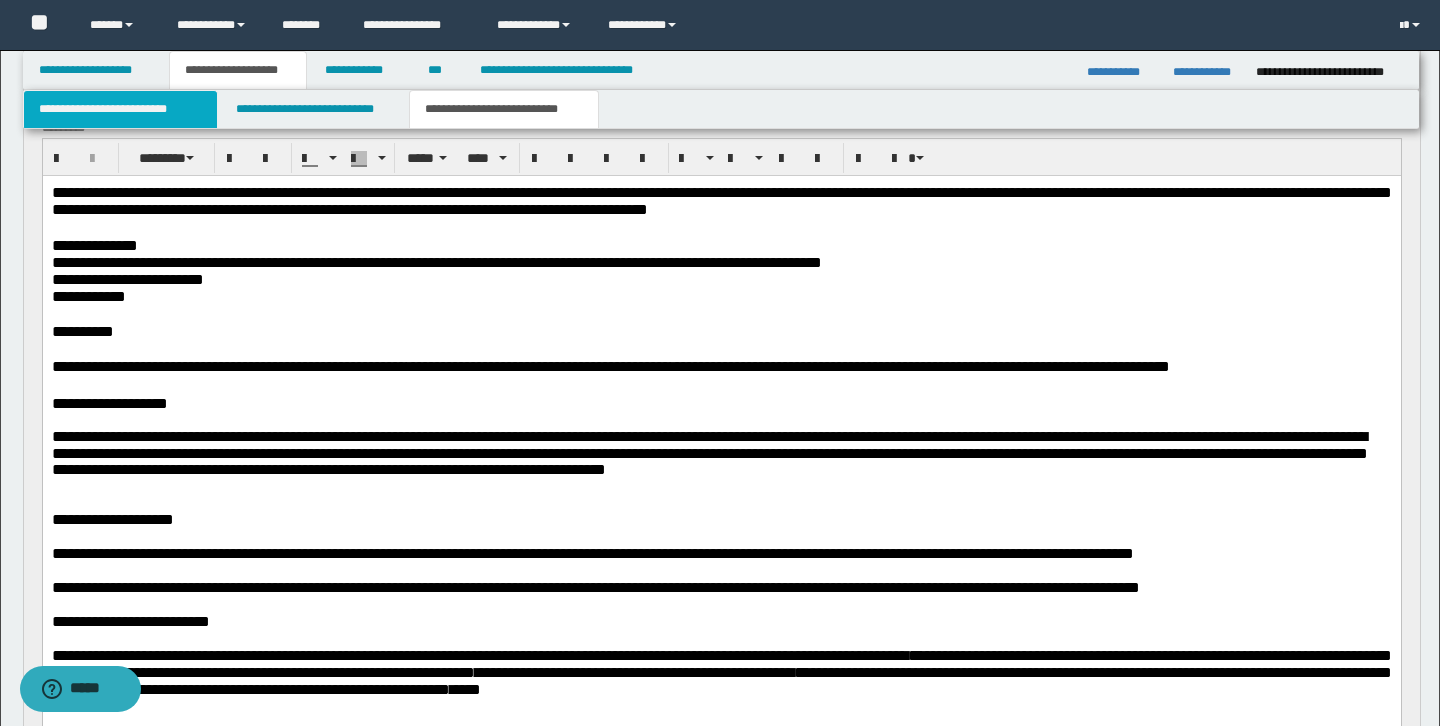 click on "**********" at bounding box center (120, 109) 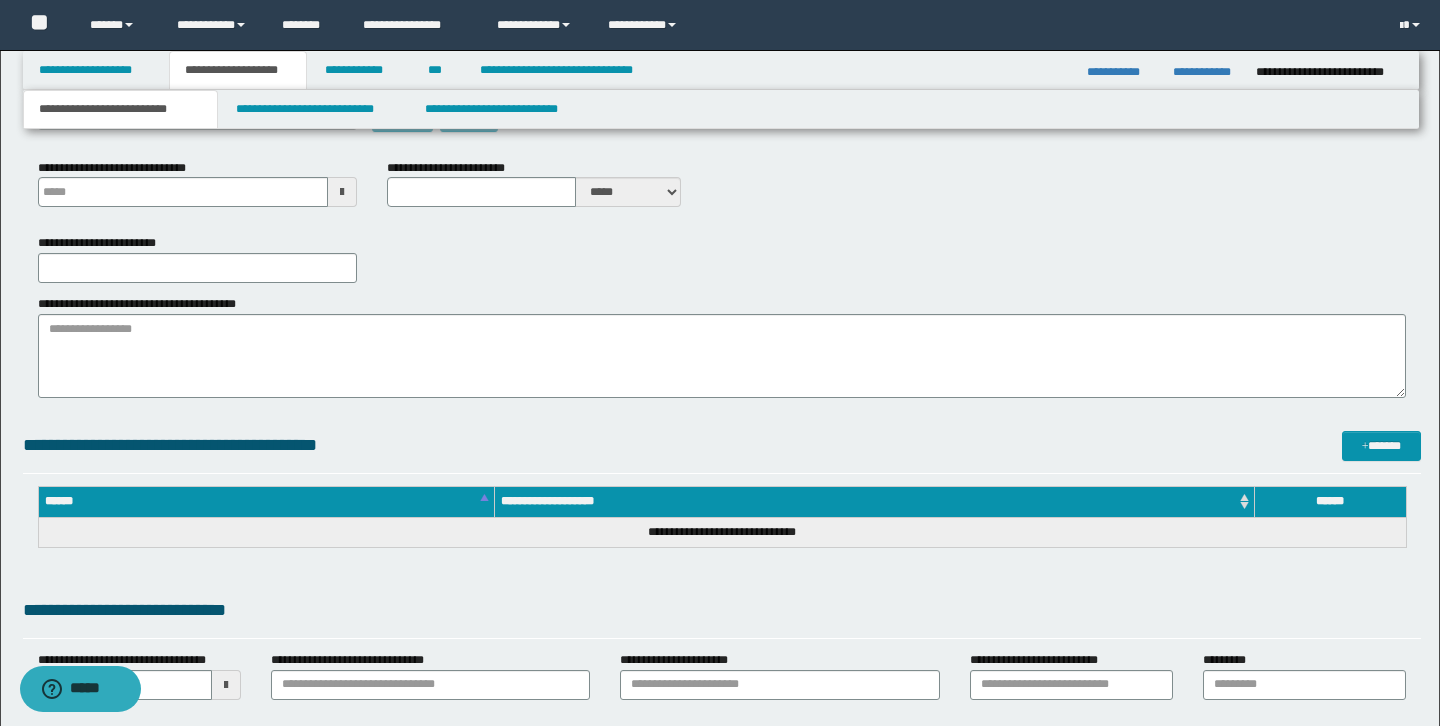 scroll, scrollTop: 336, scrollLeft: 0, axis: vertical 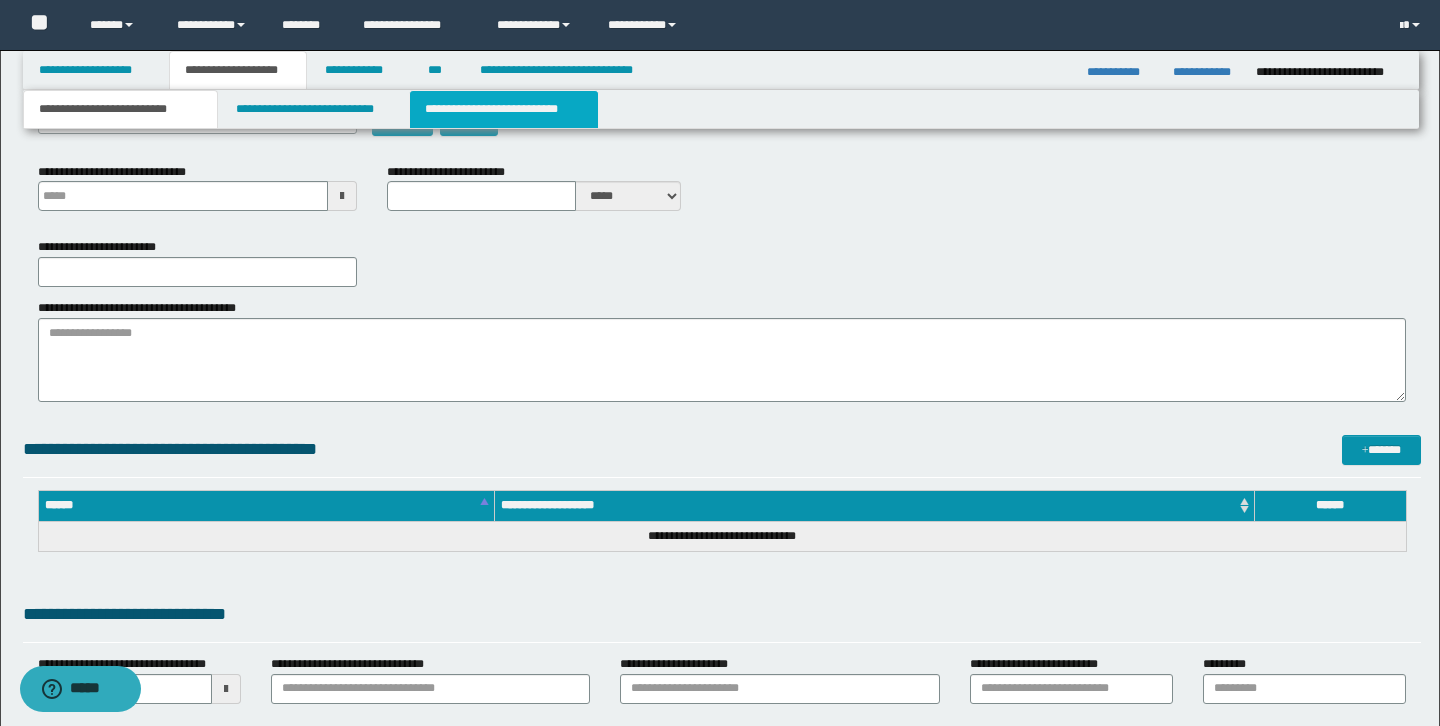 click on "**********" at bounding box center [504, 109] 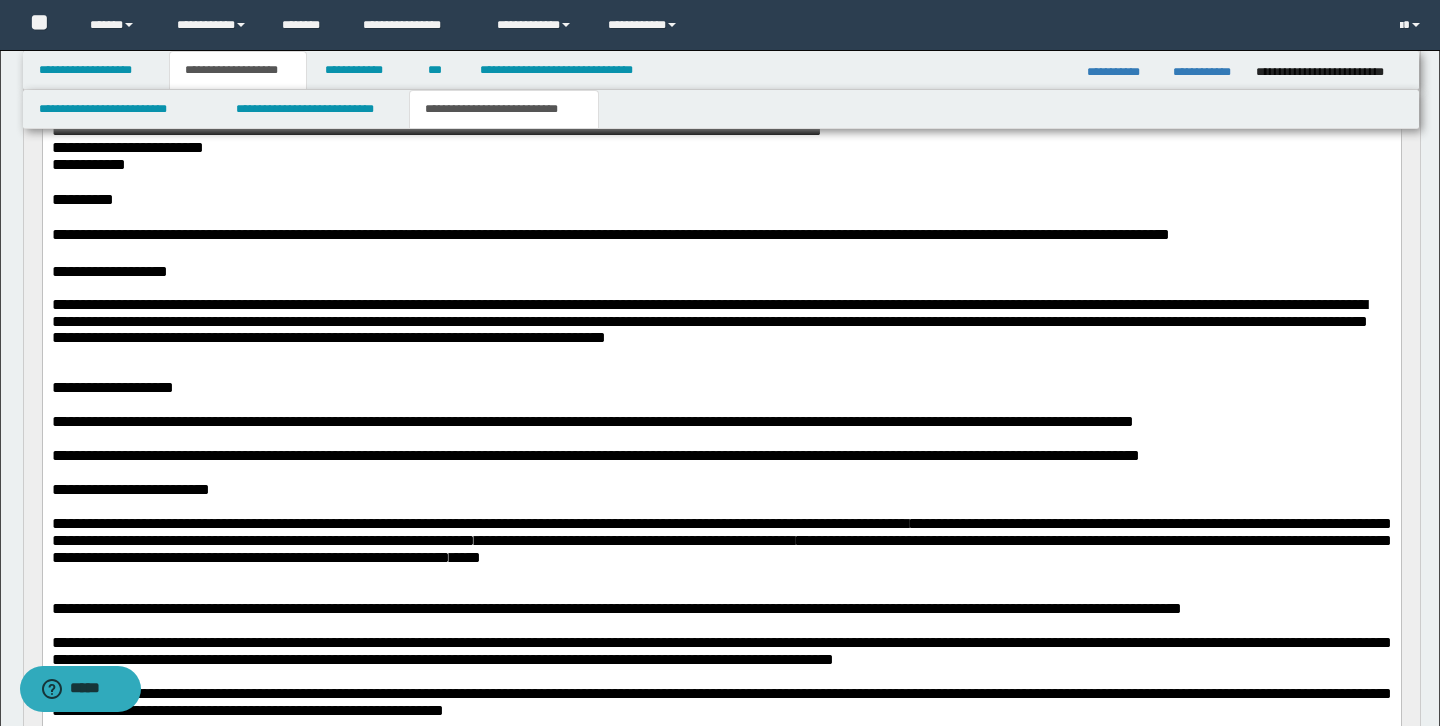scroll, scrollTop: 702, scrollLeft: 0, axis: vertical 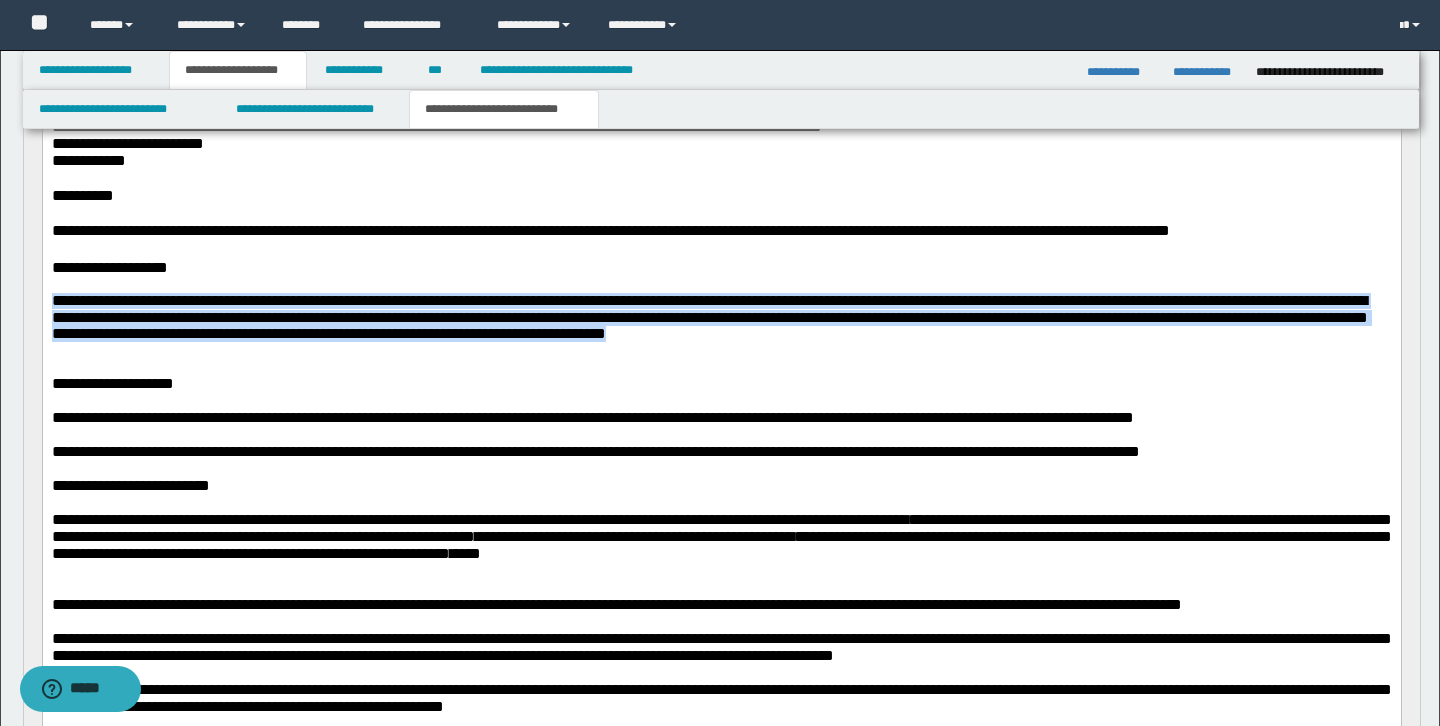 drag, startPoint x: 53, startPoint y: 316, endPoint x: 62, endPoint y: 362, distance: 46.872166 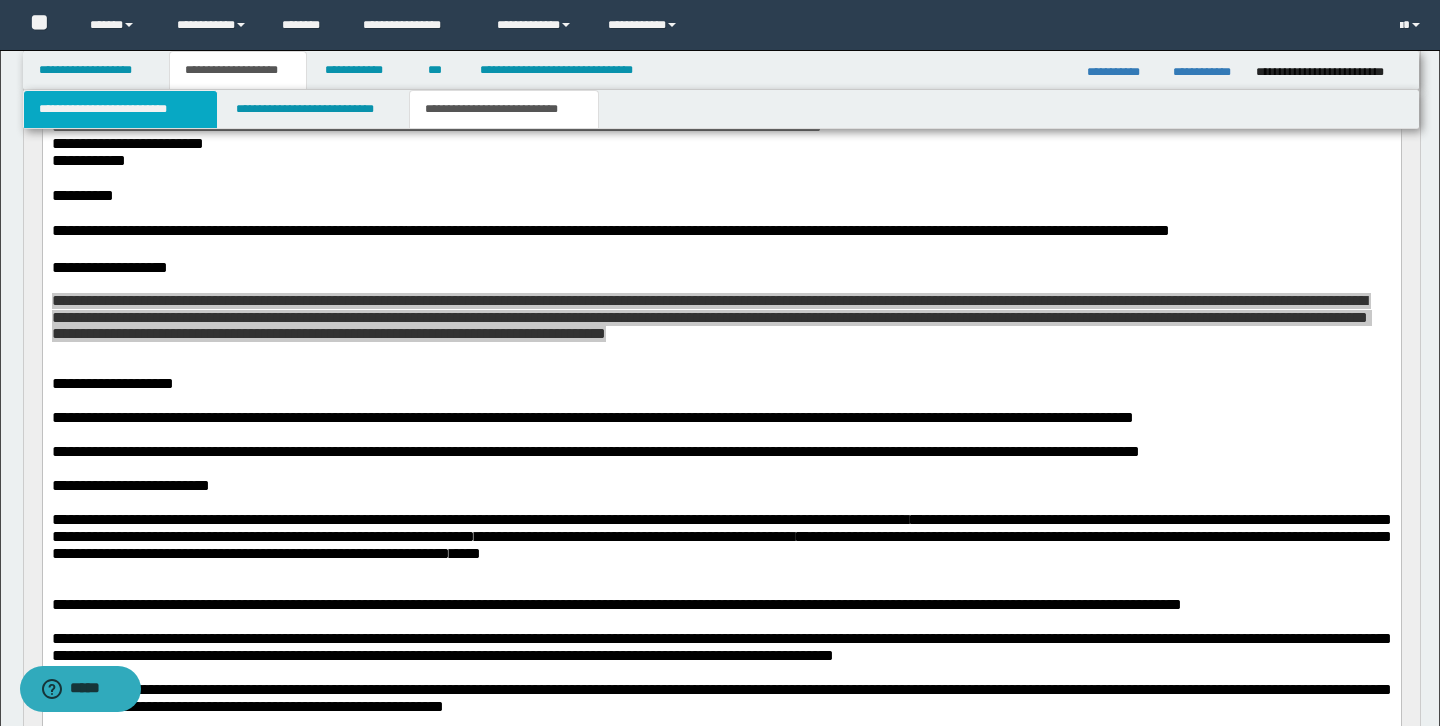 click on "**********" at bounding box center (120, 109) 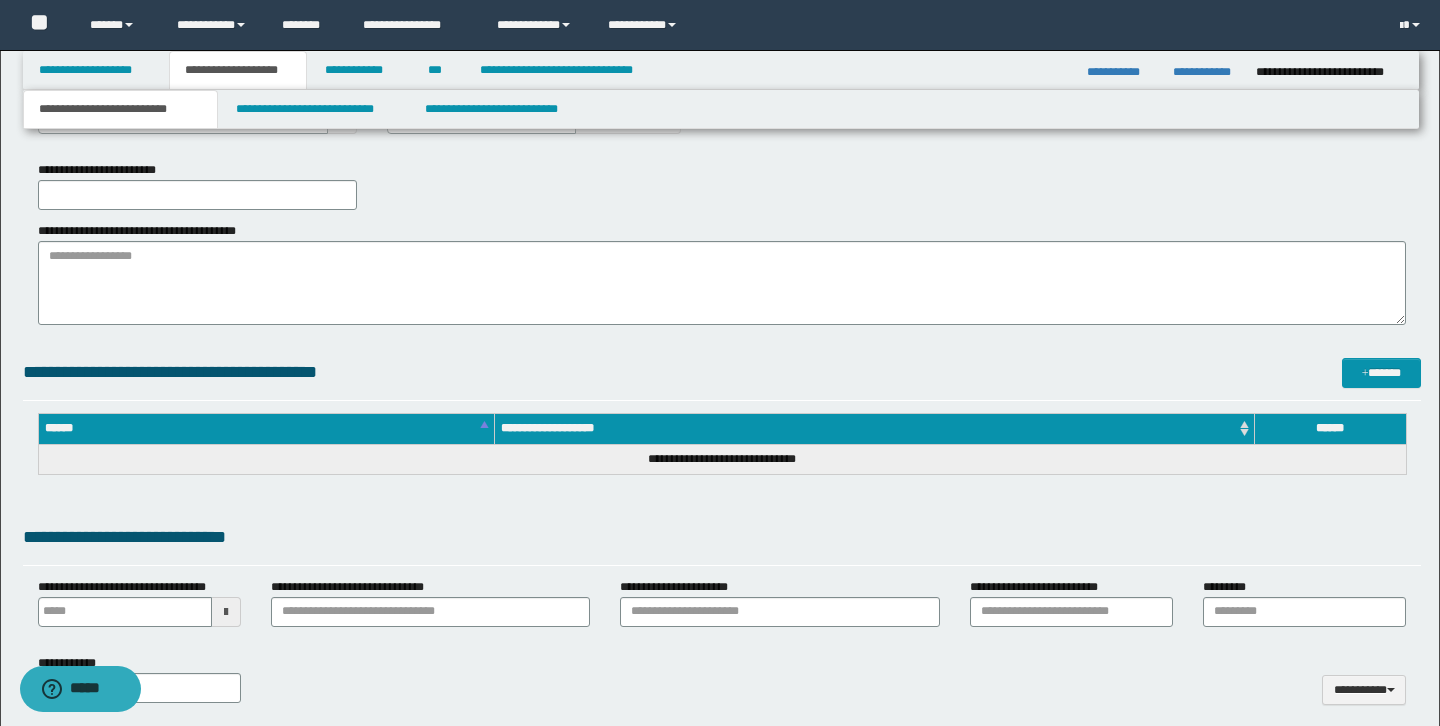 scroll, scrollTop: 406, scrollLeft: 0, axis: vertical 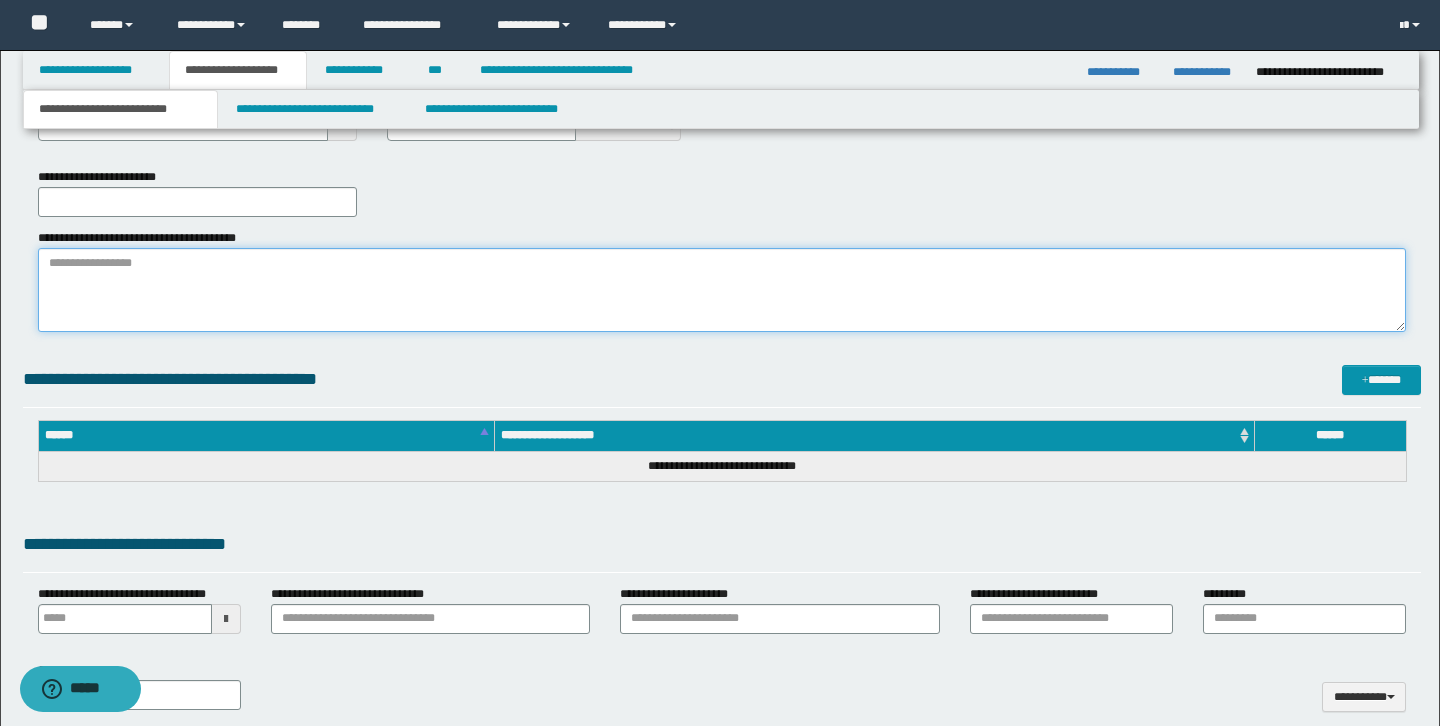 click on "**********" at bounding box center [722, 290] 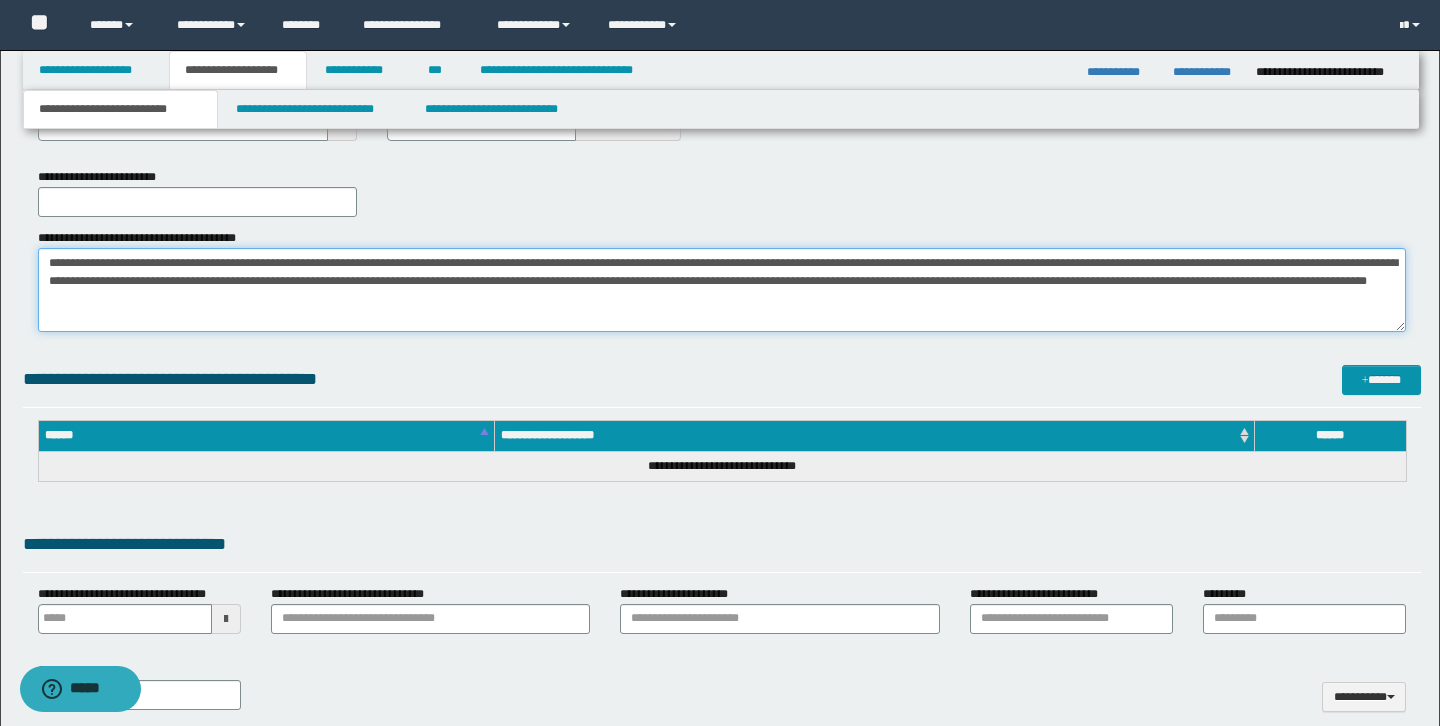 scroll, scrollTop: 0, scrollLeft: 0, axis: both 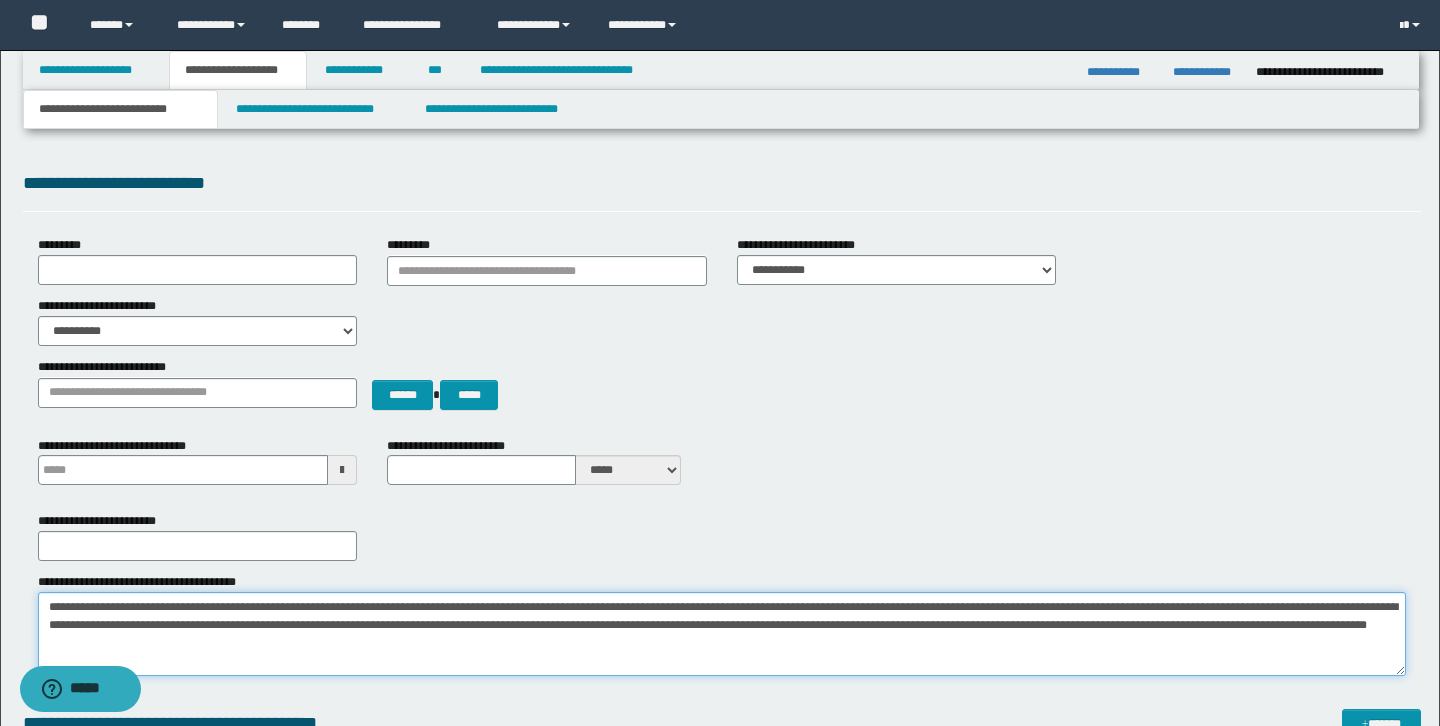 type on "**********" 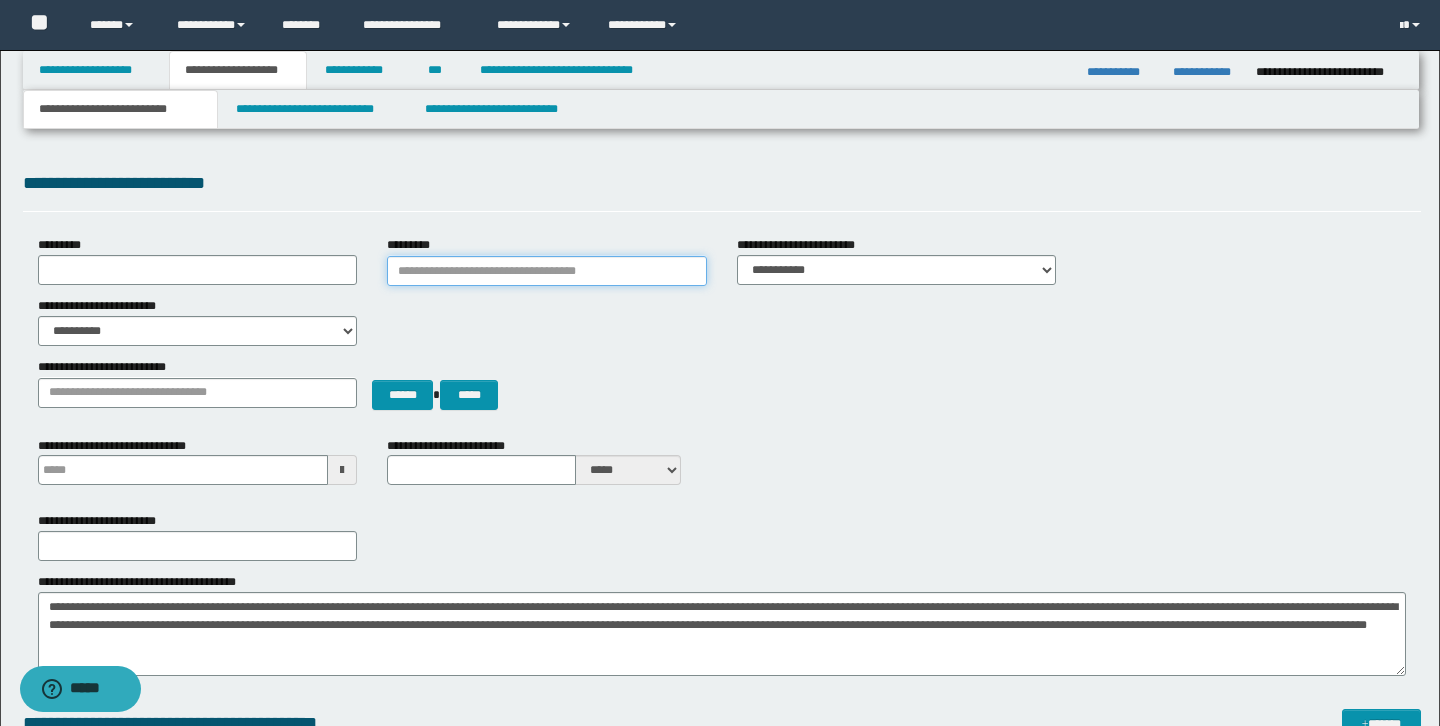 click on "*********" at bounding box center (547, 271) 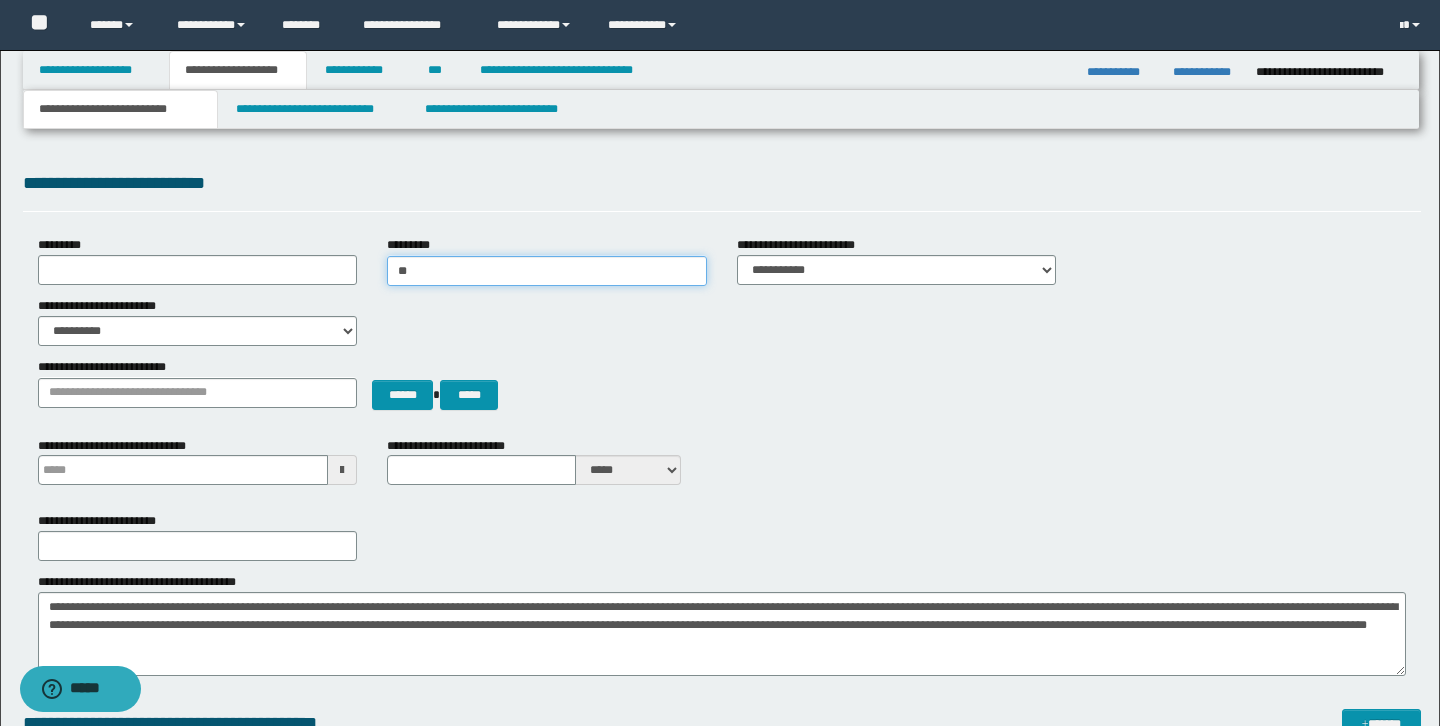type on "***" 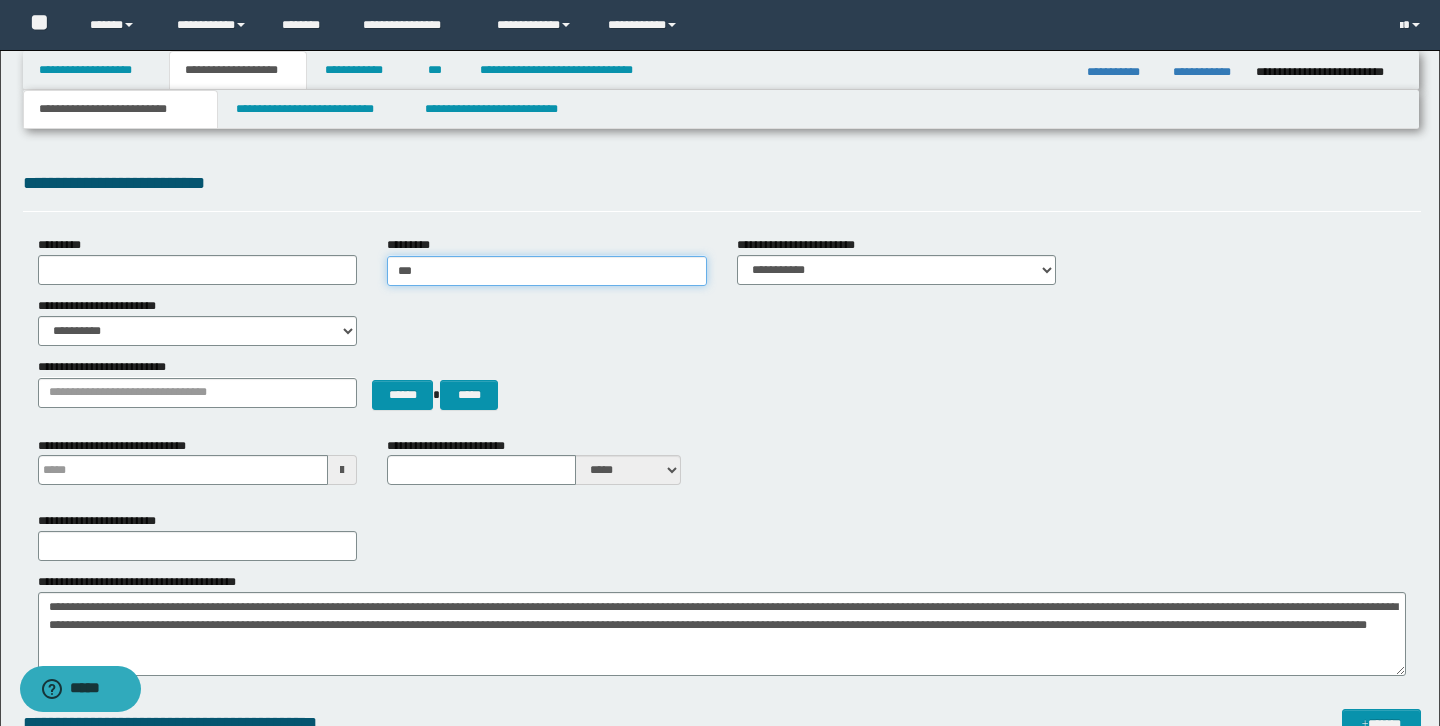 type on "***" 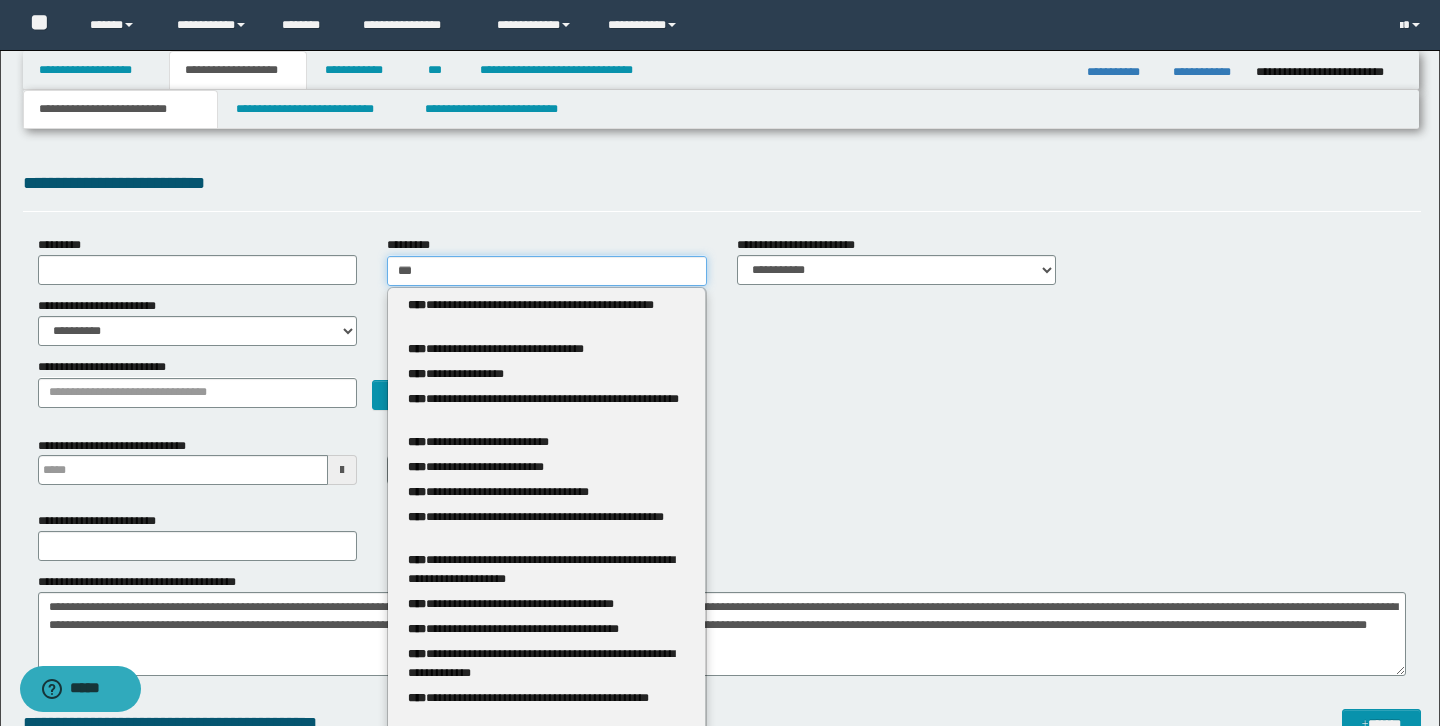 type 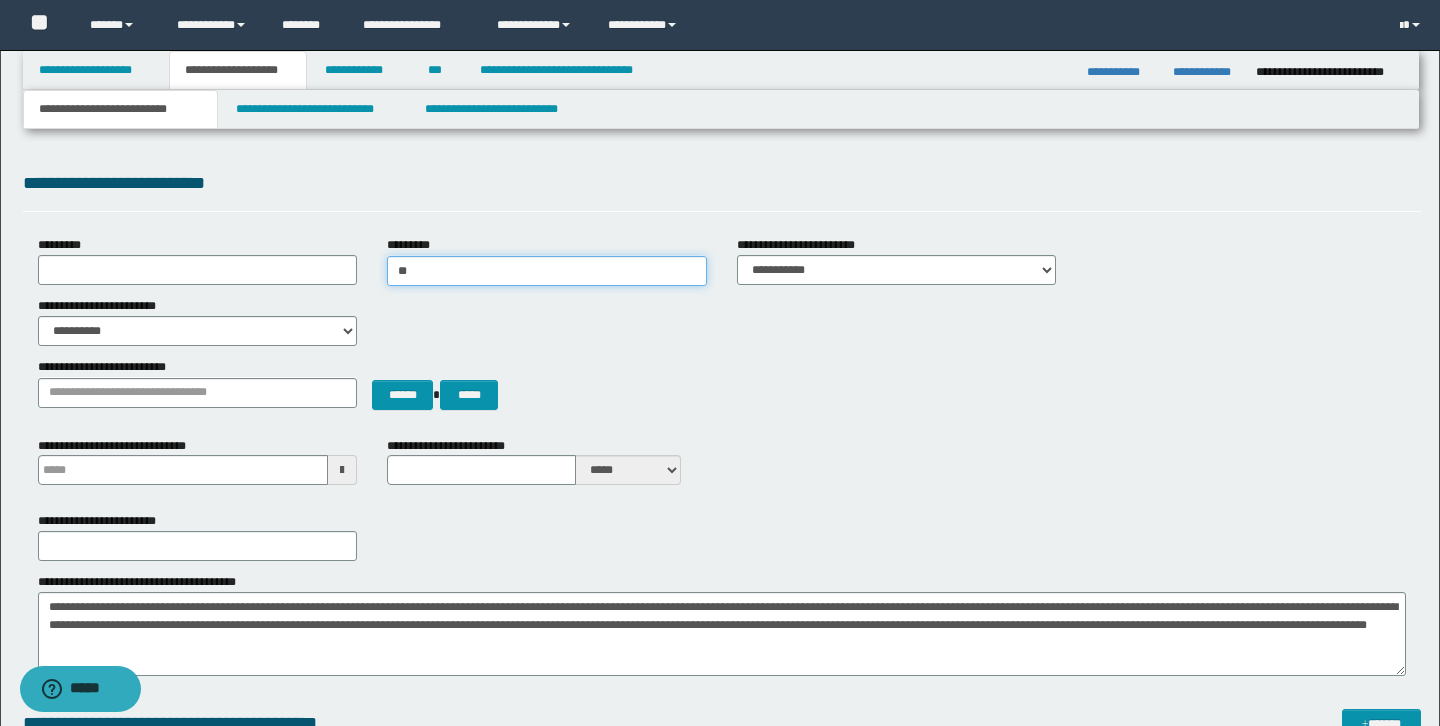 type on "*" 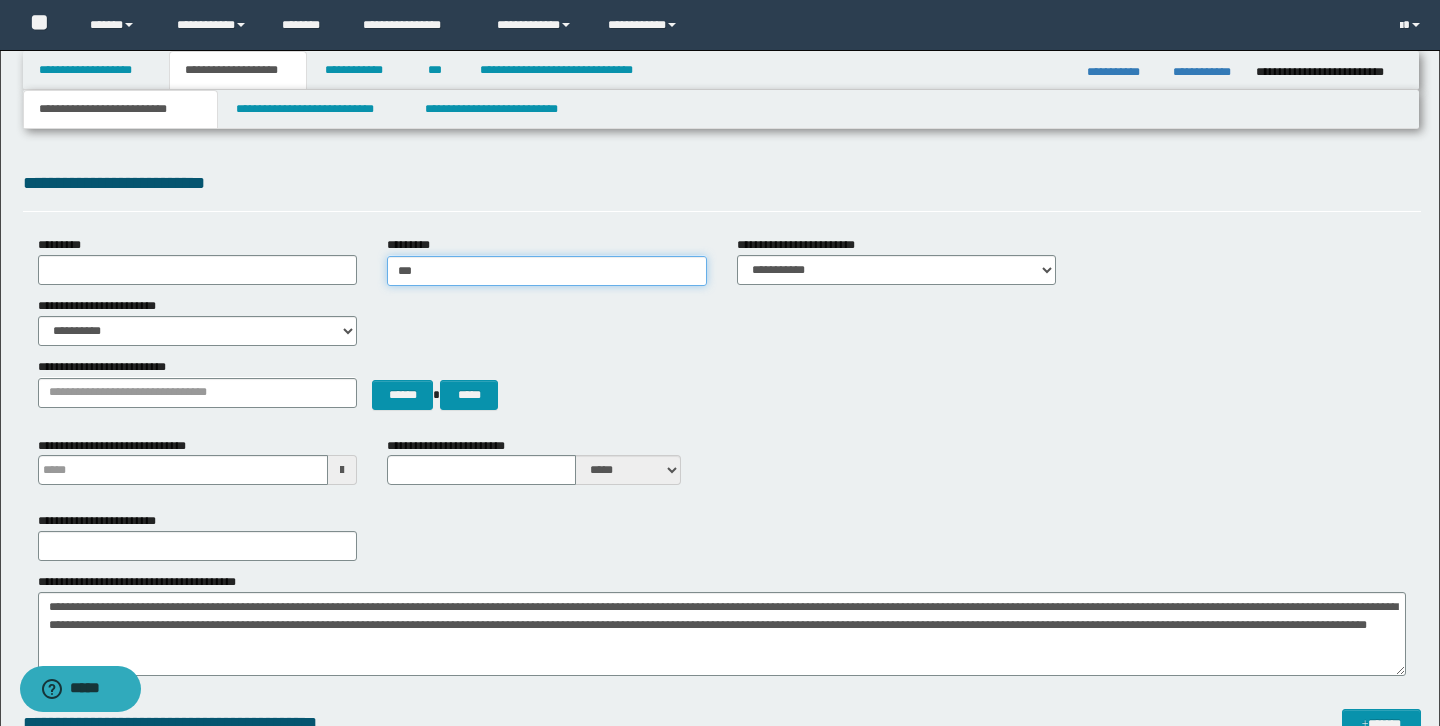 type on "****" 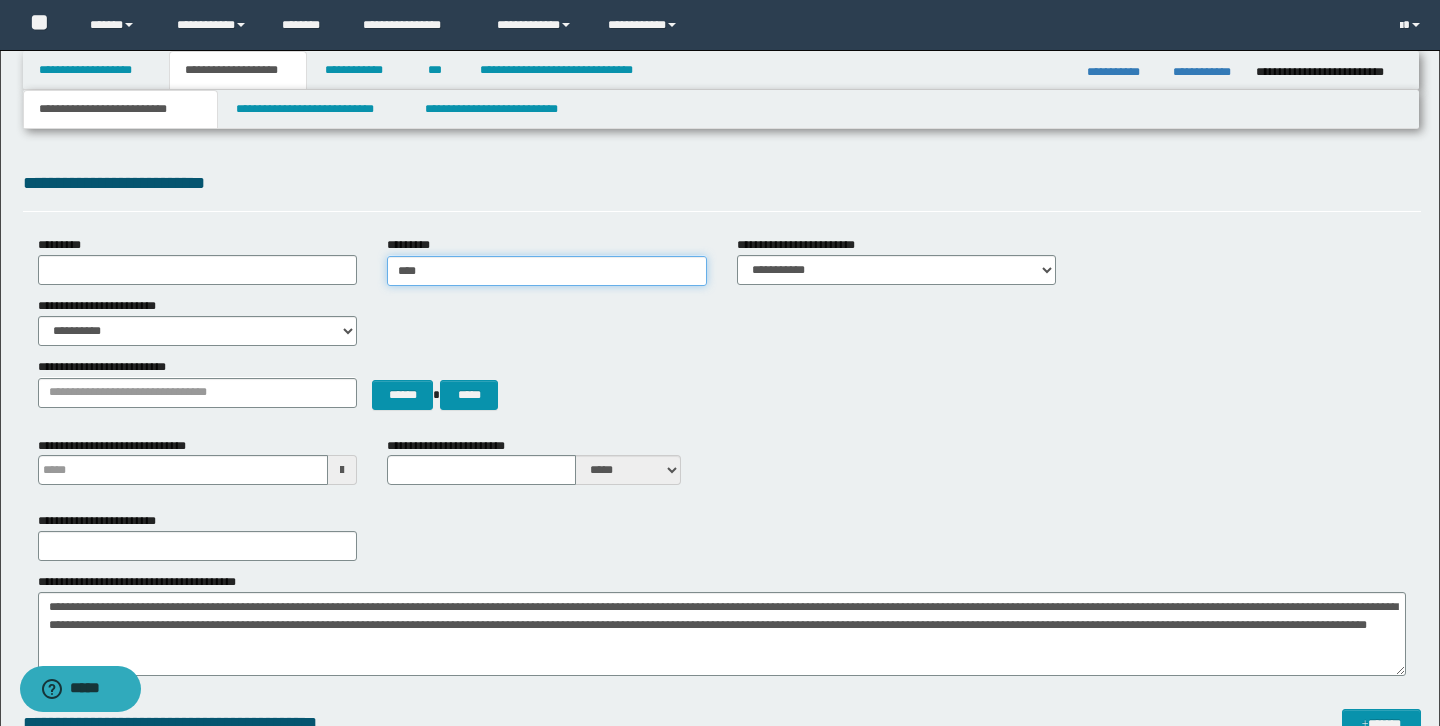 type on "**********" 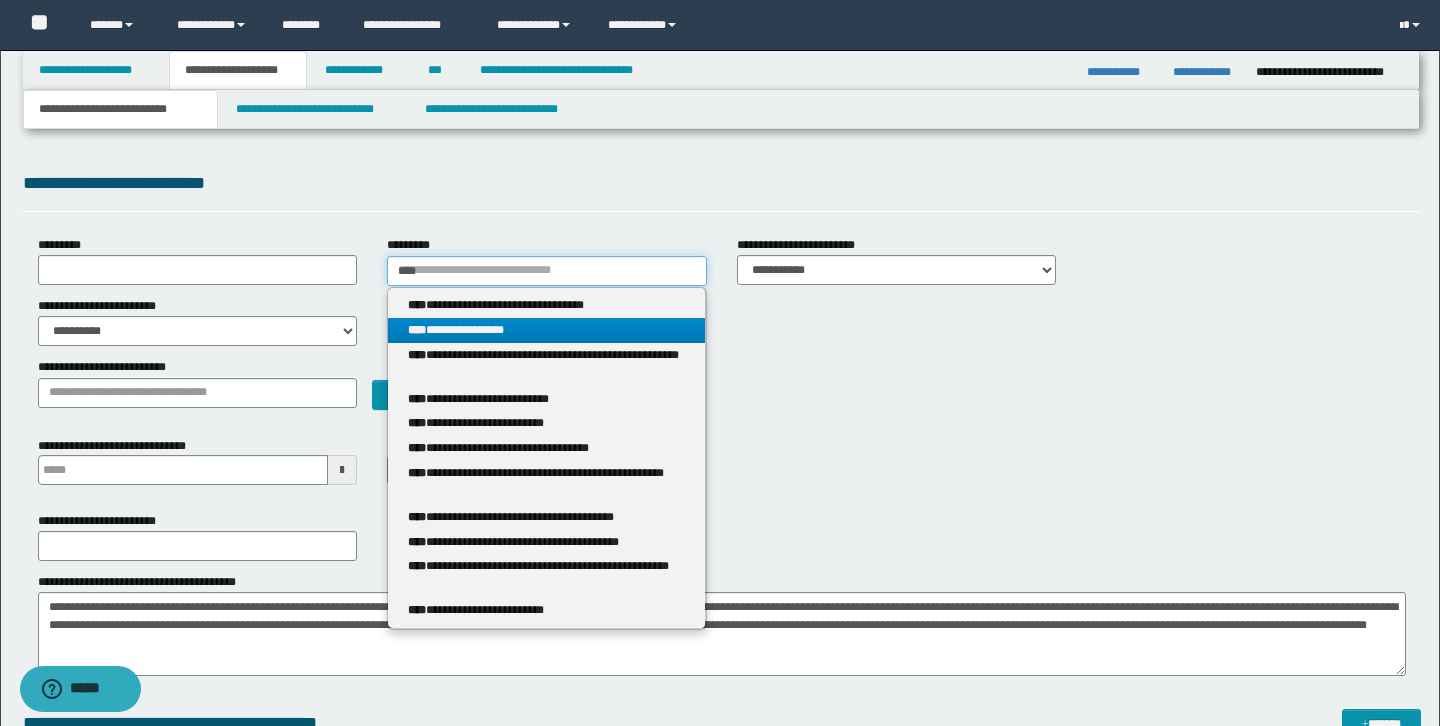 type on "****" 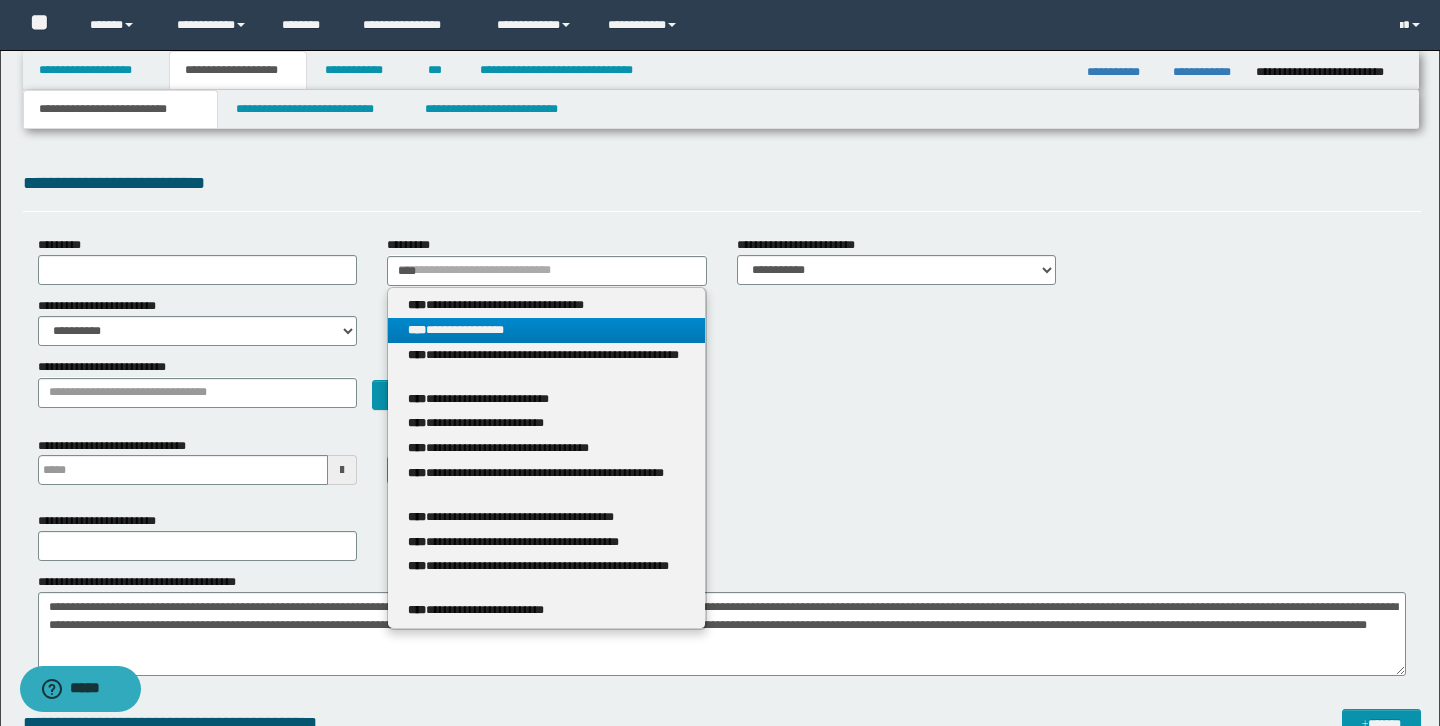 click on "**********" at bounding box center (546, 330) 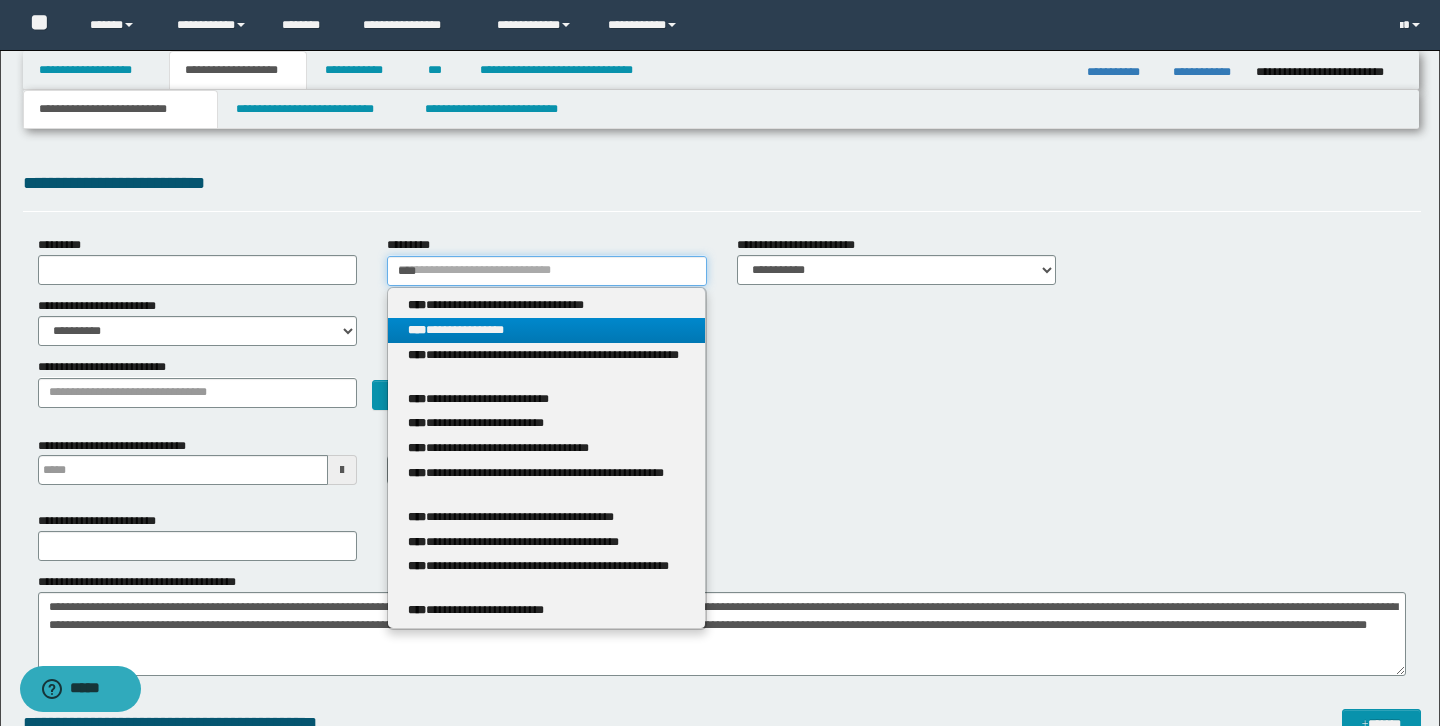 type 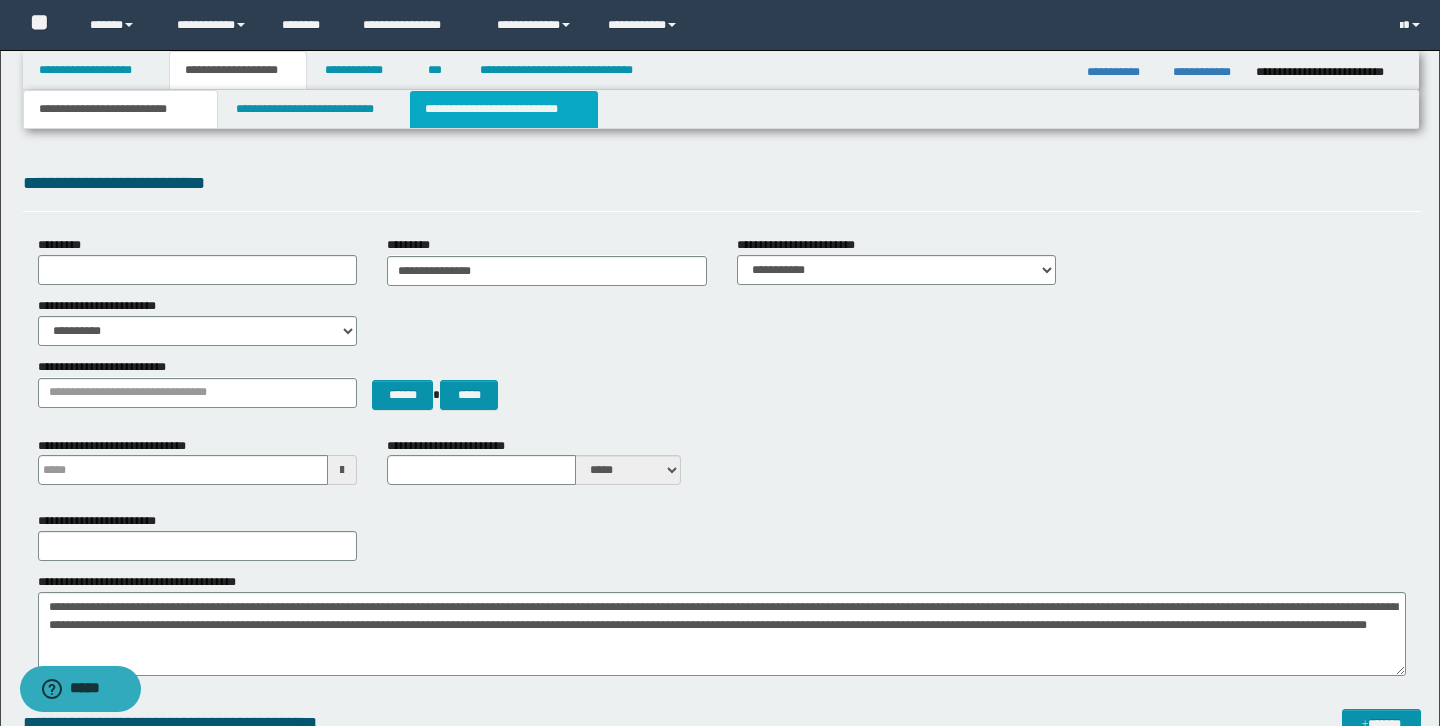 click on "**********" at bounding box center (504, 109) 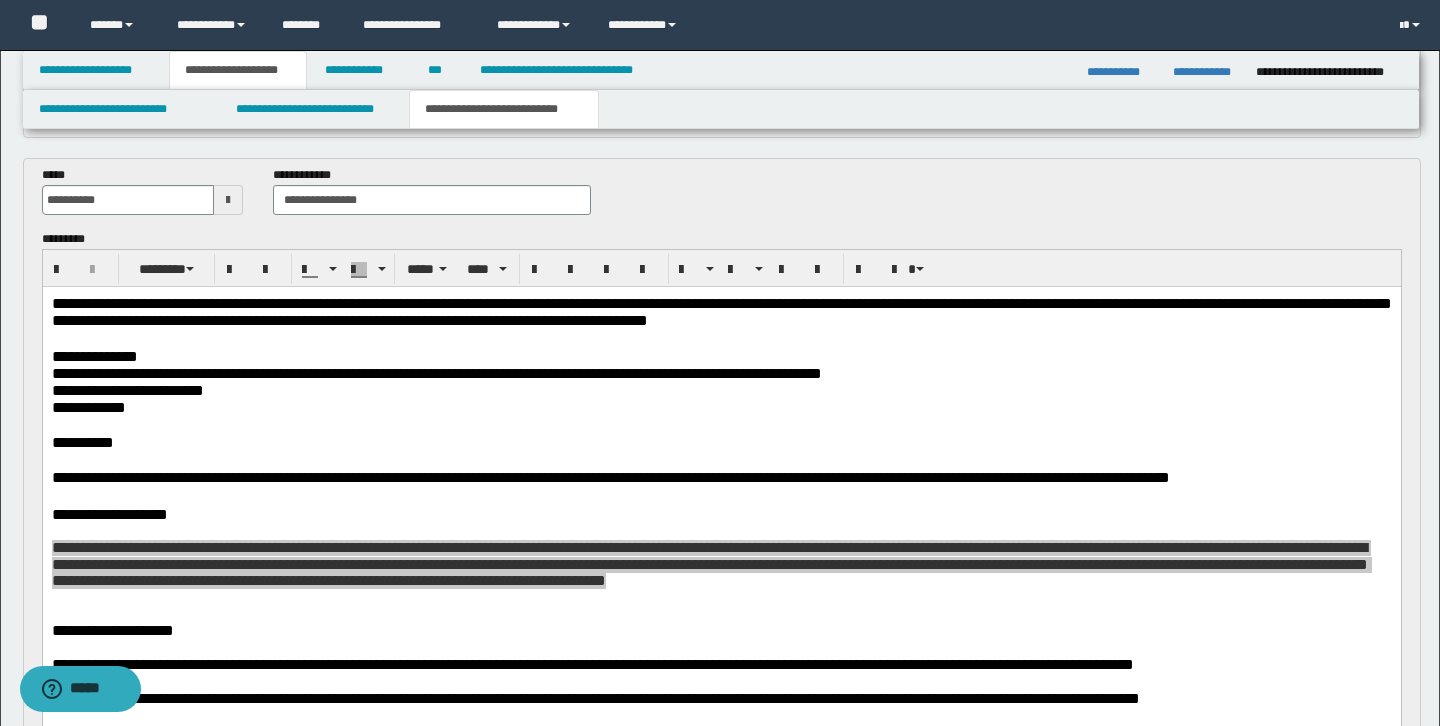 scroll, scrollTop: 480, scrollLeft: 0, axis: vertical 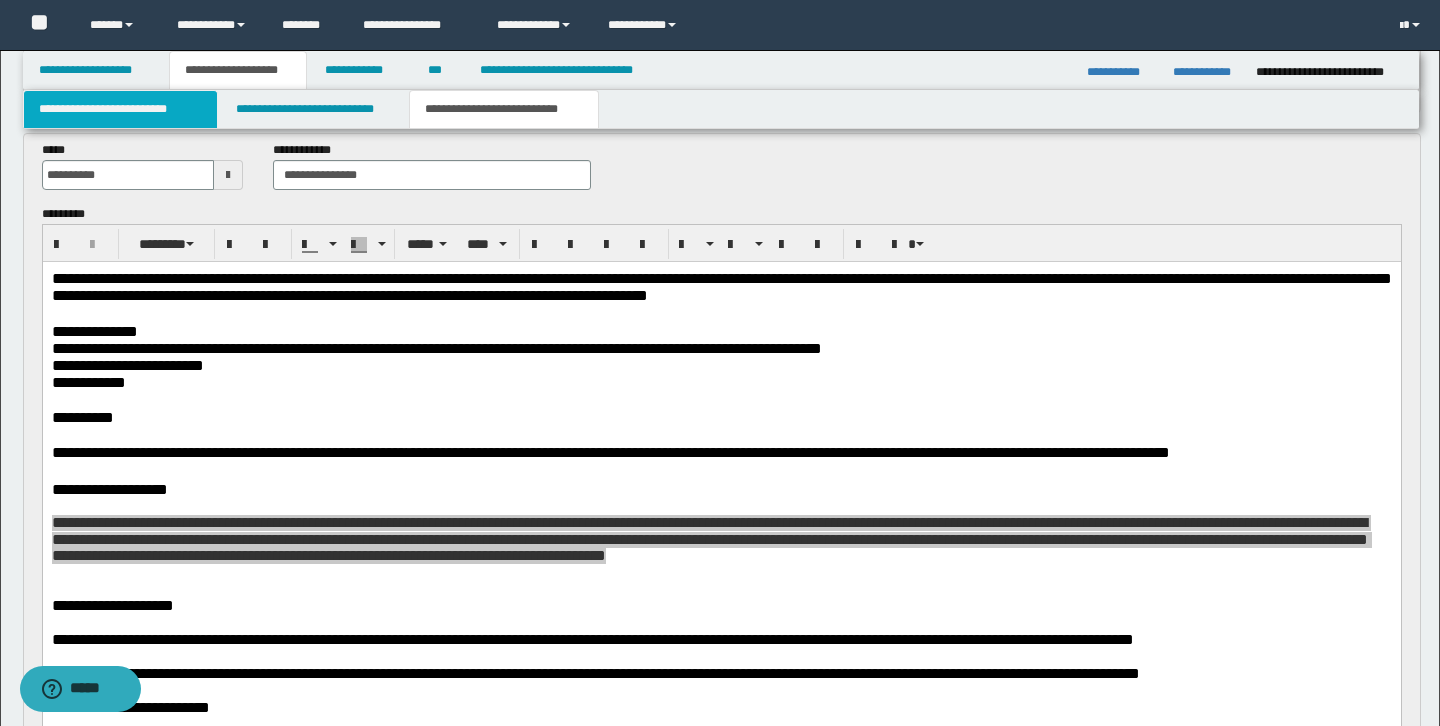 click on "**********" at bounding box center (120, 109) 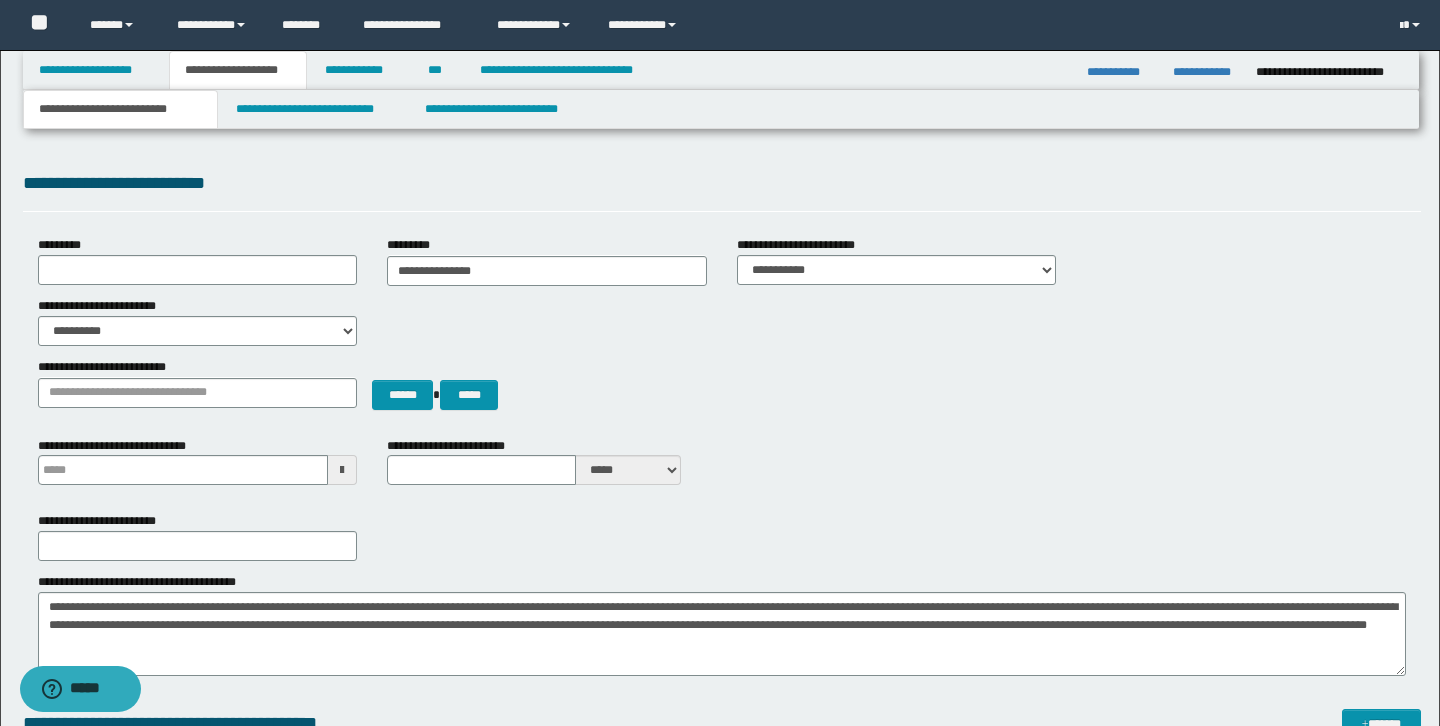scroll, scrollTop: 0, scrollLeft: 0, axis: both 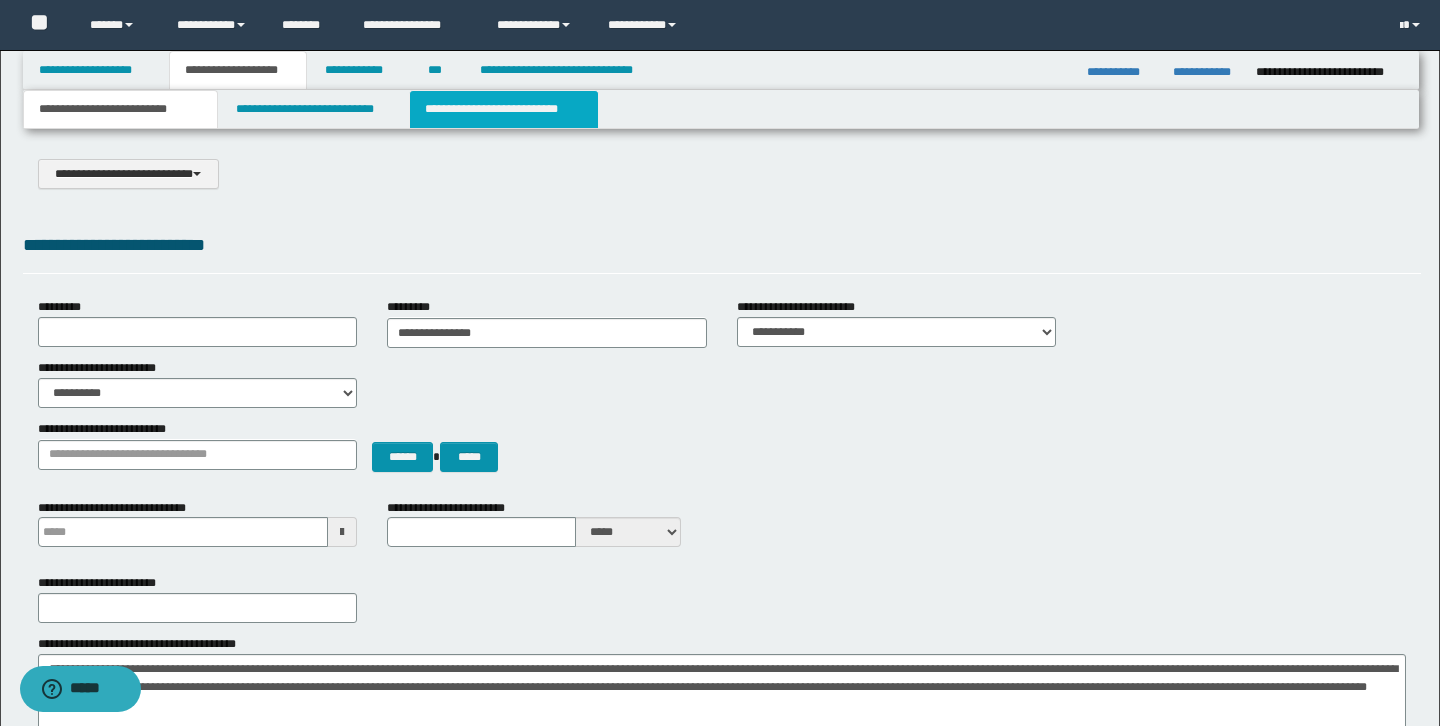 click on "**********" at bounding box center (504, 109) 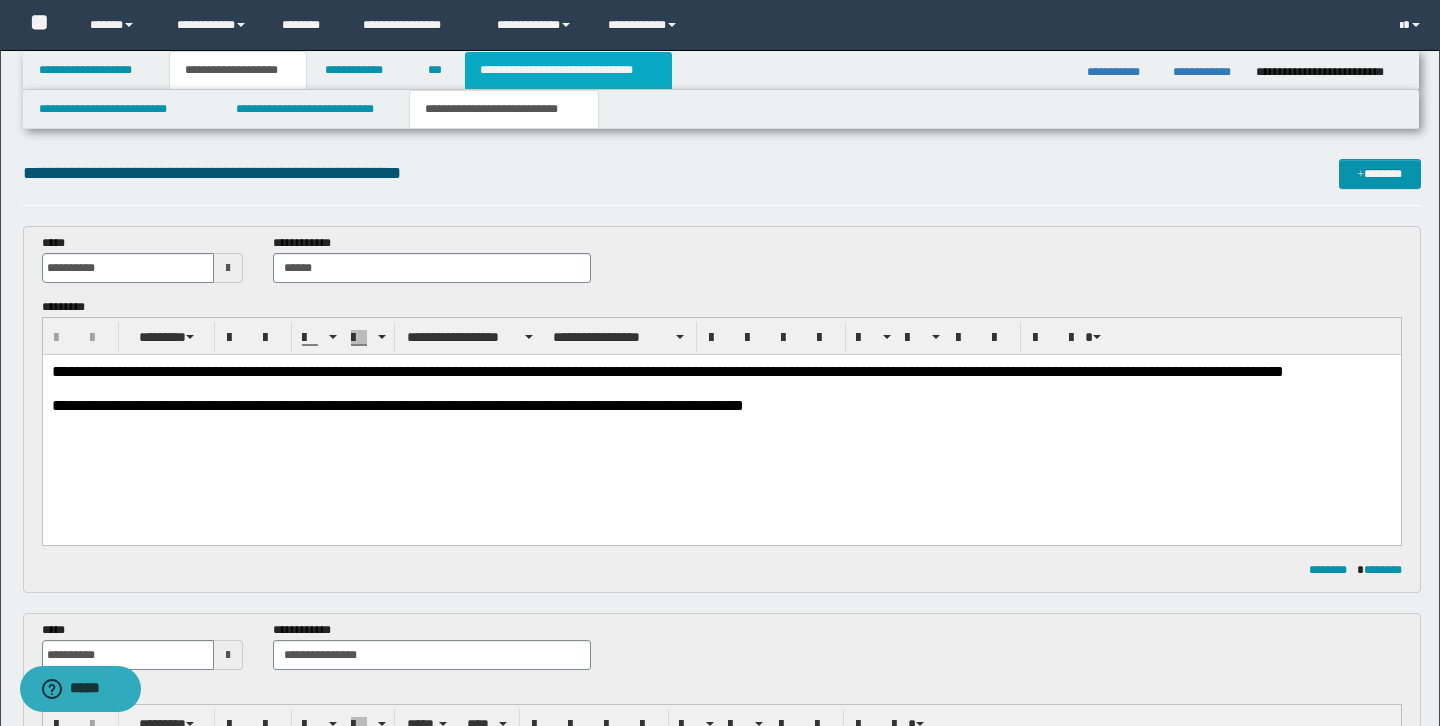 click on "**********" at bounding box center (568, 70) 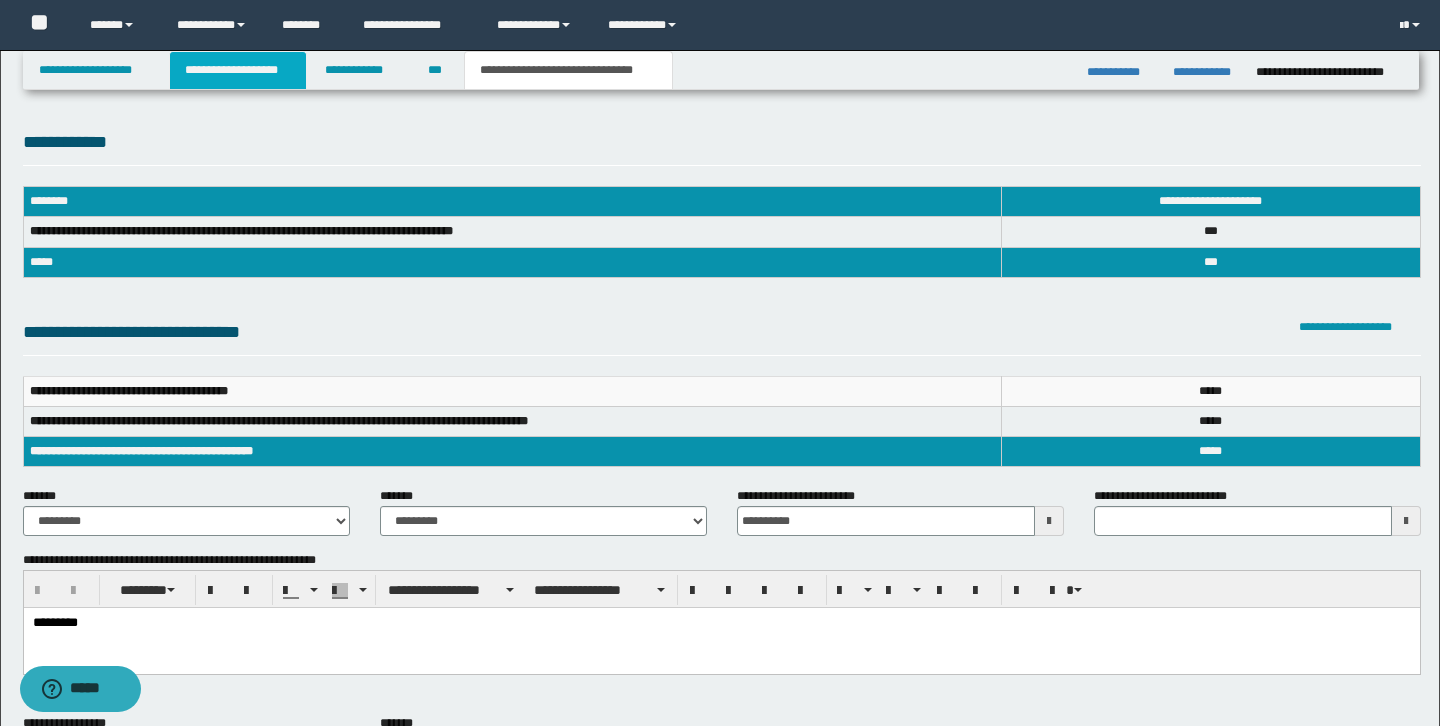 click on "**********" at bounding box center [238, 70] 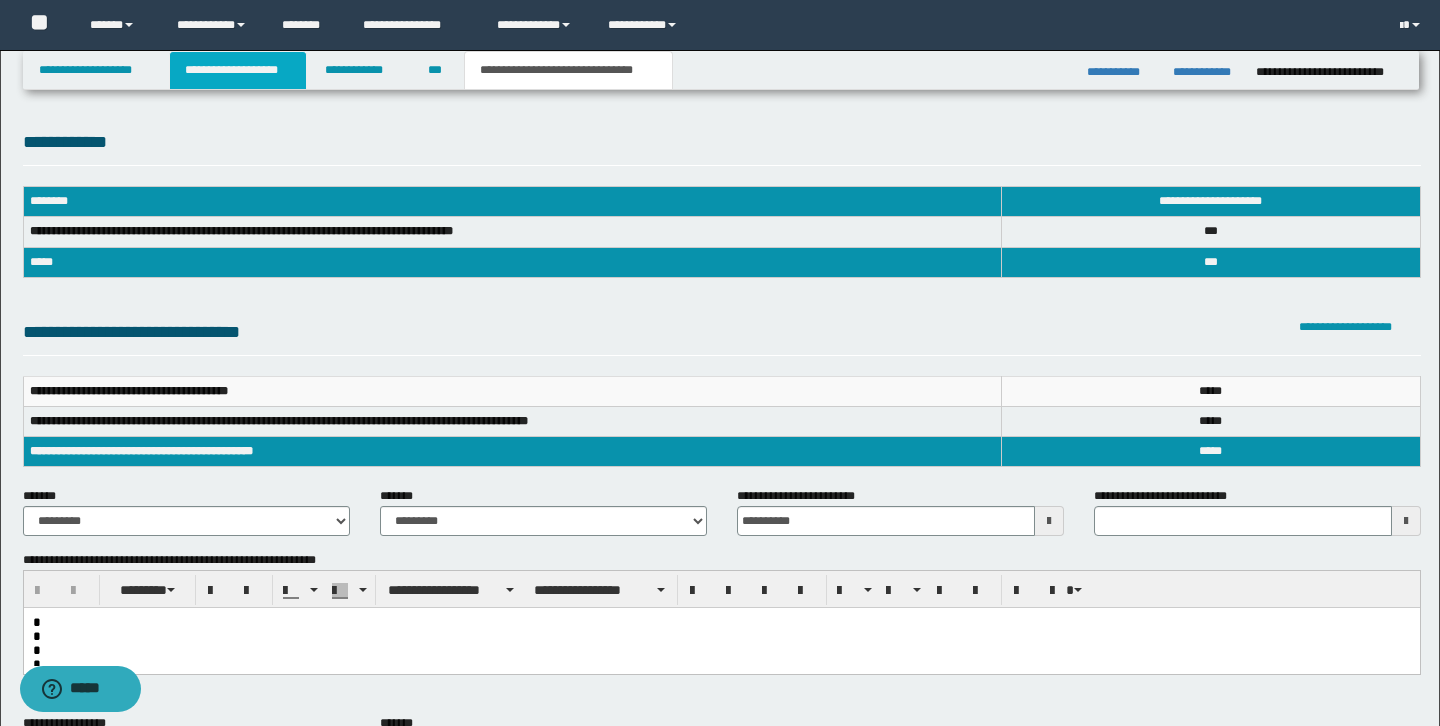 type 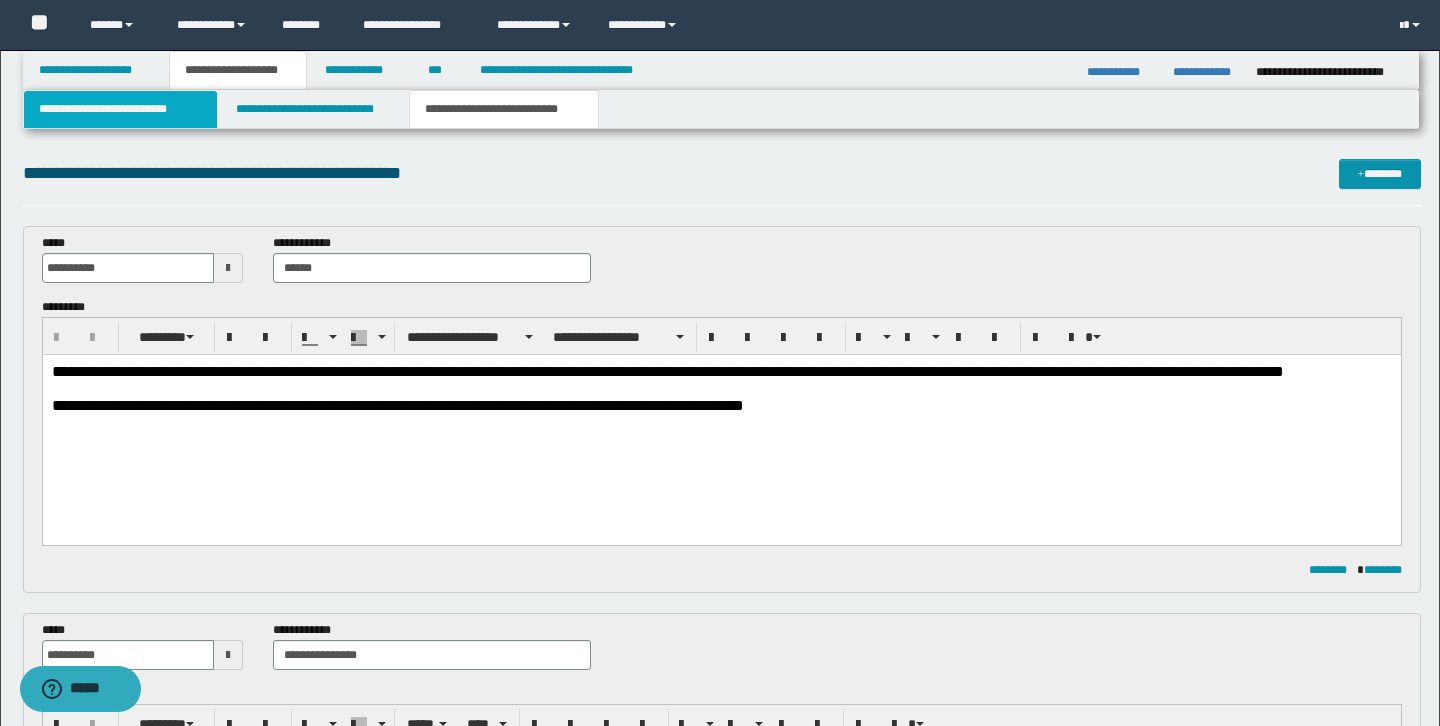 click on "**********" at bounding box center (120, 109) 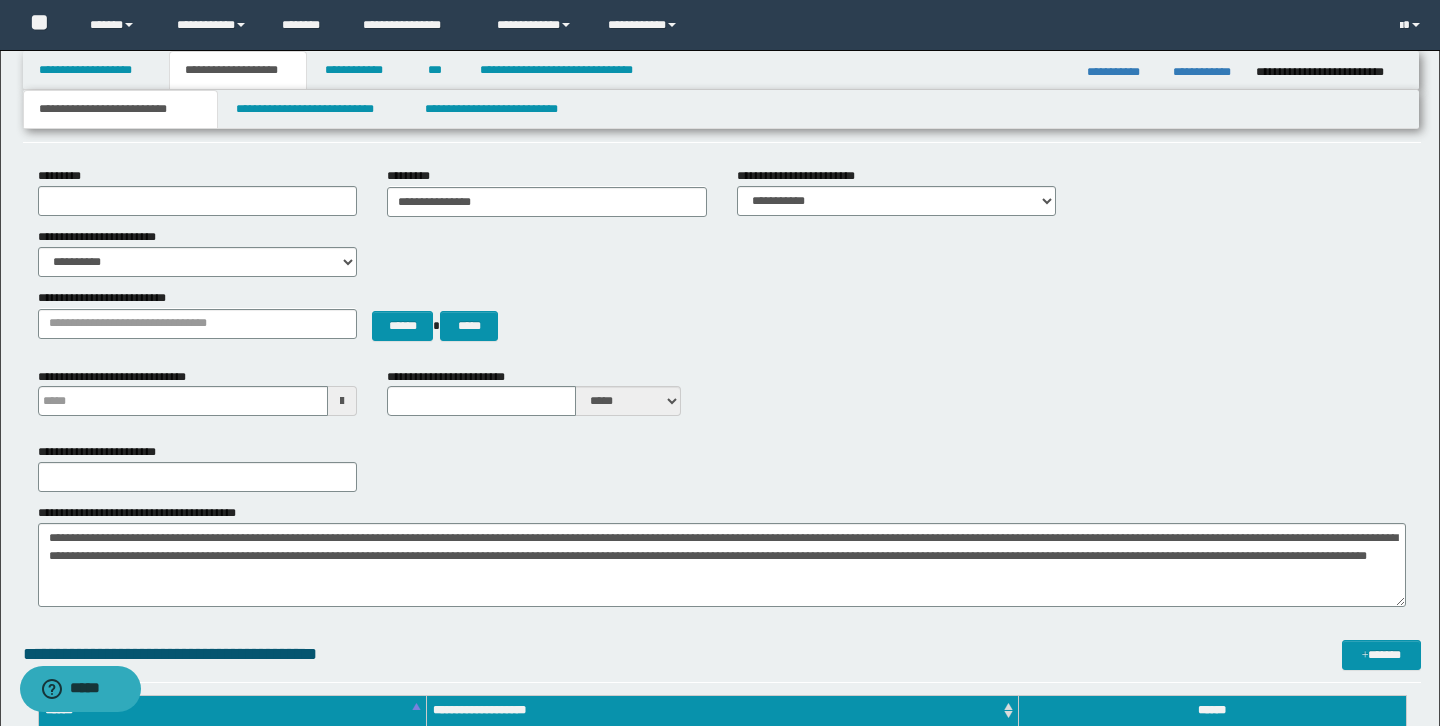 scroll, scrollTop: 136, scrollLeft: 0, axis: vertical 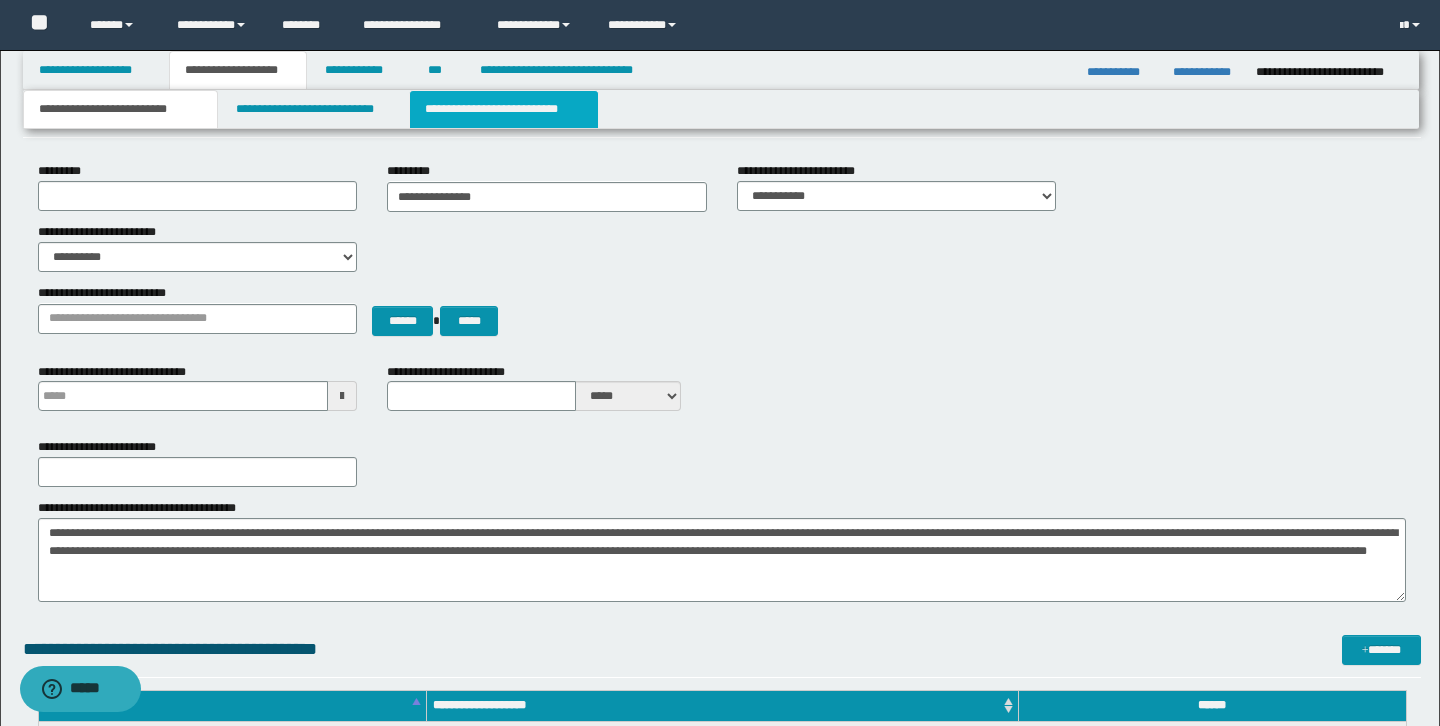 click on "**********" at bounding box center [504, 109] 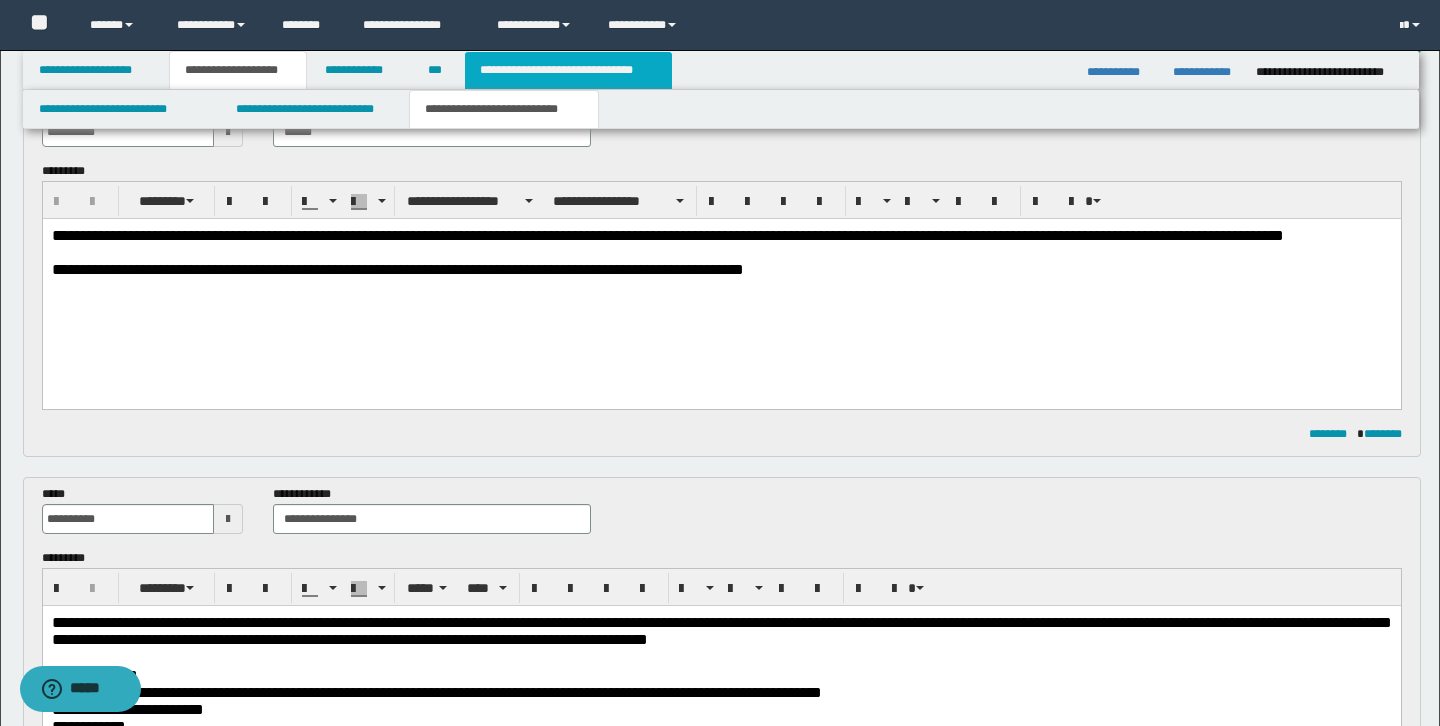 click on "**********" at bounding box center (568, 70) 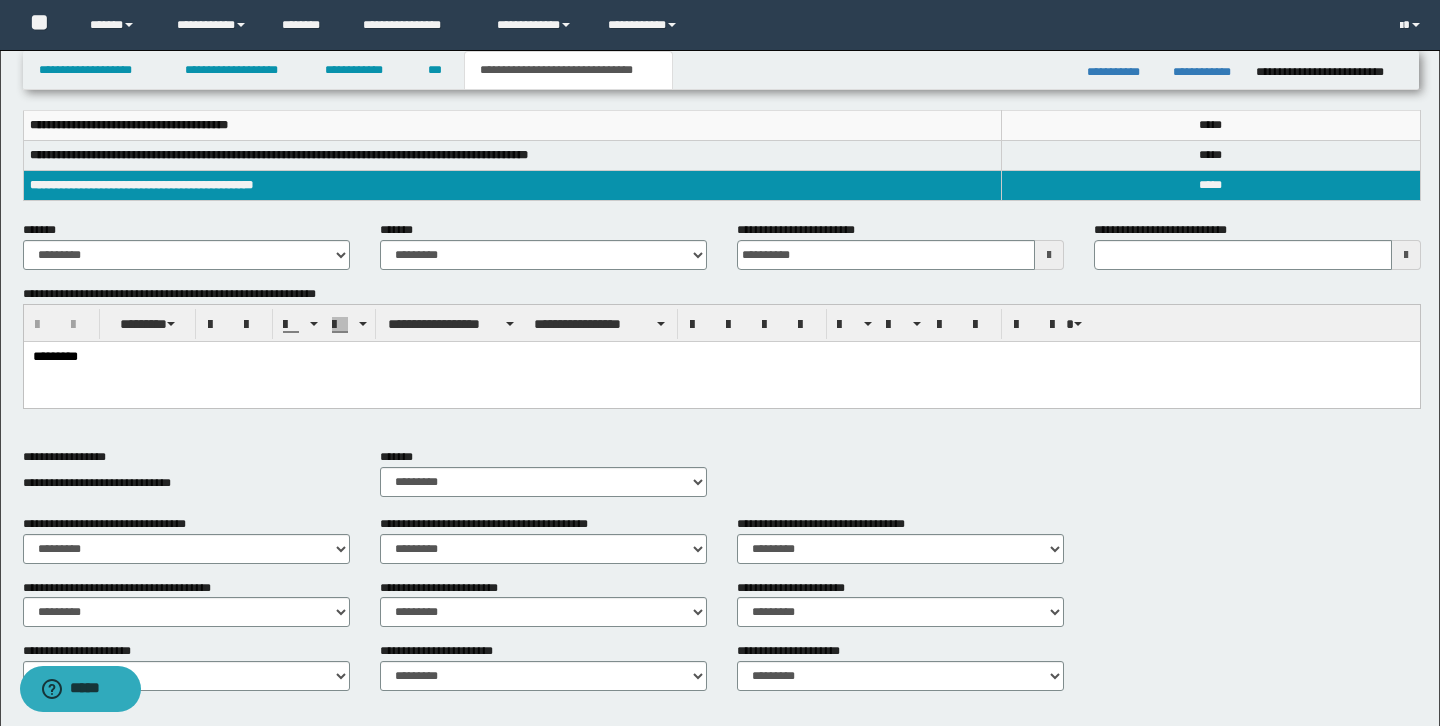 scroll, scrollTop: 272, scrollLeft: 0, axis: vertical 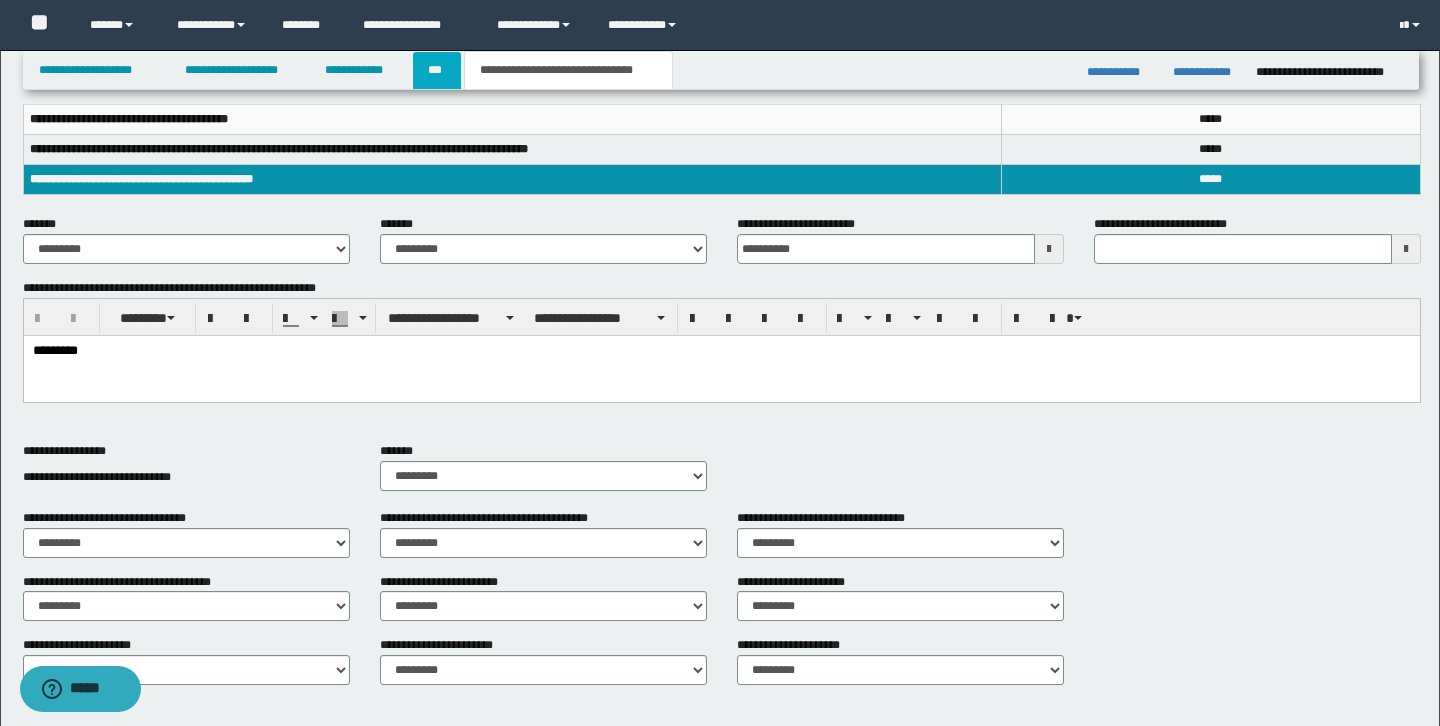 click on "***" at bounding box center [437, 70] 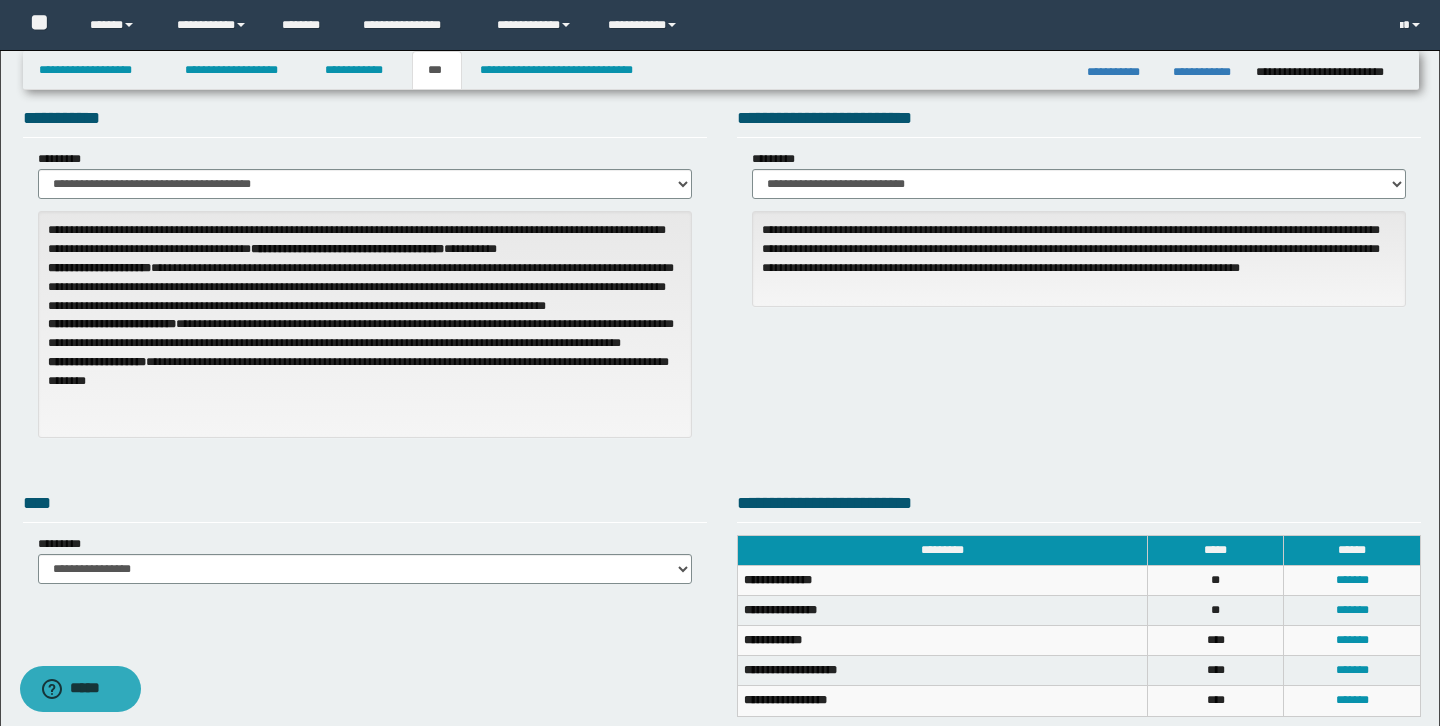 scroll, scrollTop: 49, scrollLeft: 0, axis: vertical 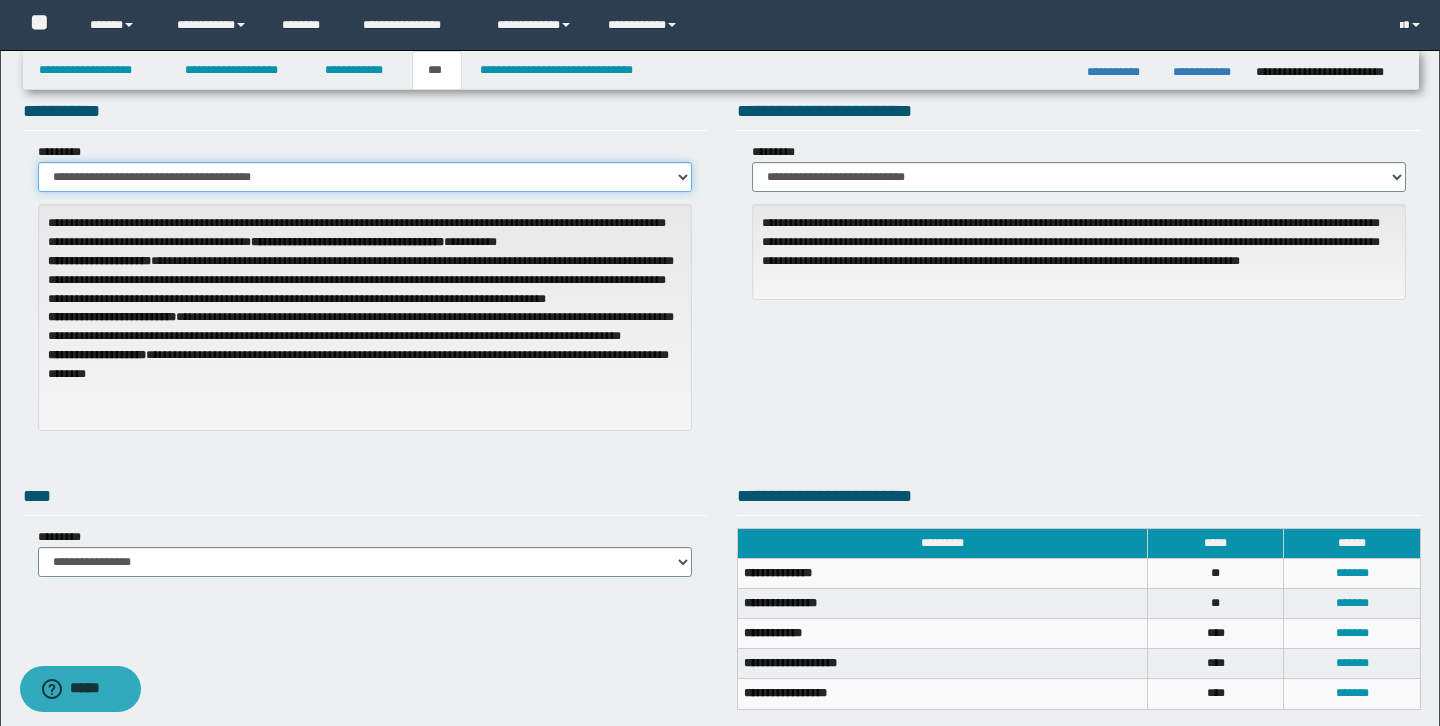 click on "**********" at bounding box center [365, 177] 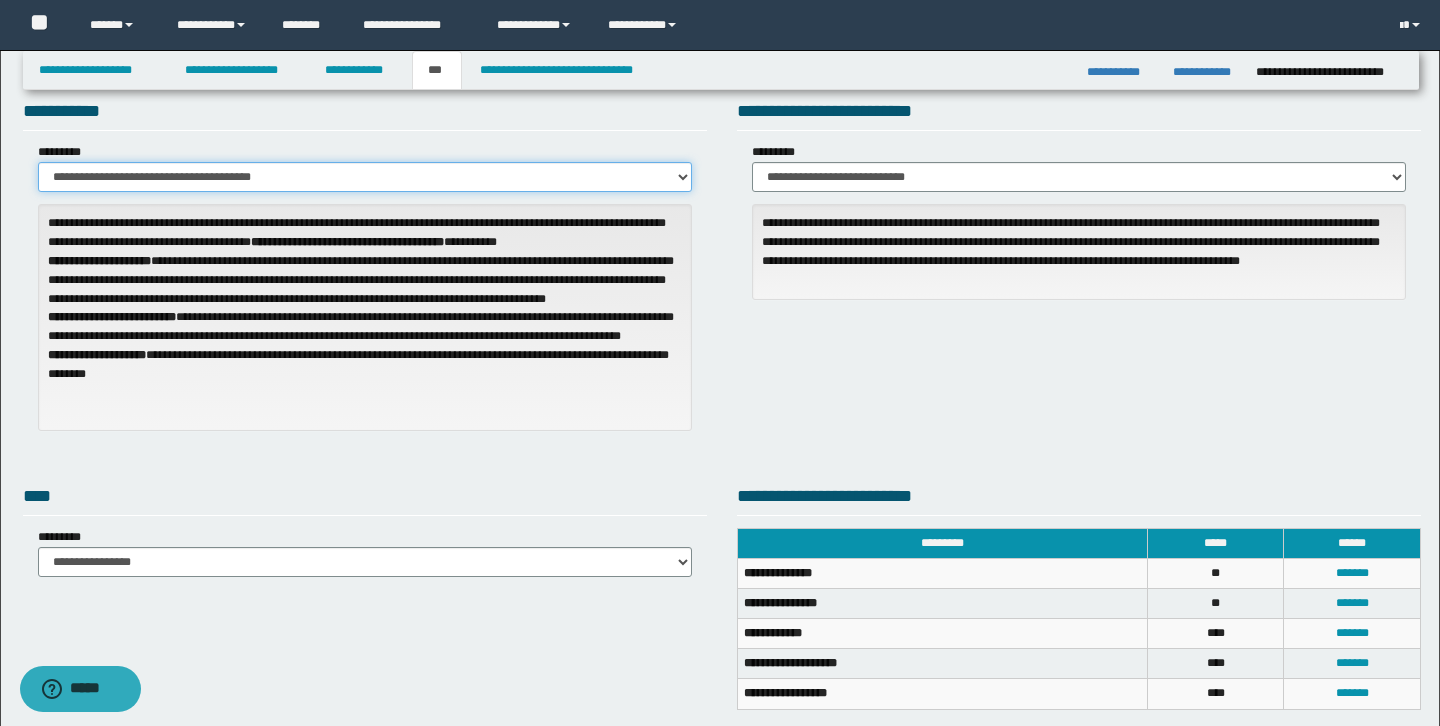 select on "**" 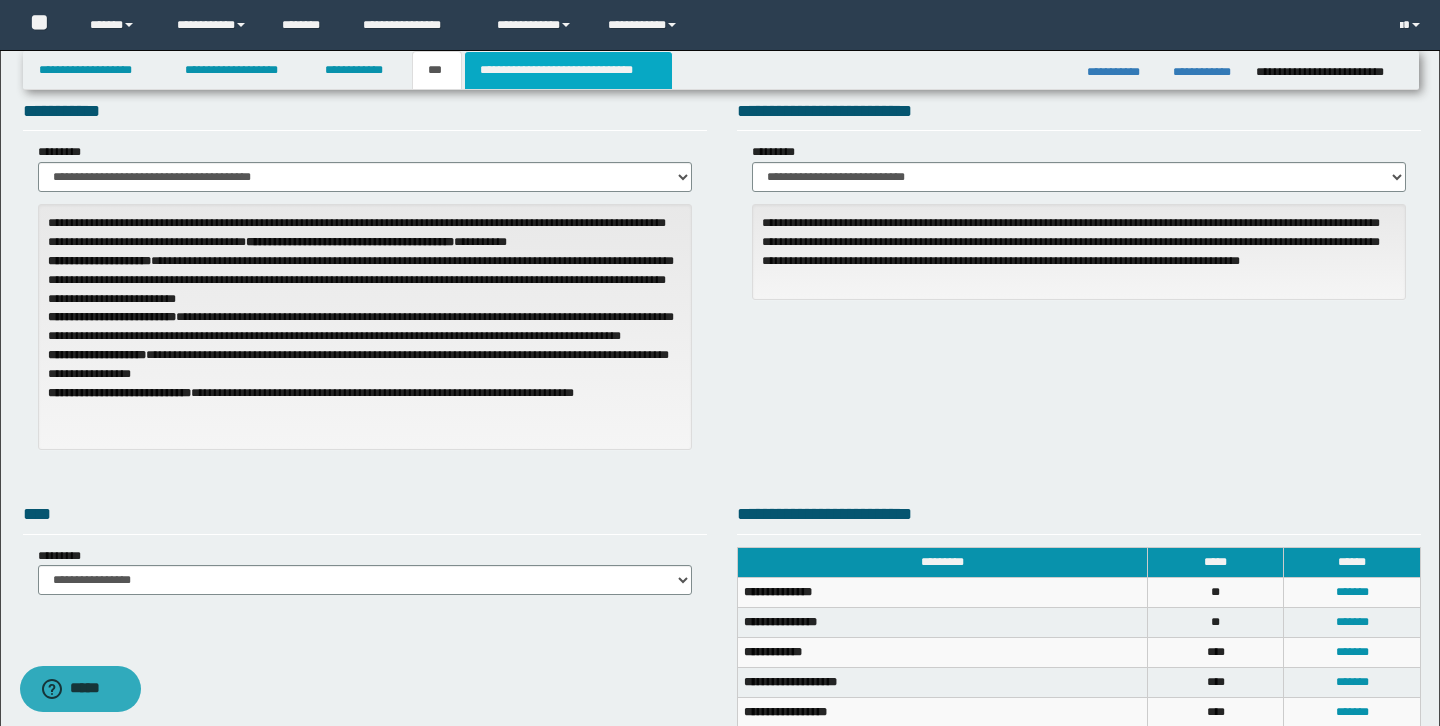 click on "**********" at bounding box center (568, 70) 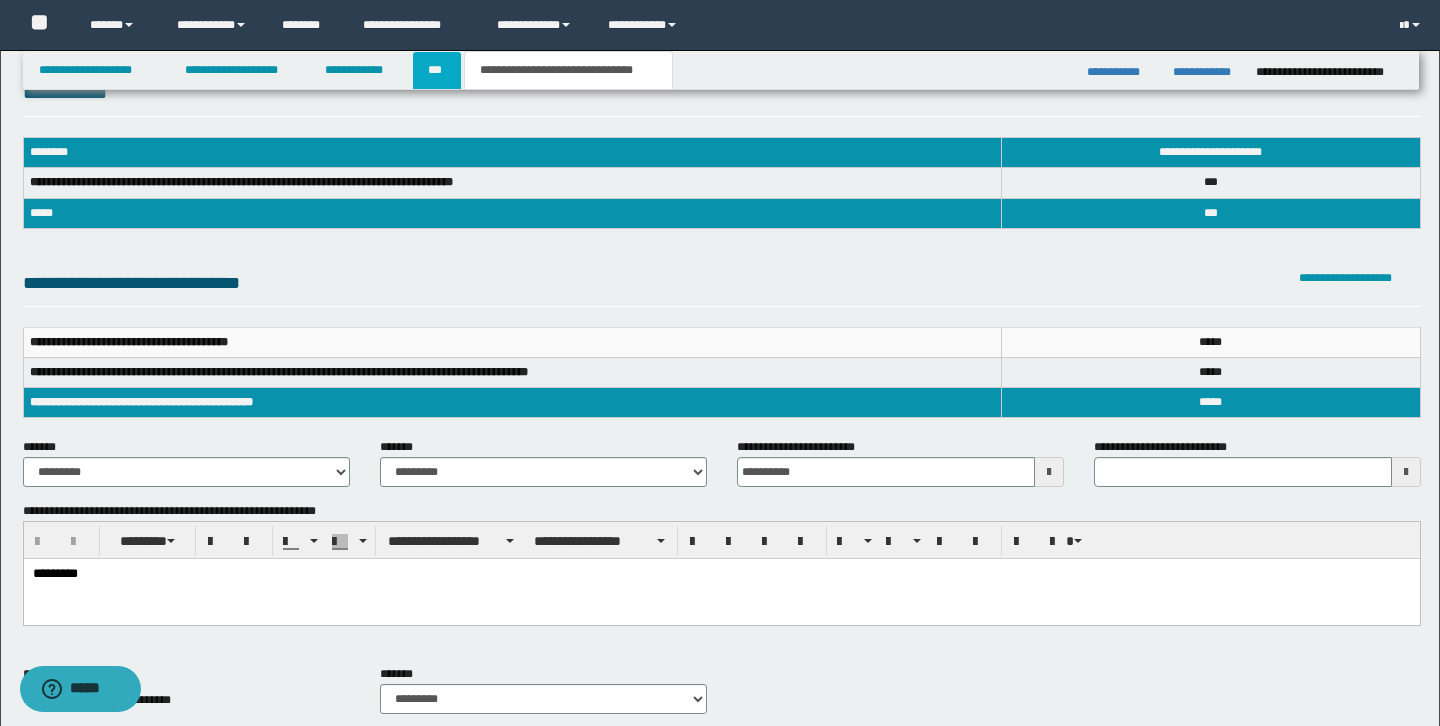 click on "***" at bounding box center [437, 70] 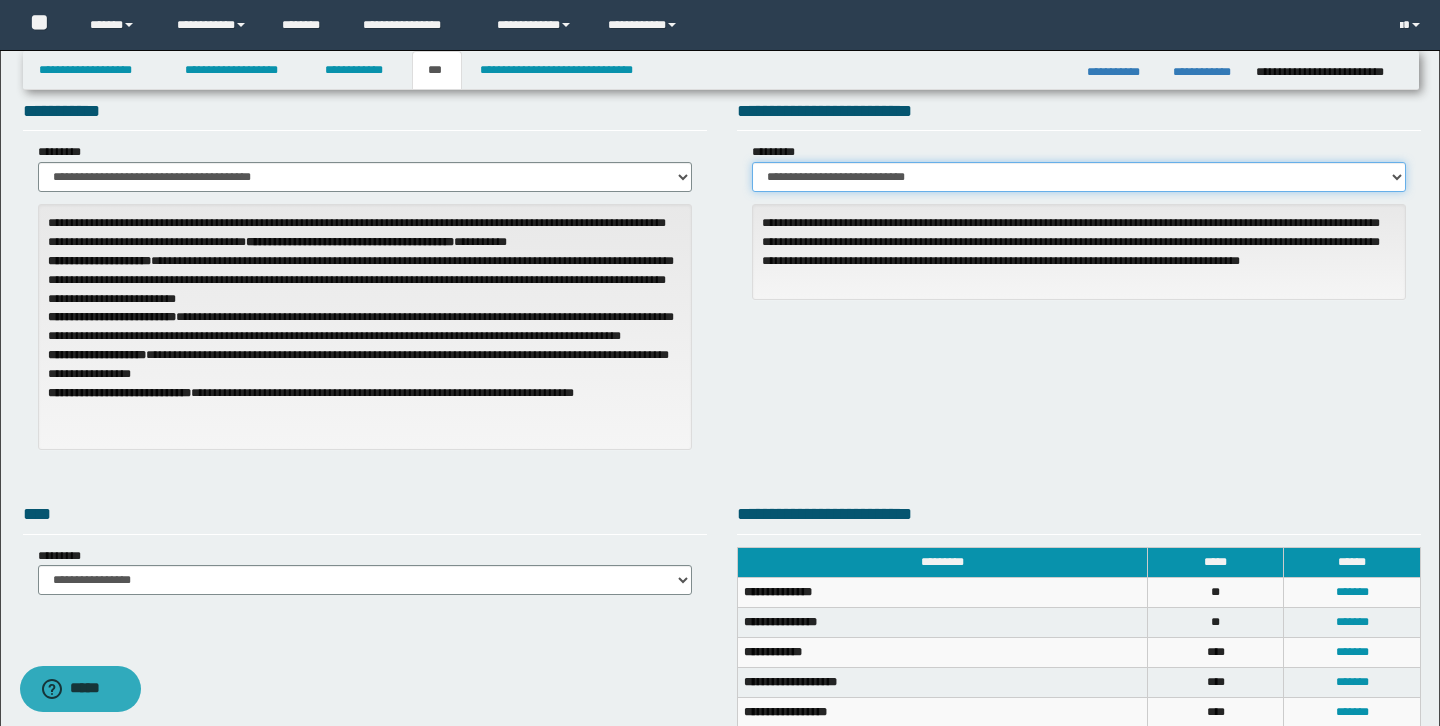 click on "**********" at bounding box center [1079, 177] 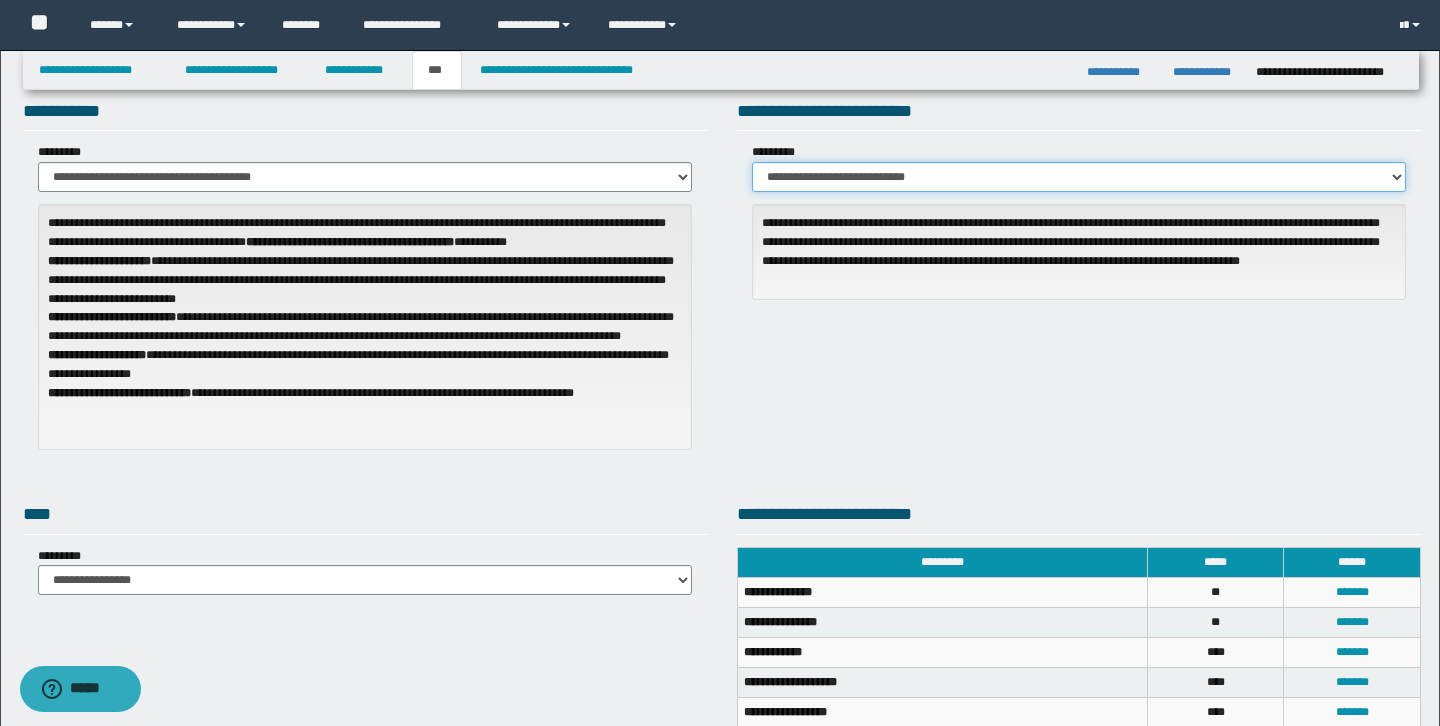 select on "*" 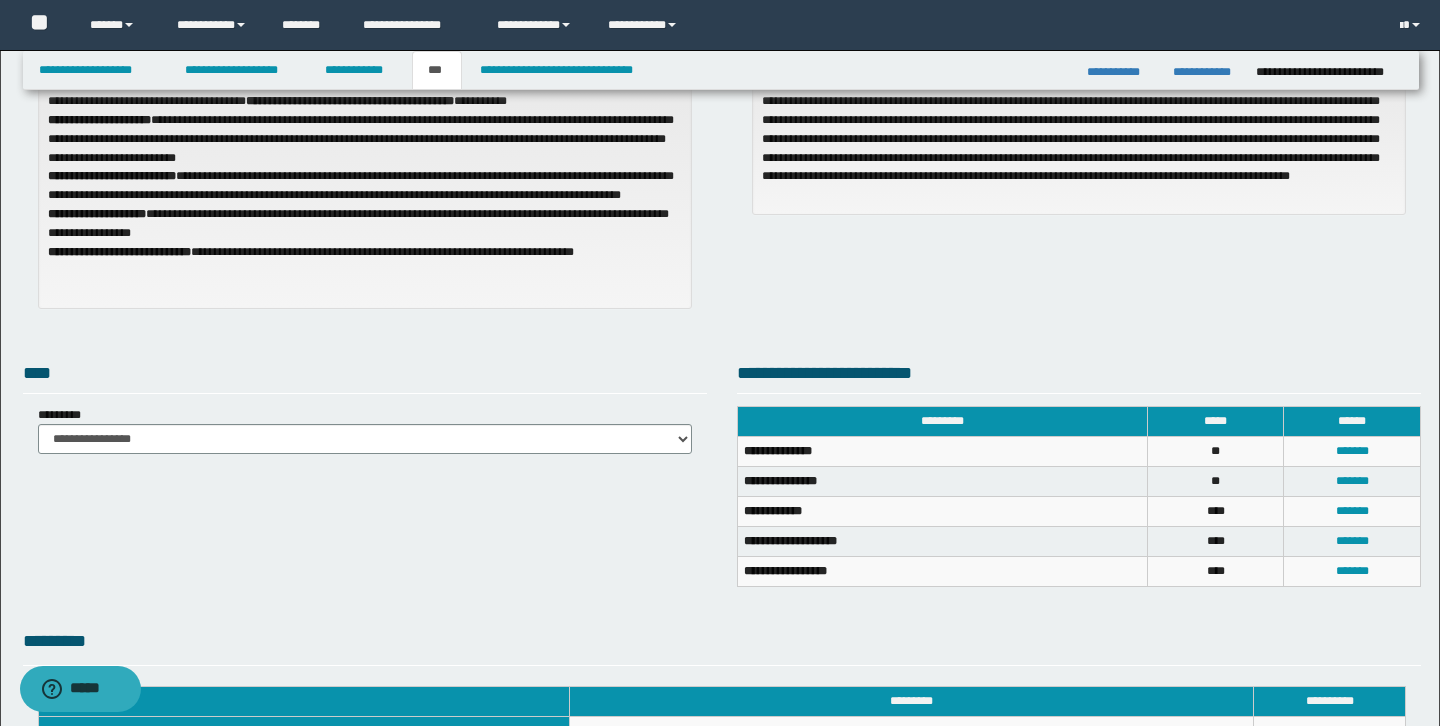 scroll, scrollTop: 194, scrollLeft: 0, axis: vertical 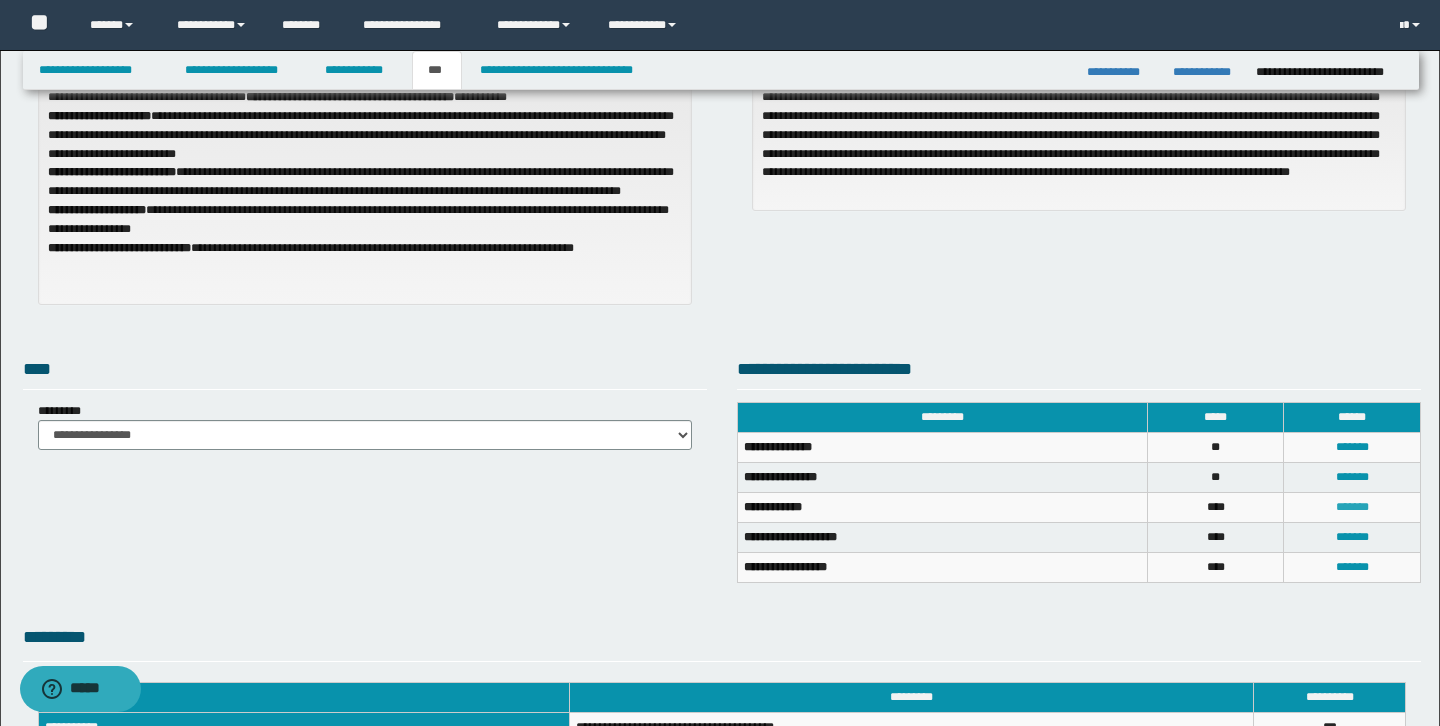 click on "*******" at bounding box center (1352, 507) 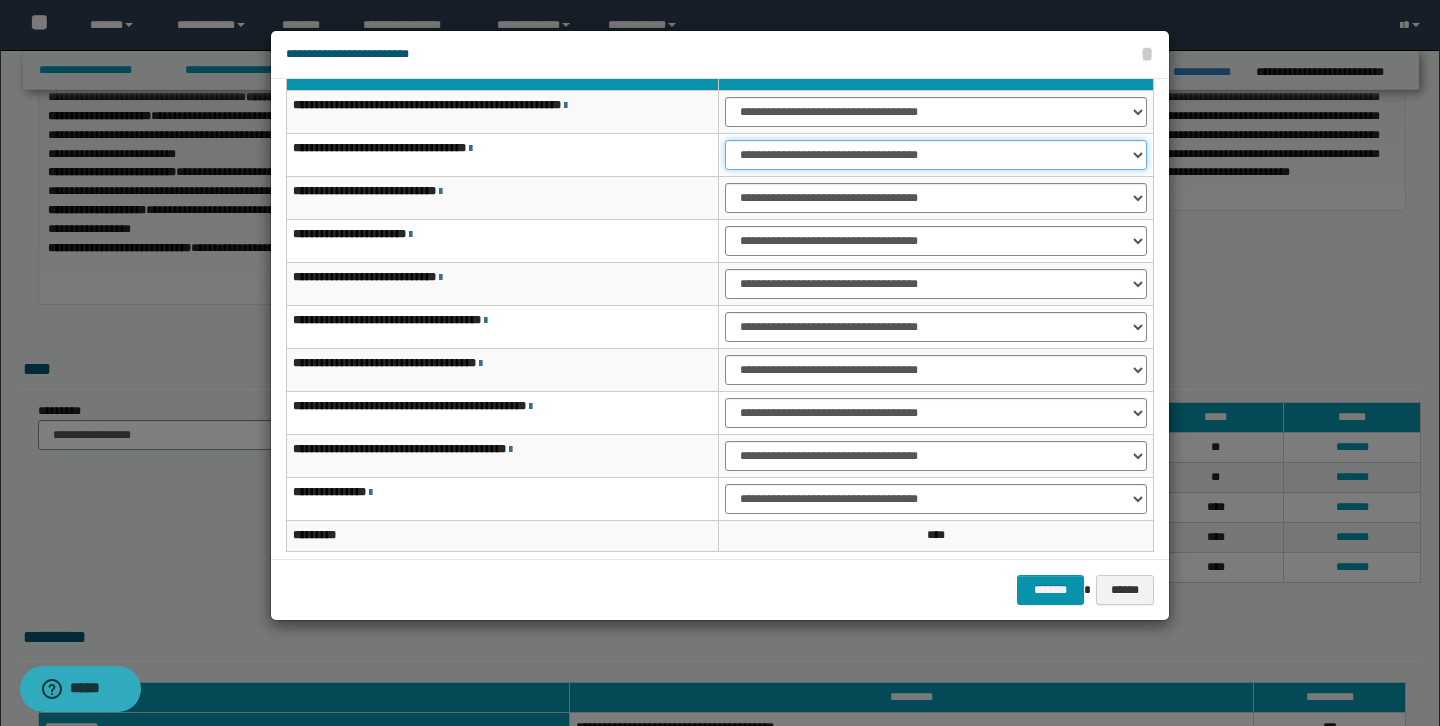 click on "**********" at bounding box center (936, 155) 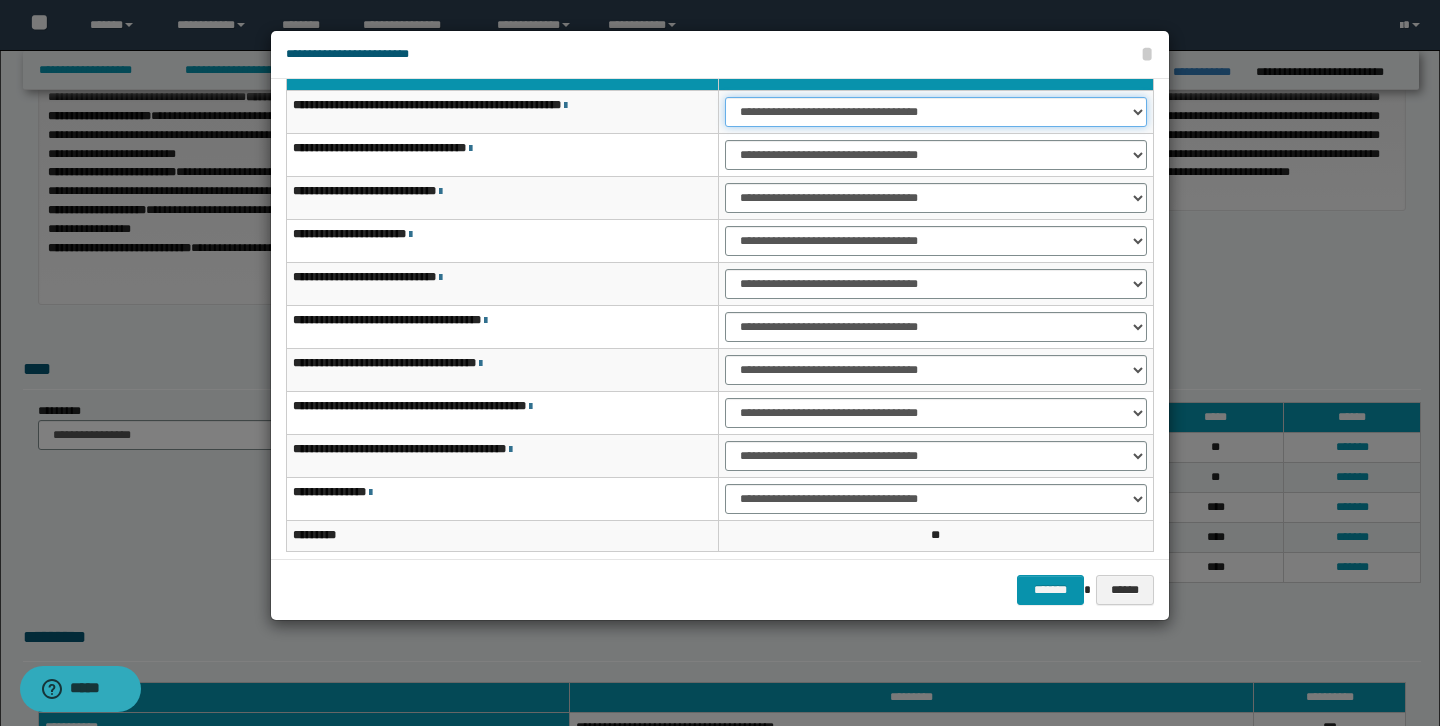 click on "**********" at bounding box center (936, 112) 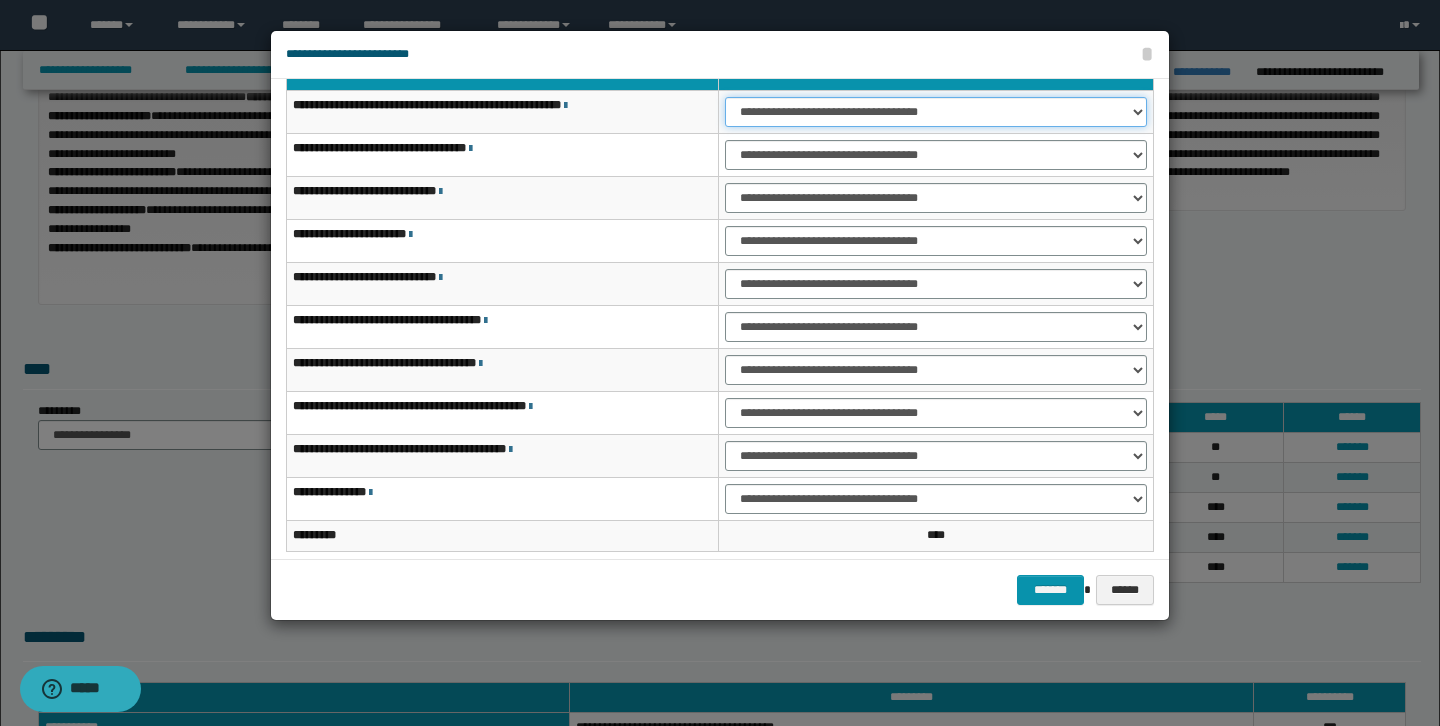 scroll, scrollTop: 97, scrollLeft: 0, axis: vertical 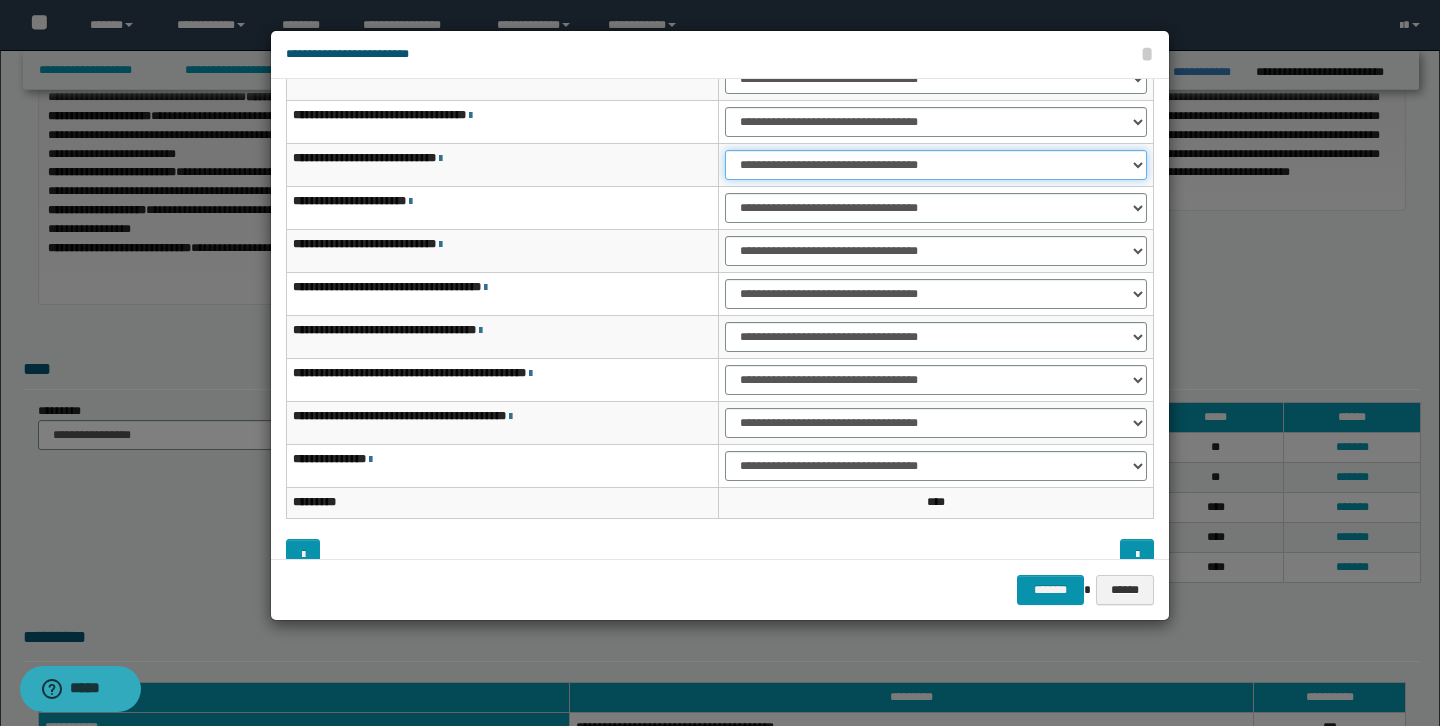 click on "**********" at bounding box center [936, 165] 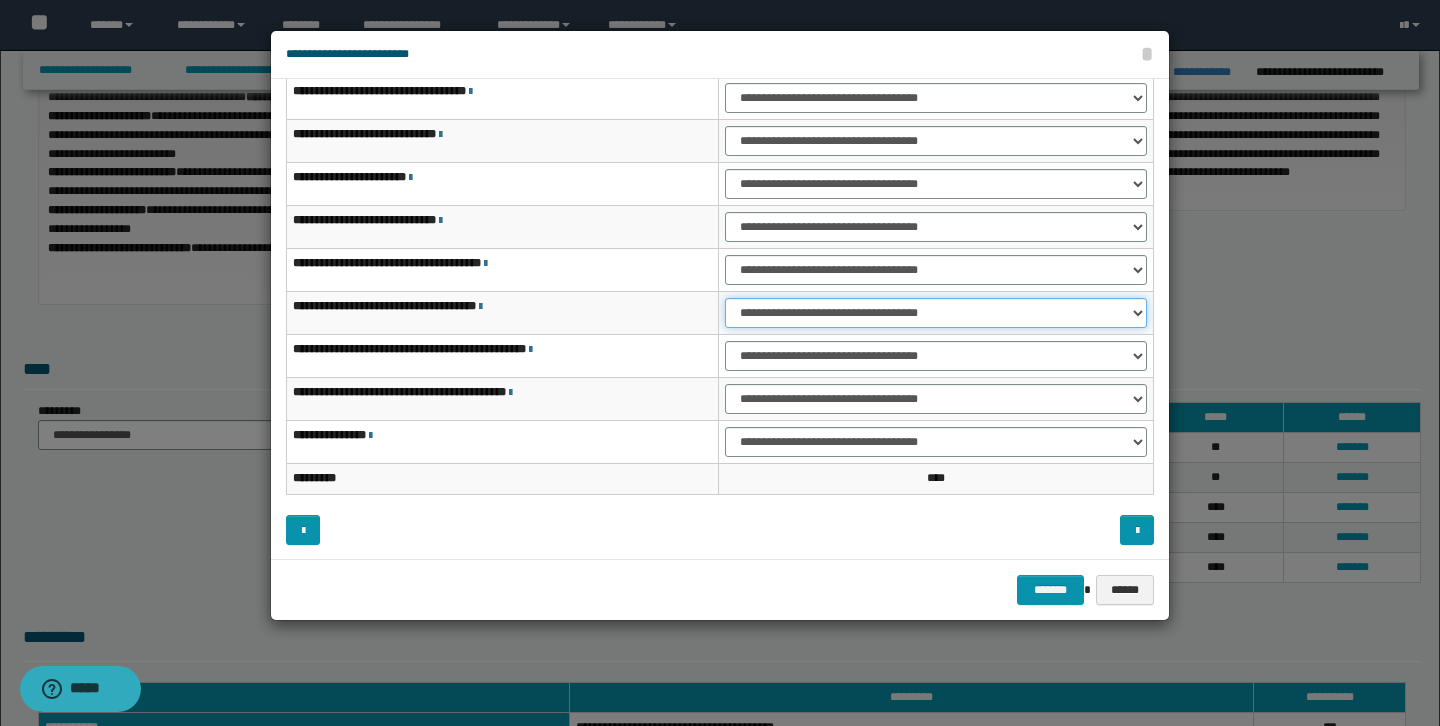 click on "**********" at bounding box center [936, 313] 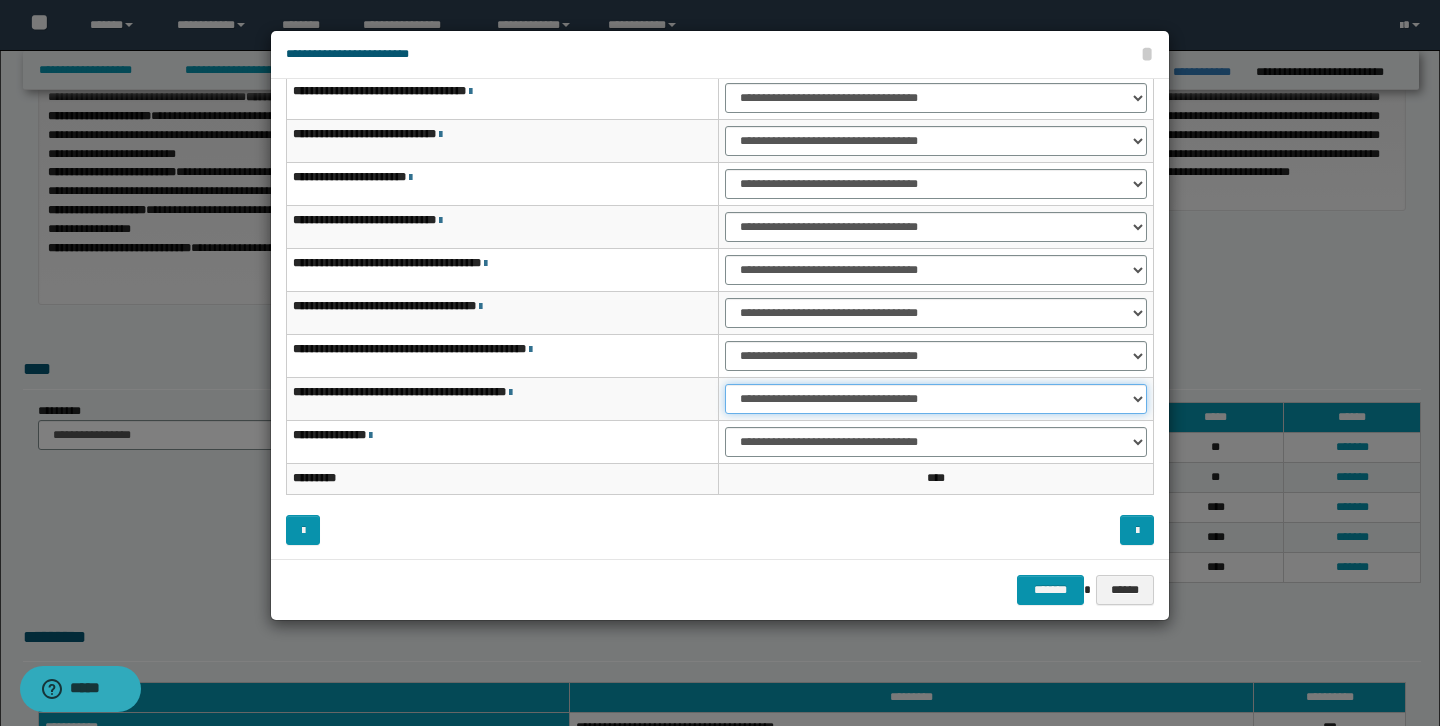 click on "**********" at bounding box center (936, 399) 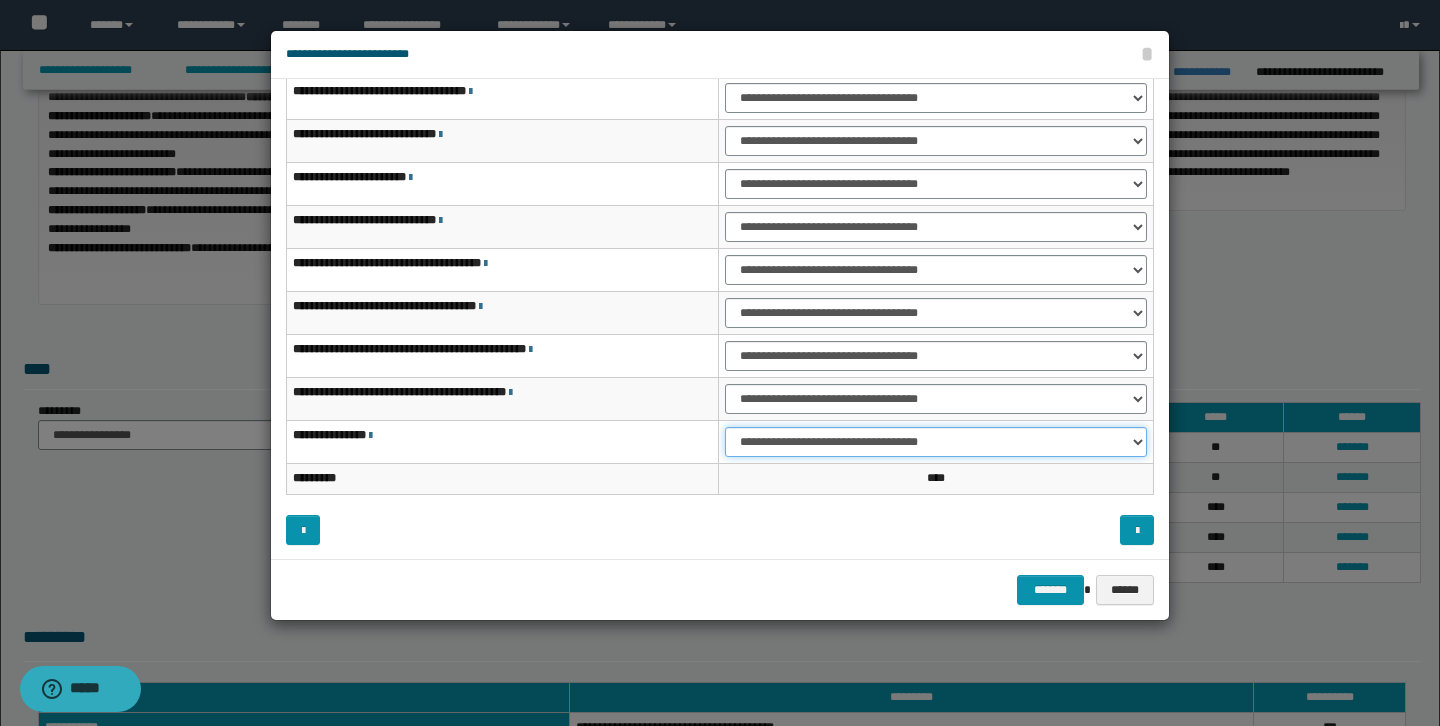 click on "**********" at bounding box center [936, 442] 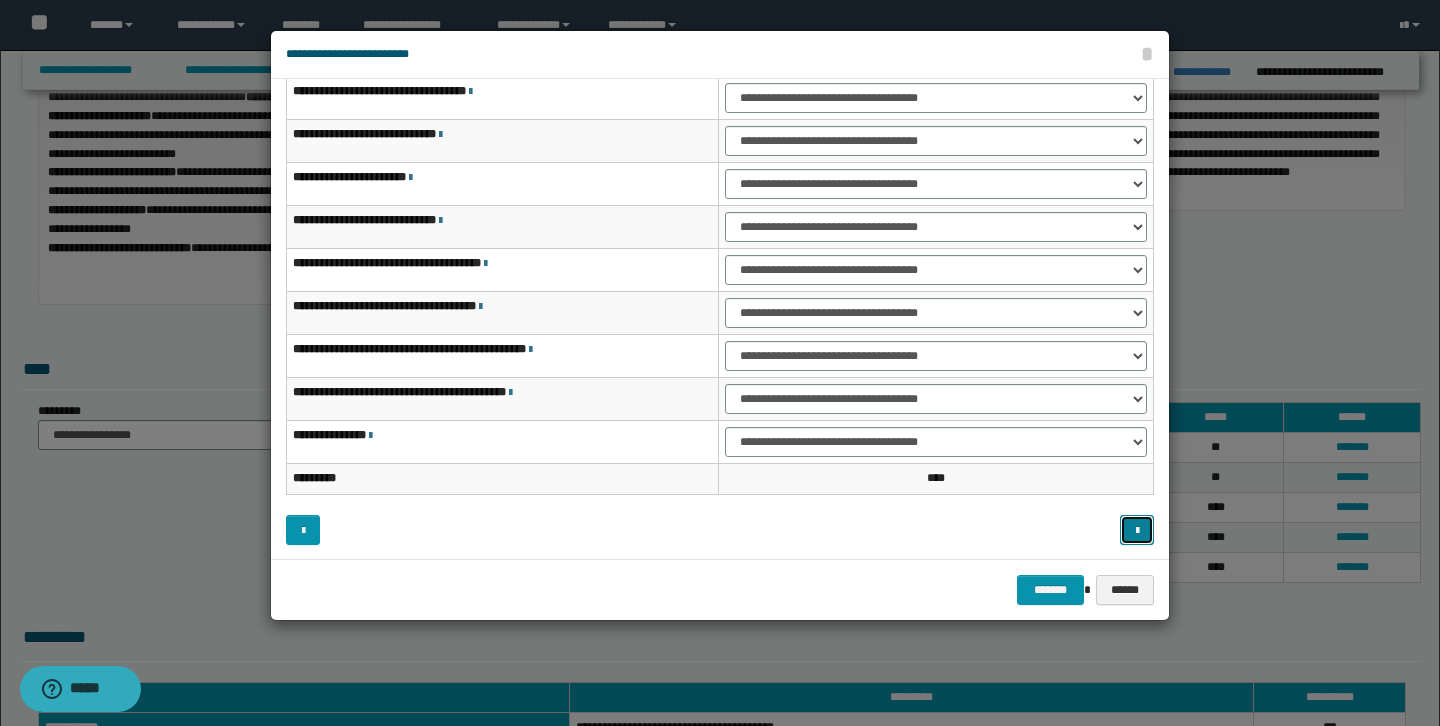 click at bounding box center [1137, 531] 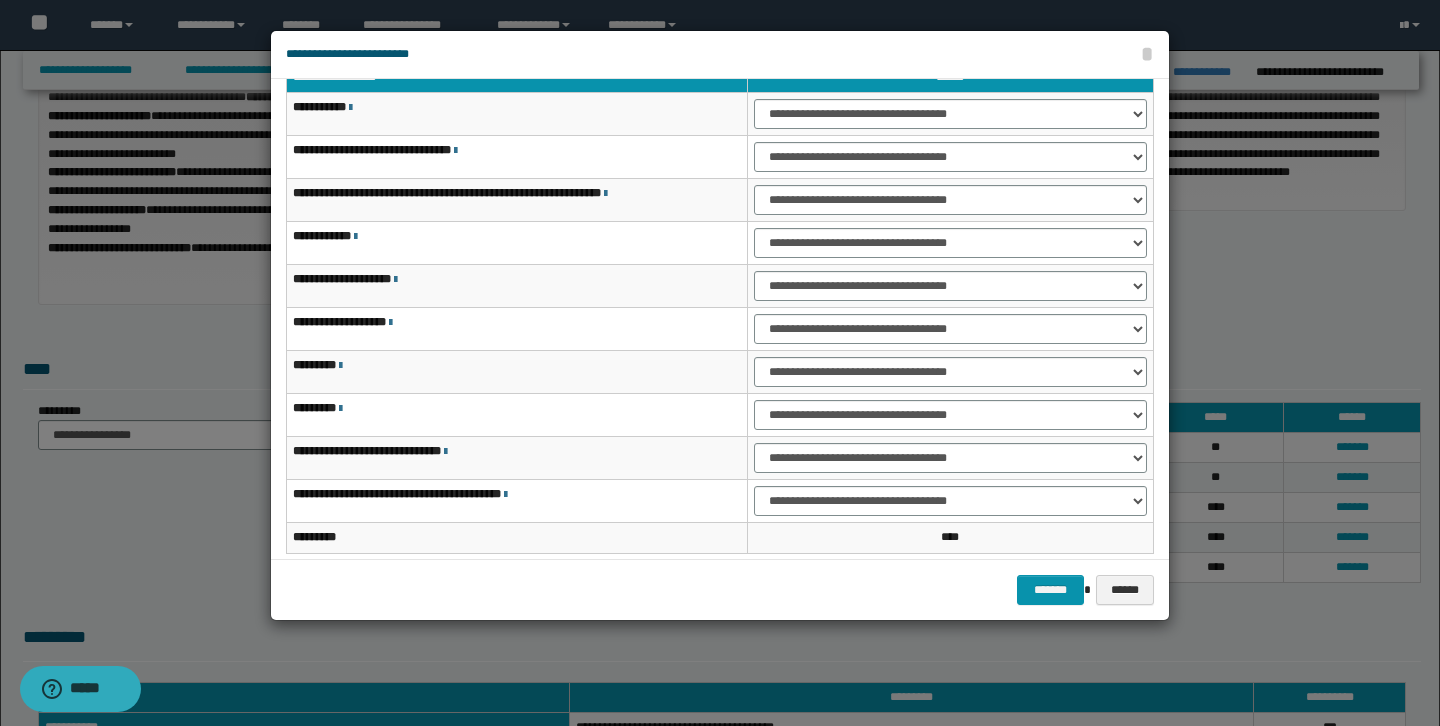 scroll, scrollTop: 66, scrollLeft: 0, axis: vertical 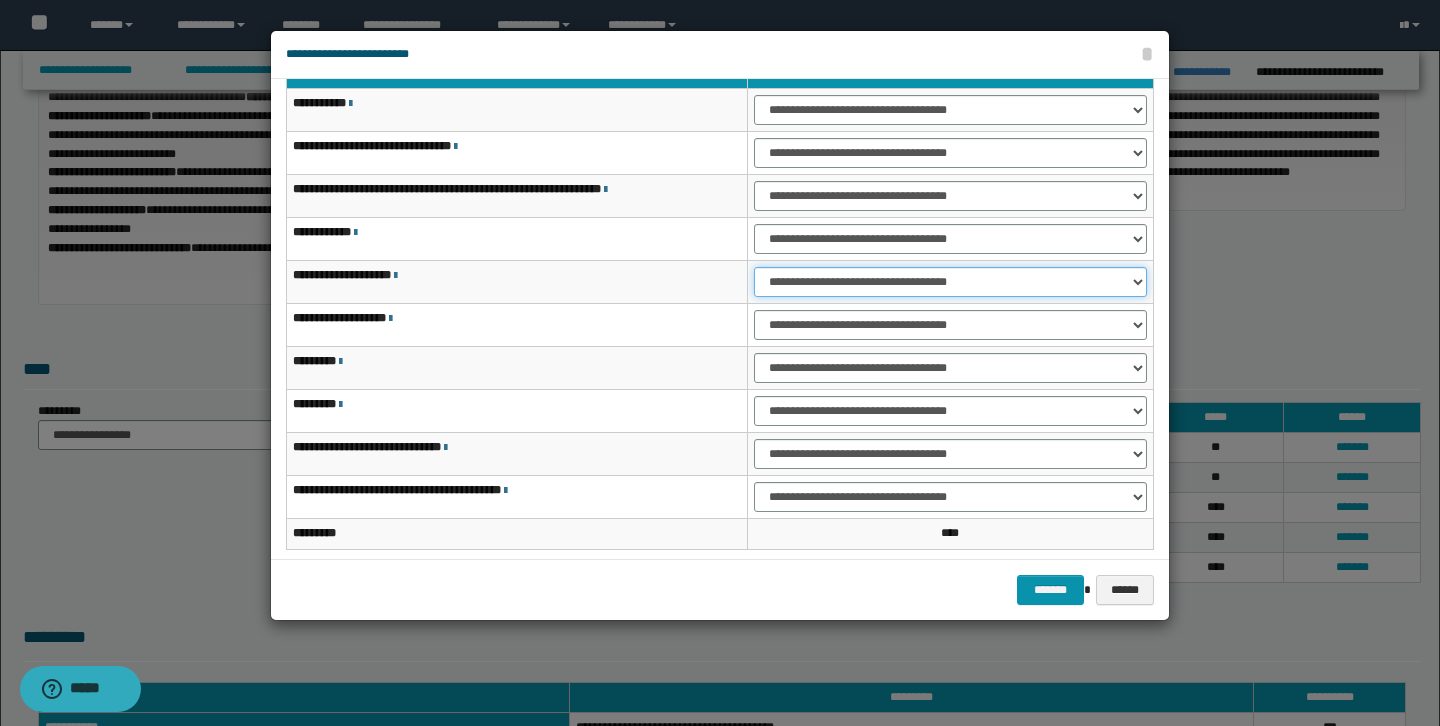 click on "**********" at bounding box center [950, 282] 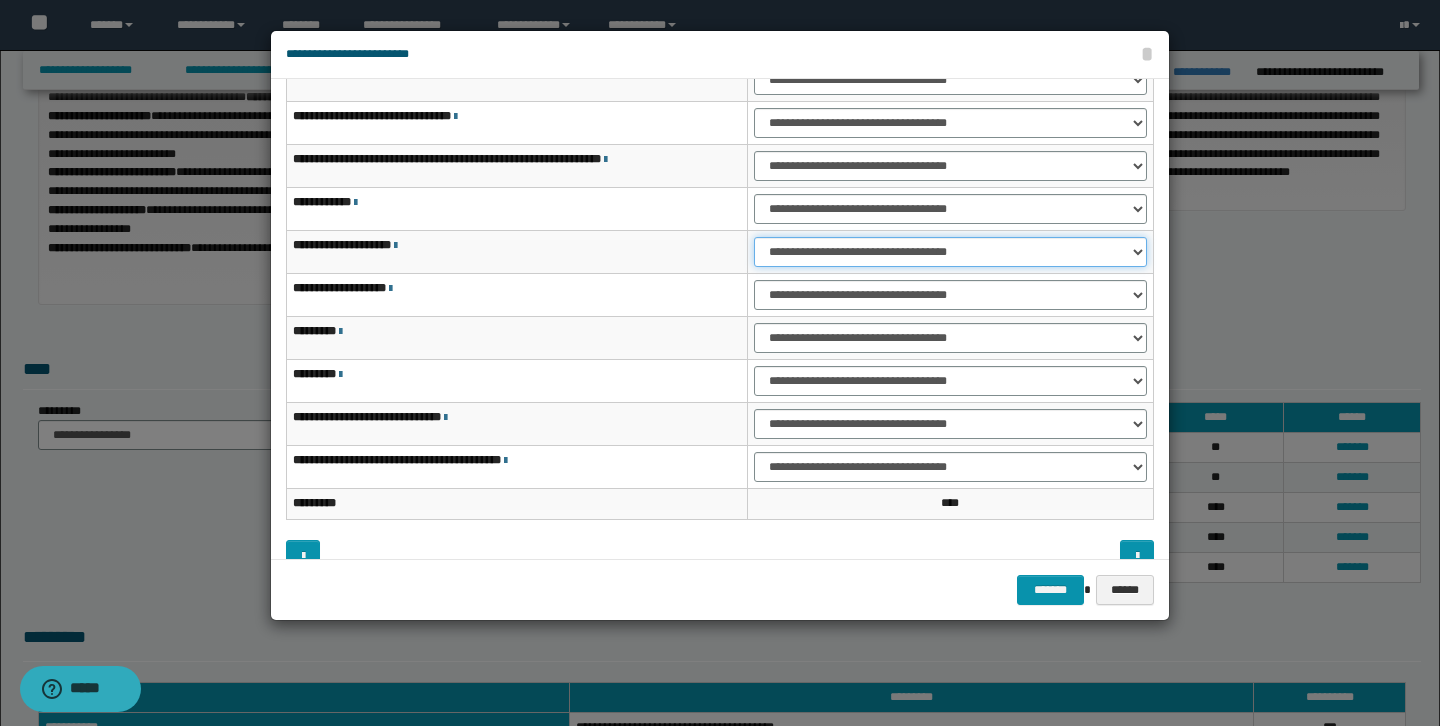 scroll, scrollTop: 98, scrollLeft: 0, axis: vertical 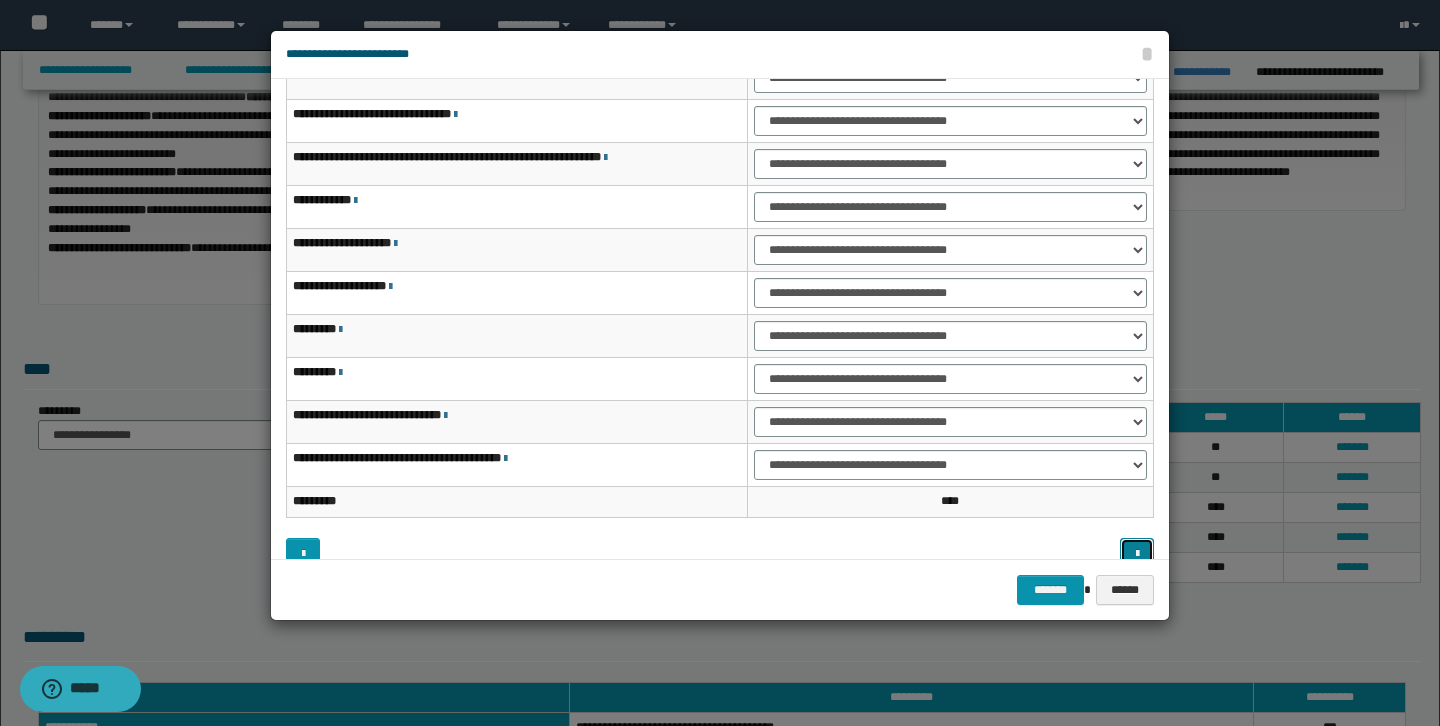 click at bounding box center [1137, 554] 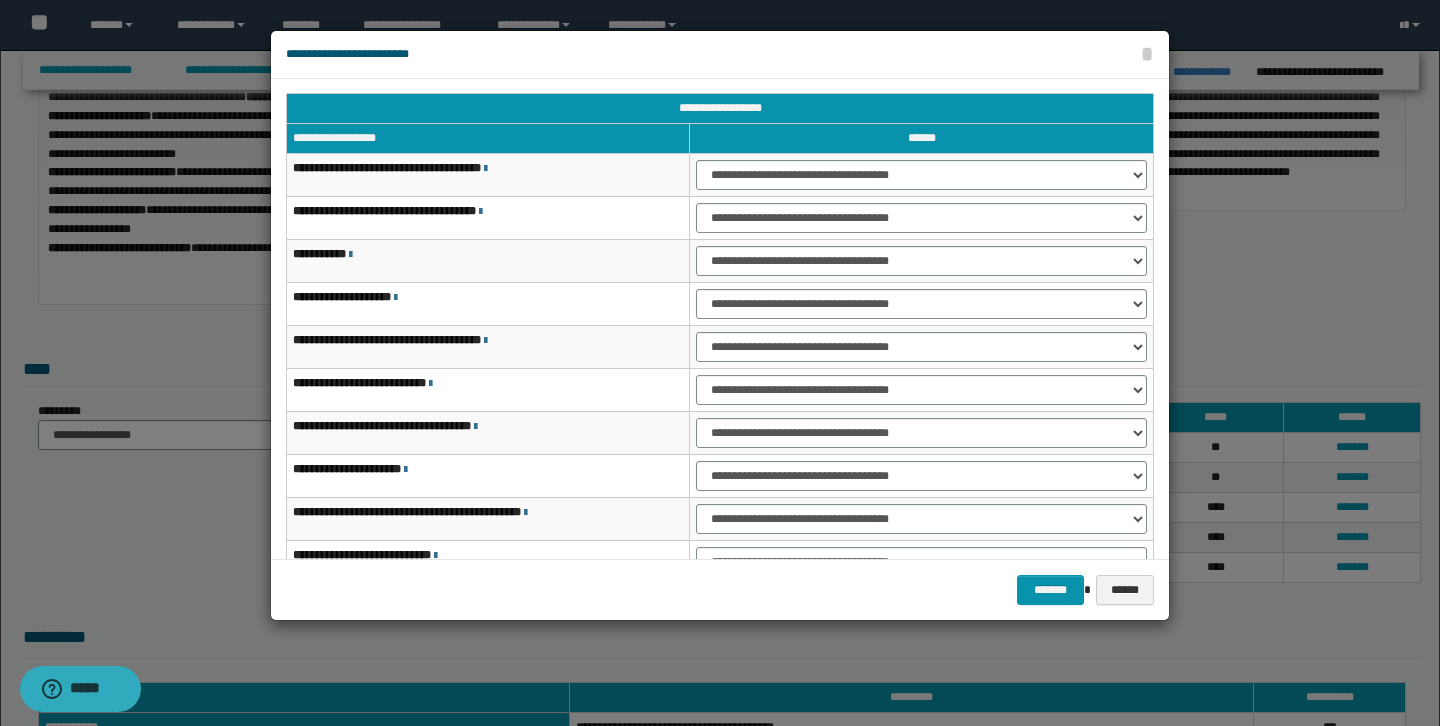 scroll, scrollTop: 0, scrollLeft: 0, axis: both 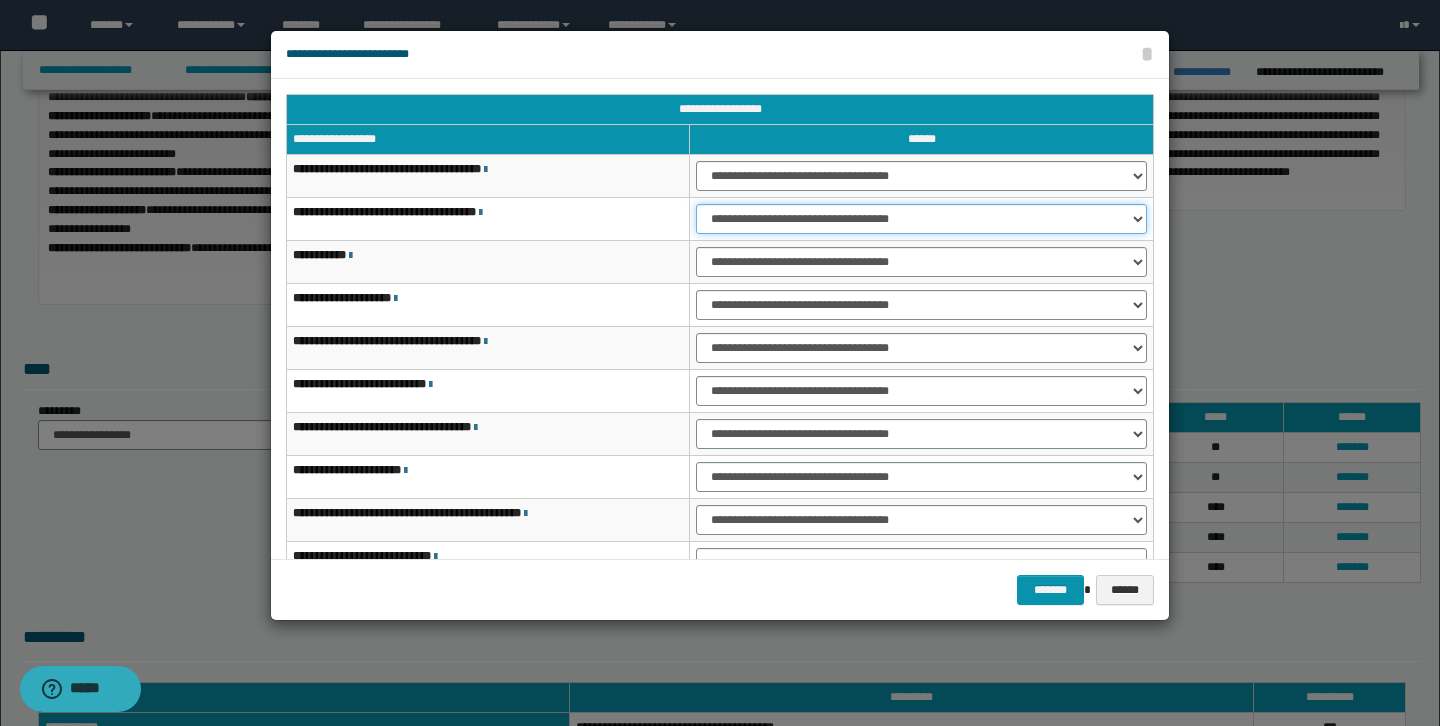 click on "**********" at bounding box center (921, 219) 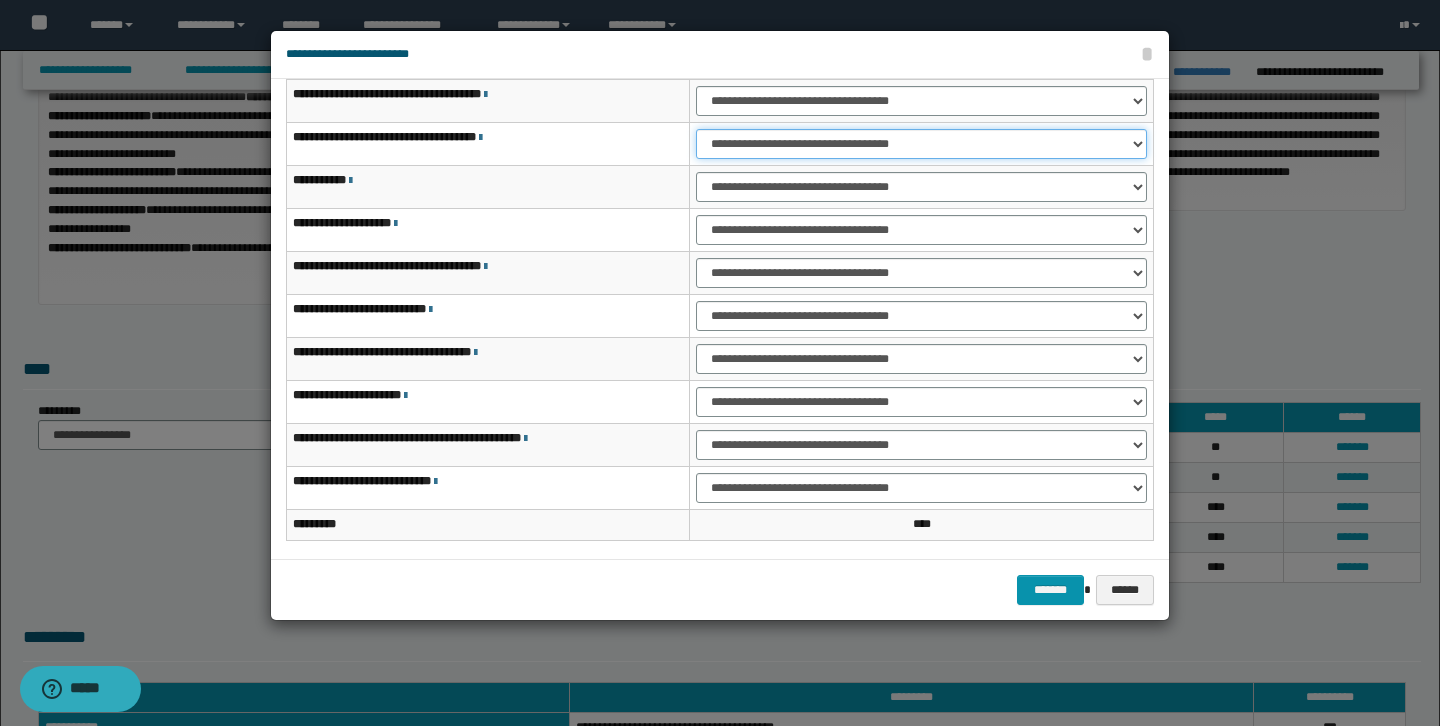 scroll, scrollTop: 77, scrollLeft: 0, axis: vertical 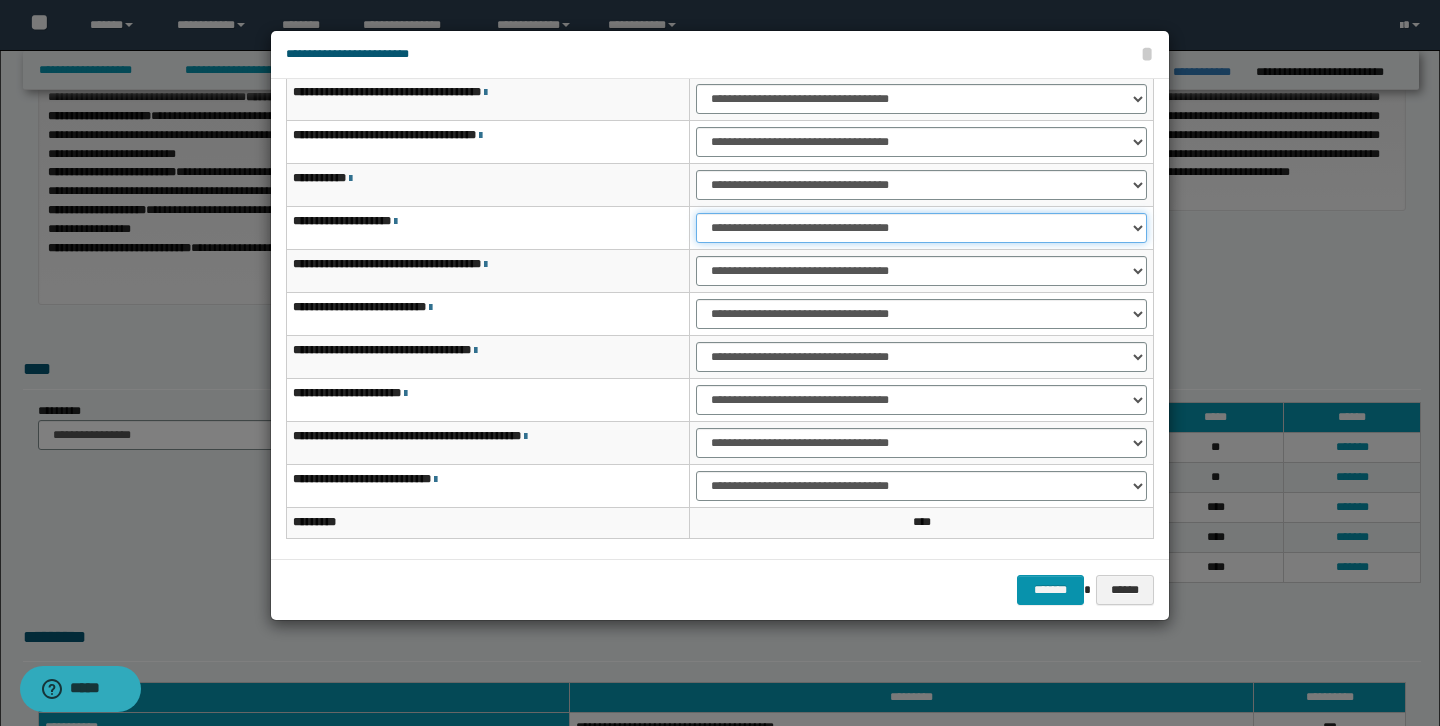 click on "**********" at bounding box center [921, 228] 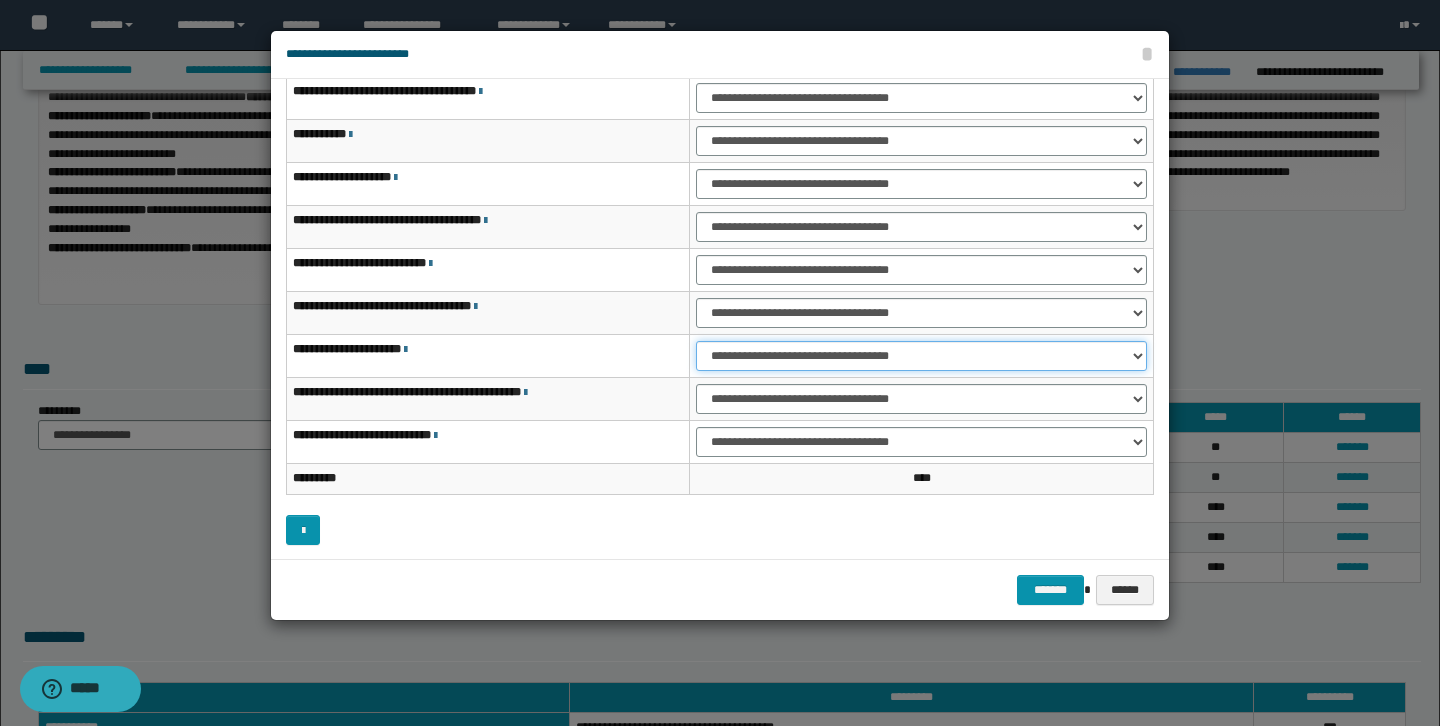 click on "**********" at bounding box center [921, 356] 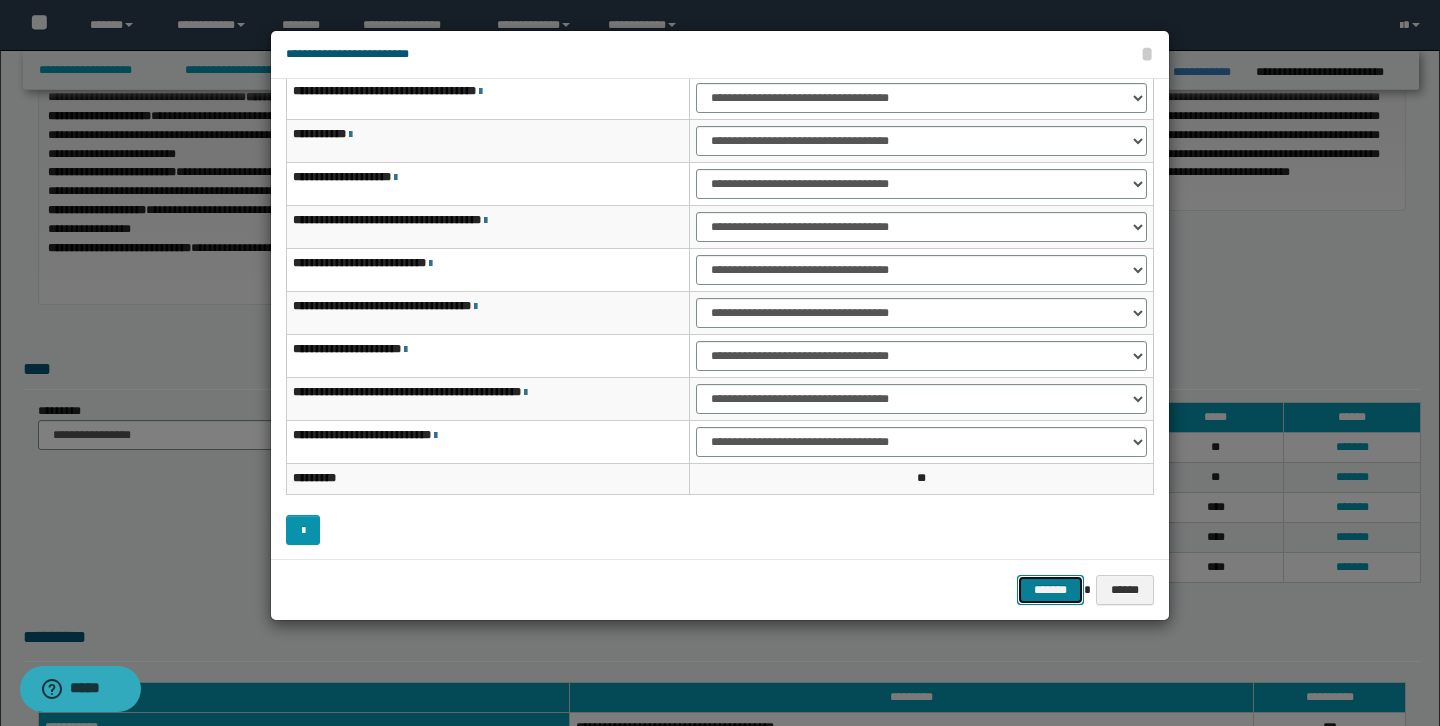 click on "*******" at bounding box center [1051, 590] 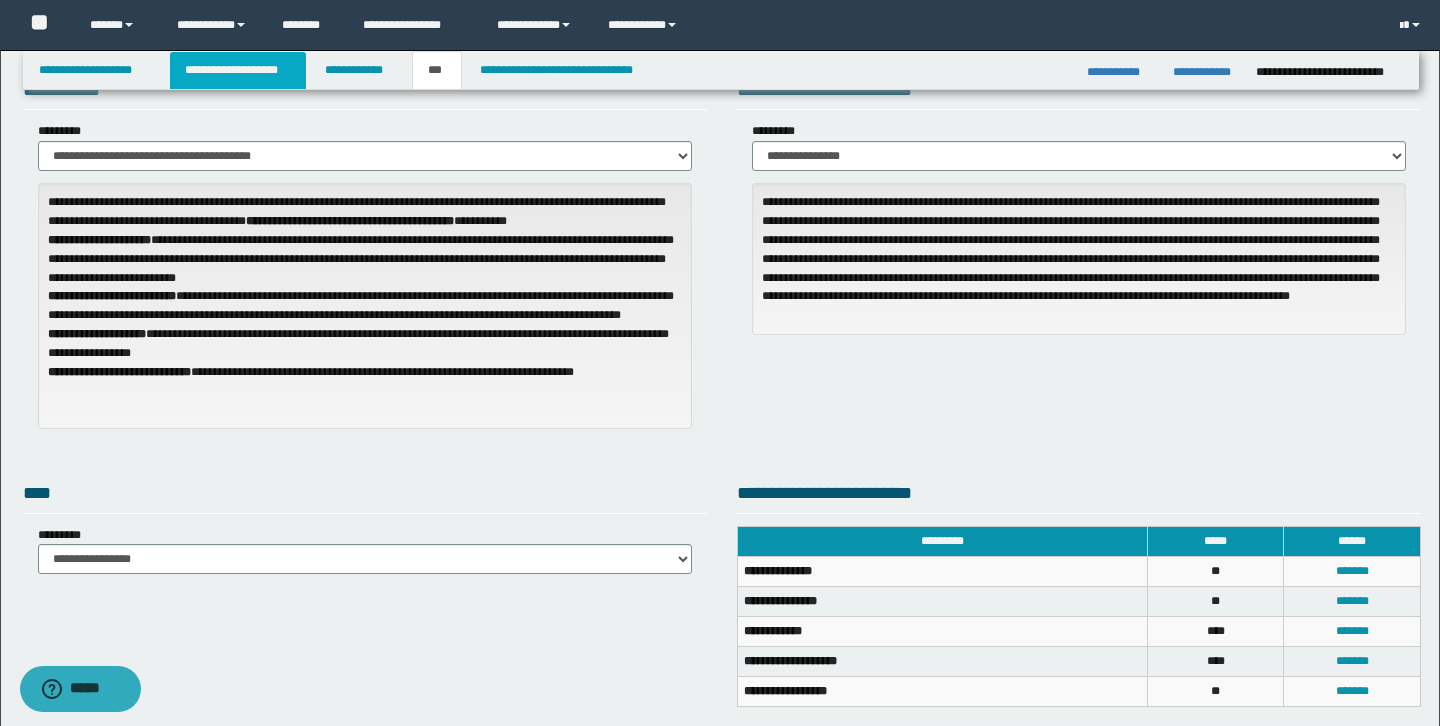 click on "**********" at bounding box center (238, 70) 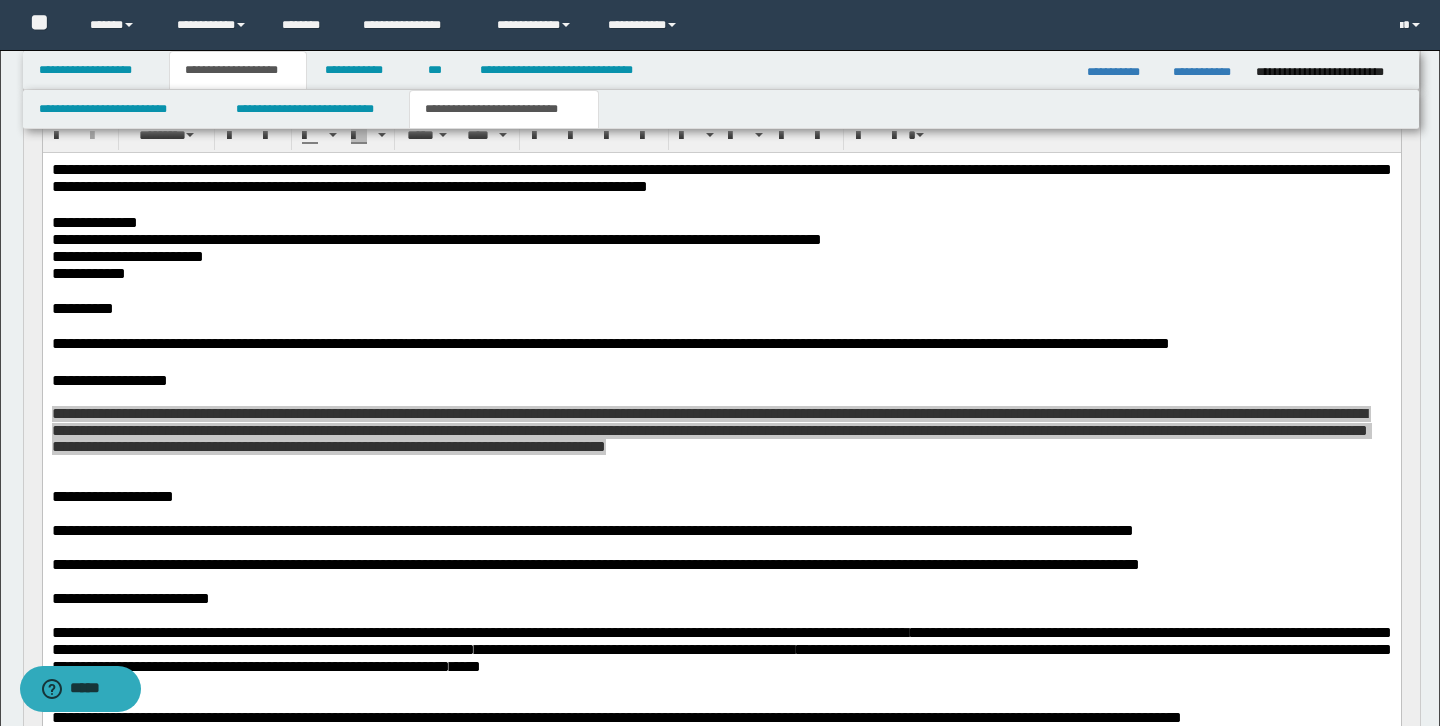 scroll, scrollTop: 606, scrollLeft: 0, axis: vertical 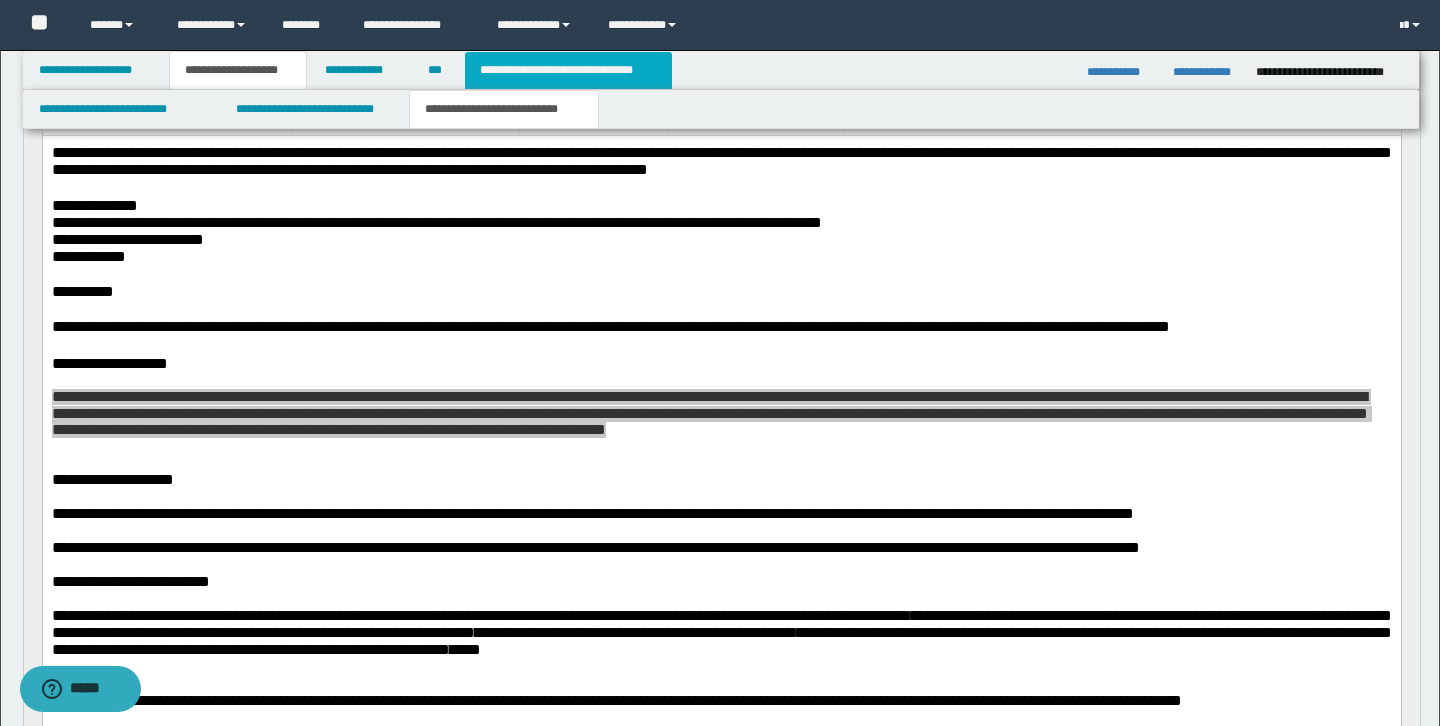 click on "**********" at bounding box center [568, 70] 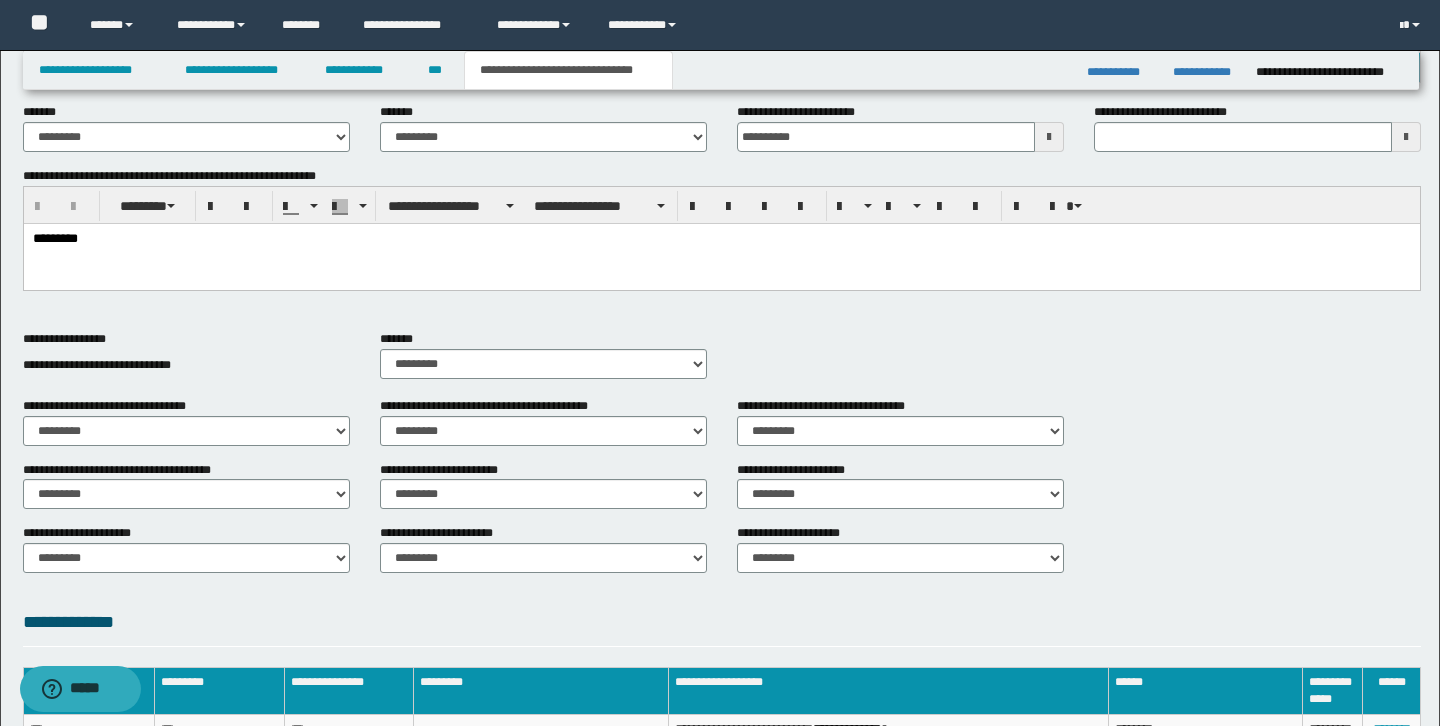 scroll, scrollTop: 0, scrollLeft: 0, axis: both 